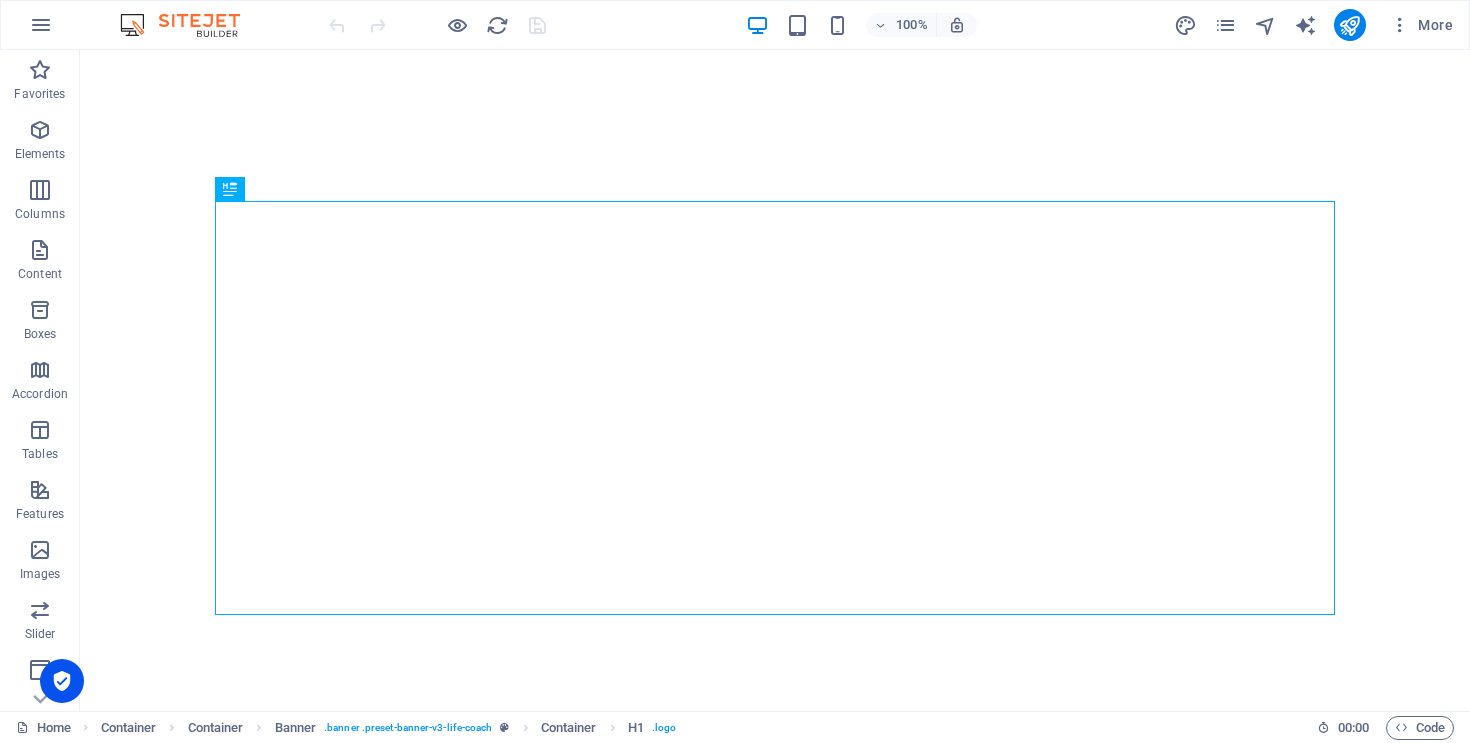scroll, scrollTop: 0, scrollLeft: 0, axis: both 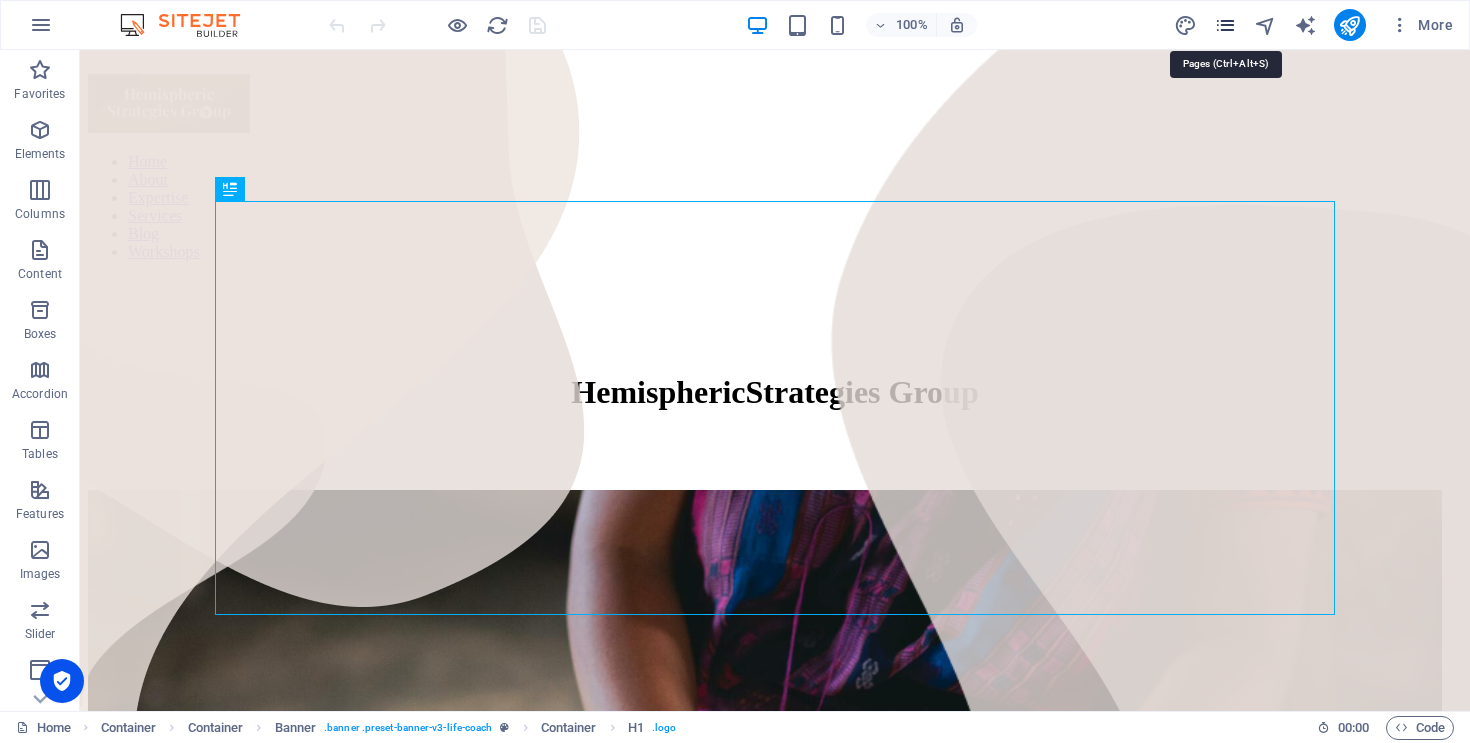 click at bounding box center (1225, 25) 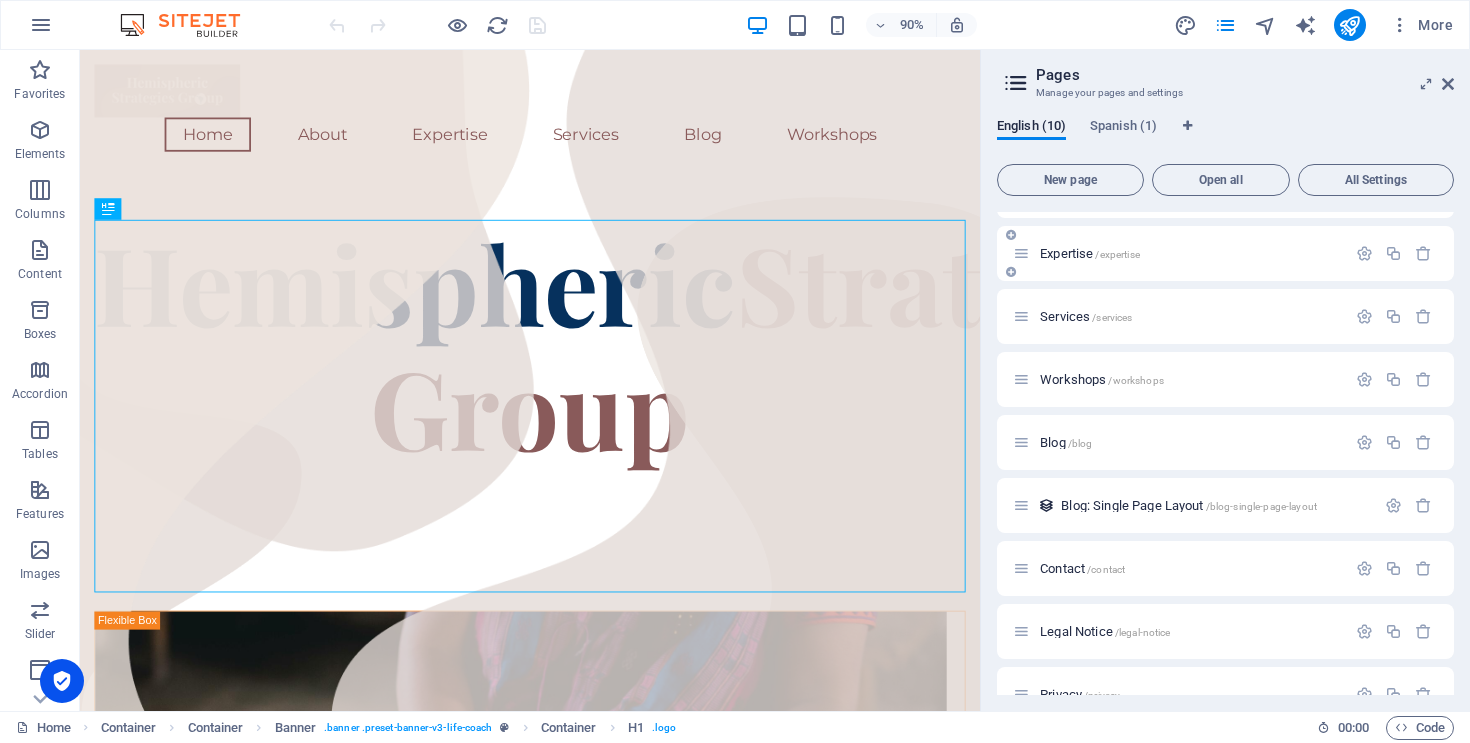 scroll, scrollTop: 147, scrollLeft: 0, axis: vertical 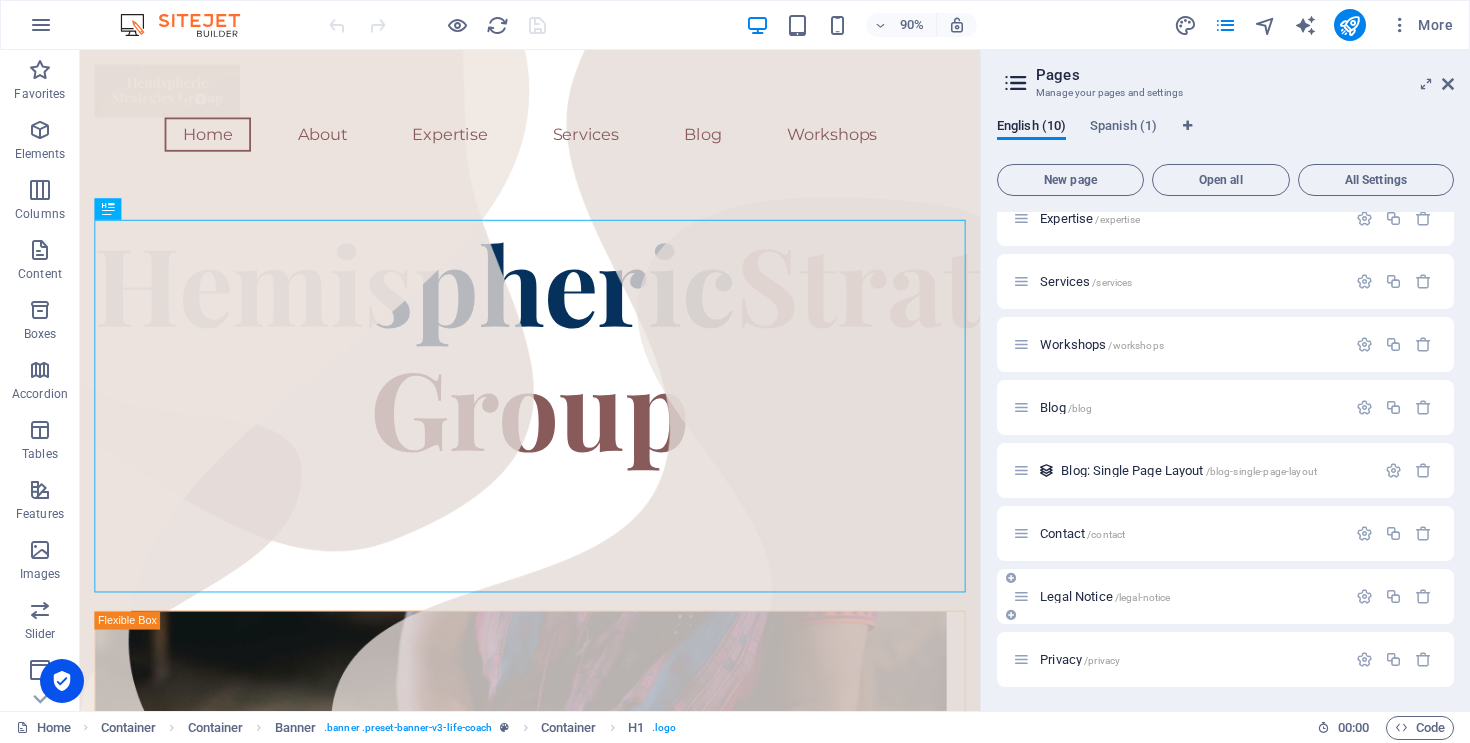 click on "/legal-notice" at bounding box center (1143, 597) 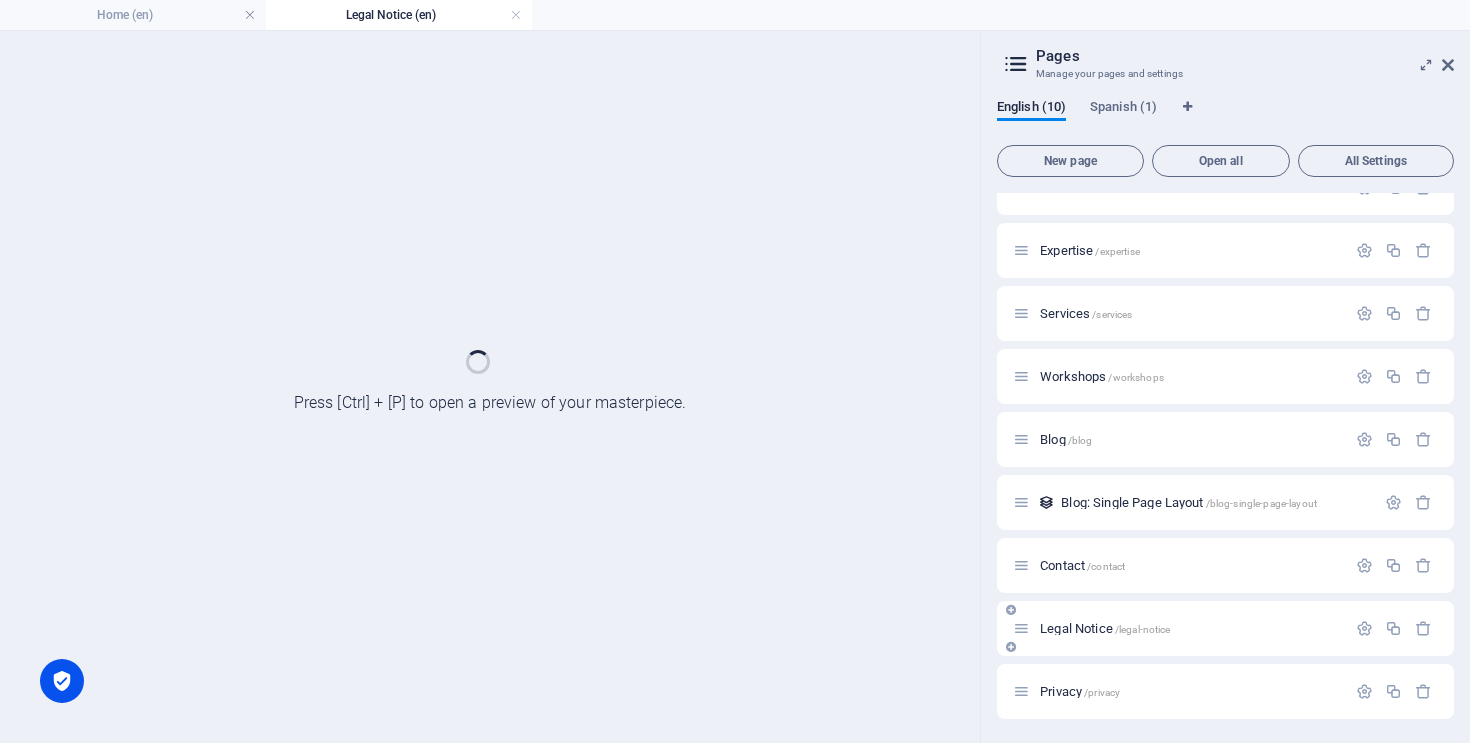 scroll, scrollTop: 96, scrollLeft: 0, axis: vertical 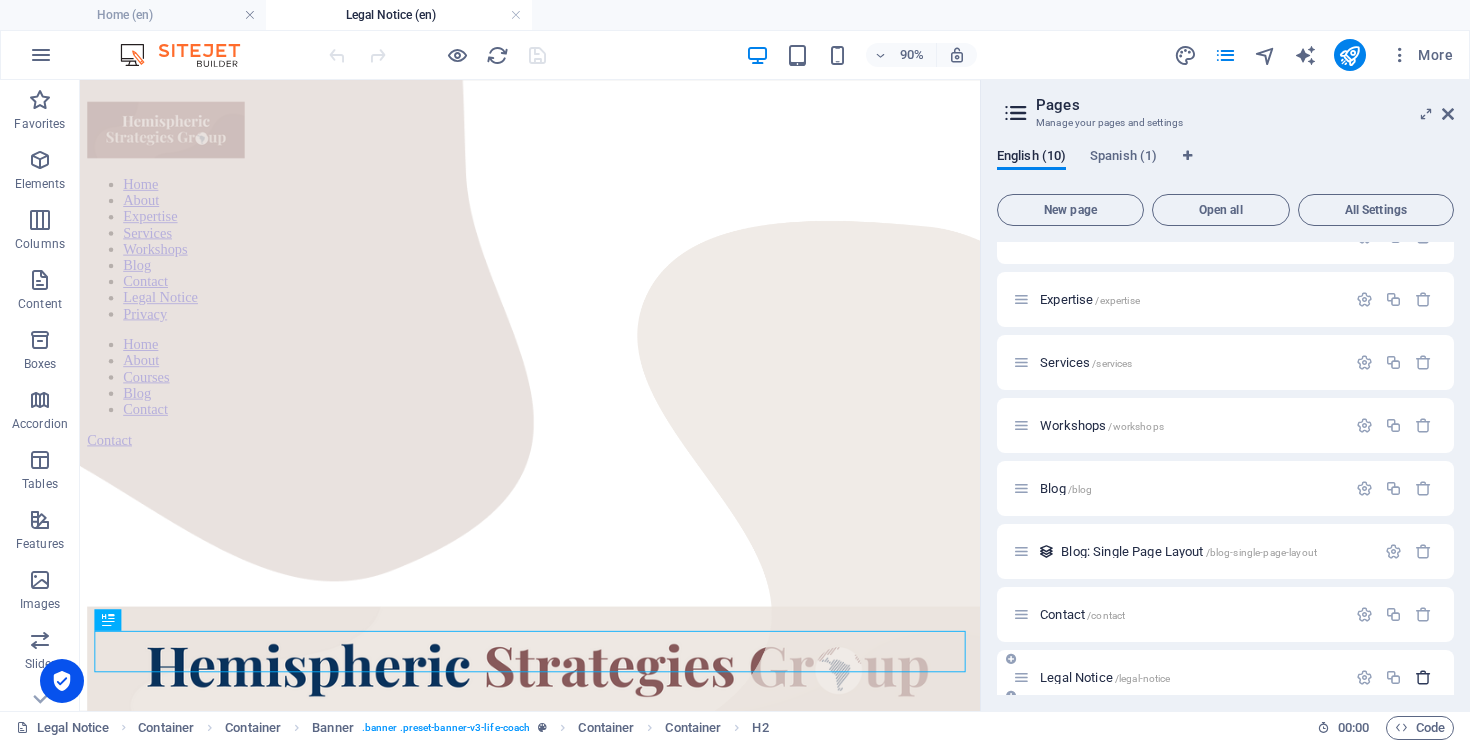 click at bounding box center (1423, 677) 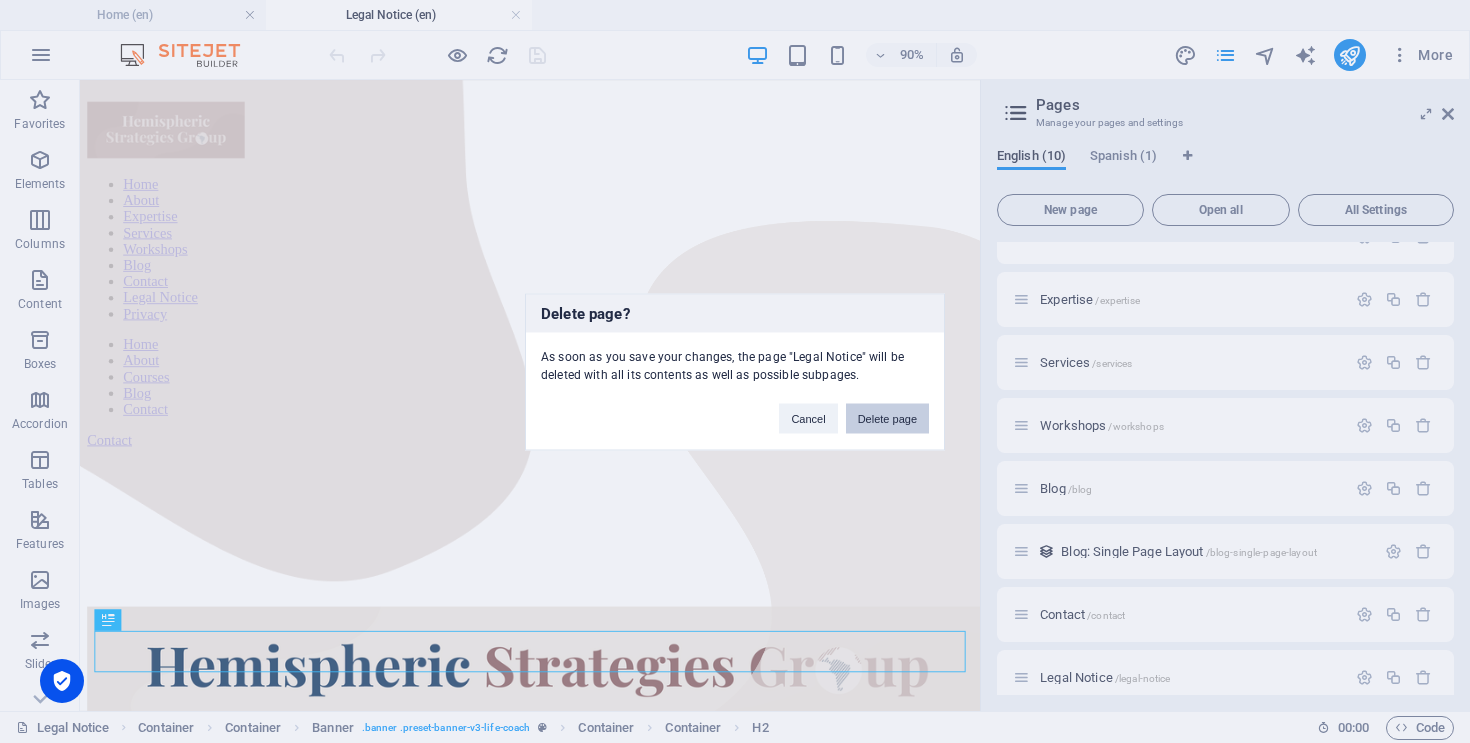 click on "Delete page" at bounding box center [887, 418] 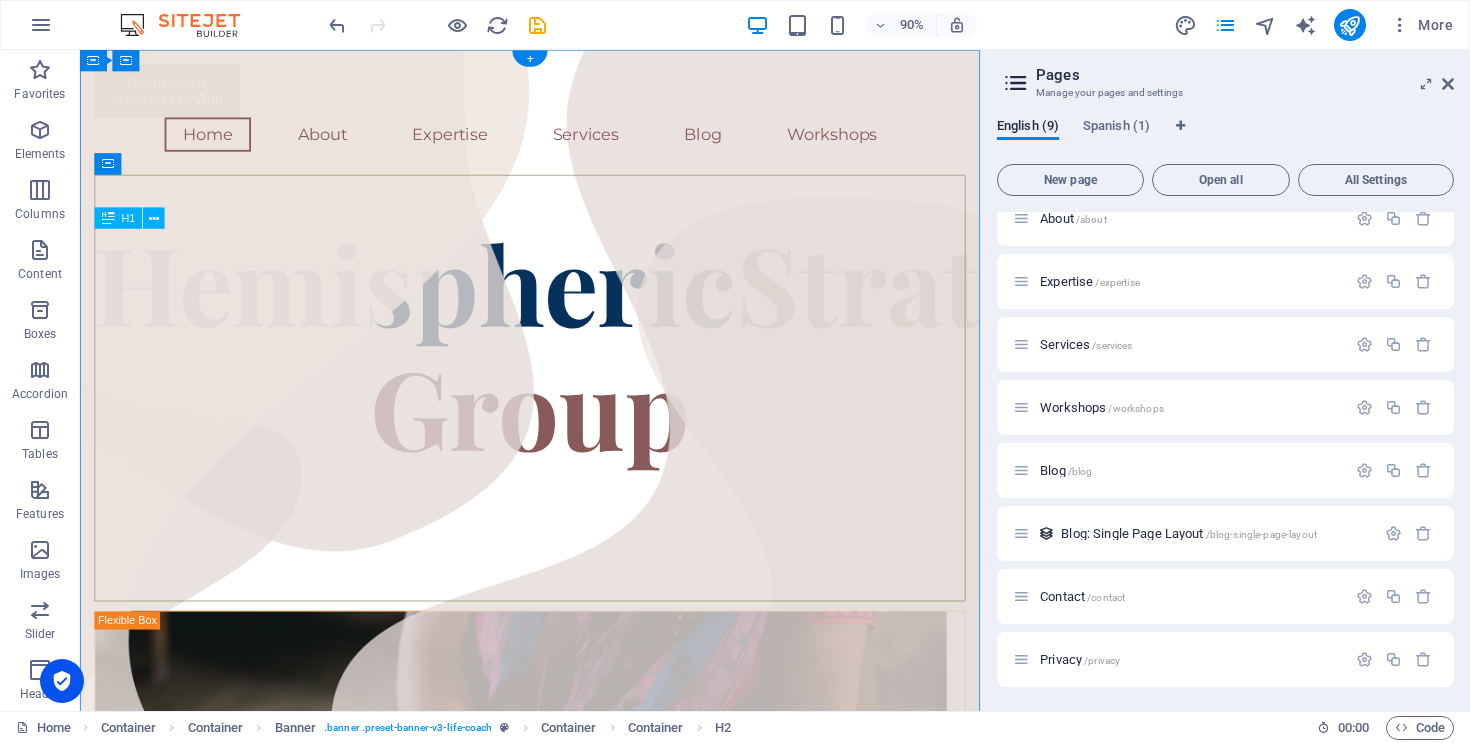scroll, scrollTop: 84, scrollLeft: 0, axis: vertical 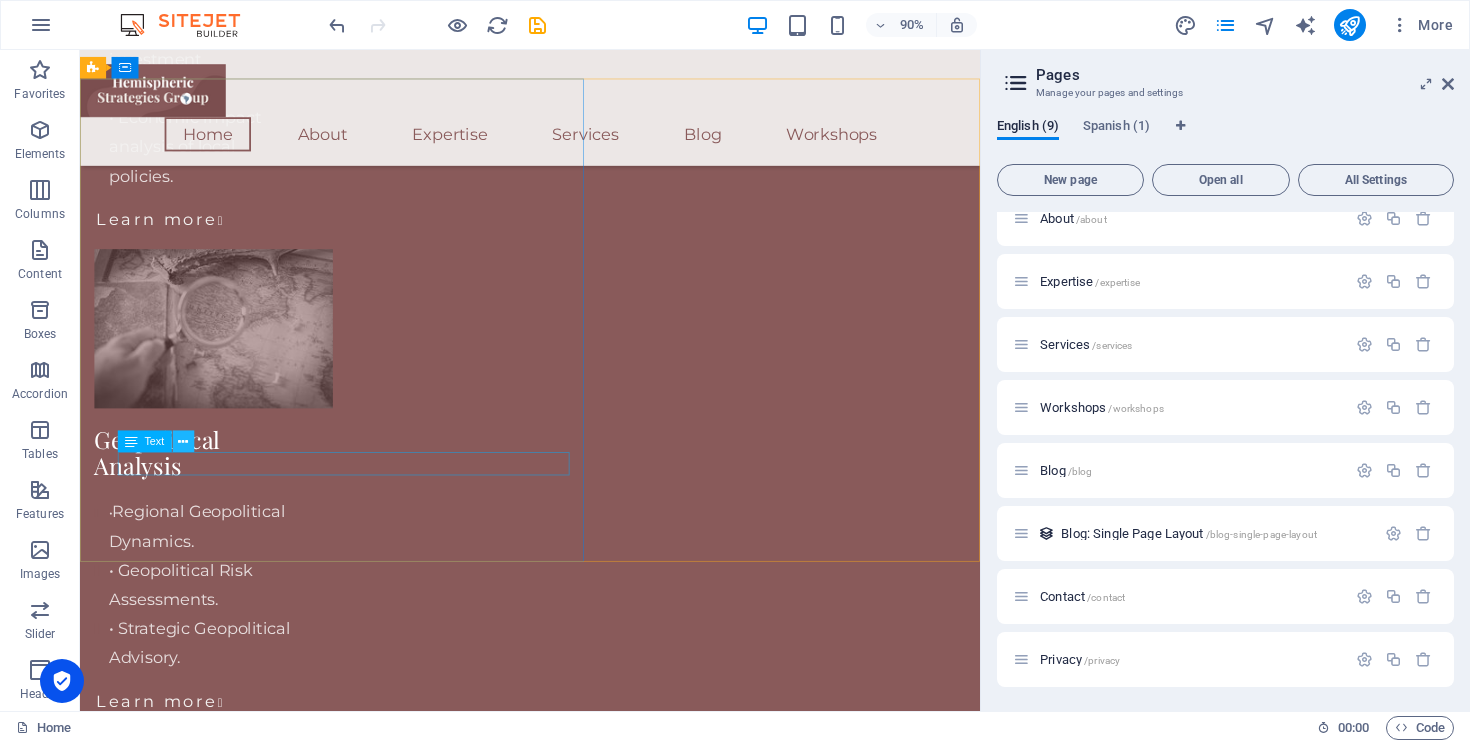 click at bounding box center (183, 442) 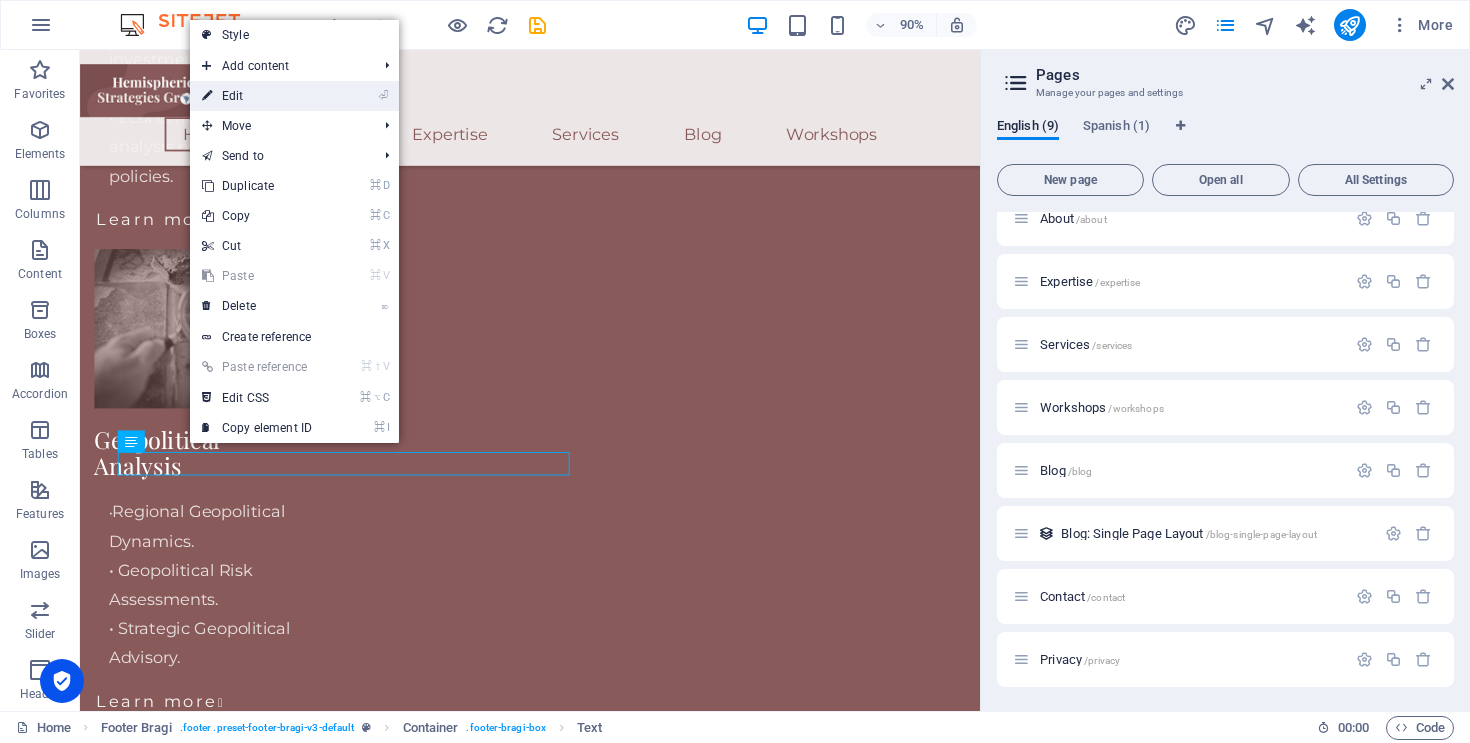click on "⏎  Edit" at bounding box center [257, 96] 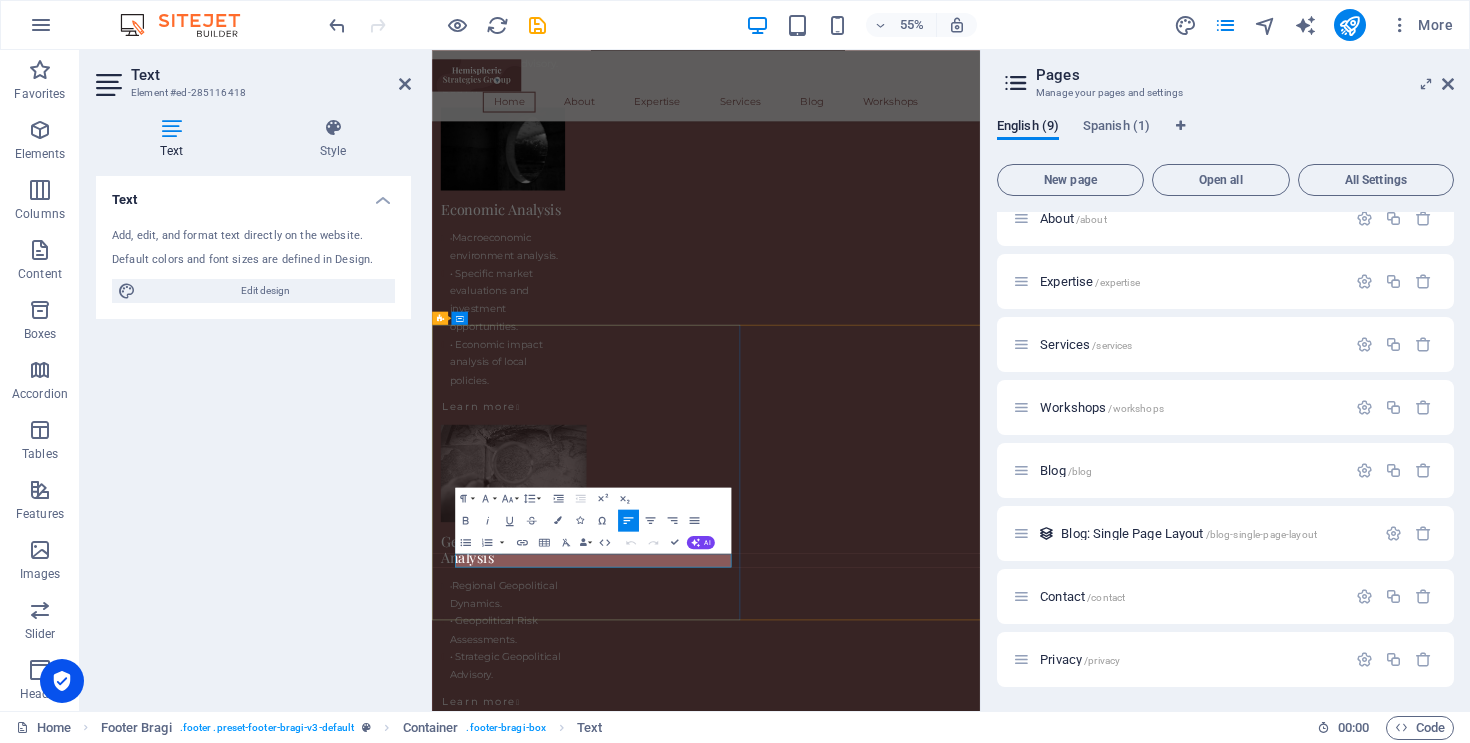 click on "Legal Notice" at bounding box center (492, 12780) 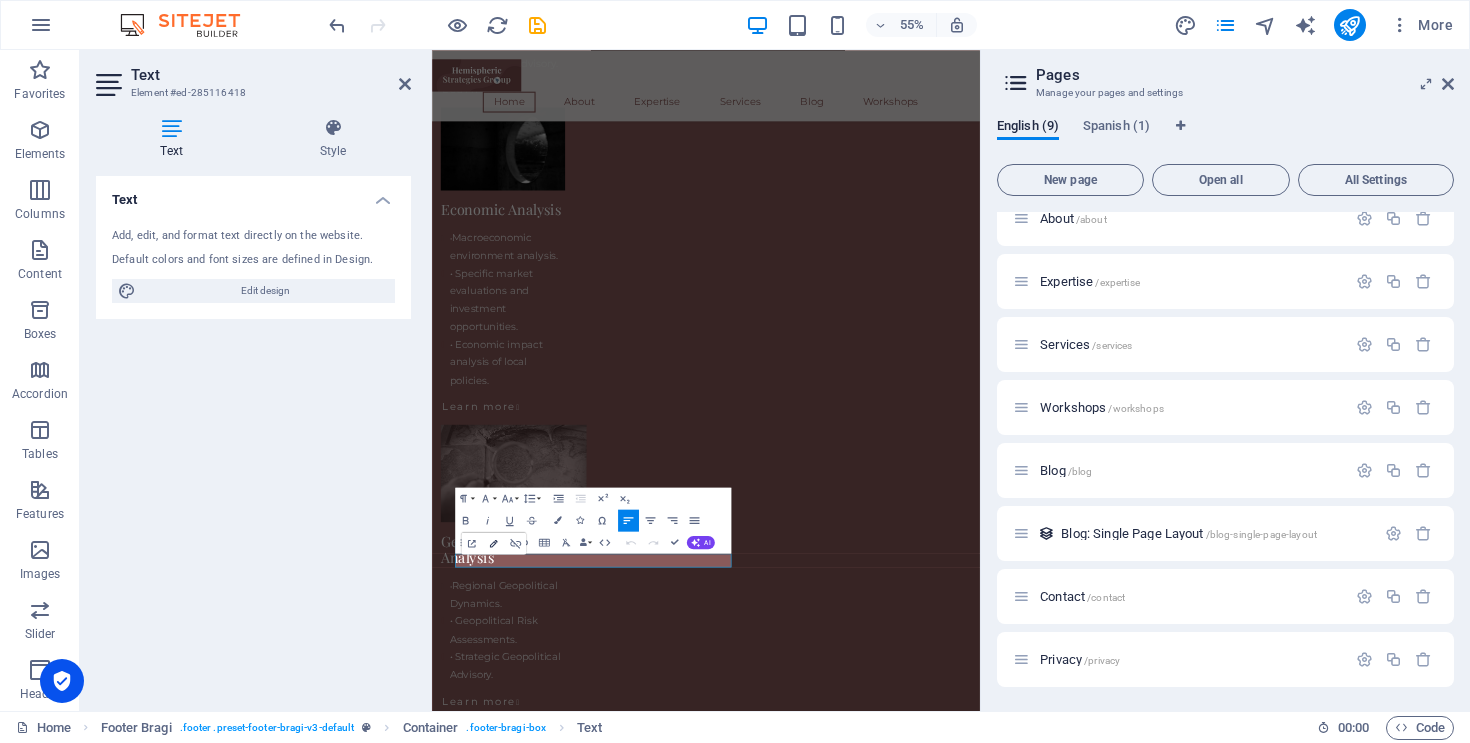 click 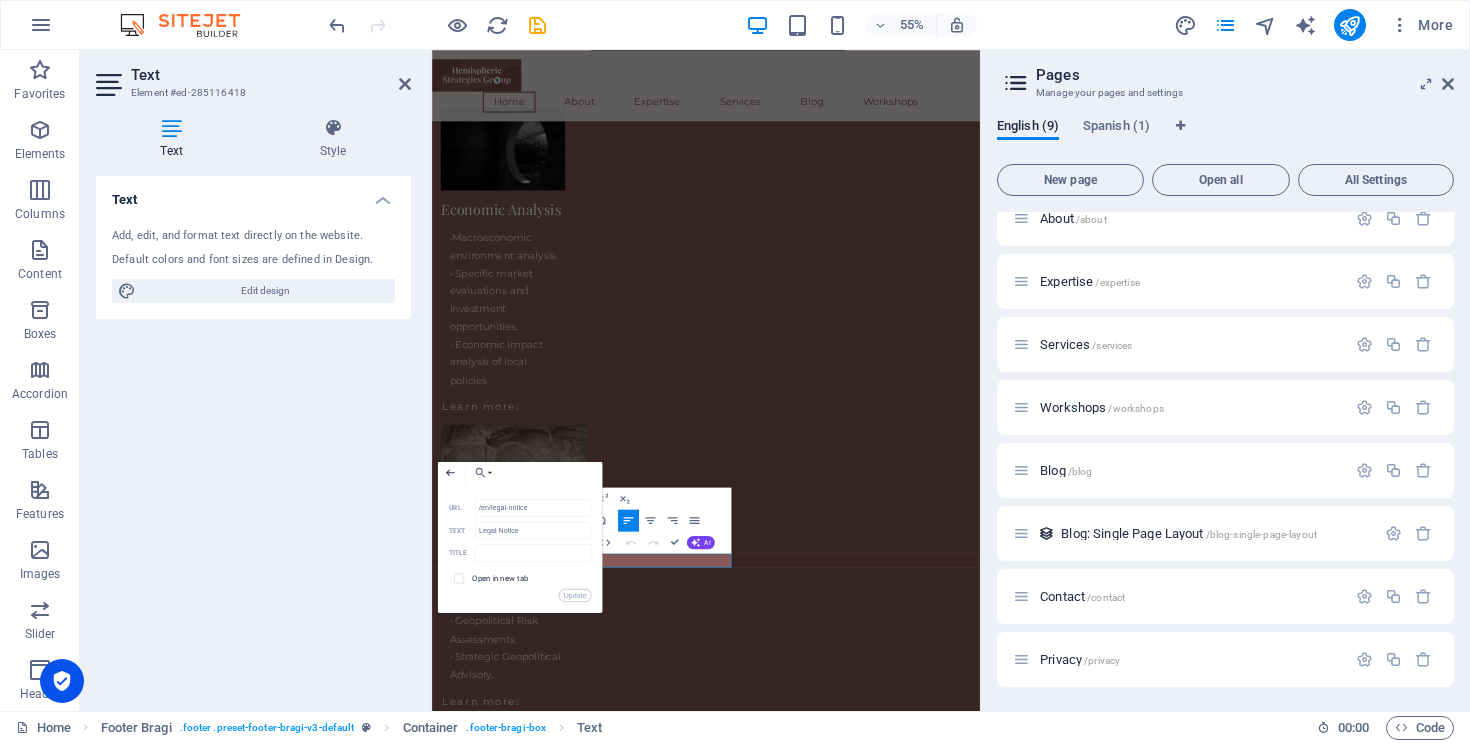 click 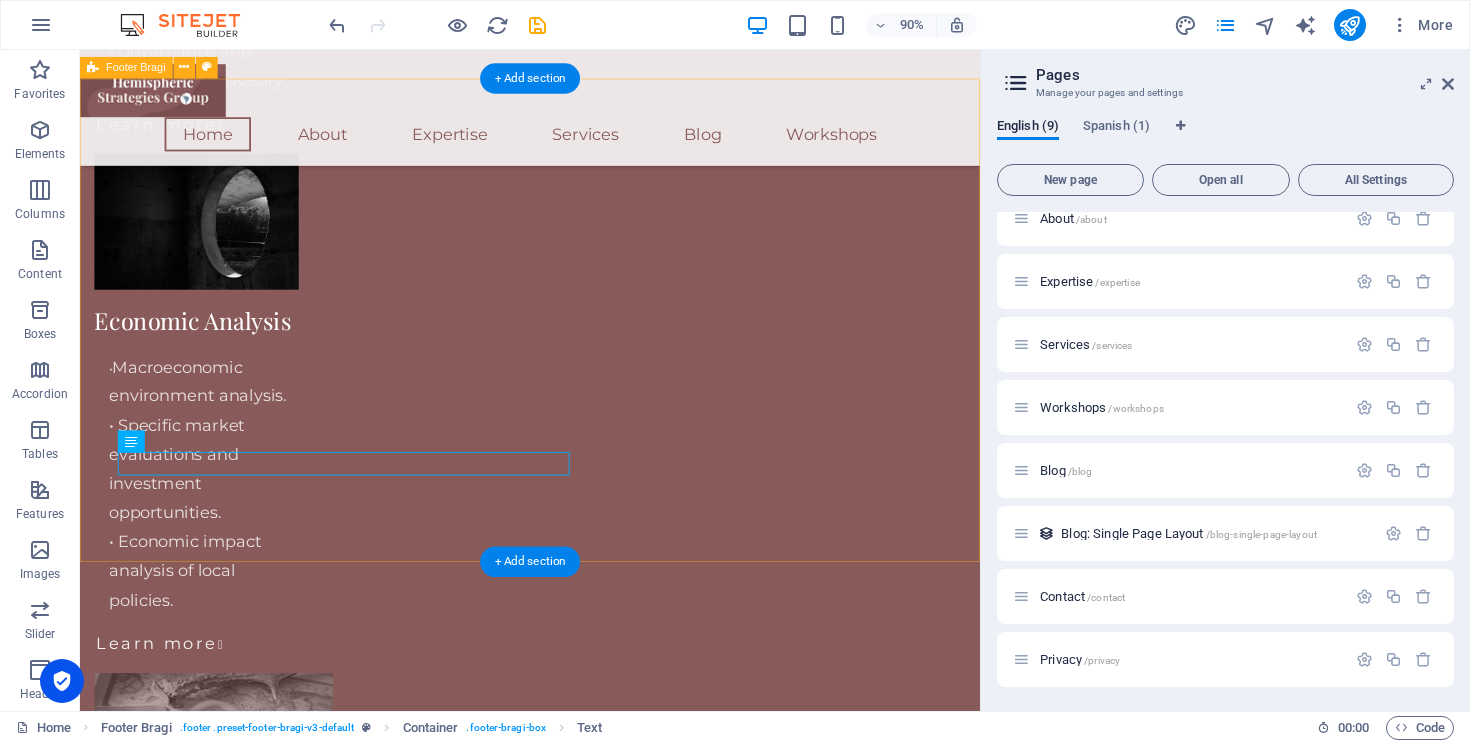 scroll, scrollTop: 4867, scrollLeft: 0, axis: vertical 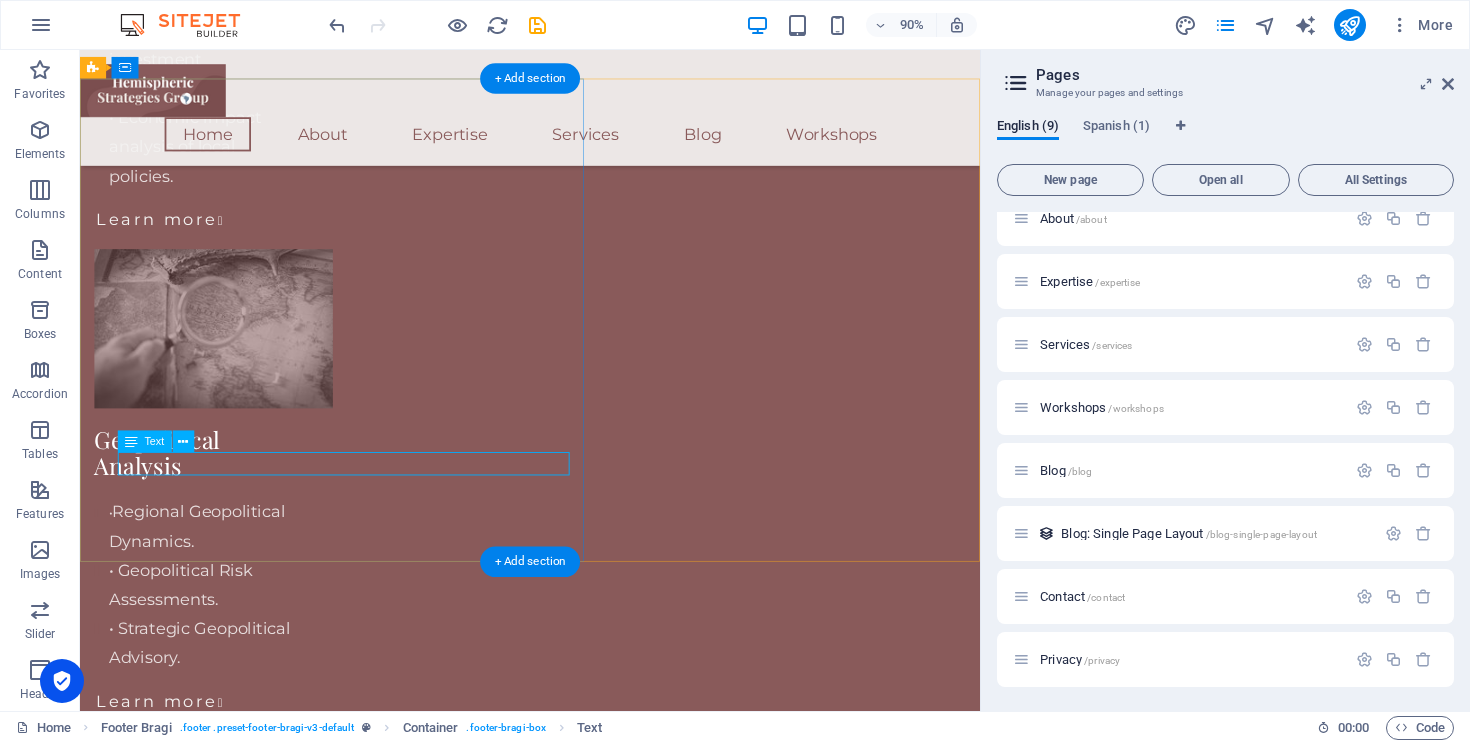 click on "Legal Notice  |  Privacy Policy" at bounding box center [580, 12324] 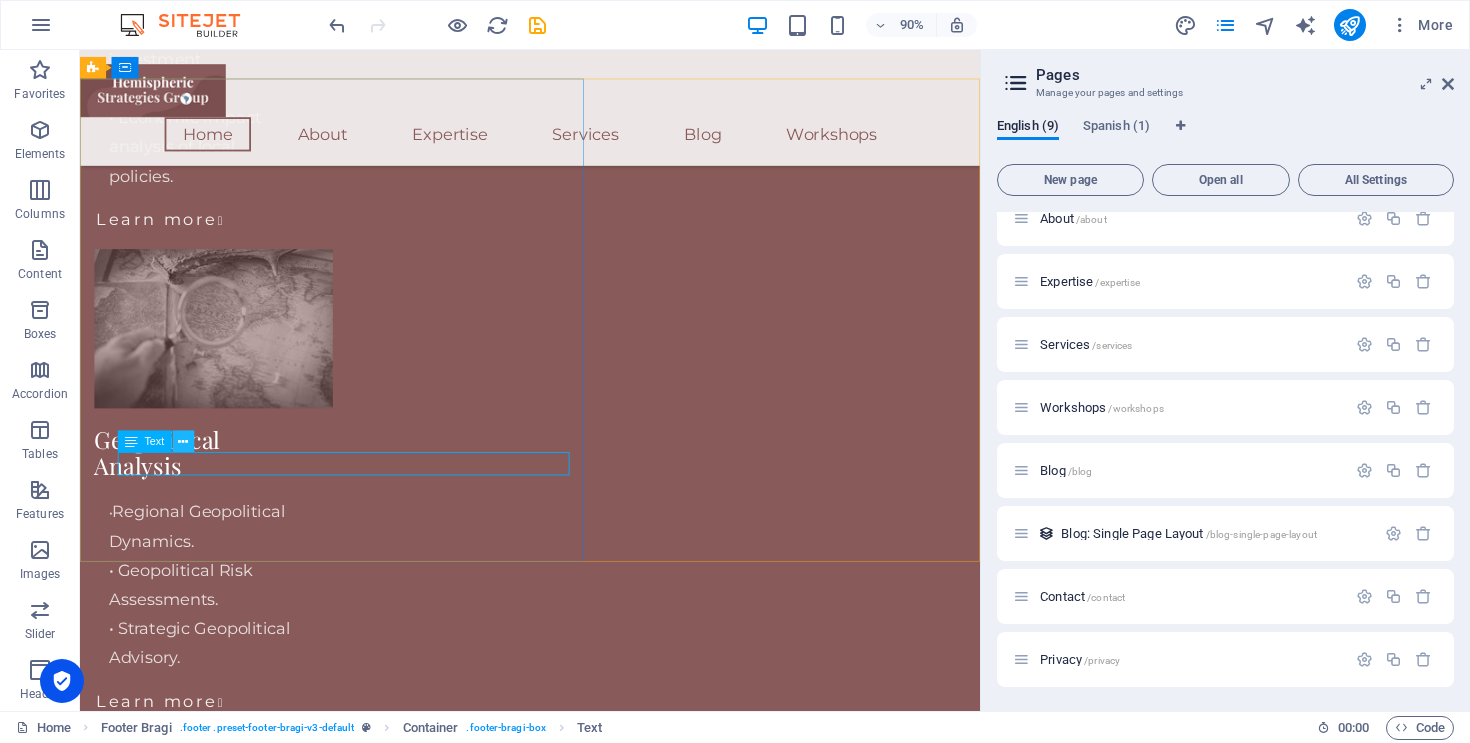 click at bounding box center (183, 441) 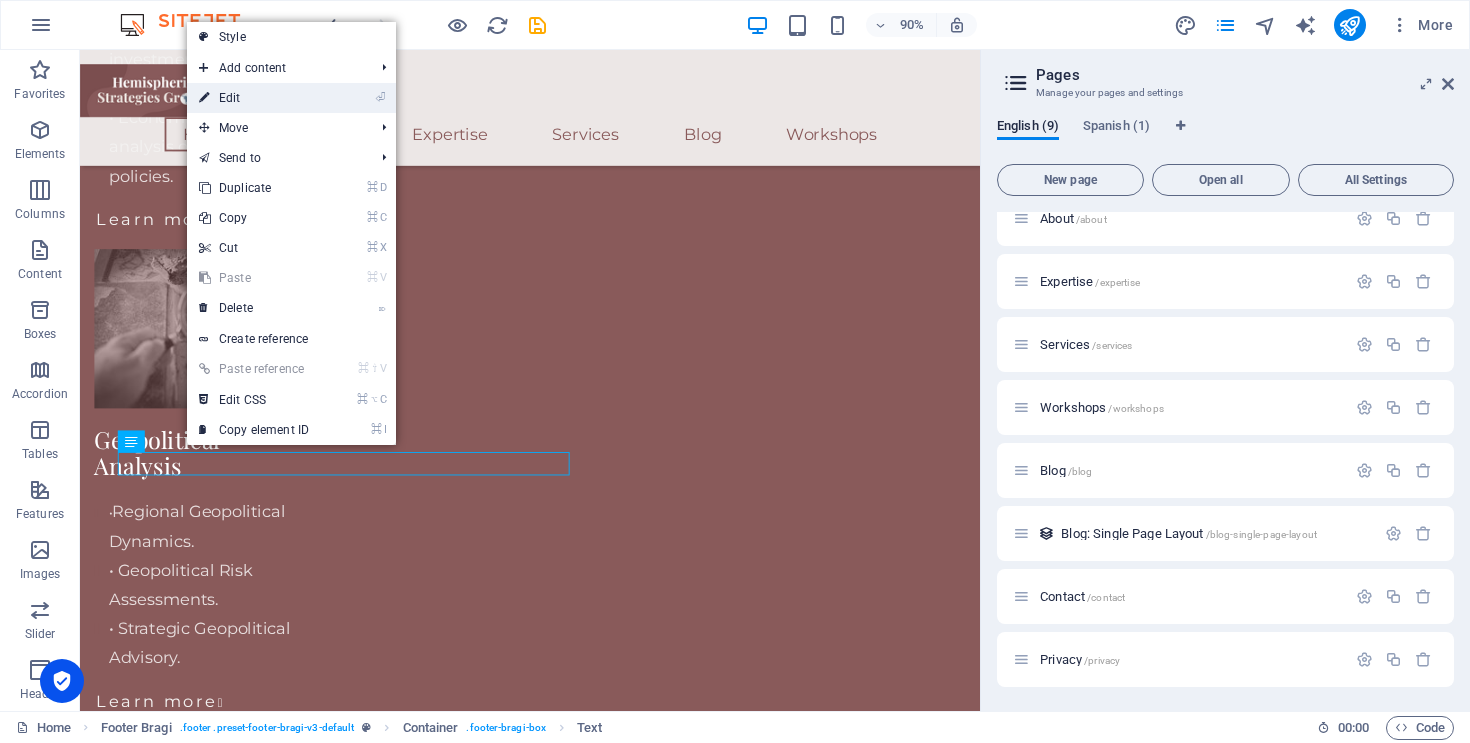 click on "⏎  Edit" at bounding box center (254, 98) 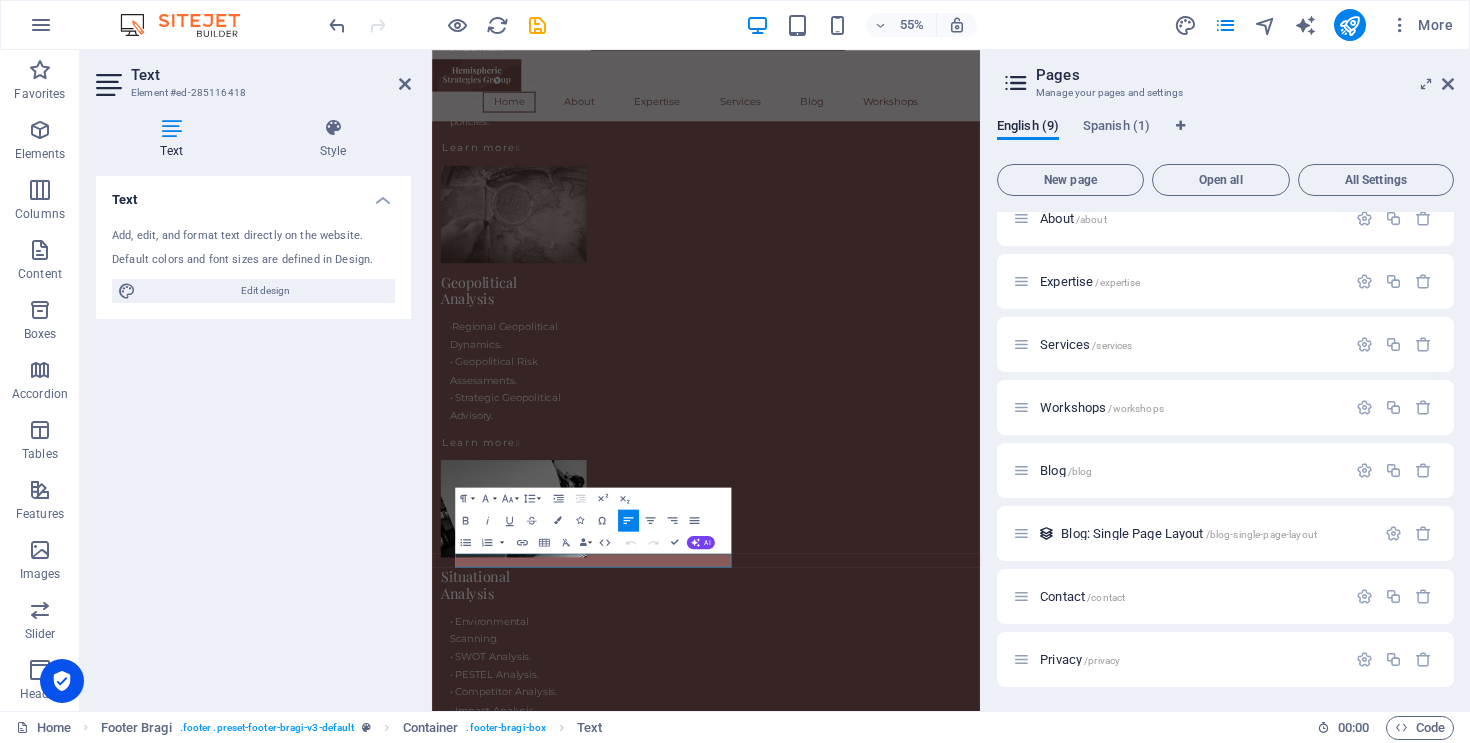 scroll, scrollTop: 4396, scrollLeft: 0, axis: vertical 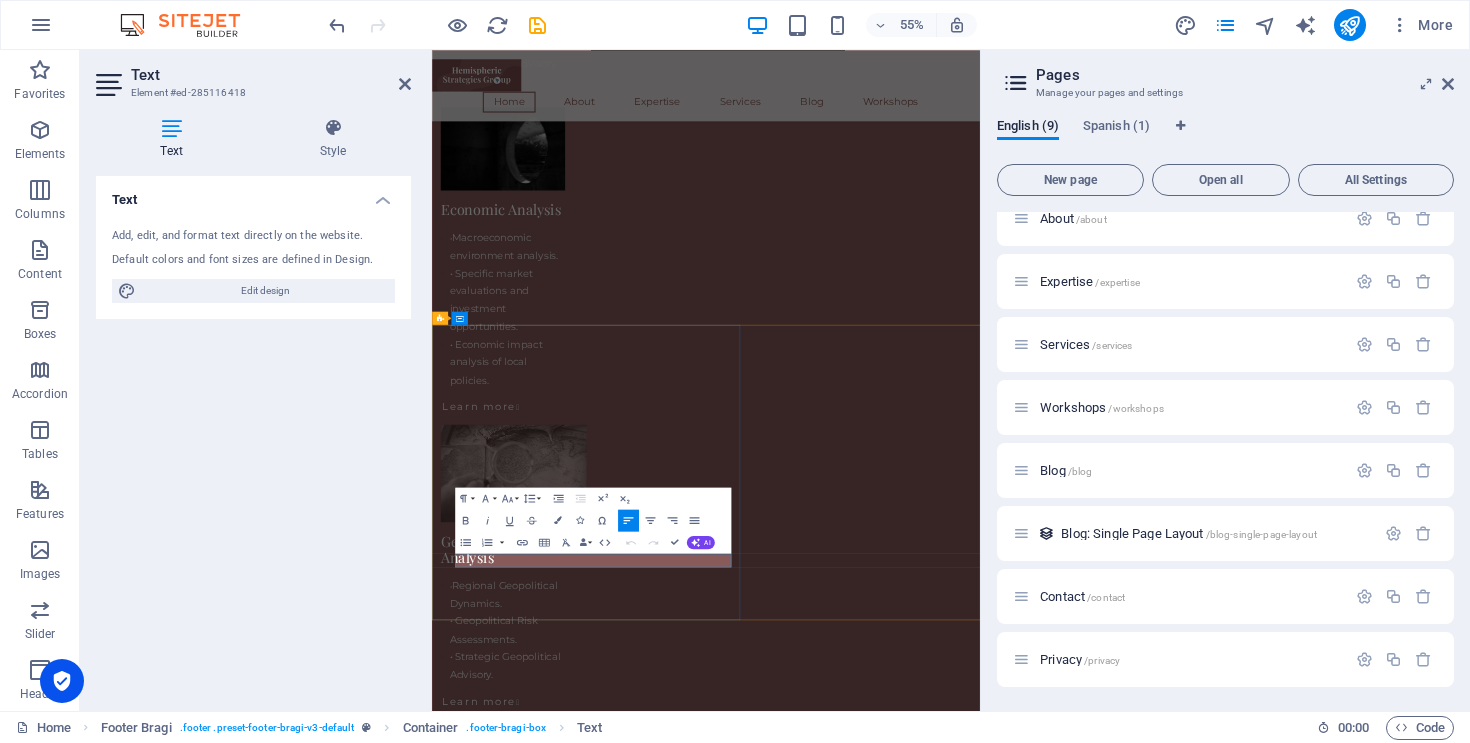 click on "Legal Notice  |  Privacy Policy" at bounding box center (930, 12780) 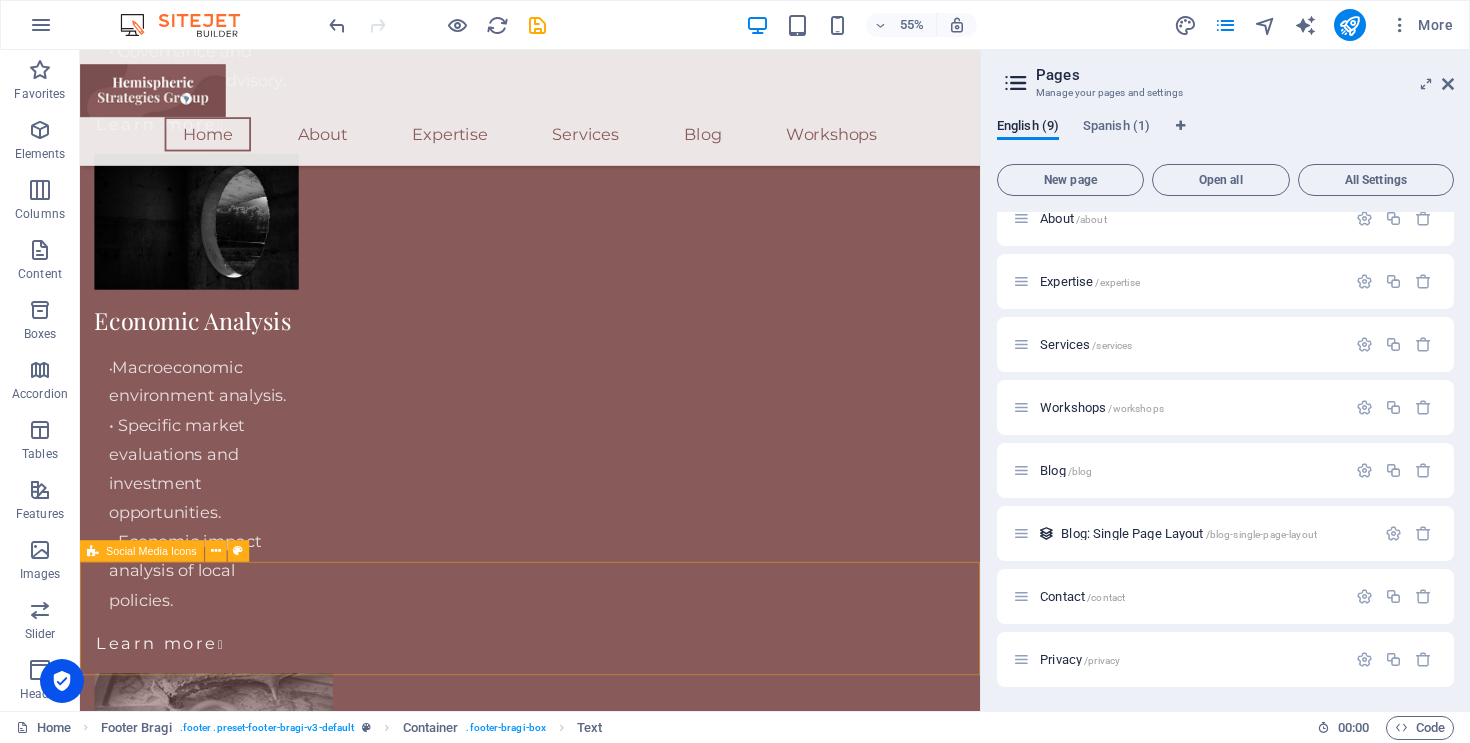 scroll, scrollTop: 4867, scrollLeft: 0, axis: vertical 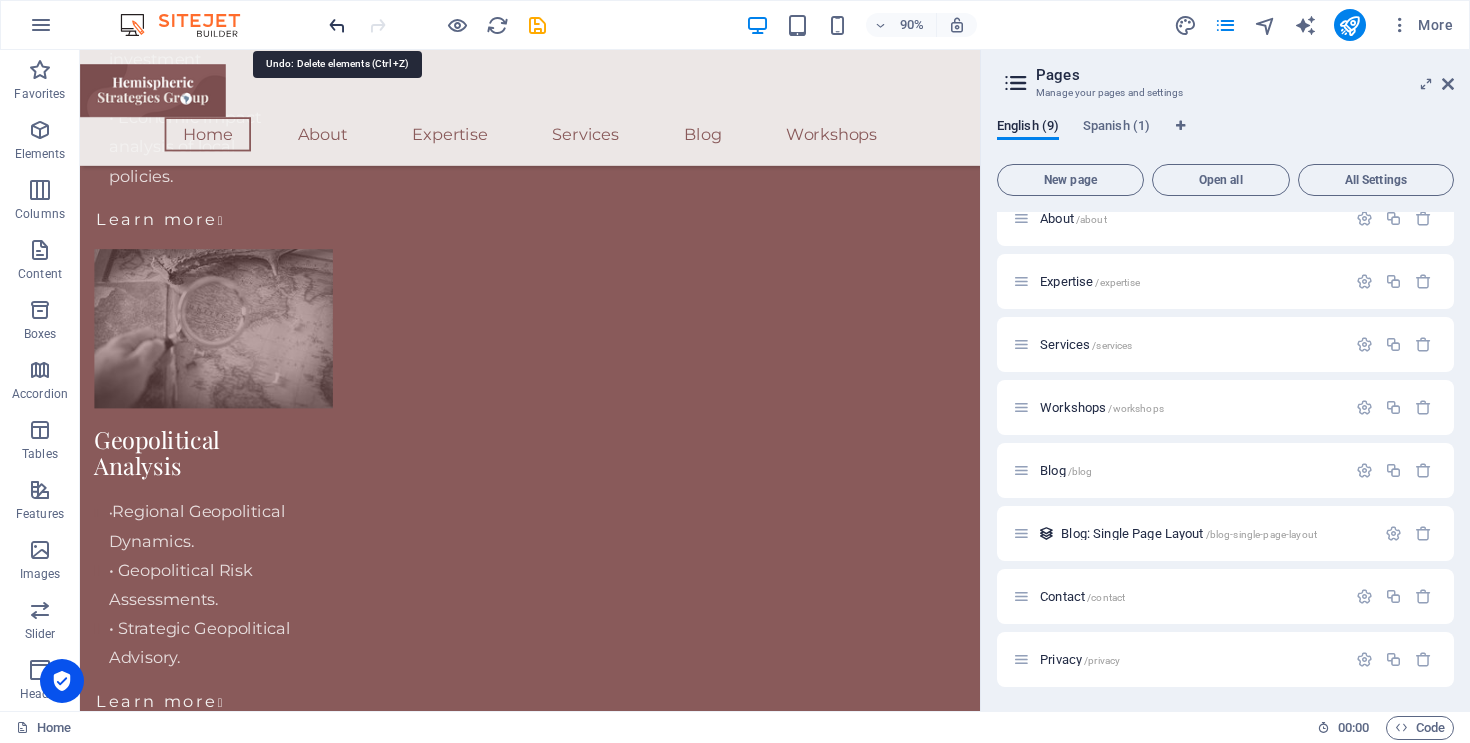 click at bounding box center (337, 25) 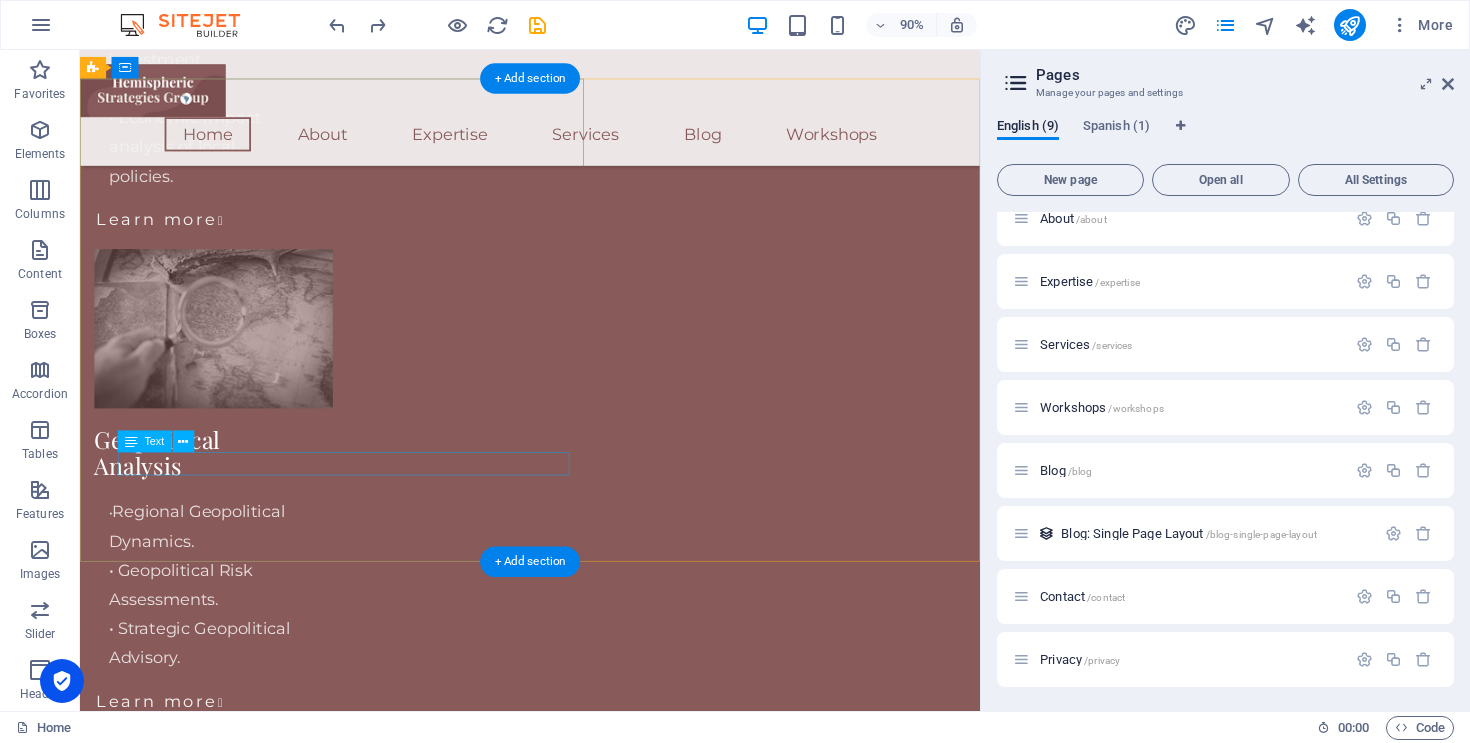 click on "Legal Notice  |  Privacy Policy" at bounding box center (580, 12324) 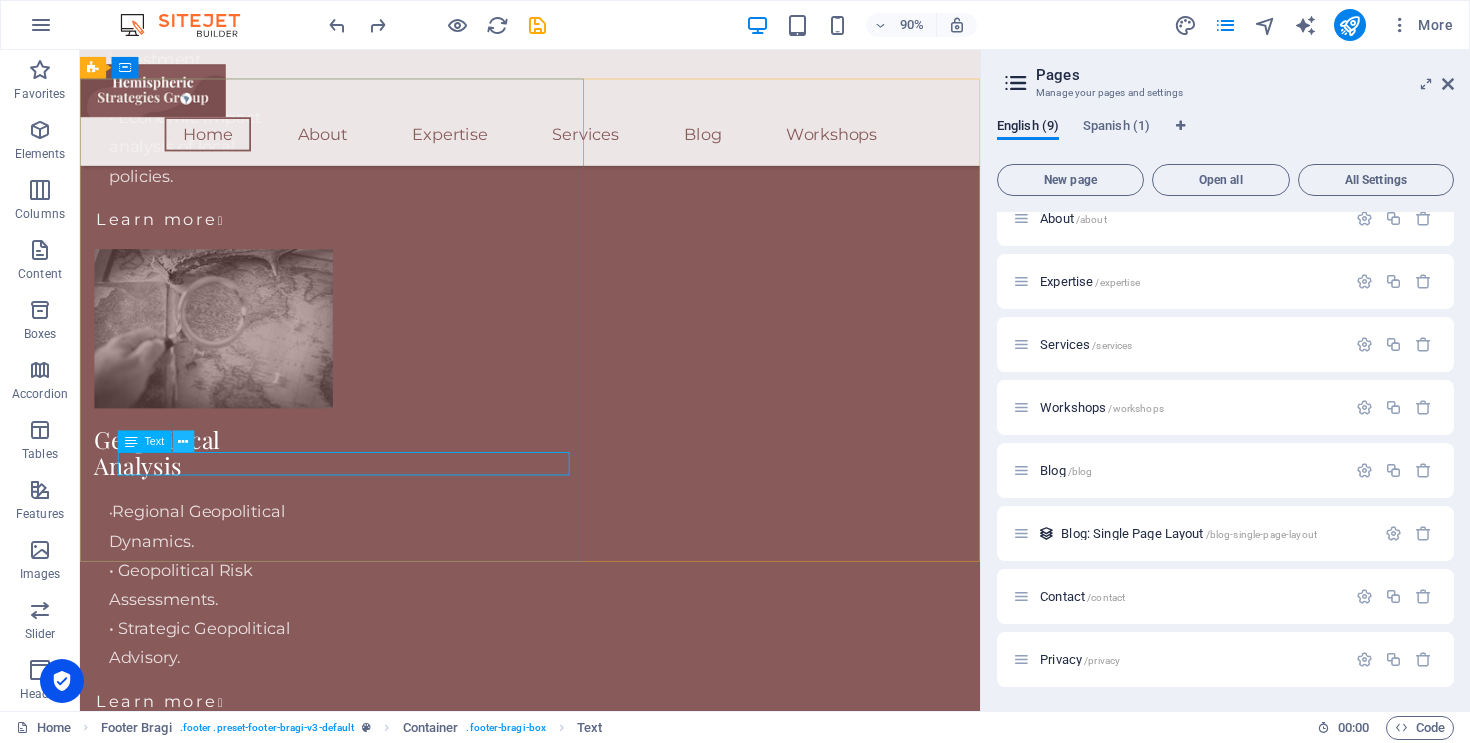 click at bounding box center [183, 441] 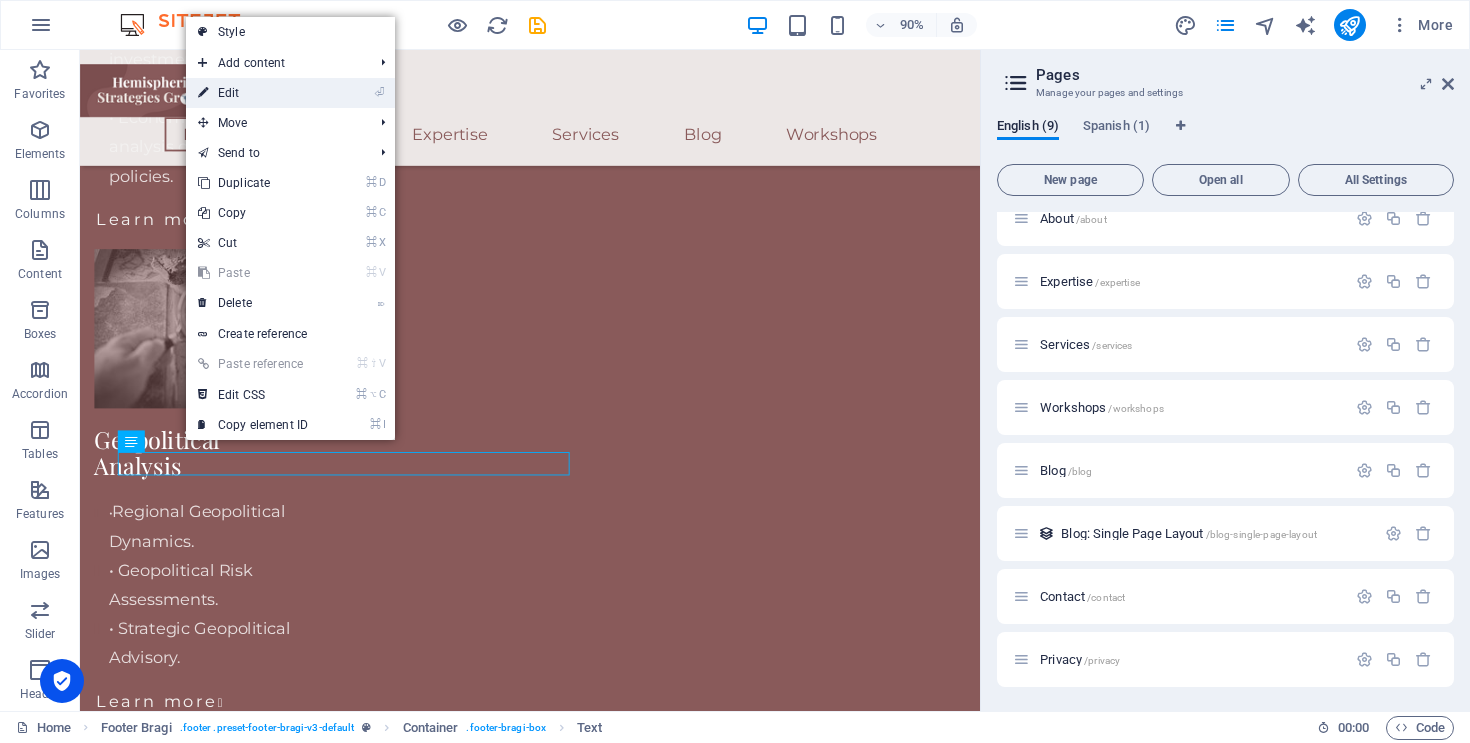 click on "⏎  Edit" at bounding box center (253, 93) 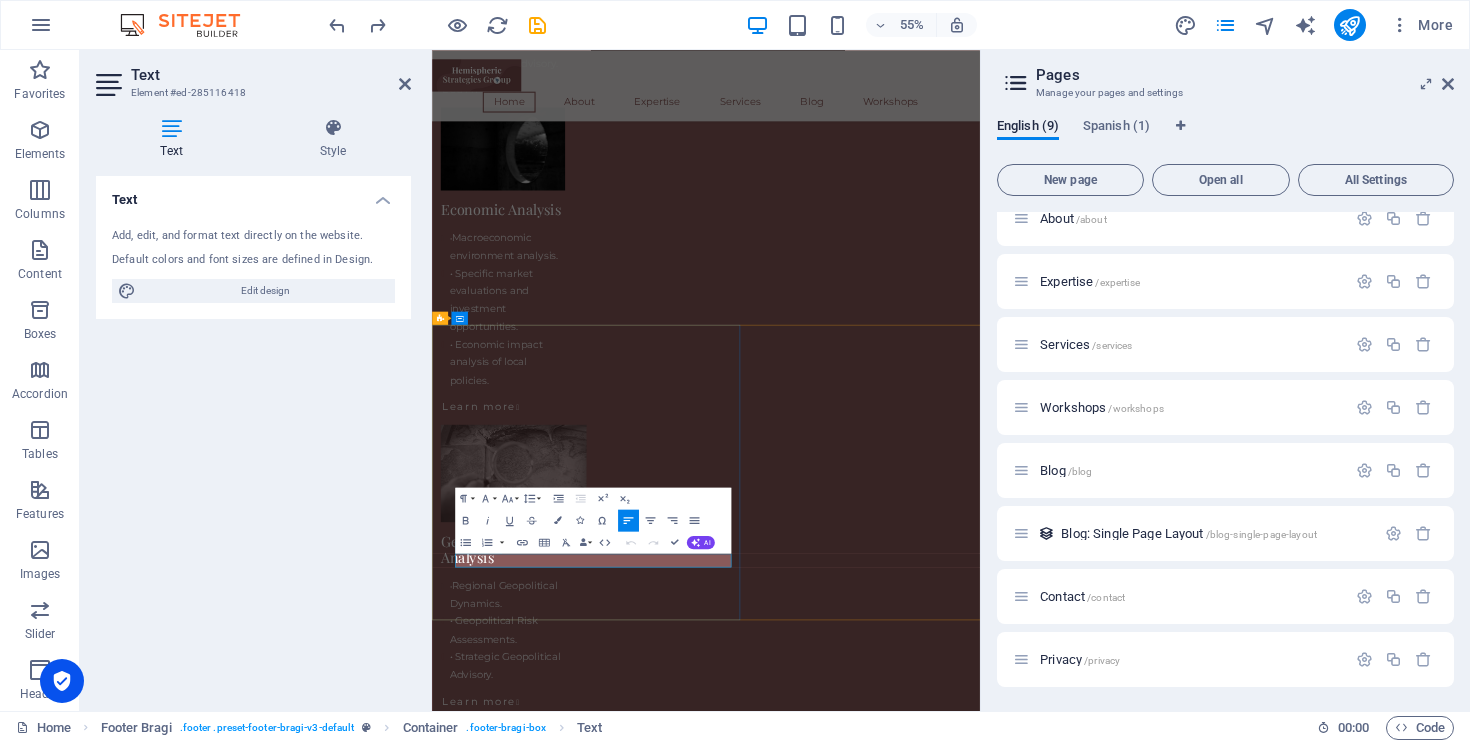 click on "Legal Notice  |  Privacy Policy" at bounding box center (930, 12780) 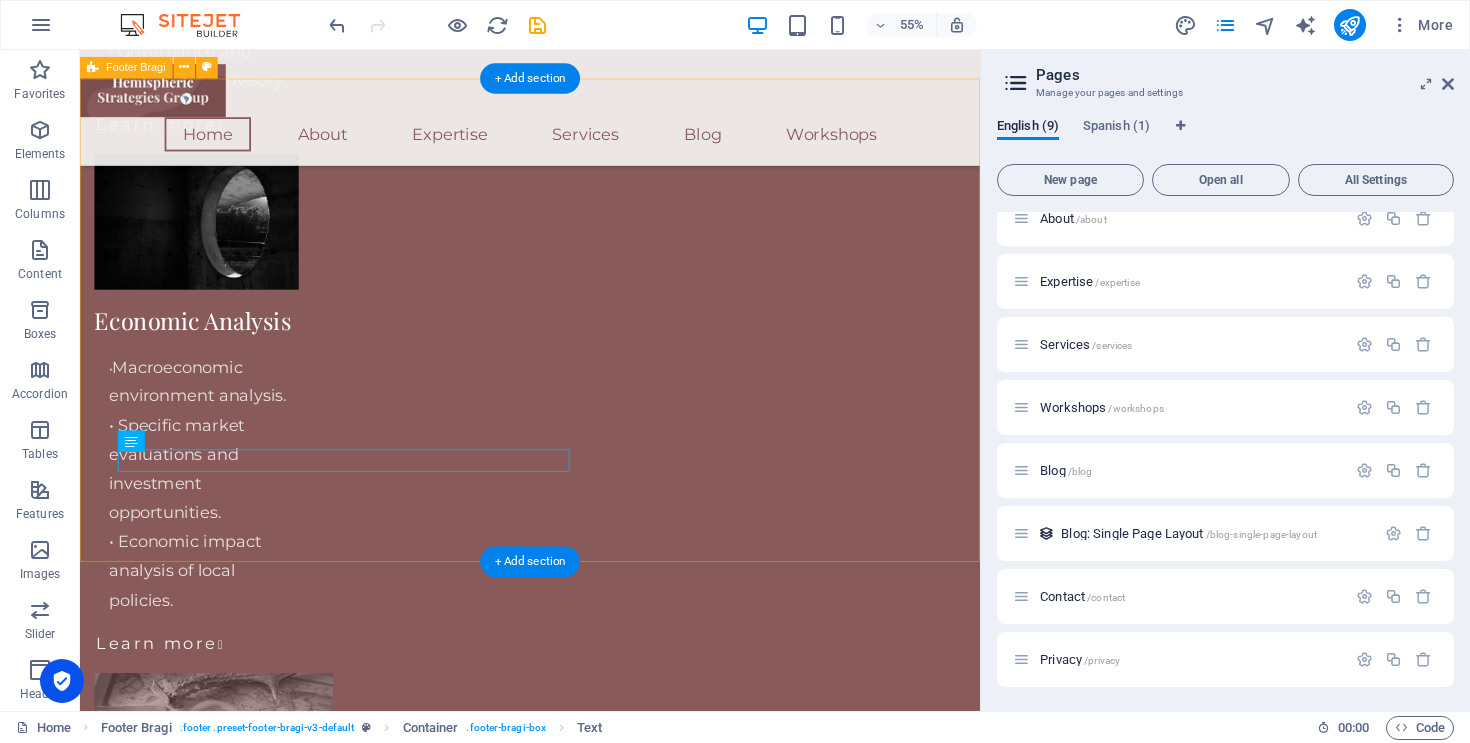 scroll, scrollTop: 4867, scrollLeft: 0, axis: vertical 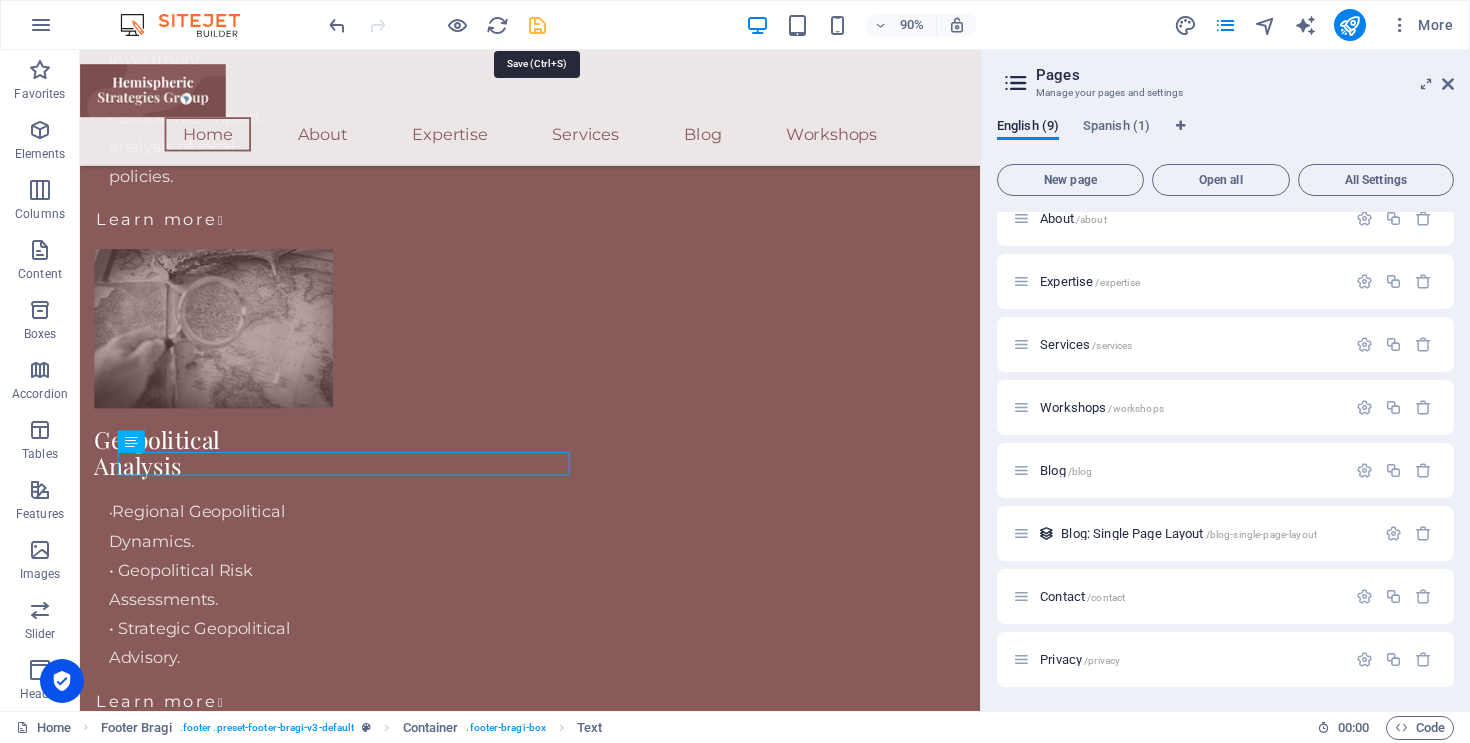 click at bounding box center [537, 25] 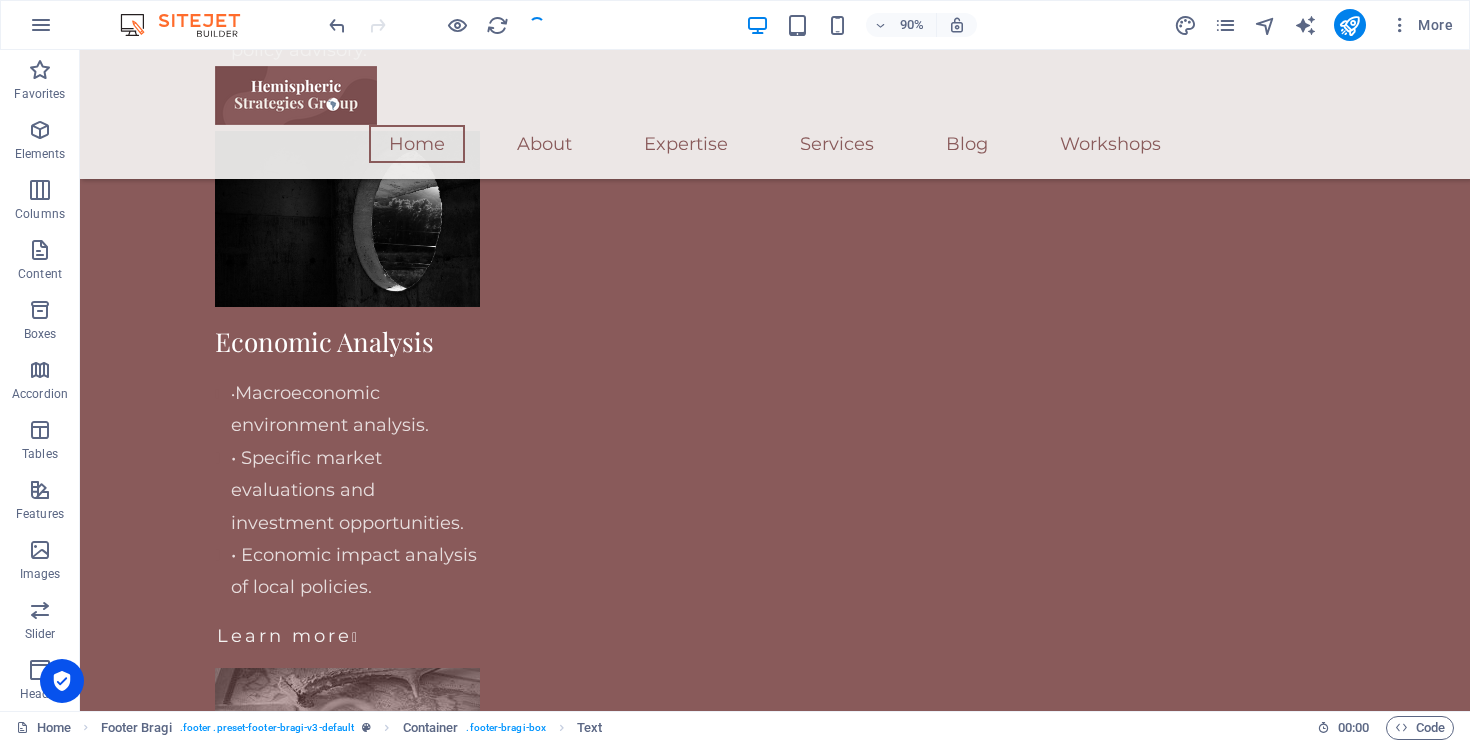scroll, scrollTop: 4958, scrollLeft: 0, axis: vertical 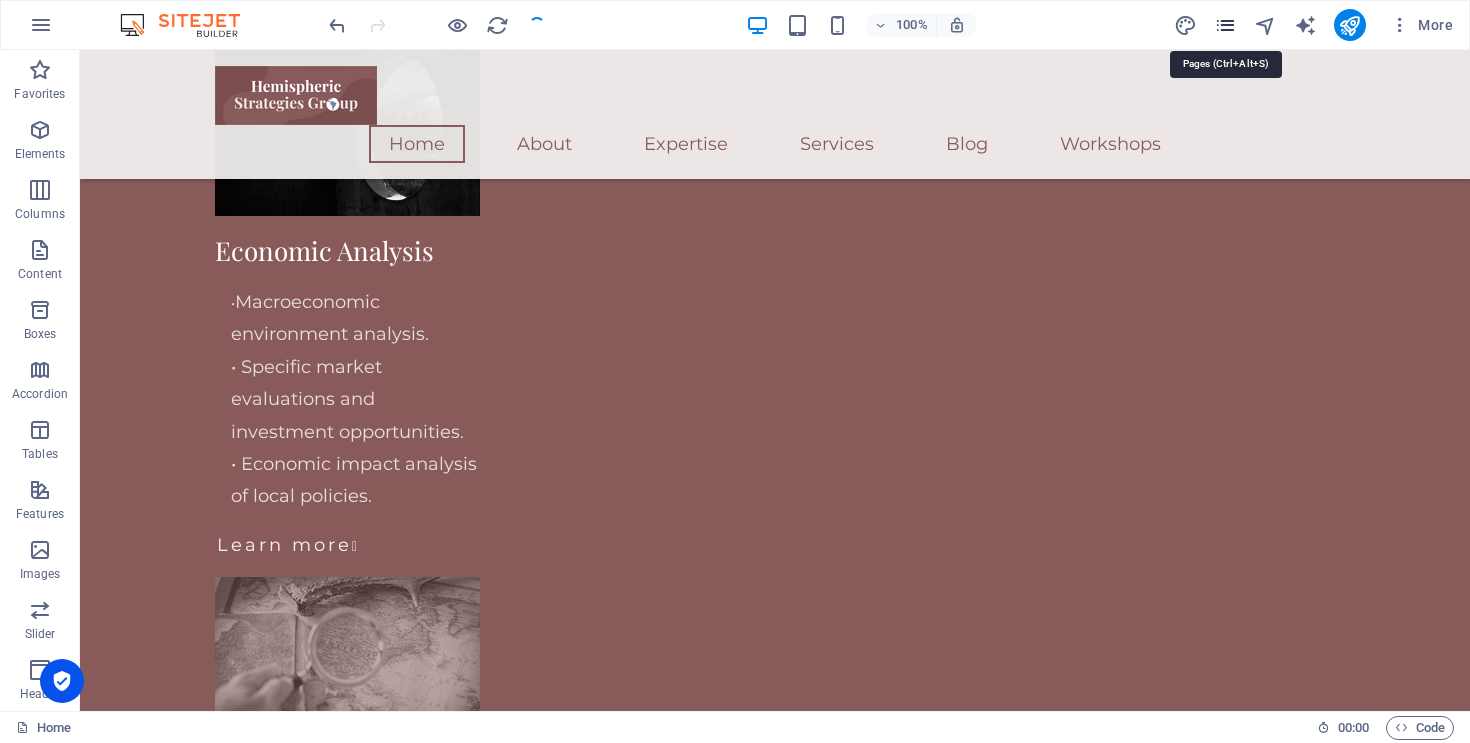 click at bounding box center (1225, 25) 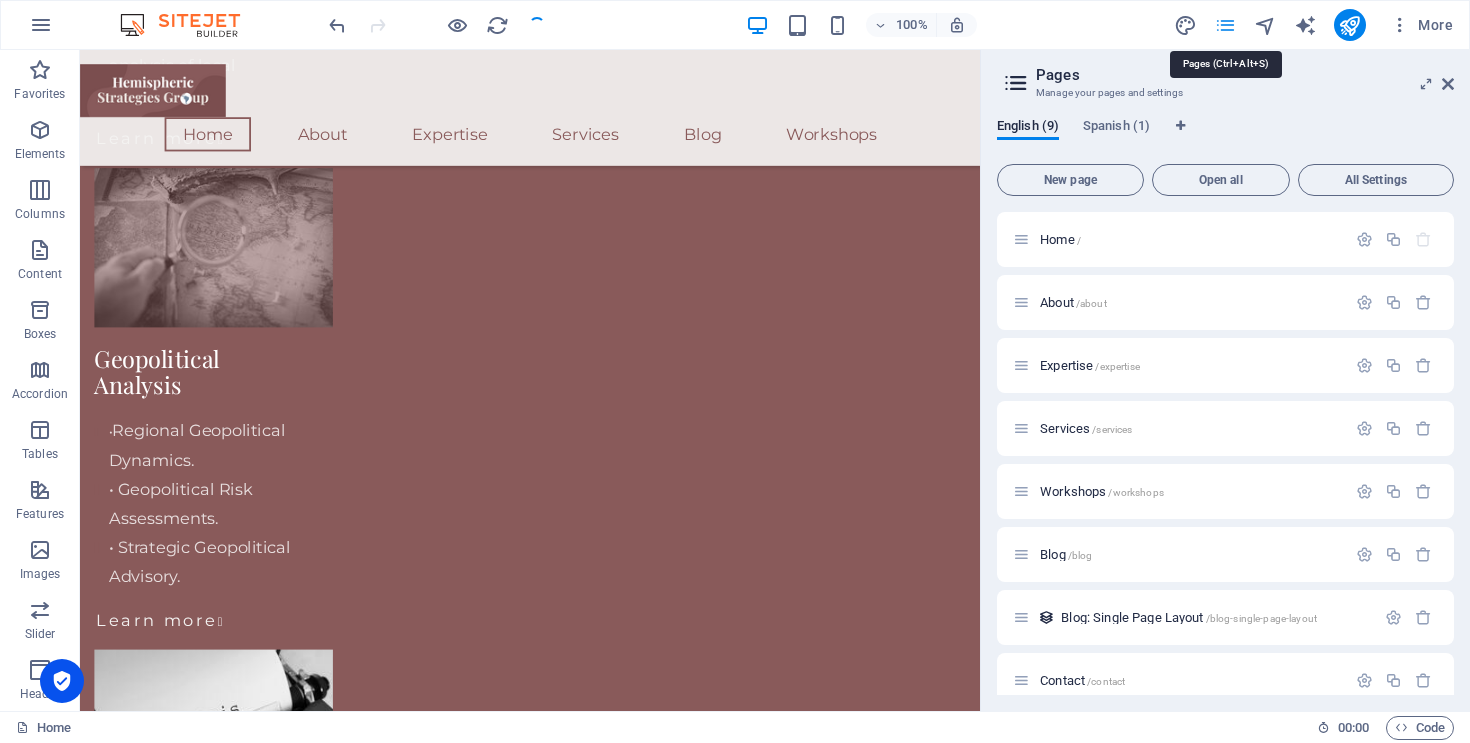 scroll, scrollTop: 4867, scrollLeft: 0, axis: vertical 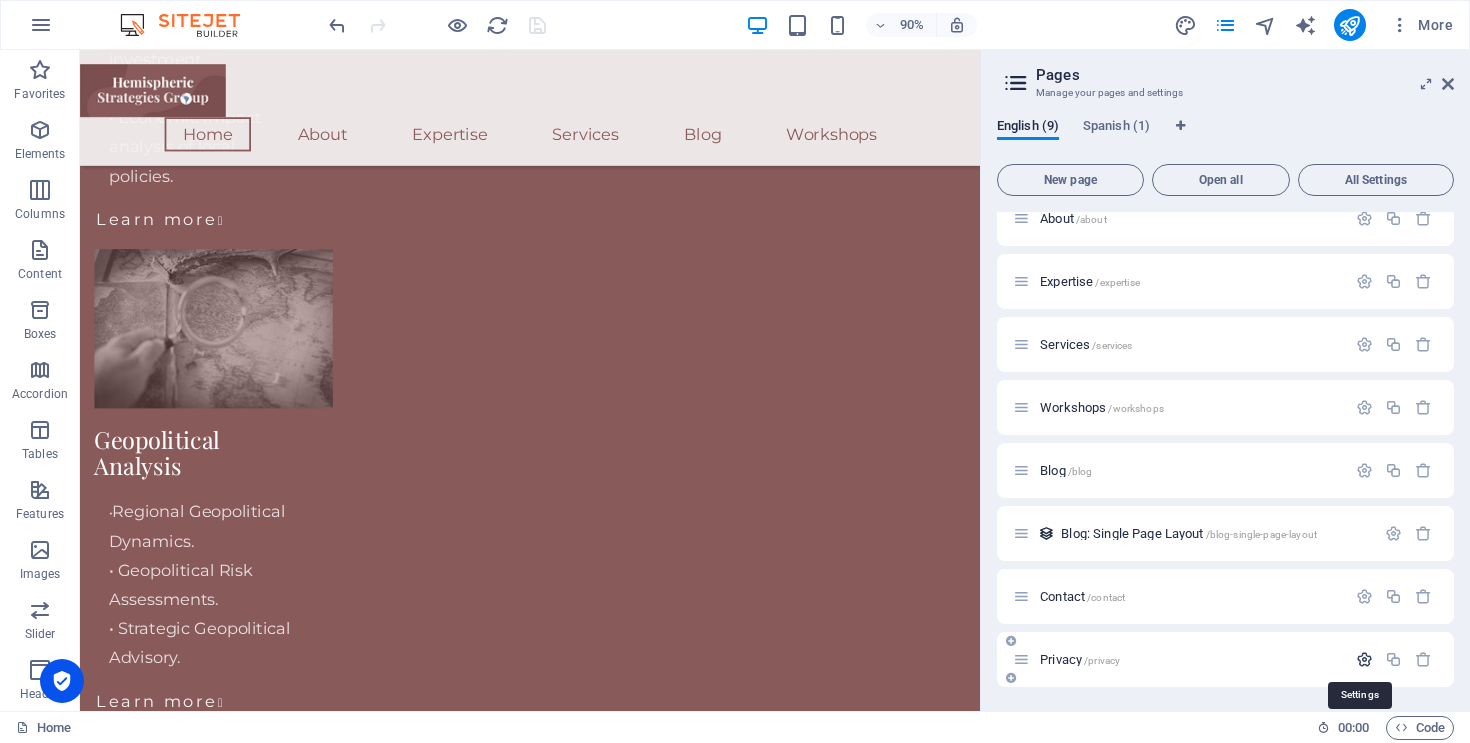 click at bounding box center [1364, 659] 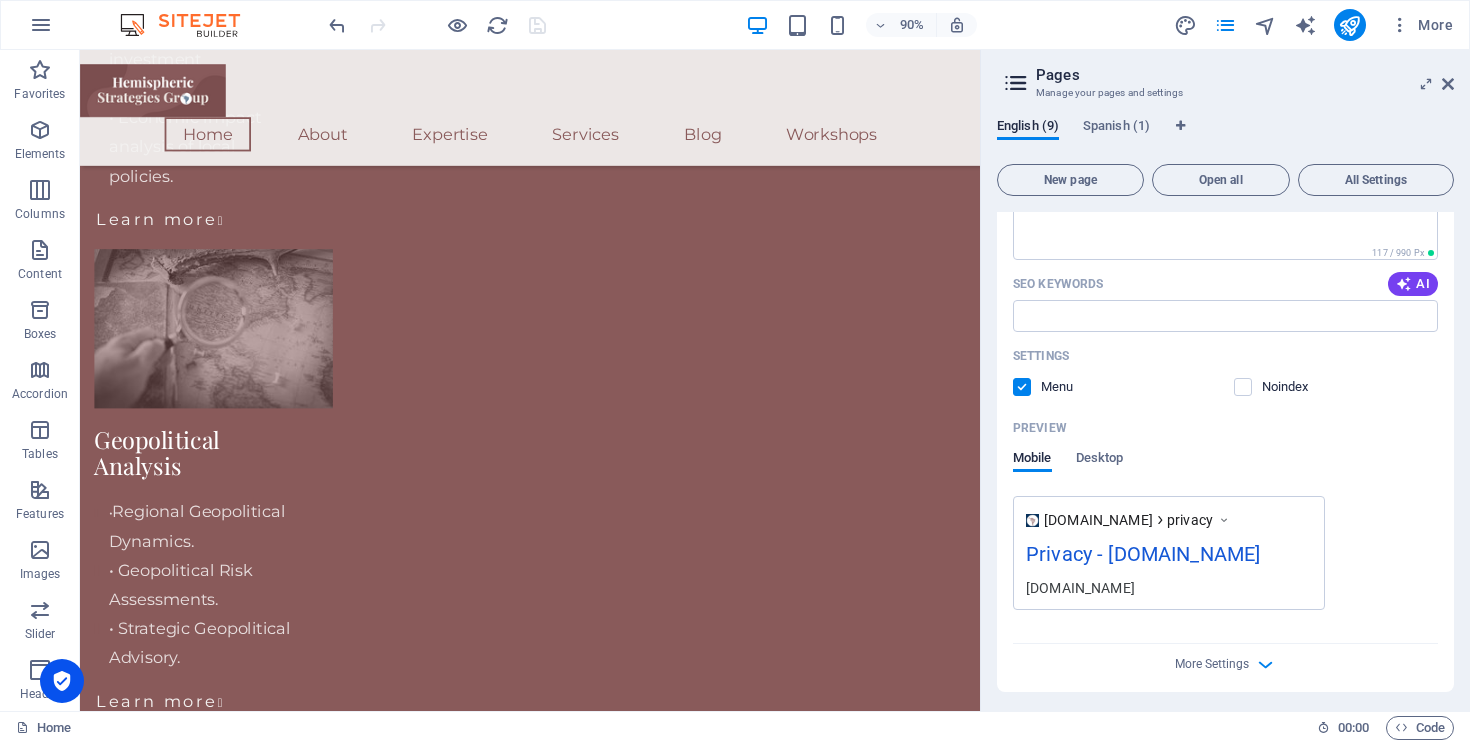 scroll, scrollTop: 829, scrollLeft: 0, axis: vertical 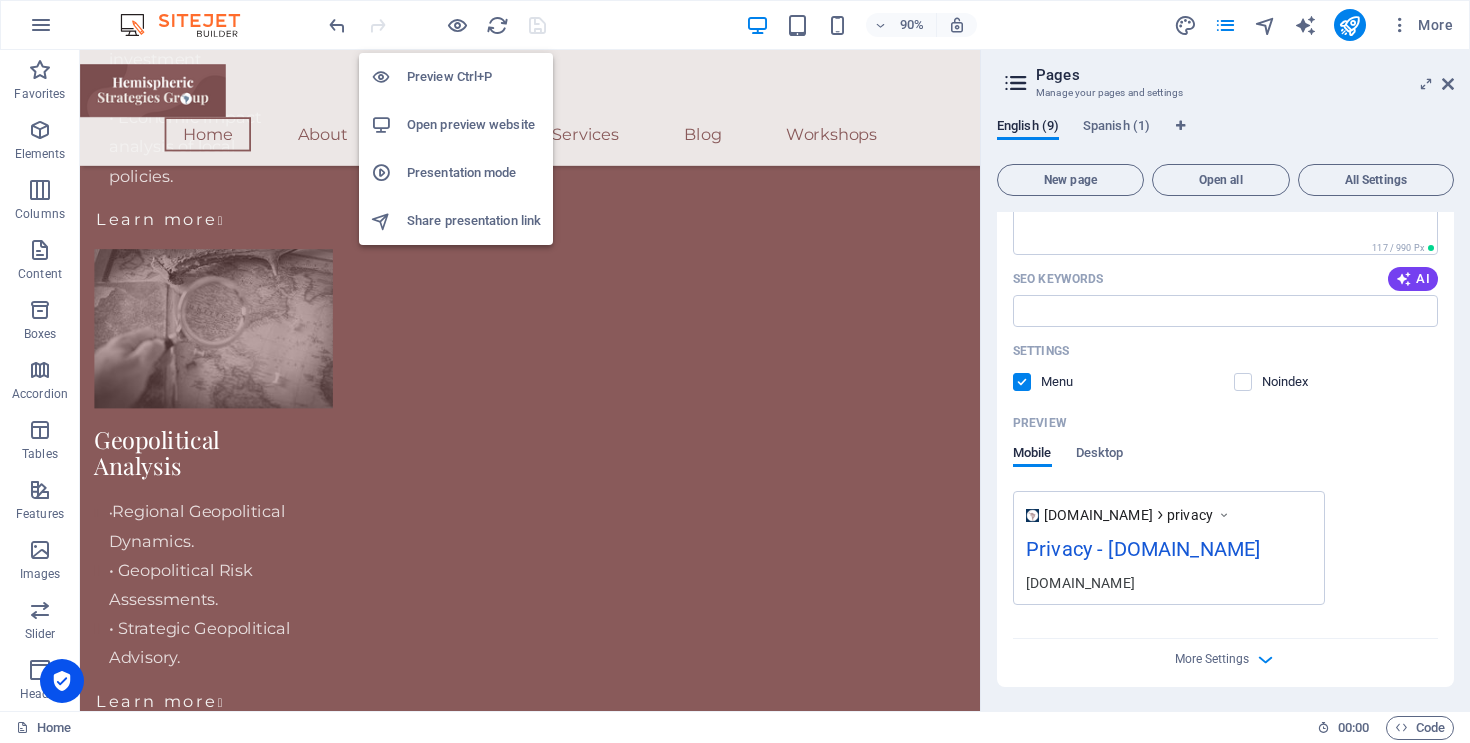 click on "Open preview website" at bounding box center [474, 125] 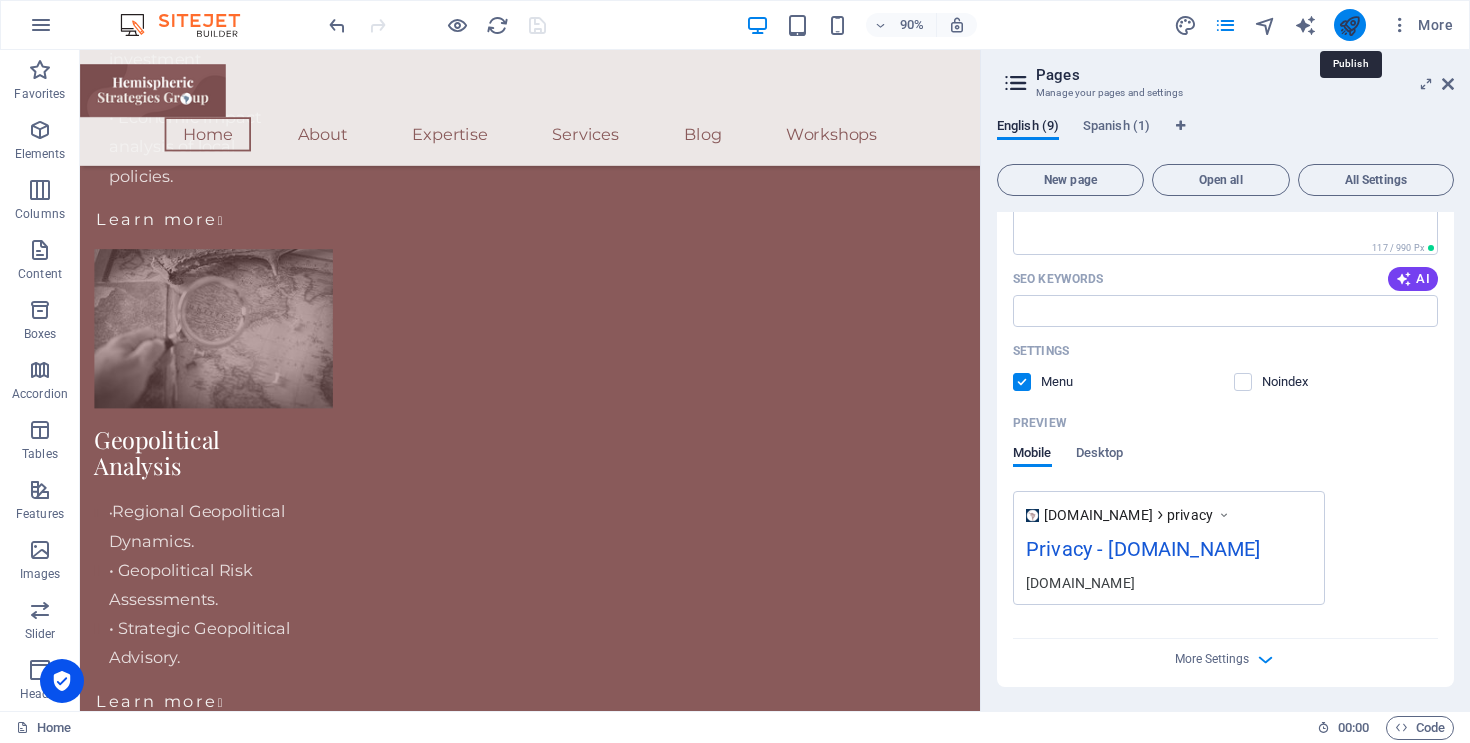 click at bounding box center (1349, 25) 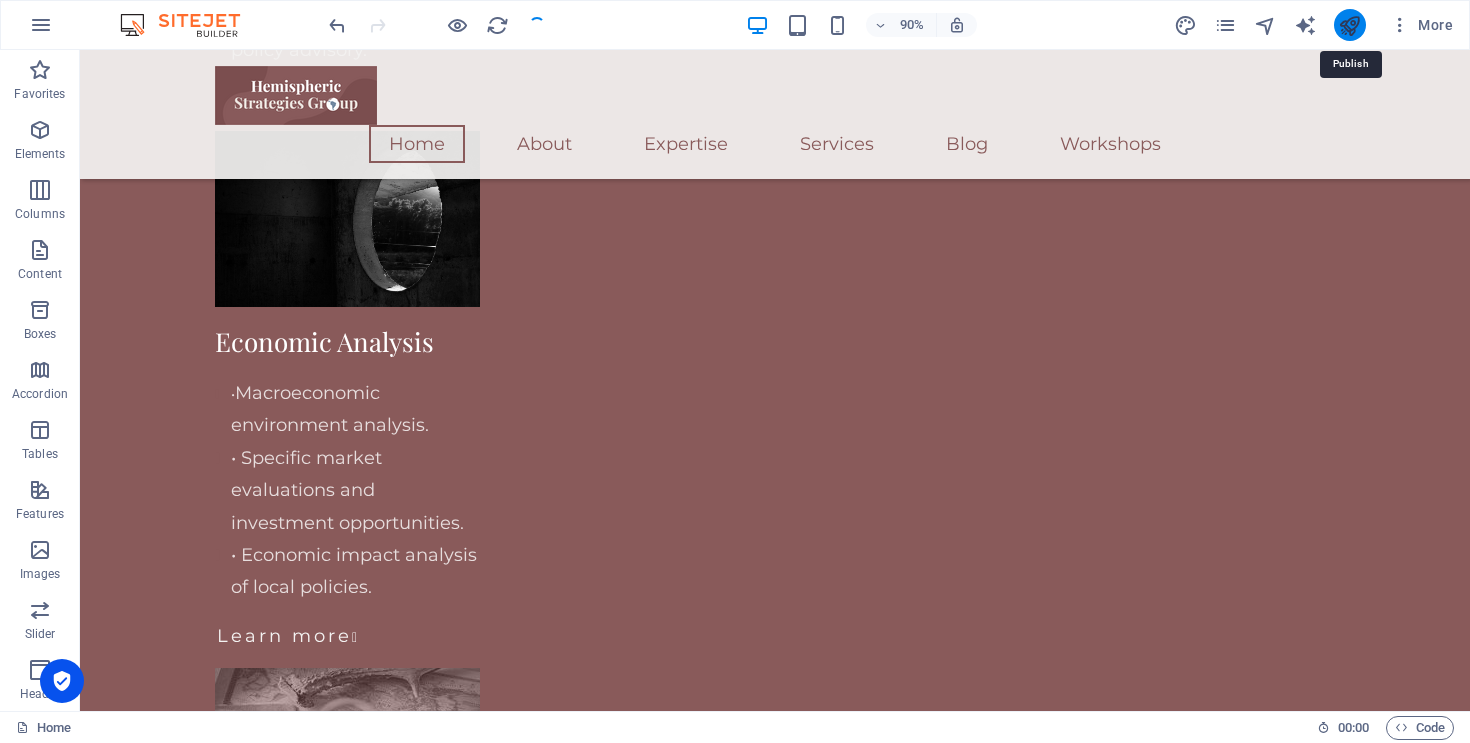 scroll, scrollTop: 4958, scrollLeft: 0, axis: vertical 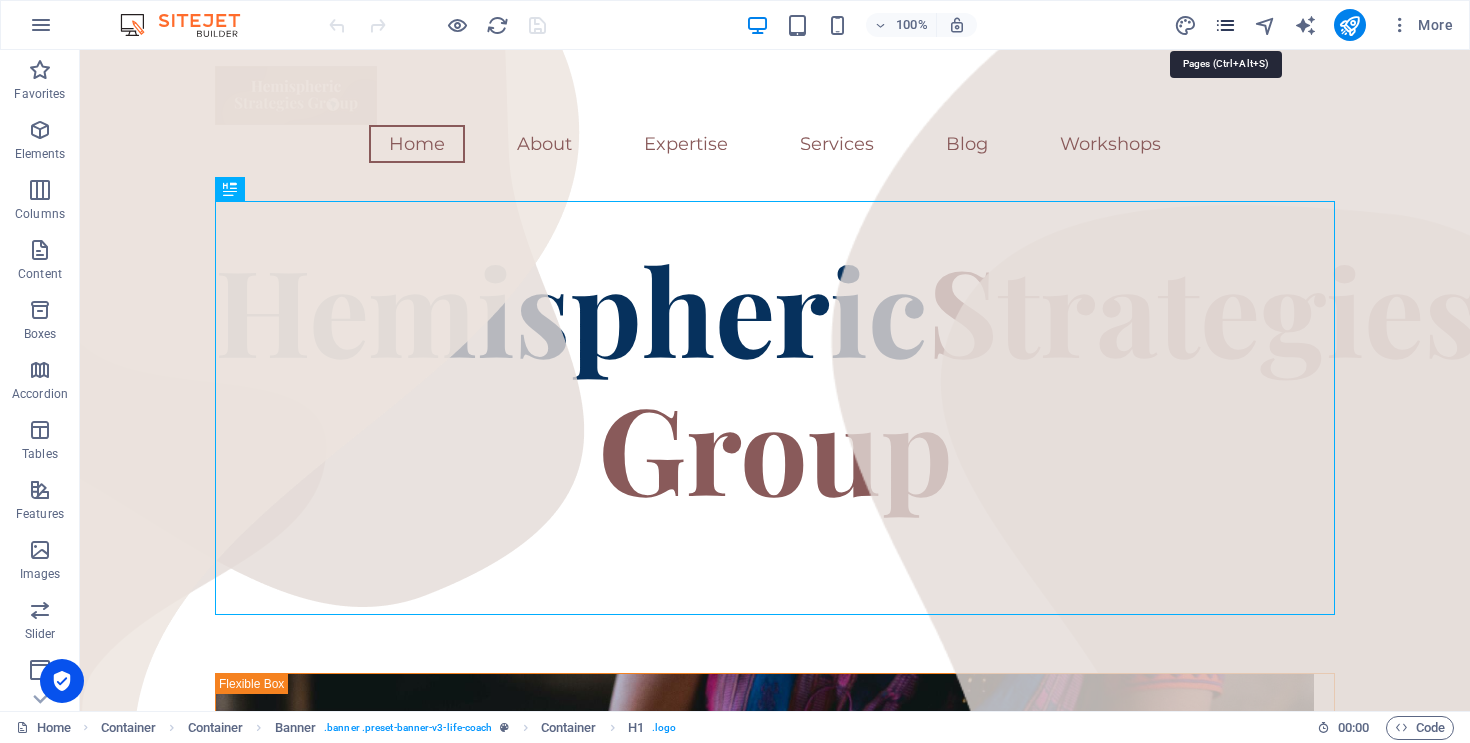 click at bounding box center [1225, 25] 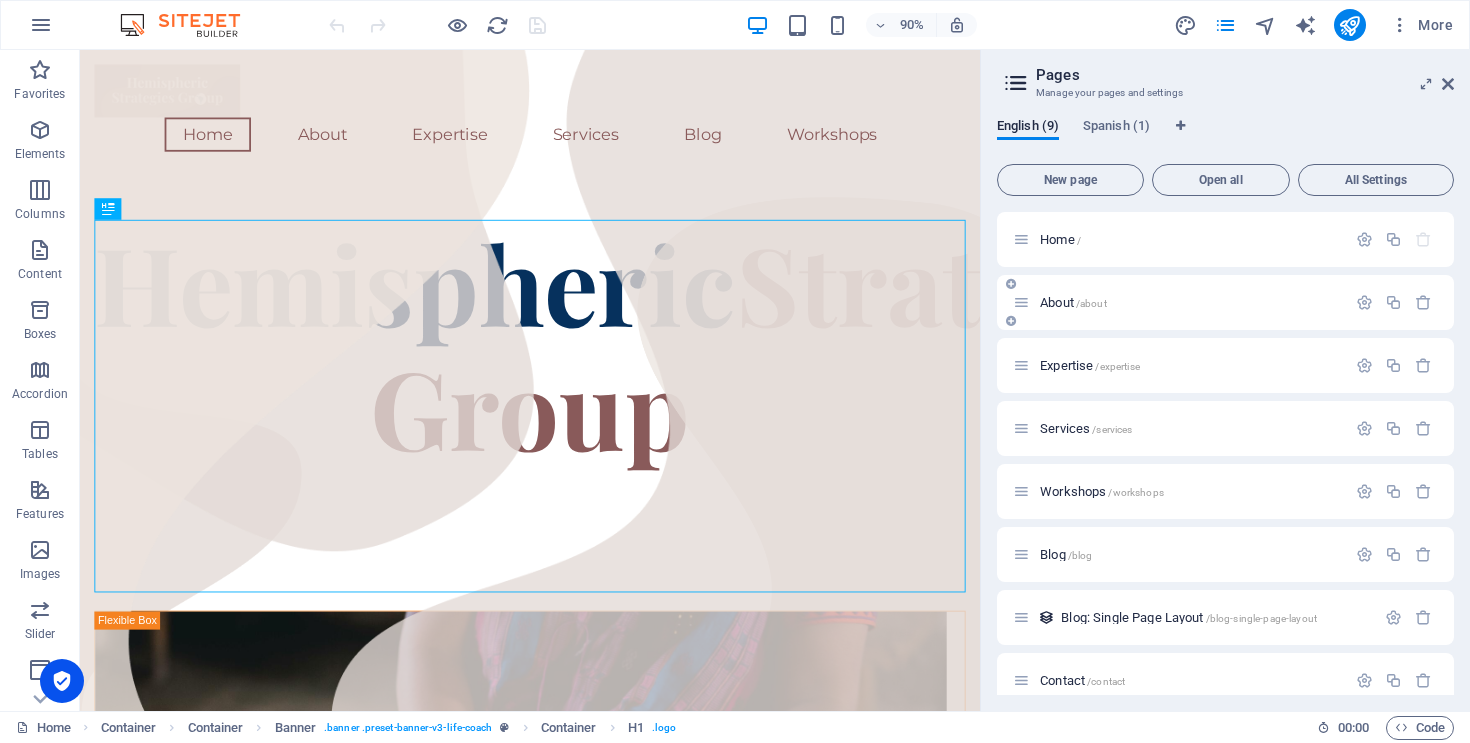 scroll, scrollTop: 84, scrollLeft: 0, axis: vertical 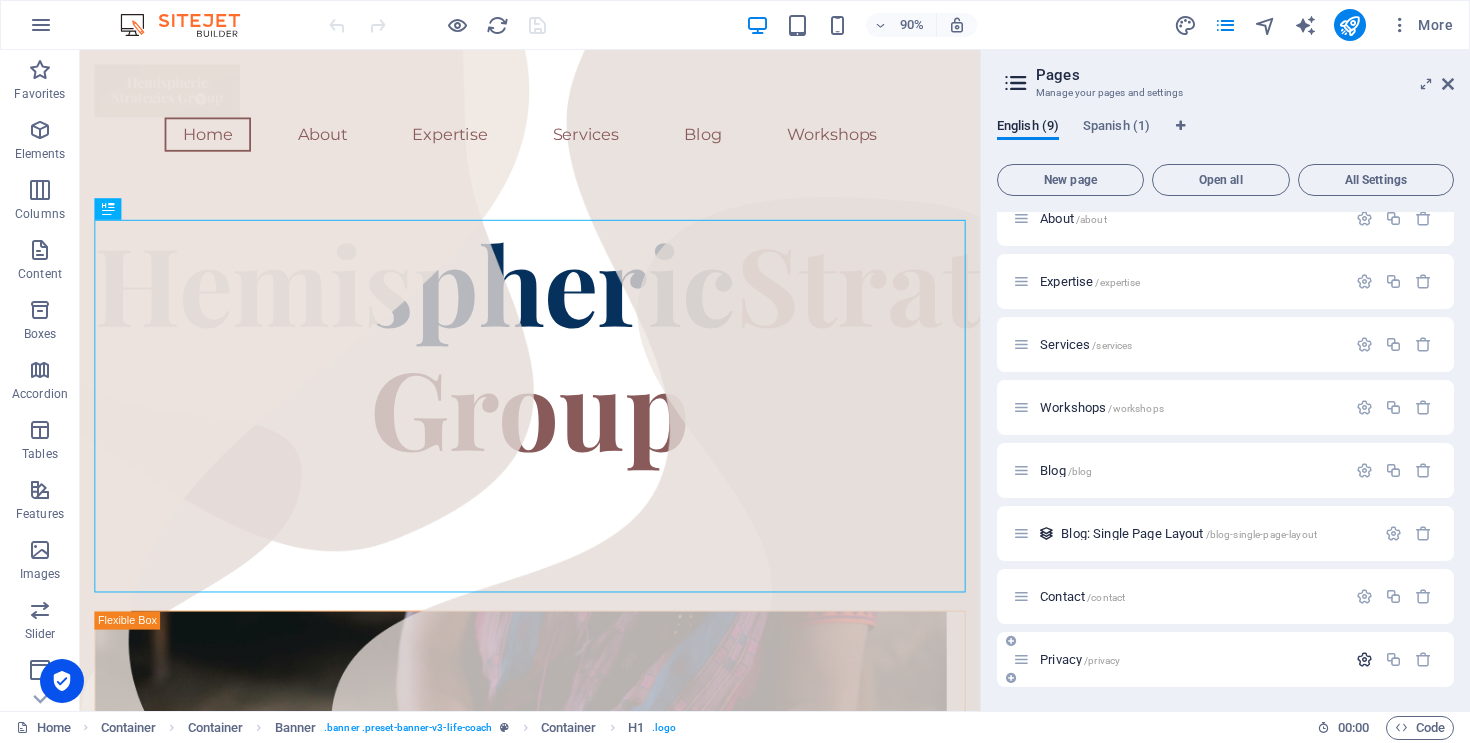 click at bounding box center (1364, 659) 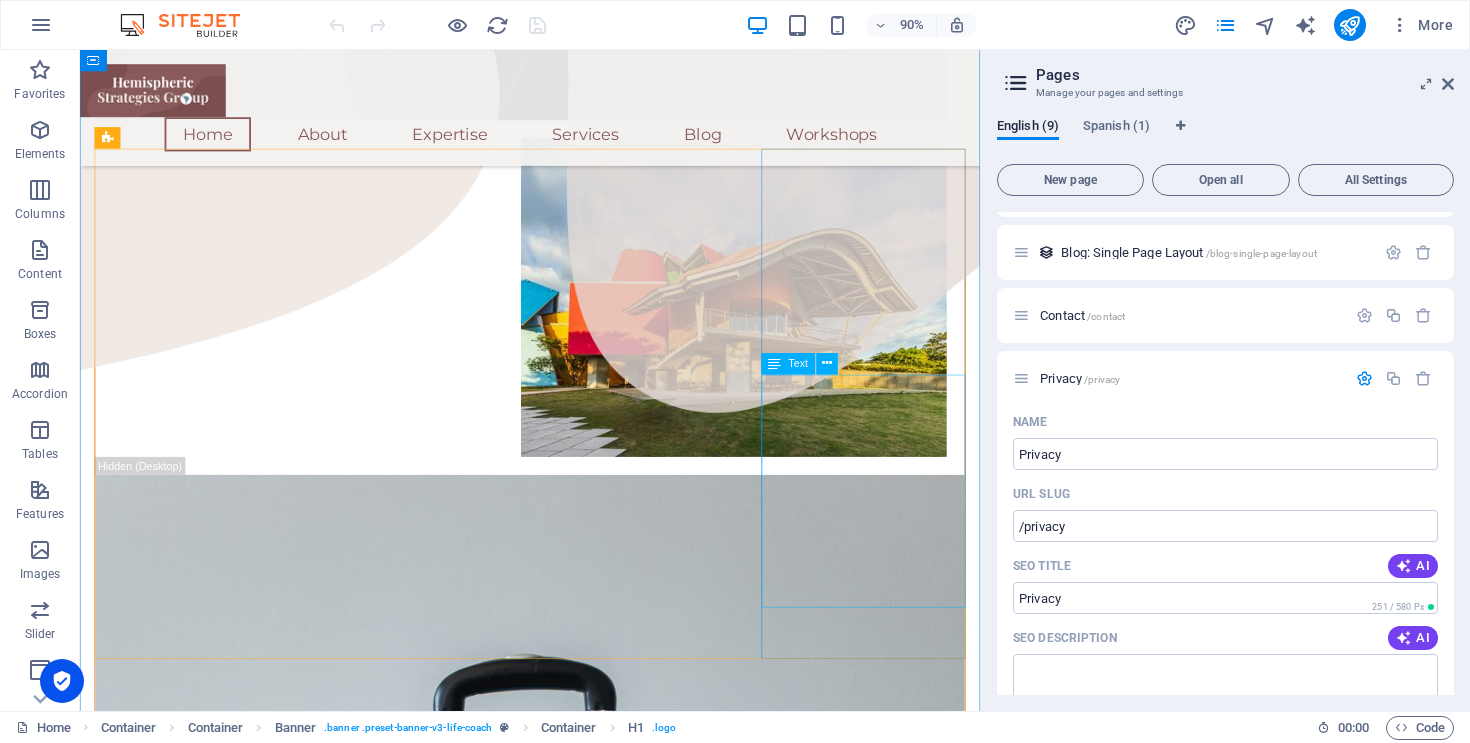 scroll, scrollTop: 1541, scrollLeft: 0, axis: vertical 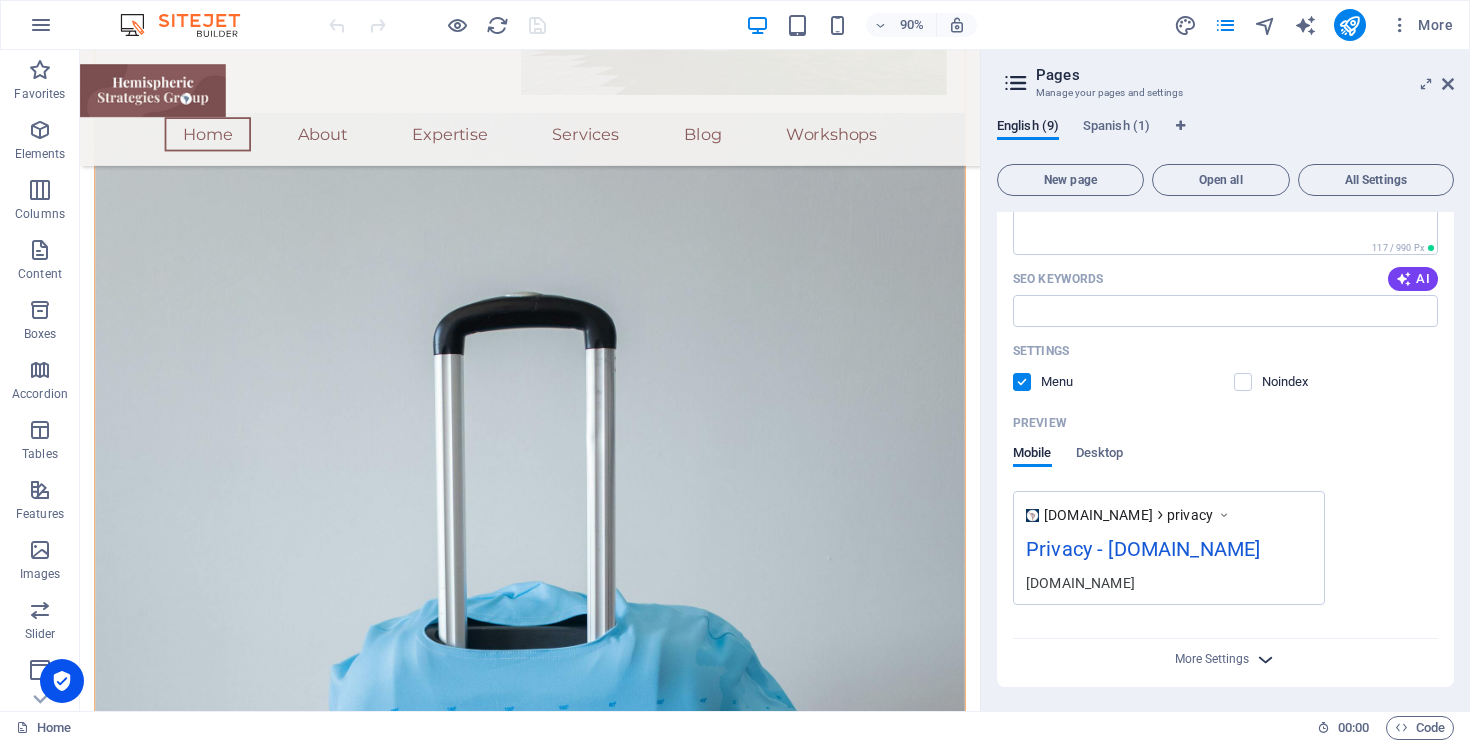 click at bounding box center (1265, 659) 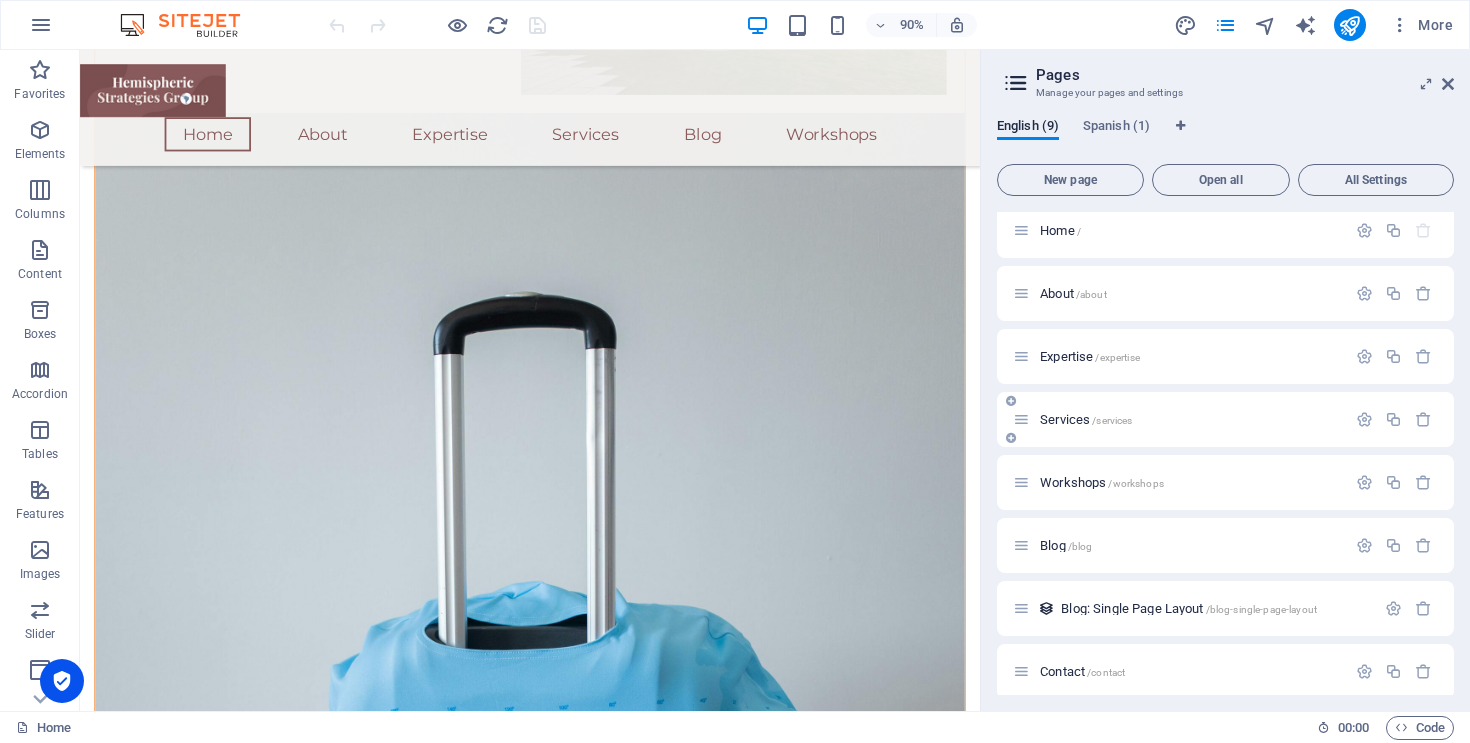 scroll, scrollTop: 0, scrollLeft: 0, axis: both 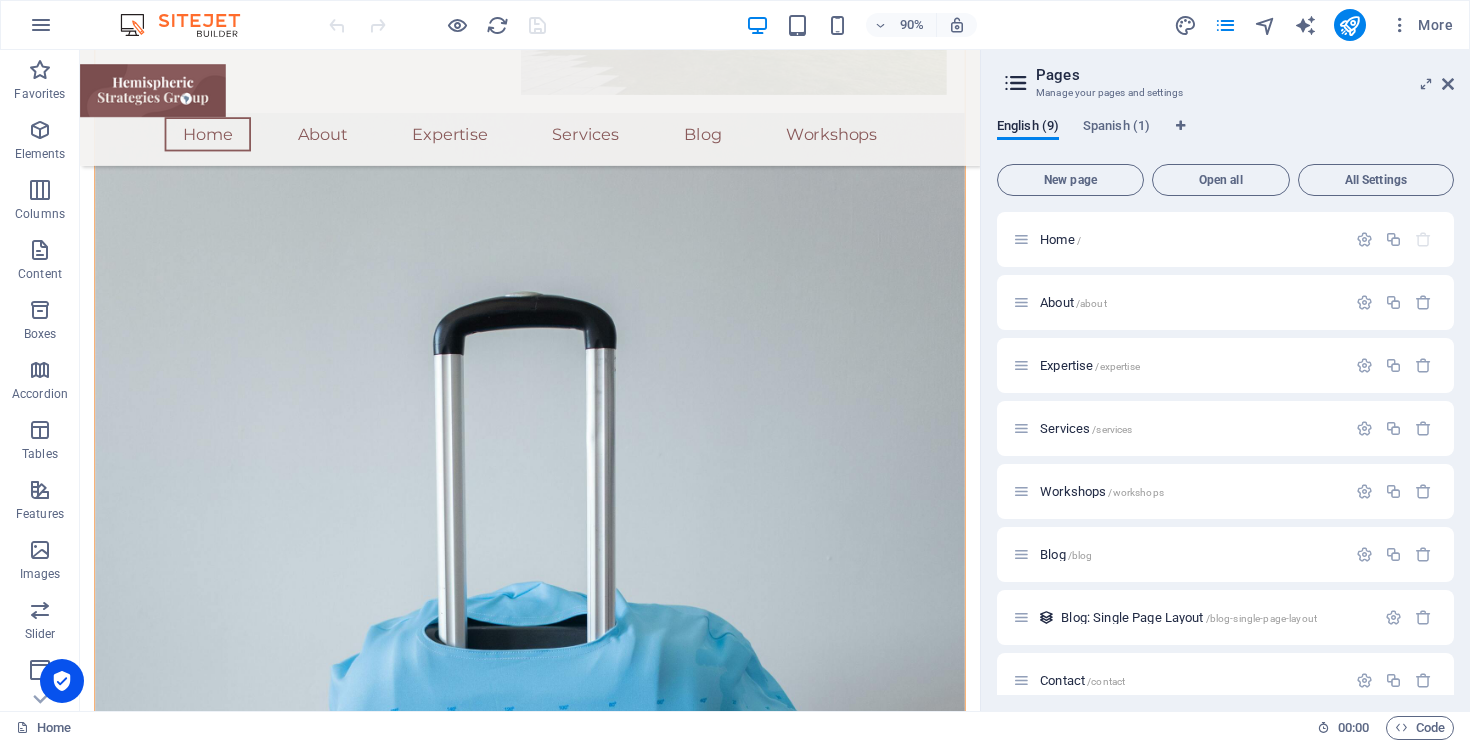 drag, startPoint x: 1447, startPoint y: 83, endPoint x: 1033, endPoint y: 94, distance: 414.14612 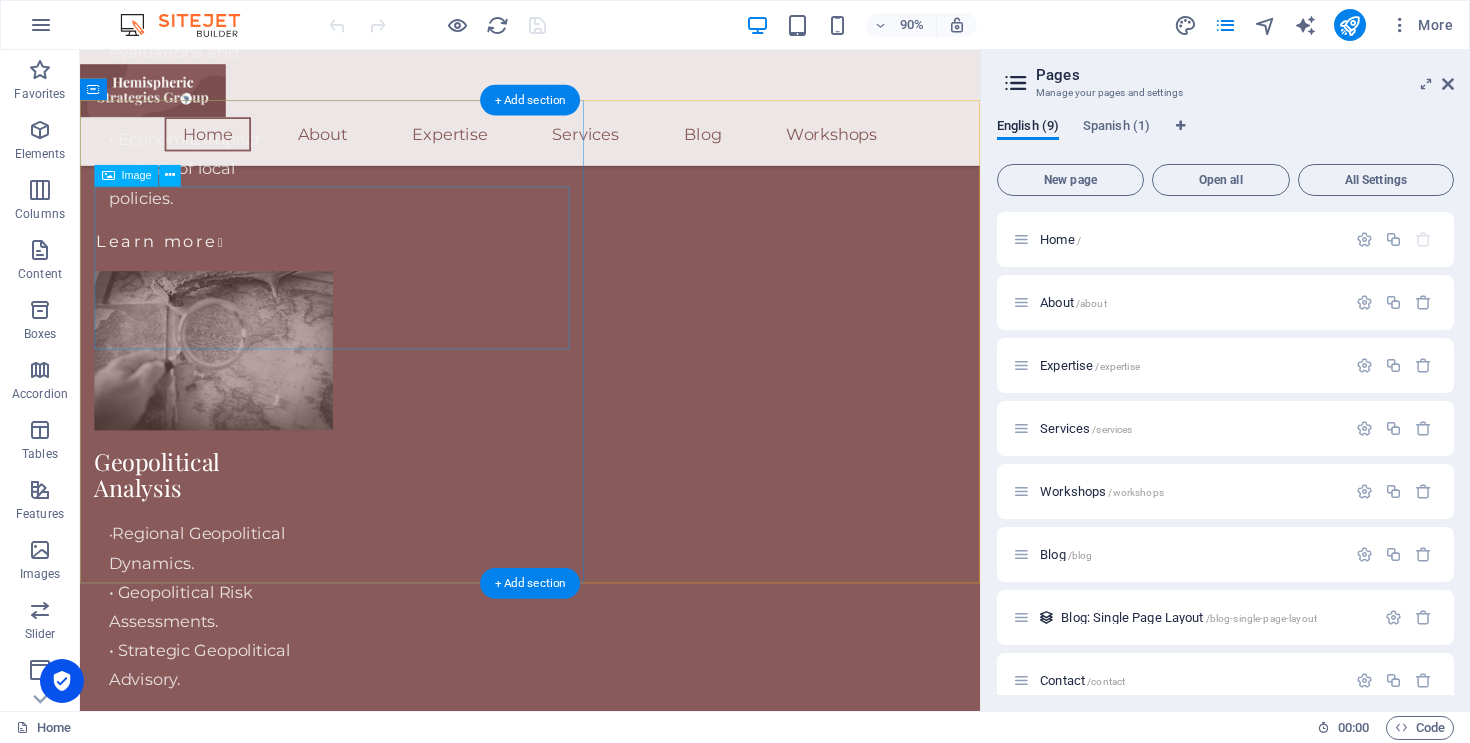 scroll, scrollTop: 4867, scrollLeft: 0, axis: vertical 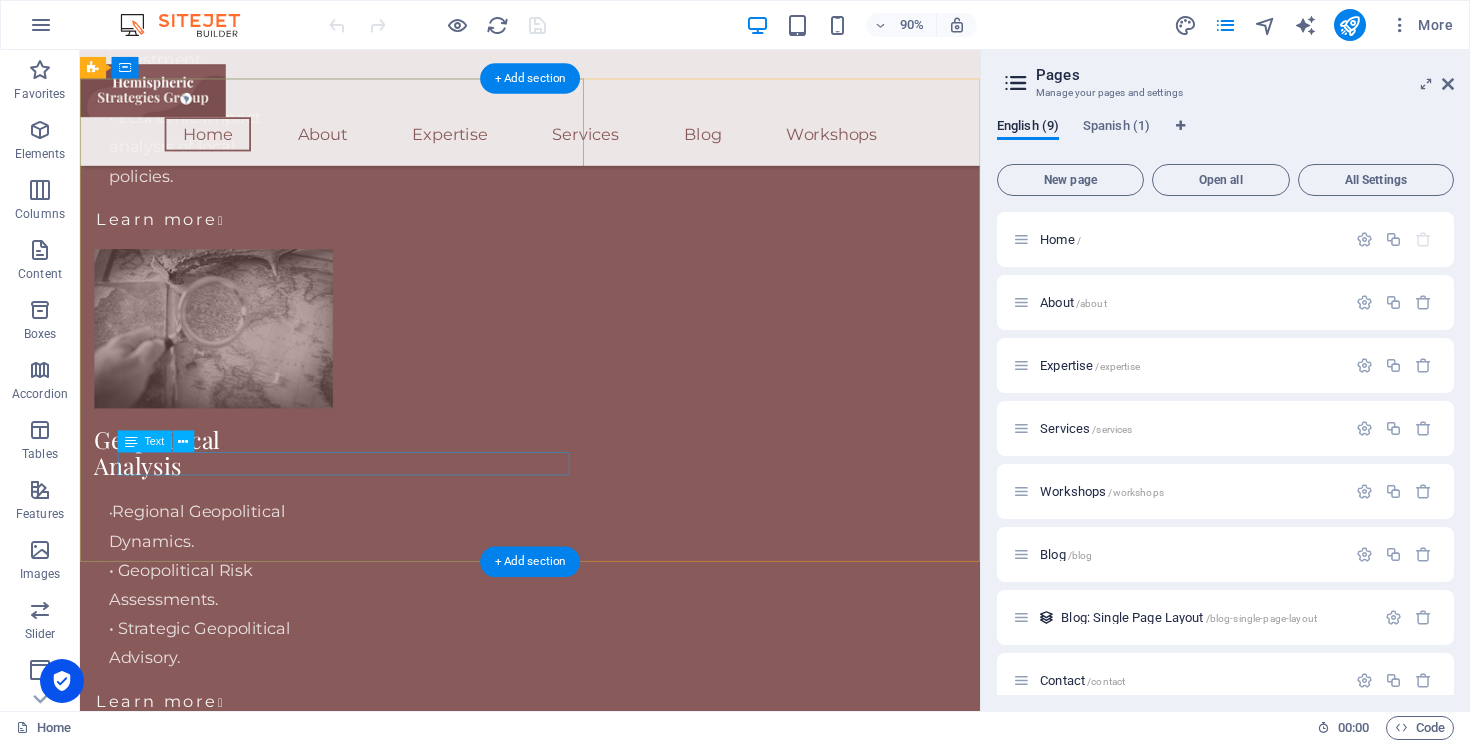 click on "Privacy Policy" at bounding box center [580, 12324] 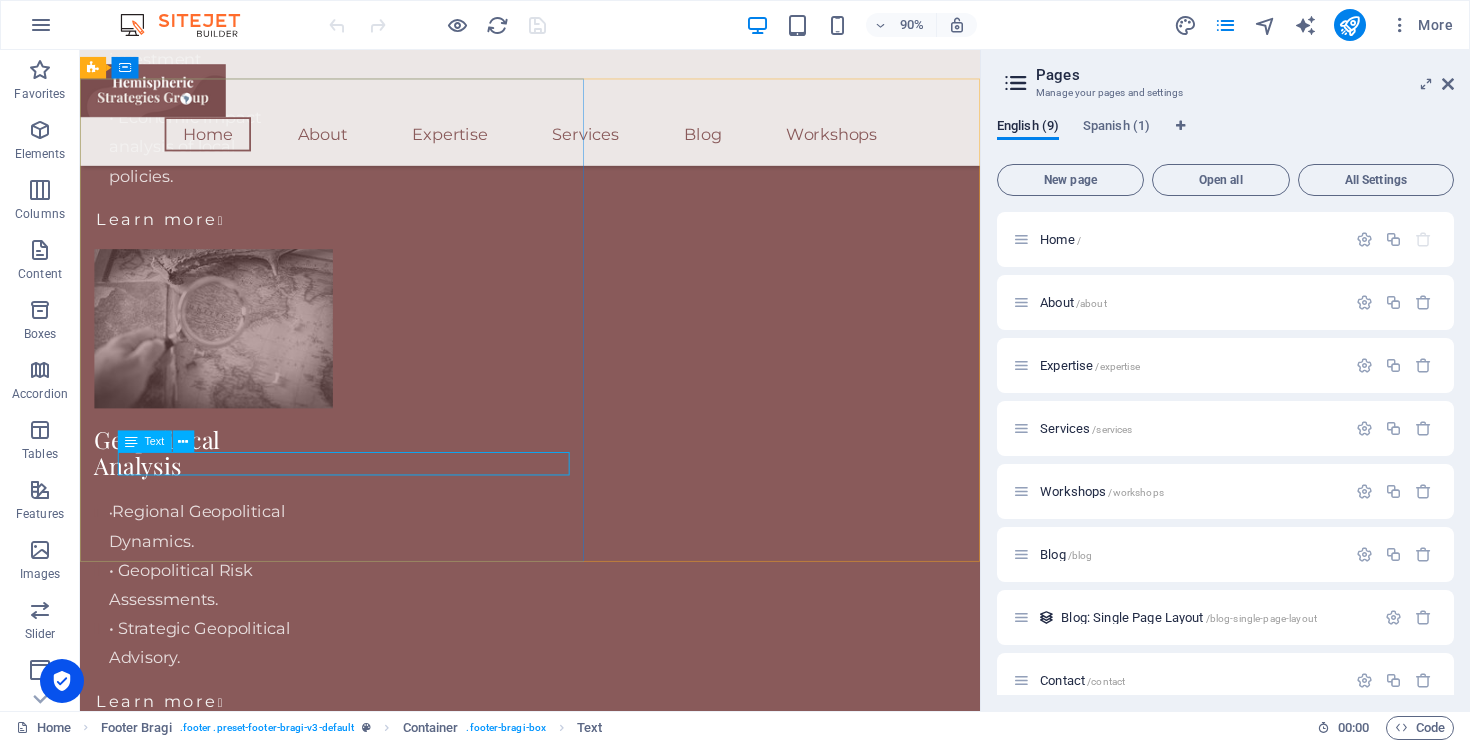 click on "Text" at bounding box center [154, 441] 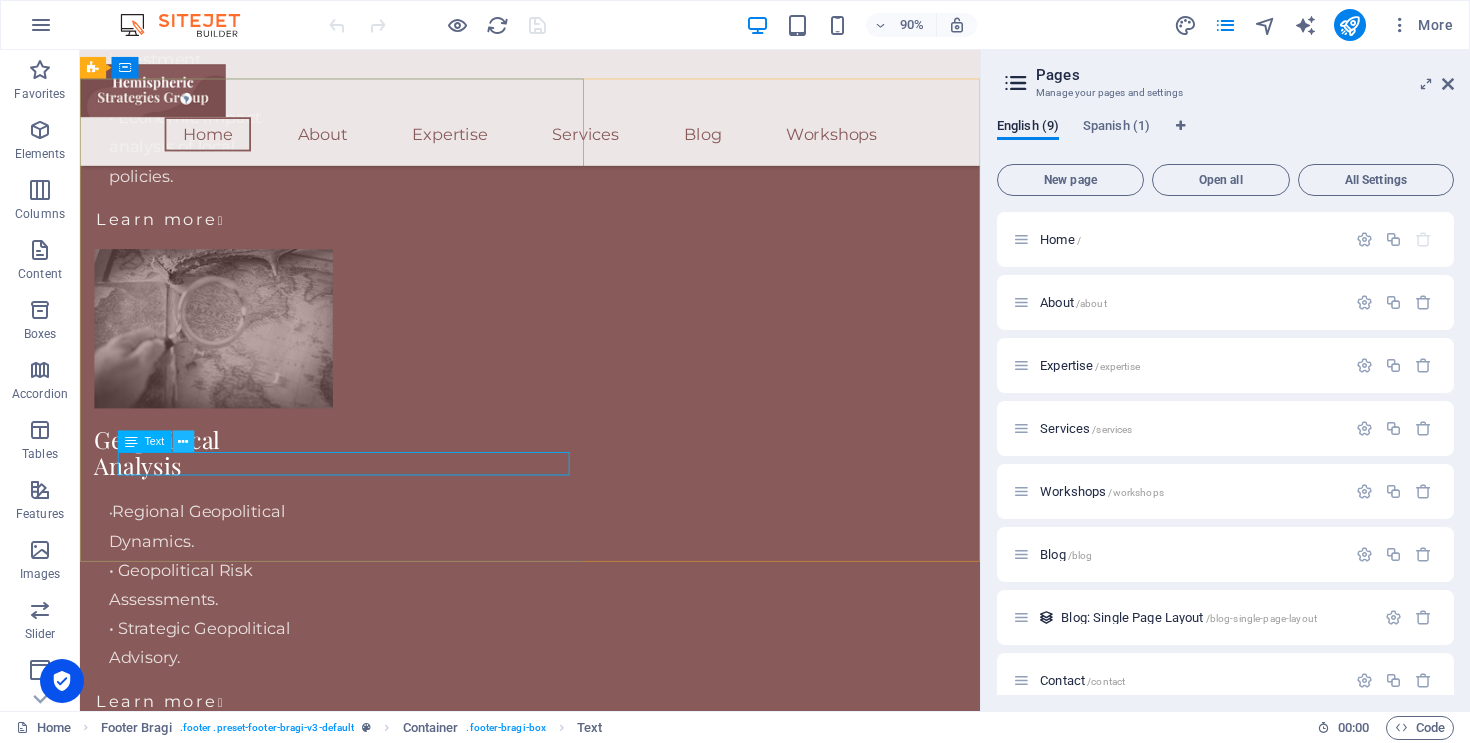 click at bounding box center [183, 441] 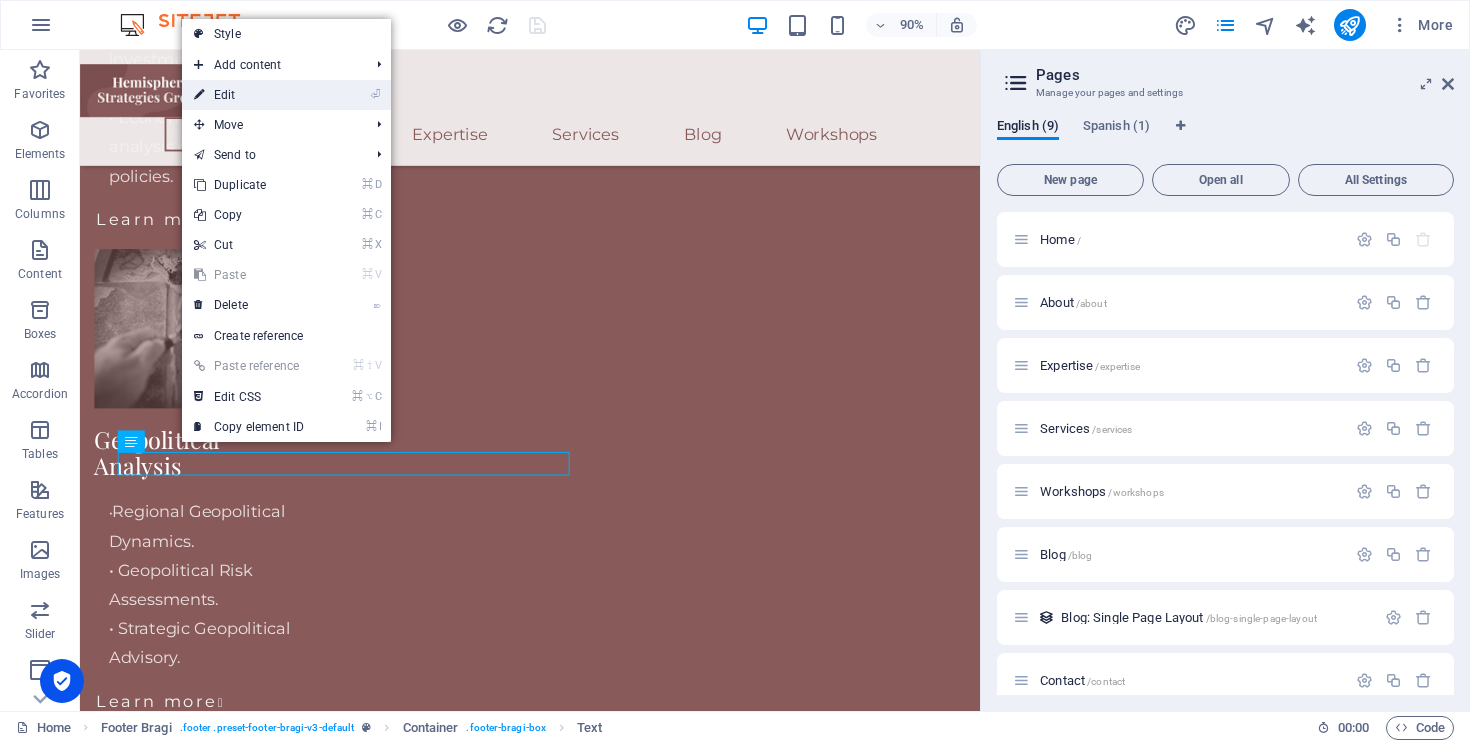 click on "⏎  Edit" at bounding box center (249, 95) 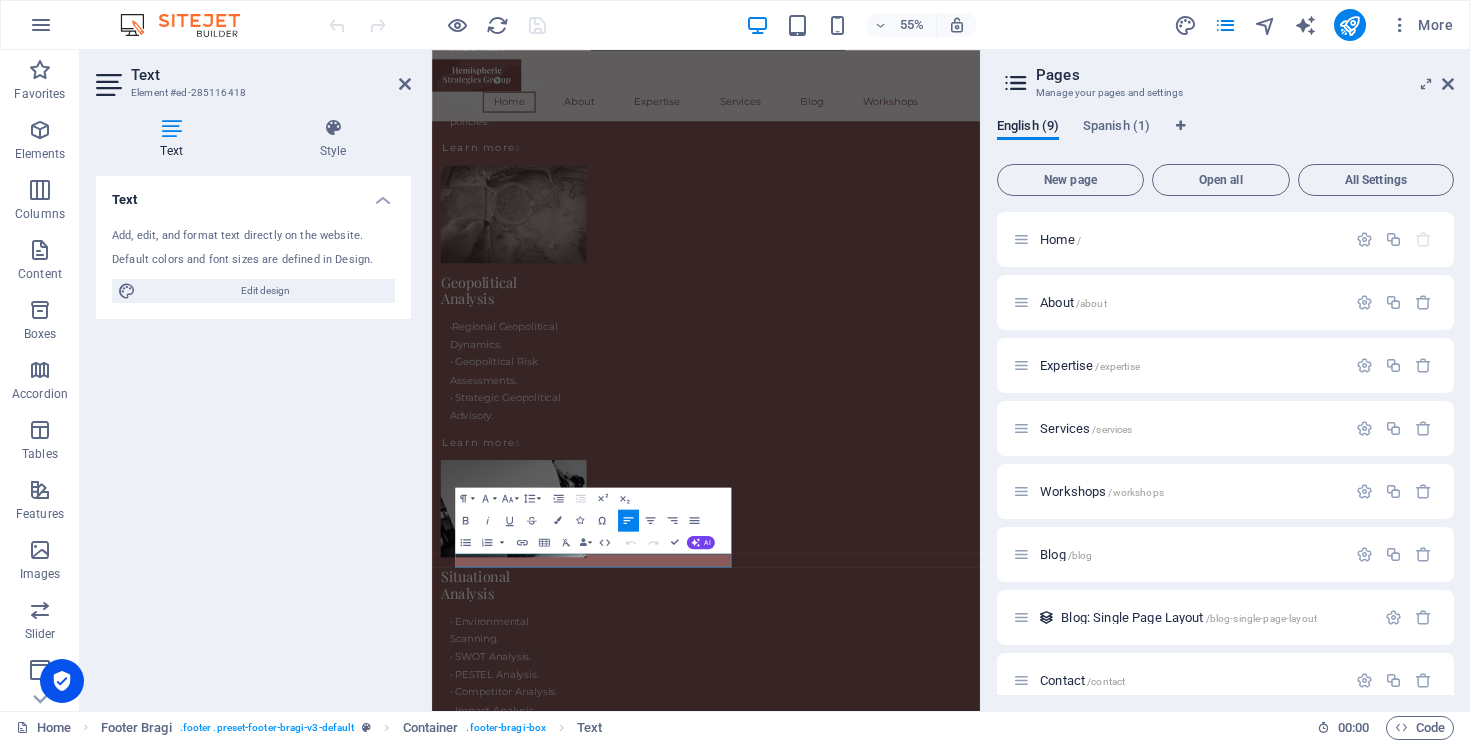 scroll, scrollTop: 4396, scrollLeft: 0, axis: vertical 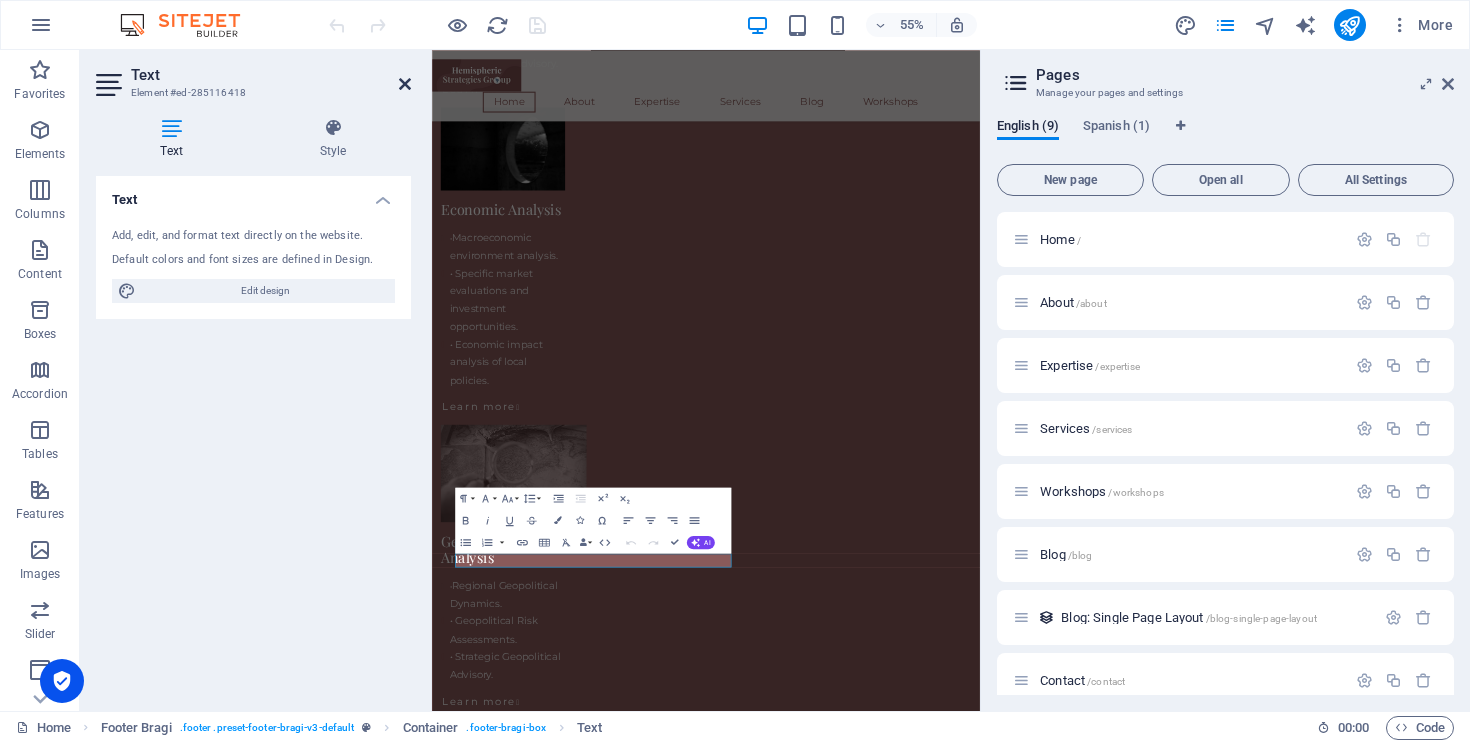 drag, startPoint x: 407, startPoint y: 84, endPoint x: 372, endPoint y: 27, distance: 66.88796 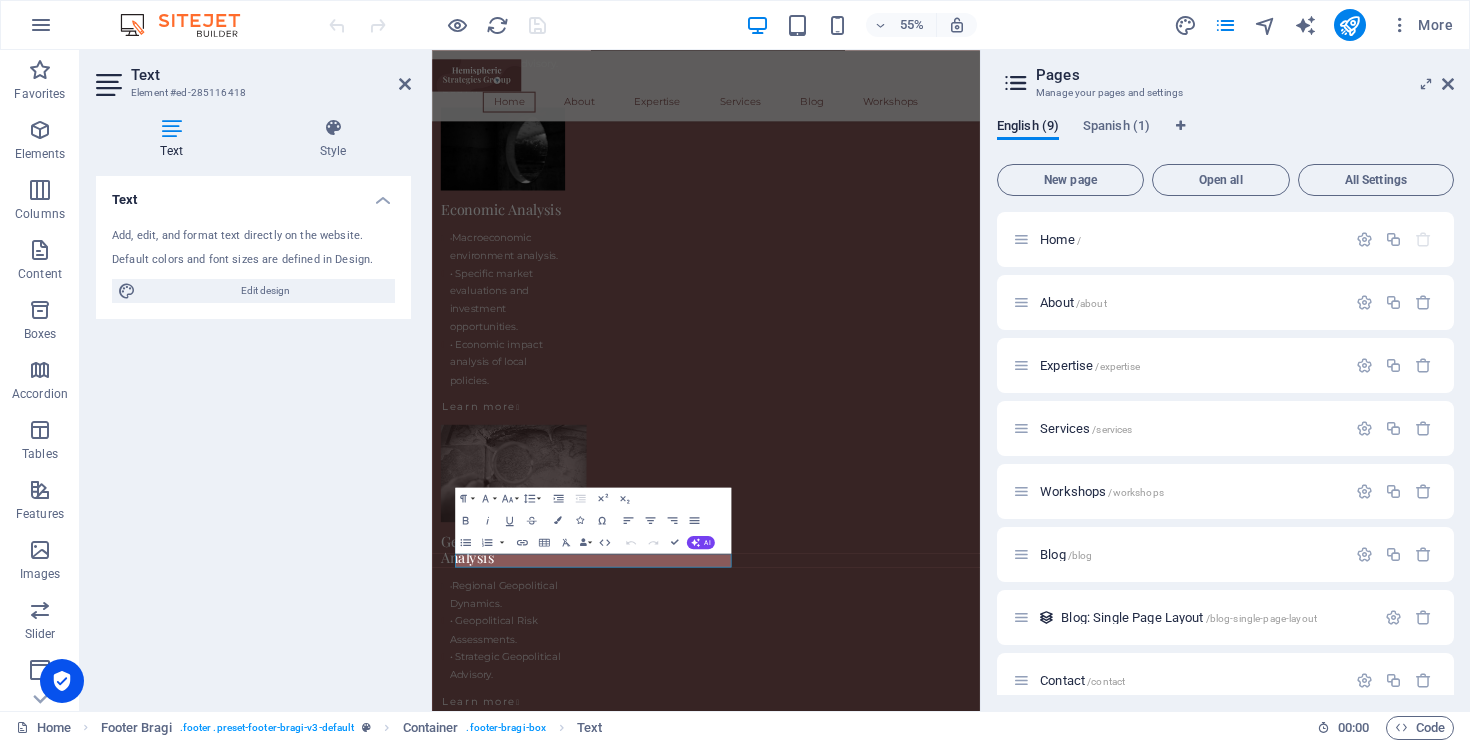 scroll, scrollTop: 4867, scrollLeft: 0, axis: vertical 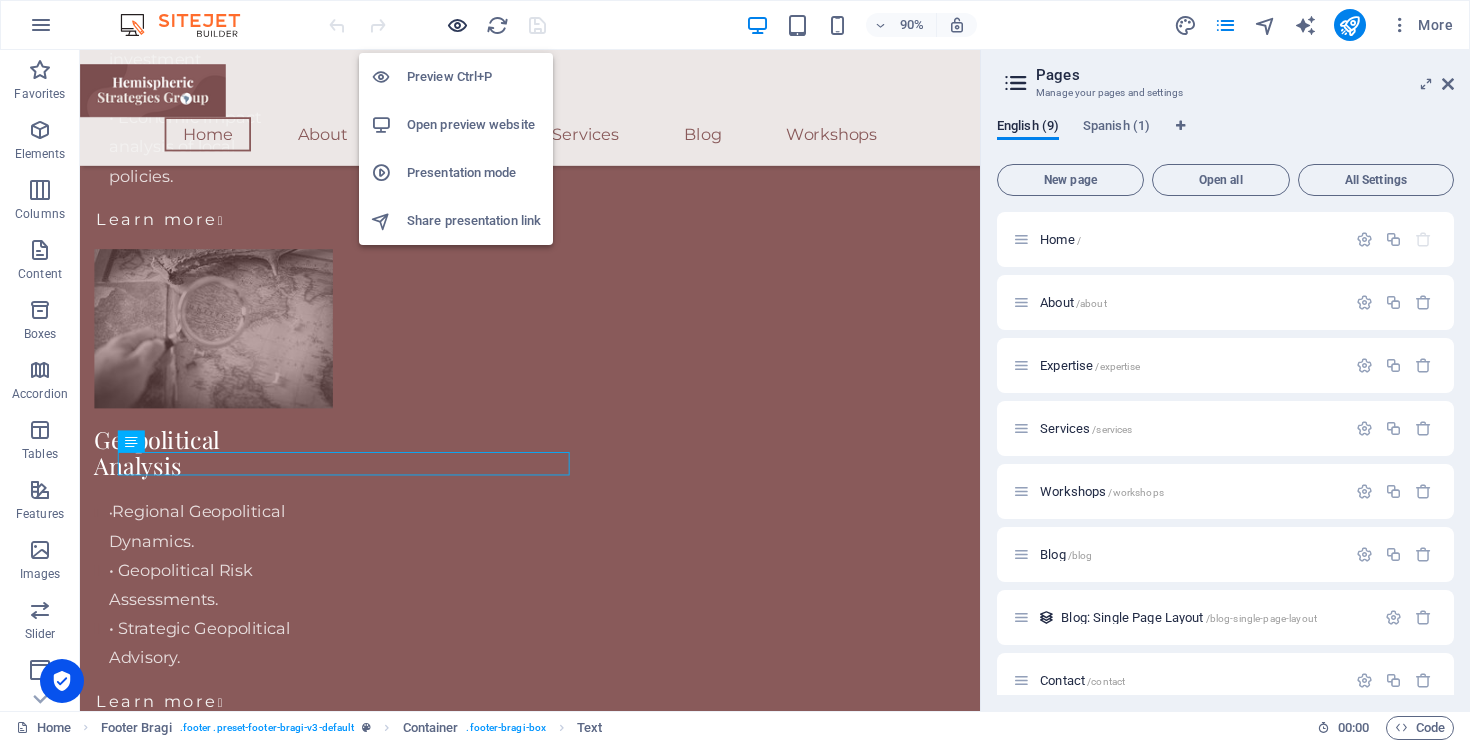 click at bounding box center (457, 25) 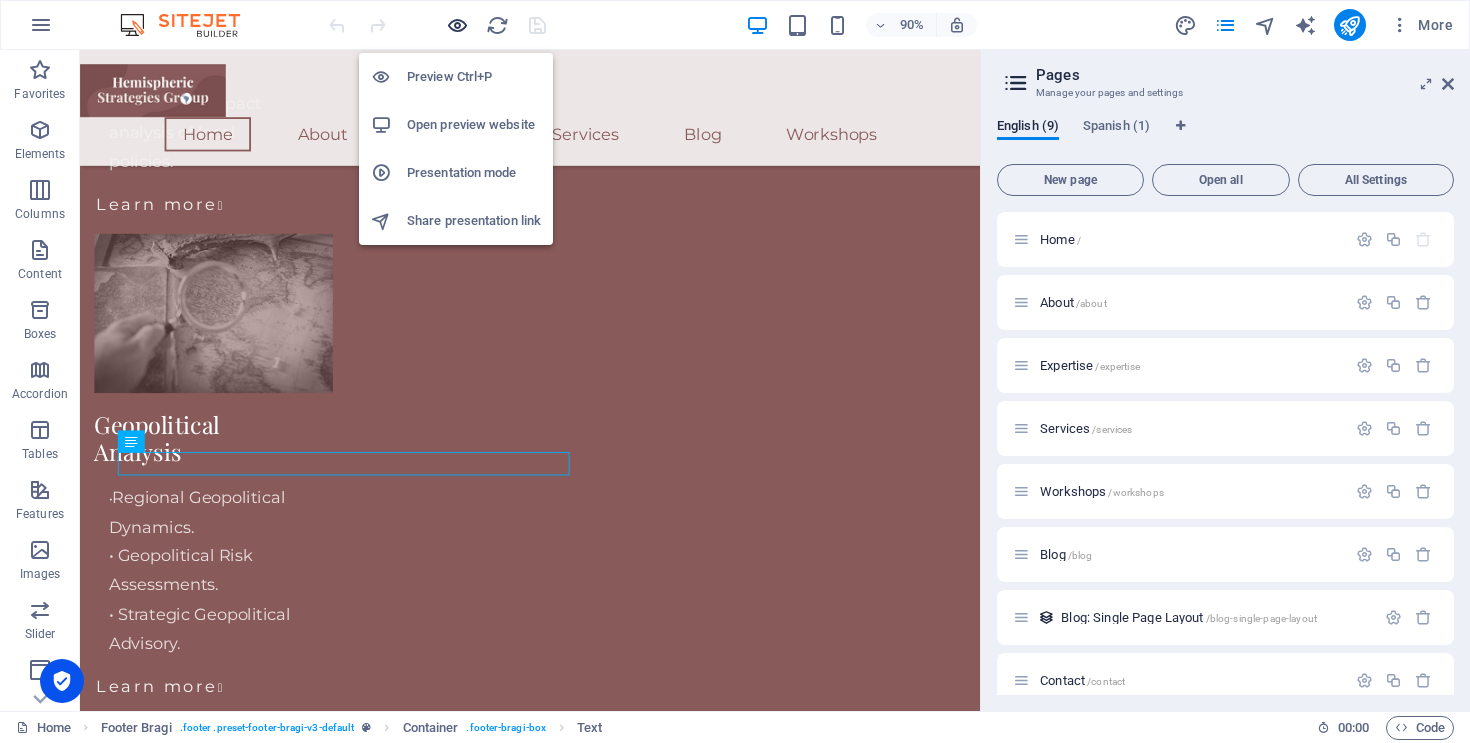 scroll, scrollTop: 4774, scrollLeft: 0, axis: vertical 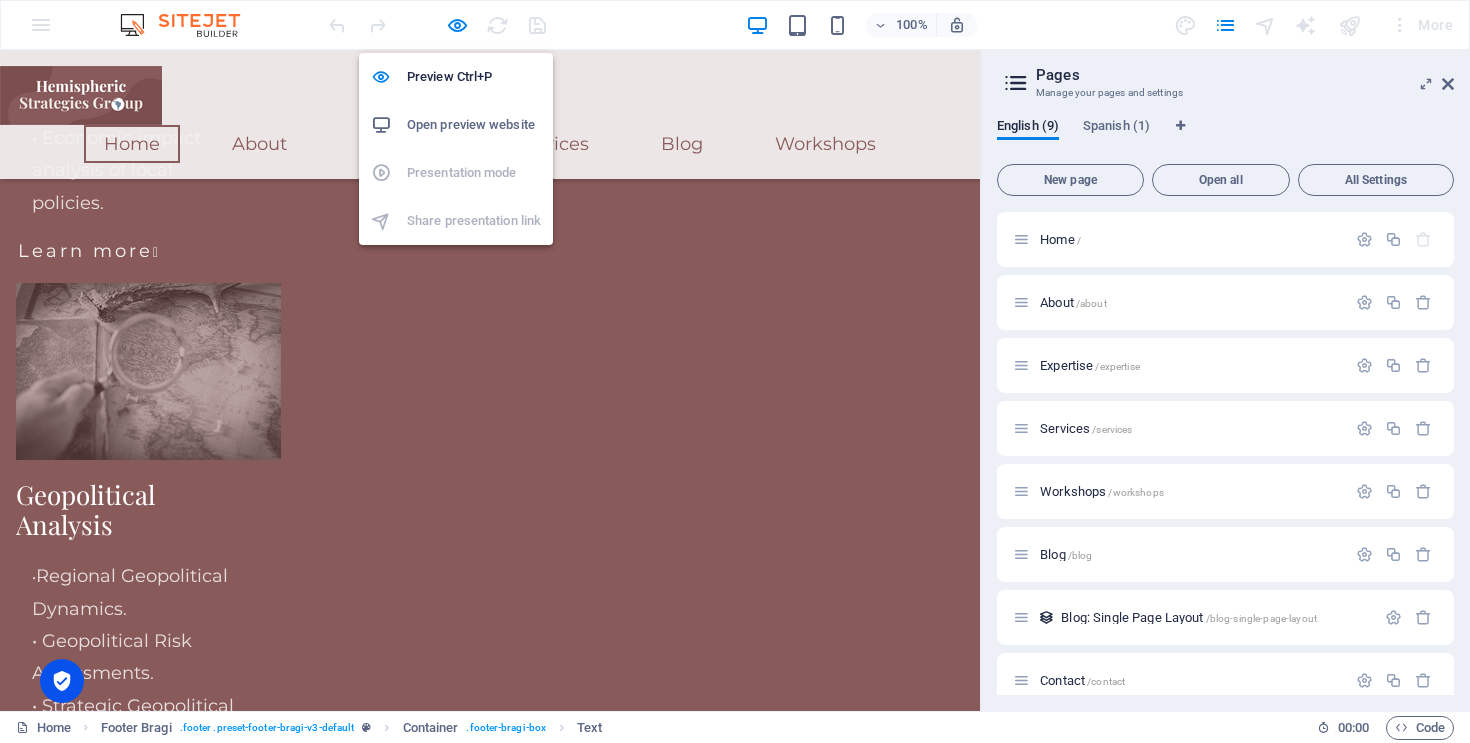click on "Open preview website" at bounding box center [474, 125] 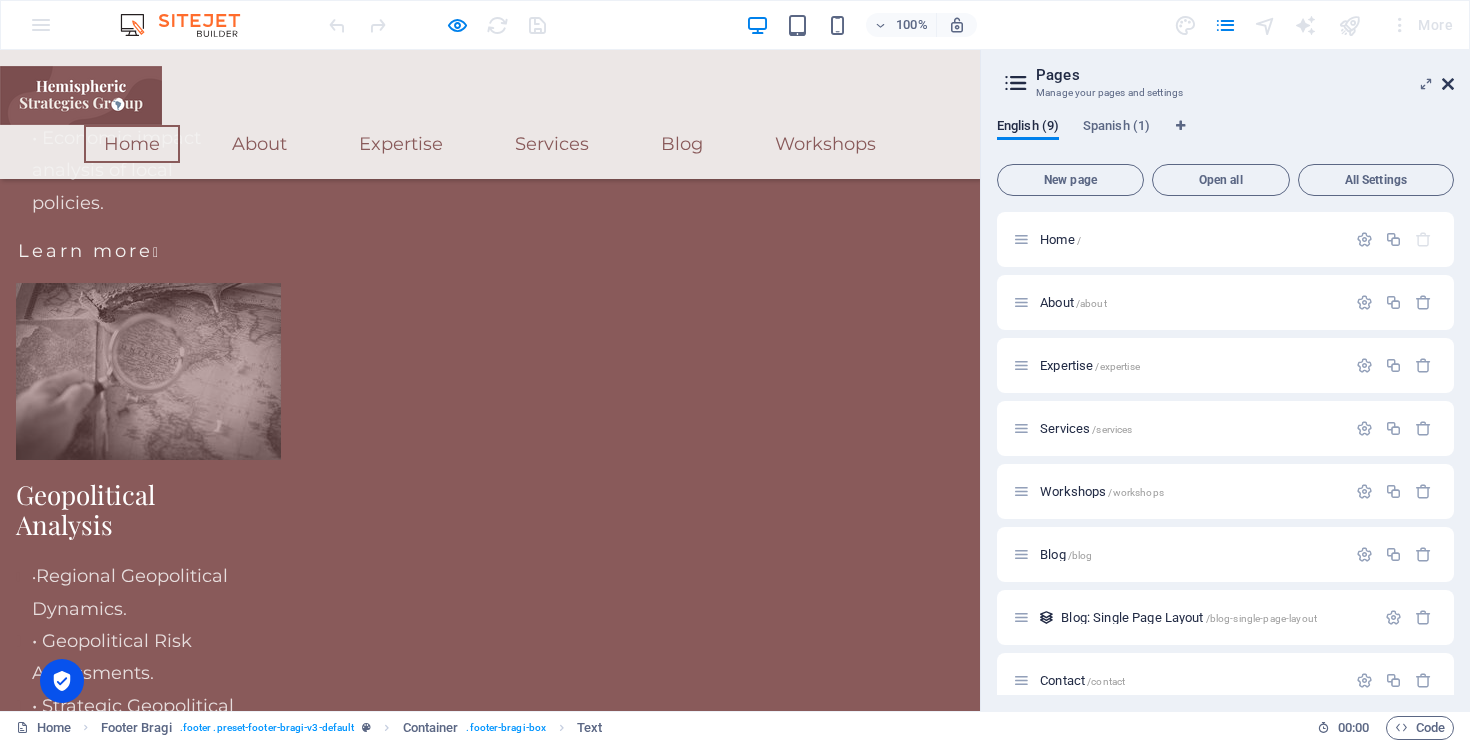 click at bounding box center [1448, 84] 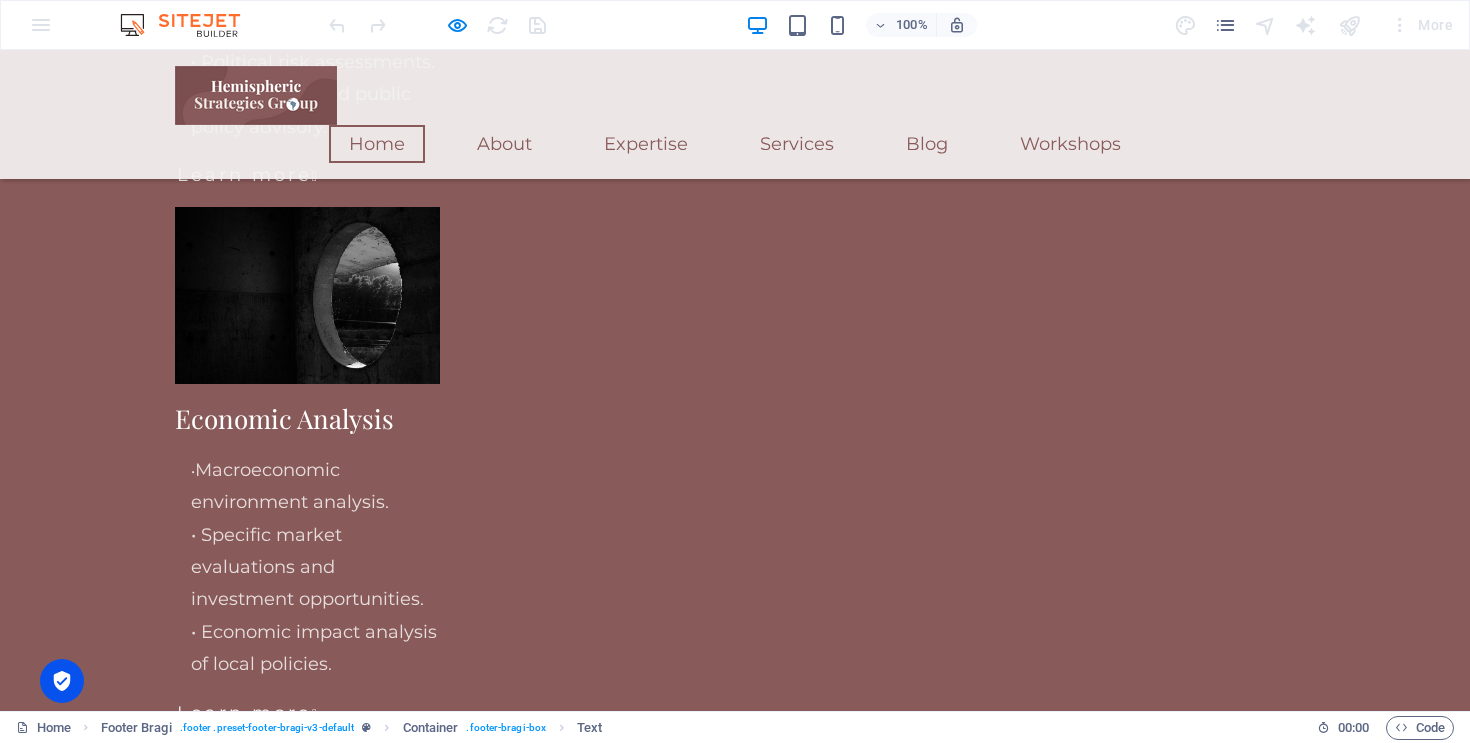 scroll, scrollTop: 4819, scrollLeft: 0, axis: vertical 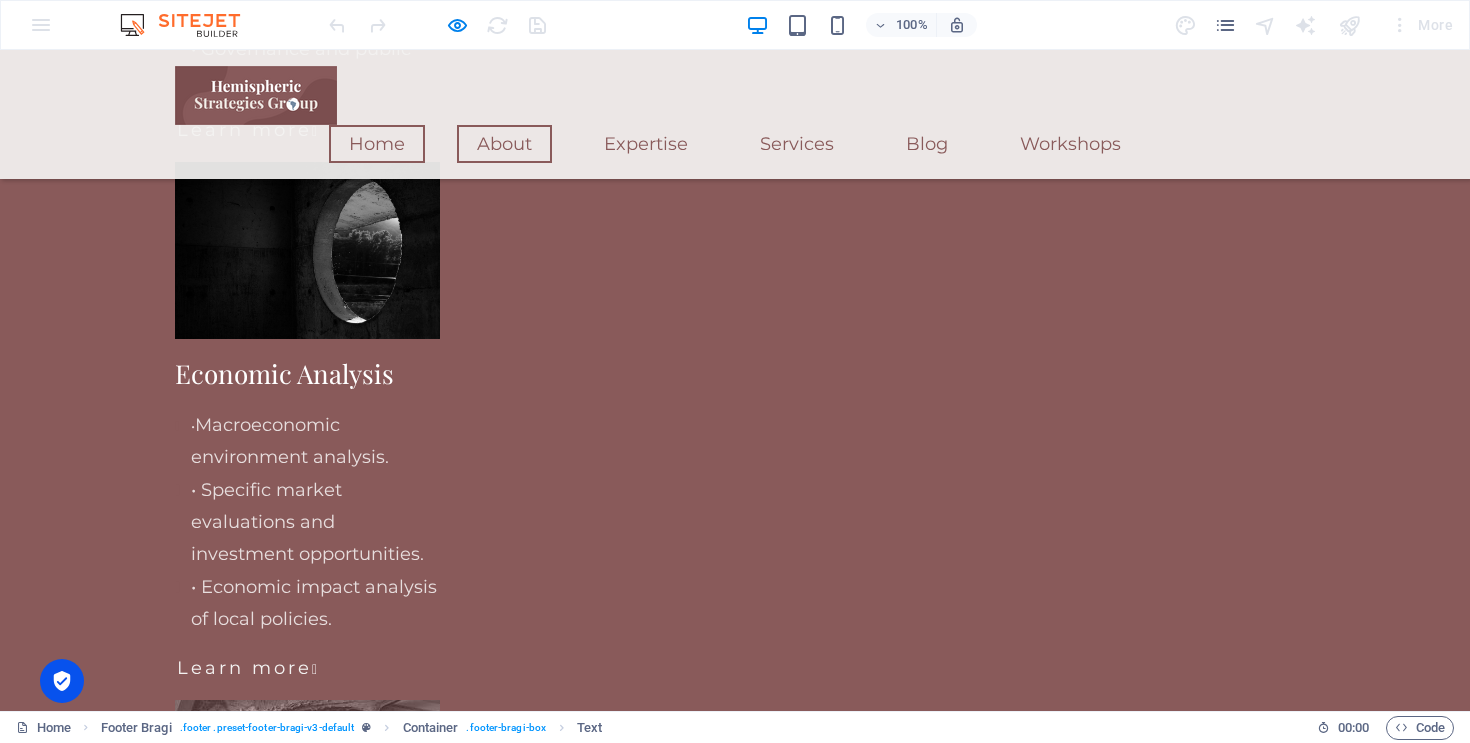 click on "About" at bounding box center [504, 144] 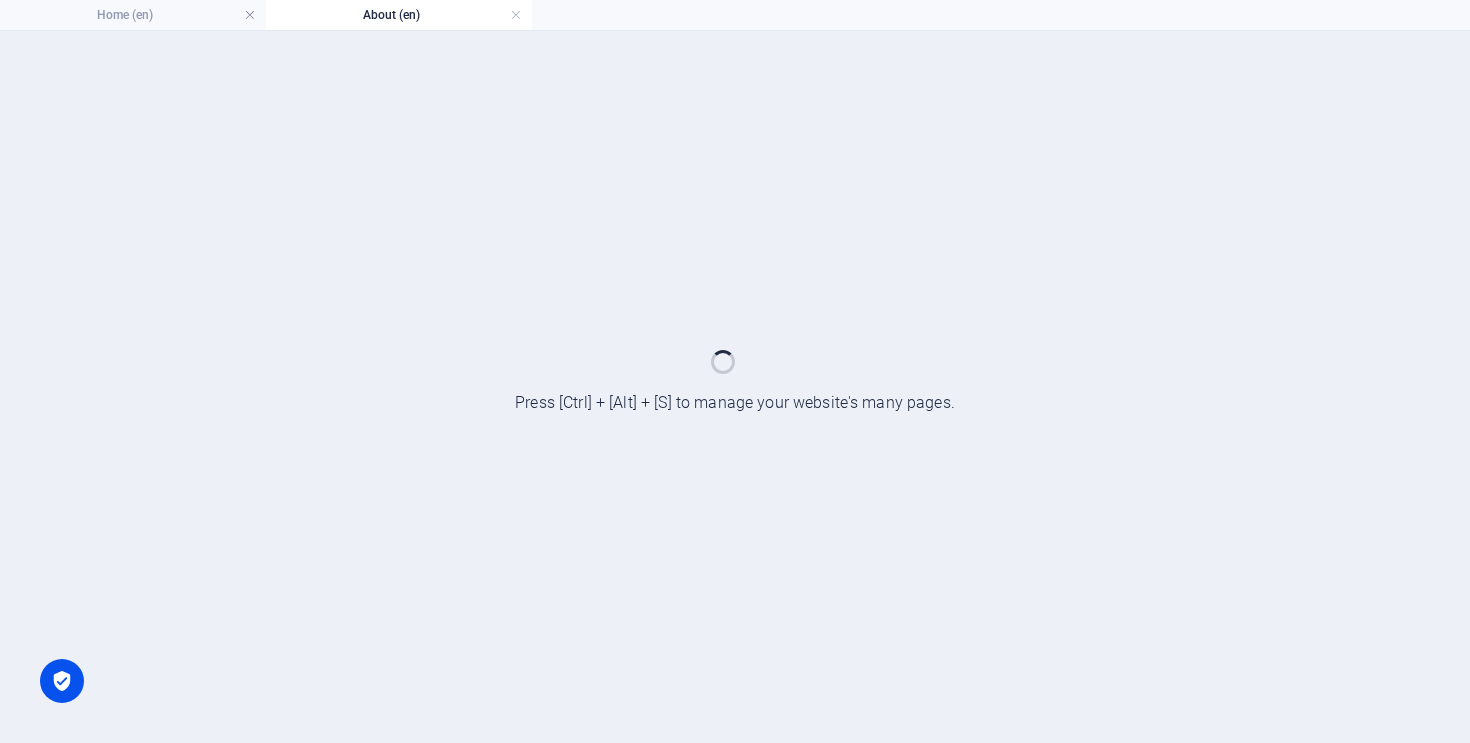 scroll, scrollTop: 0, scrollLeft: 0, axis: both 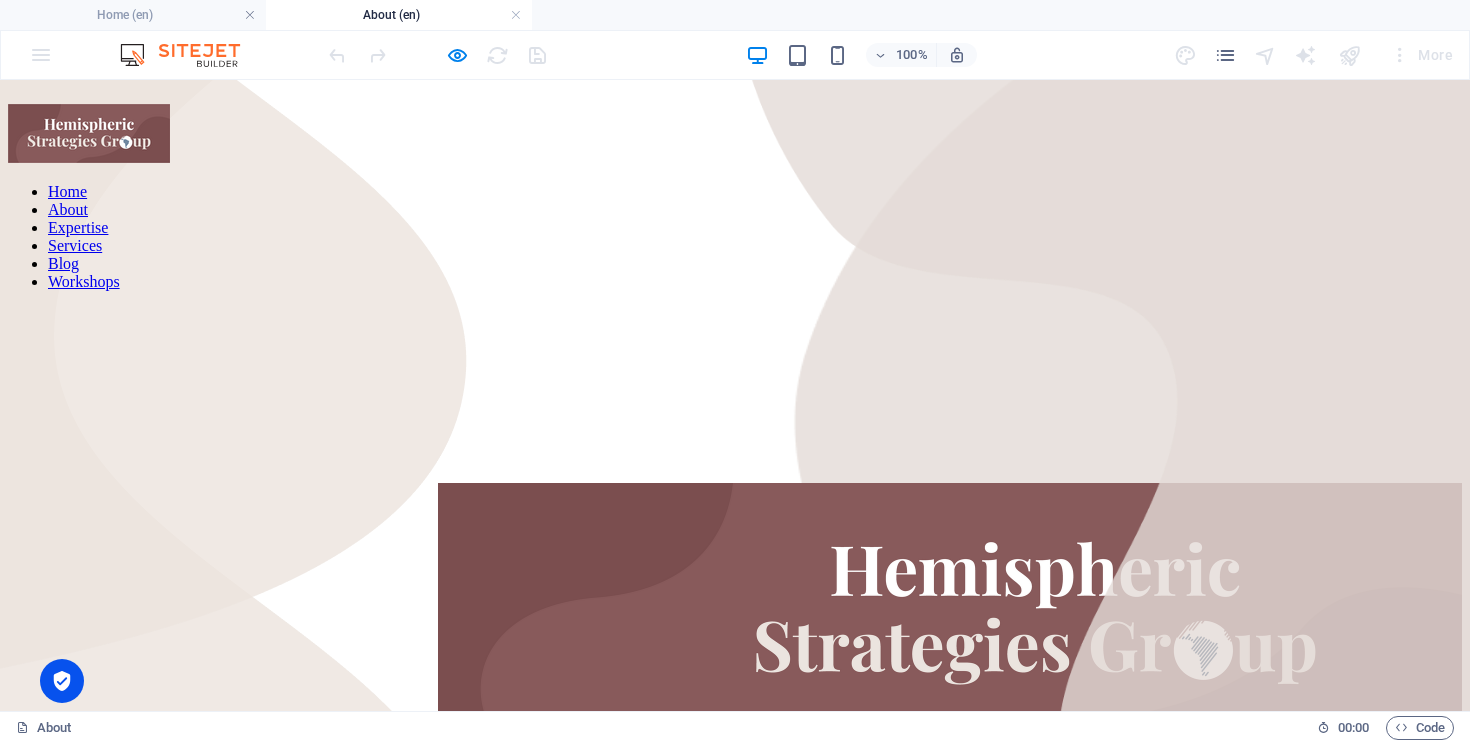 click on "Home About Expertise Services Blog Workshops" at bounding box center [735, 237] 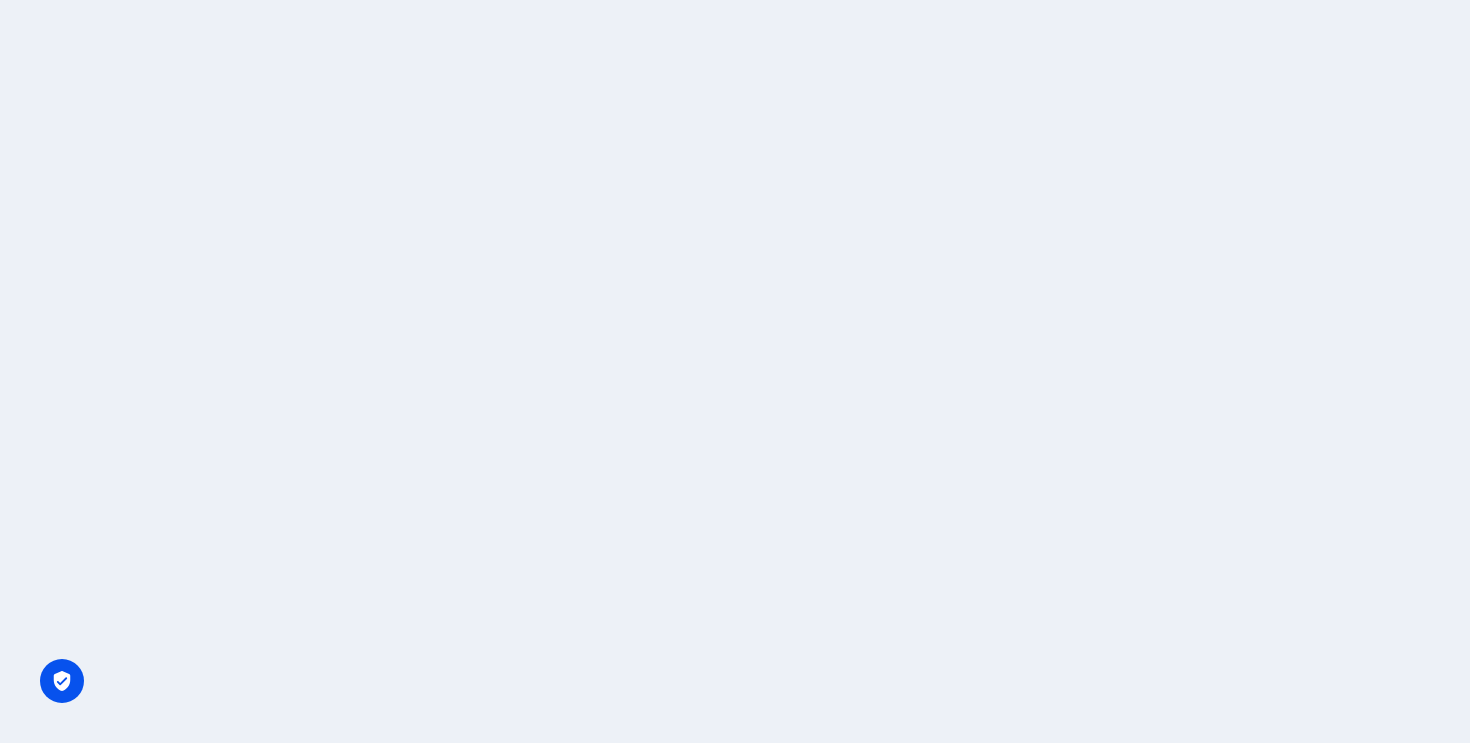 scroll, scrollTop: 0, scrollLeft: 0, axis: both 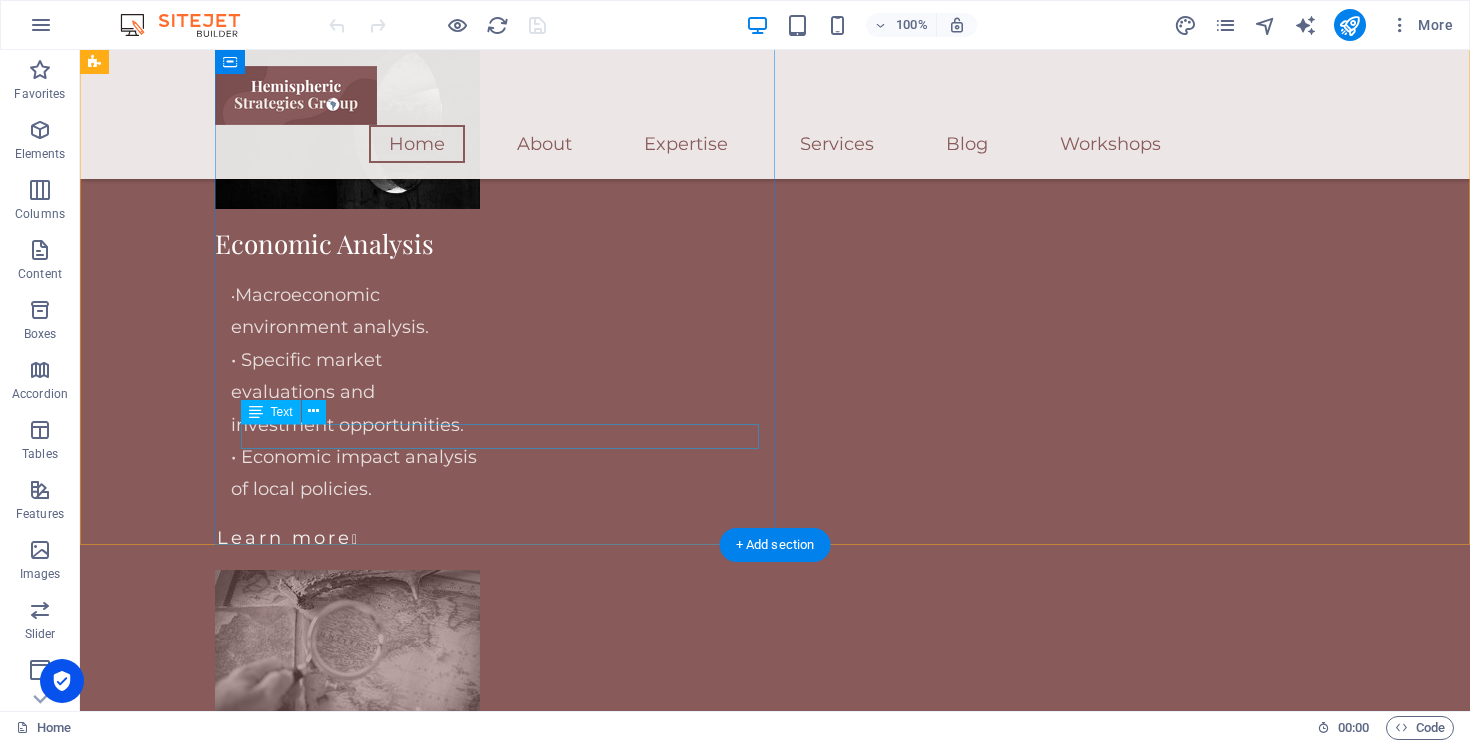 click on "Privacy Policy" at bounding box center (834, 12388) 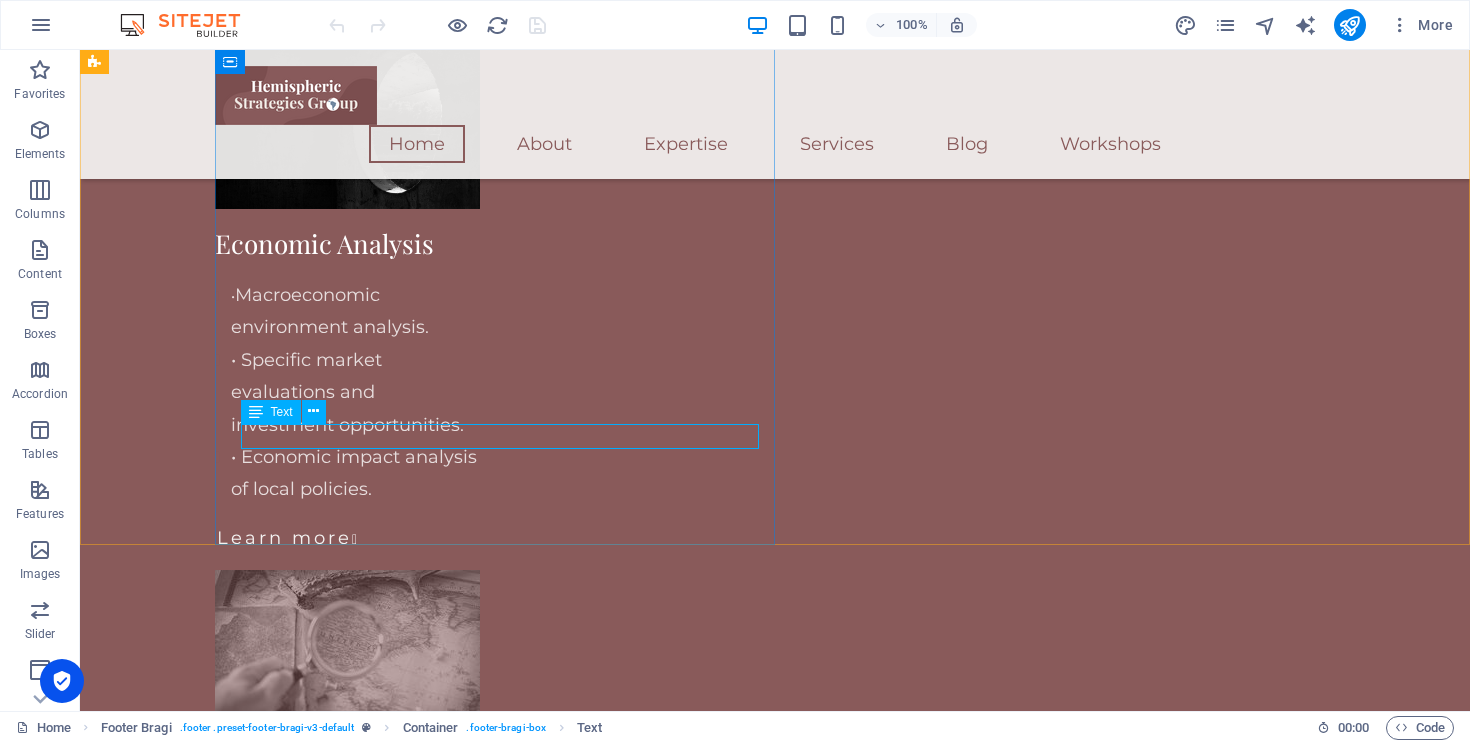 click on "Text" at bounding box center [282, 412] 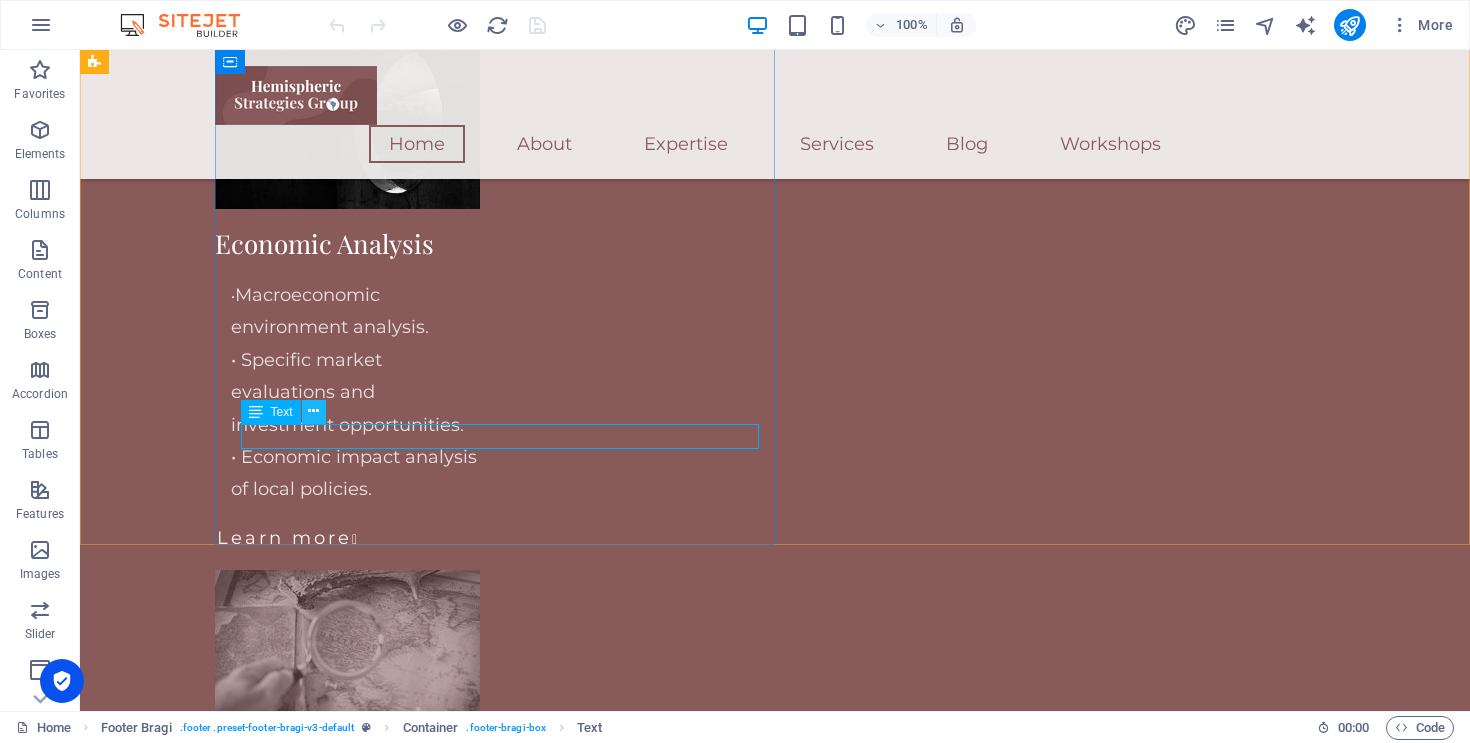 click at bounding box center [313, 411] 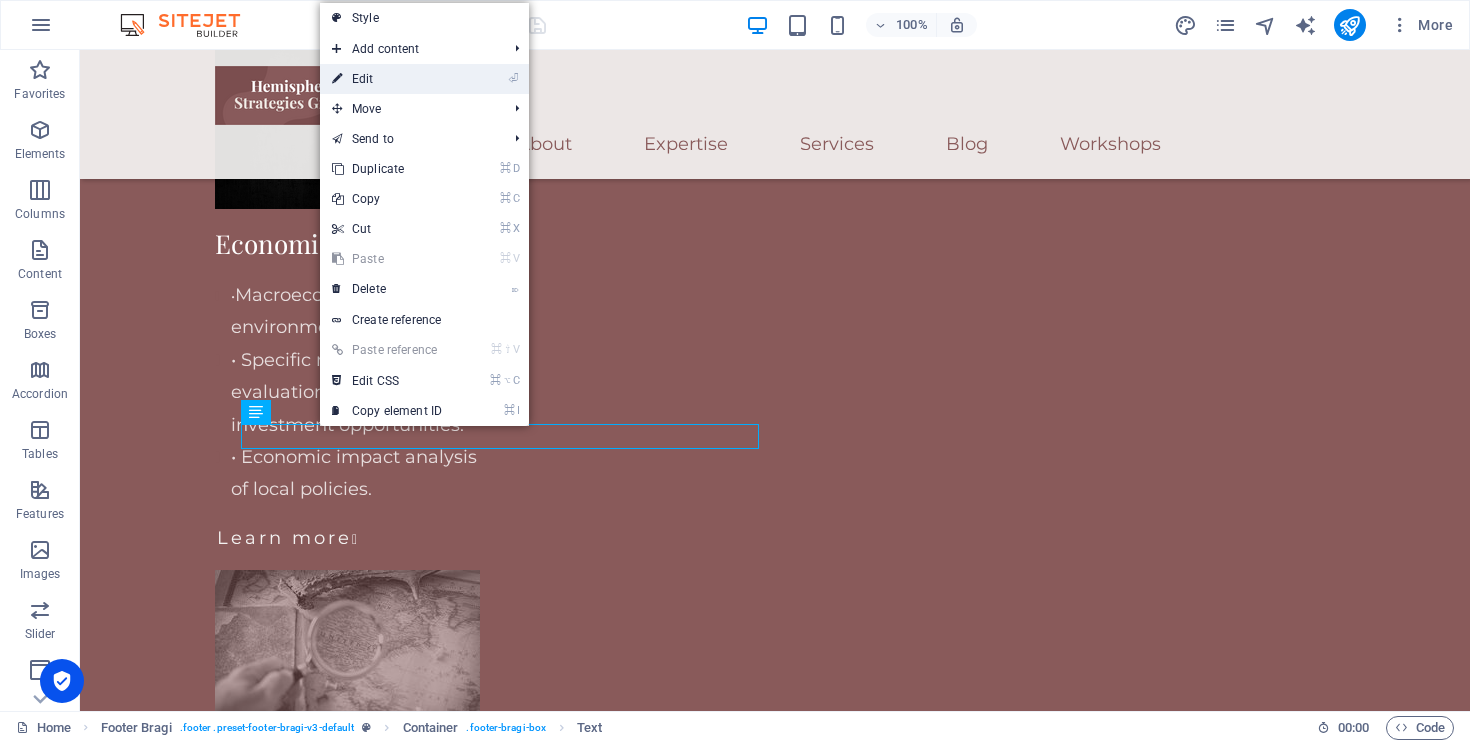 click on "⏎  Edit" at bounding box center (387, 79) 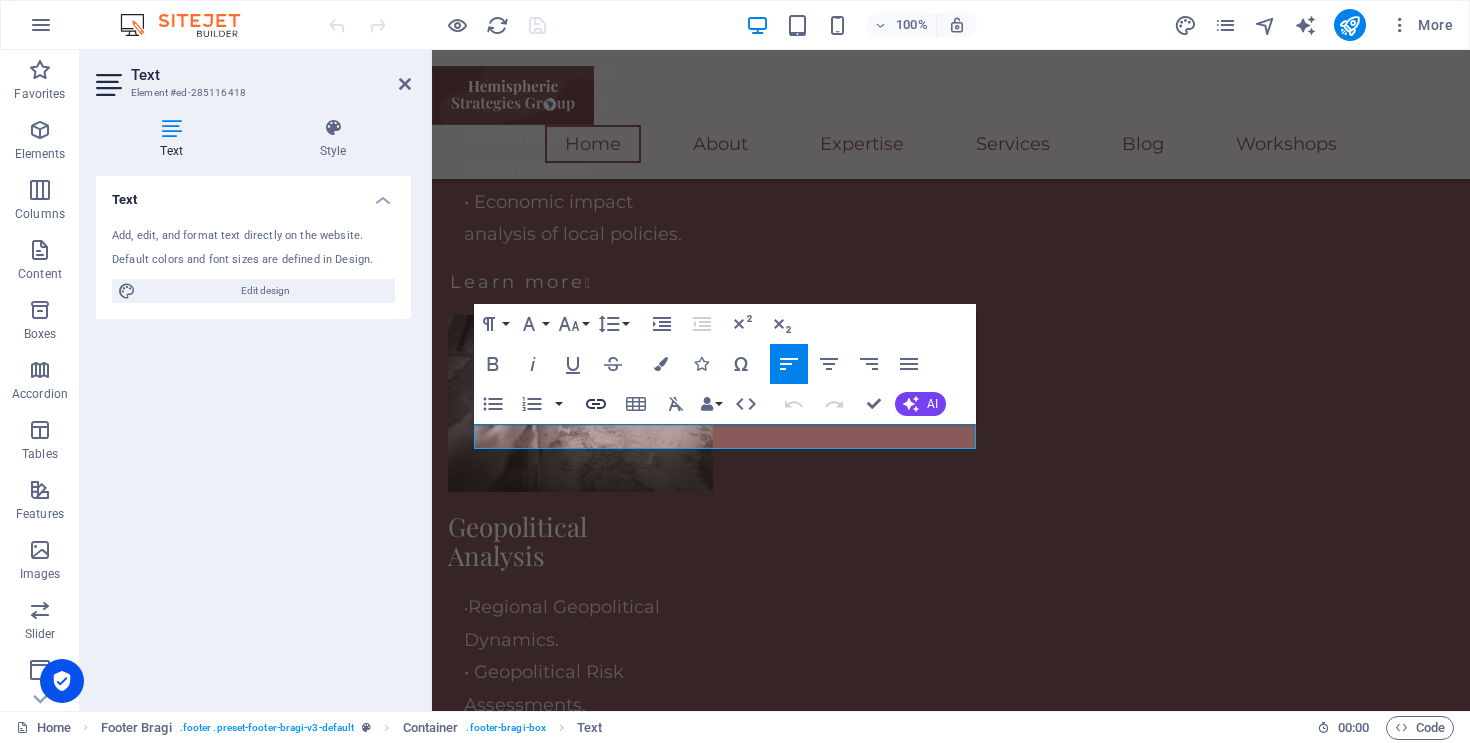 click 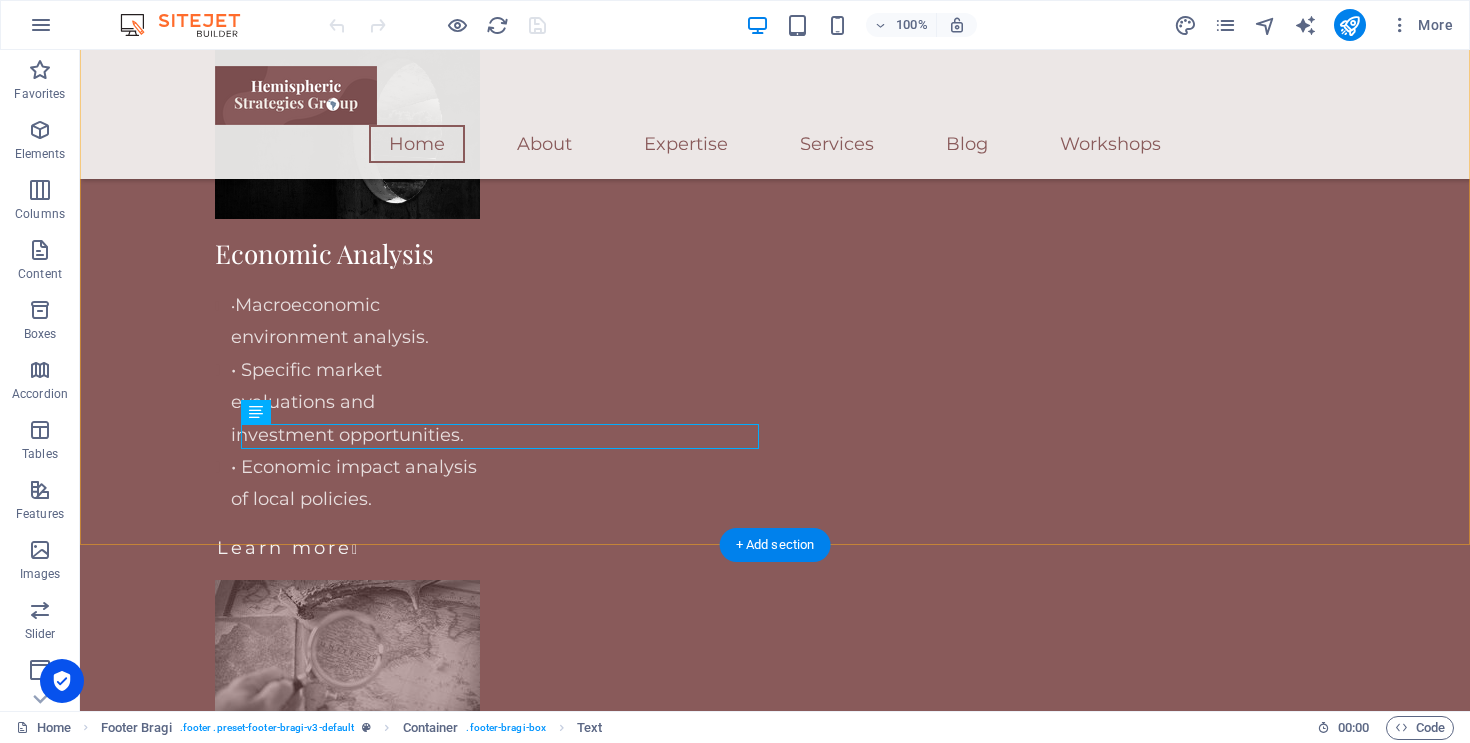 scroll, scrollTop: 4965, scrollLeft: 0, axis: vertical 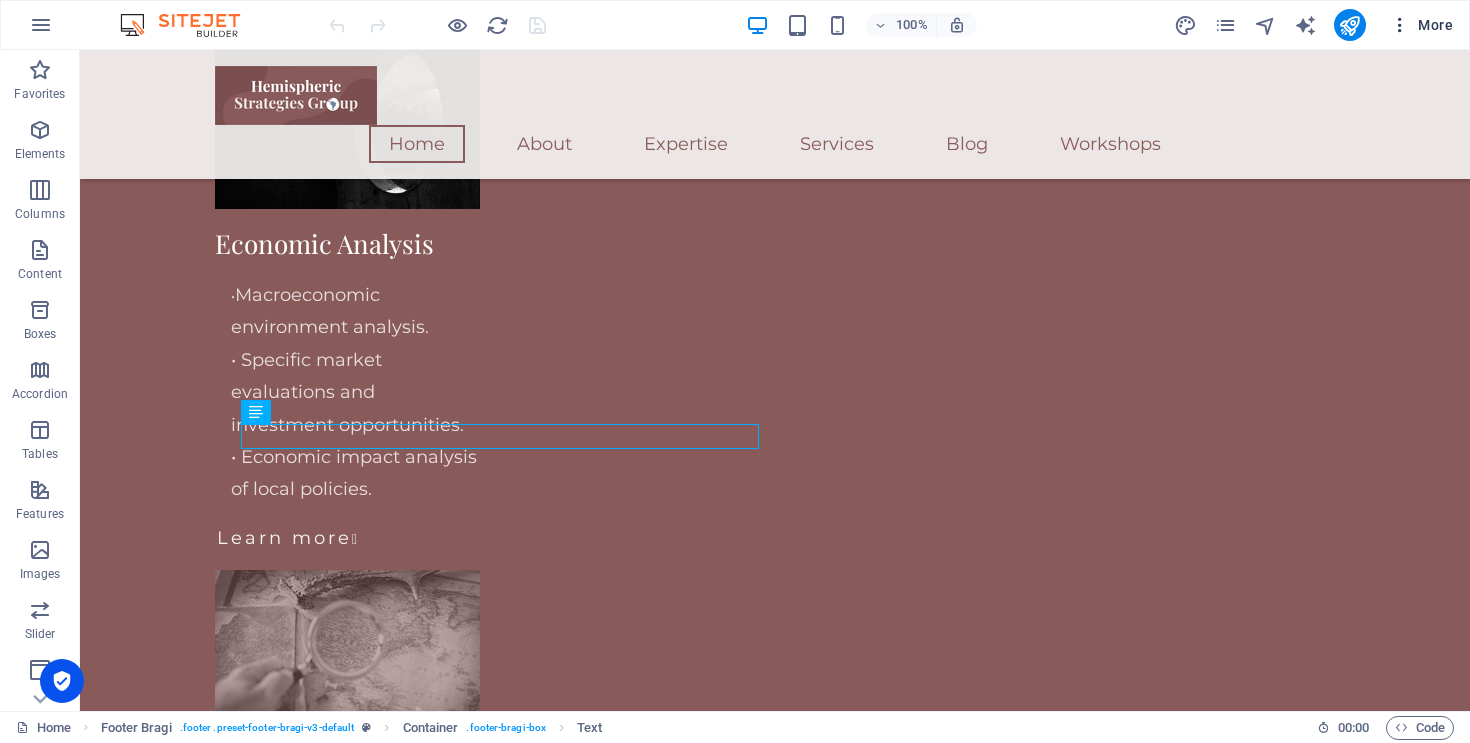 click on "More" at bounding box center [1421, 25] 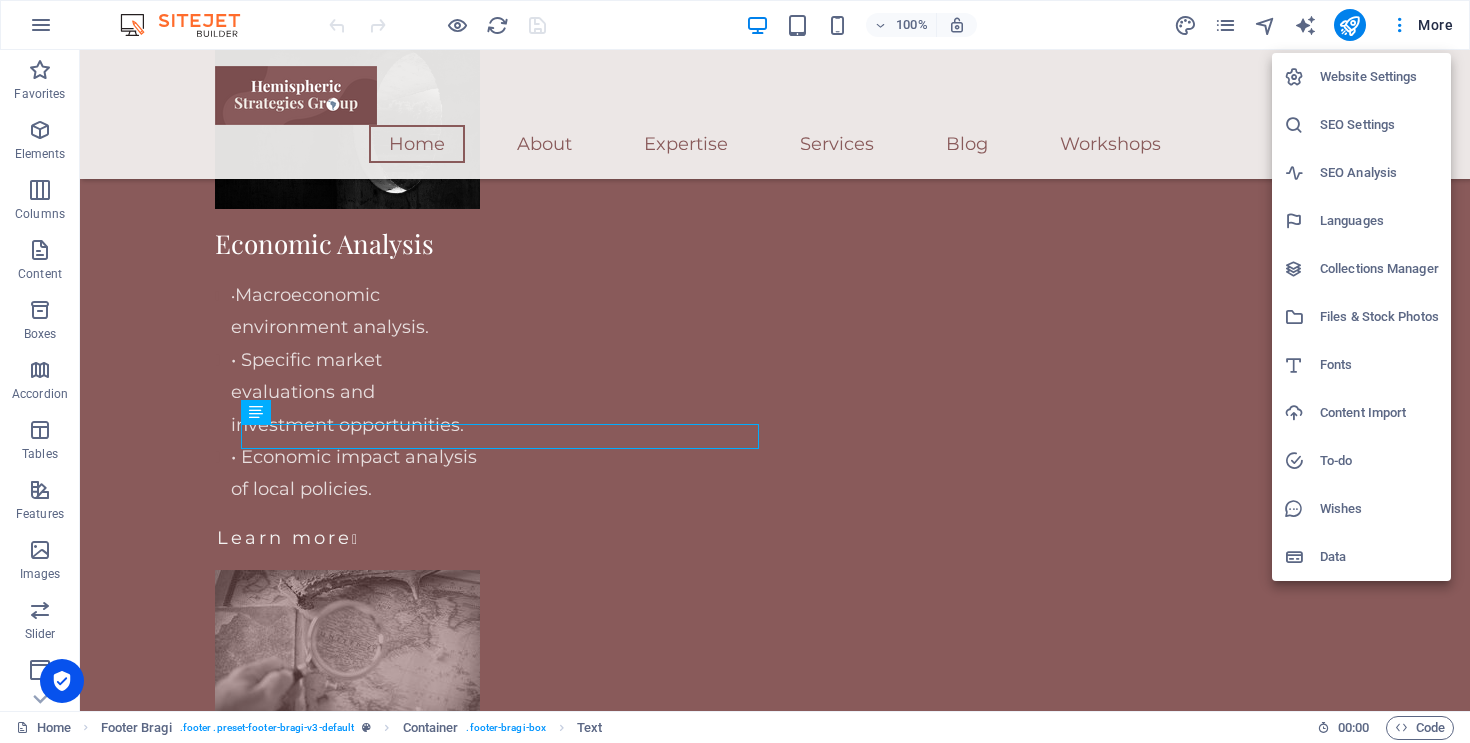 click at bounding box center (735, 371) 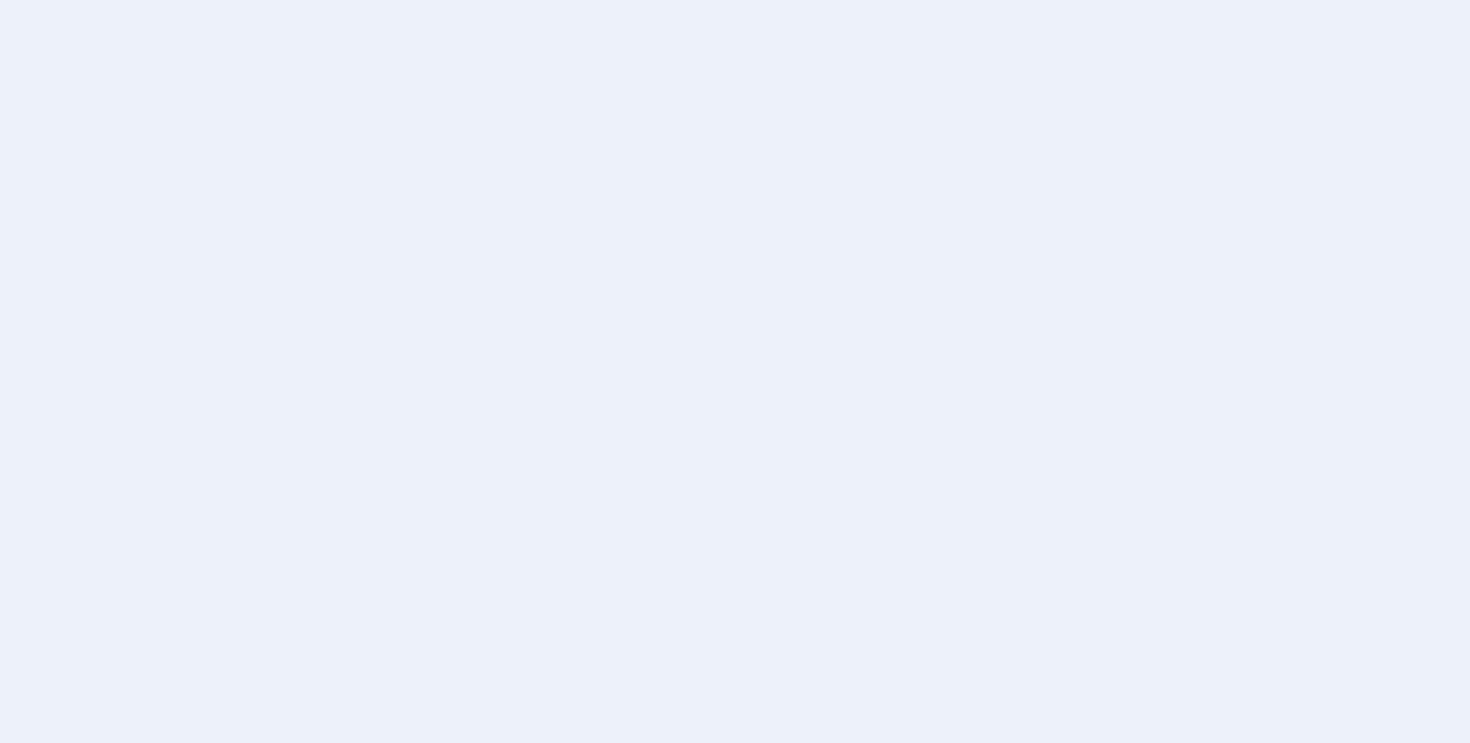 scroll, scrollTop: 0, scrollLeft: 0, axis: both 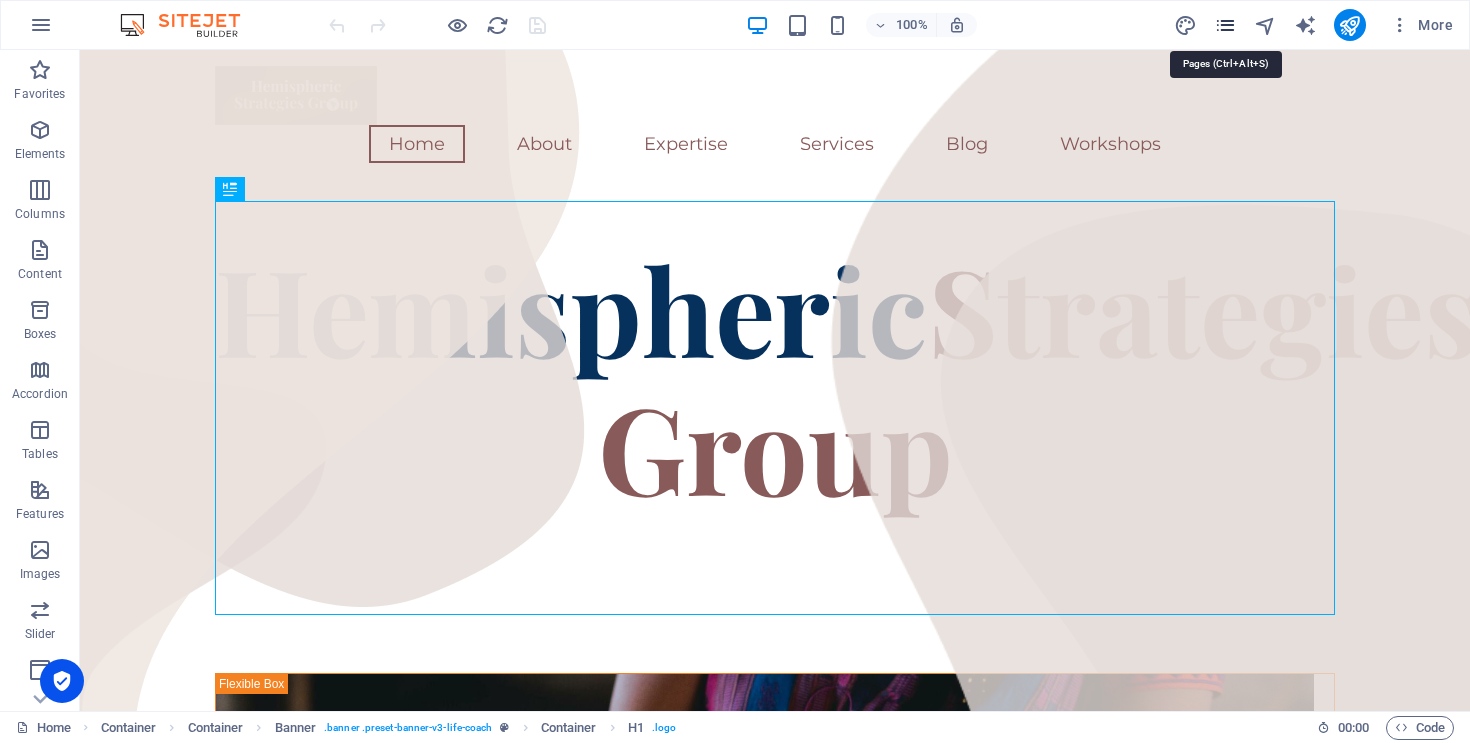 click at bounding box center (1225, 25) 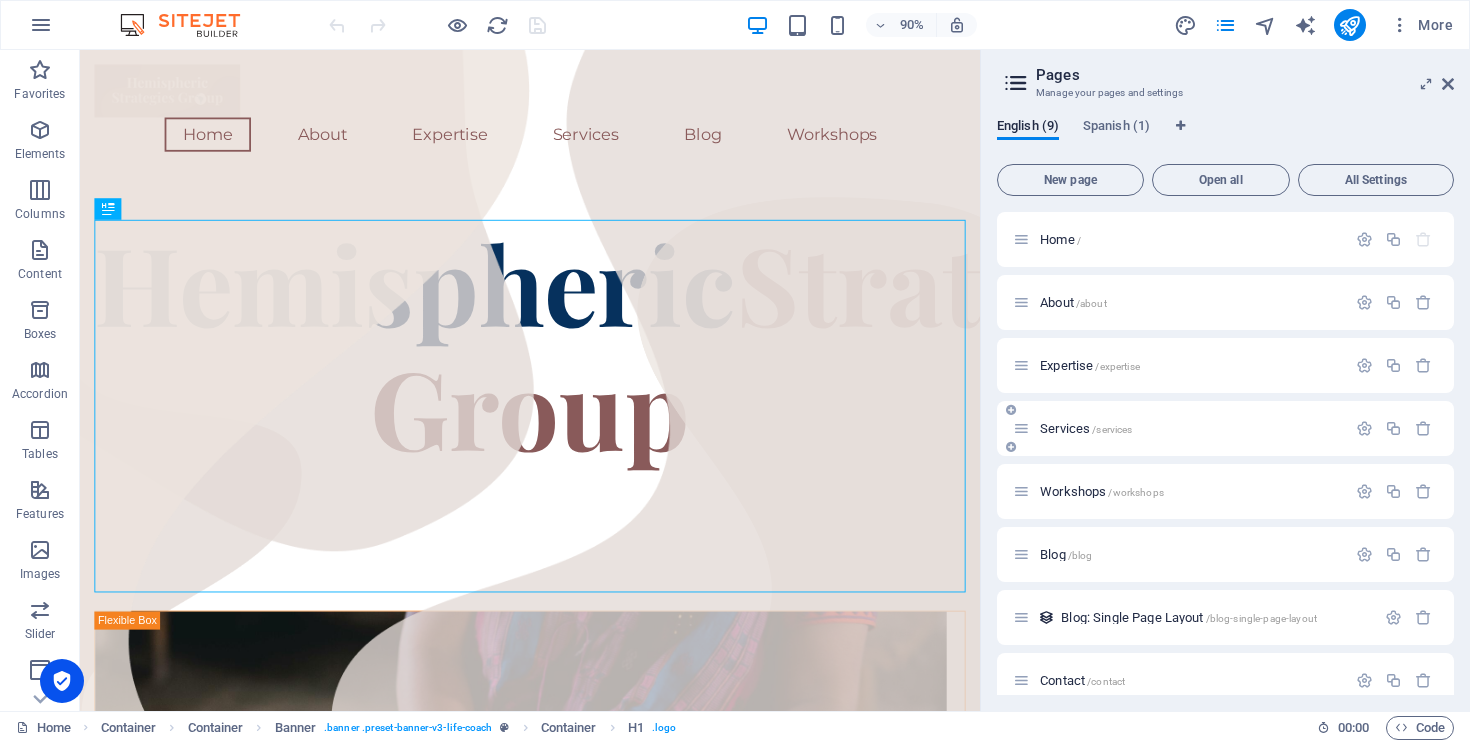 scroll, scrollTop: 84, scrollLeft: 0, axis: vertical 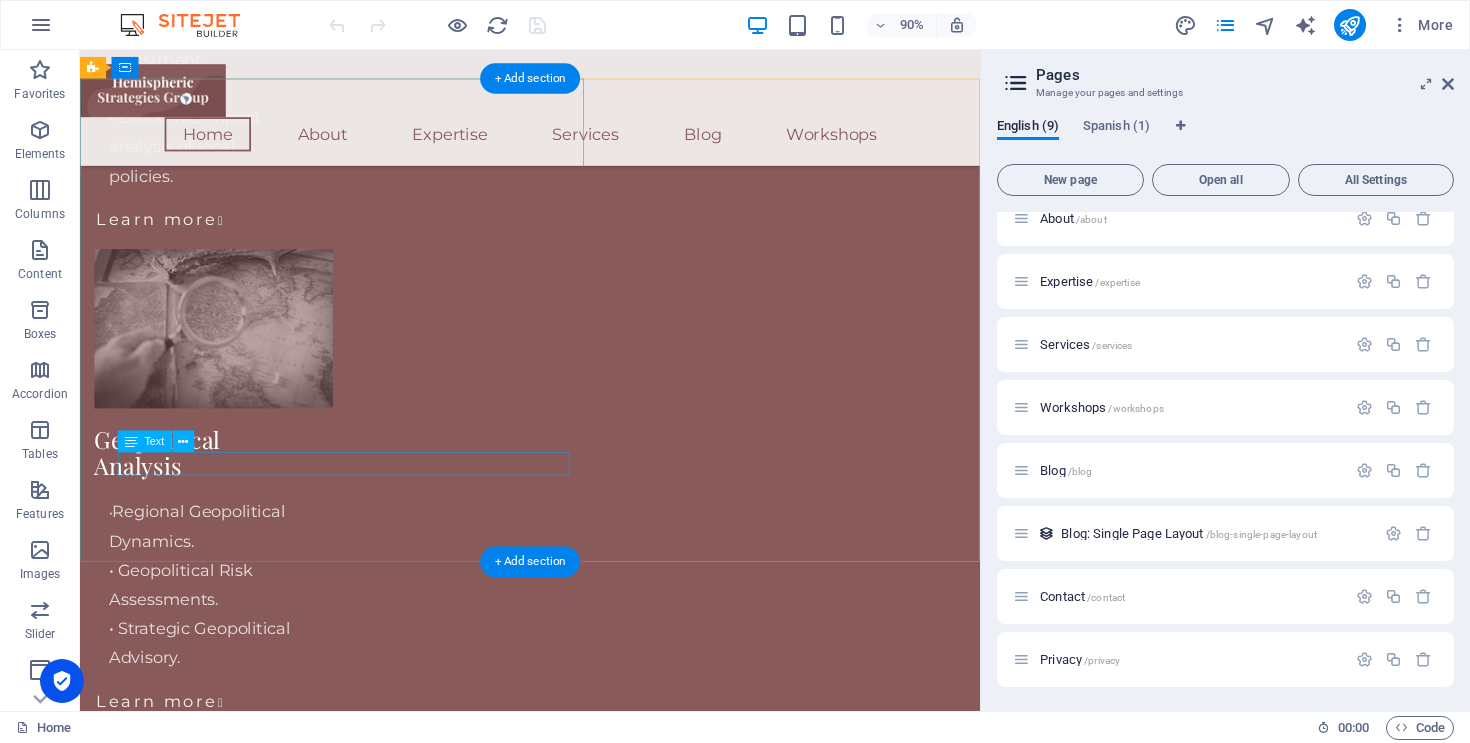 click on "Privacy Policy" at bounding box center [580, 12324] 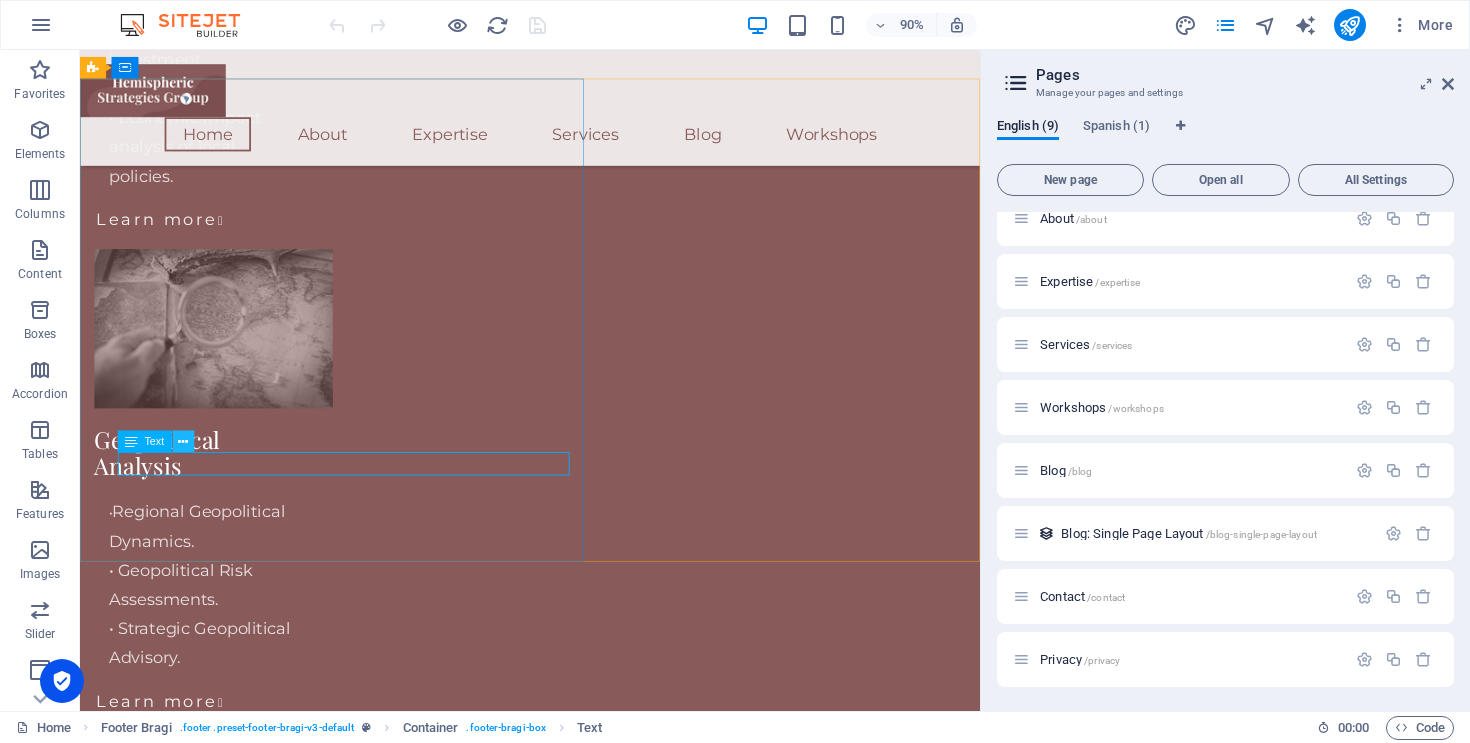 click at bounding box center [183, 441] 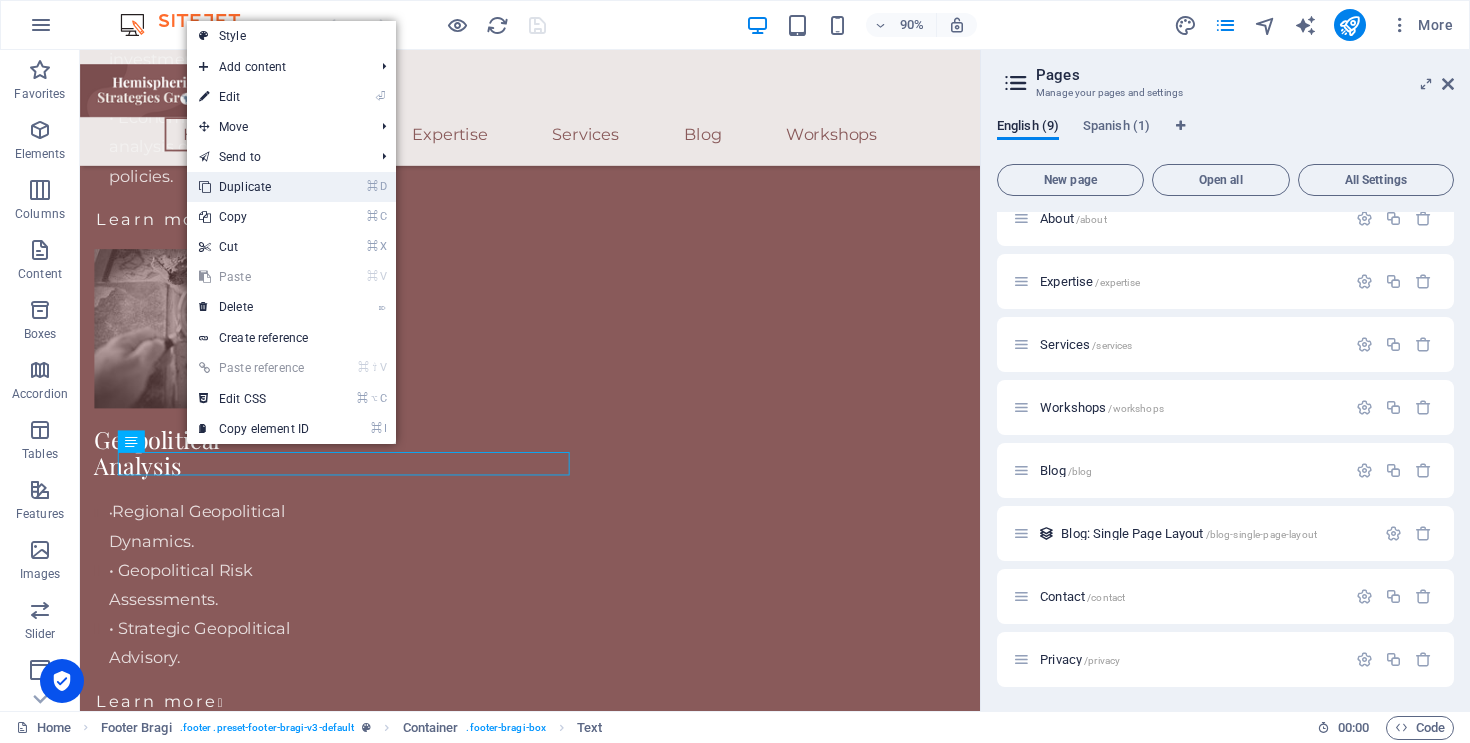 click on "⌘ D  Duplicate" at bounding box center (254, 187) 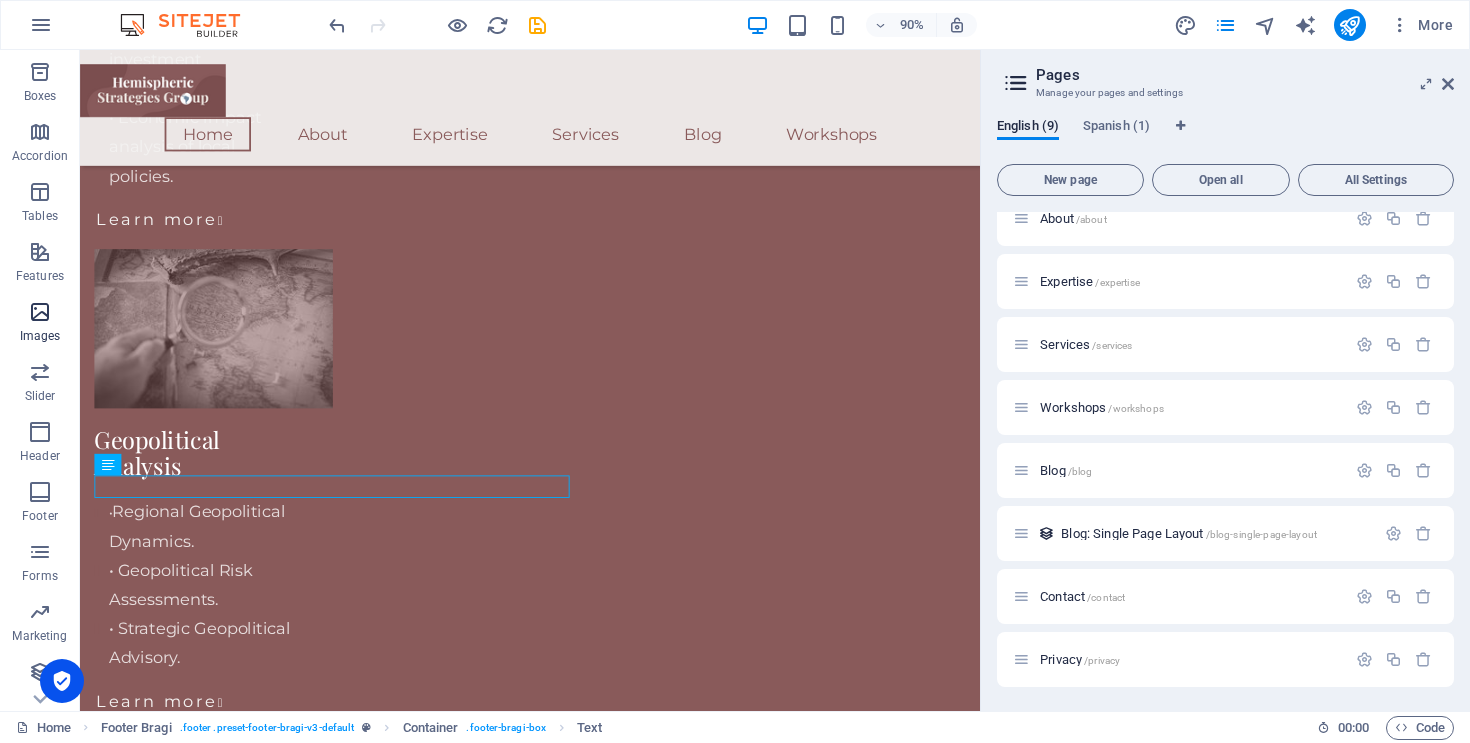 scroll, scrollTop: 239, scrollLeft: 0, axis: vertical 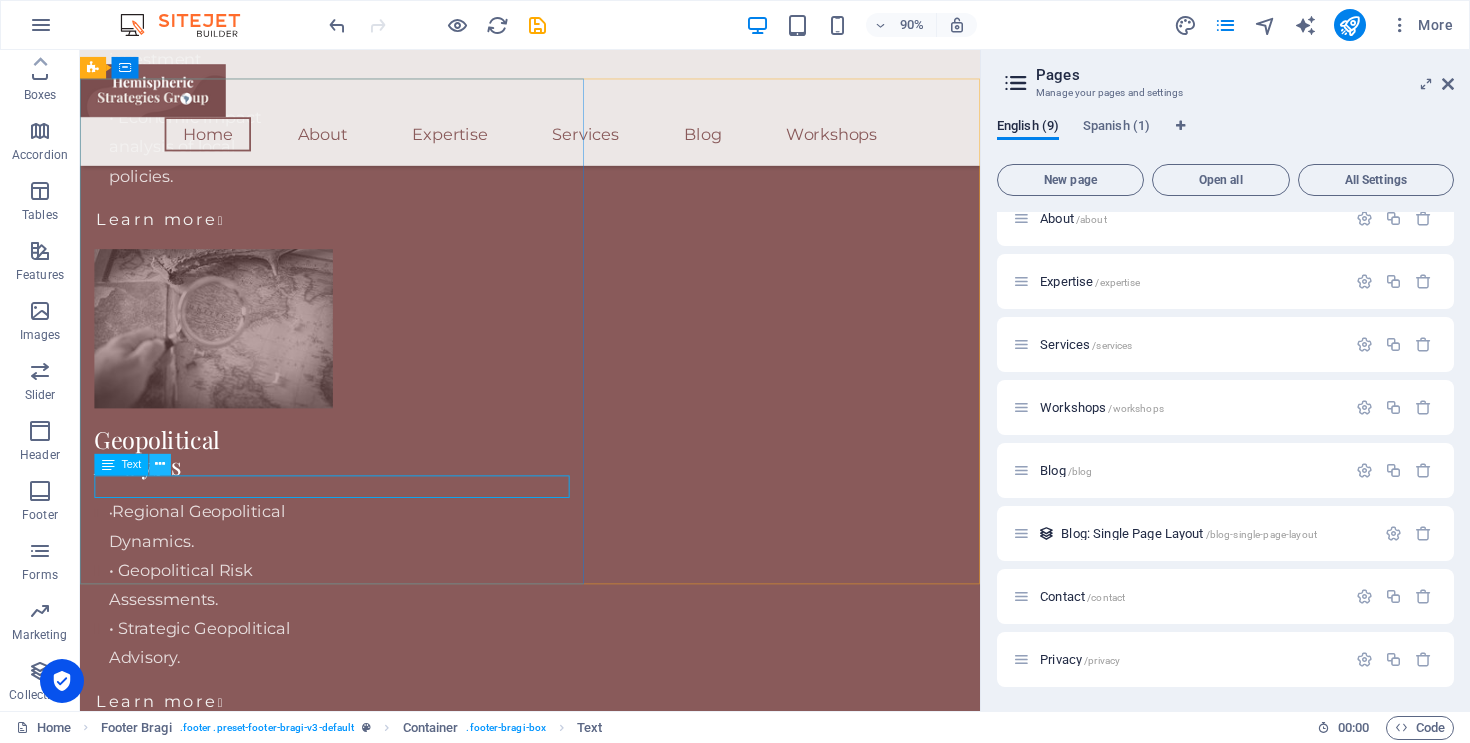click at bounding box center [160, 464] 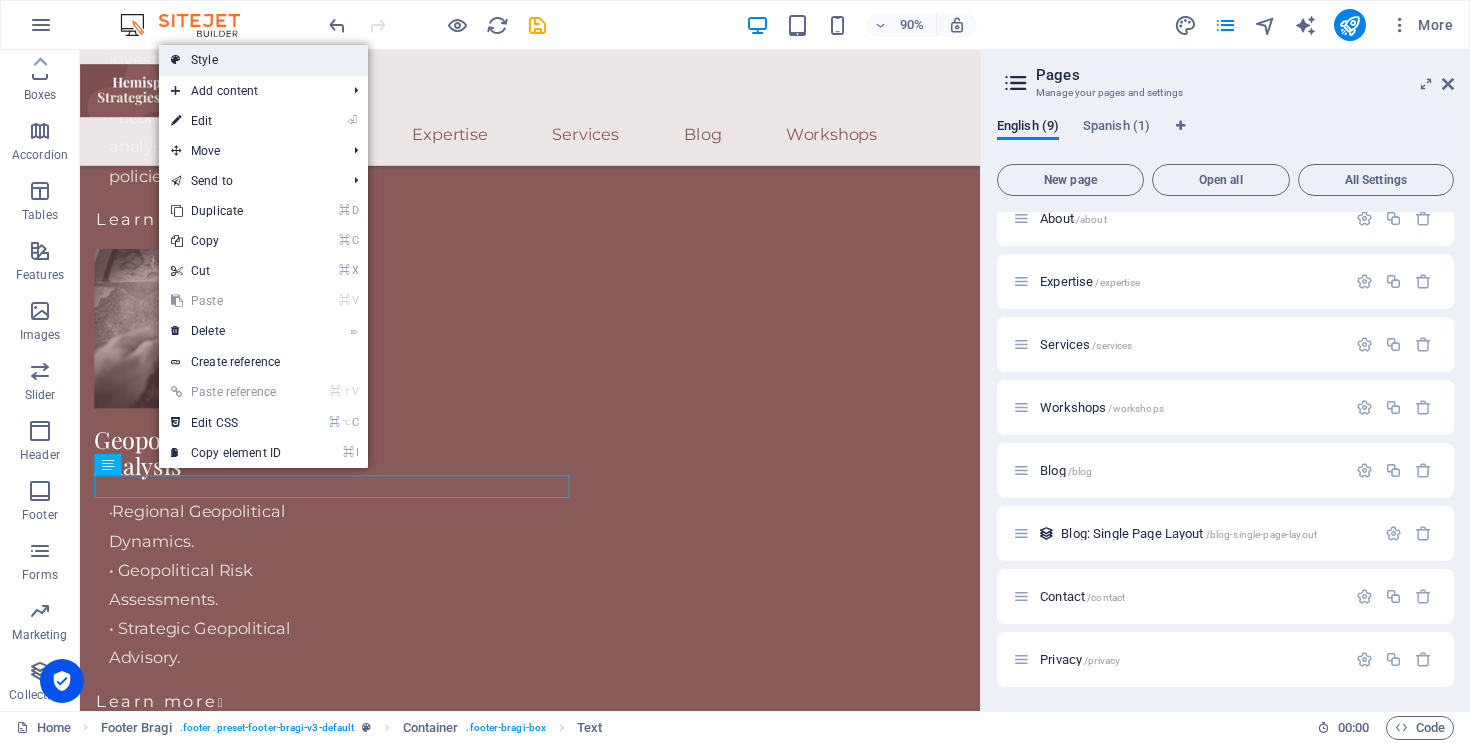 click on "Style" at bounding box center (263, 60) 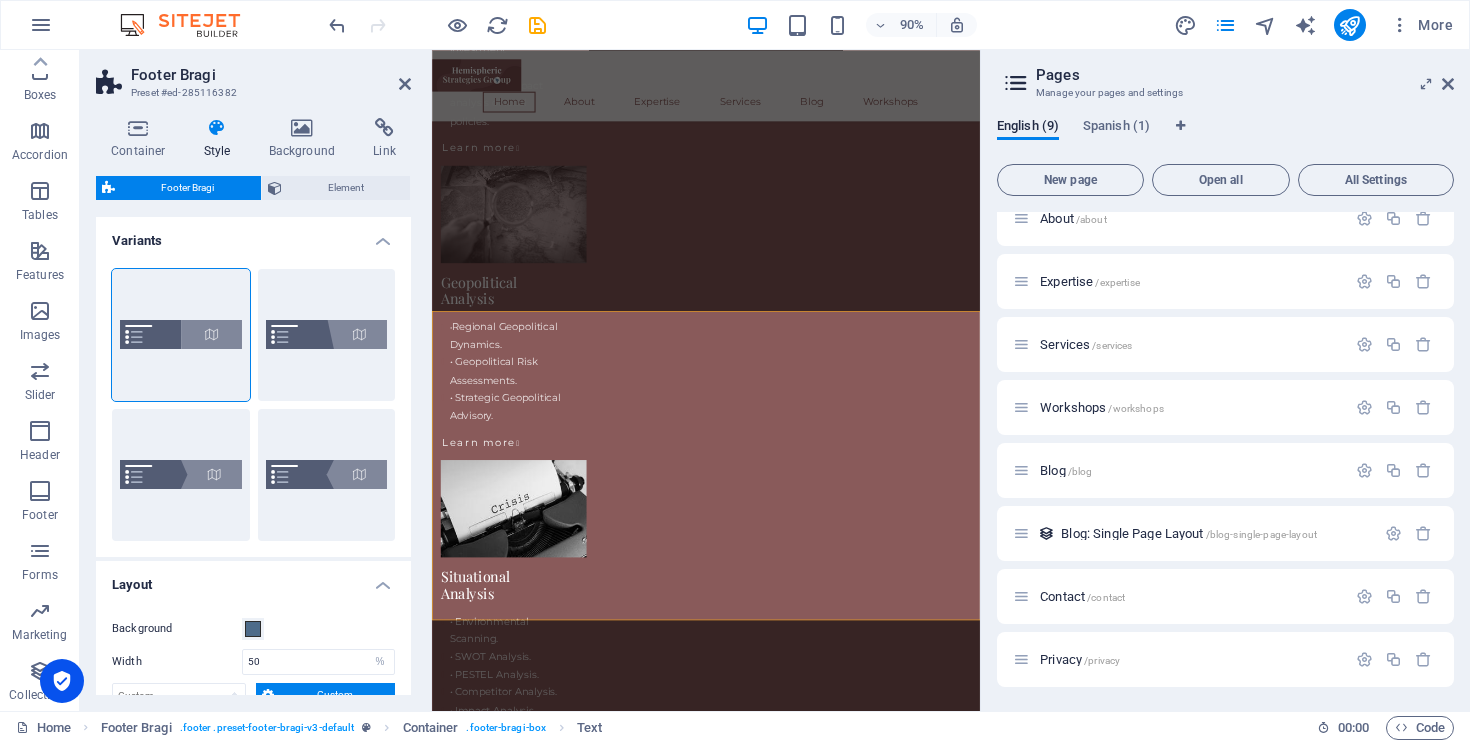 scroll, scrollTop: 4421, scrollLeft: 0, axis: vertical 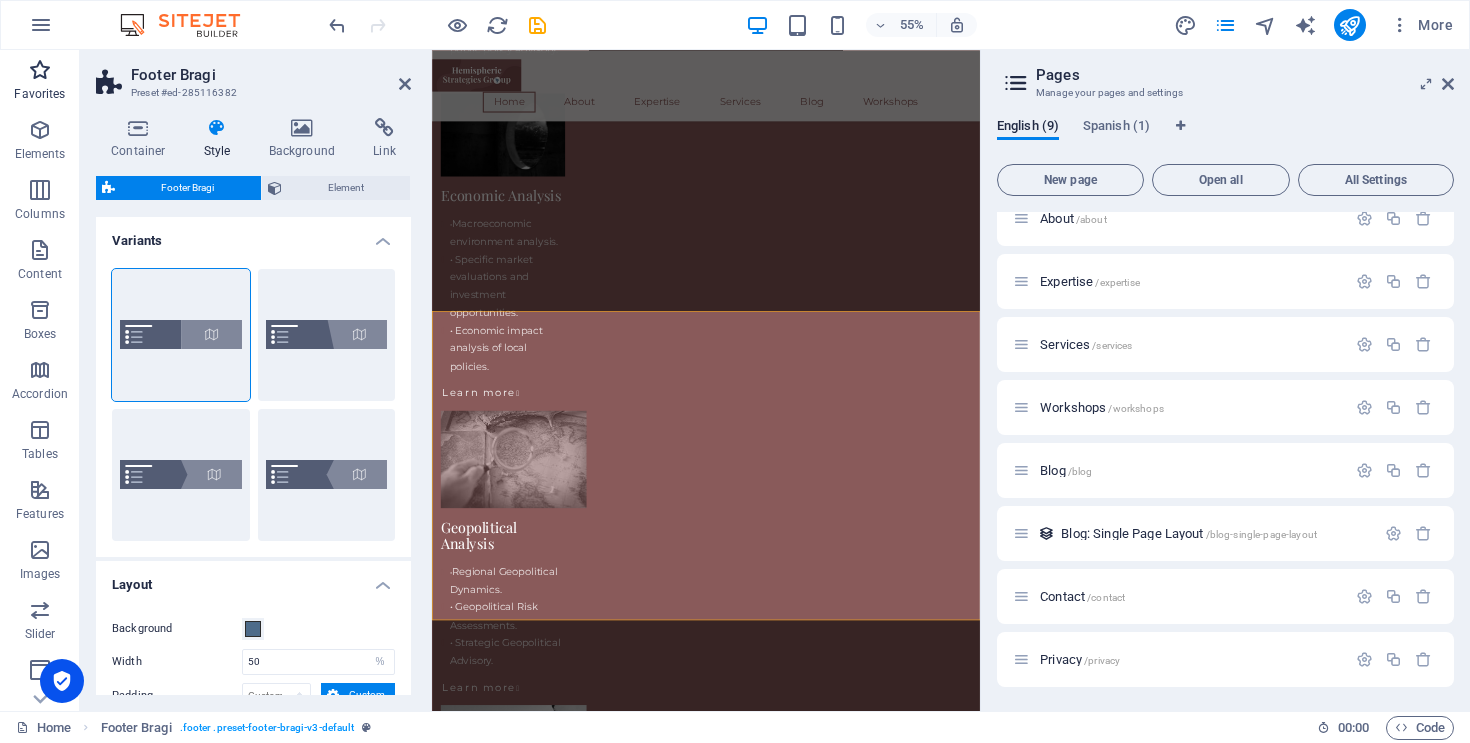 click on "Favorites" at bounding box center [39, 94] 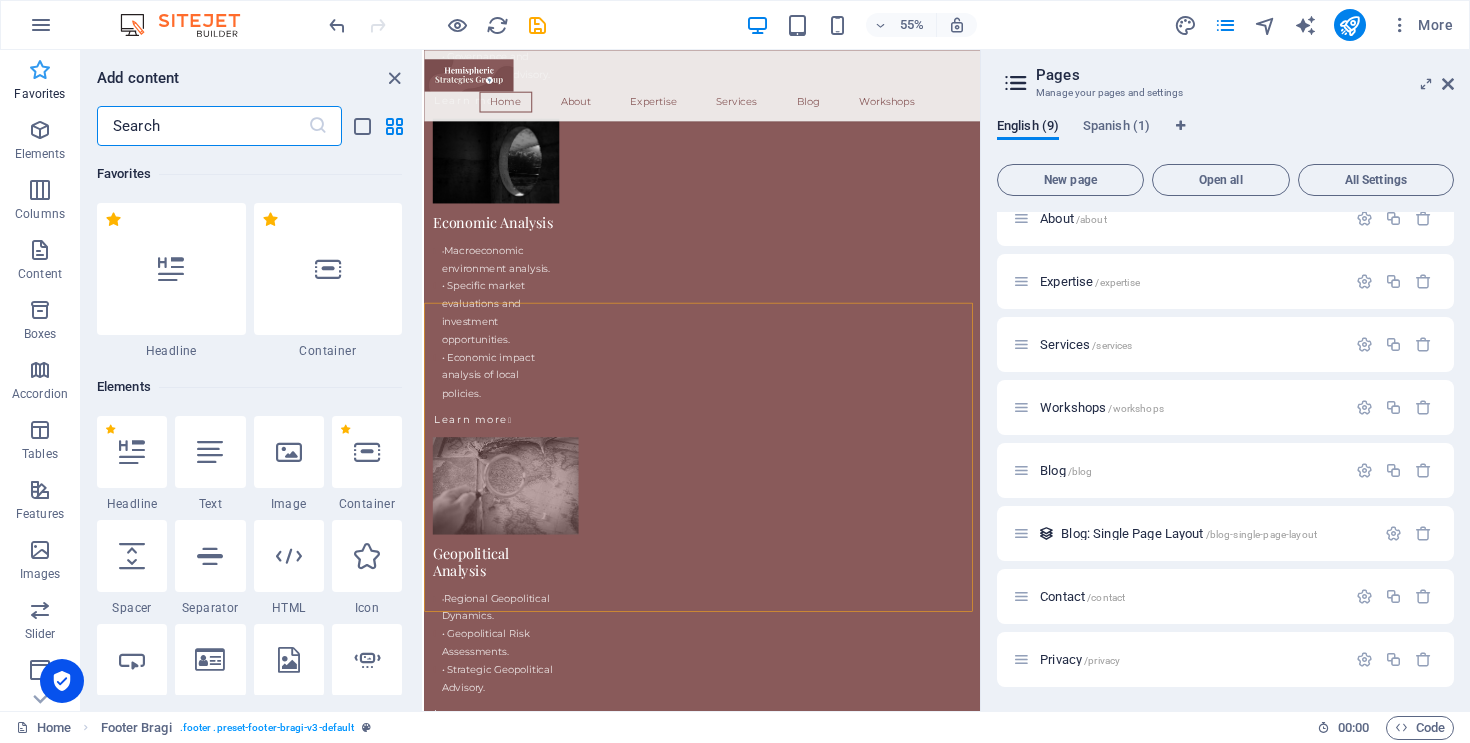 scroll, scrollTop: 4436, scrollLeft: 0, axis: vertical 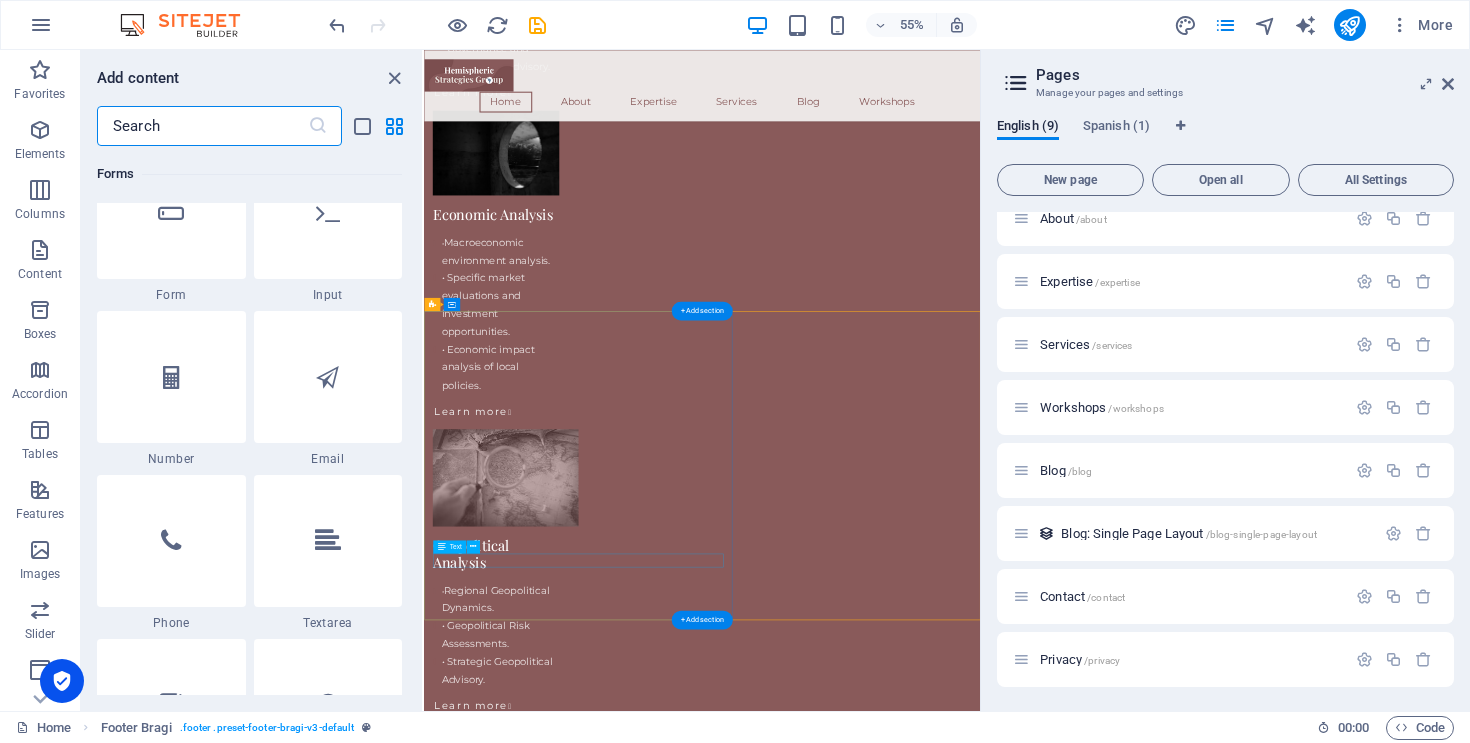 click on "Privacy Policy" at bounding box center (929, 12792) 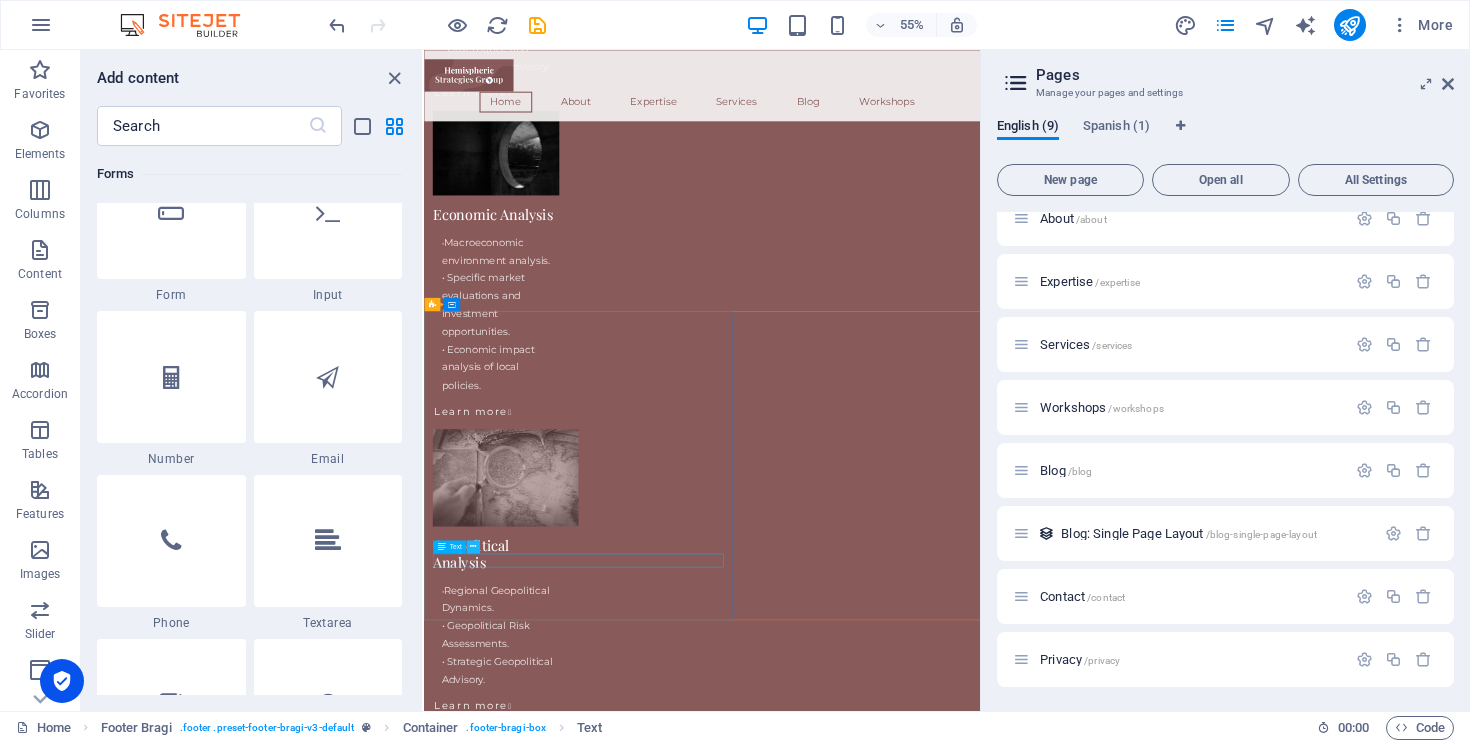 click at bounding box center [473, 547] 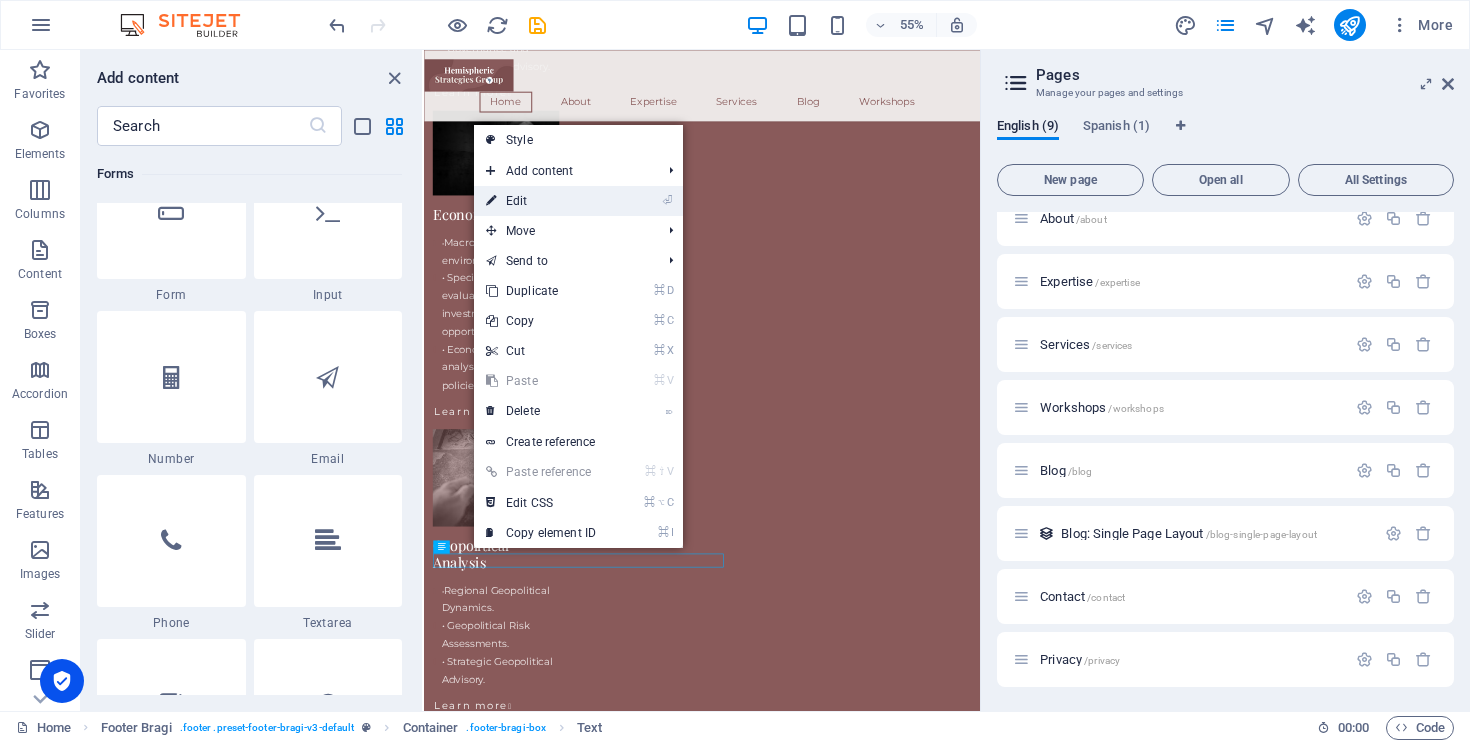 click on "⏎  Edit" at bounding box center (541, 201) 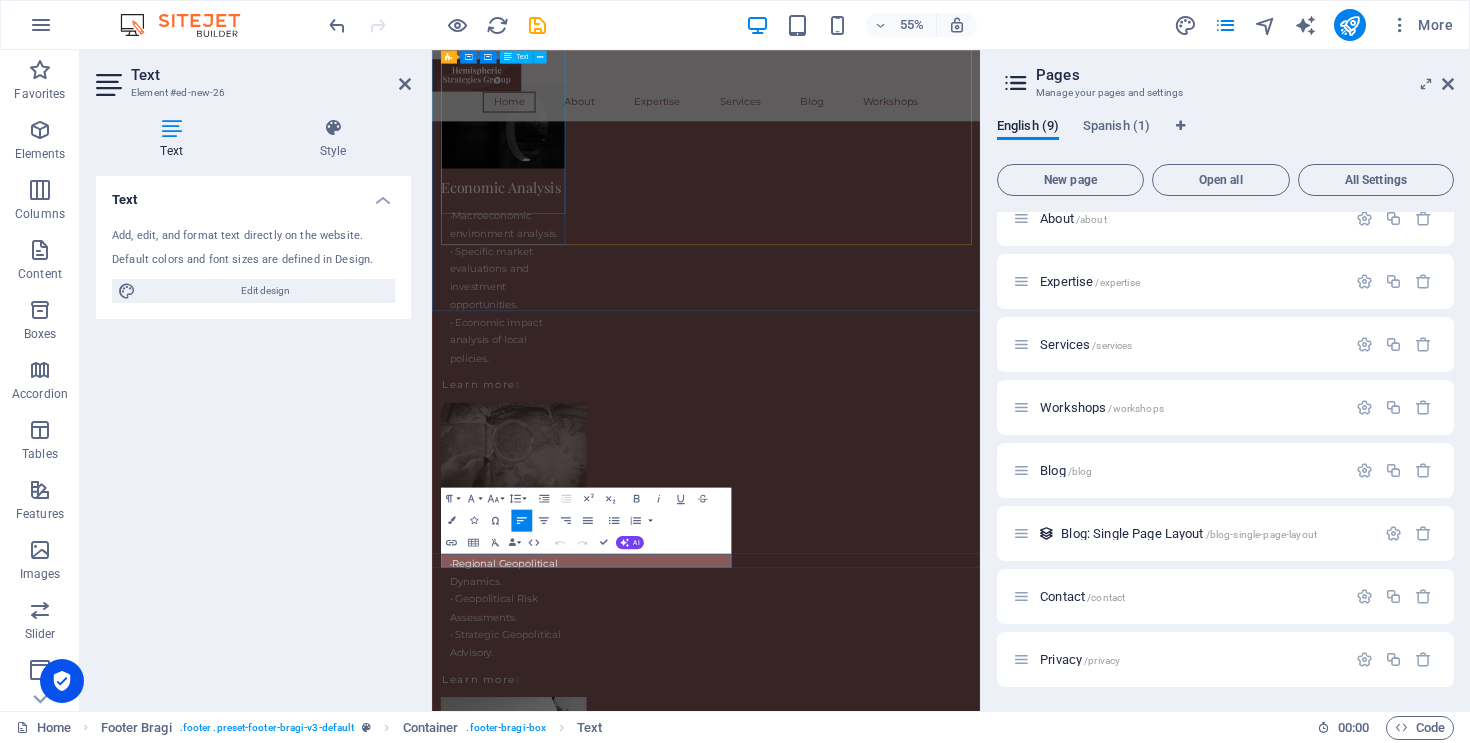 scroll, scrollTop: 4421, scrollLeft: 0, axis: vertical 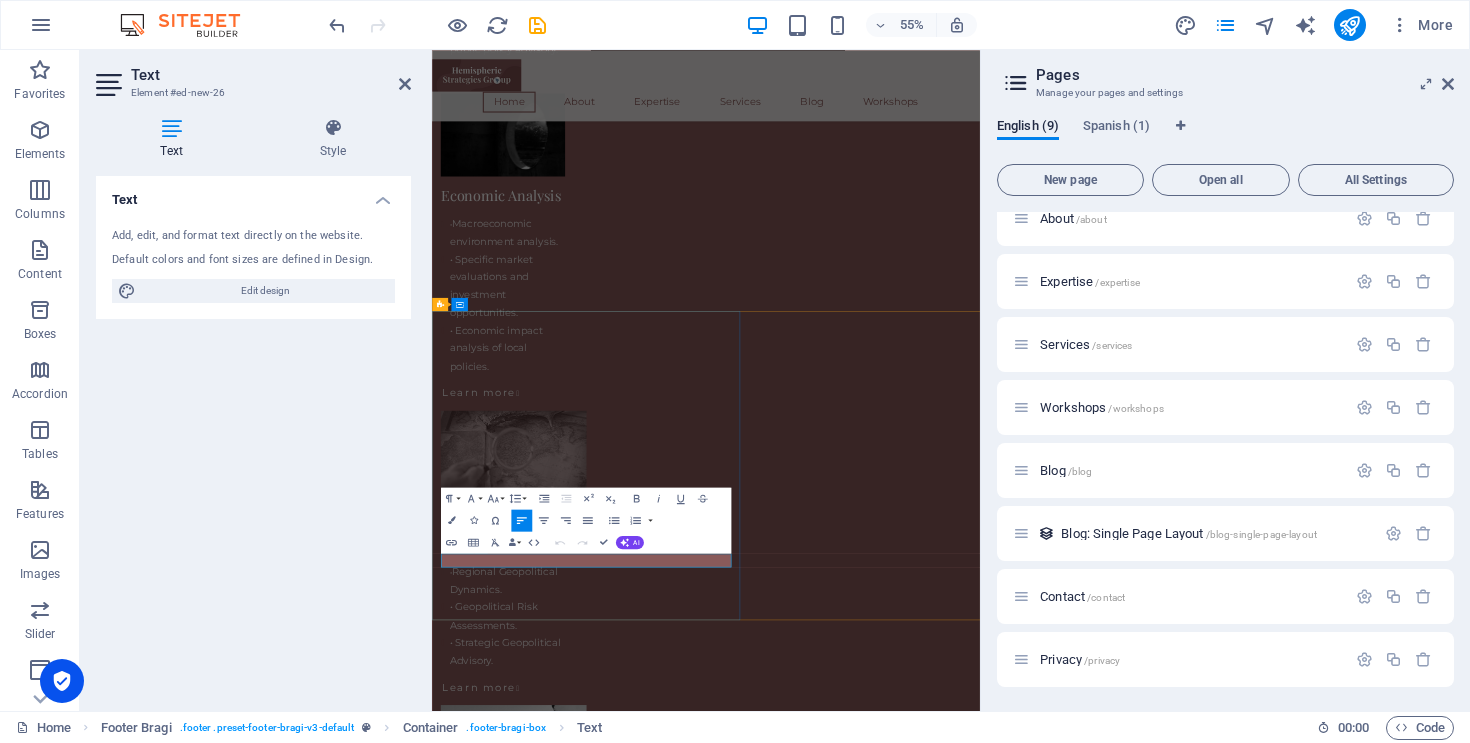 click on "Privacy Policy" at bounding box center (930, 12781) 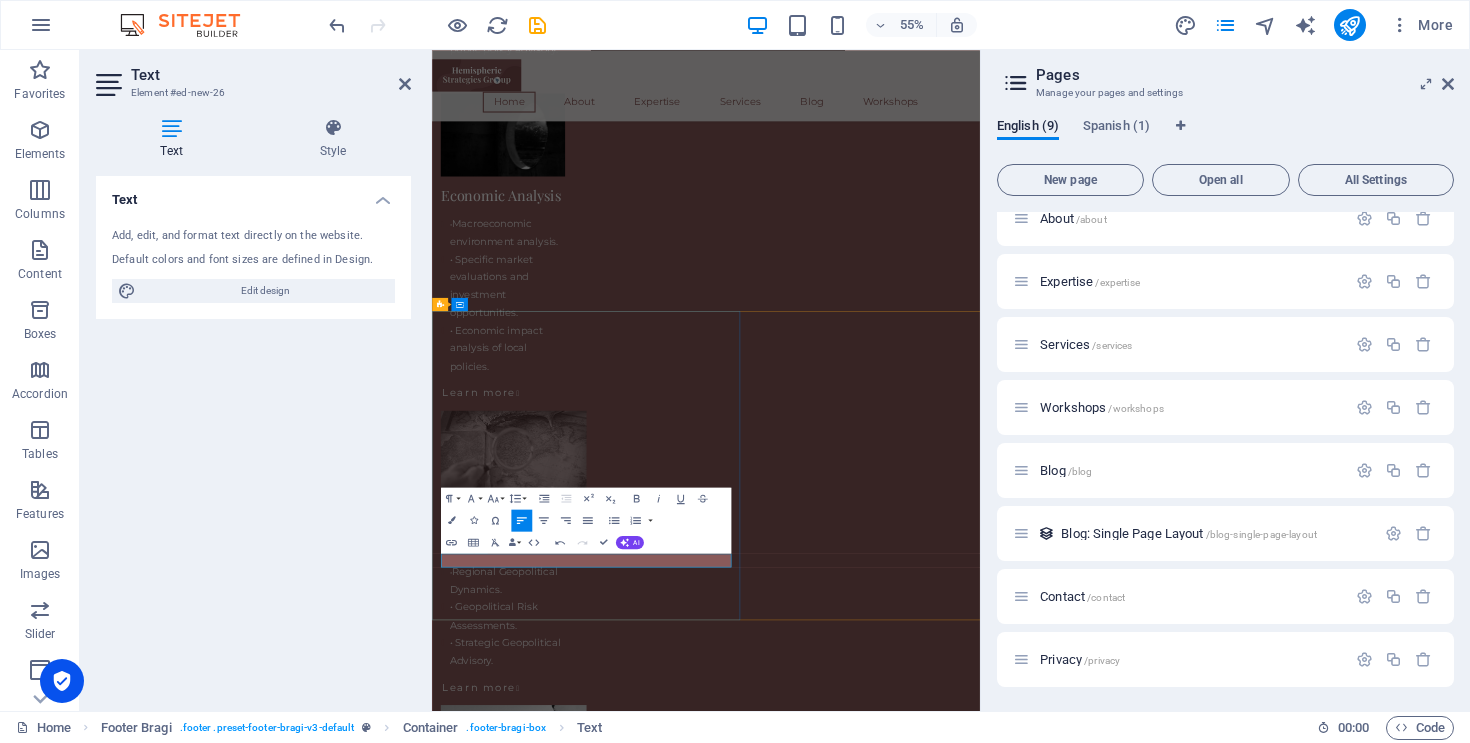 type 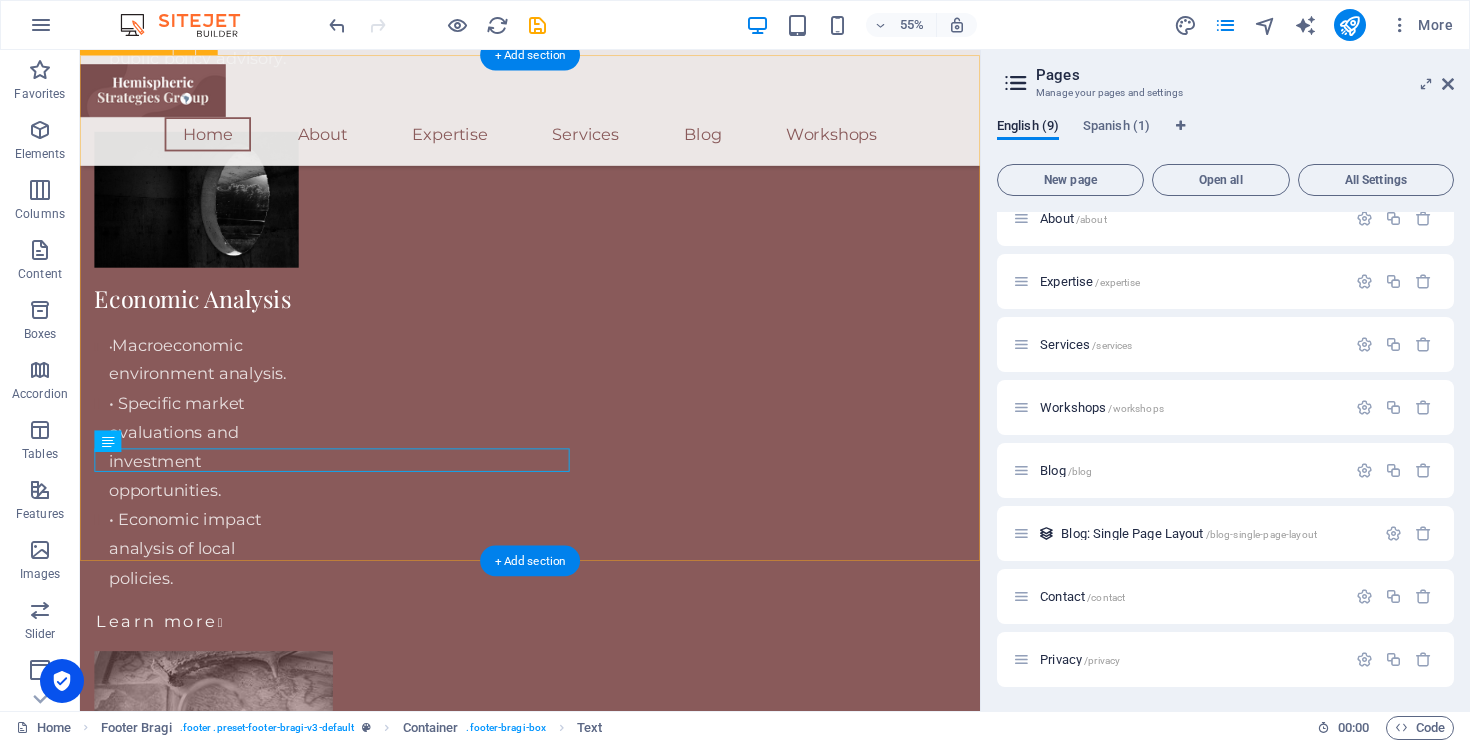 scroll, scrollTop: 4892, scrollLeft: 0, axis: vertical 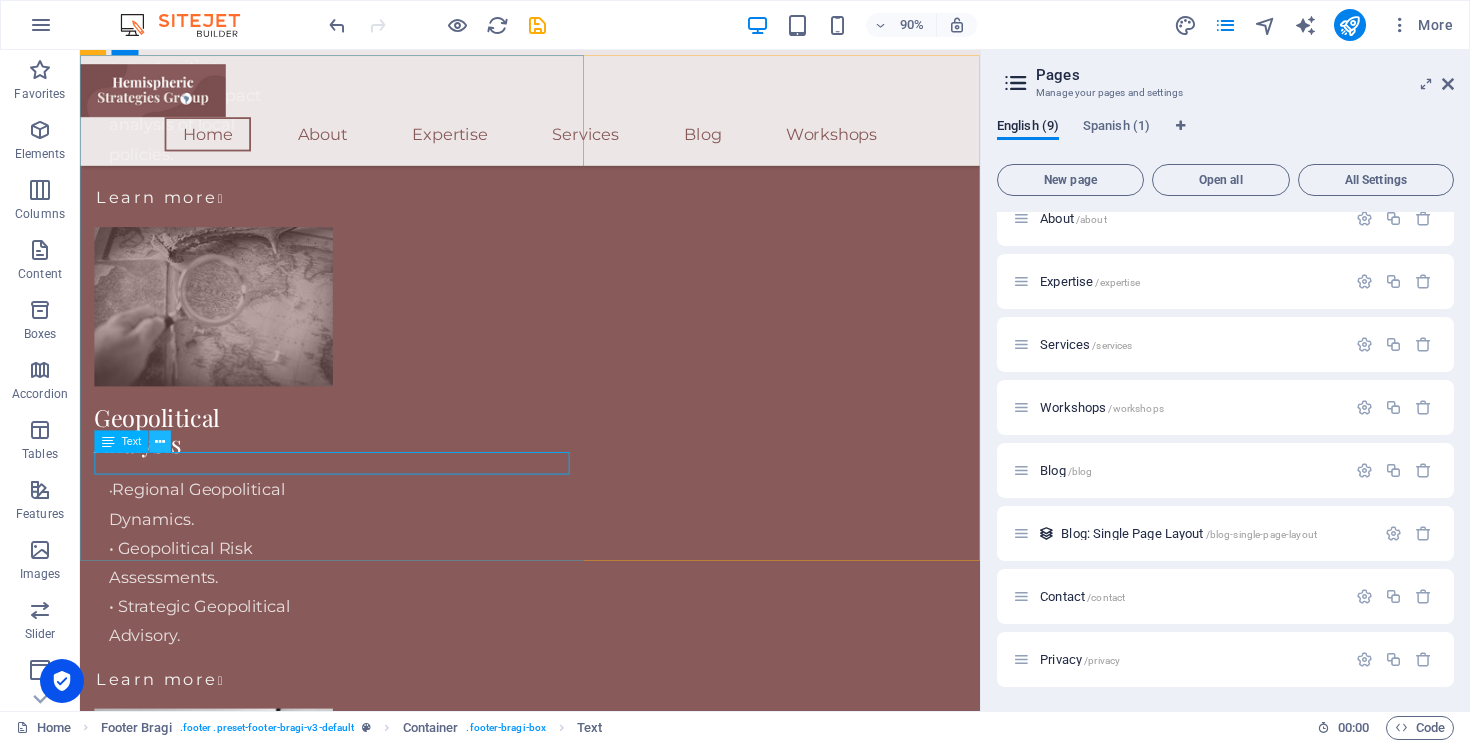 click at bounding box center [160, 441] 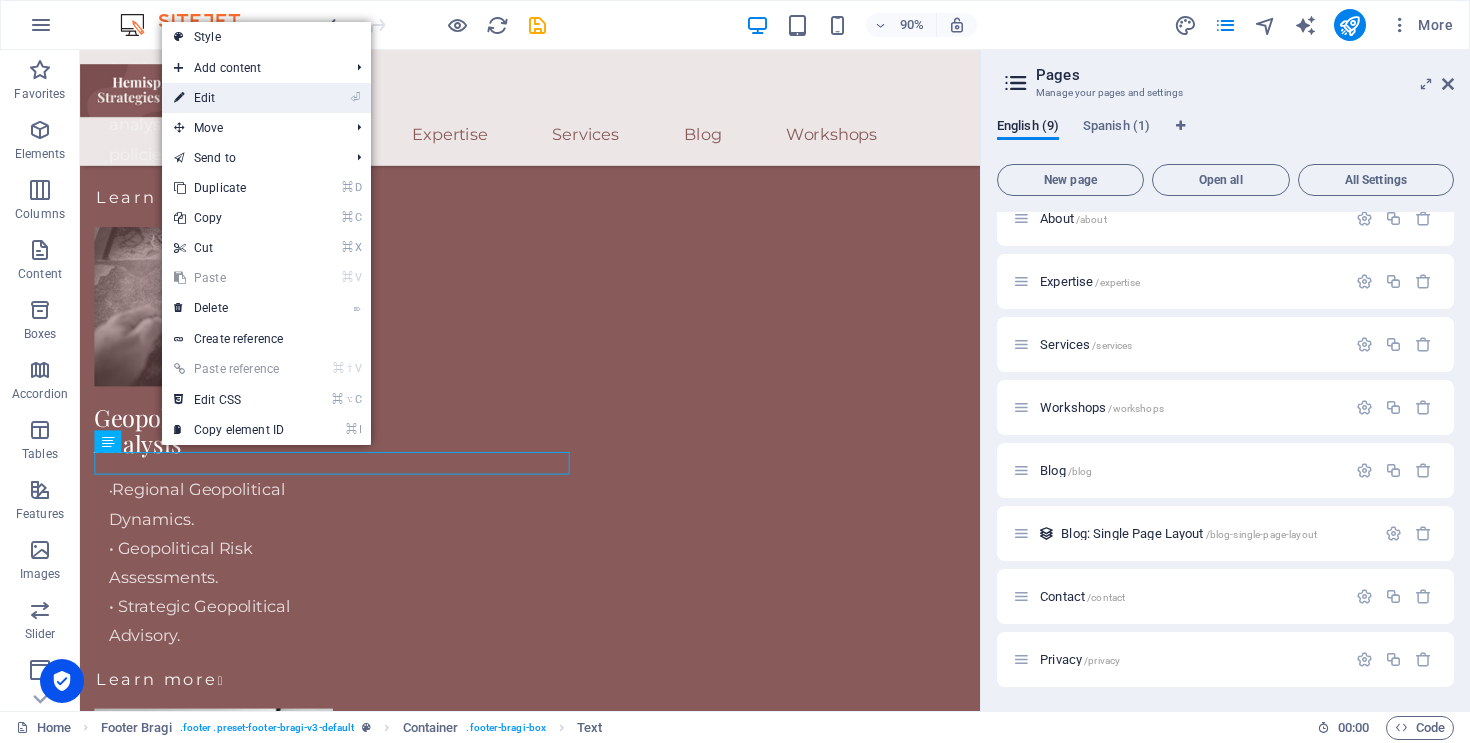 click on "⏎  Edit" at bounding box center [229, 98] 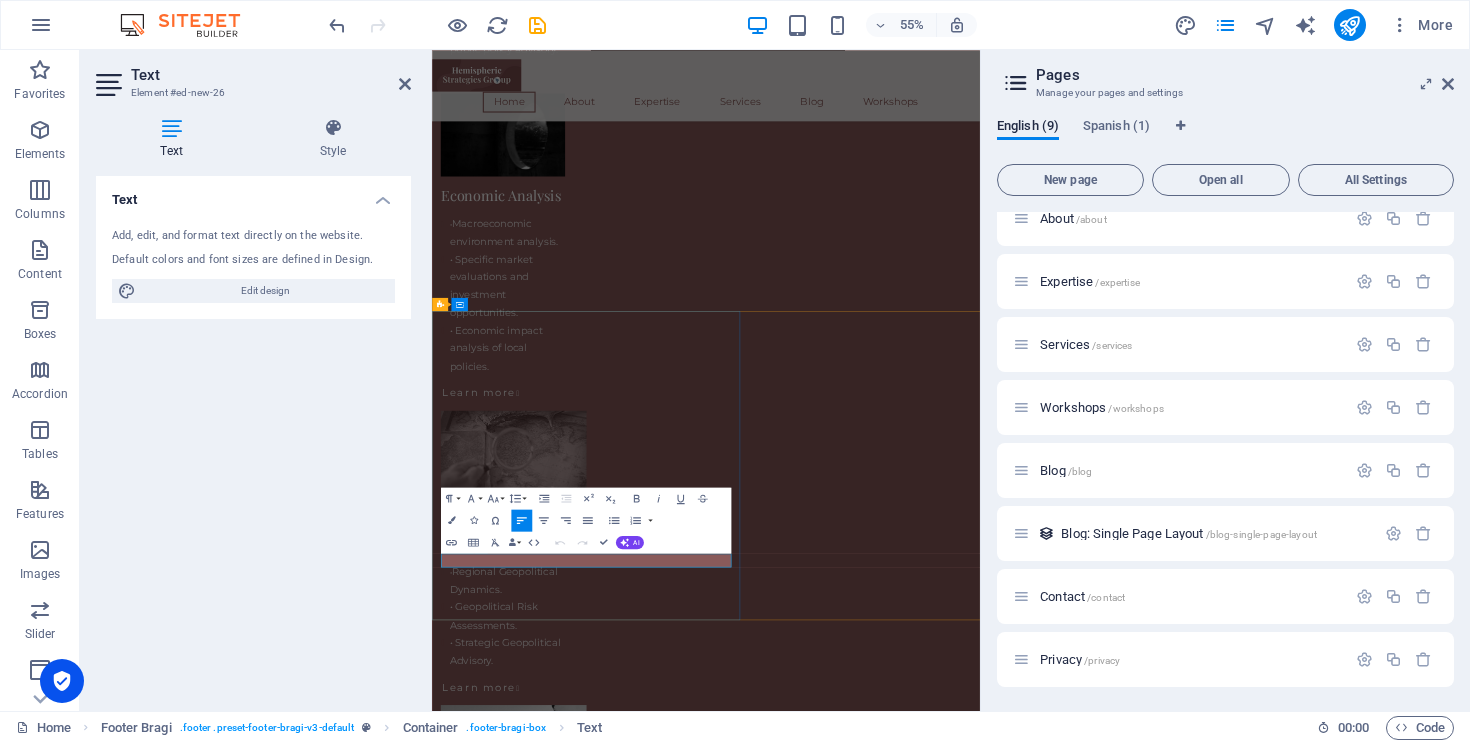 click on "Contact" at bounding box center (476, 12781) 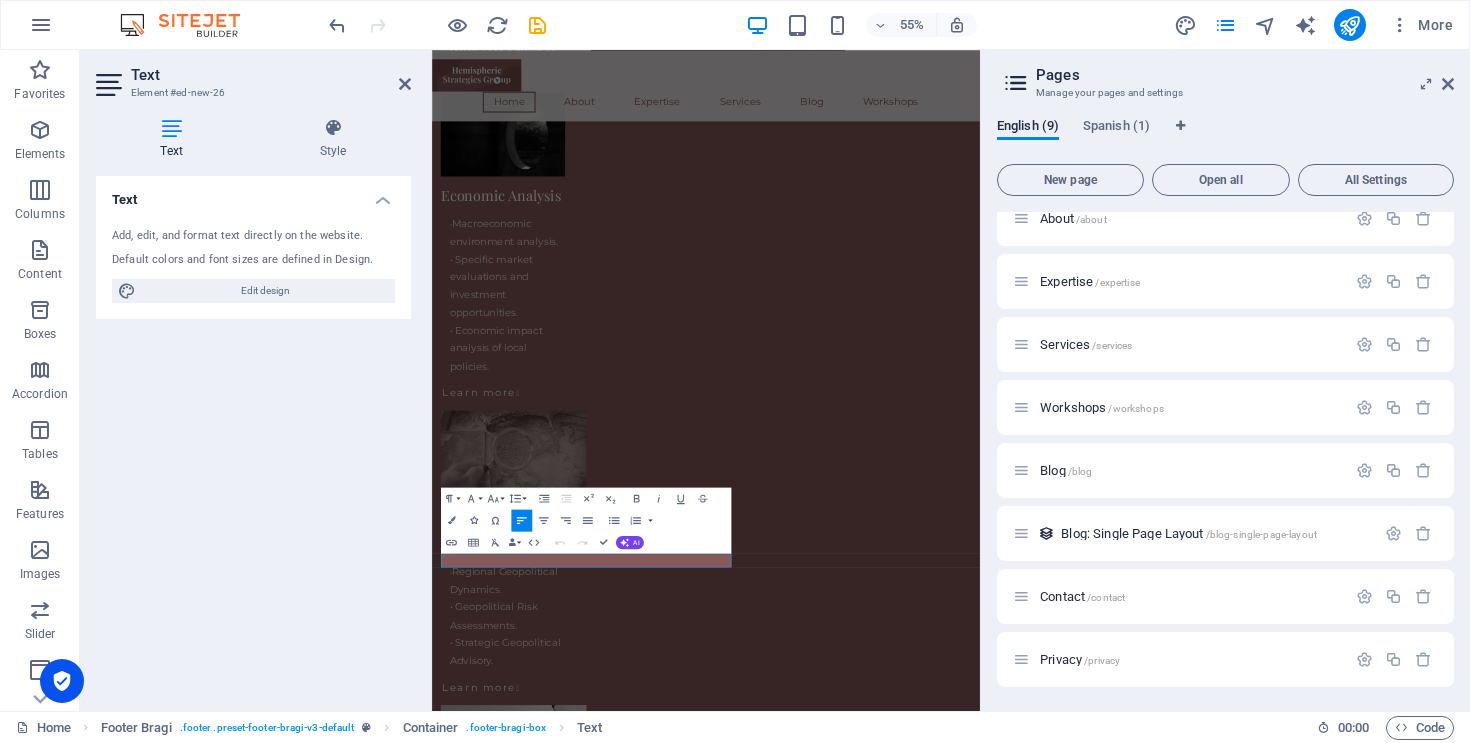 click at bounding box center [473, 520] 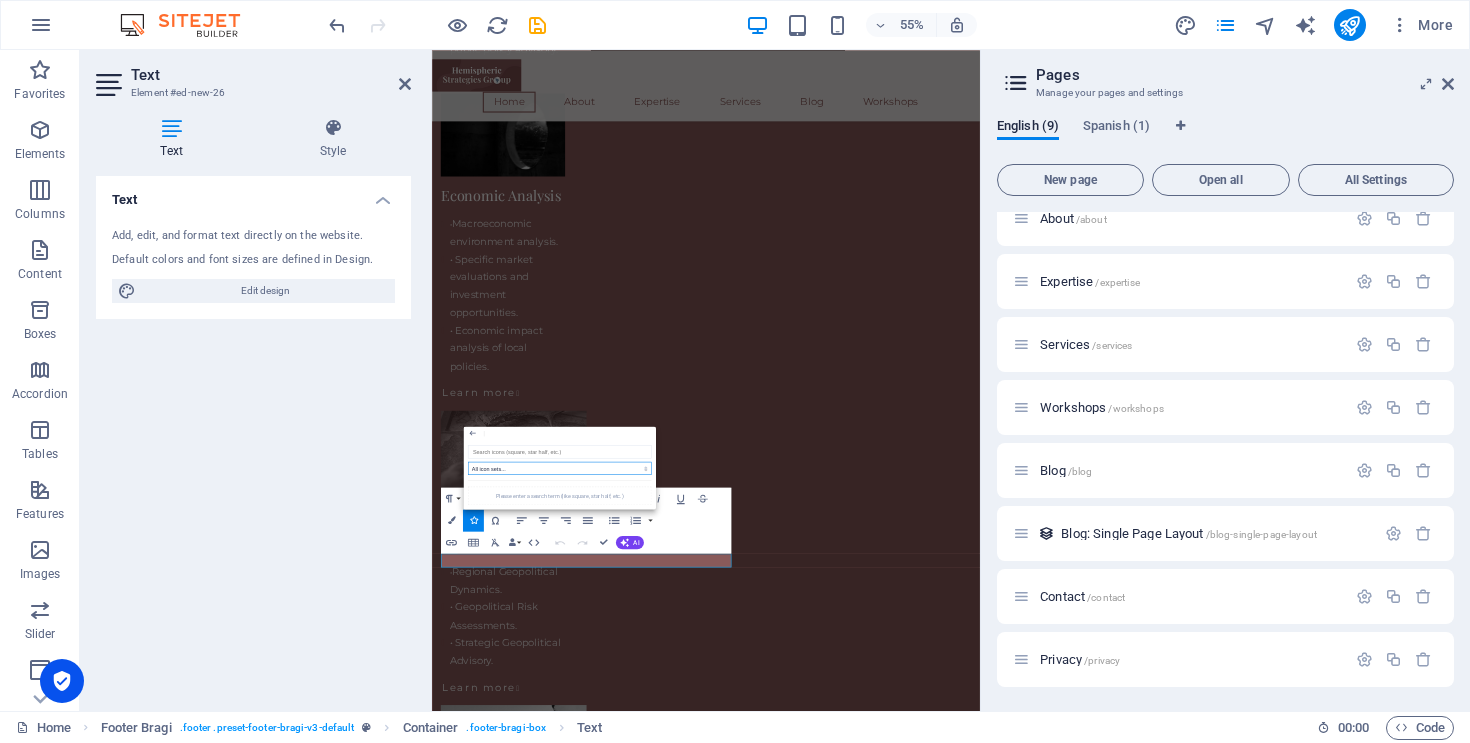 click on "All icon sets... IcoFont Ionicons FontAwesome Brands FontAwesome Duotone FontAwesome Solid FontAwesome Regular FontAwesome Light FontAwesome Thin FontAwesome Sharp Solid FontAwesome Sharp Regular FontAwesome Sharp Light FontAwesome Sharp Thin" at bounding box center (560, 467) 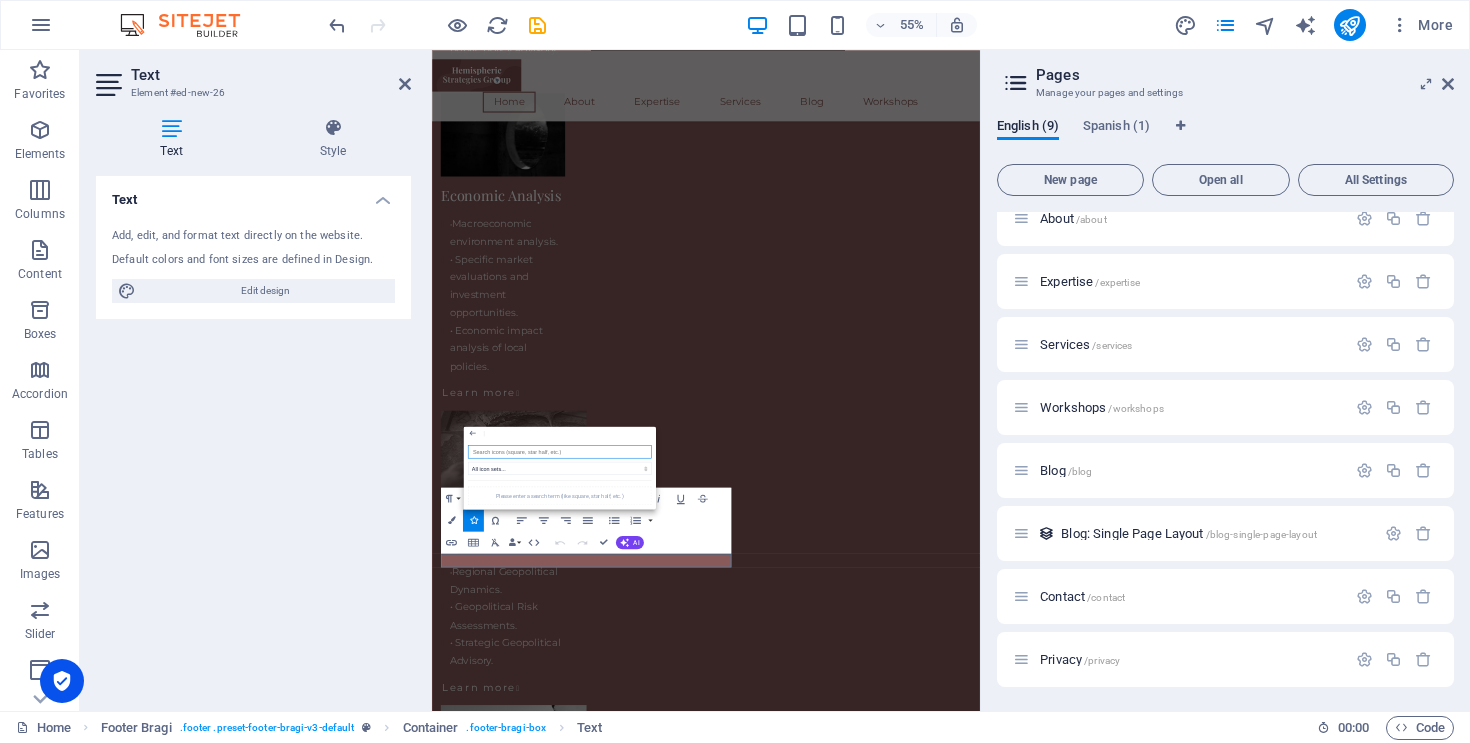 click at bounding box center [560, 451] 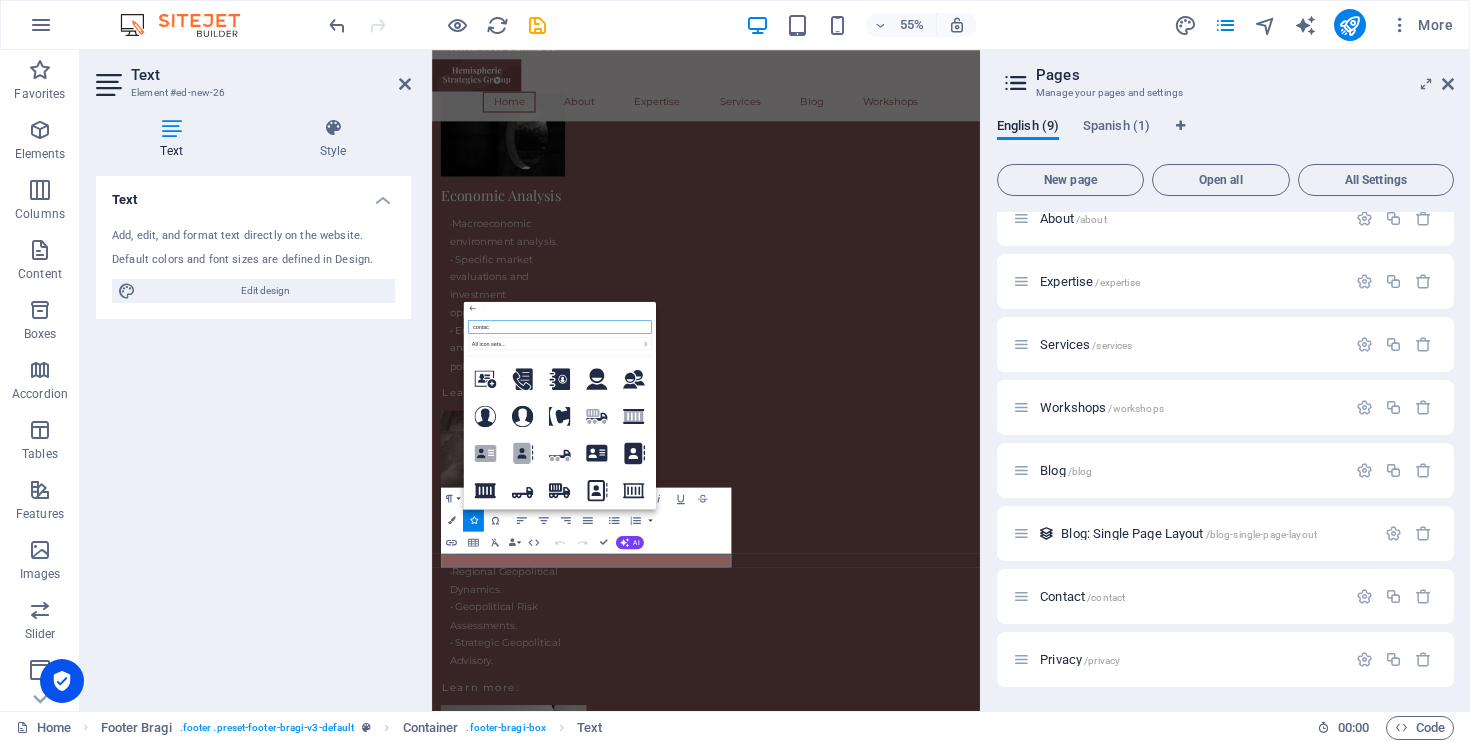 type on "contact" 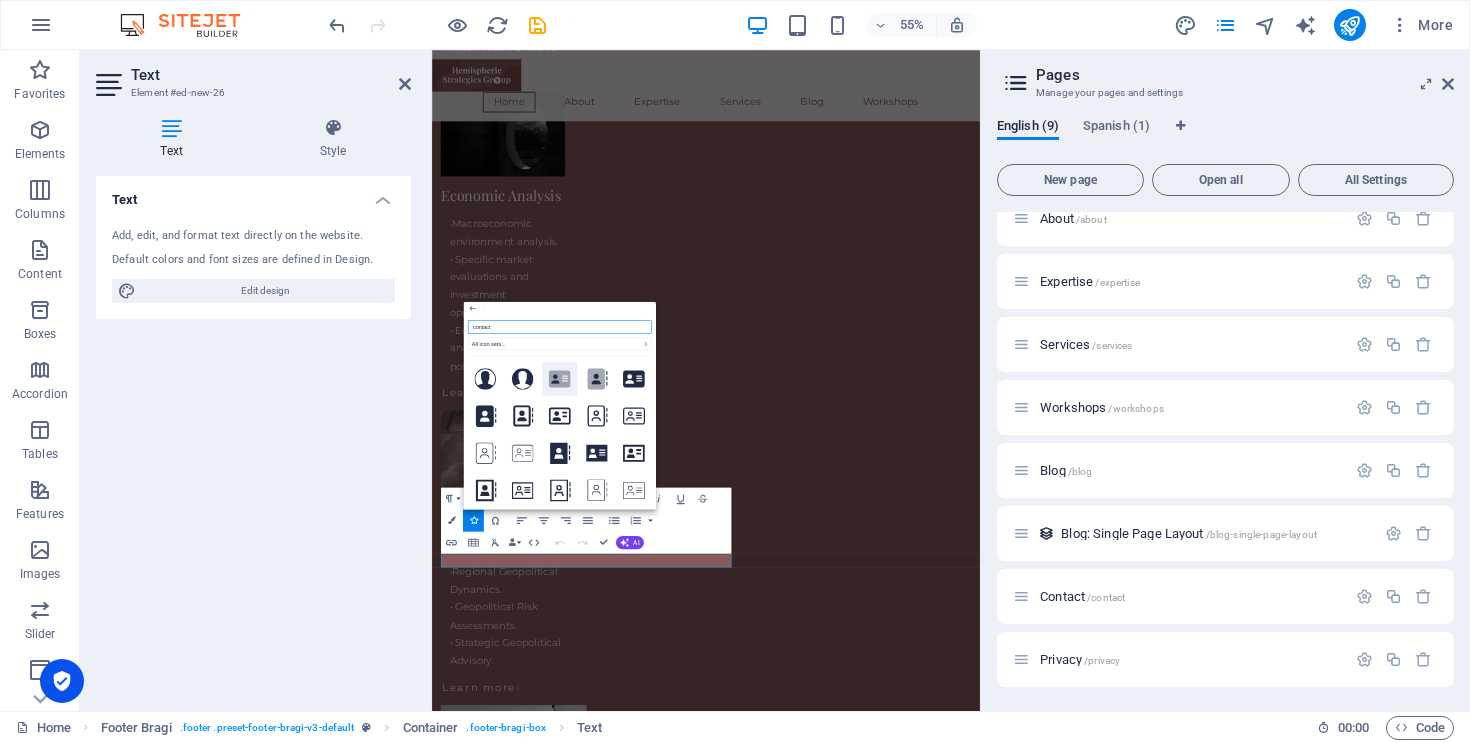 scroll, scrollTop: 69, scrollLeft: 0, axis: vertical 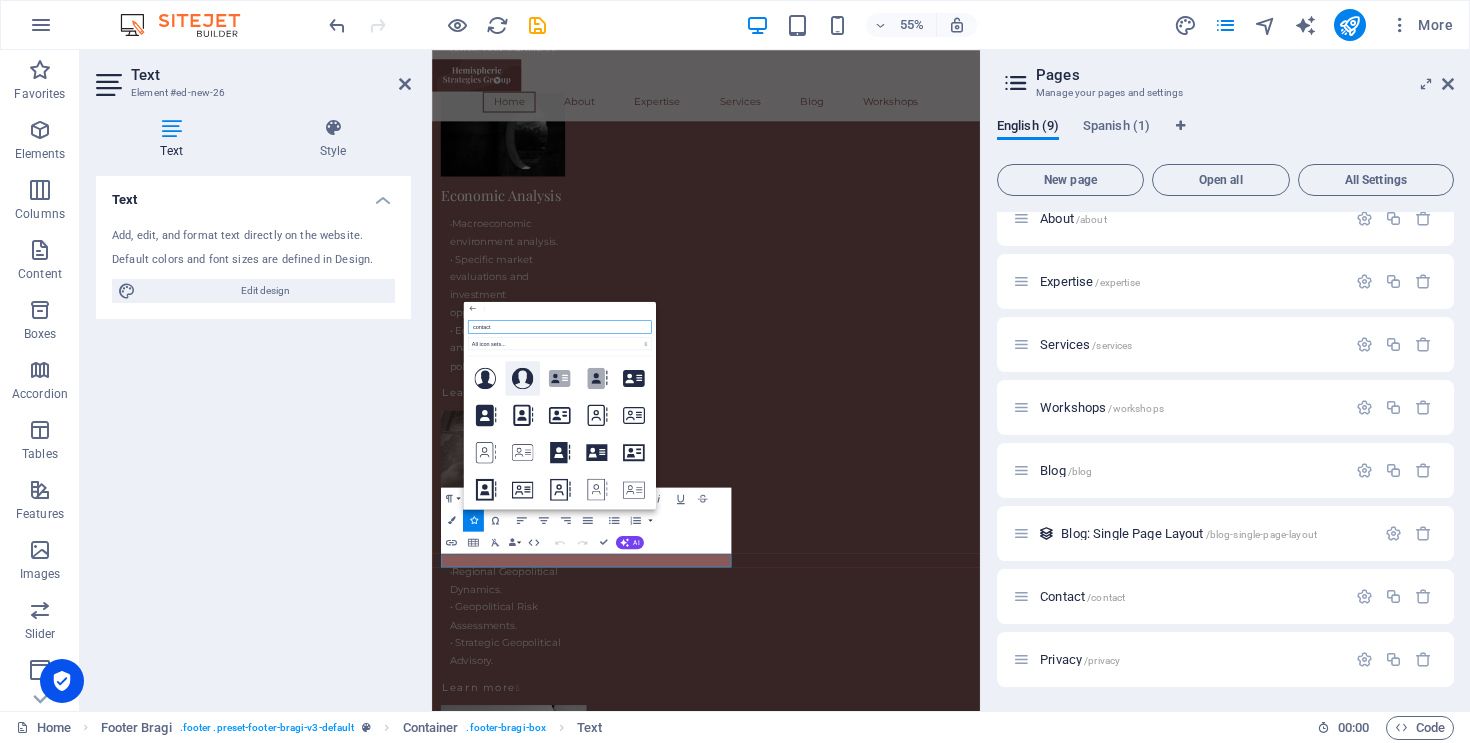 click 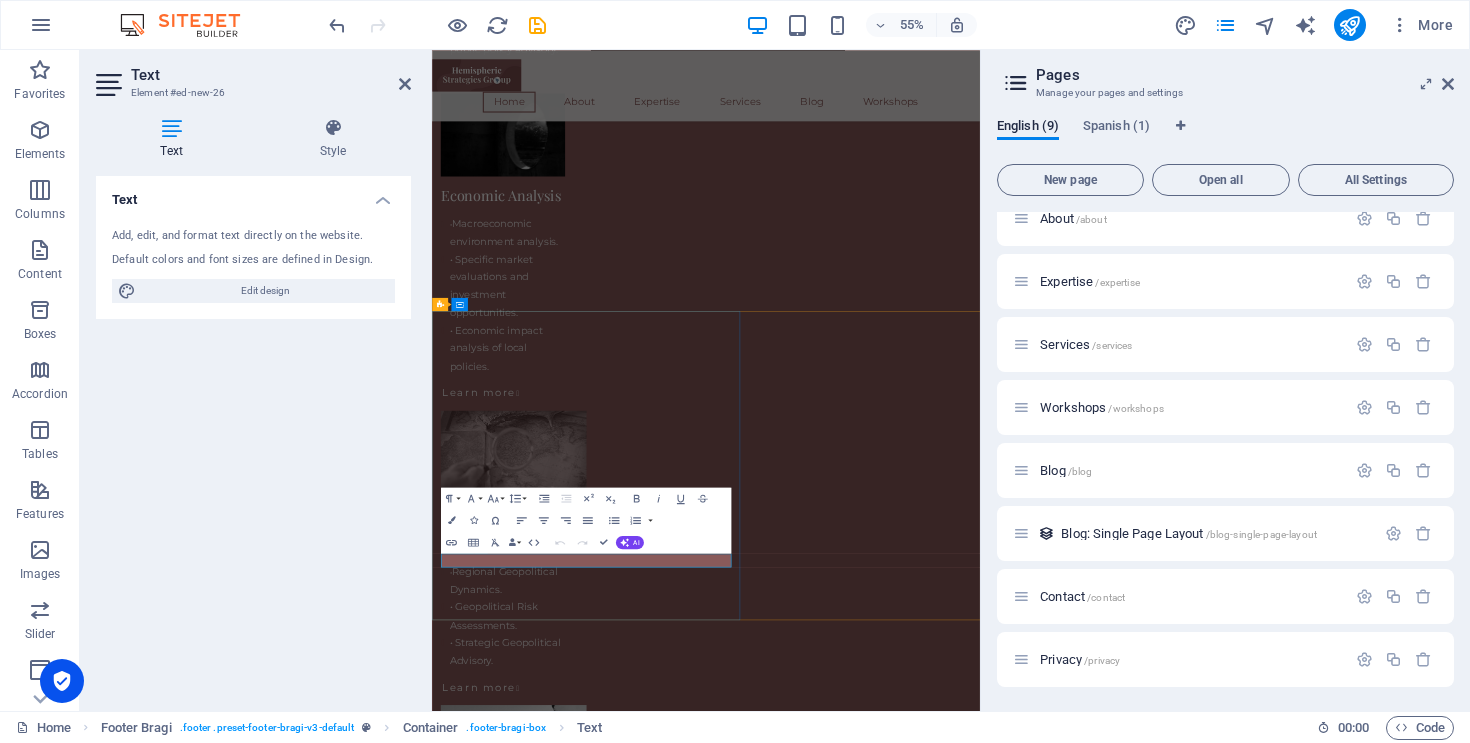 click on "Contact" at bounding box center [930, 13279] 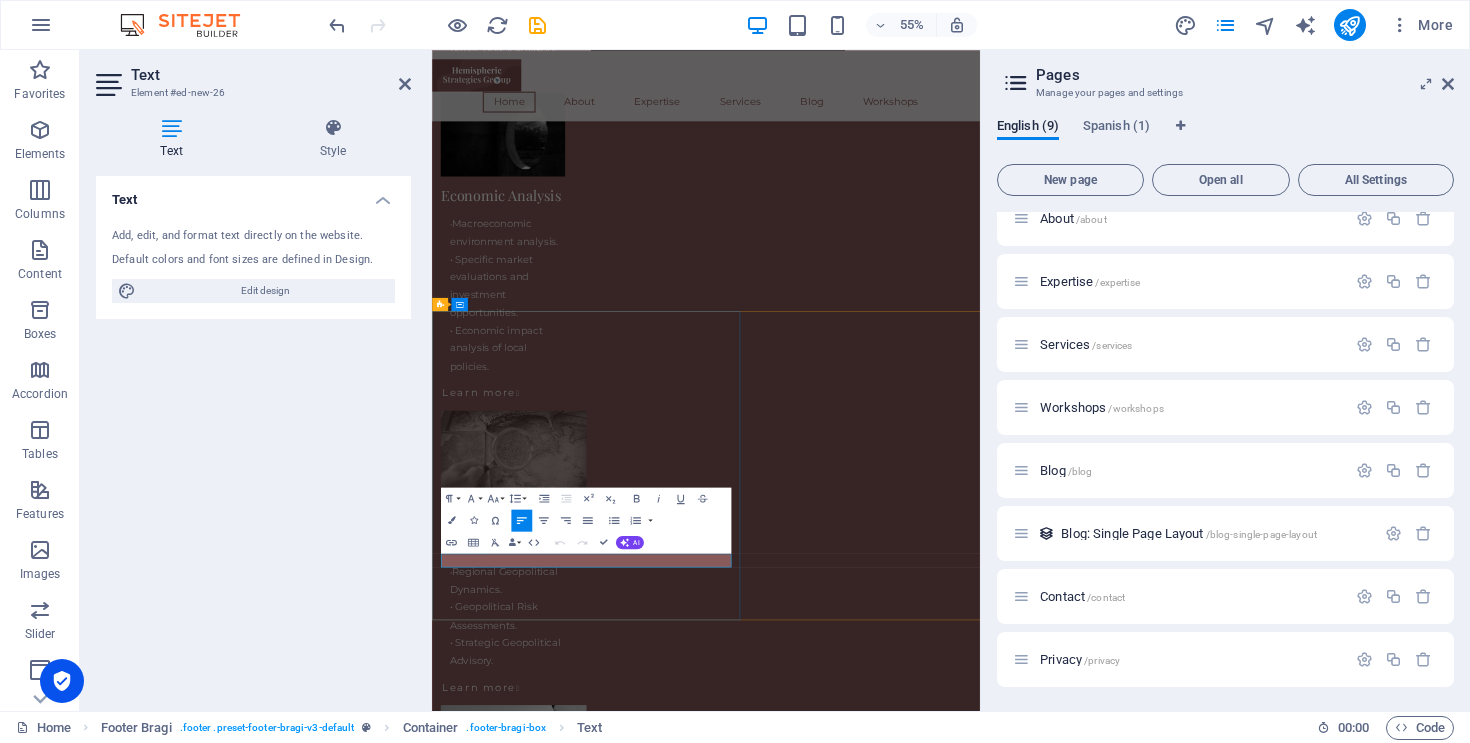 click on "Contact" at bounding box center (930, 13279) 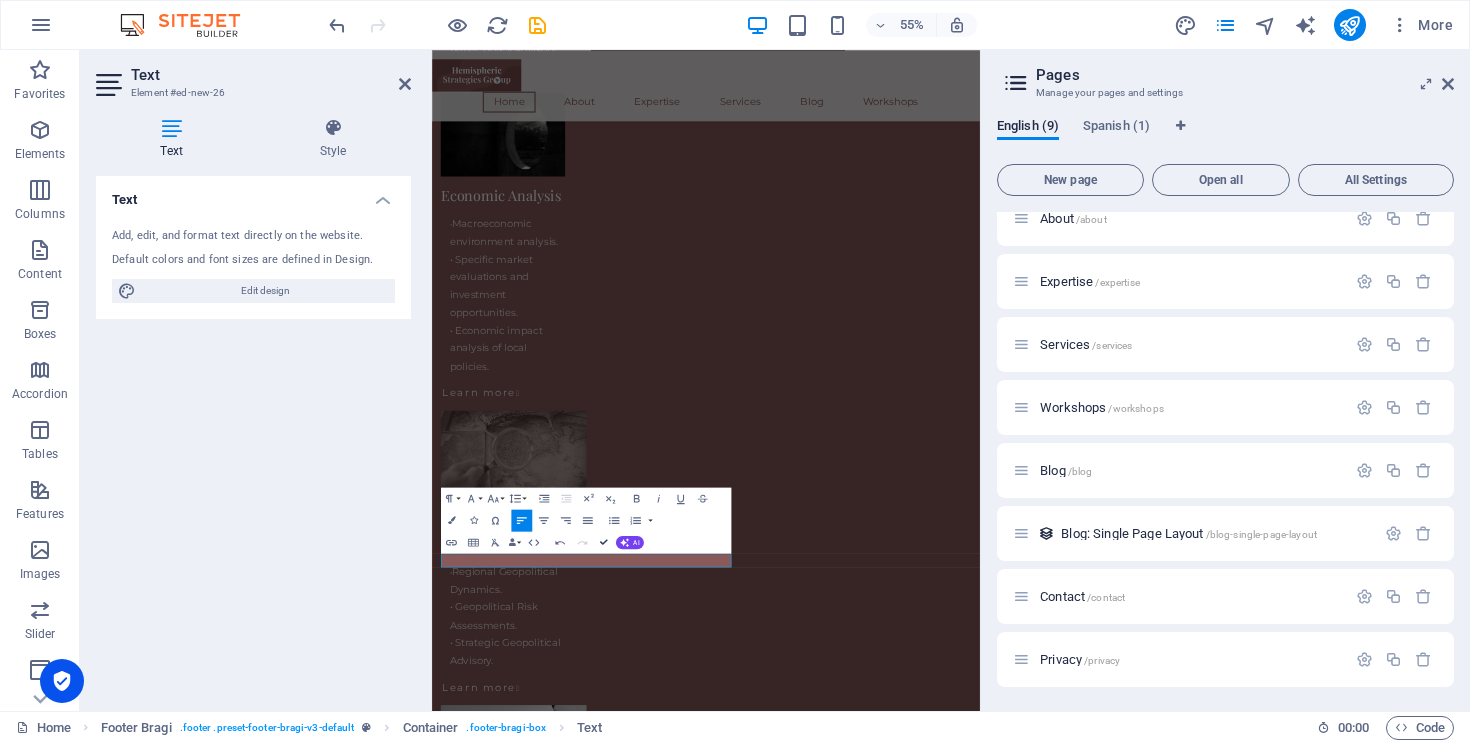 scroll, scrollTop: 4892, scrollLeft: 0, axis: vertical 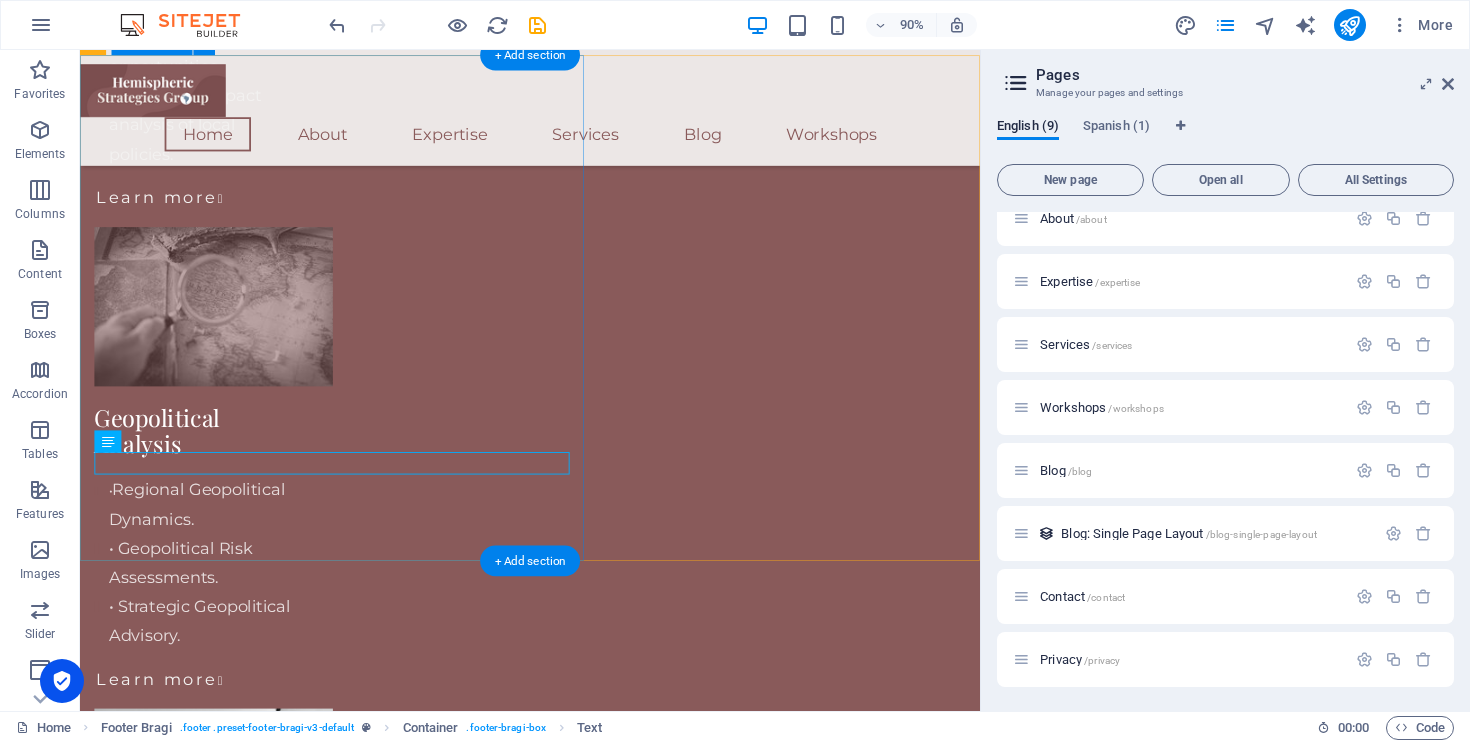 drag, startPoint x: 114, startPoint y: 558, endPoint x: 125, endPoint y: 561, distance: 11.401754 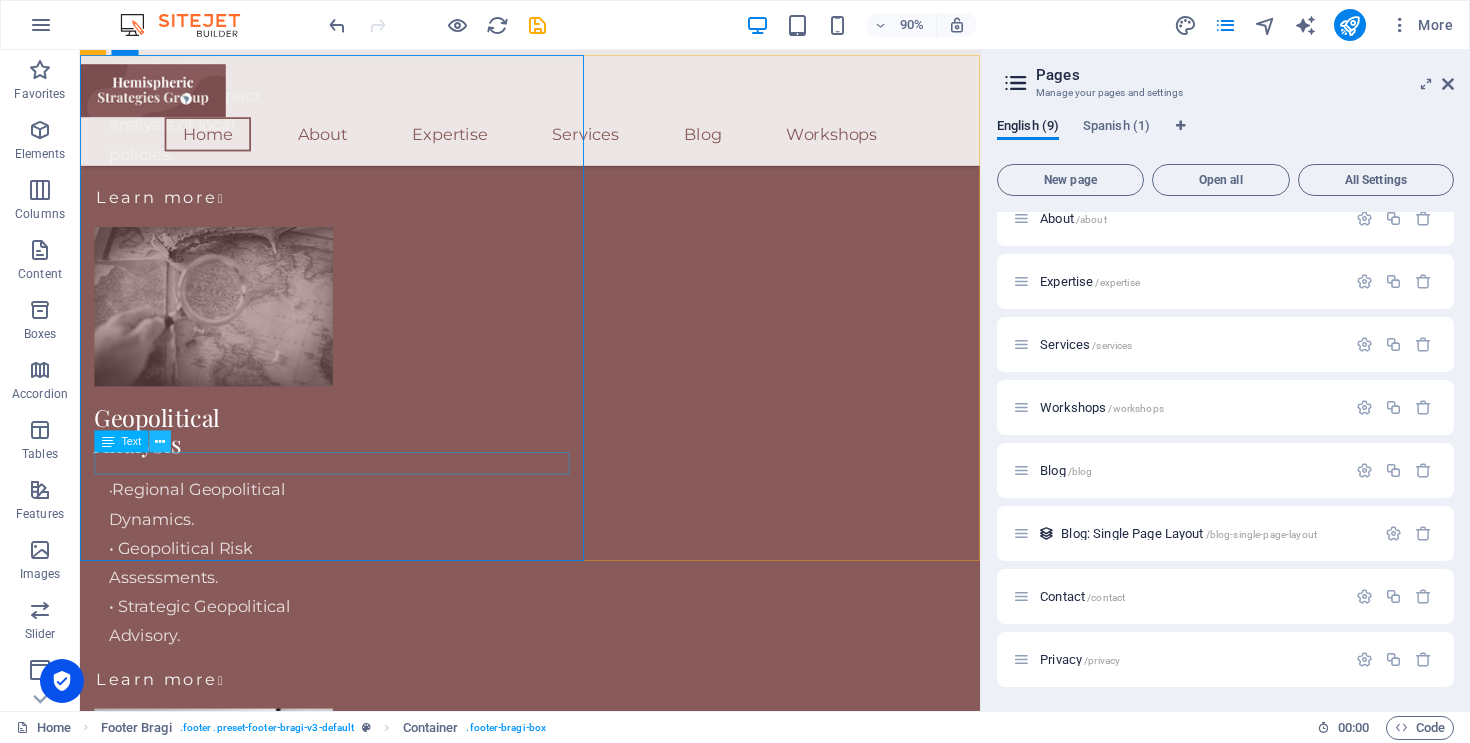 click at bounding box center [160, 441] 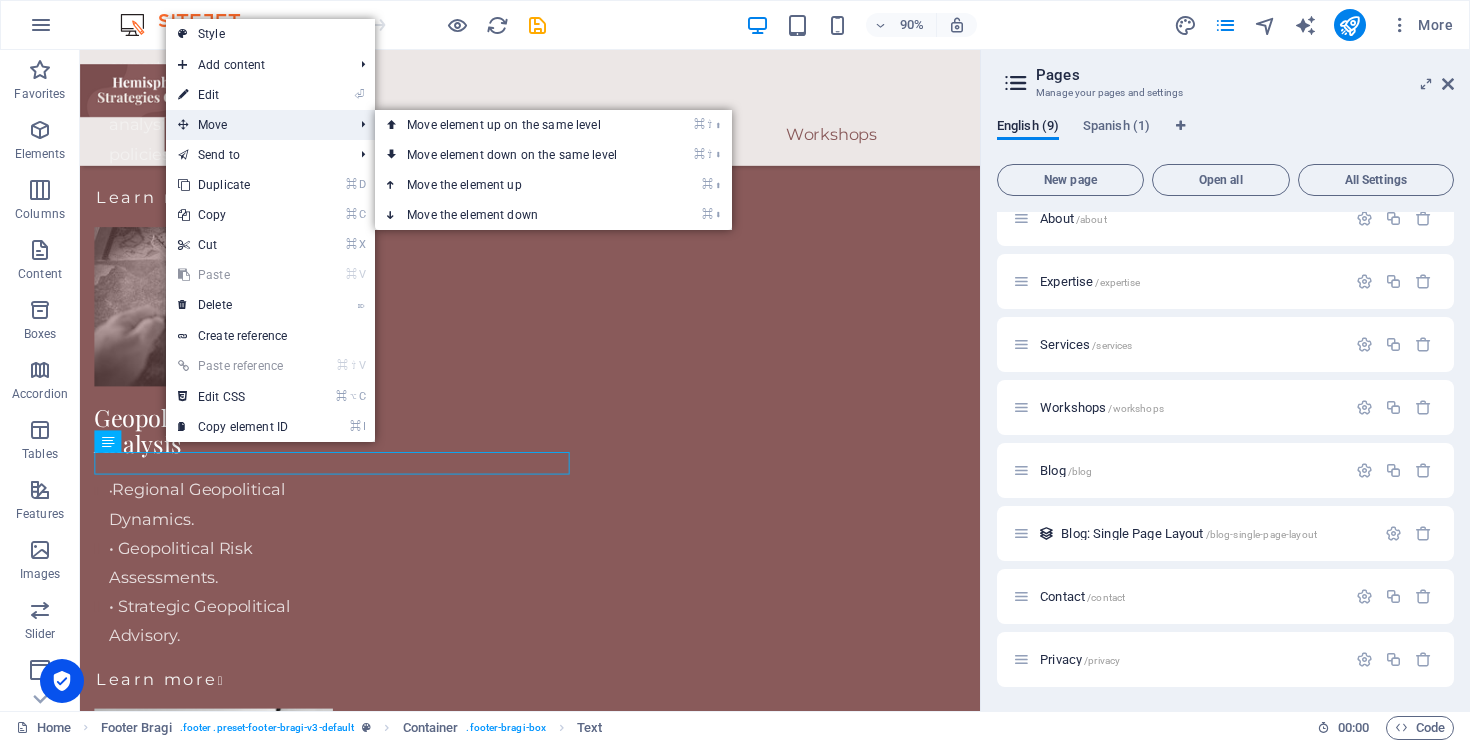 click on "Move" at bounding box center (255, 125) 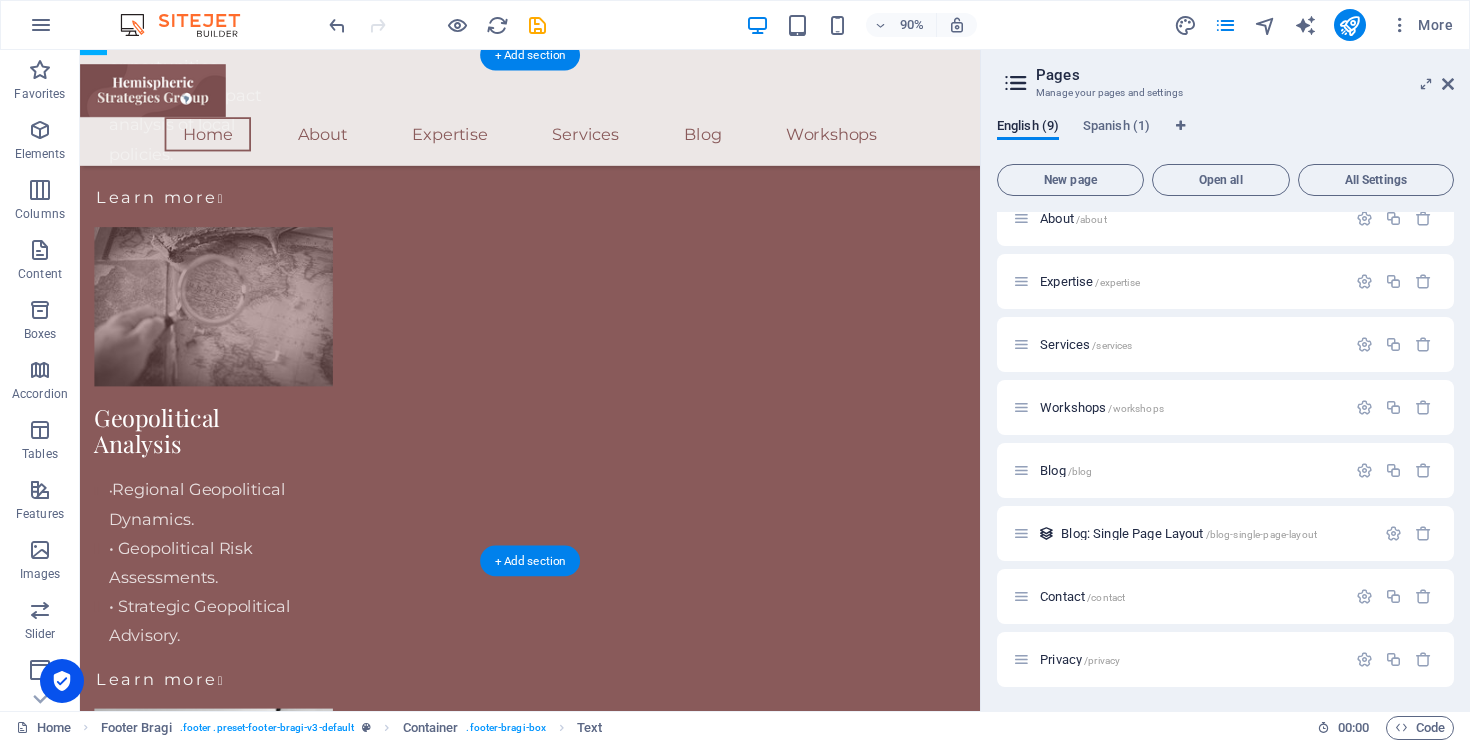 drag, startPoint x: 187, startPoint y: 511, endPoint x: 194, endPoint y: 485, distance: 26.925823 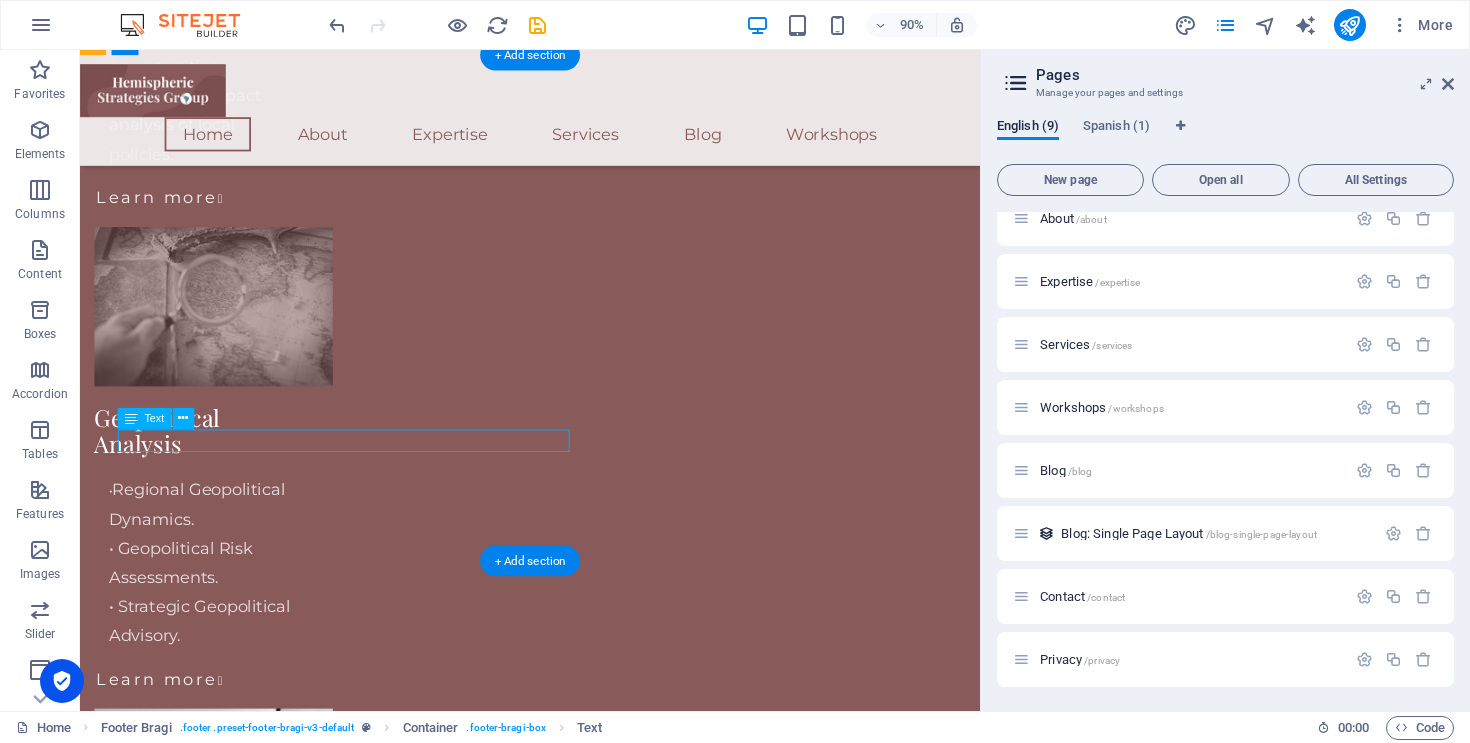 drag, startPoint x: 217, startPoint y: 493, endPoint x: 218, endPoint y: 475, distance: 18.027756 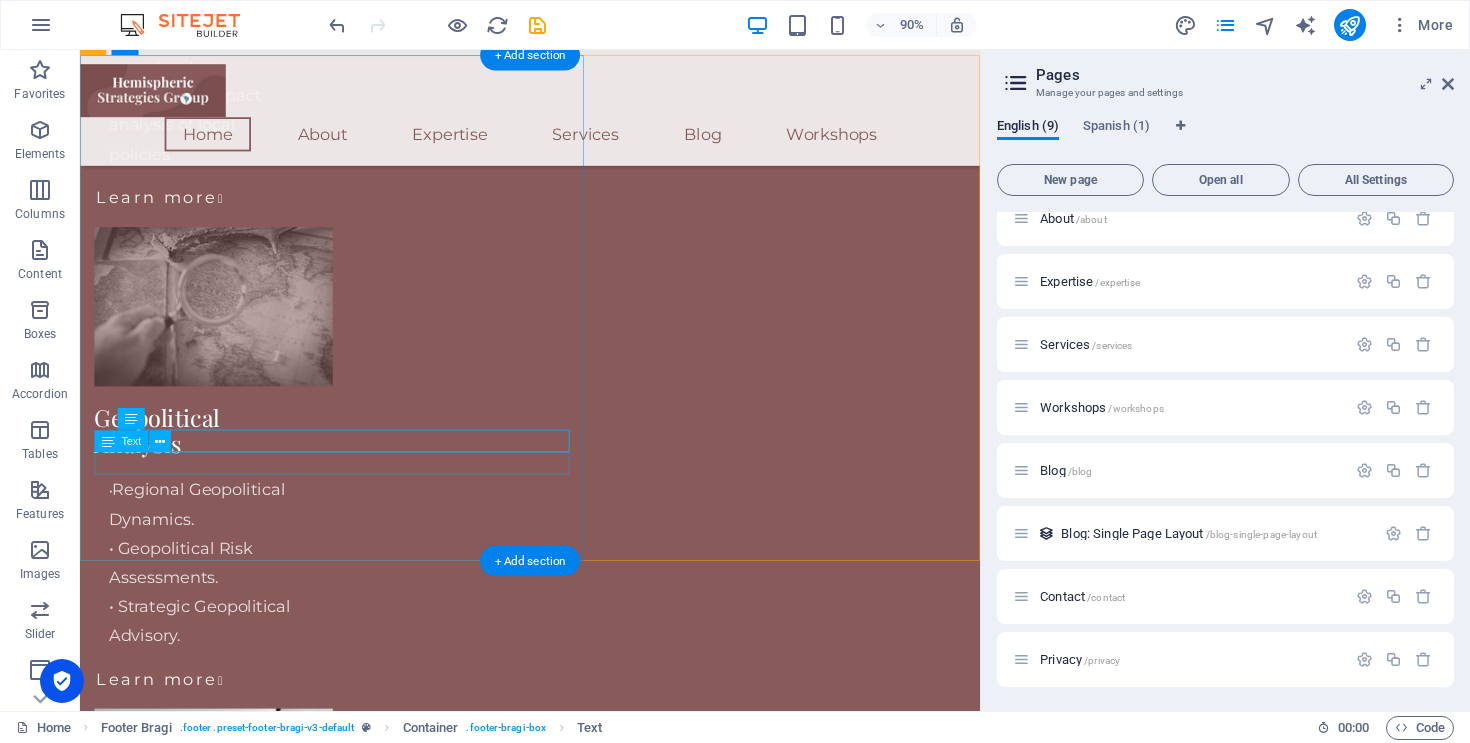 click on "Privacy Policy" at bounding box center (580, 13326) 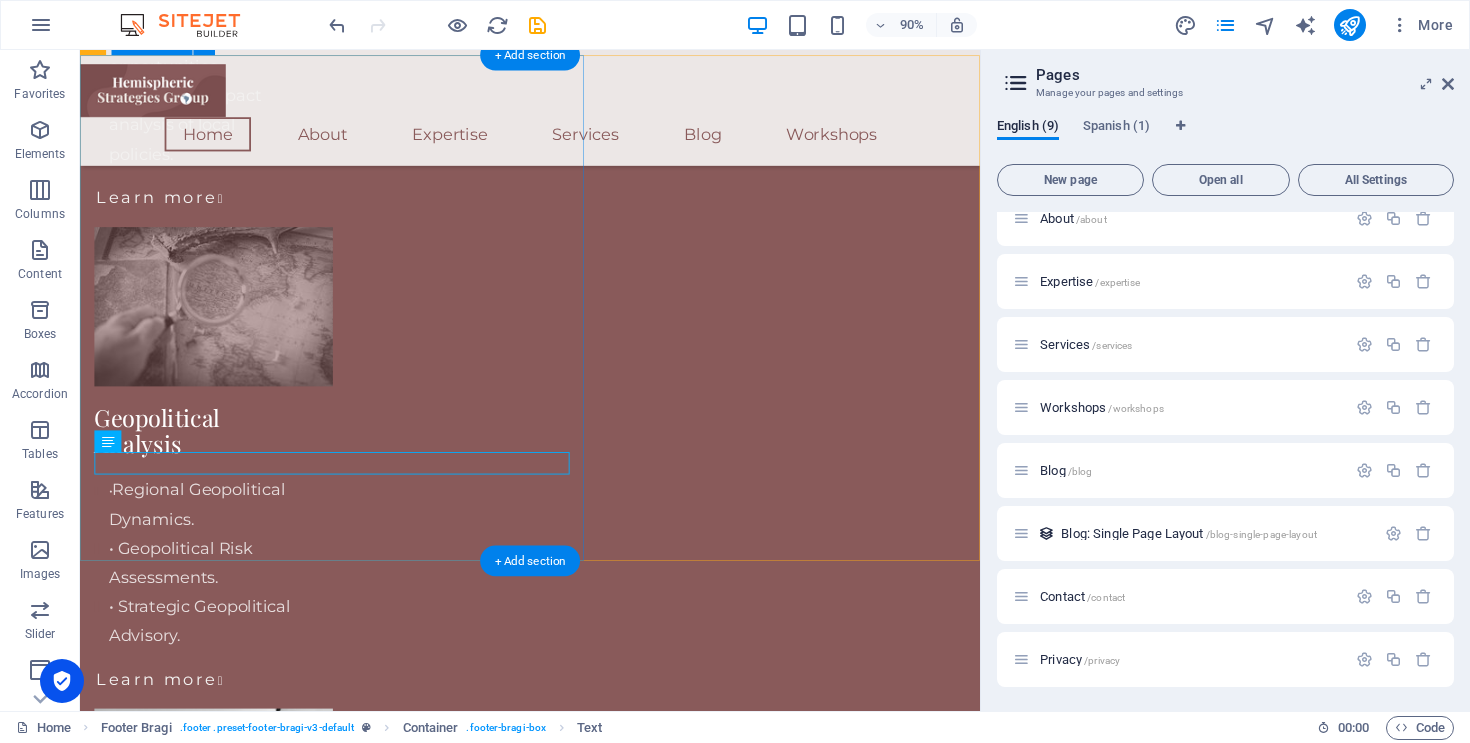 click on "hemstratgroup.org Kindred , 34744 (407) 8012396 info@hemstratgroup.org      Contact Privacy Policy" at bounding box center (580, 12590) 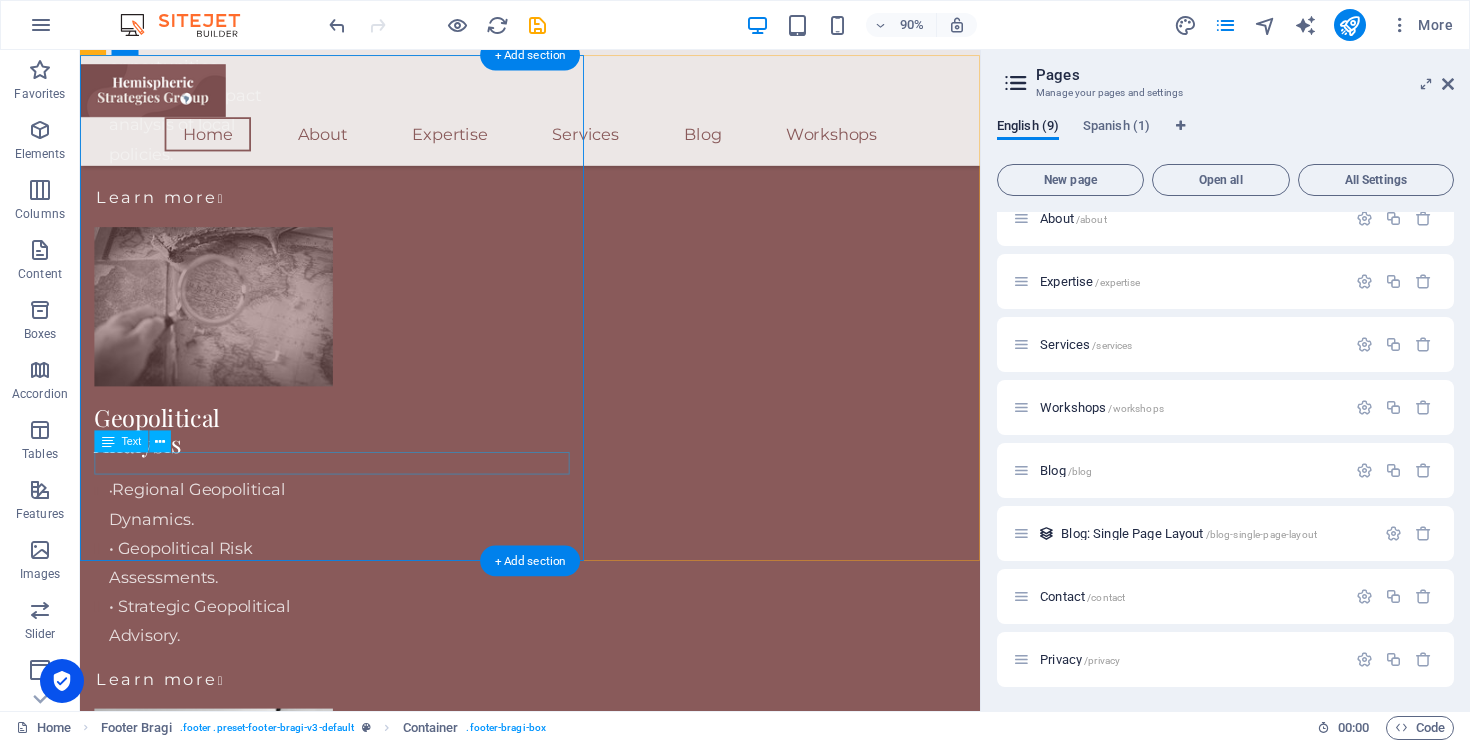 click on "Privacy Policy" at bounding box center (580, 13326) 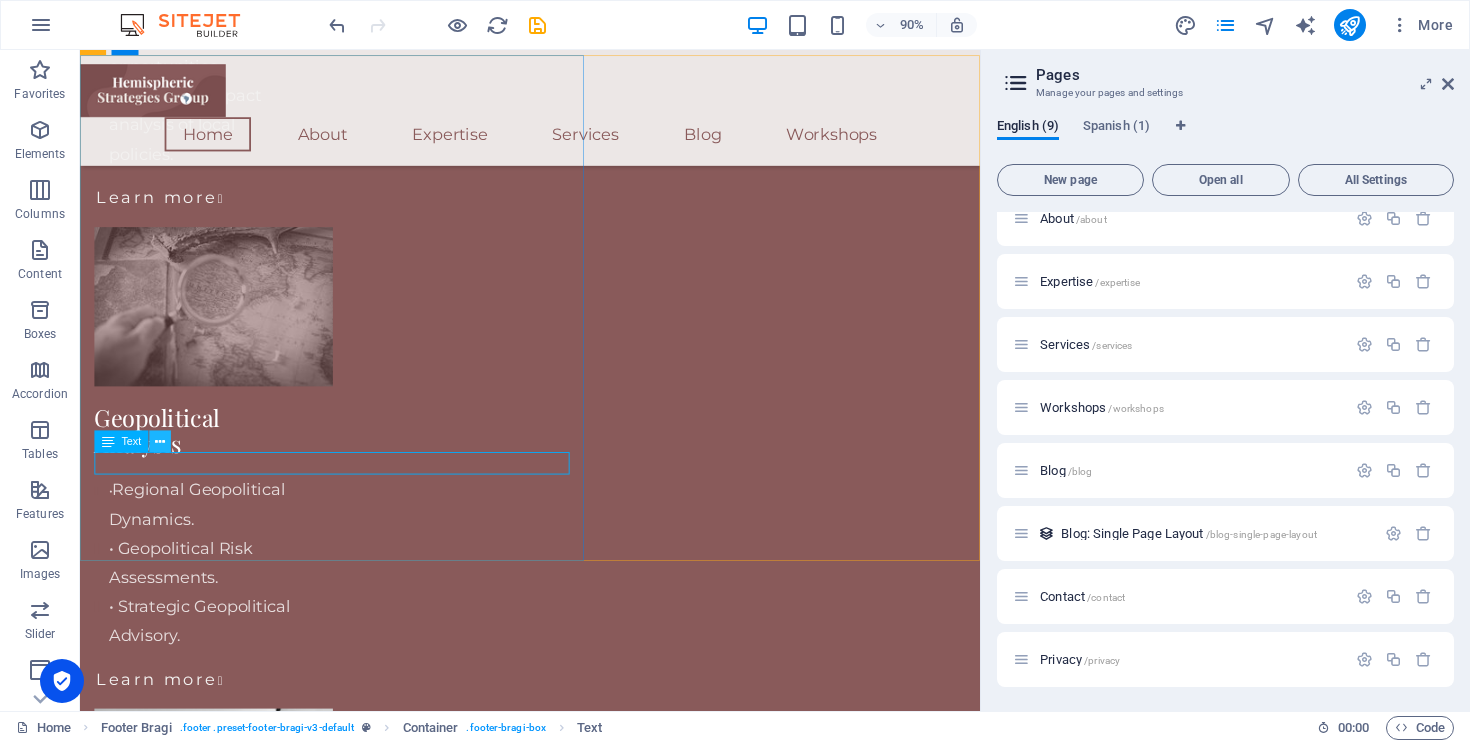 click at bounding box center [160, 441] 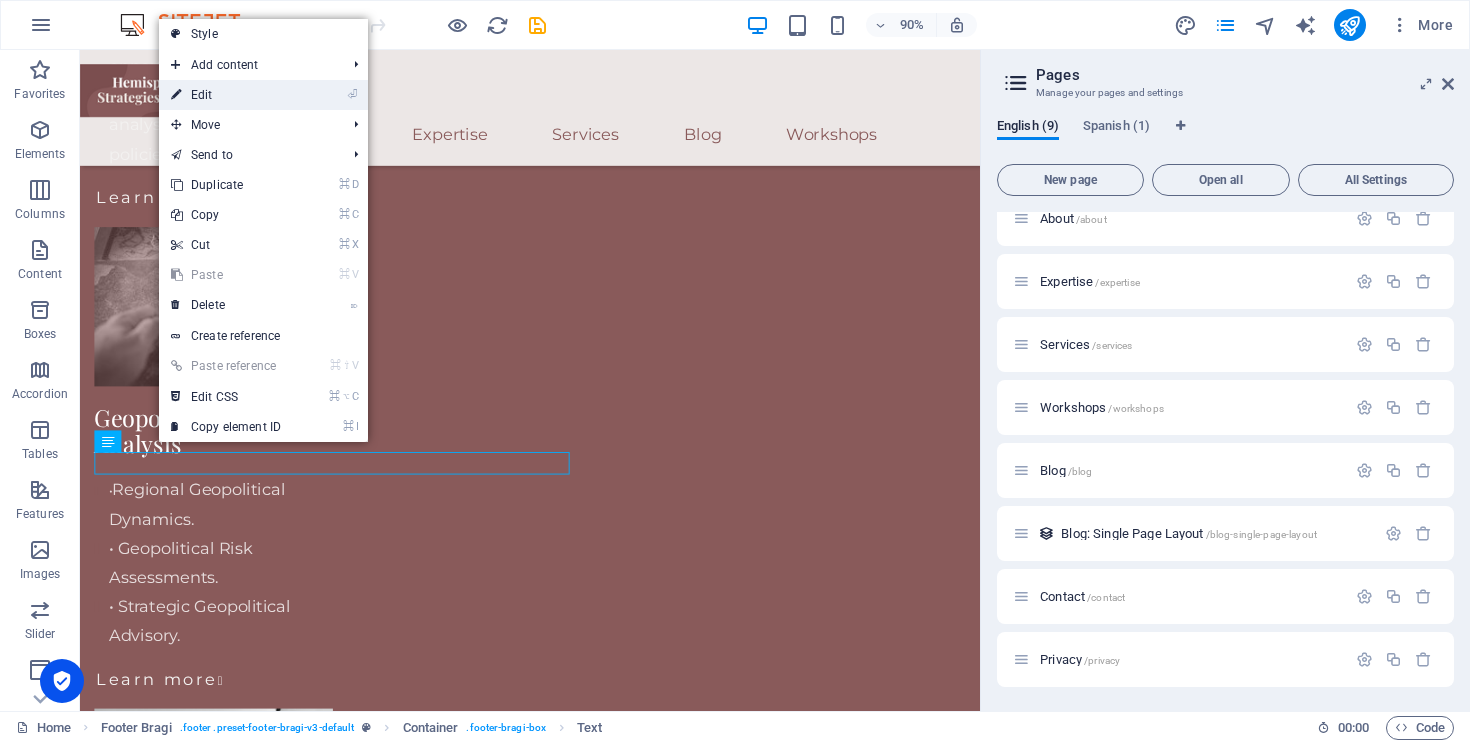 click on "⏎  Edit" at bounding box center [226, 95] 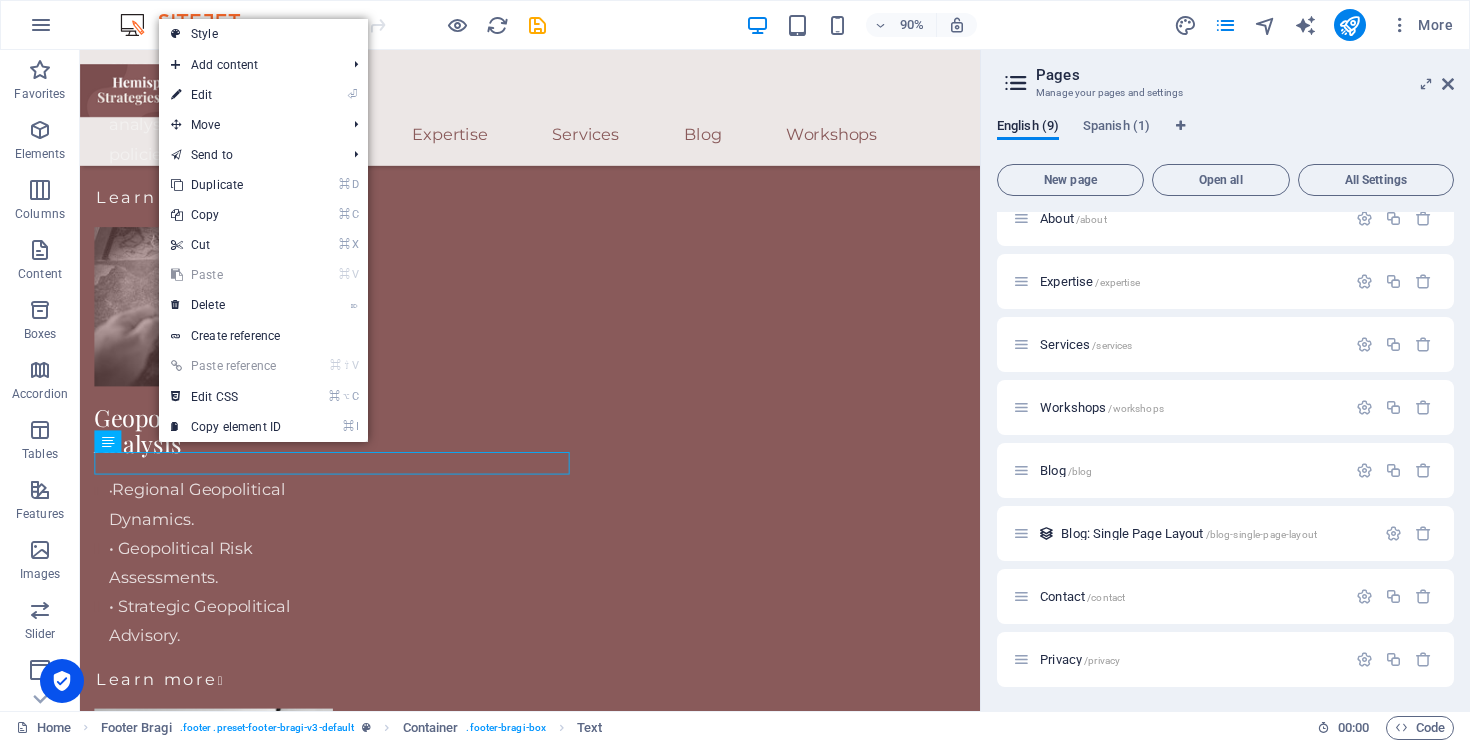 scroll, scrollTop: 4421, scrollLeft: 0, axis: vertical 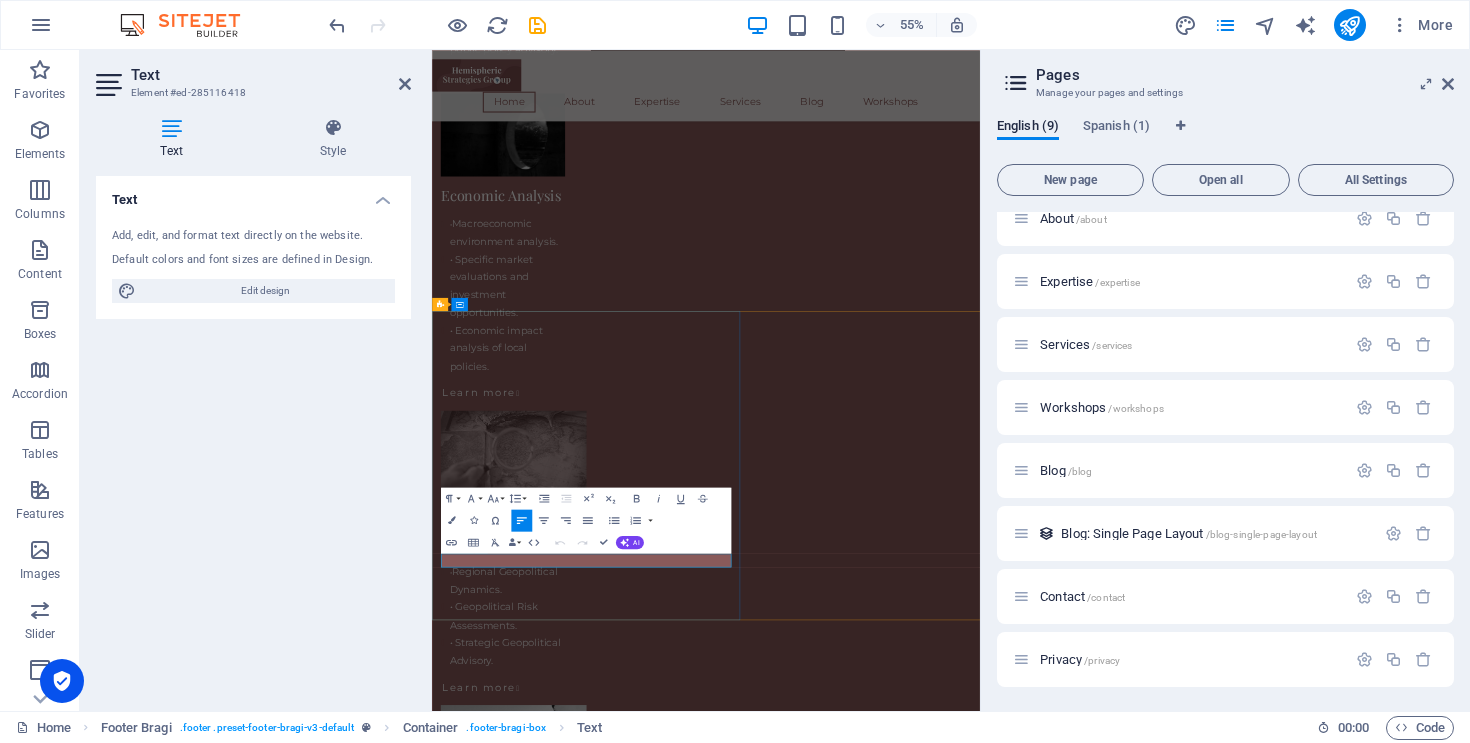 click on "Privacy Policy" at bounding box center [497, 13778] 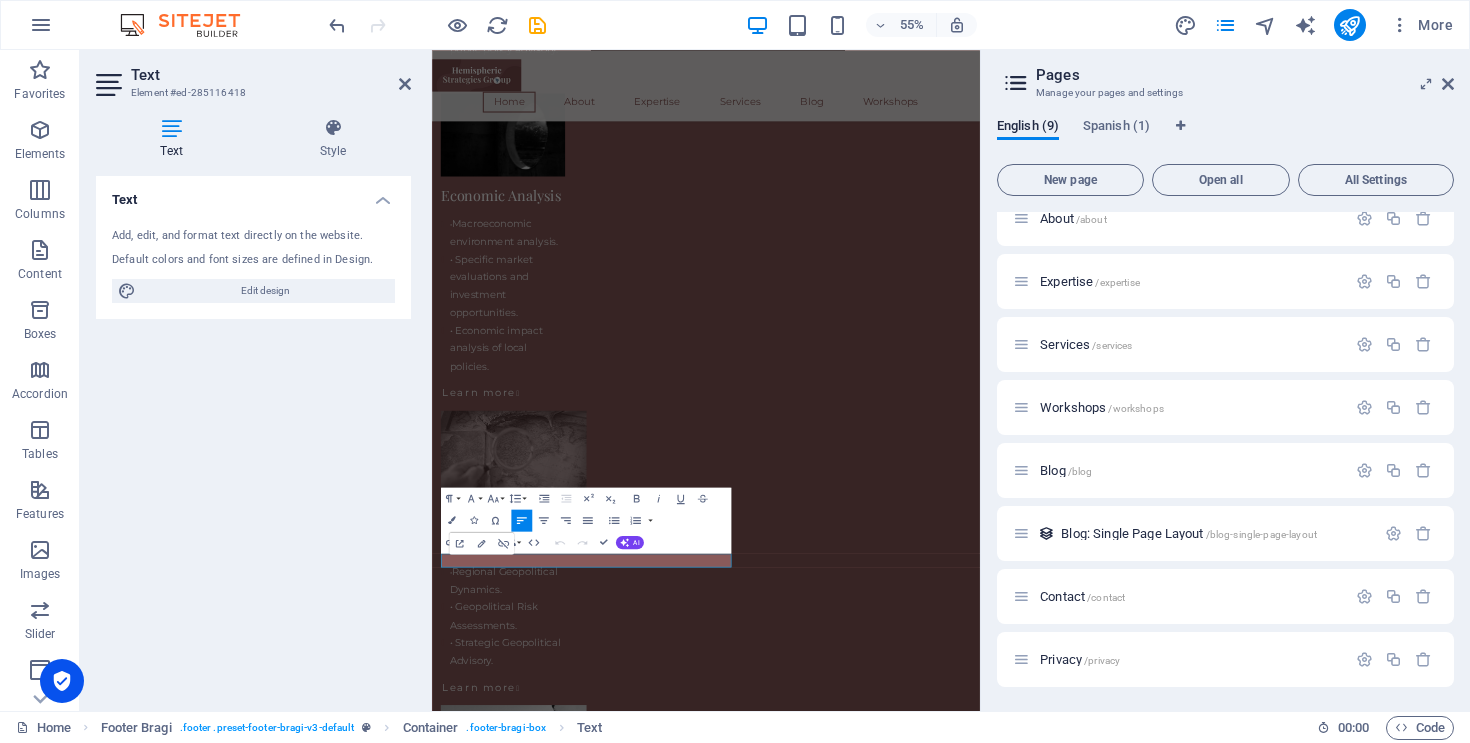 click on "Banner   Container   H1   Container   Container   Container   Banner   Banner   Container   Banner   Container   Spacer   Menu Bar   Menu   Container   Unequal Columns   Spacer   Text   Spacer   Spacer   Container   H3   3 columns   Container   Text   Slider   Container   Container   Container   Slider   Spacer   Container   2 columns   Container   Unequal Columns   Container   Container   Image   Container   3 columns   Container   Text   Footer Bragi   Footer Bragi   Container   Text   Text   Text   Image   Spacer   Text   Text   Icon   Icon   Icon   3 columns   Container   Text   3 columns   Container   Container   Button   Placeholder   Social Media Icons   Icon Paragraph Format Normal Heading 1 Heading 2 Heading 3 Heading 4 Heading 5 Heading 6 Code Font Family Arial Georgia Impact Tahoma Times New Roman Verdana Montserrat Playfair Display Font Size 8 9 10 11 12 14 18 24 30 36 48 60 72 96 Line Height Default Single 1.15 1.5 Double Increase Indent Decrease Indent Superscript Subscript" at bounding box center [706, -836] 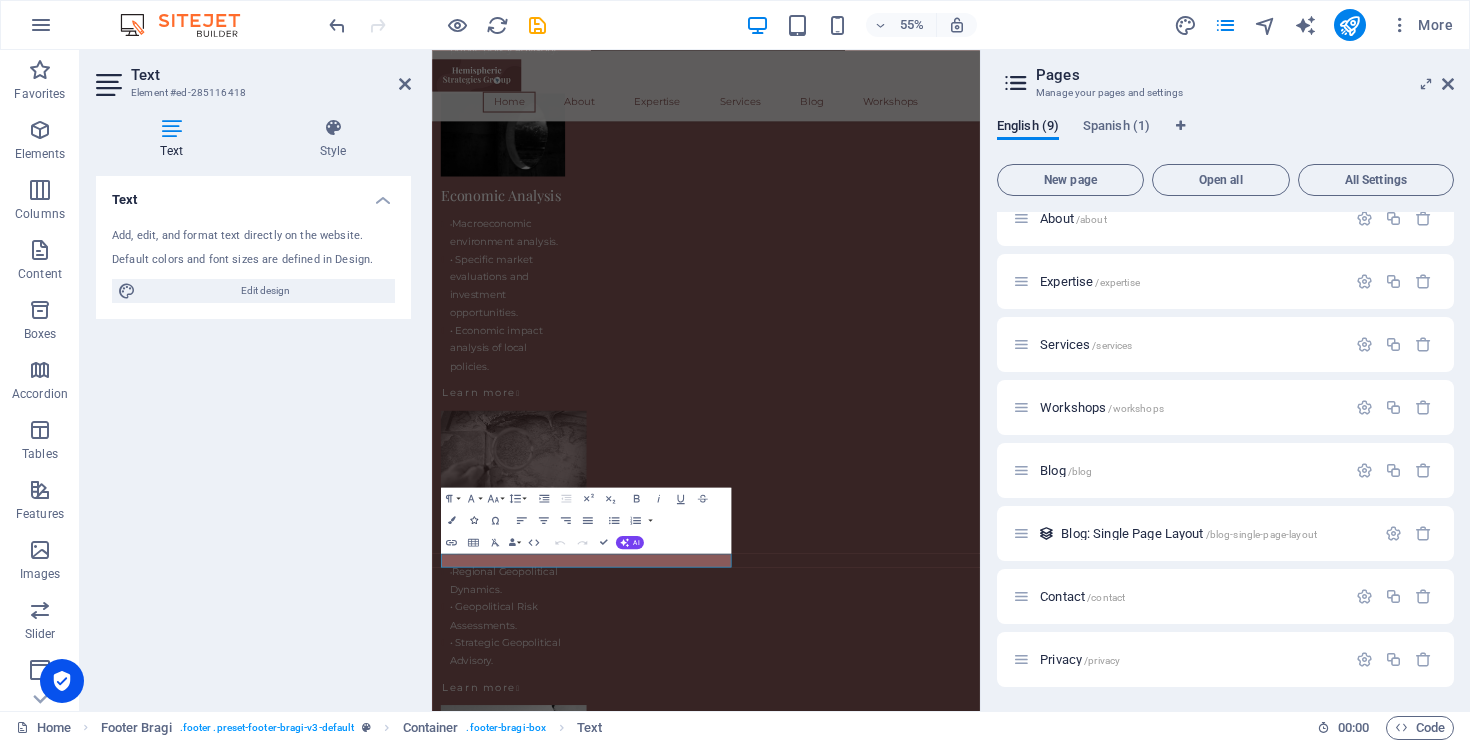 click at bounding box center (473, 520) 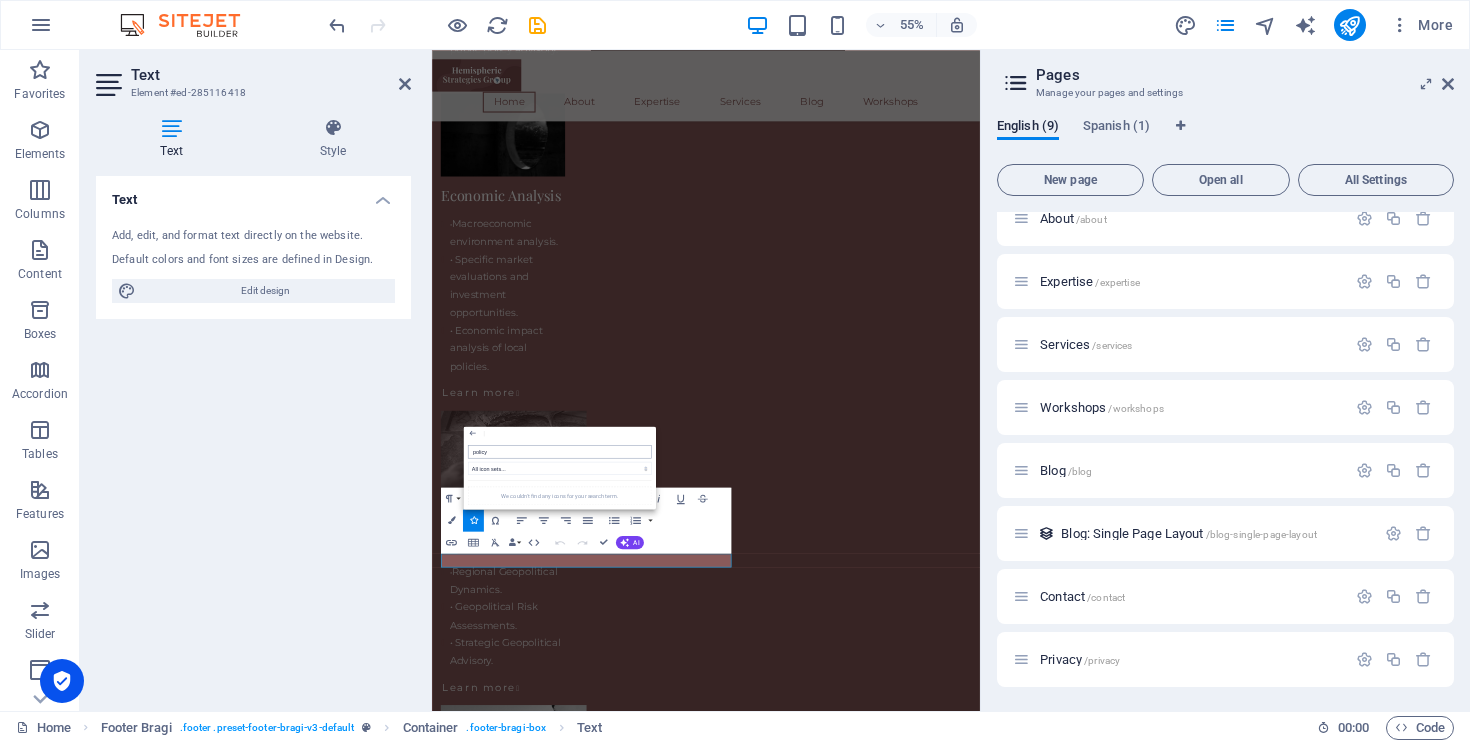 click on "policy" at bounding box center [560, 451] 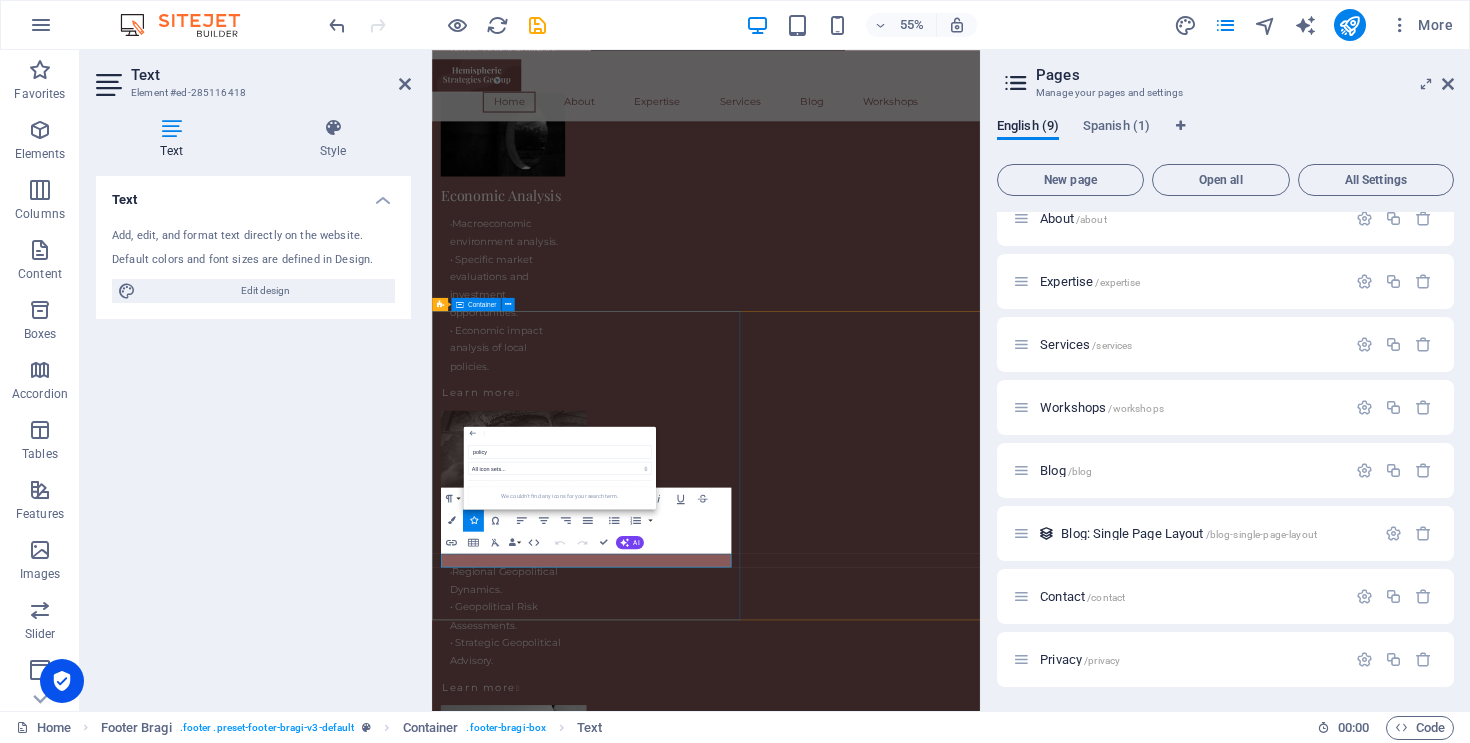 drag, startPoint x: 963, startPoint y: 507, endPoint x: 436, endPoint y: 756, distance: 582.86365 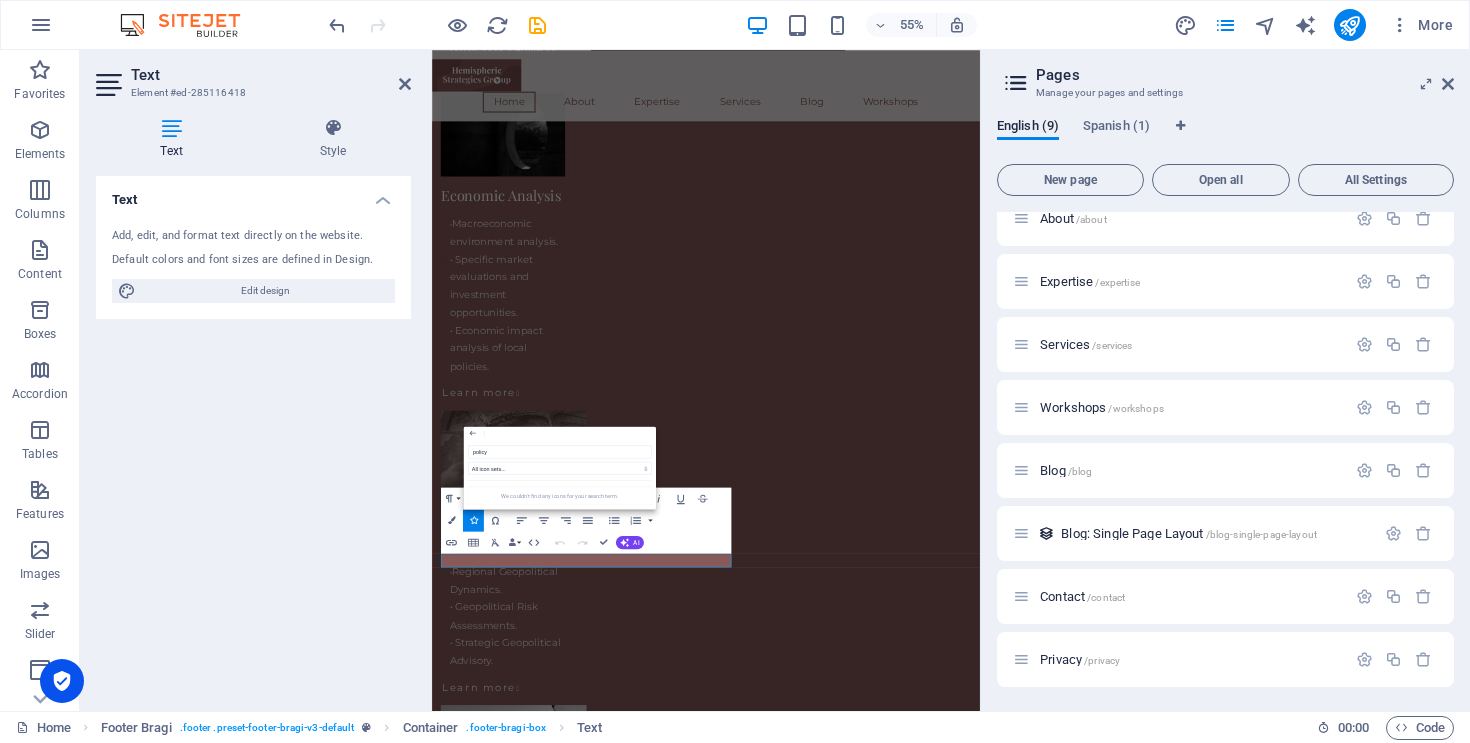 scroll, scrollTop: 4867, scrollLeft: 0, axis: vertical 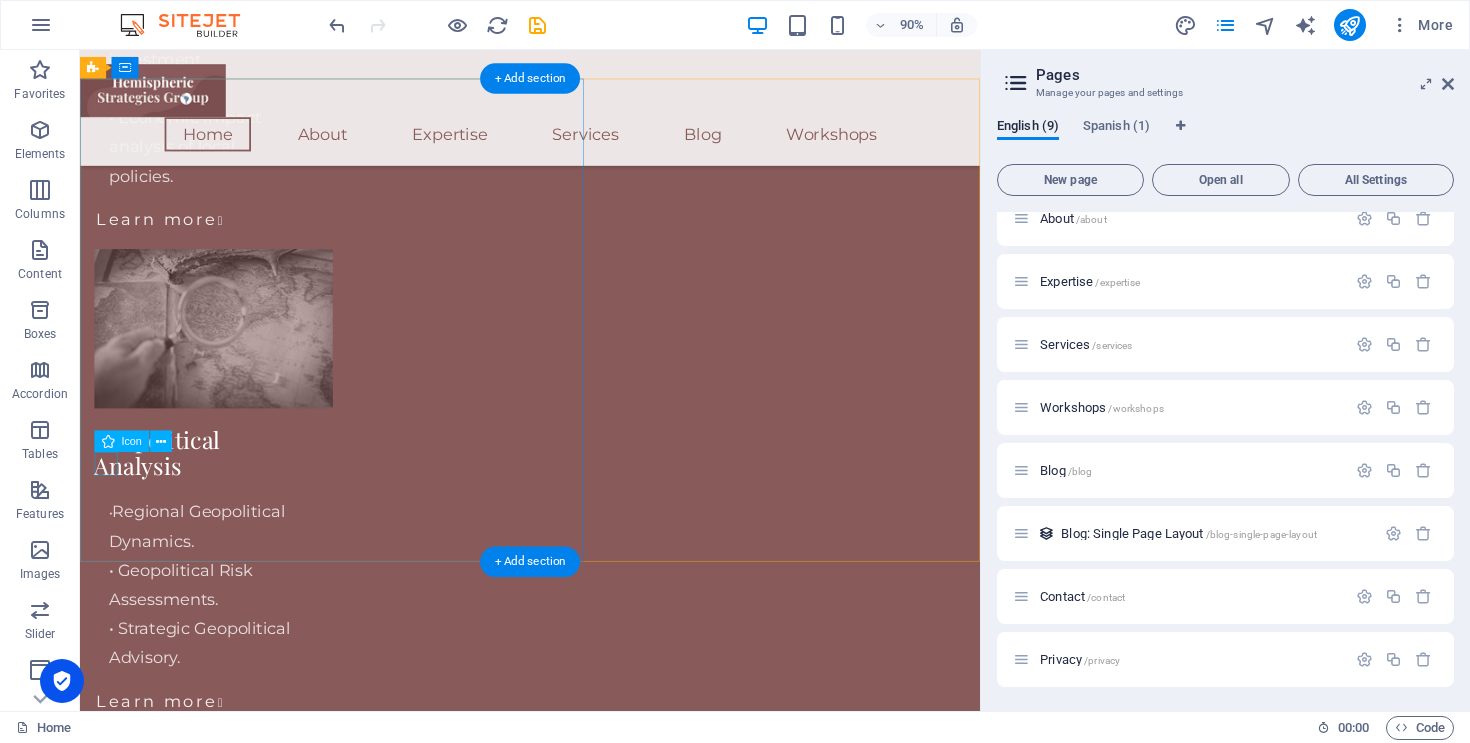 click at bounding box center (580, 12299) 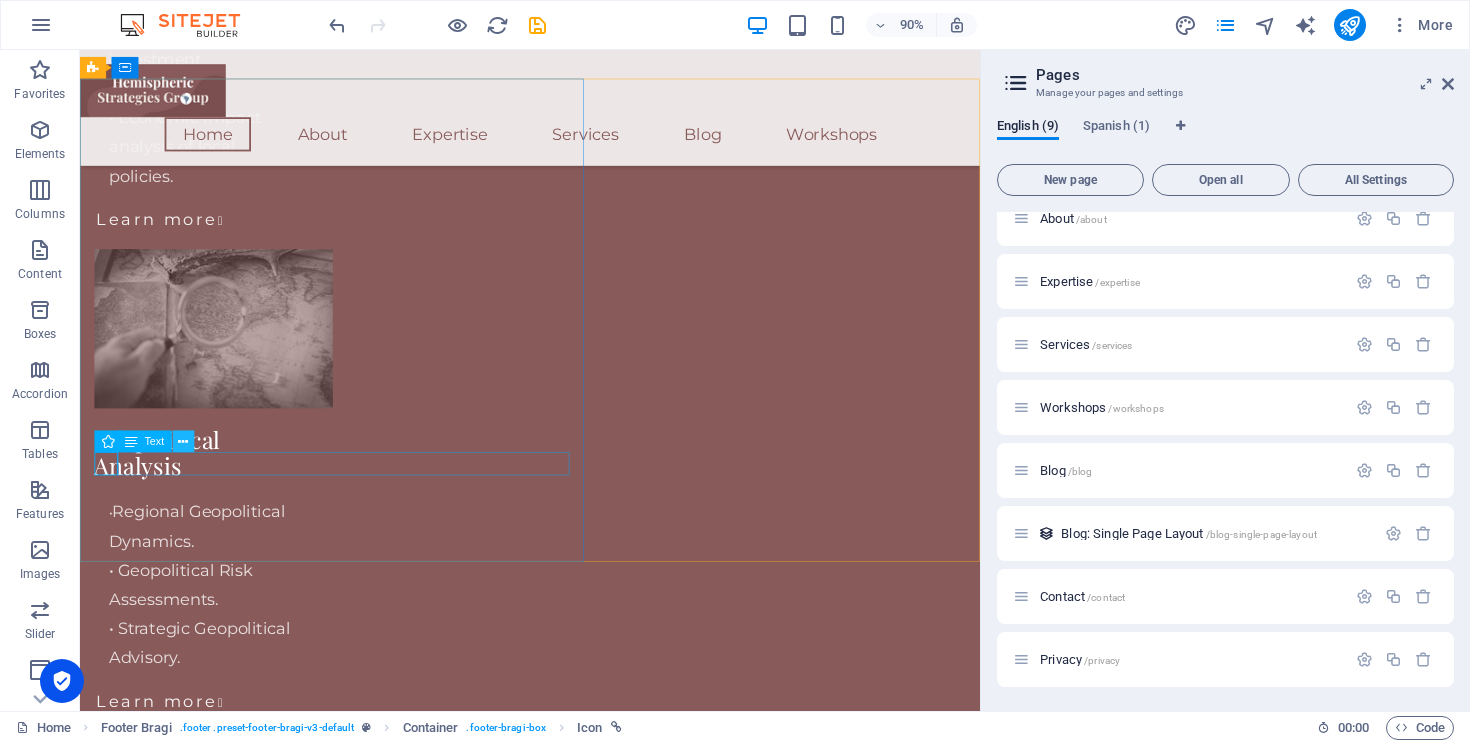 click at bounding box center [183, 441] 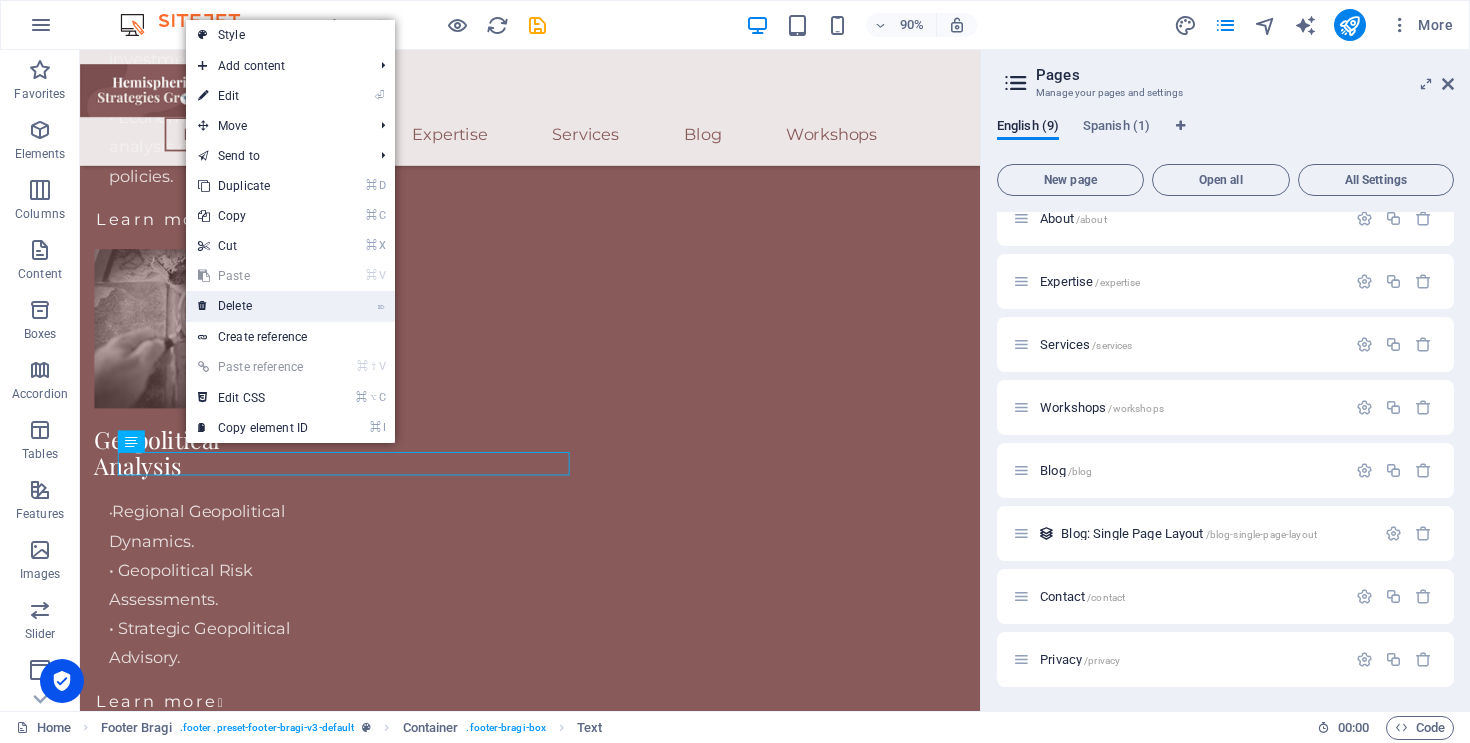 click on "⌦  Delete" at bounding box center [253, 306] 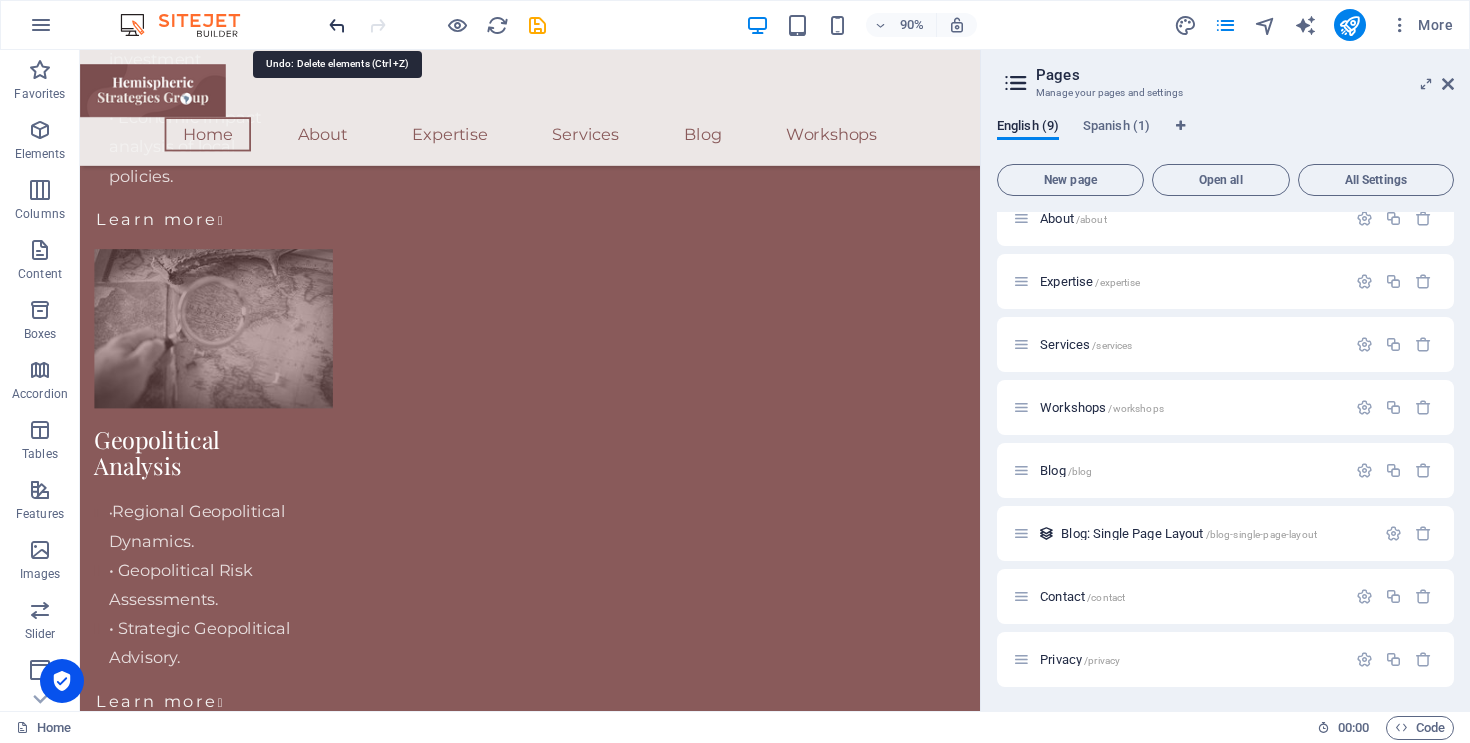 click at bounding box center [337, 25] 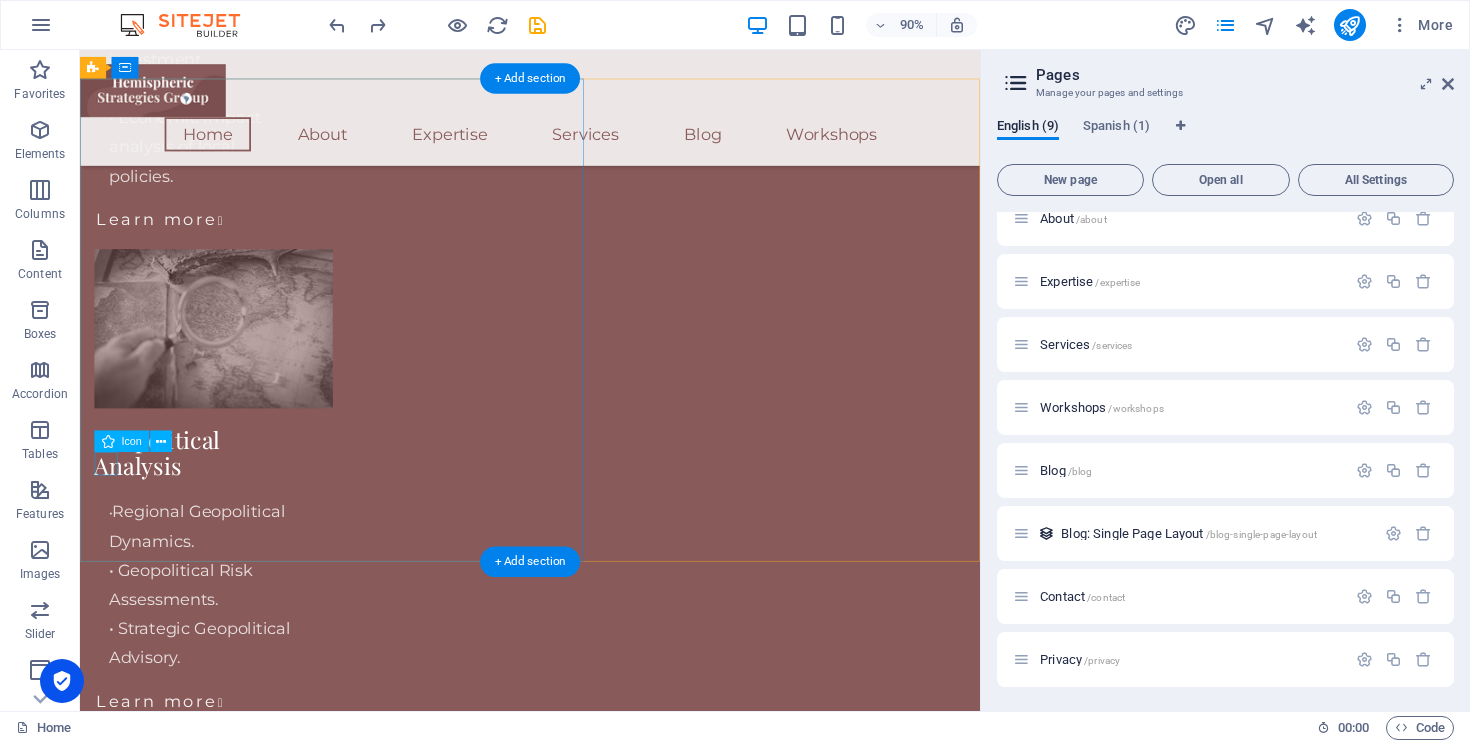 click at bounding box center [580, 12299] 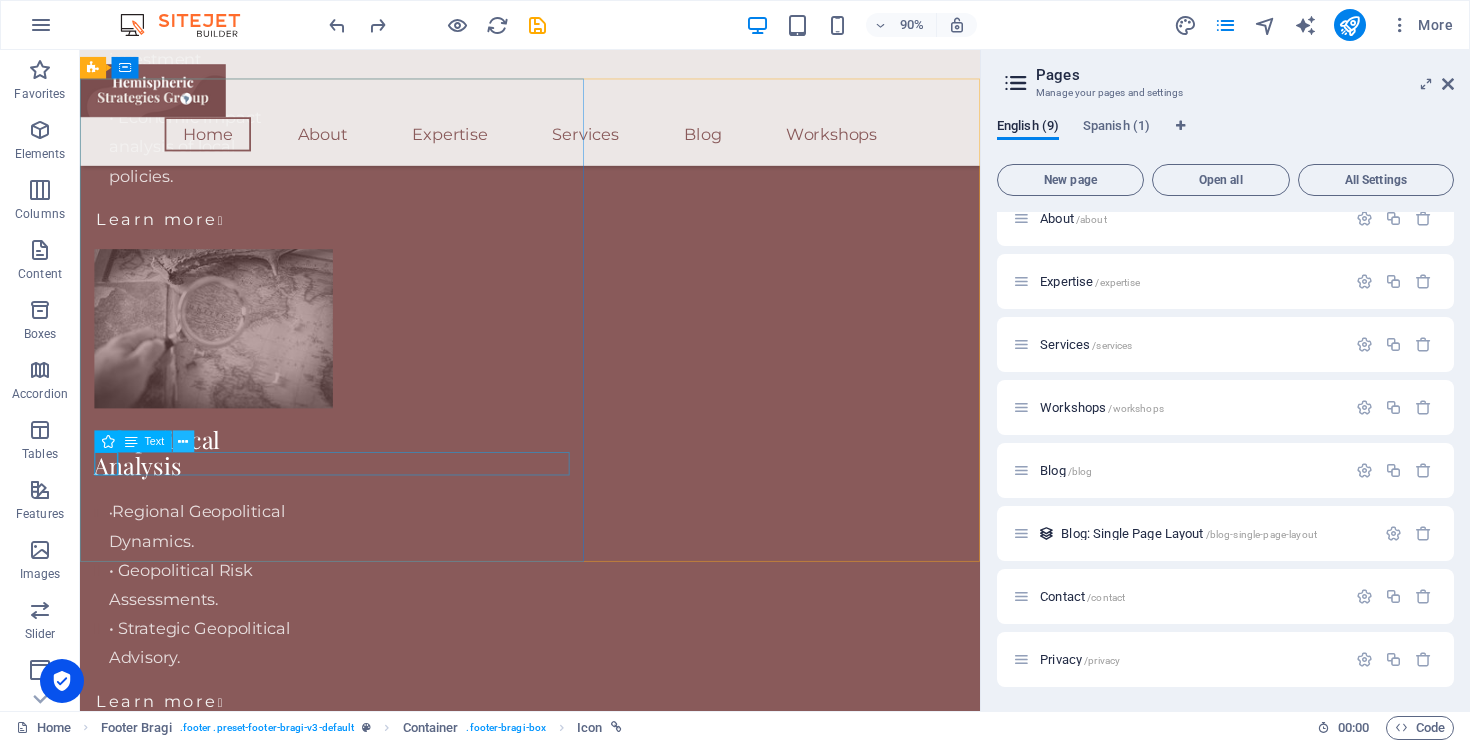 click at bounding box center (183, 441) 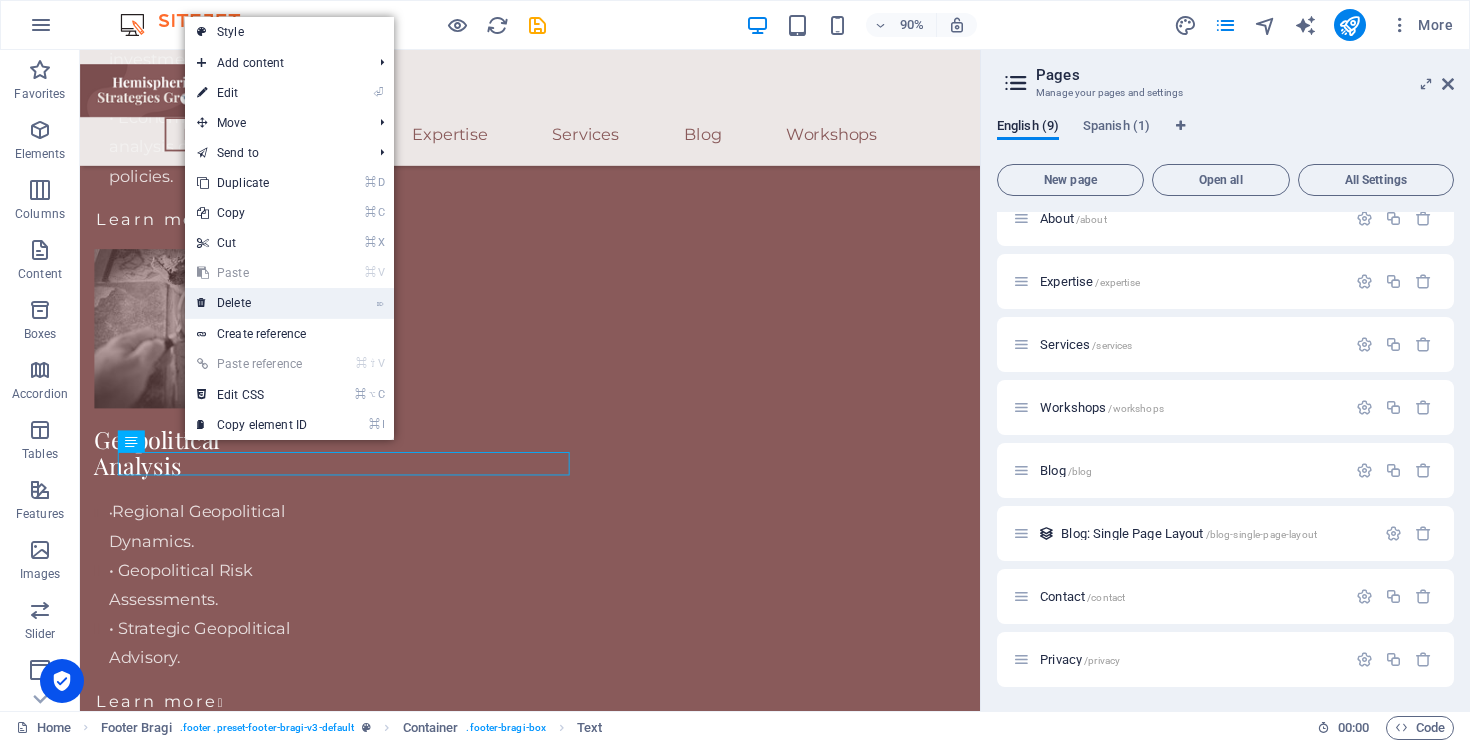 click on "⌦  Delete" at bounding box center (252, 303) 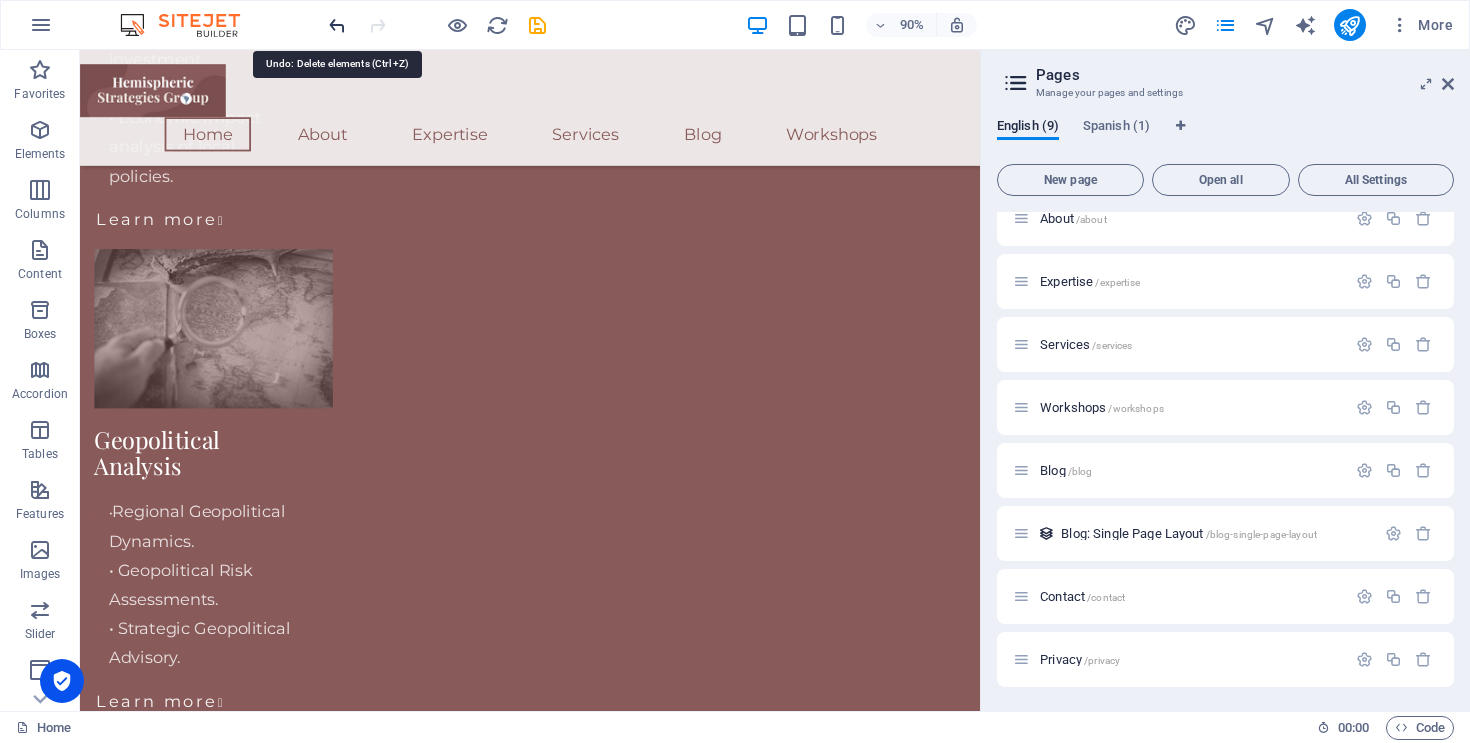click at bounding box center [337, 25] 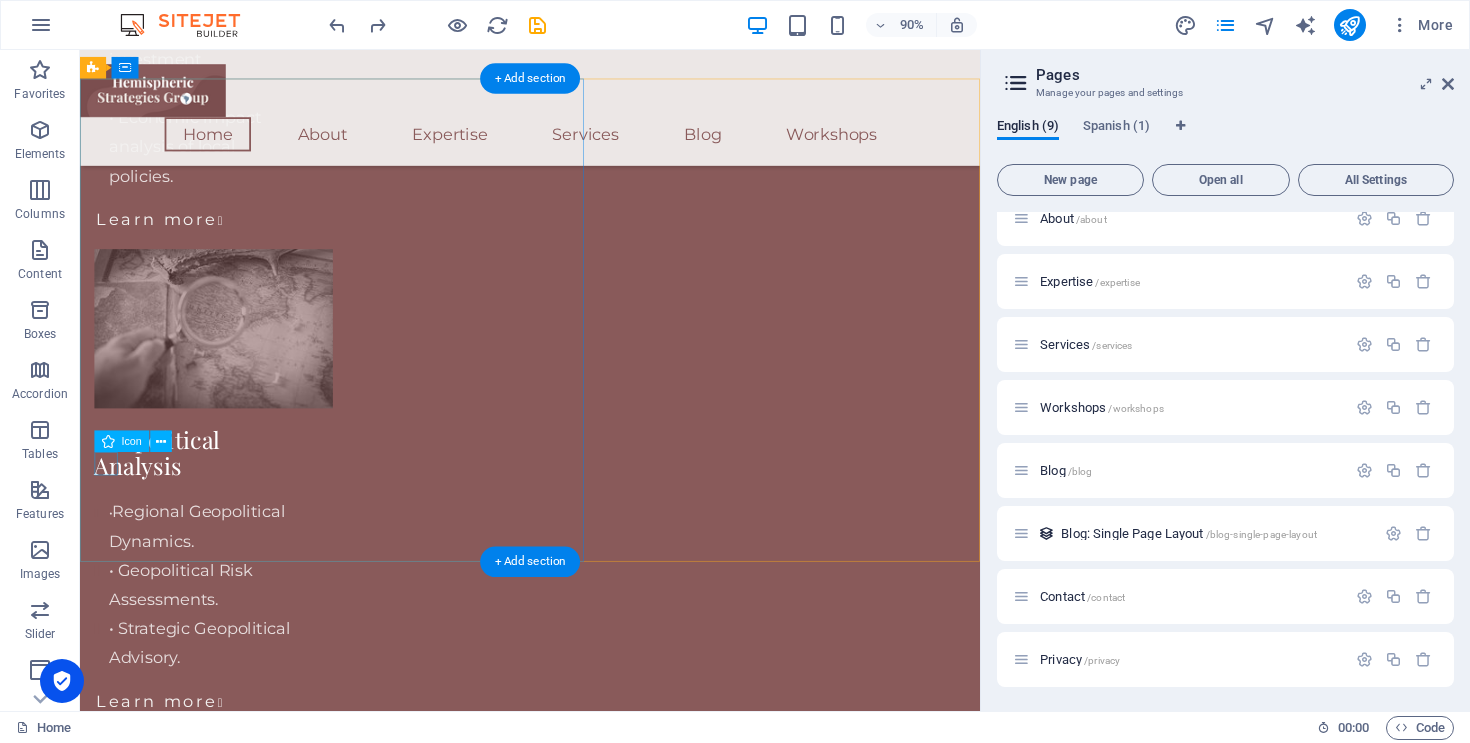 click at bounding box center [580, 12299] 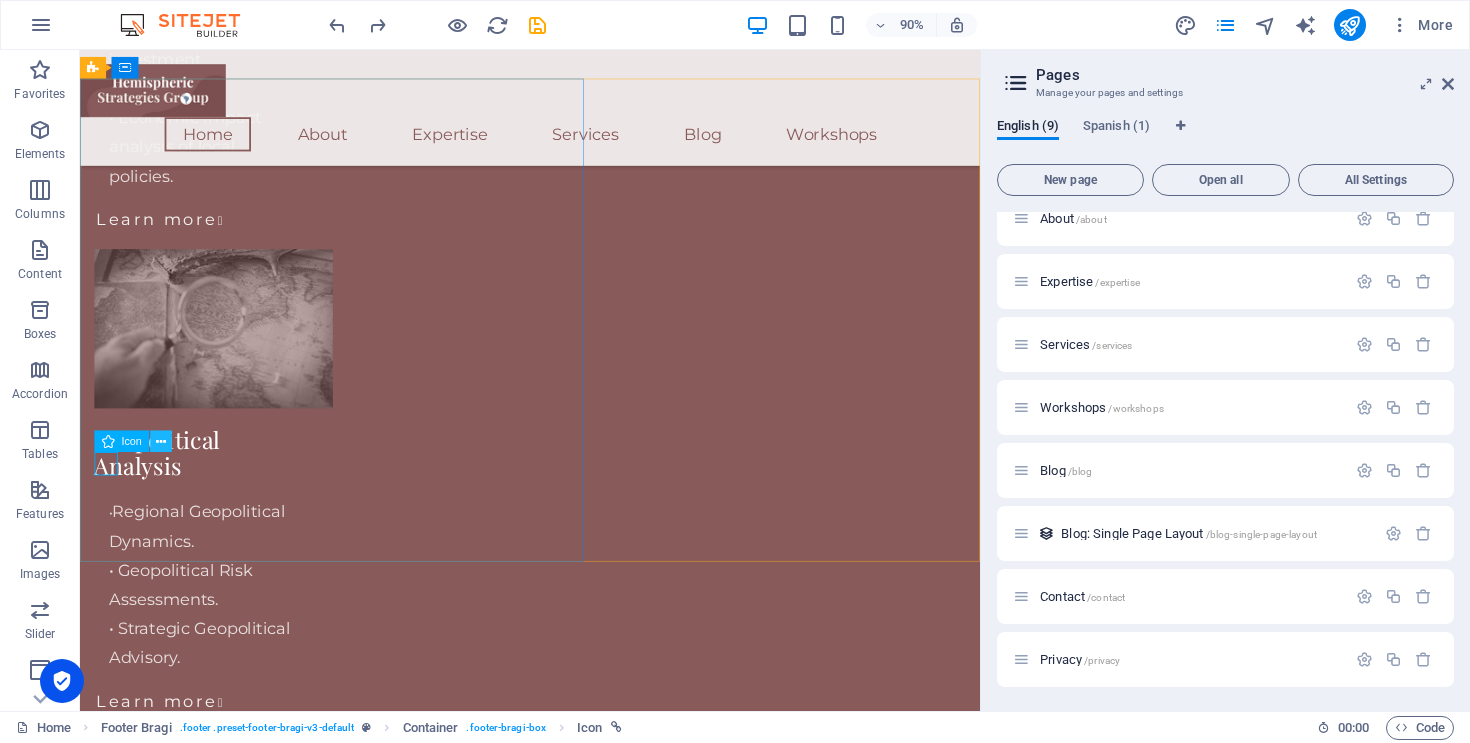 click at bounding box center [161, 441] 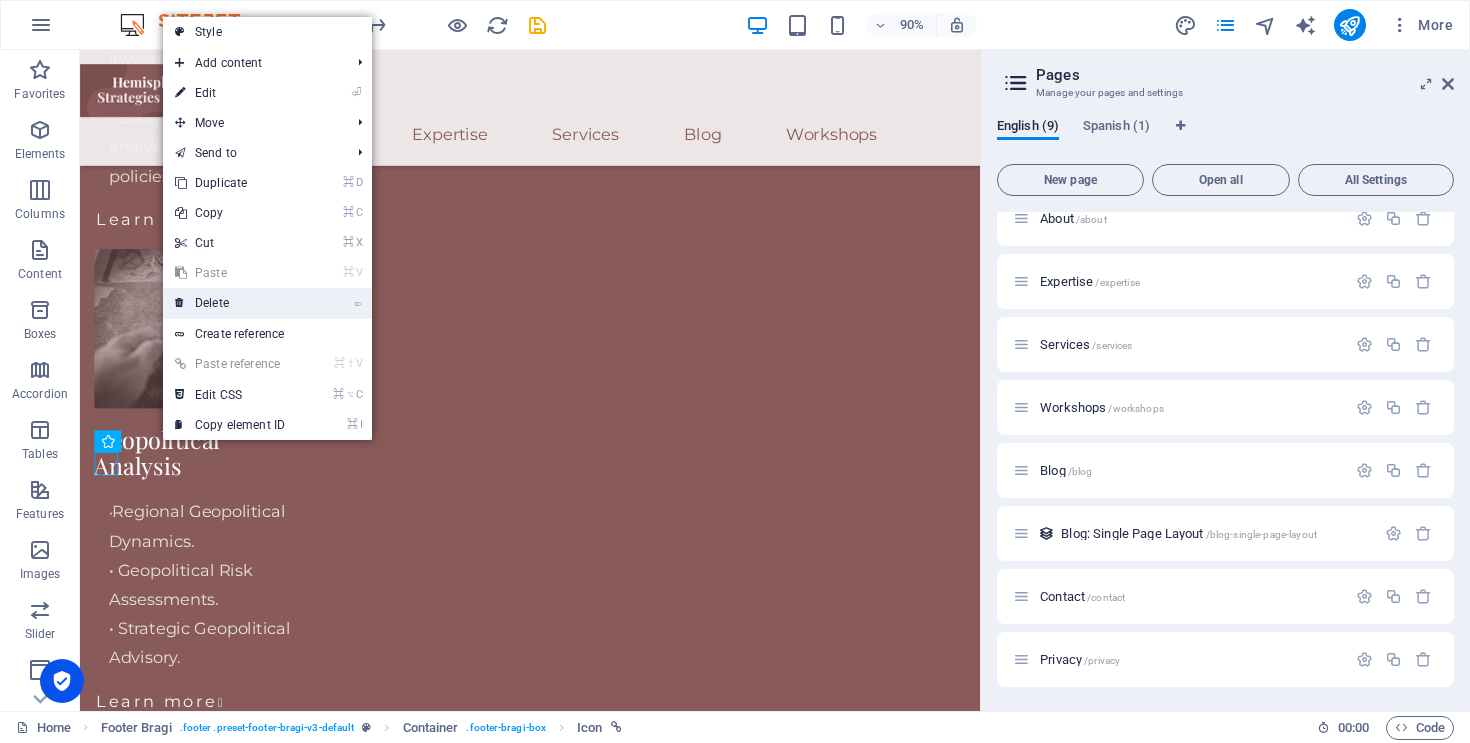 click on "⌦  Delete" at bounding box center [230, 303] 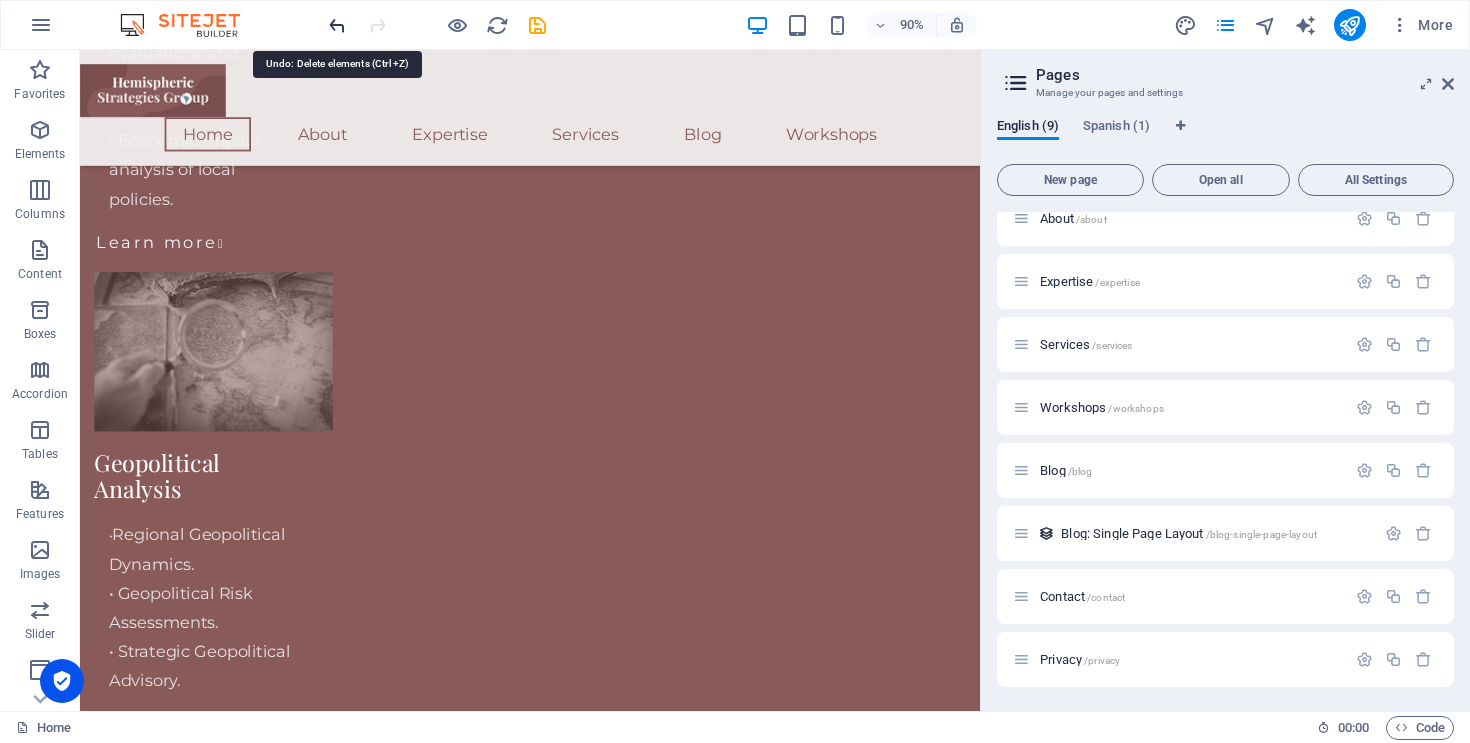 click at bounding box center [337, 25] 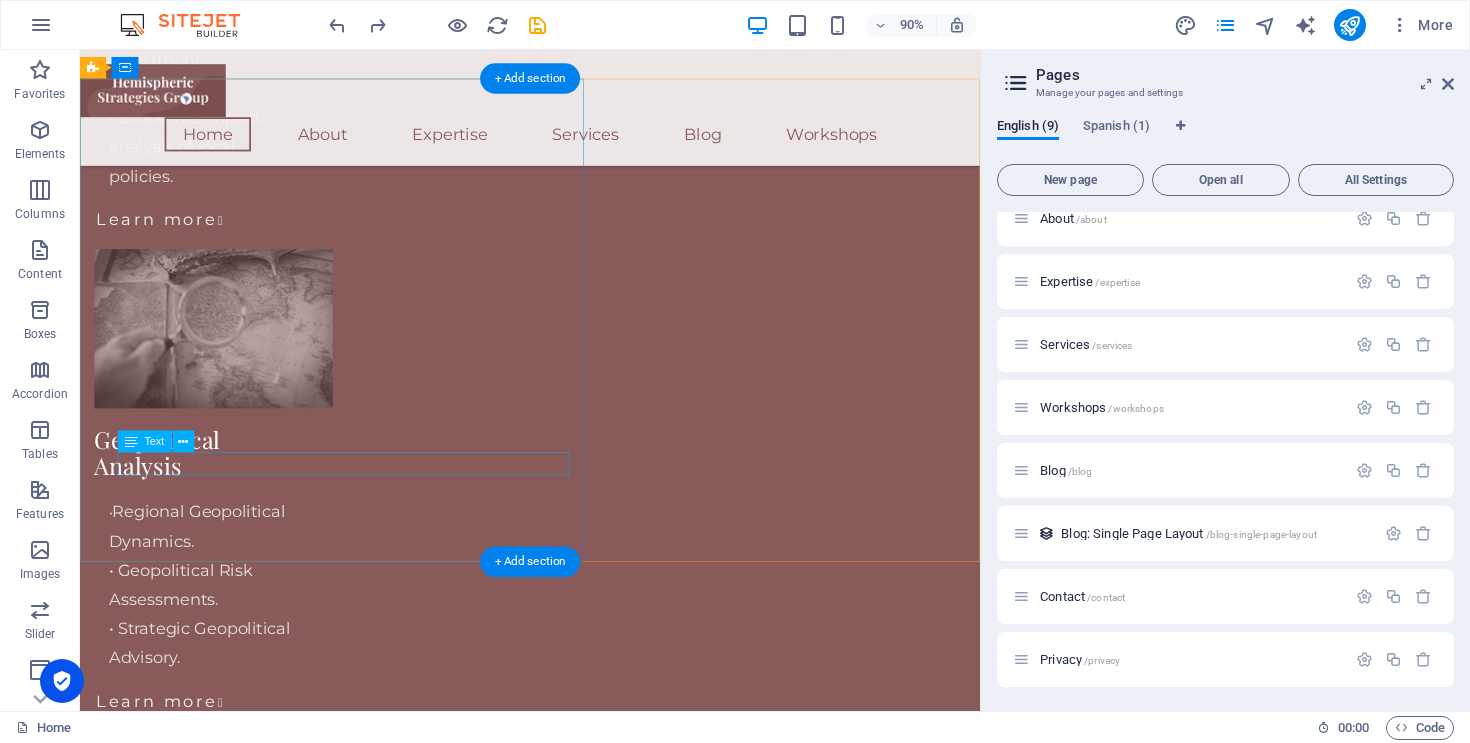 click on "Contact" at bounding box center (580, 12825) 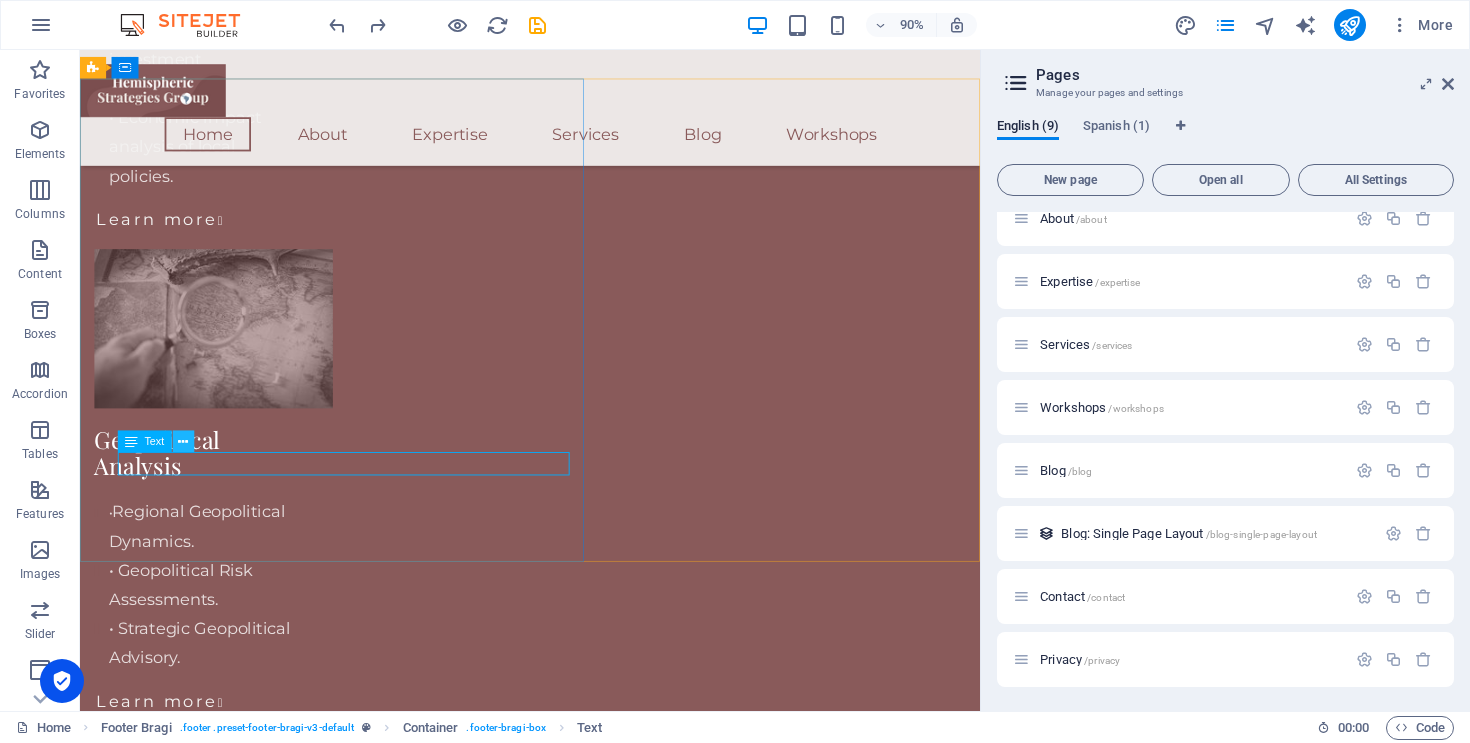 click at bounding box center (183, 441) 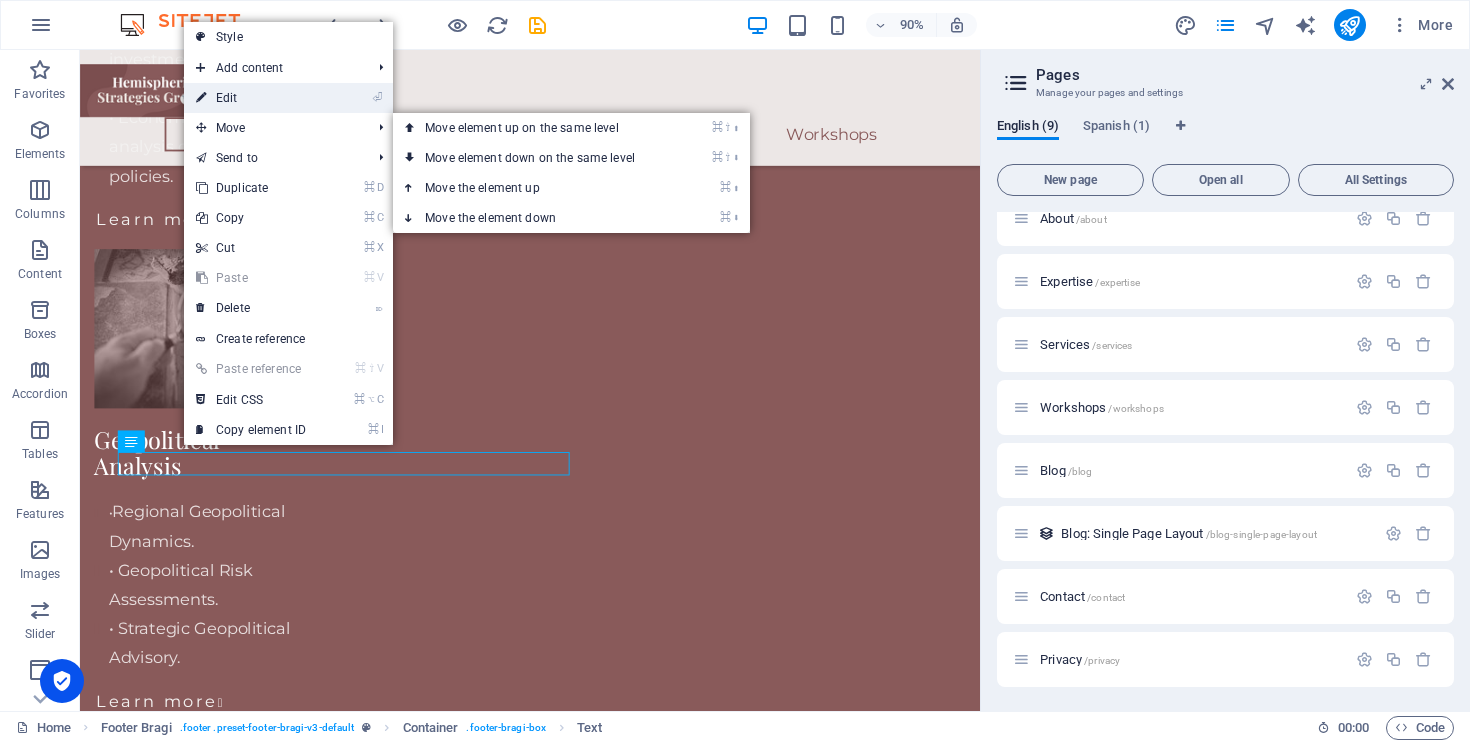 click on "⏎  Edit" at bounding box center (251, 98) 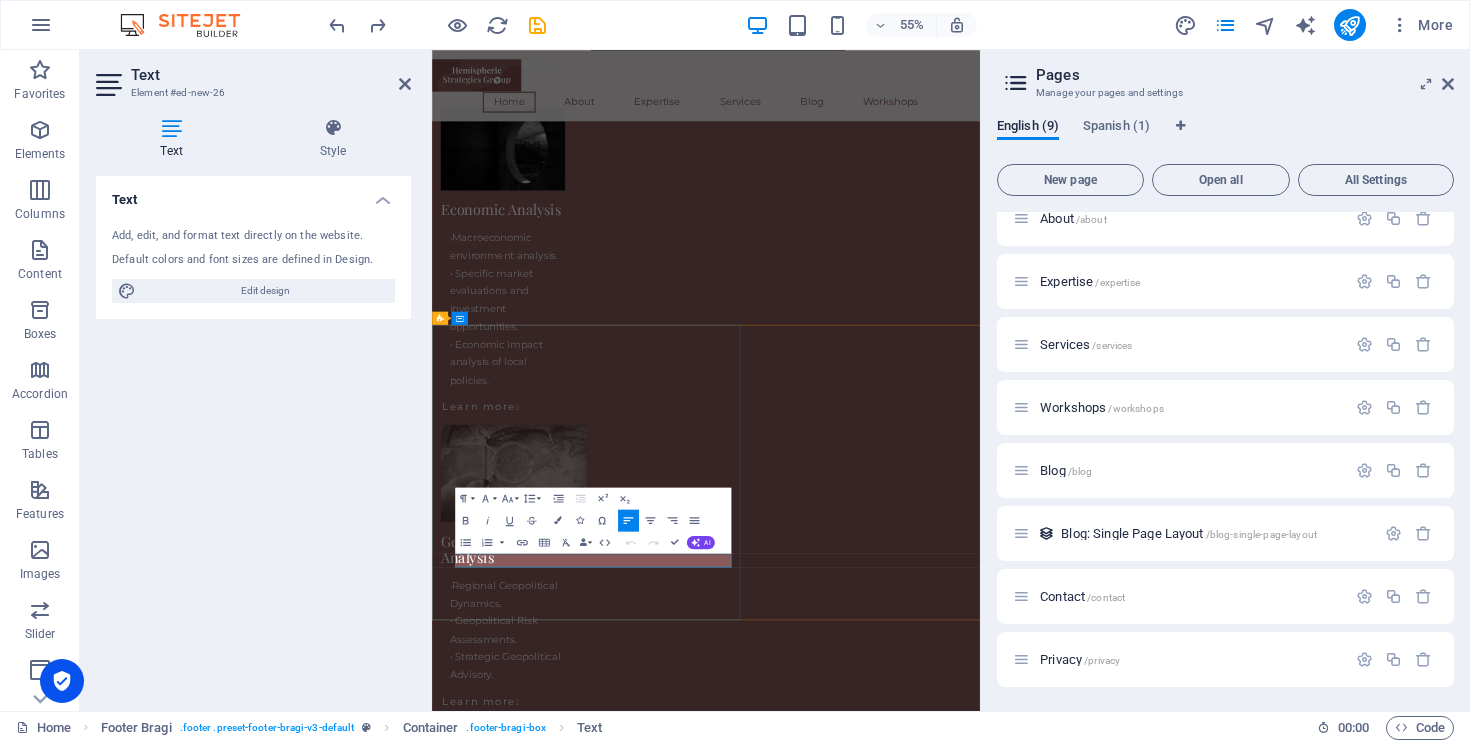 click on "Contact" at bounding box center (930, 13278) 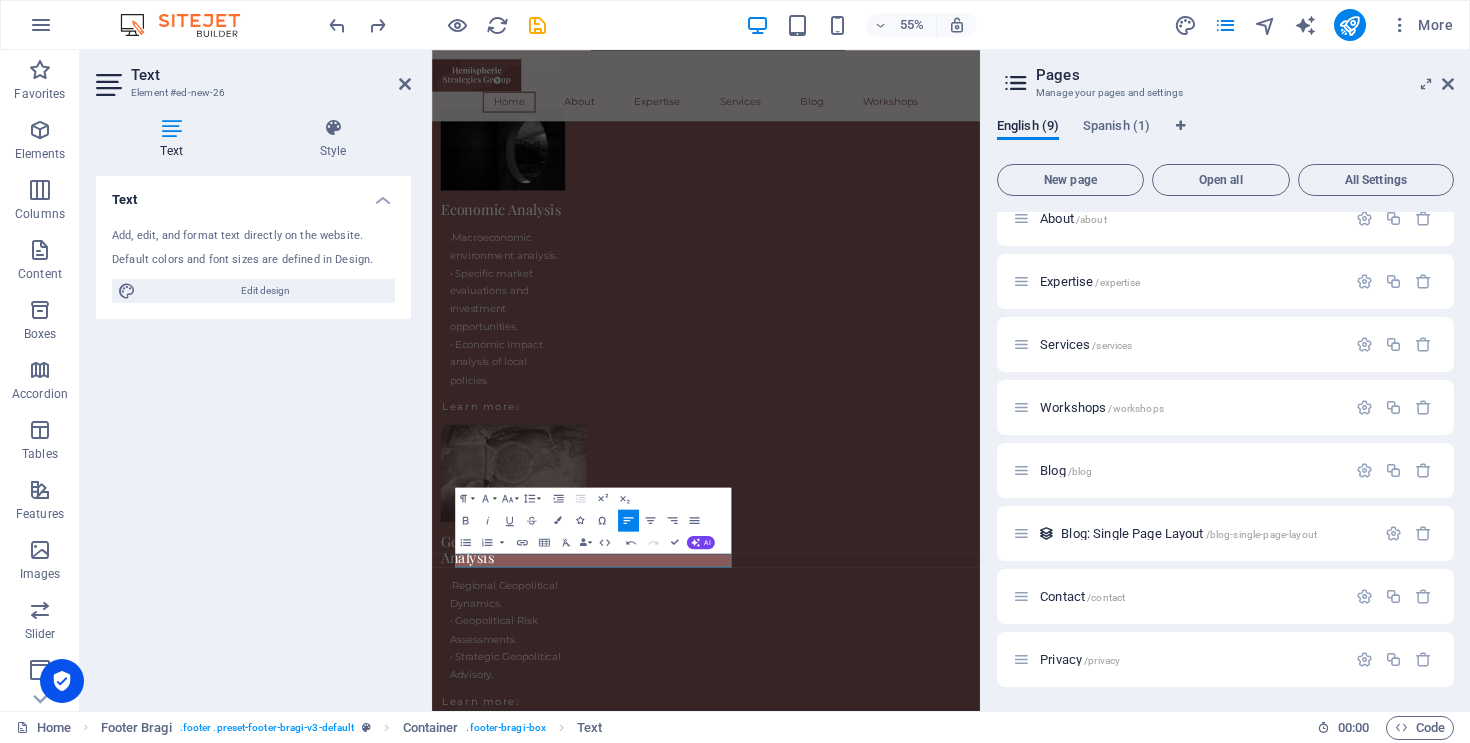 click at bounding box center (580, 520) 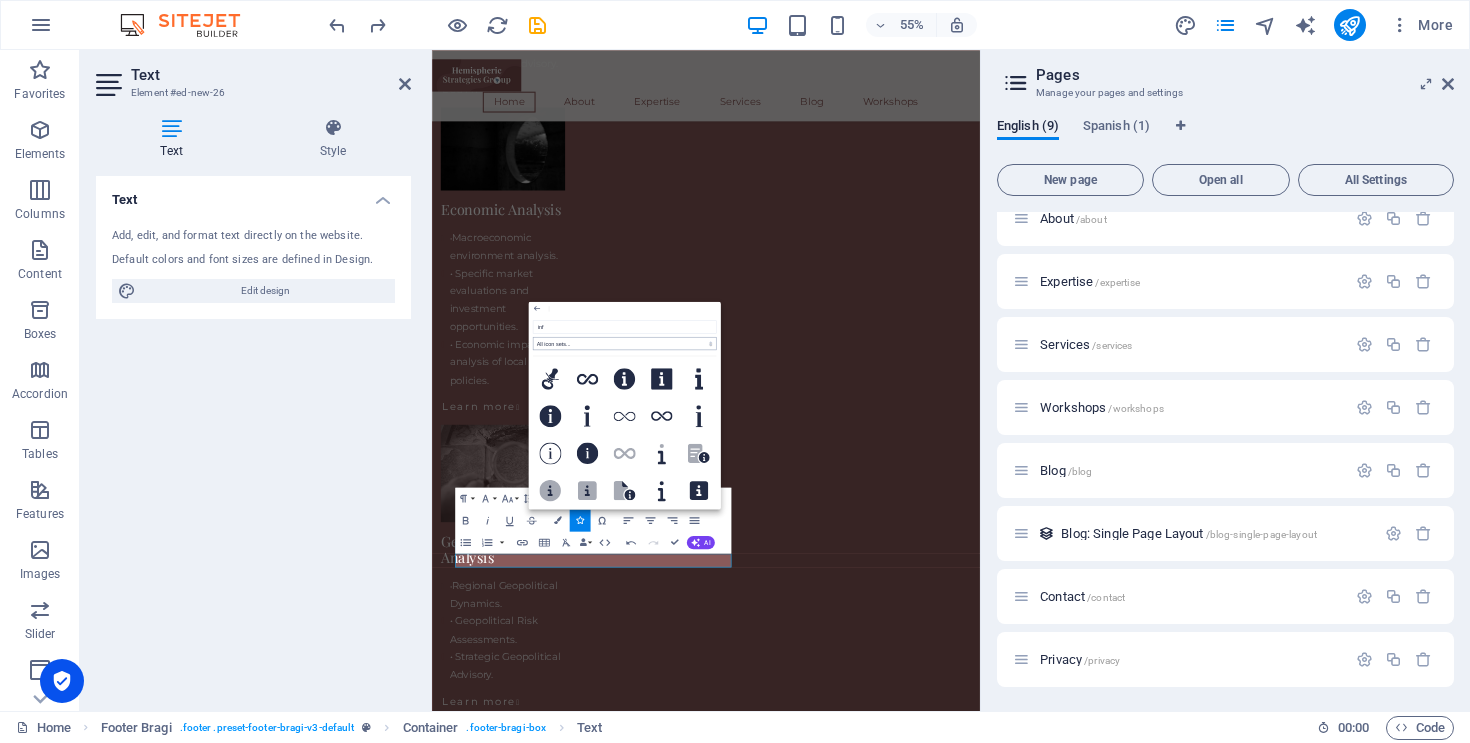 type on "info" 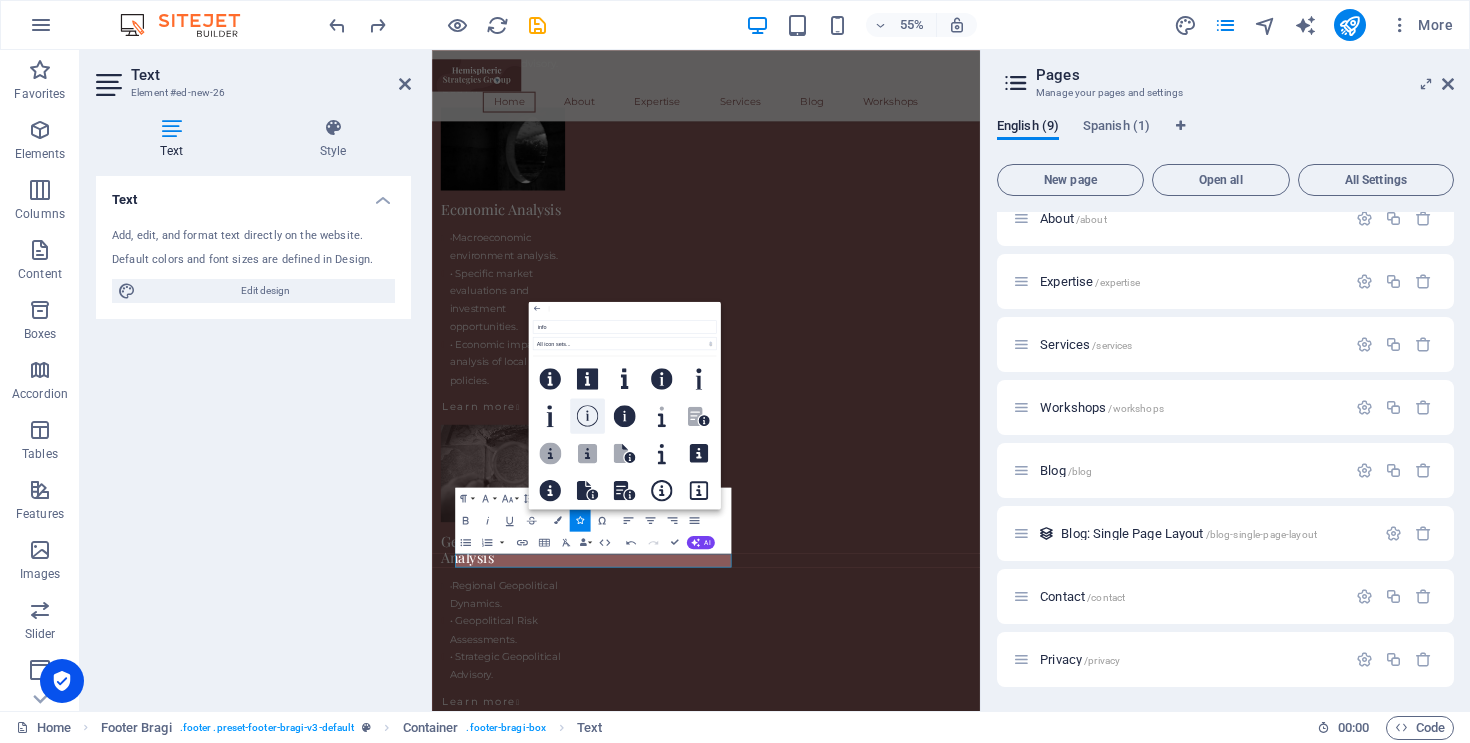 click 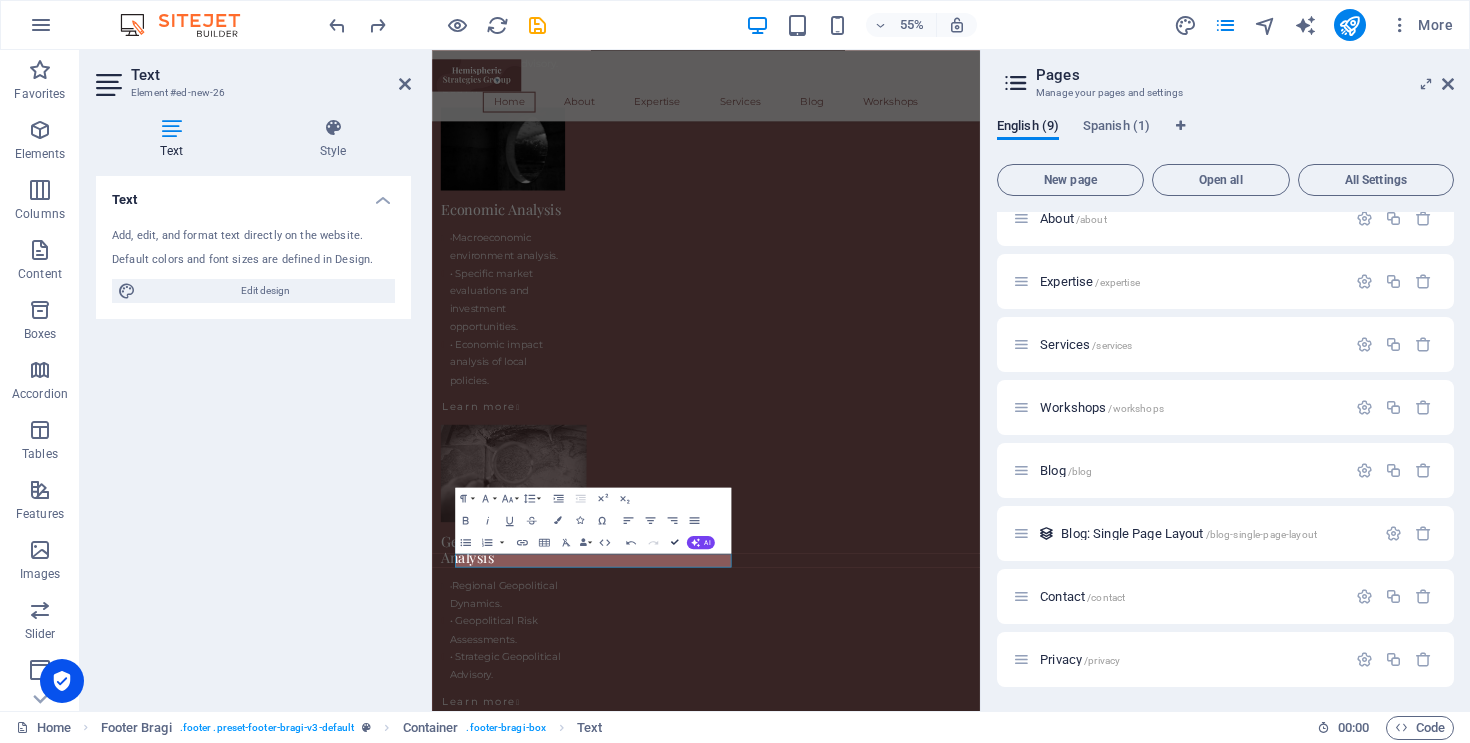 scroll, scrollTop: 4867, scrollLeft: 0, axis: vertical 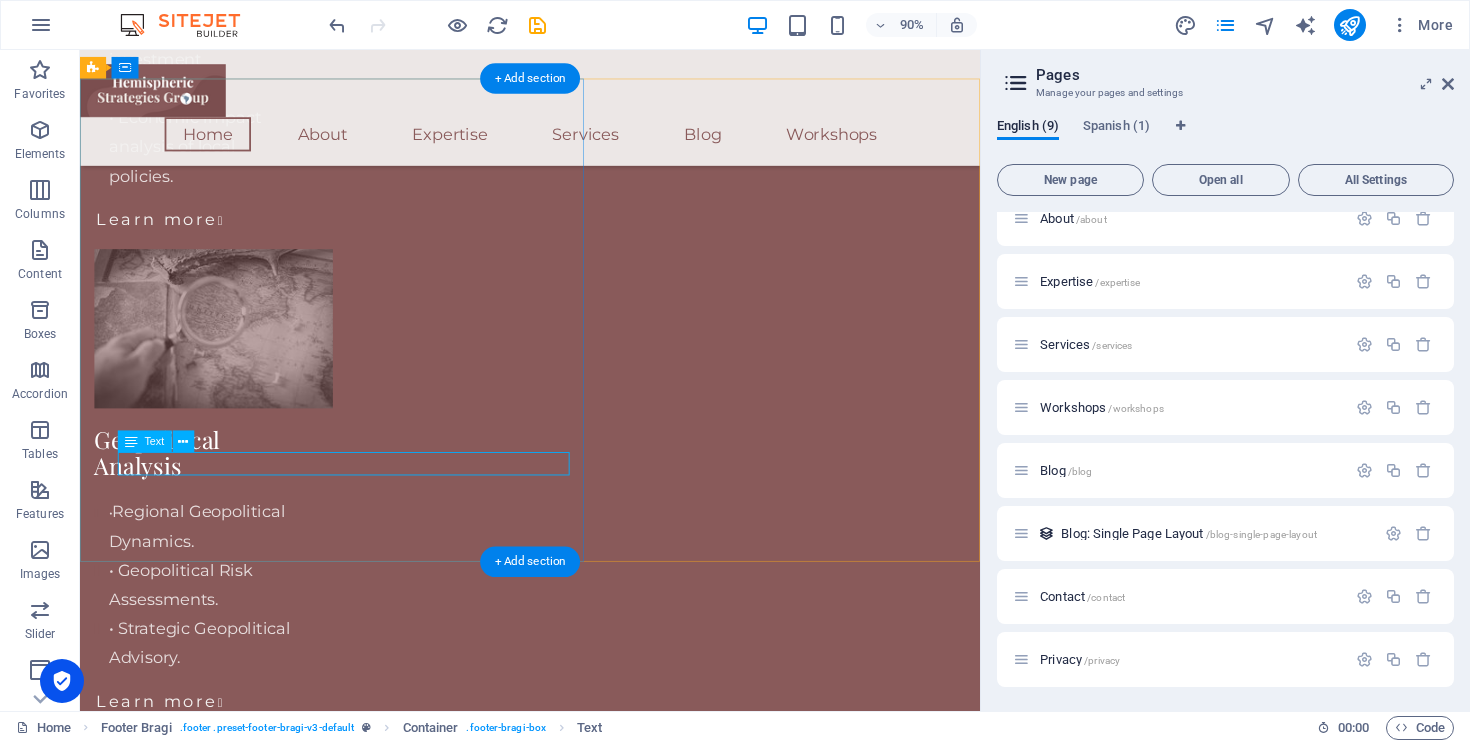 click on "Contact" at bounding box center [580, 13326] 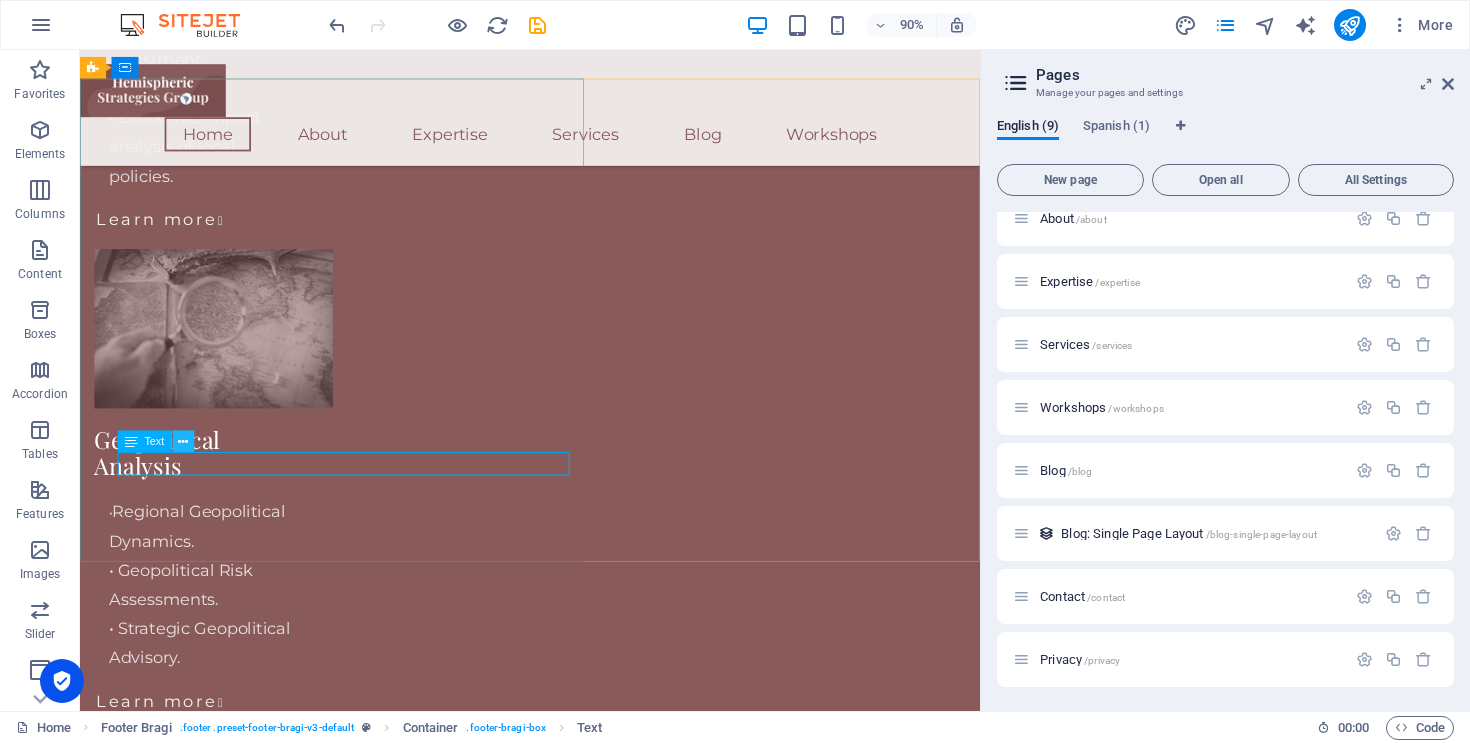 click at bounding box center [183, 441] 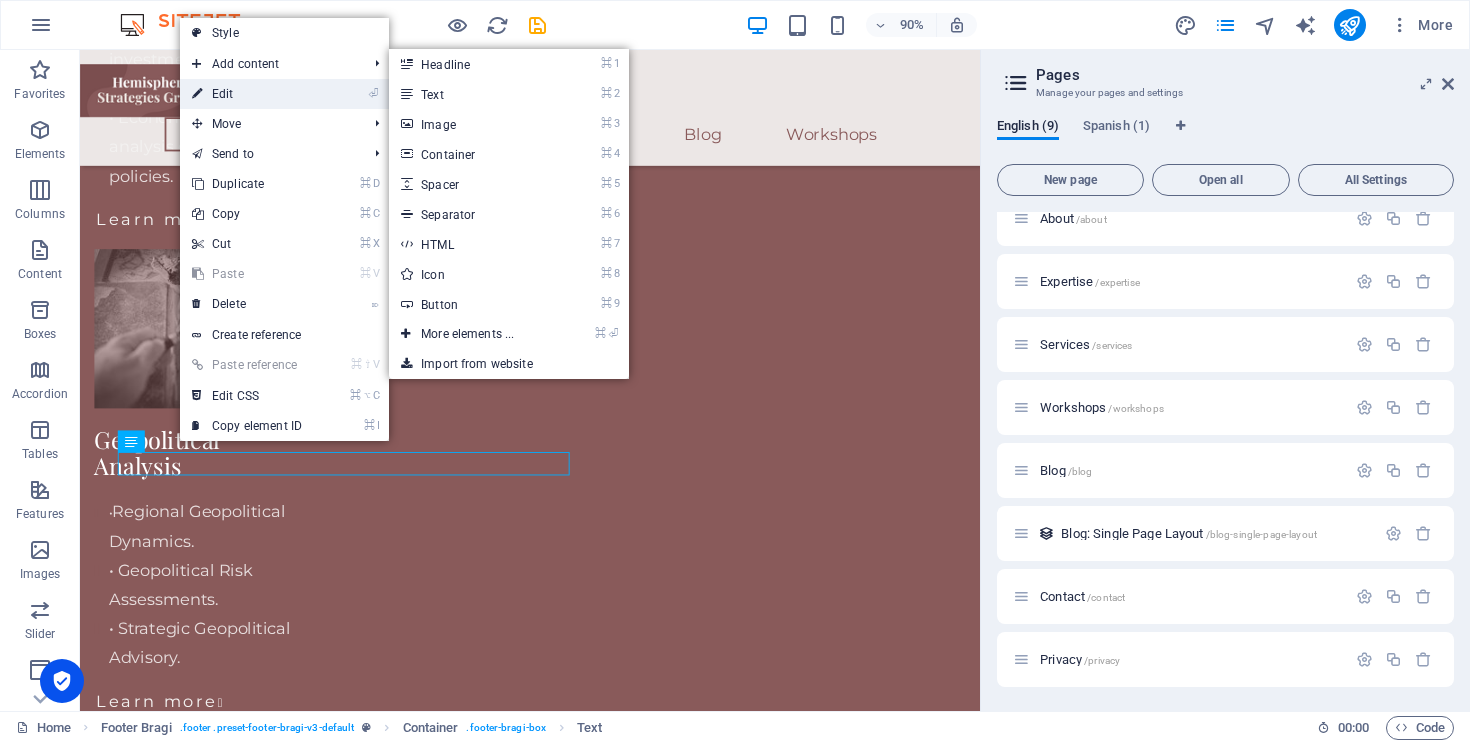click on "⏎  Edit" at bounding box center (247, 94) 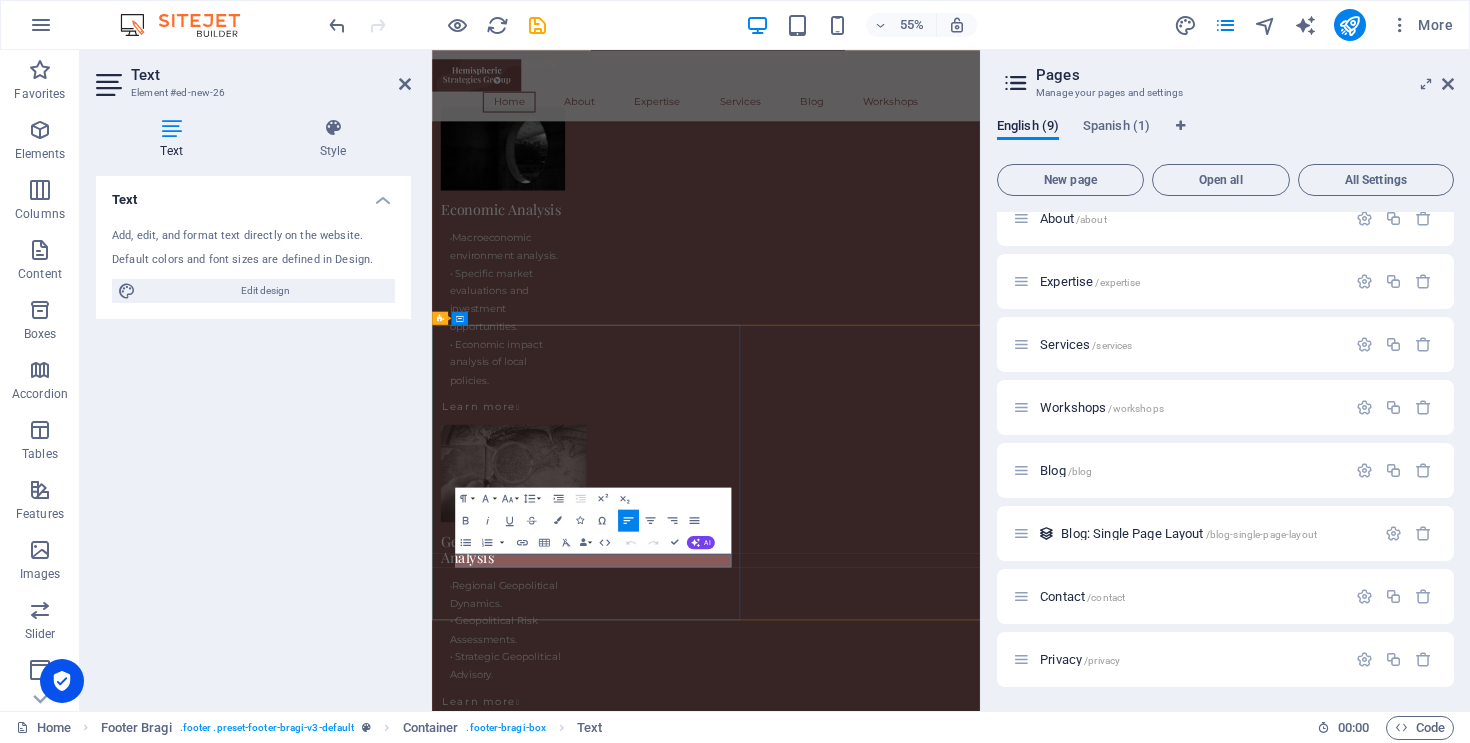 click on "Contact" at bounding box center (930, 13777) 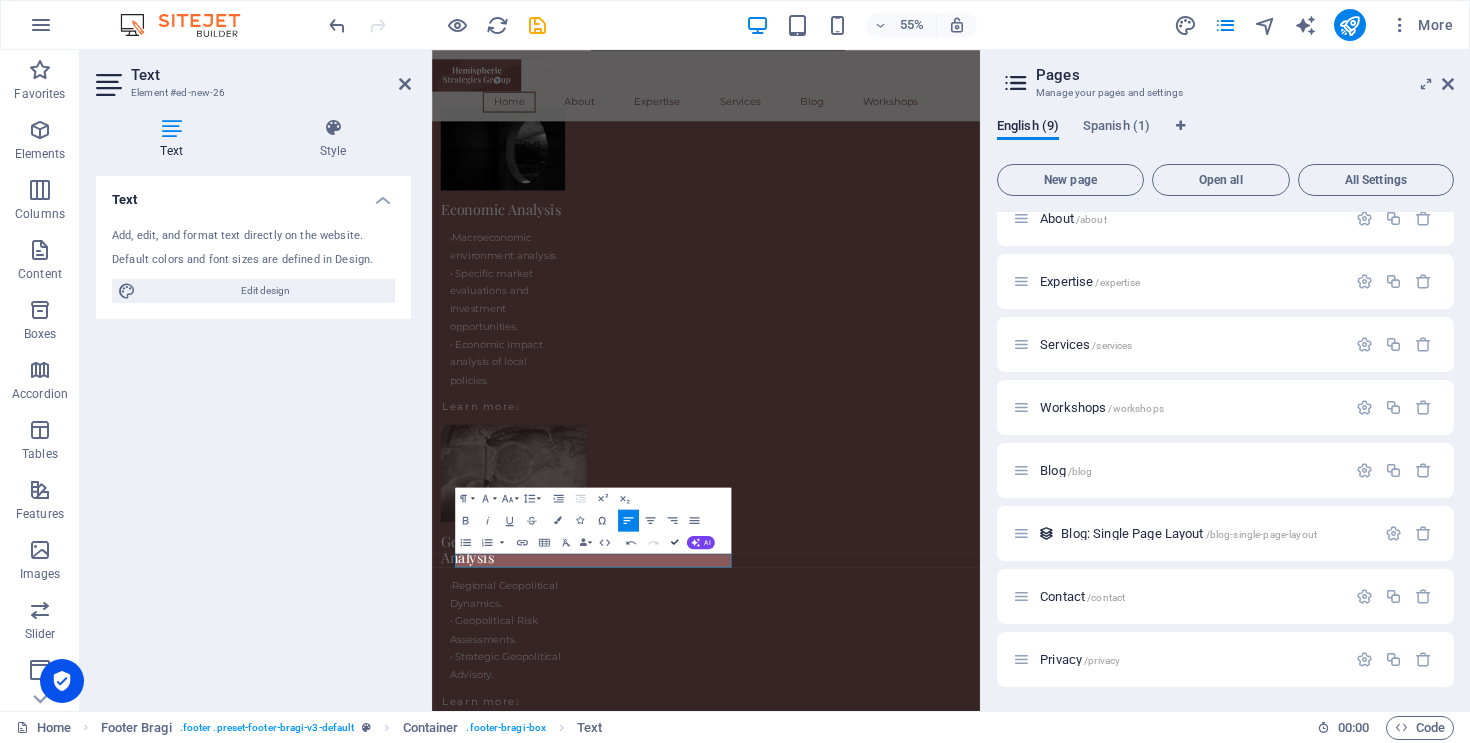 scroll, scrollTop: 4867, scrollLeft: 0, axis: vertical 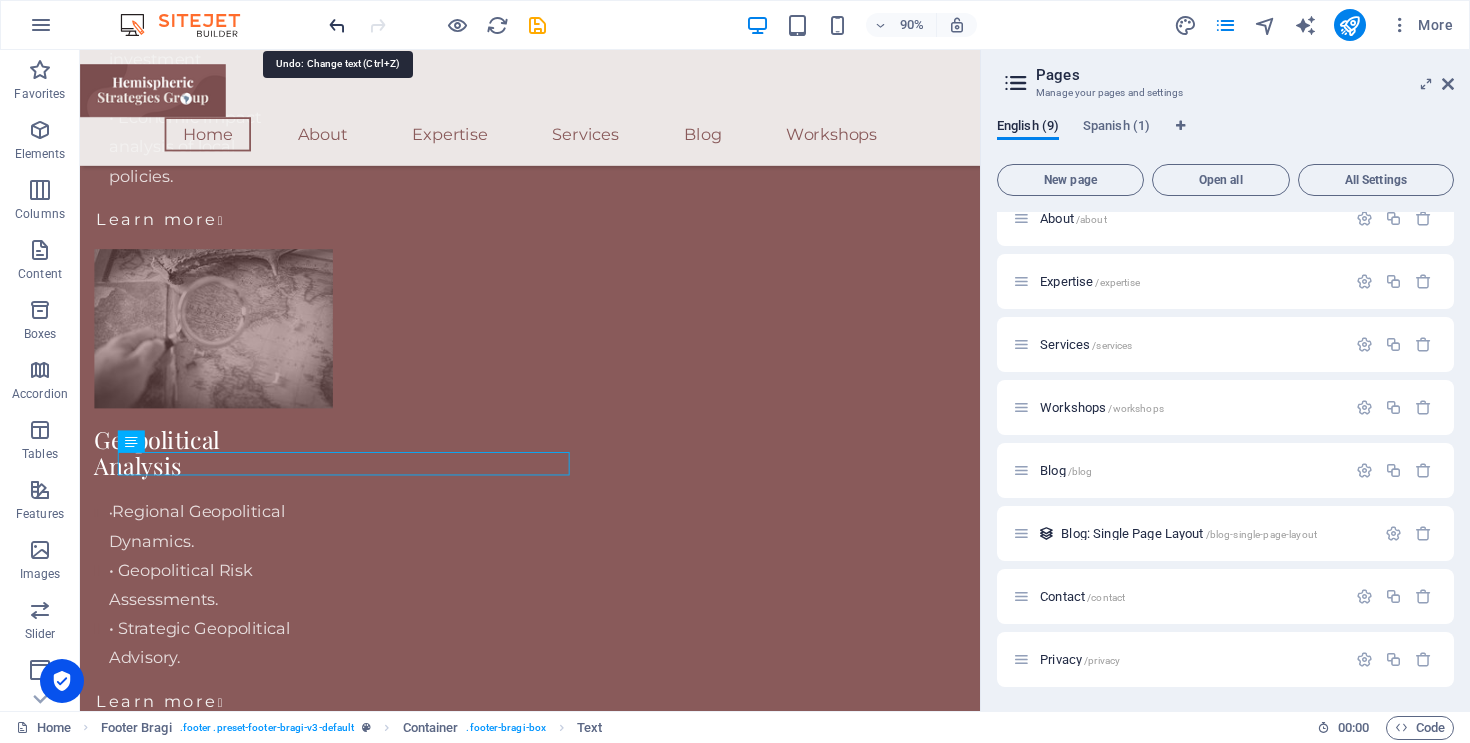 click at bounding box center (337, 25) 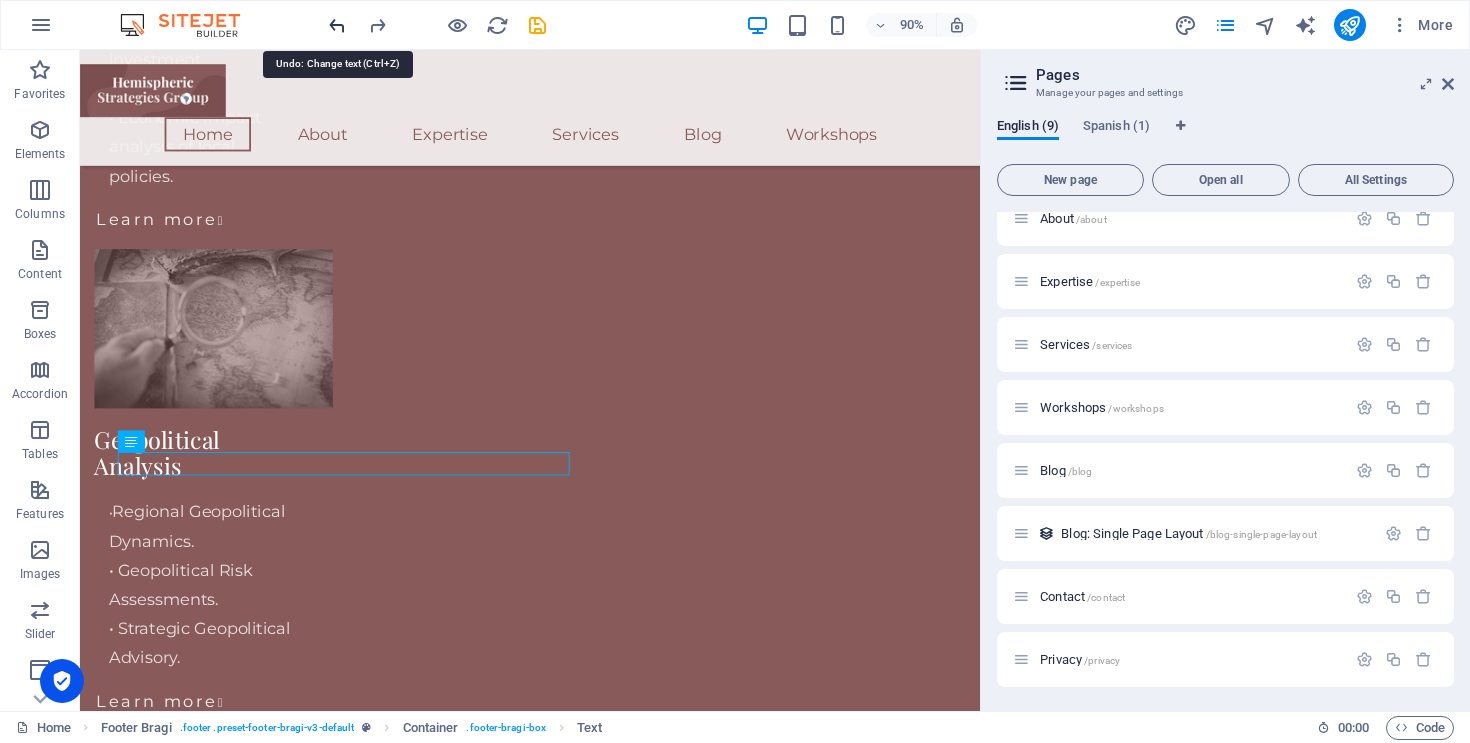 click at bounding box center [337, 25] 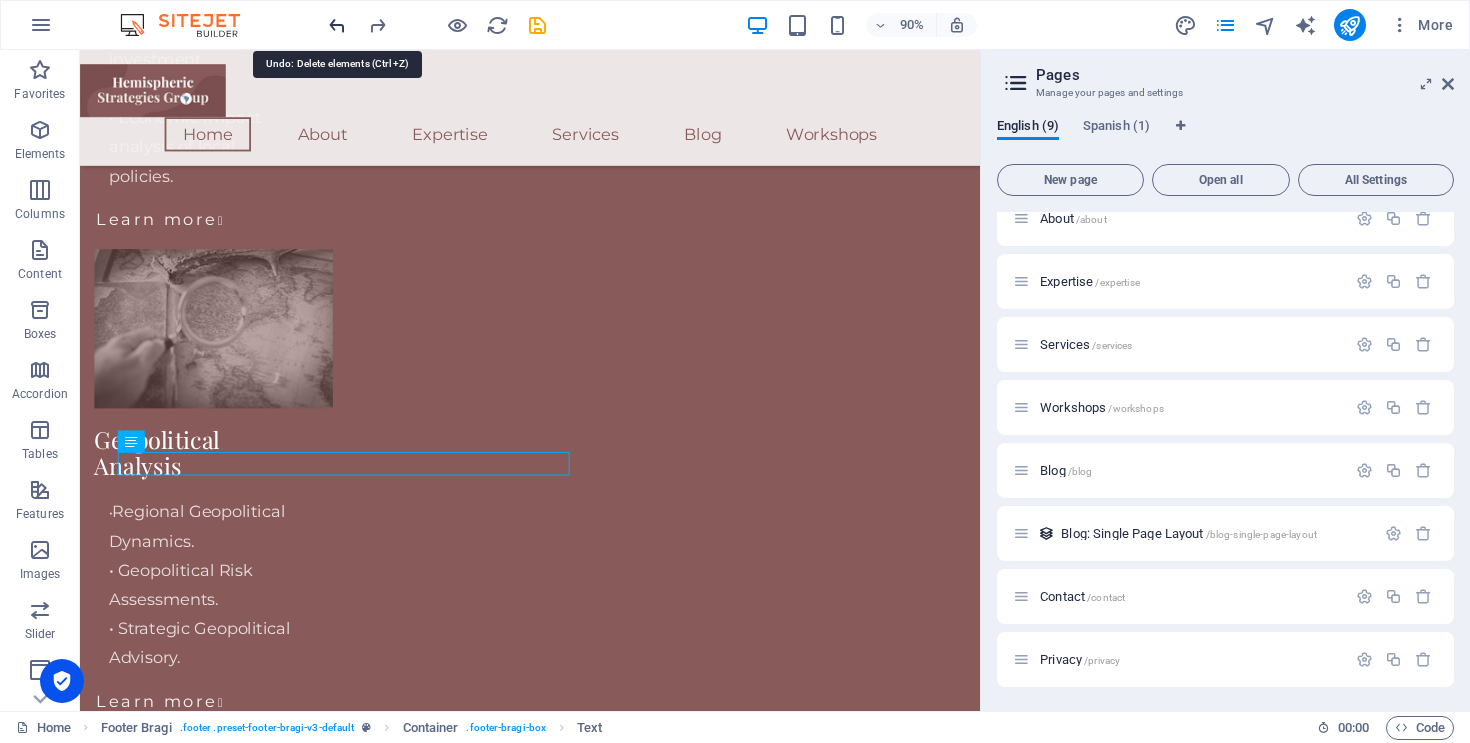 click at bounding box center (337, 25) 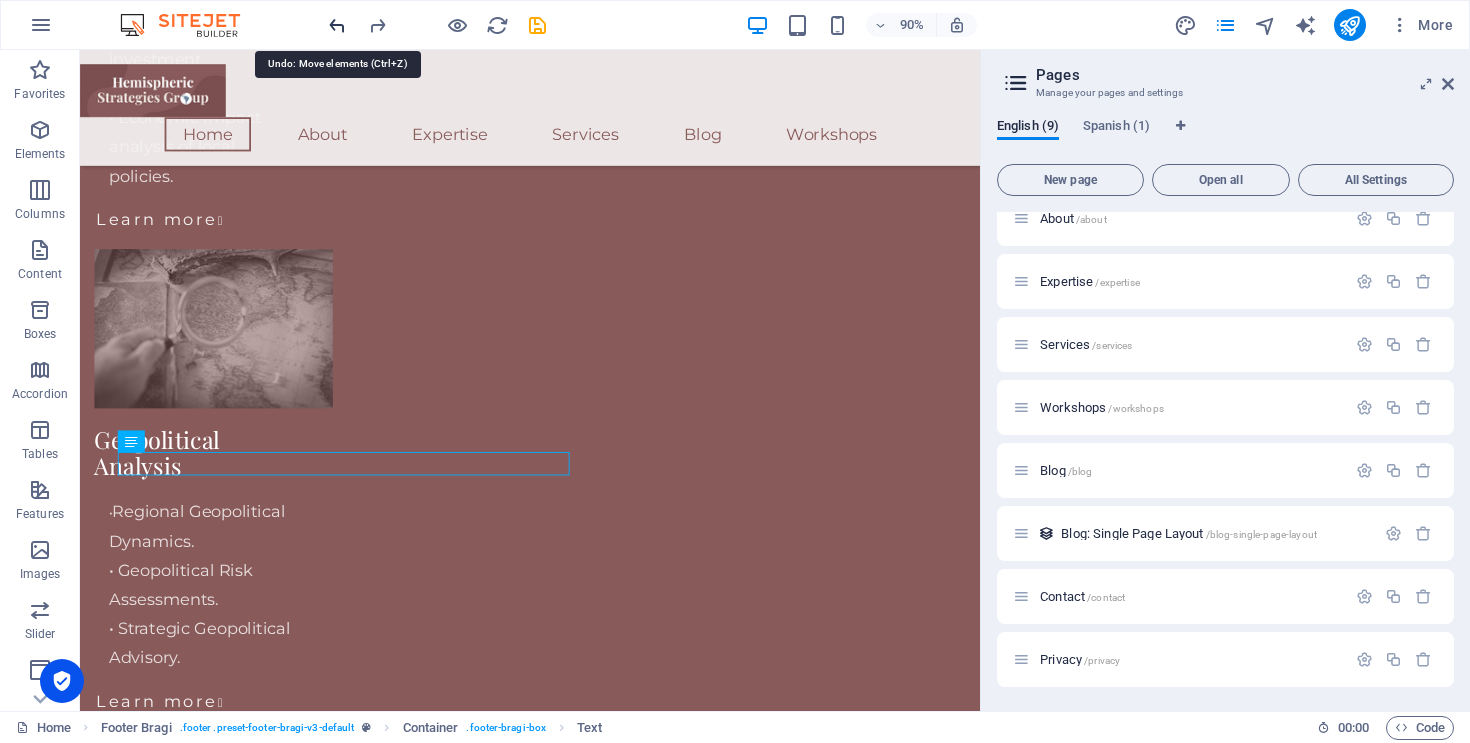 click at bounding box center (337, 25) 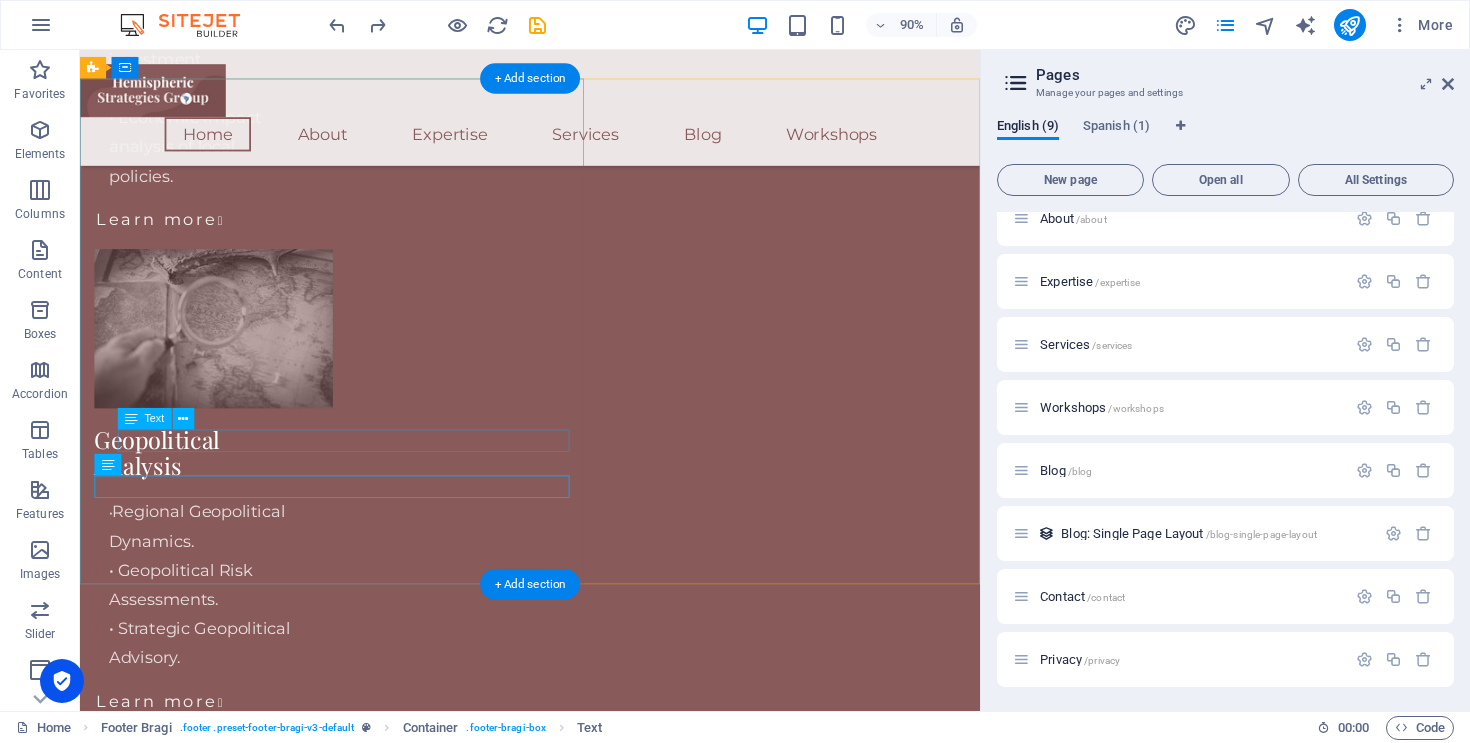 click on "[EMAIL_ADDRESS][DOMAIN_NAME]" at bounding box center (580, 12274) 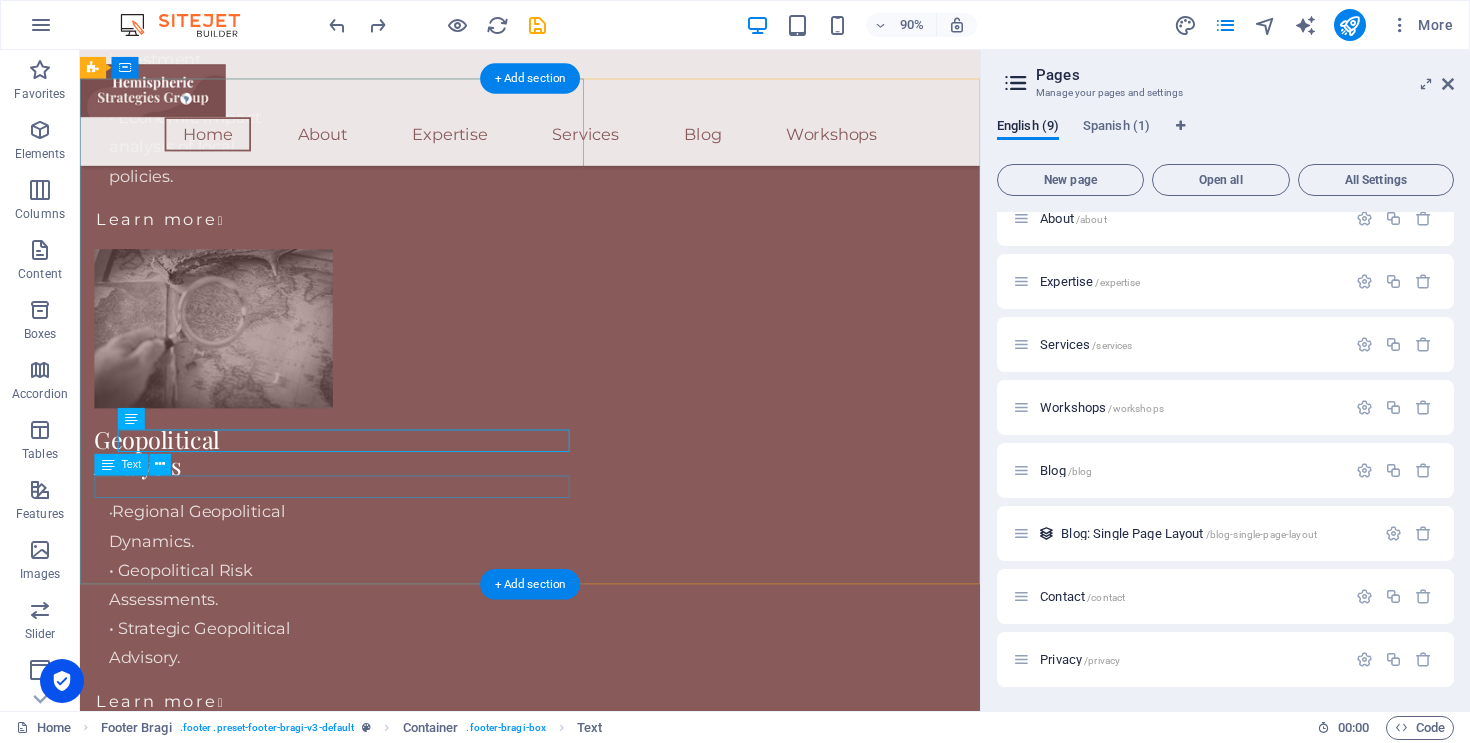 click on "Contact" at bounding box center [580, 12851] 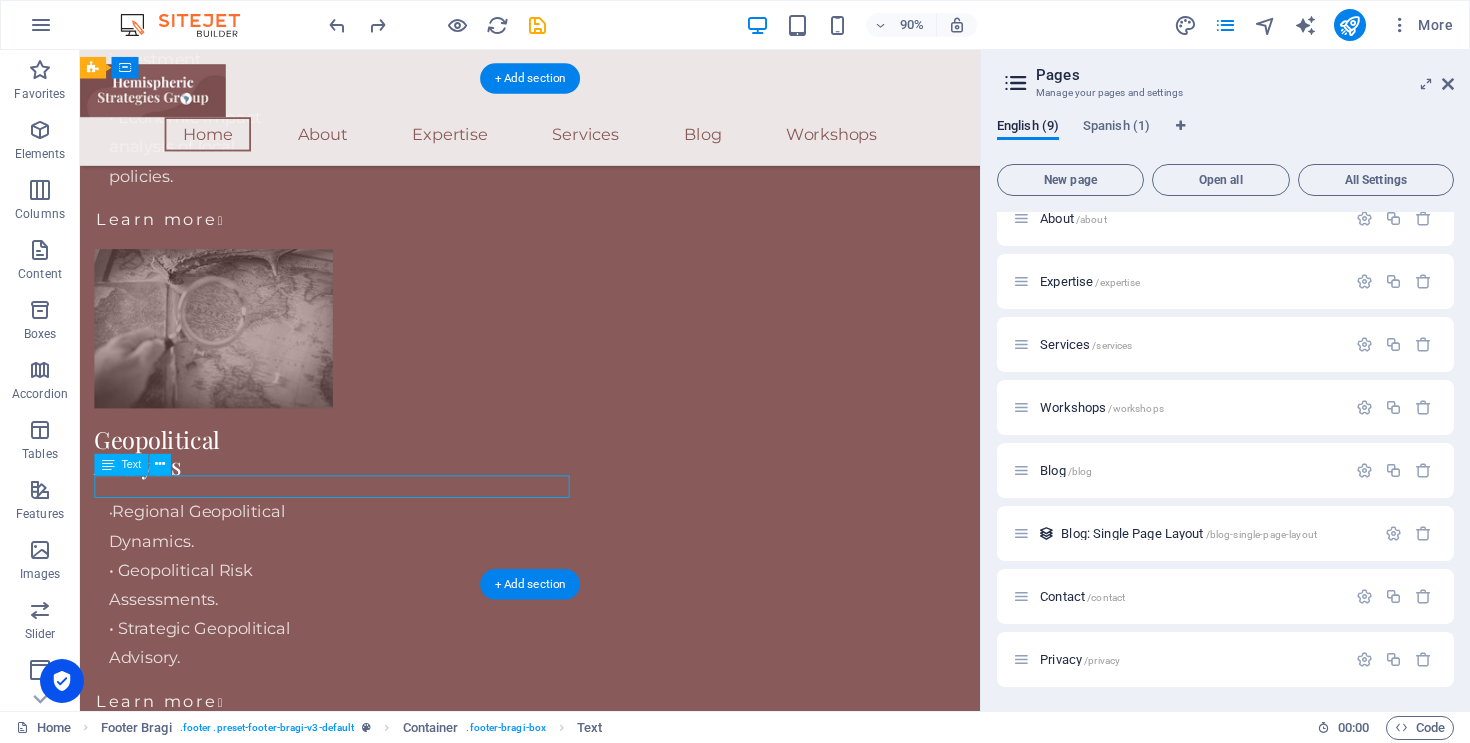 click on "Contact" at bounding box center (580, 12851) 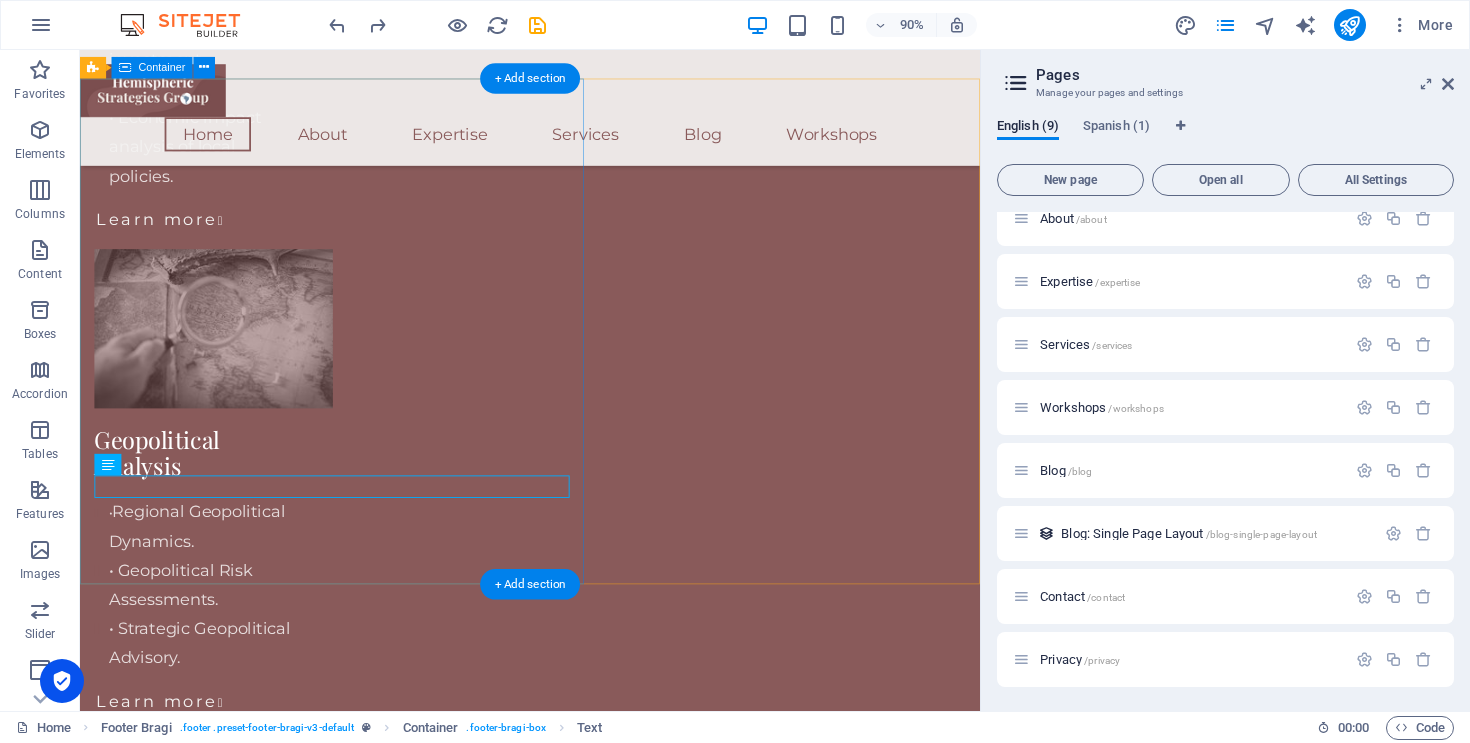 click on "hemstratgroup.org Kindred , 34744 (407) 8012396 info@hemstratgroup.org Privacy Policy      Contact" at bounding box center [580, 12615] 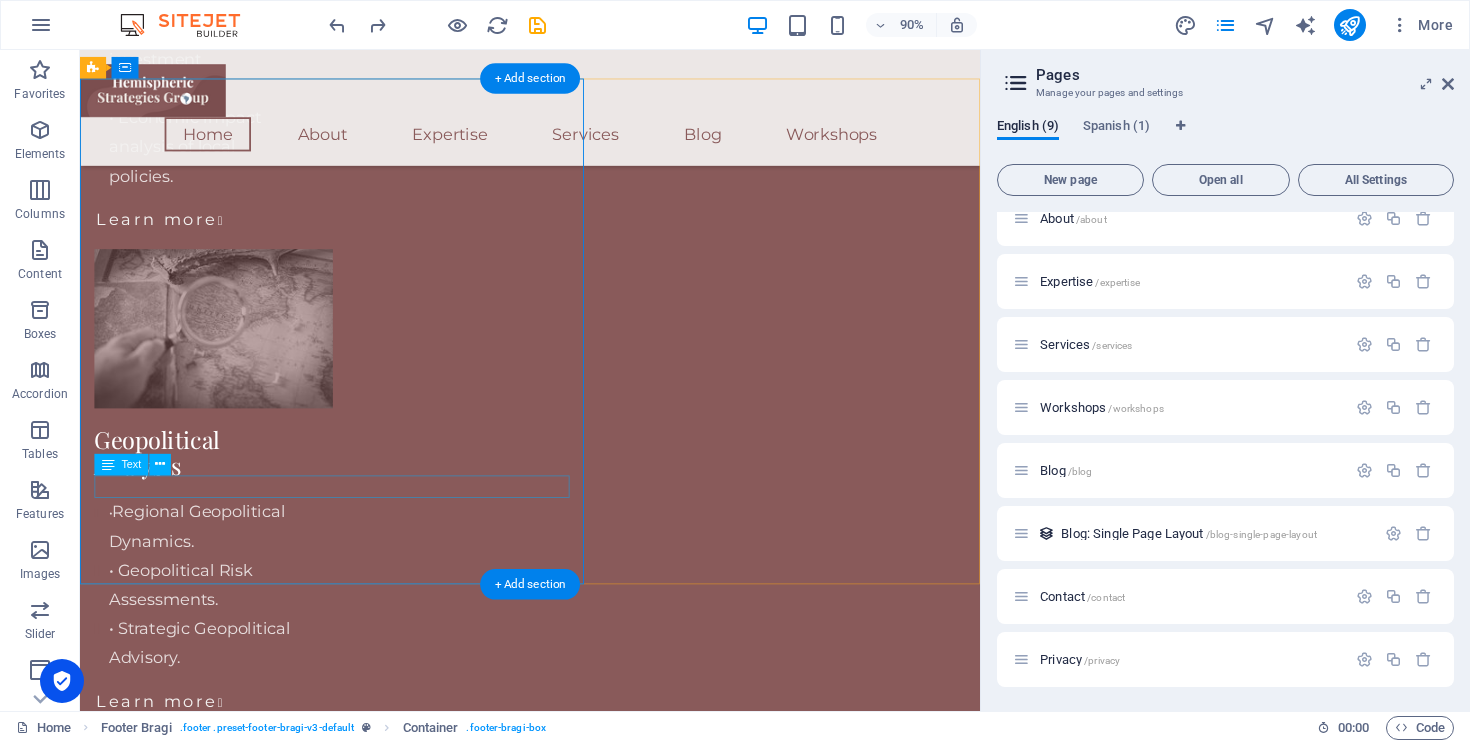 click on "Contact" at bounding box center [580, 12851] 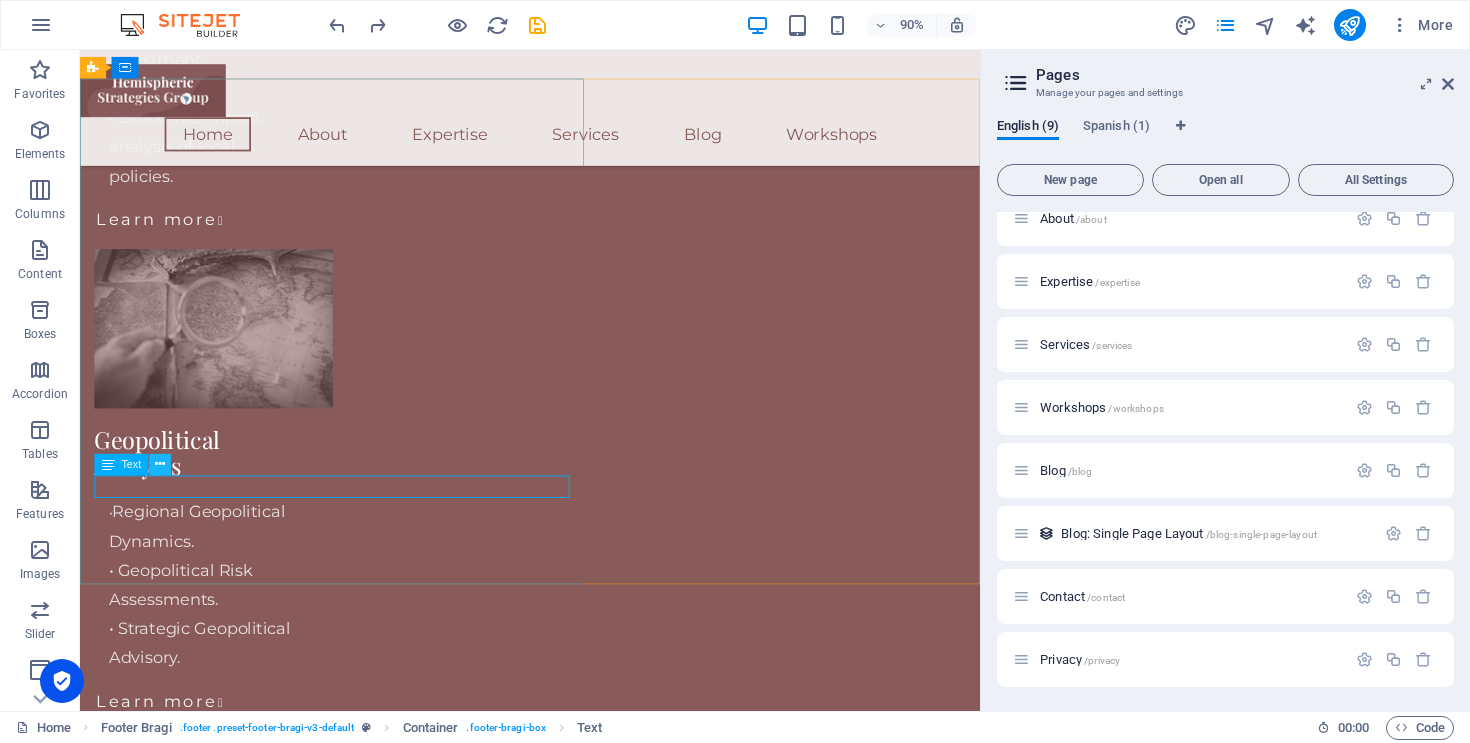 click at bounding box center [160, 464] 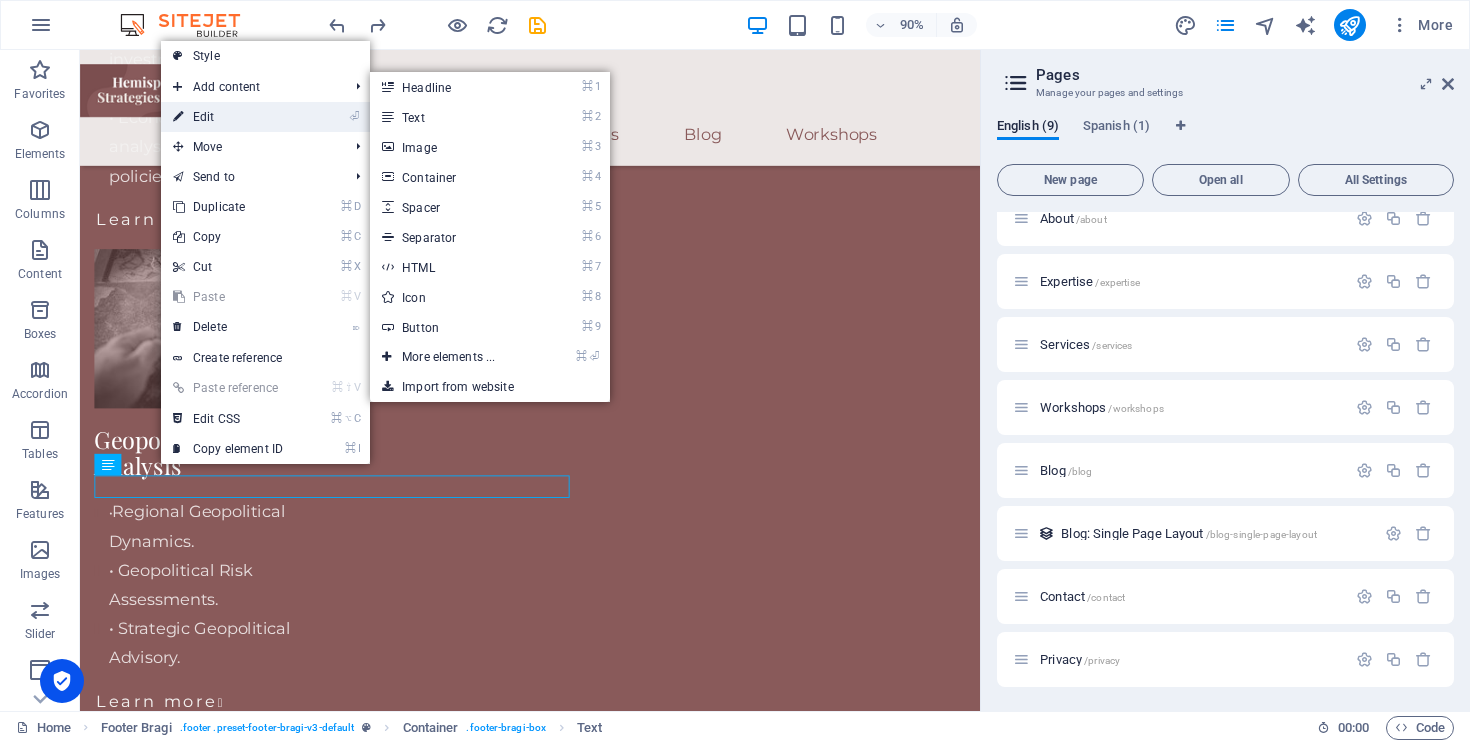 click on "⏎  Edit" at bounding box center (228, 117) 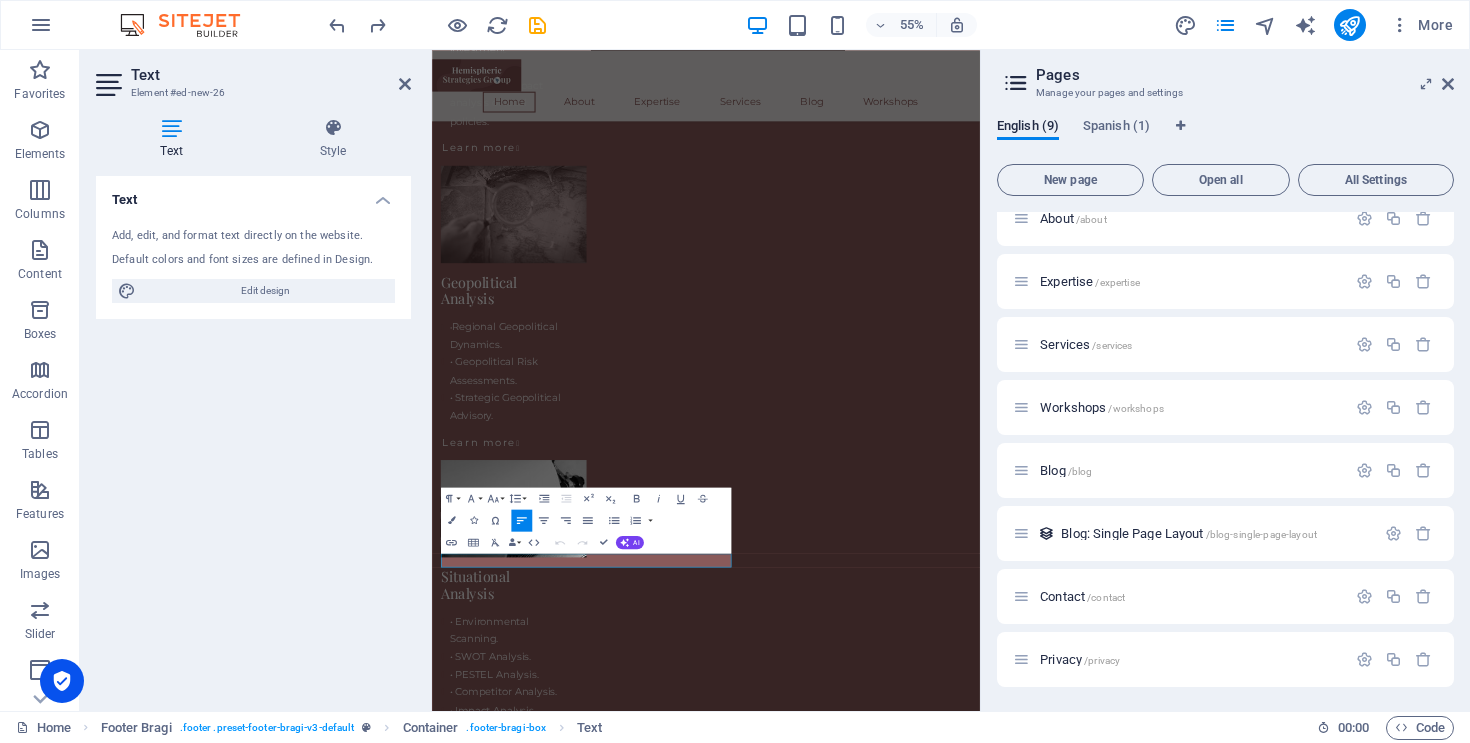 scroll, scrollTop: 4421, scrollLeft: 0, axis: vertical 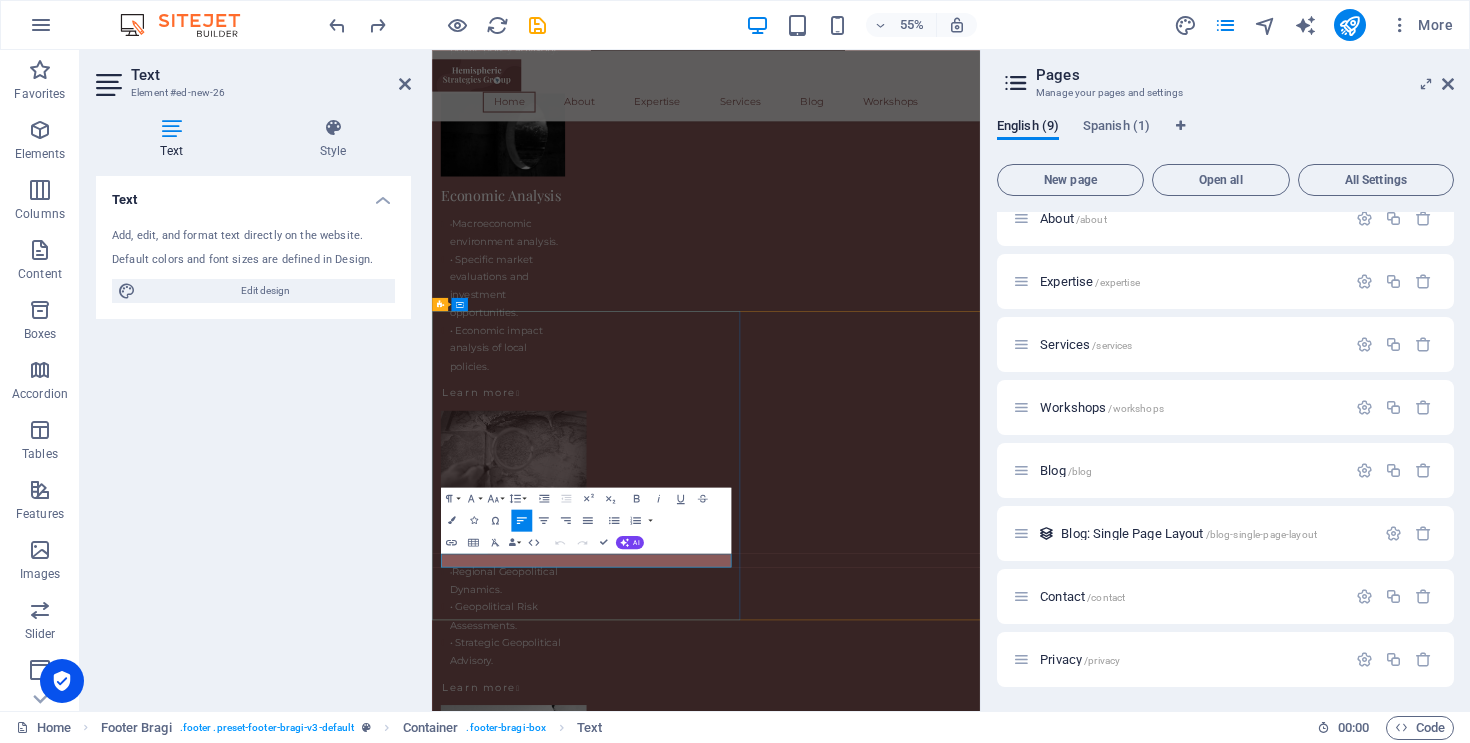 click on "Contact" at bounding box center (930, 13279) 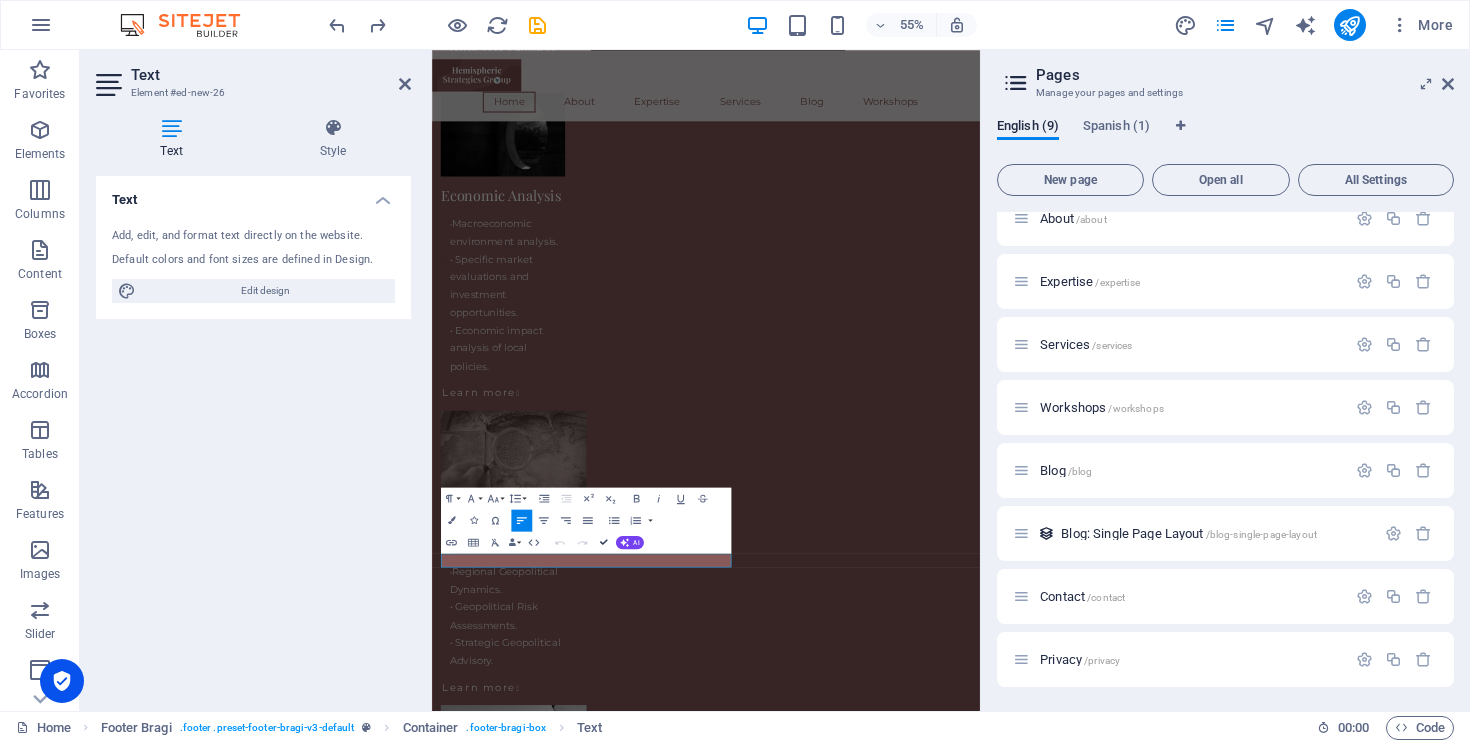 scroll, scrollTop: 4892, scrollLeft: 0, axis: vertical 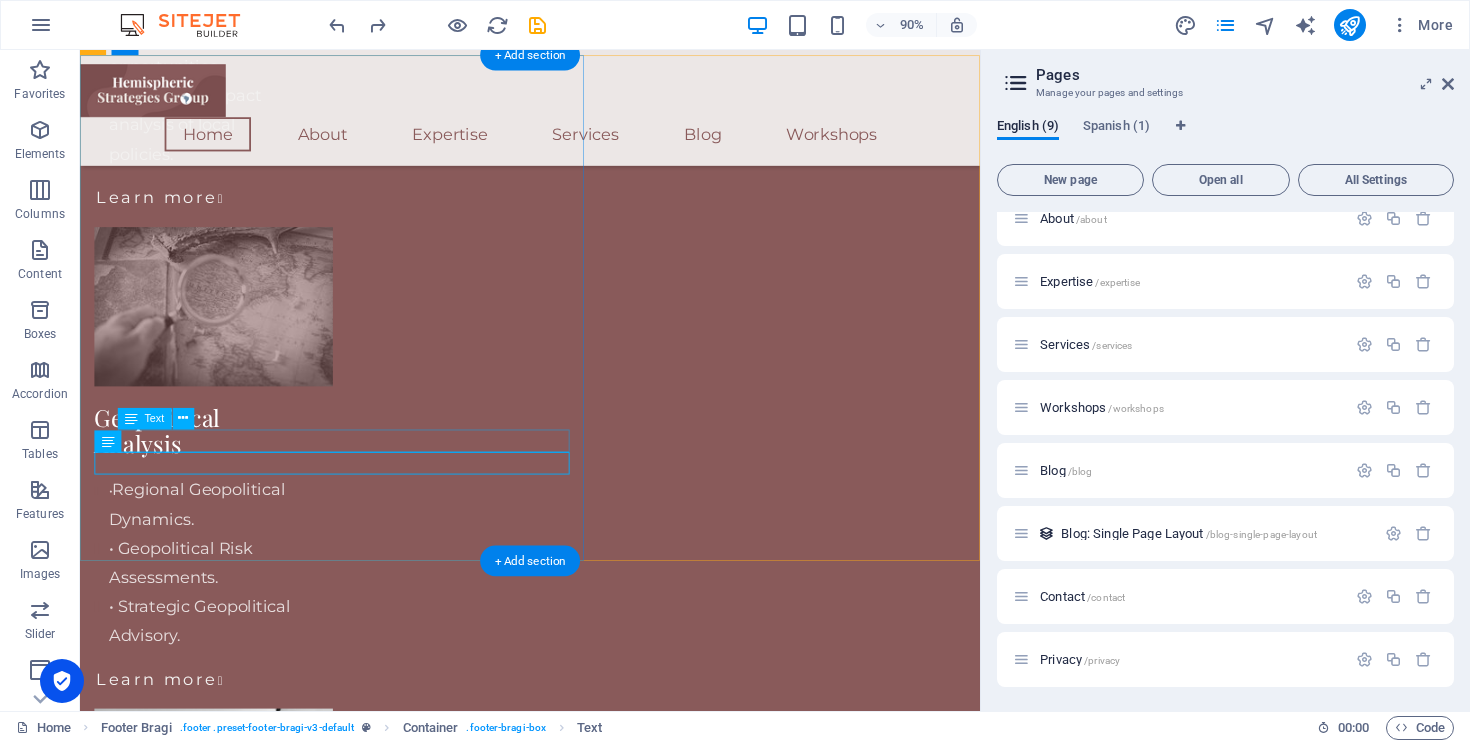 click on "Privacy Policy" at bounding box center [580, 12299] 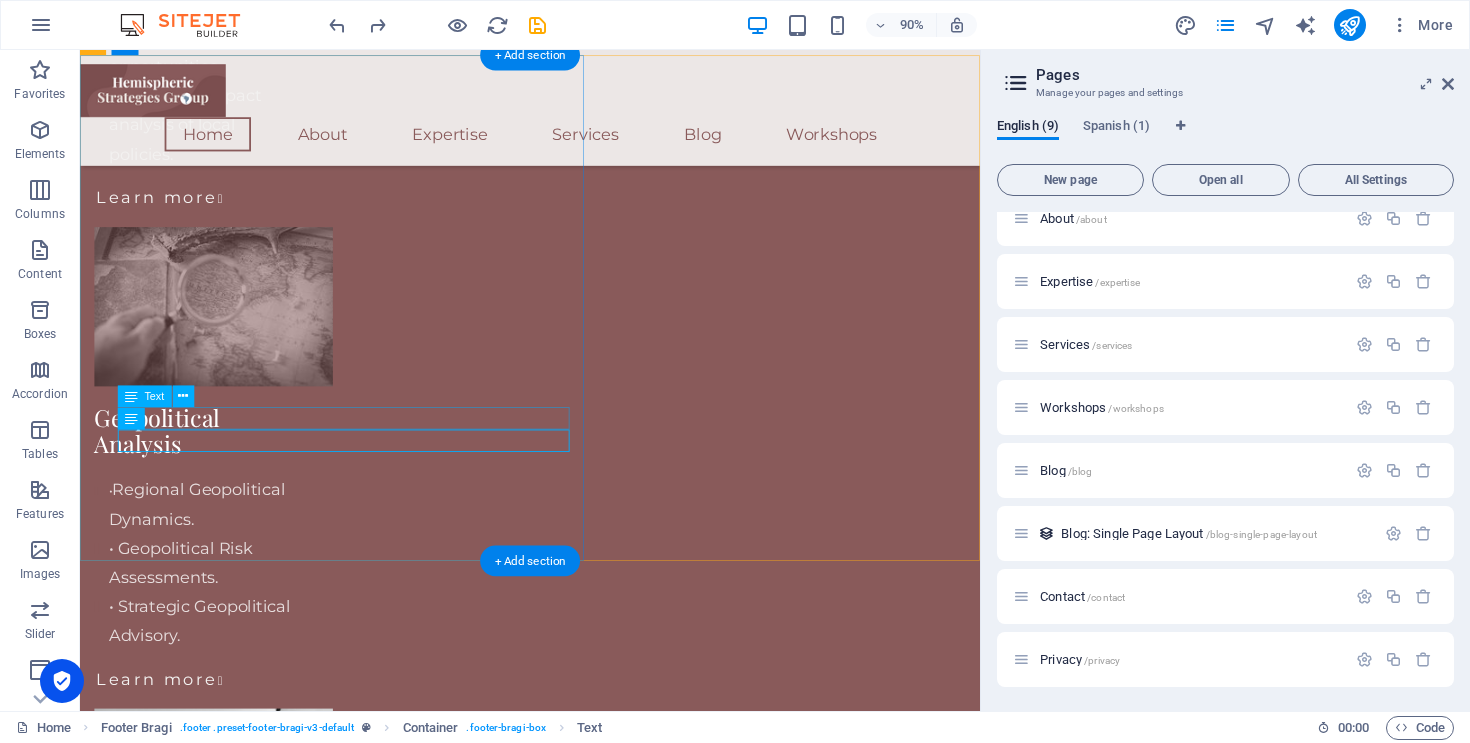 click on "[EMAIL_ADDRESS][DOMAIN_NAME]" at bounding box center (222, 12249) 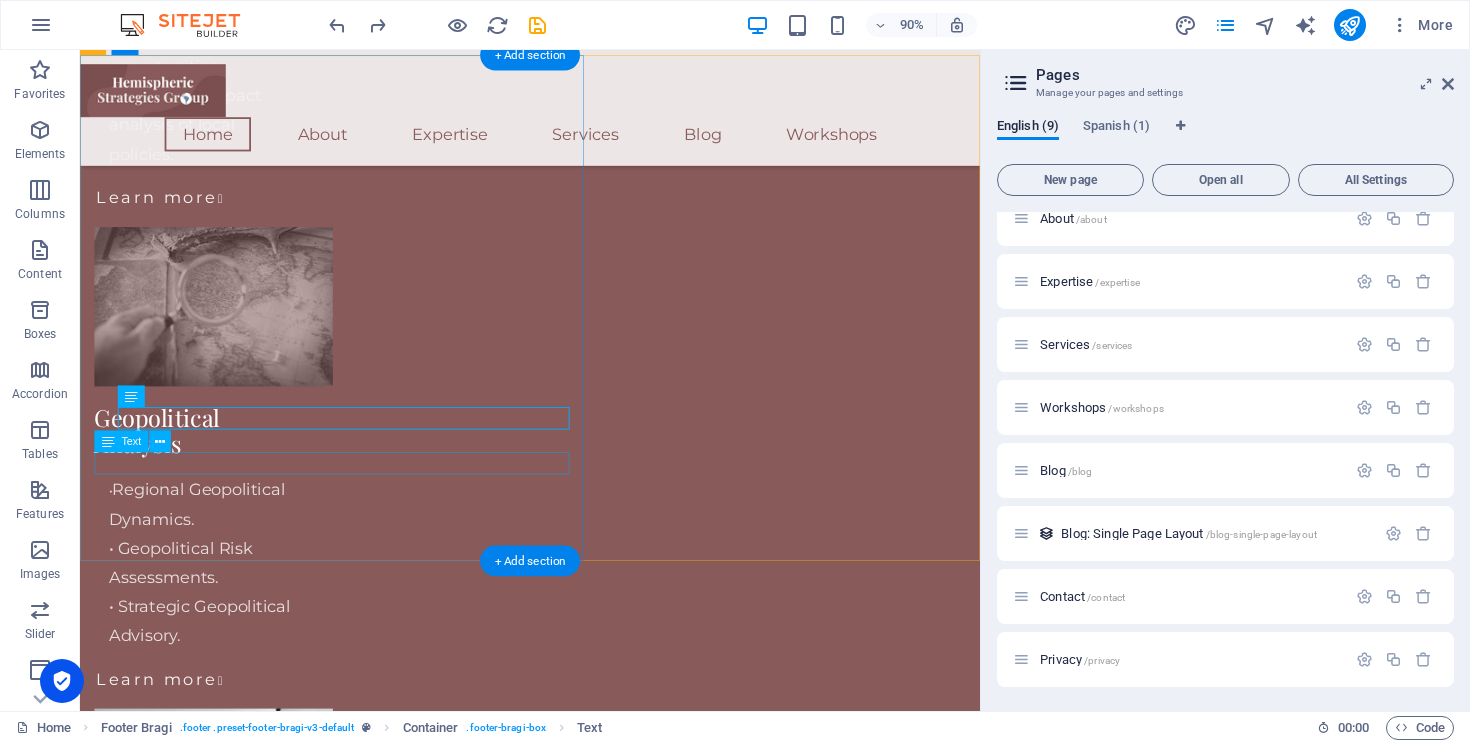 click on "Contact" at bounding box center [580, 12826] 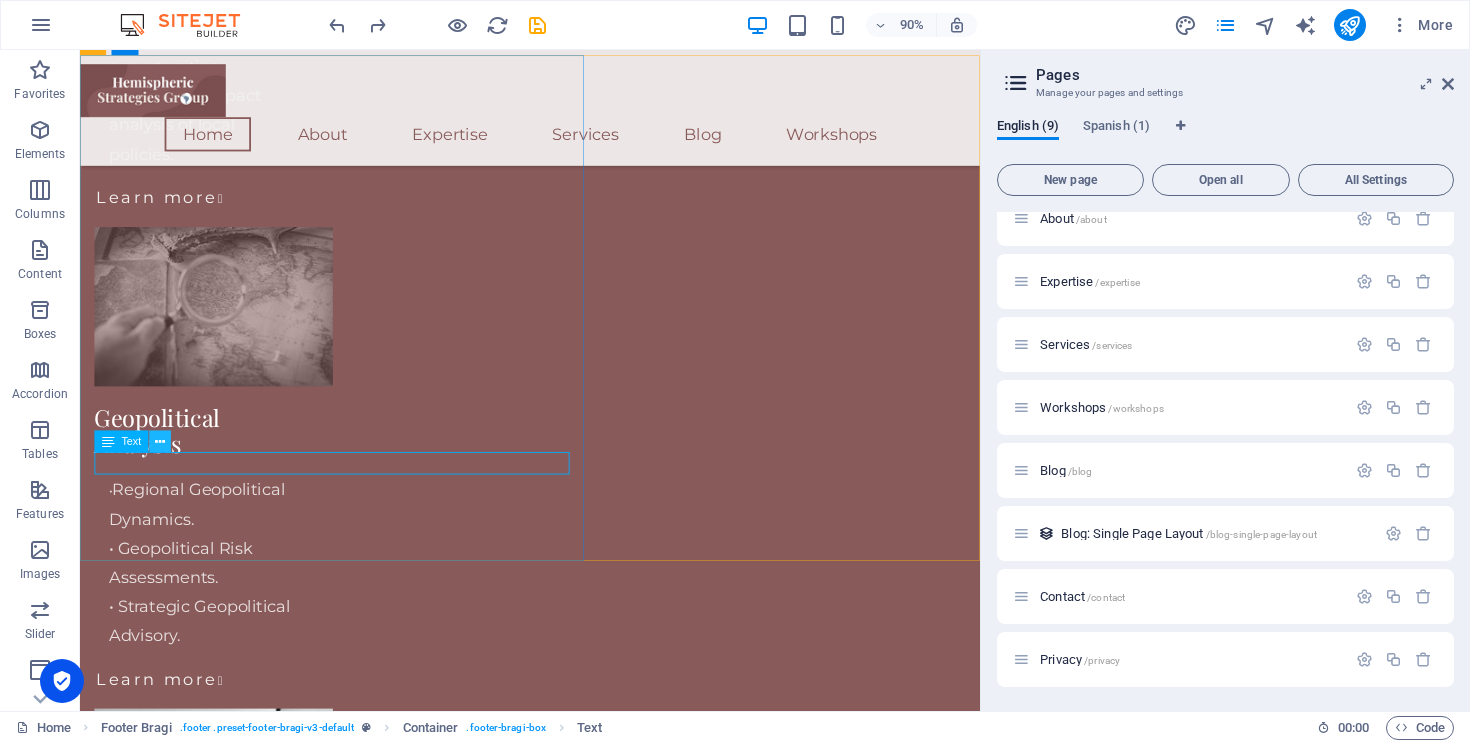 click at bounding box center (160, 441) 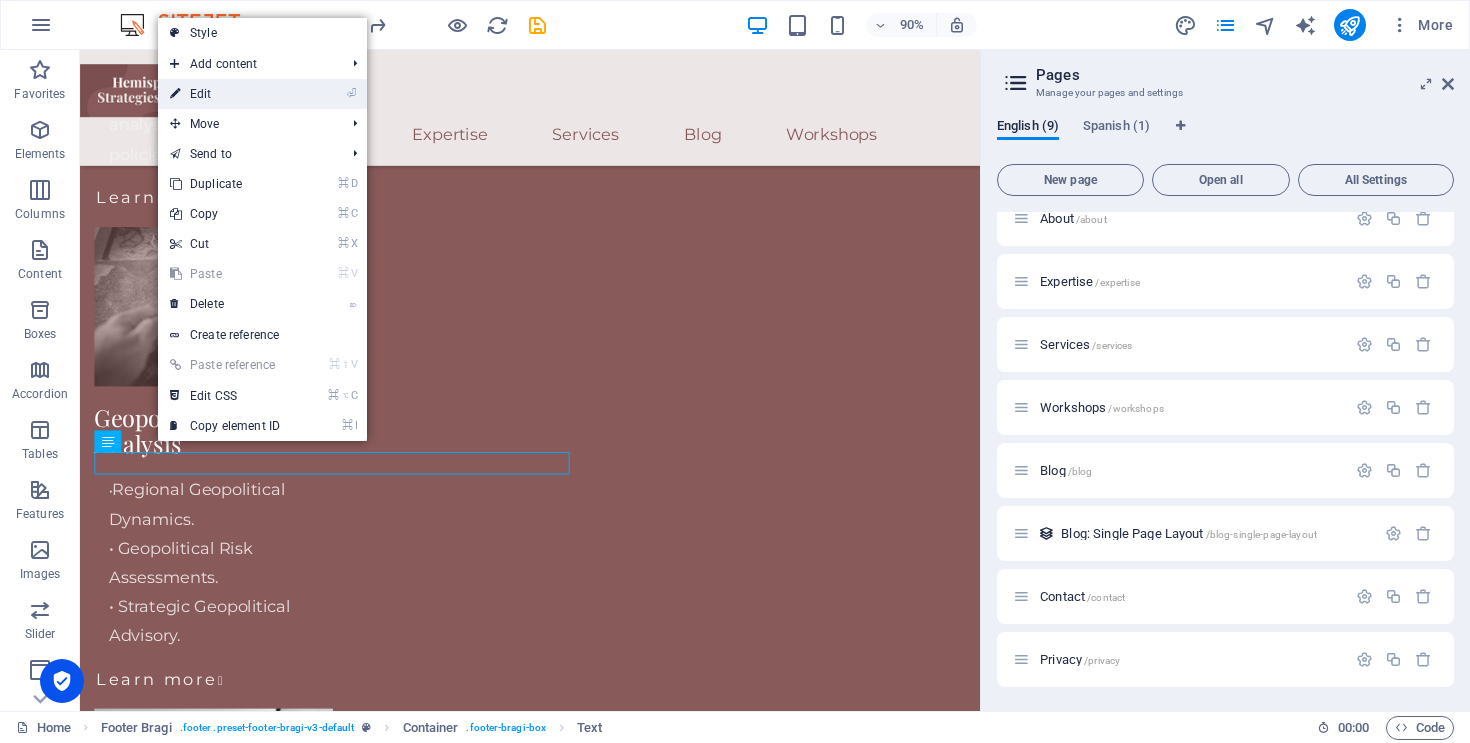 click on "⏎  Edit" at bounding box center [225, 94] 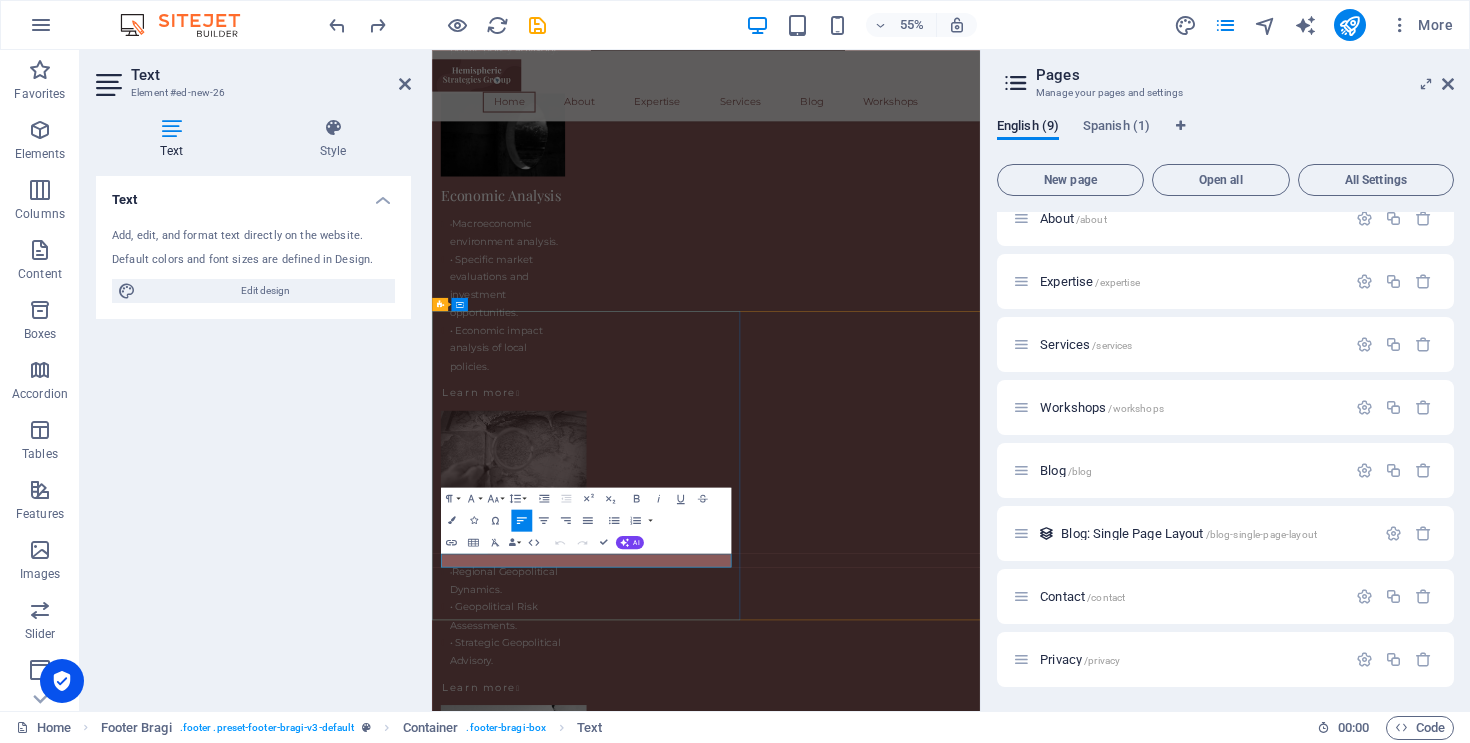 click on "Contact" at bounding box center [930, 13279] 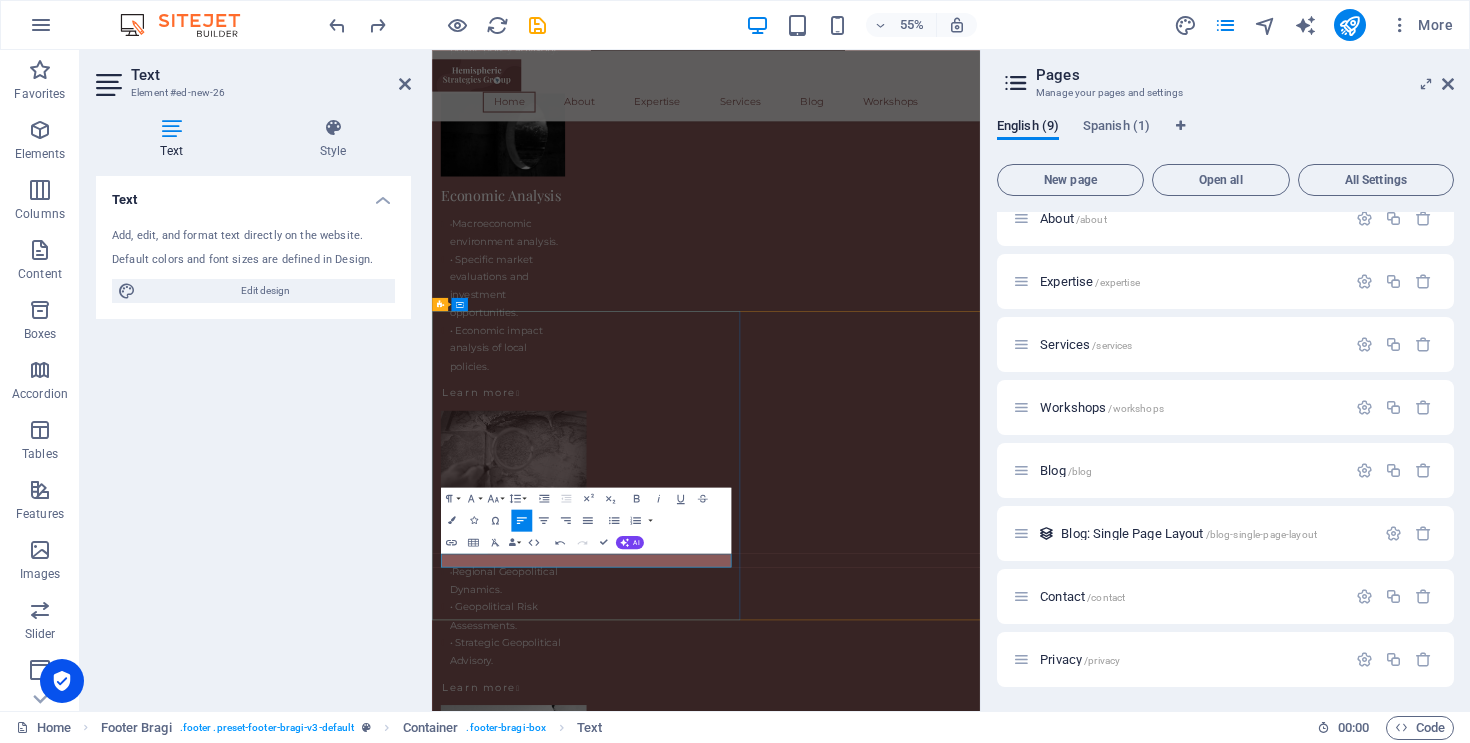 type 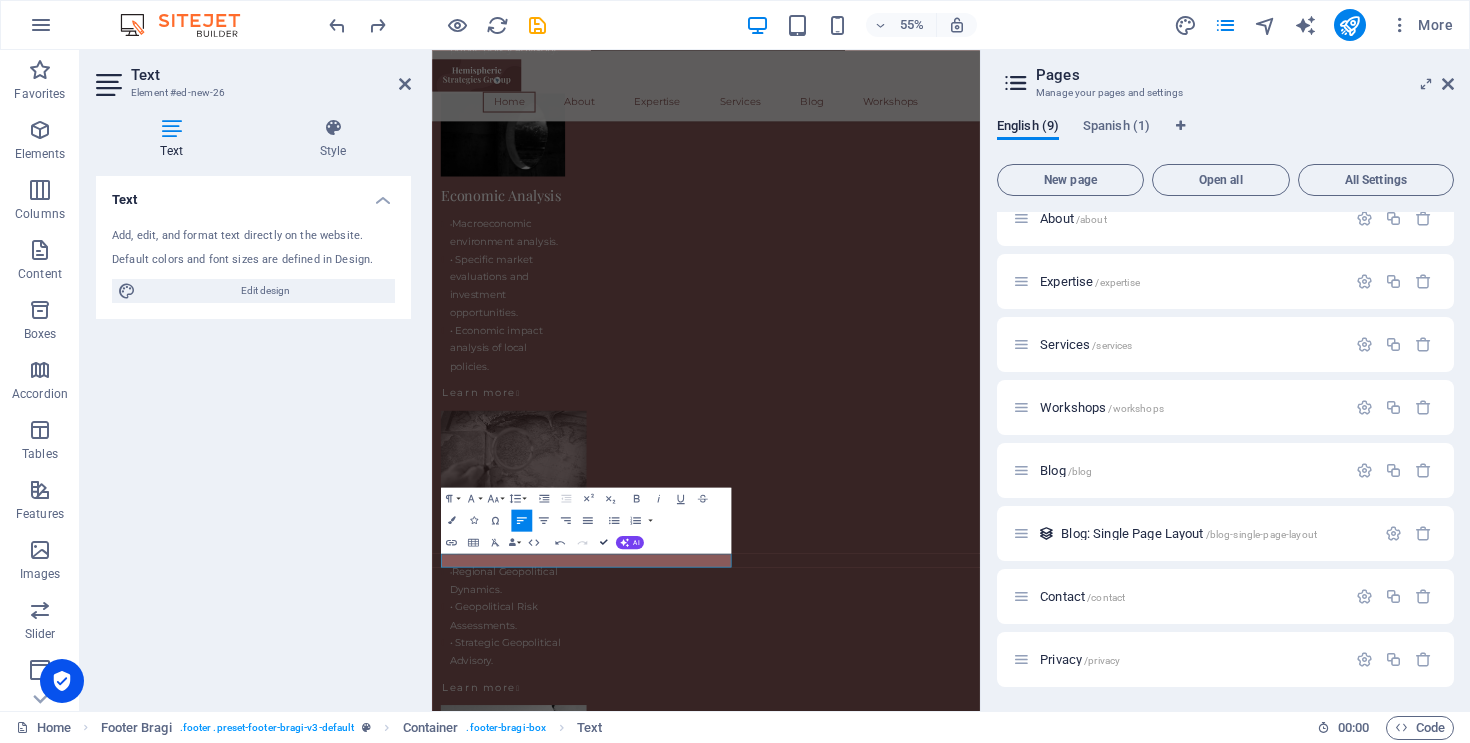 scroll, scrollTop: 4892, scrollLeft: 0, axis: vertical 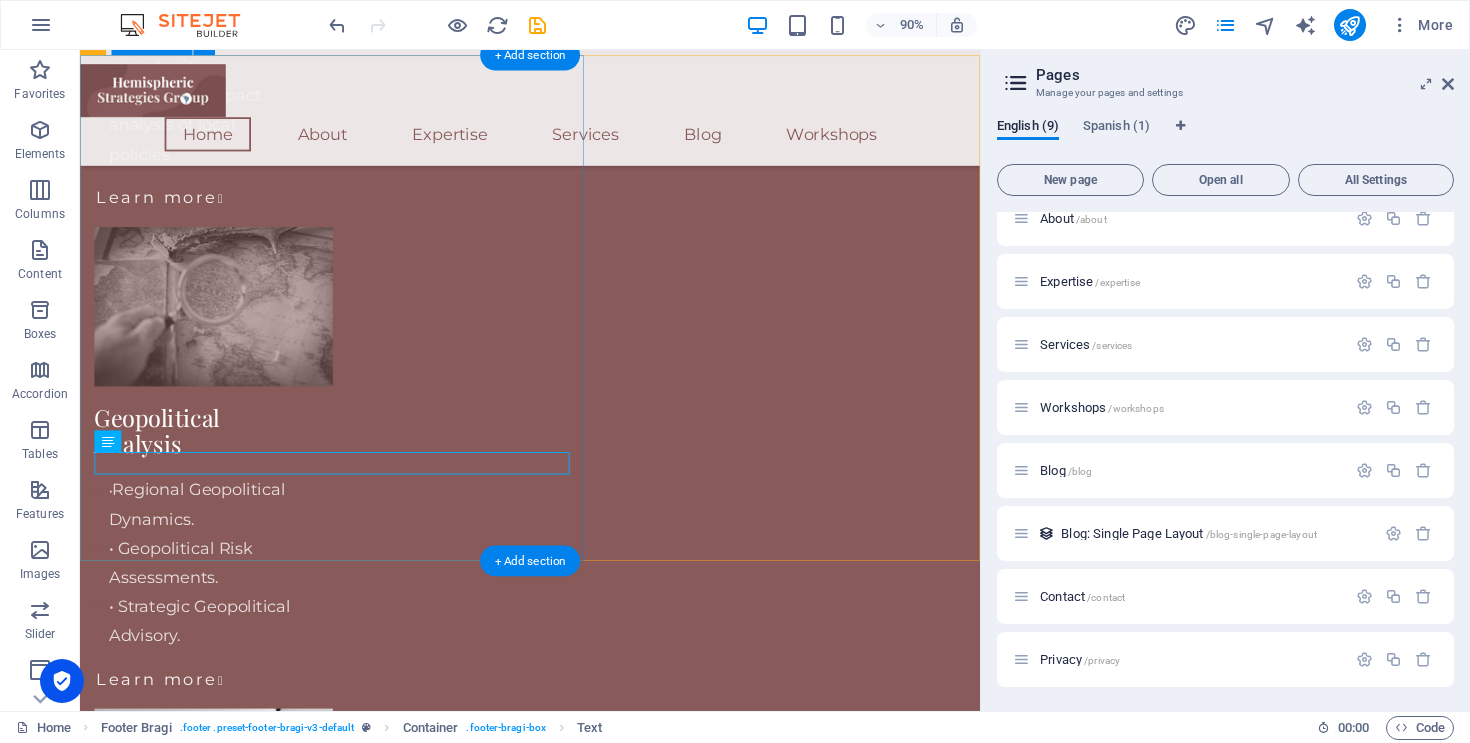 click on "hemstratgroup.org Kindred , 34744 (407) 8012396 info@hemstratgroup.org Privacy Policy Contact" at bounding box center (580, 12090) 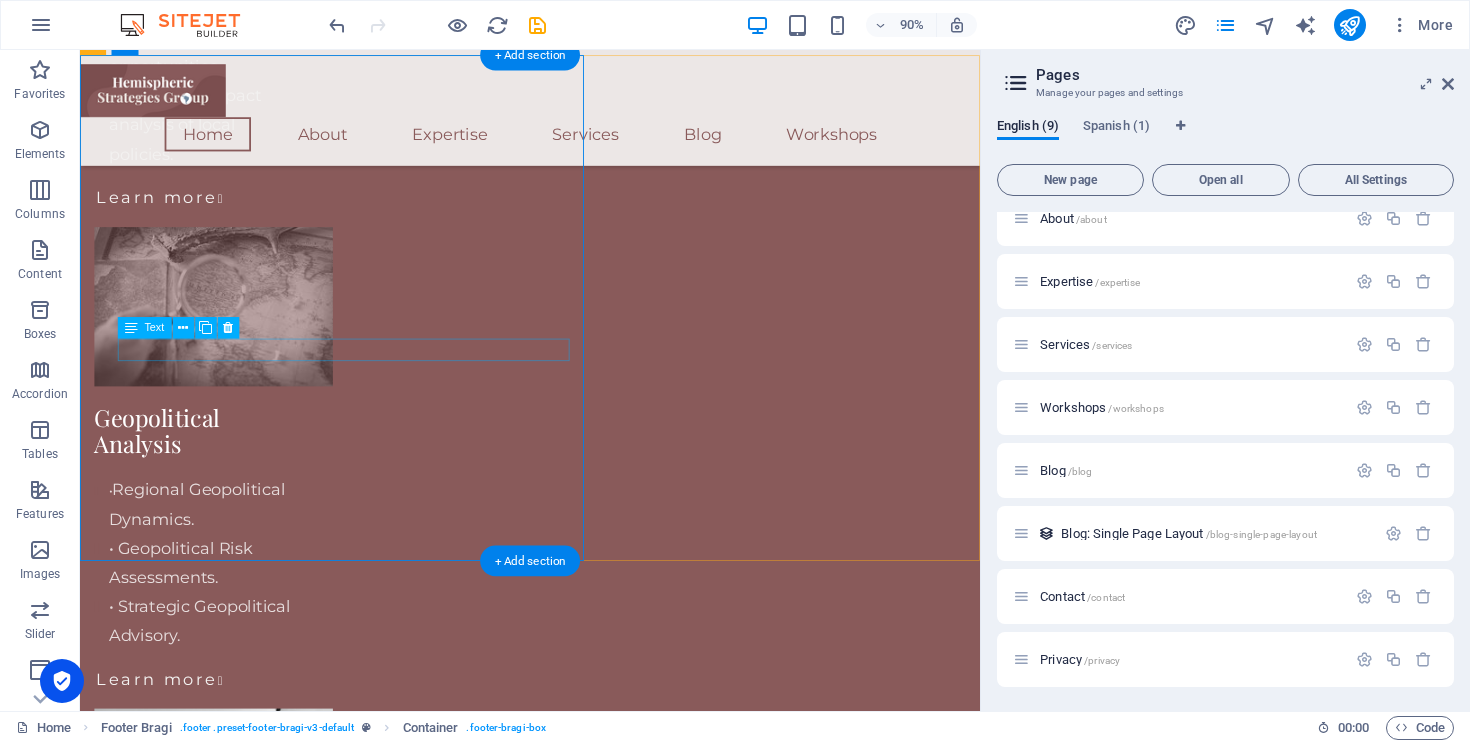 click on "[DOMAIN_NAME]" at bounding box center [156, 12098] 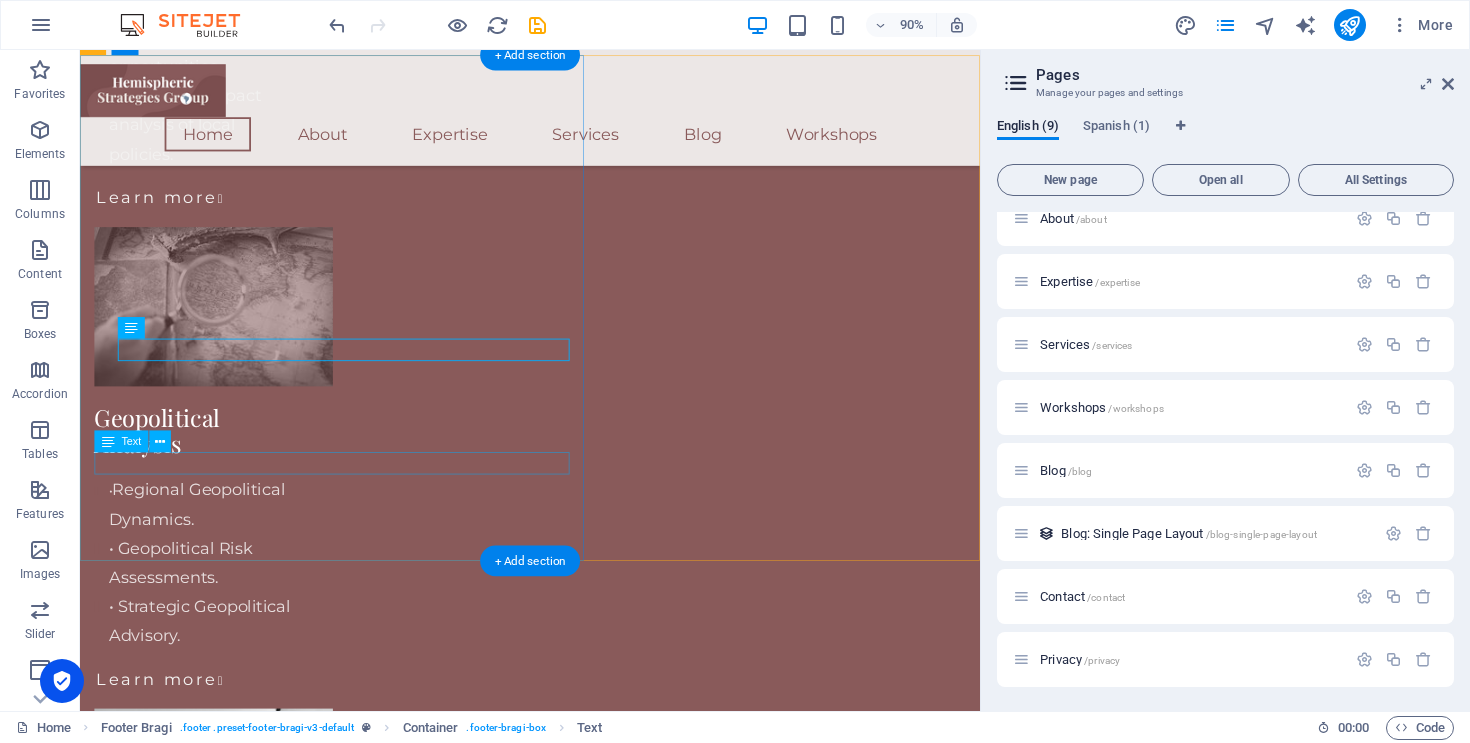 click on "Contact" at bounding box center [580, 12325] 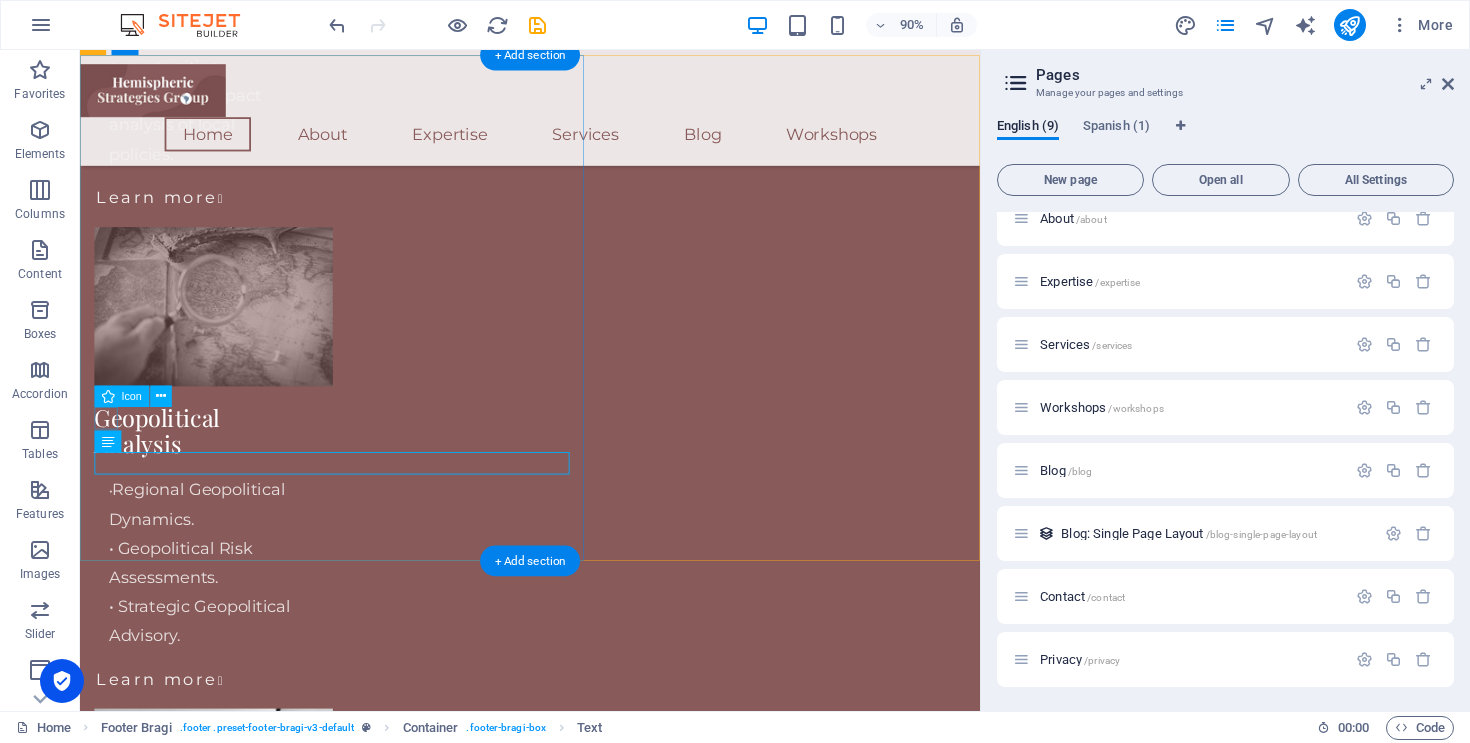 click at bounding box center (580, 12224) 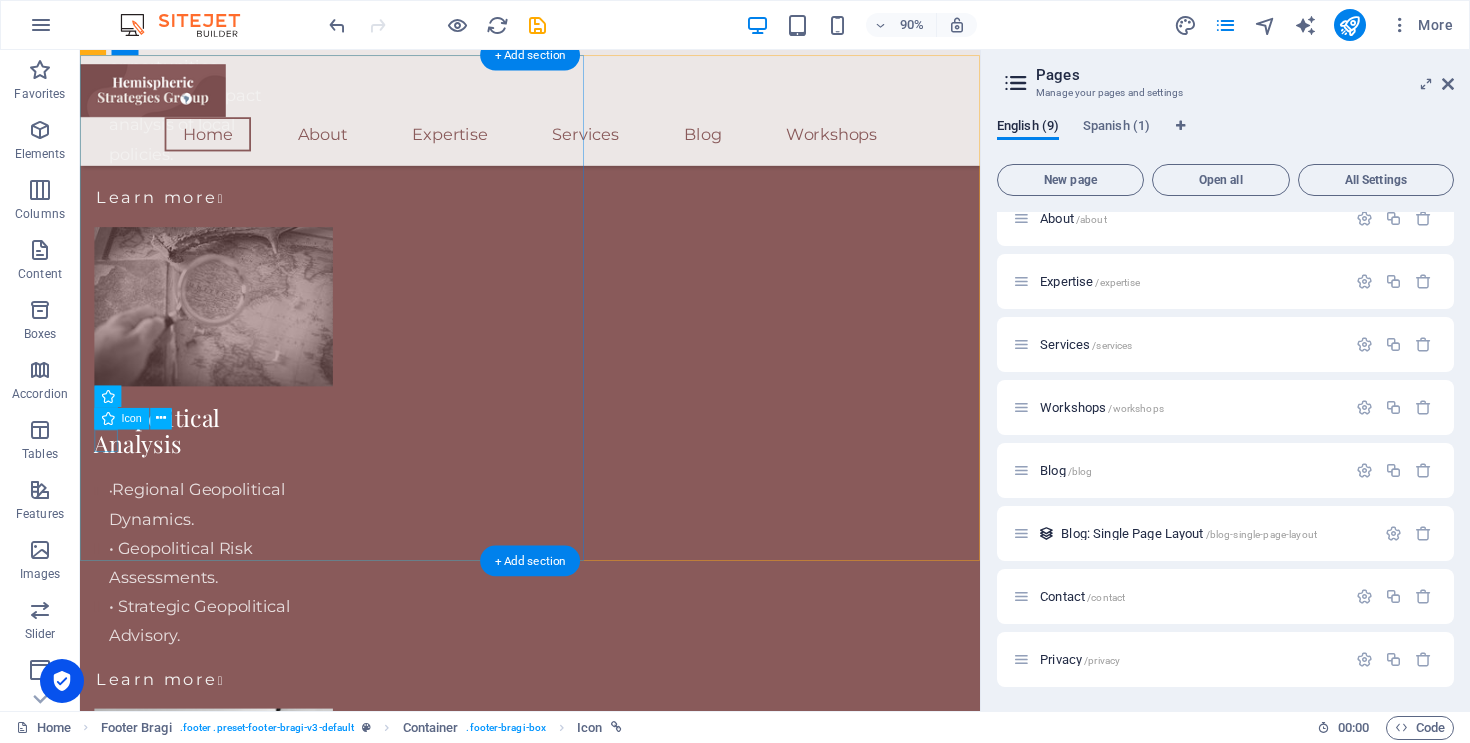 click at bounding box center (580, 12274) 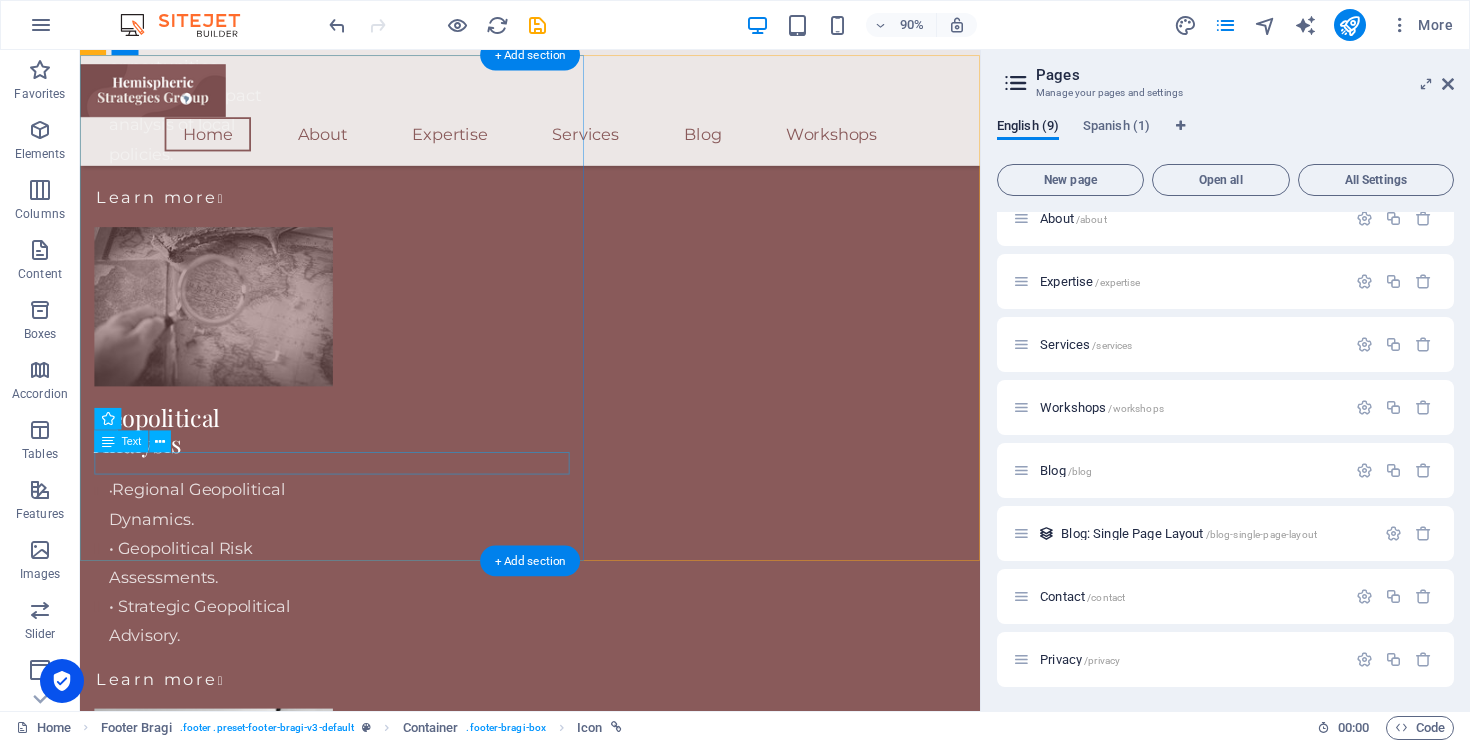 click on "Contact" at bounding box center [580, 12325] 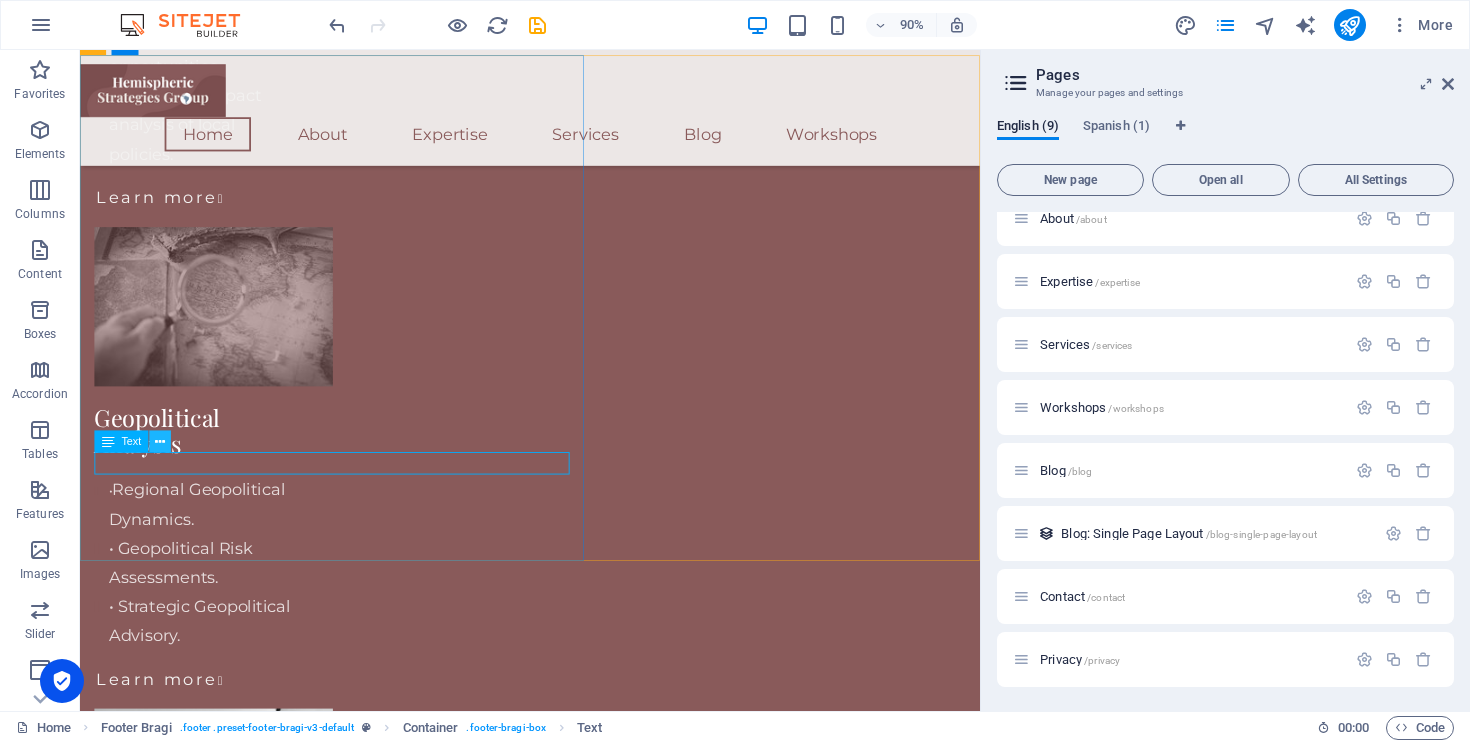 click at bounding box center (160, 441) 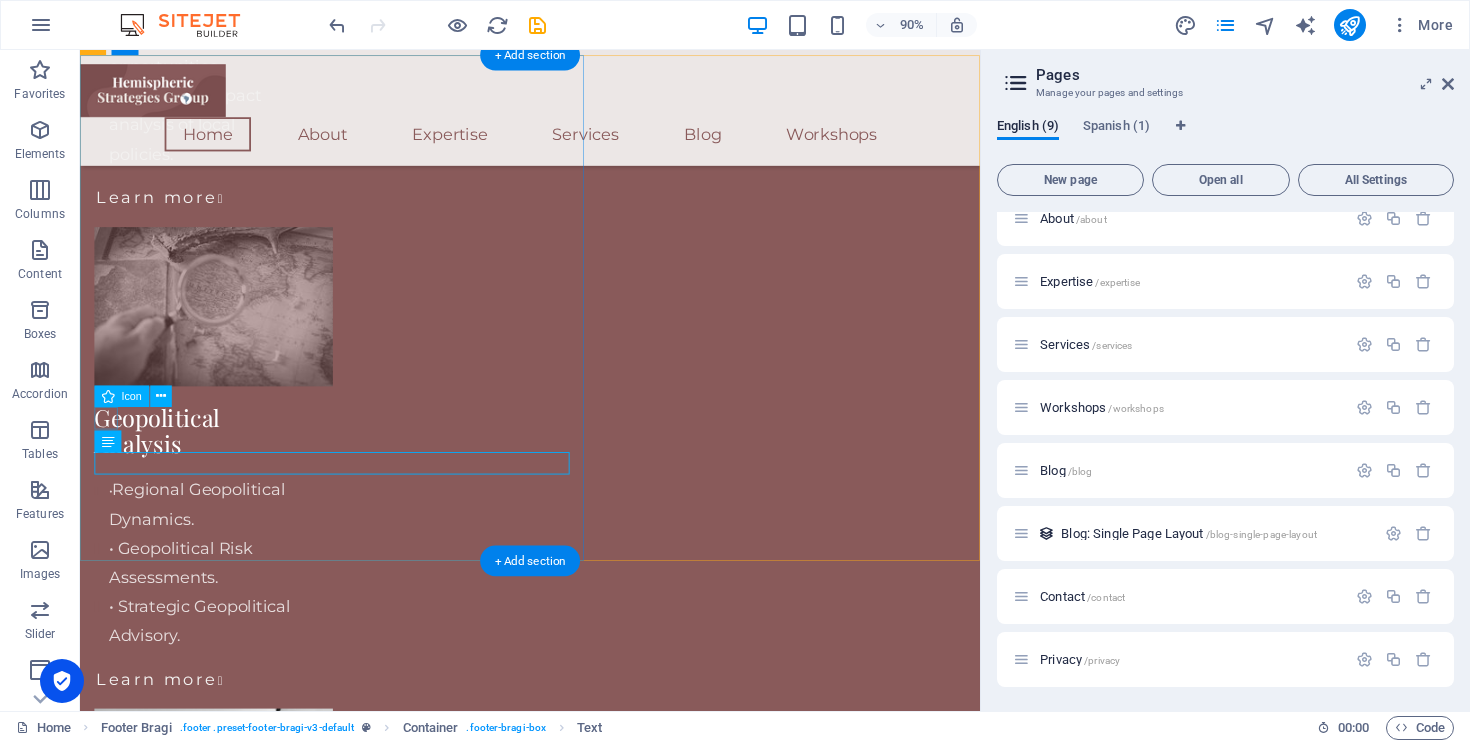 click at bounding box center (580, 12224) 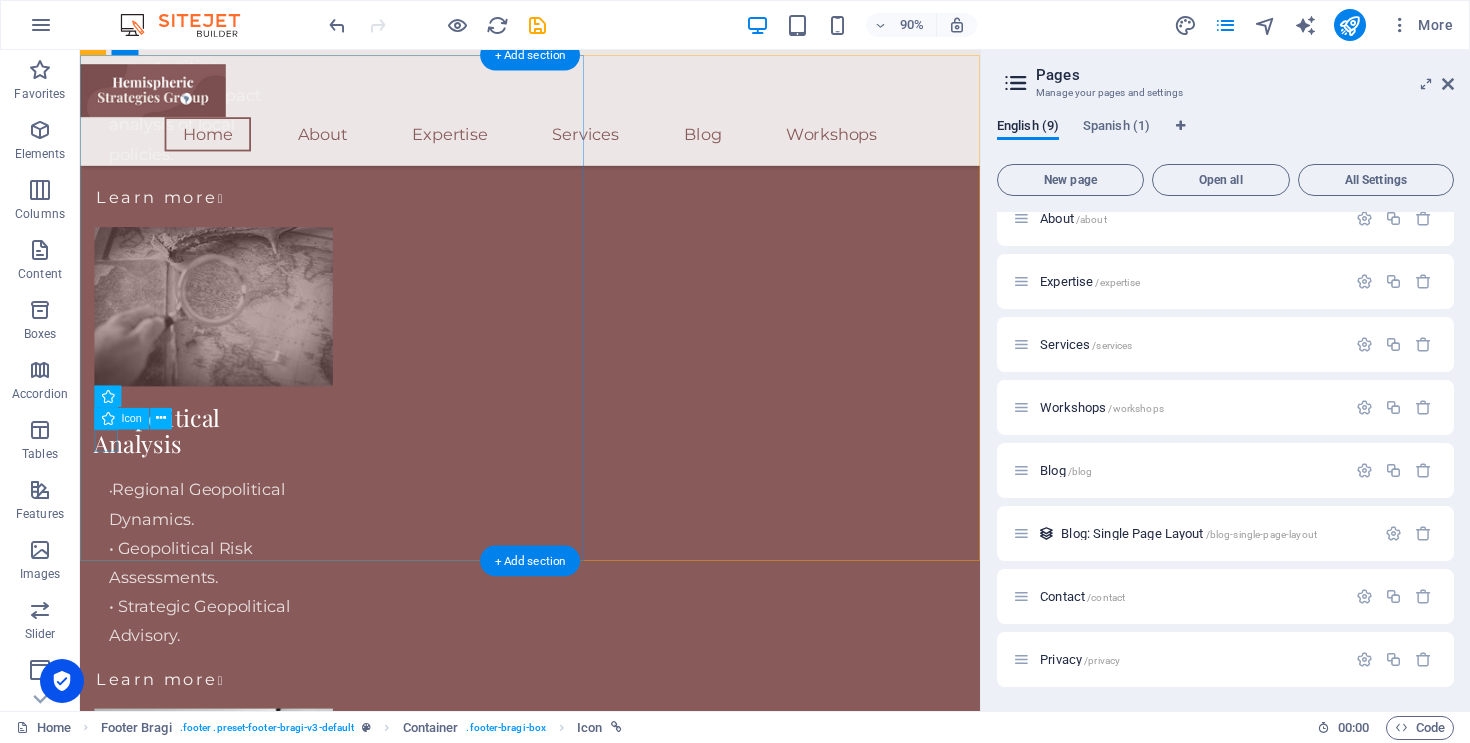 click at bounding box center [580, 12274] 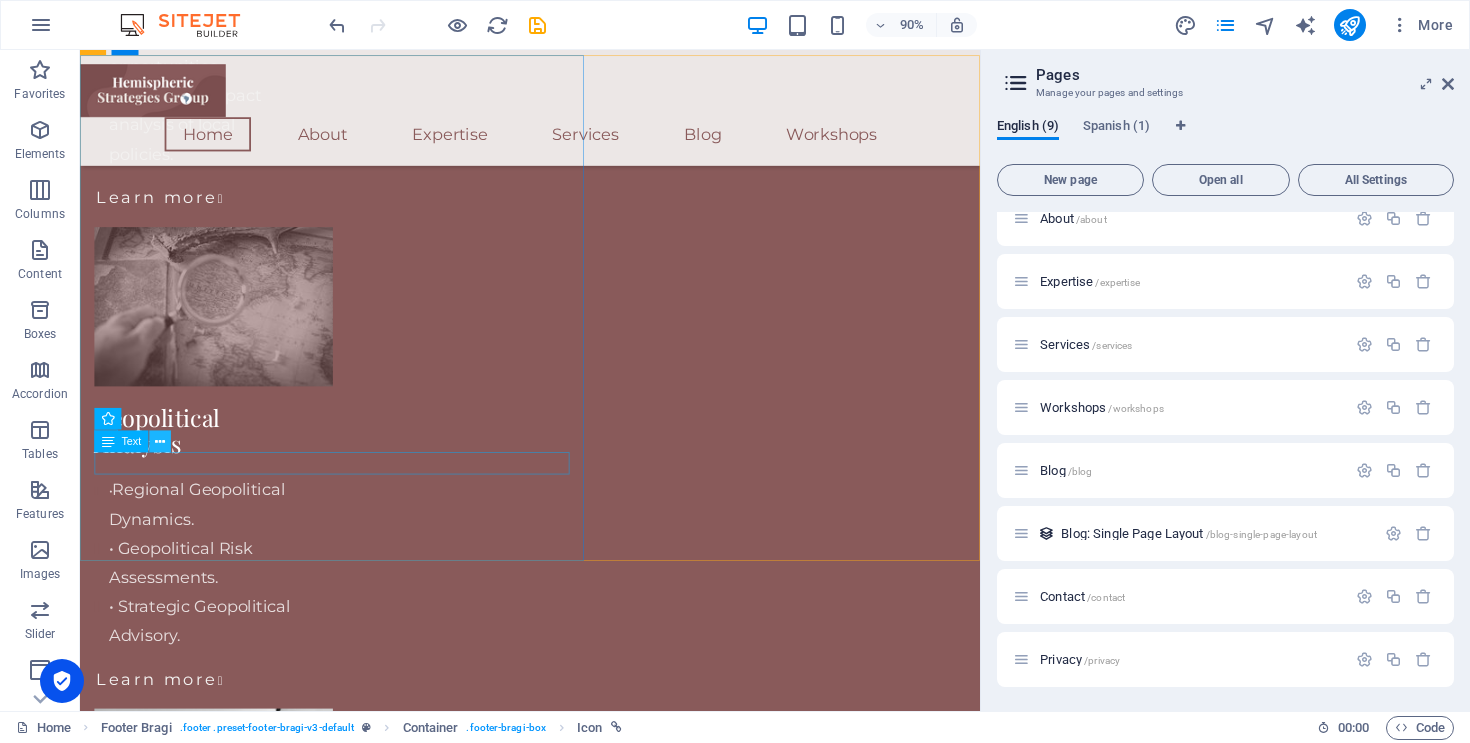 click at bounding box center (160, 441) 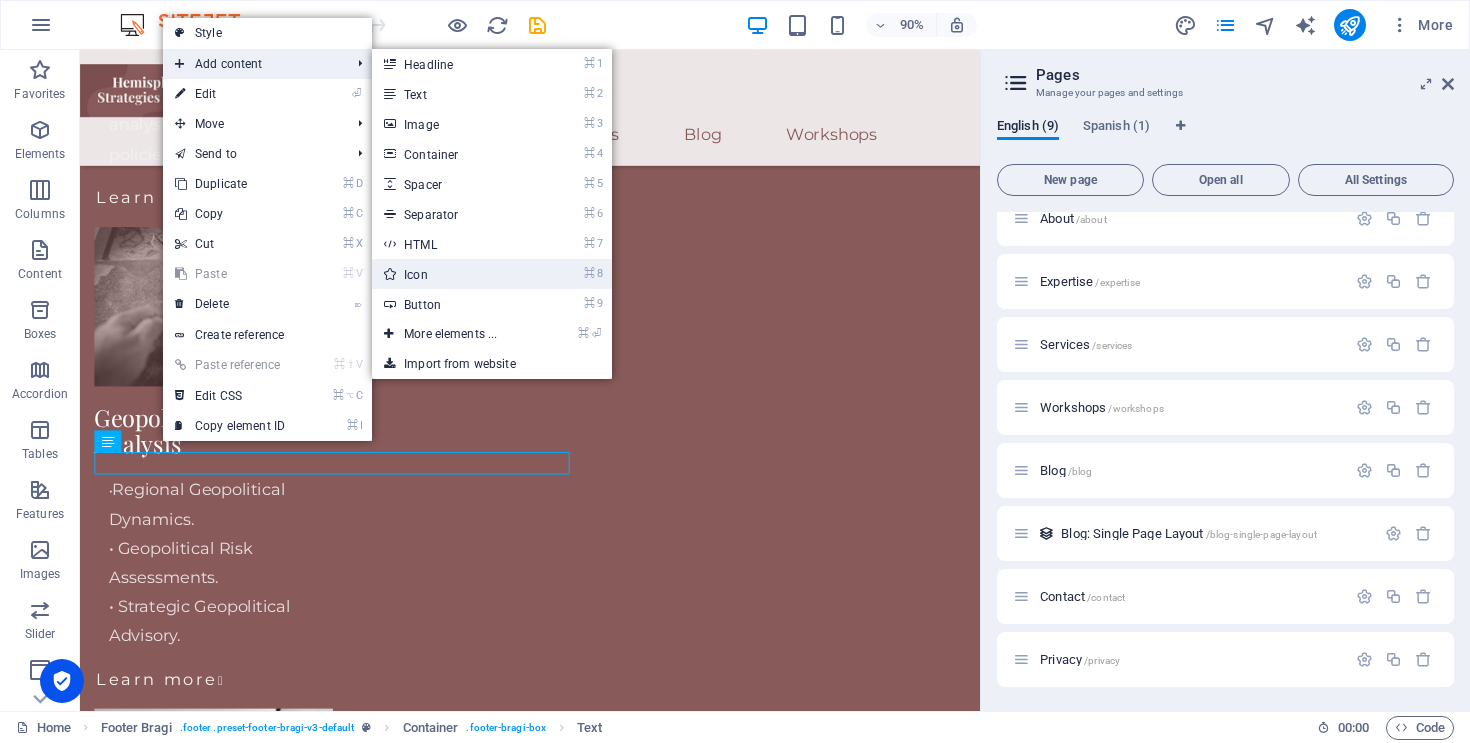 click on "⌘ 8  Icon" at bounding box center (454, 274) 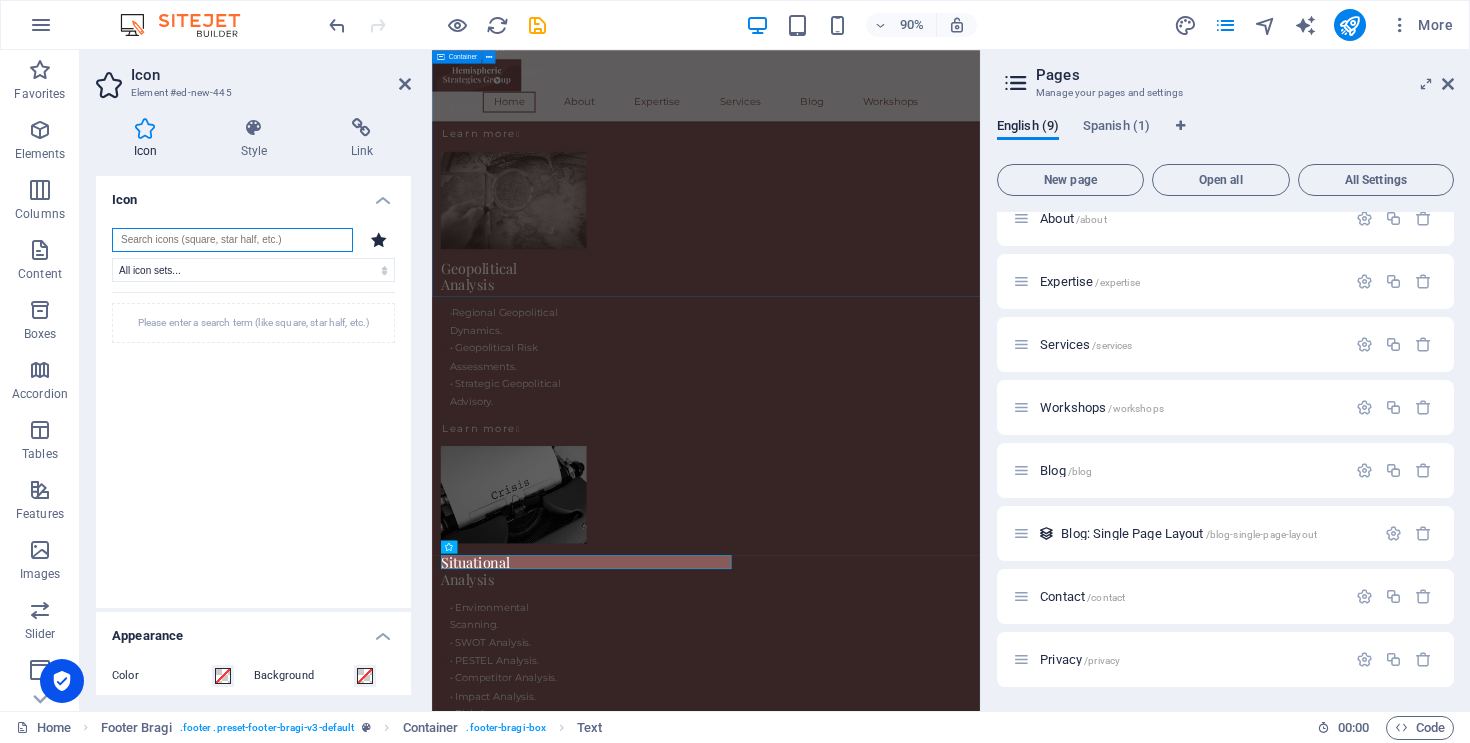 scroll, scrollTop: 4446, scrollLeft: 0, axis: vertical 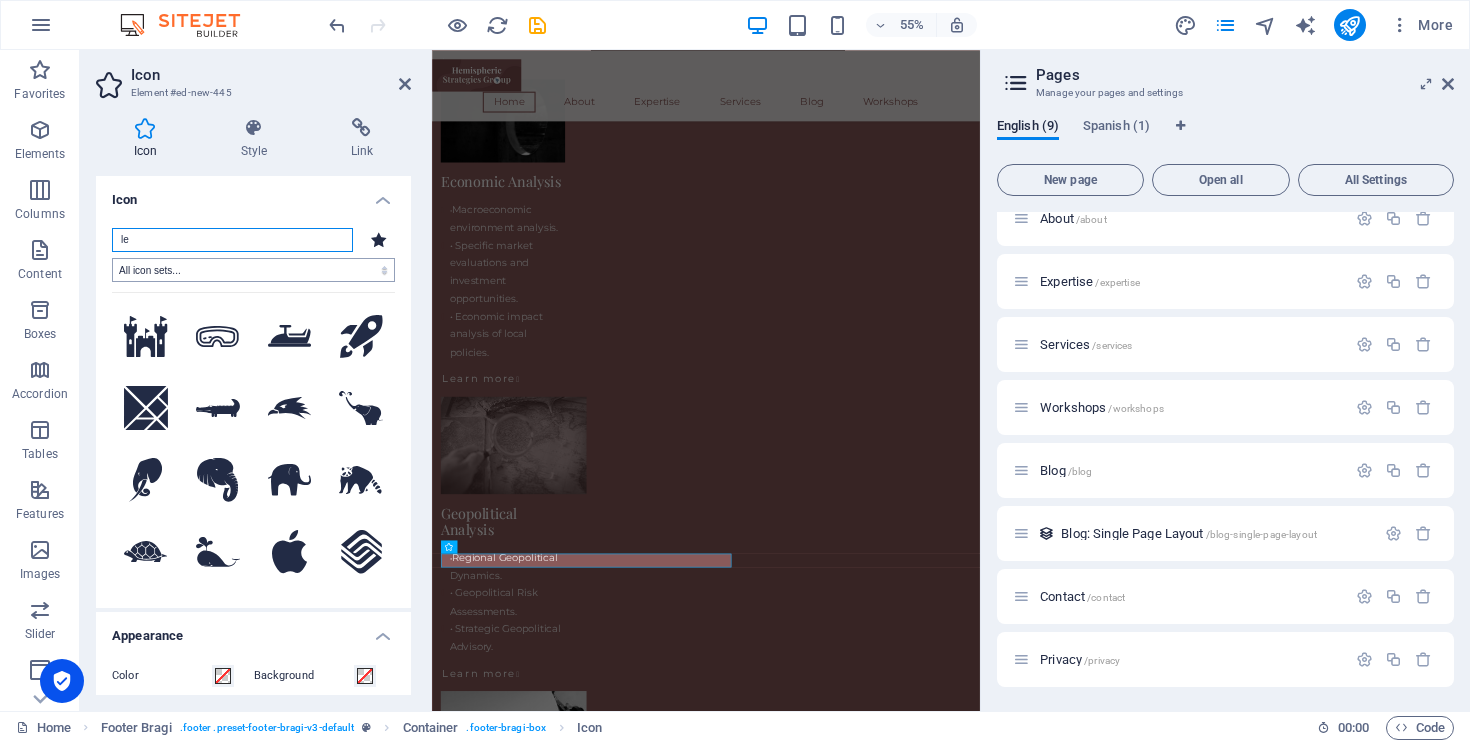 type on "l" 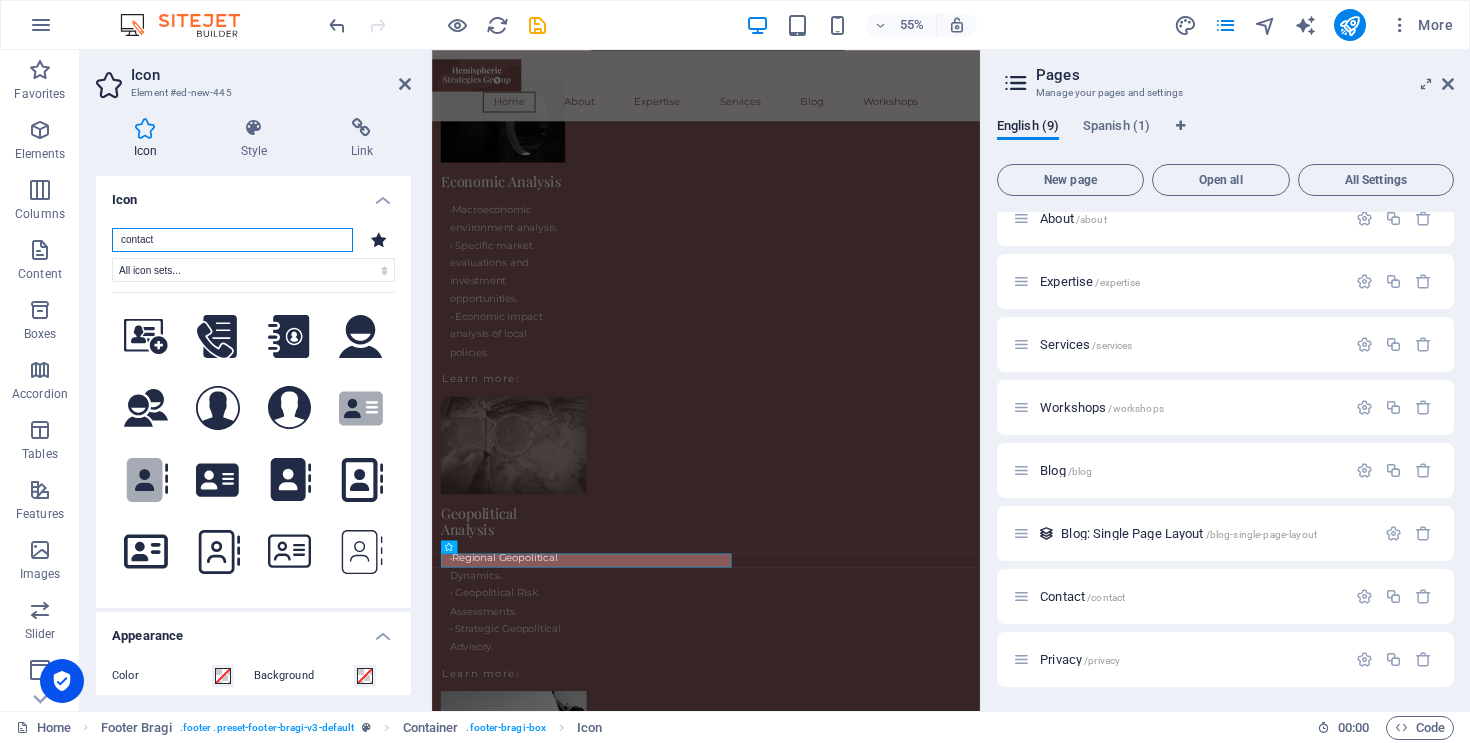 type on "contact" 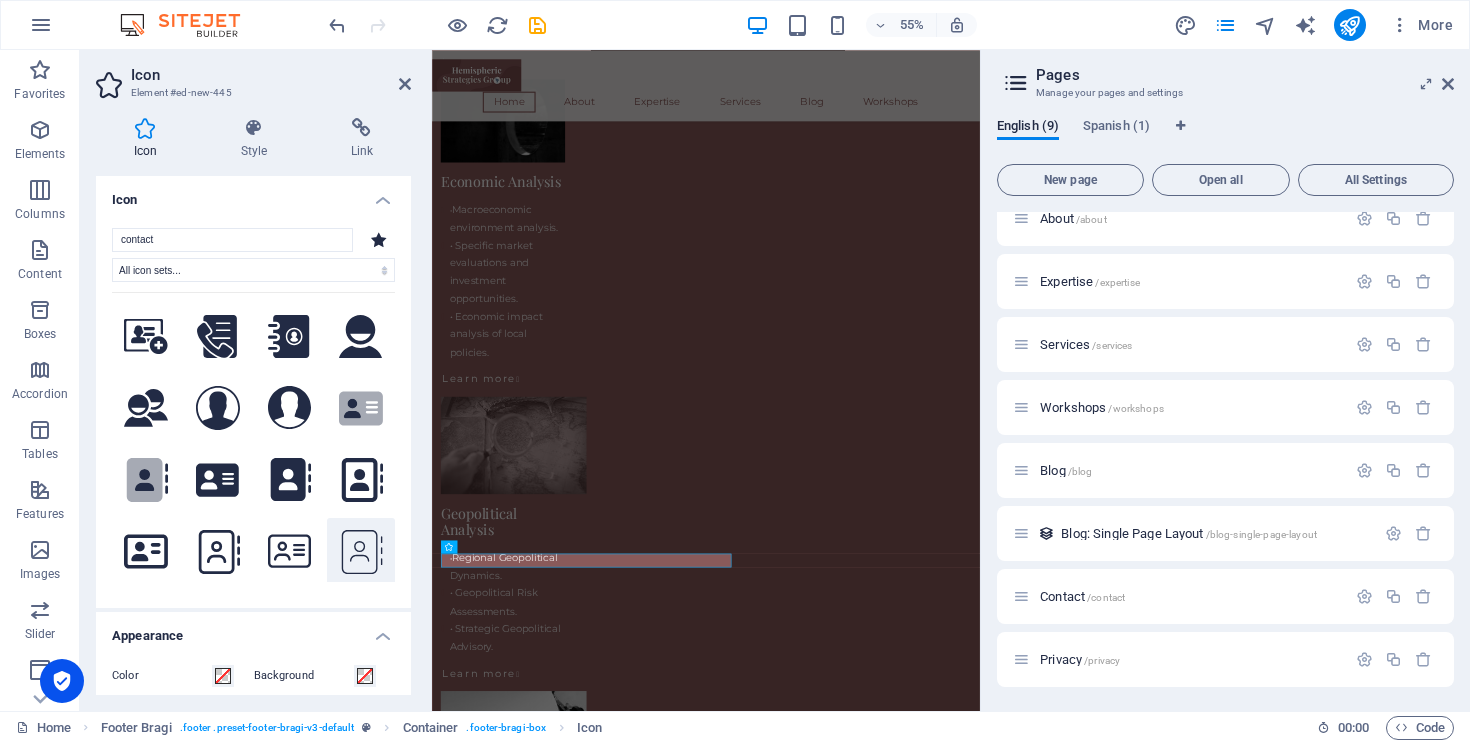 click 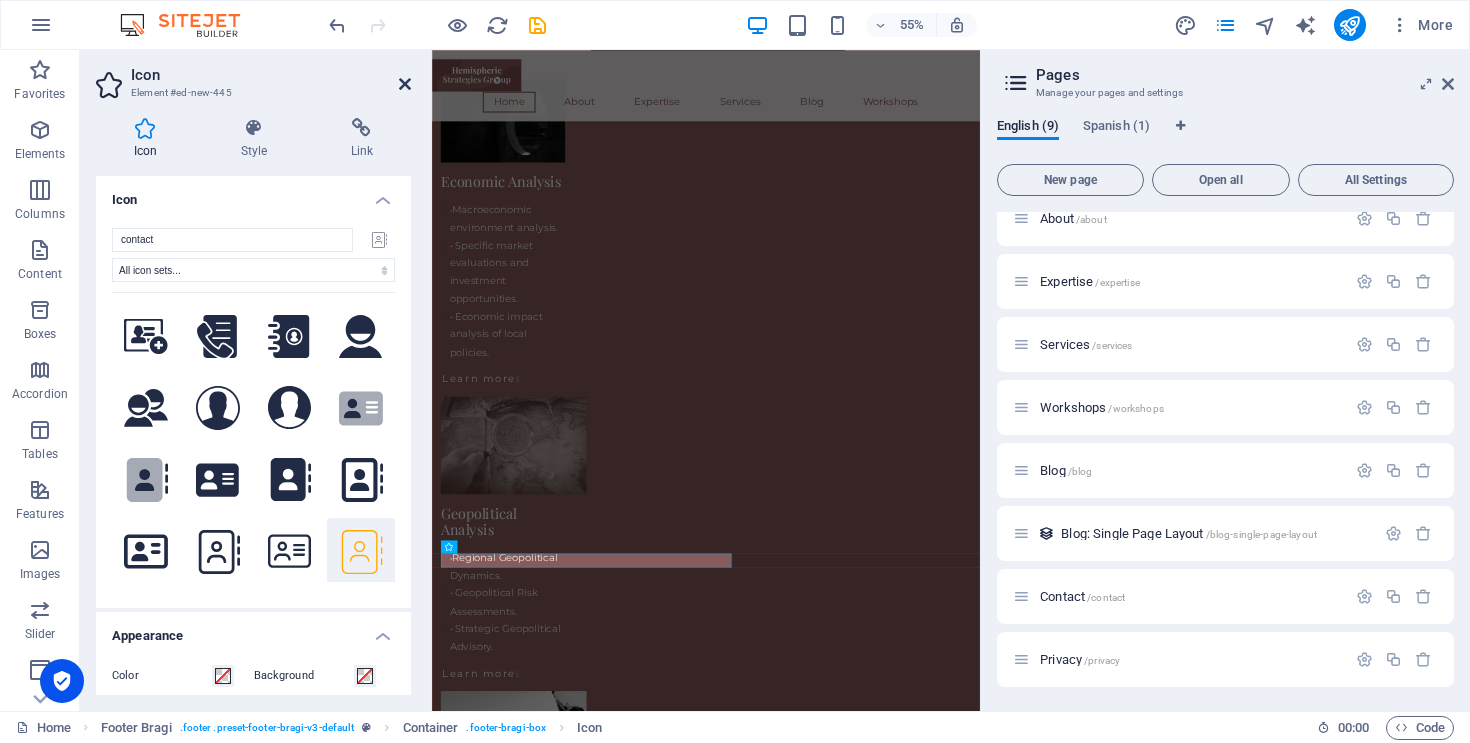click at bounding box center [405, 84] 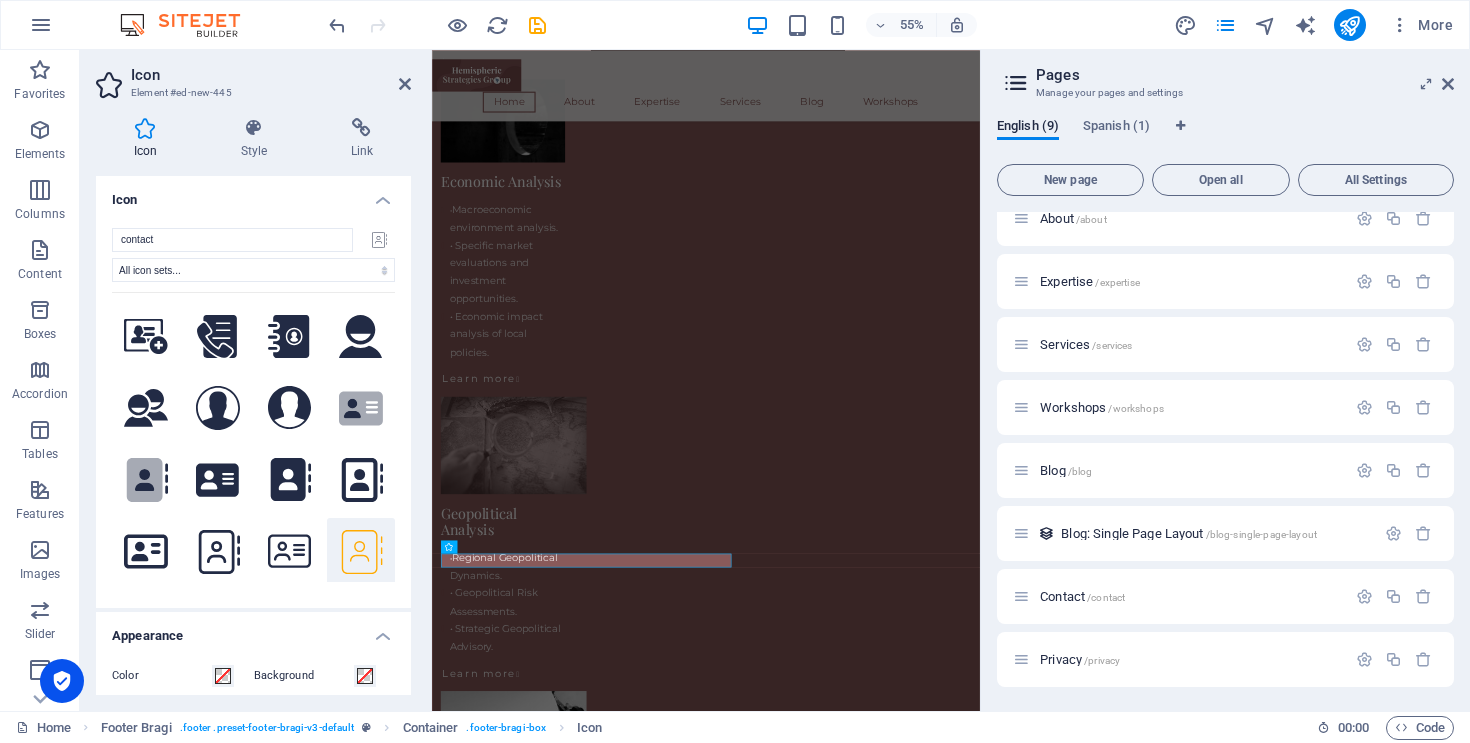 scroll, scrollTop: 4892, scrollLeft: 0, axis: vertical 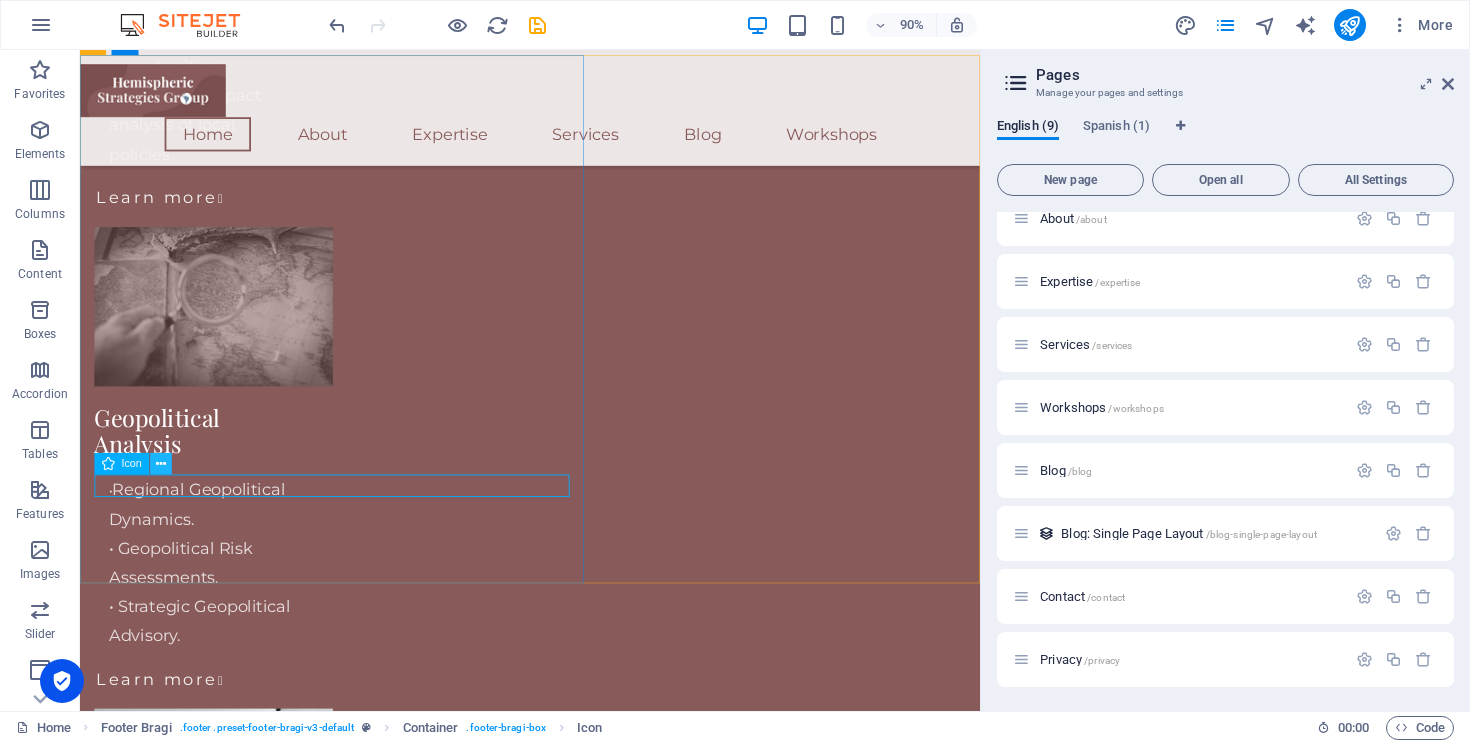 click at bounding box center [161, 464] 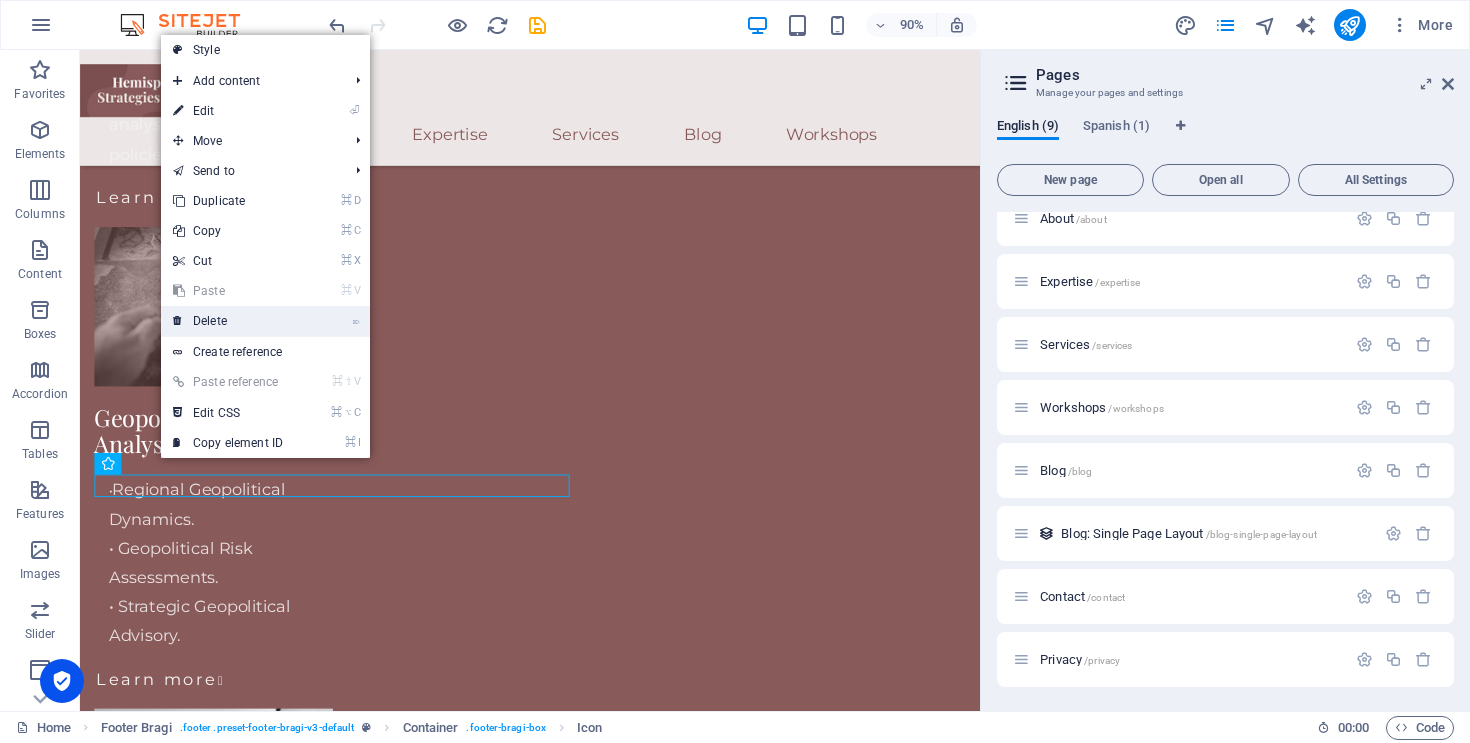 click on "⌦  Delete" at bounding box center [228, 321] 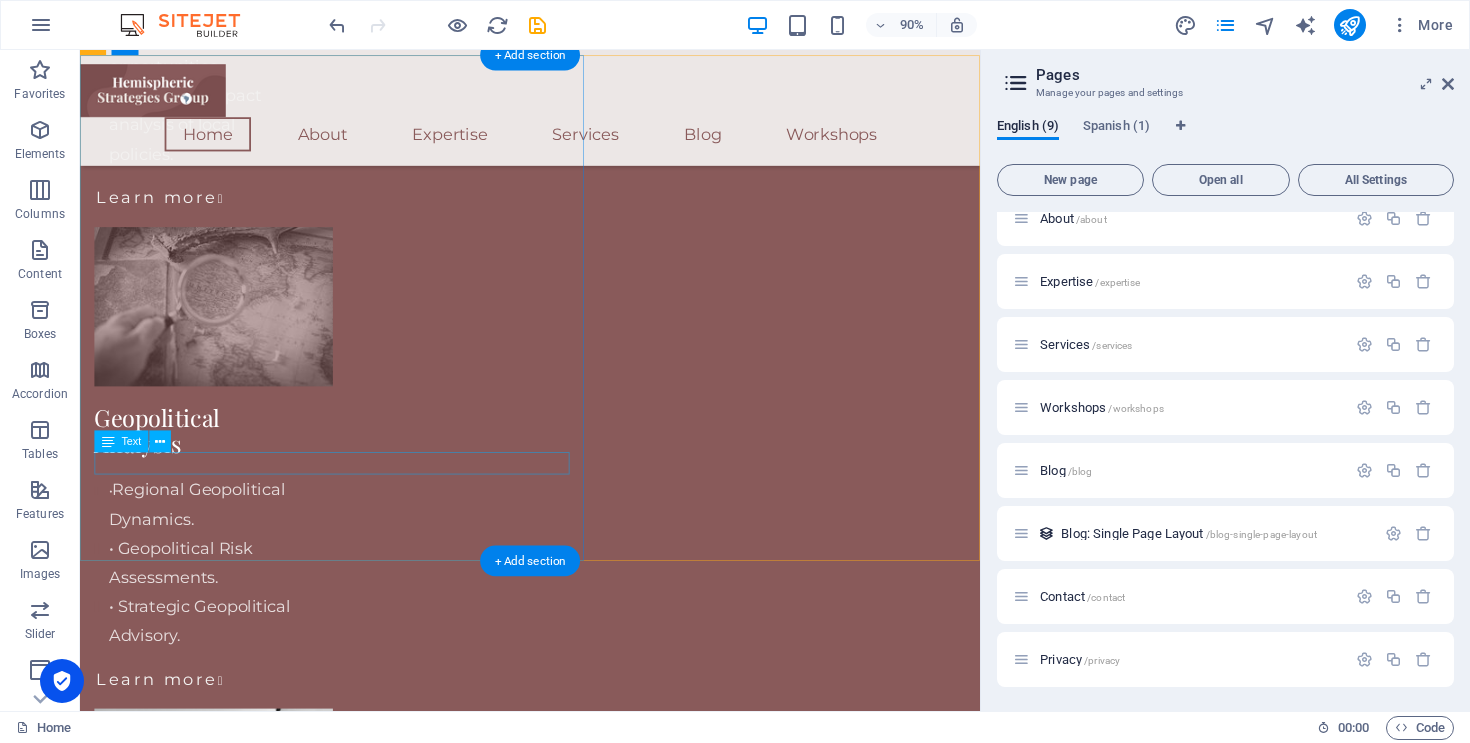 click on "Contact" at bounding box center (580, 12325) 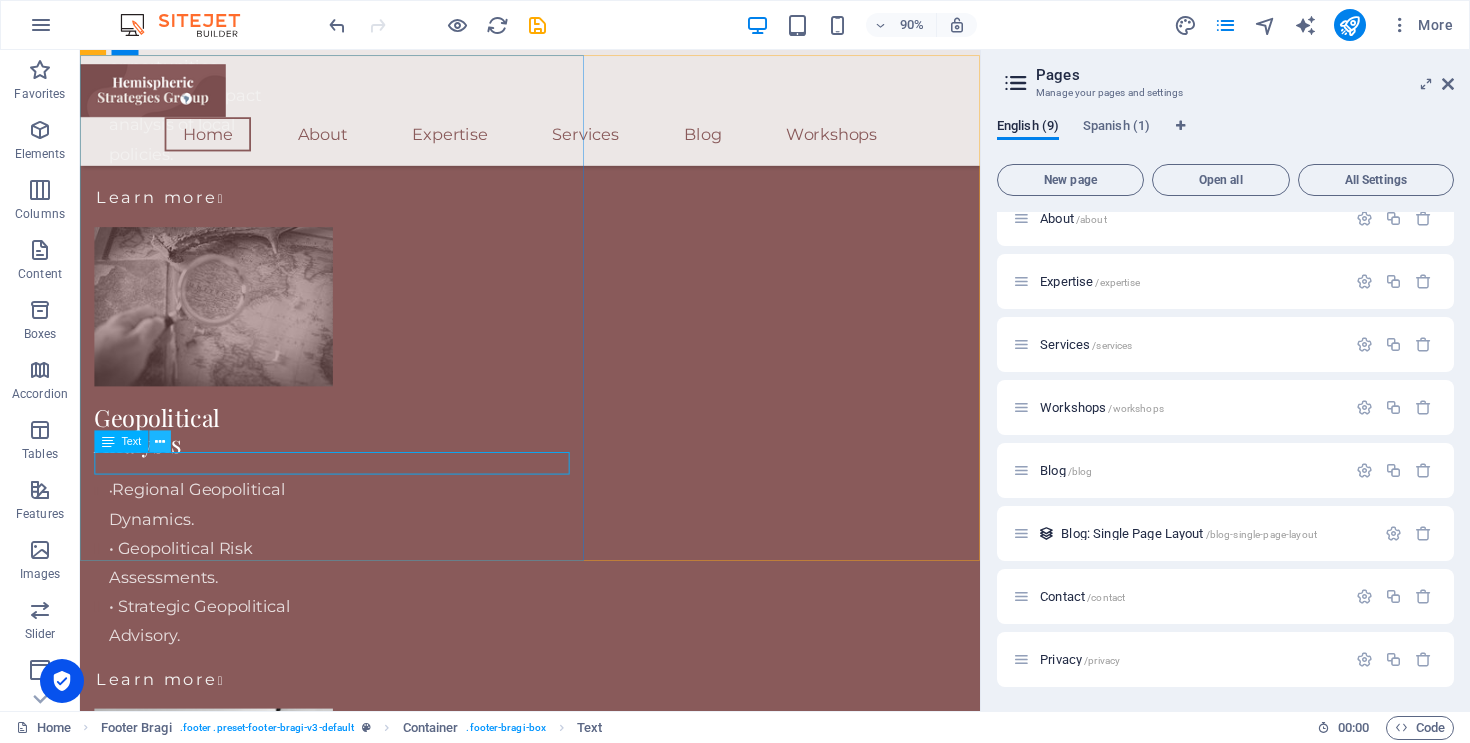 click at bounding box center [160, 441] 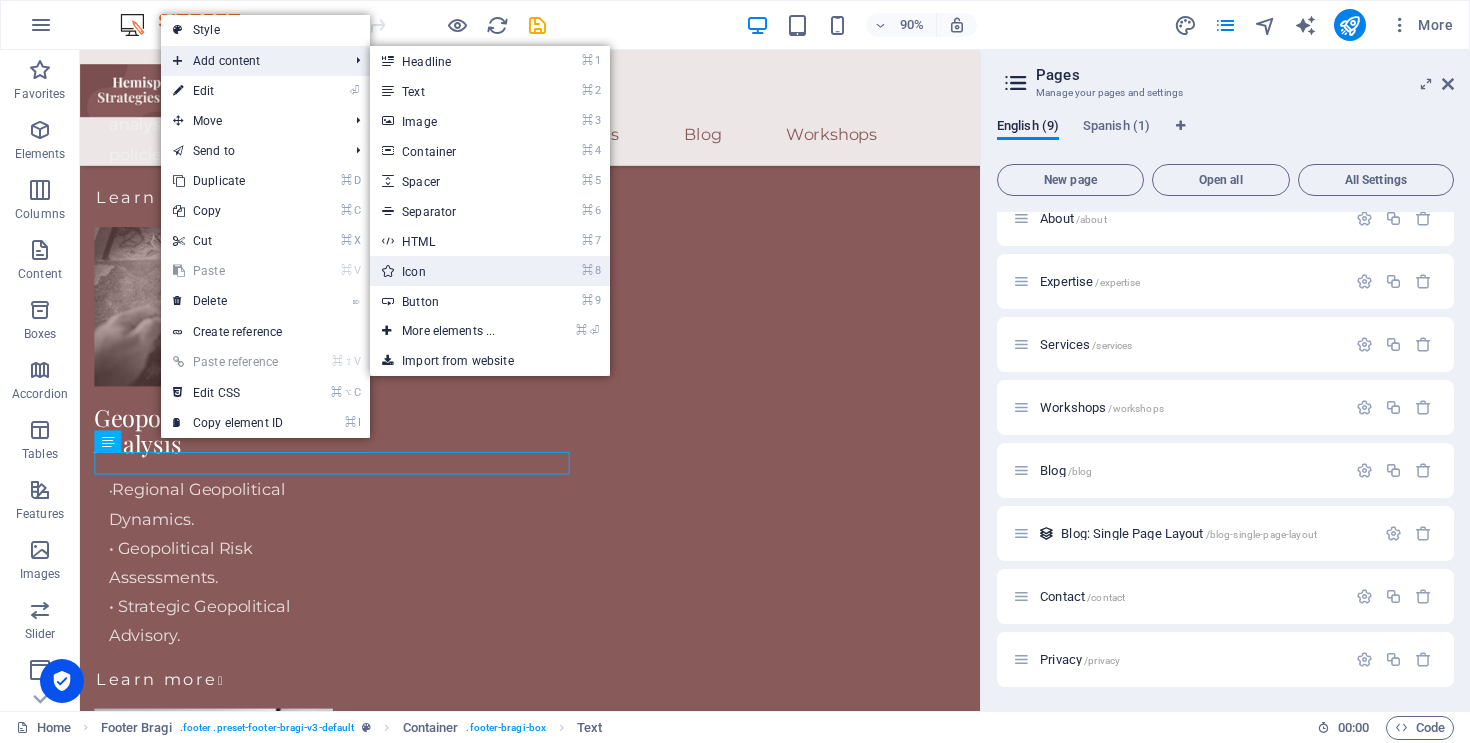 click on "⌘ 8  Icon" at bounding box center [452, 271] 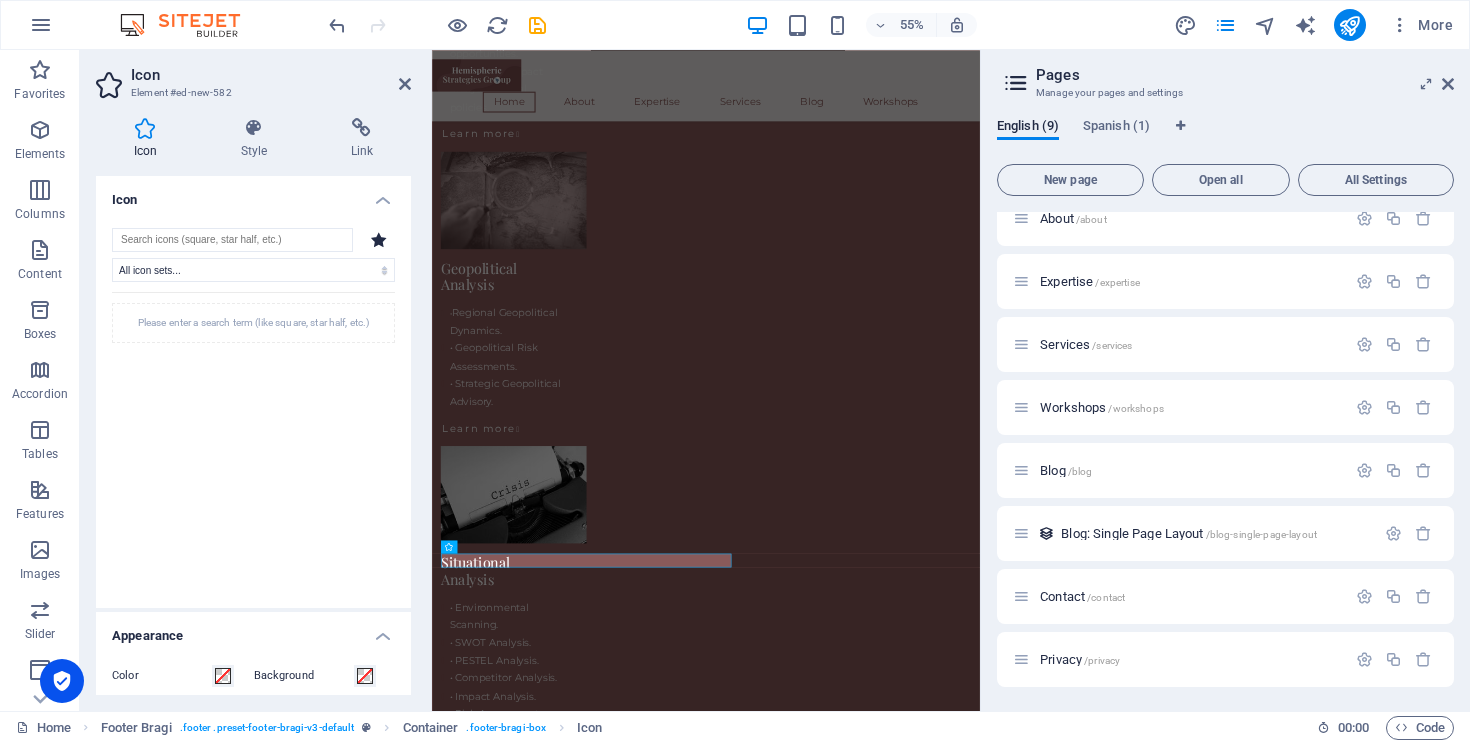 scroll, scrollTop: 4446, scrollLeft: 0, axis: vertical 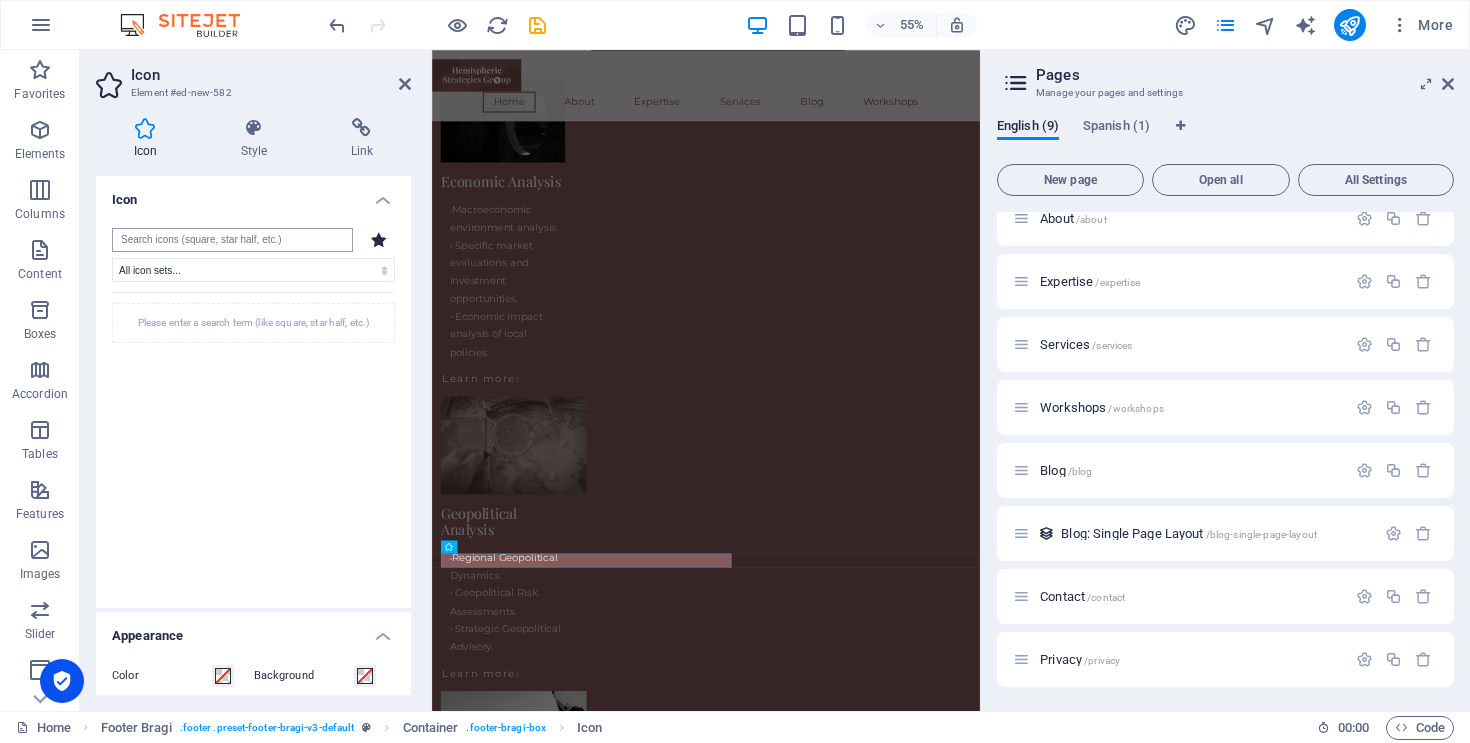 click at bounding box center [232, 240] 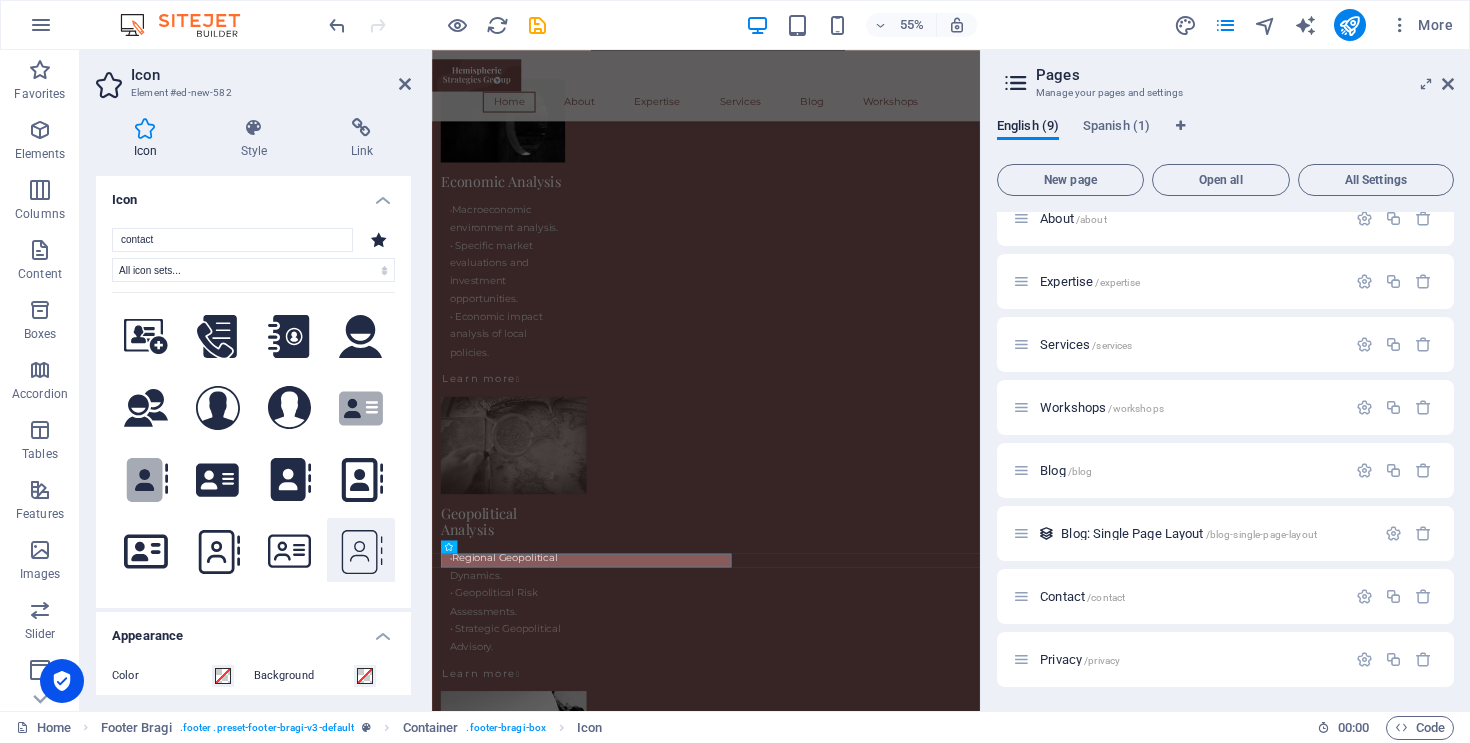 type on "contact" 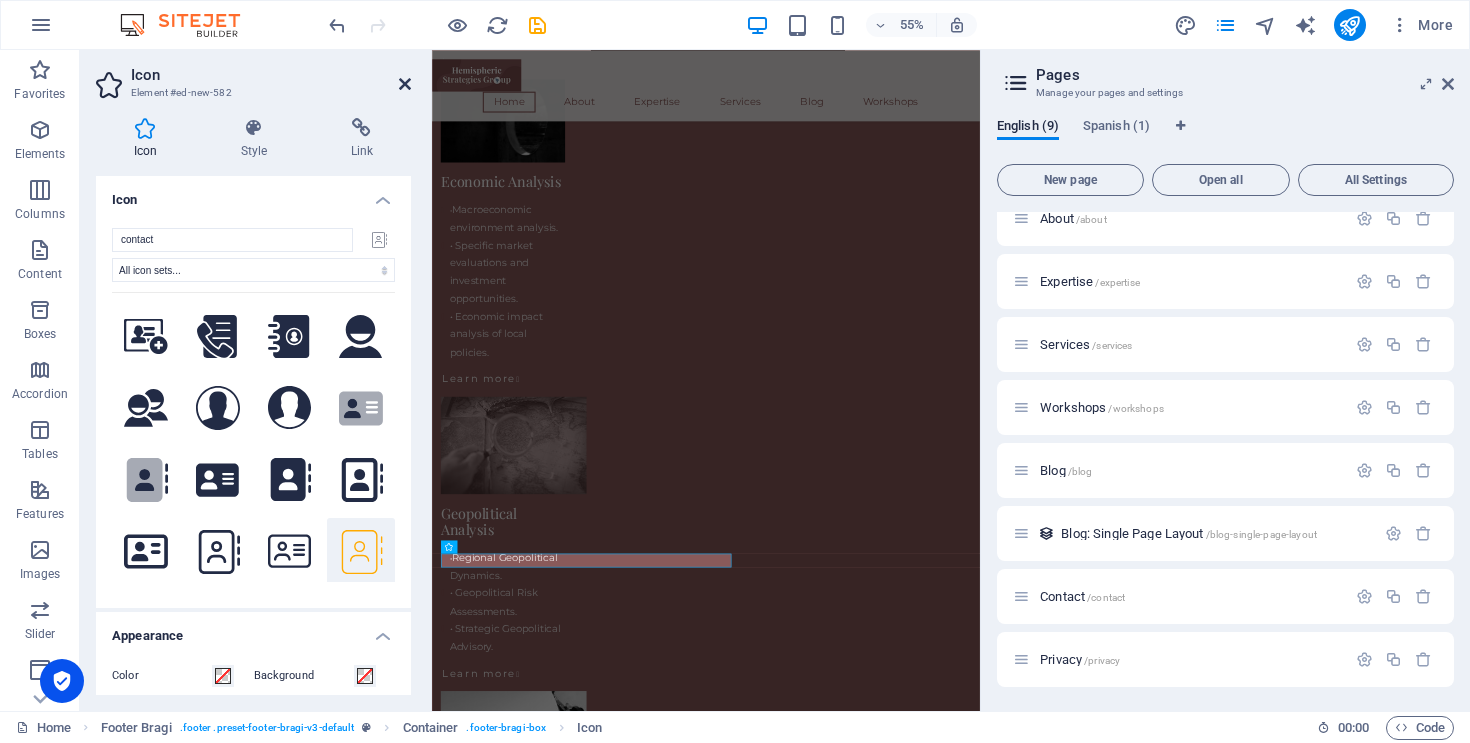 click at bounding box center [405, 84] 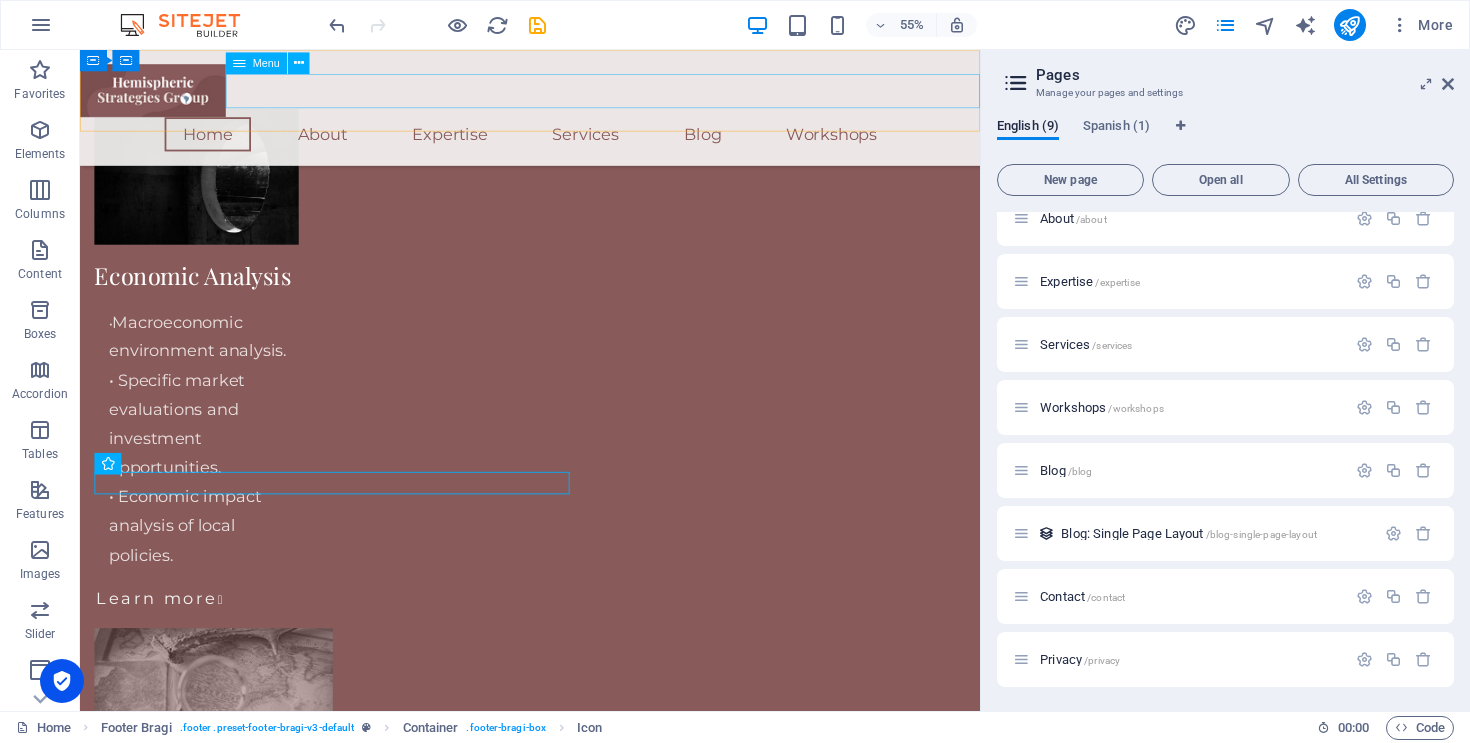 scroll, scrollTop: 4892, scrollLeft: 0, axis: vertical 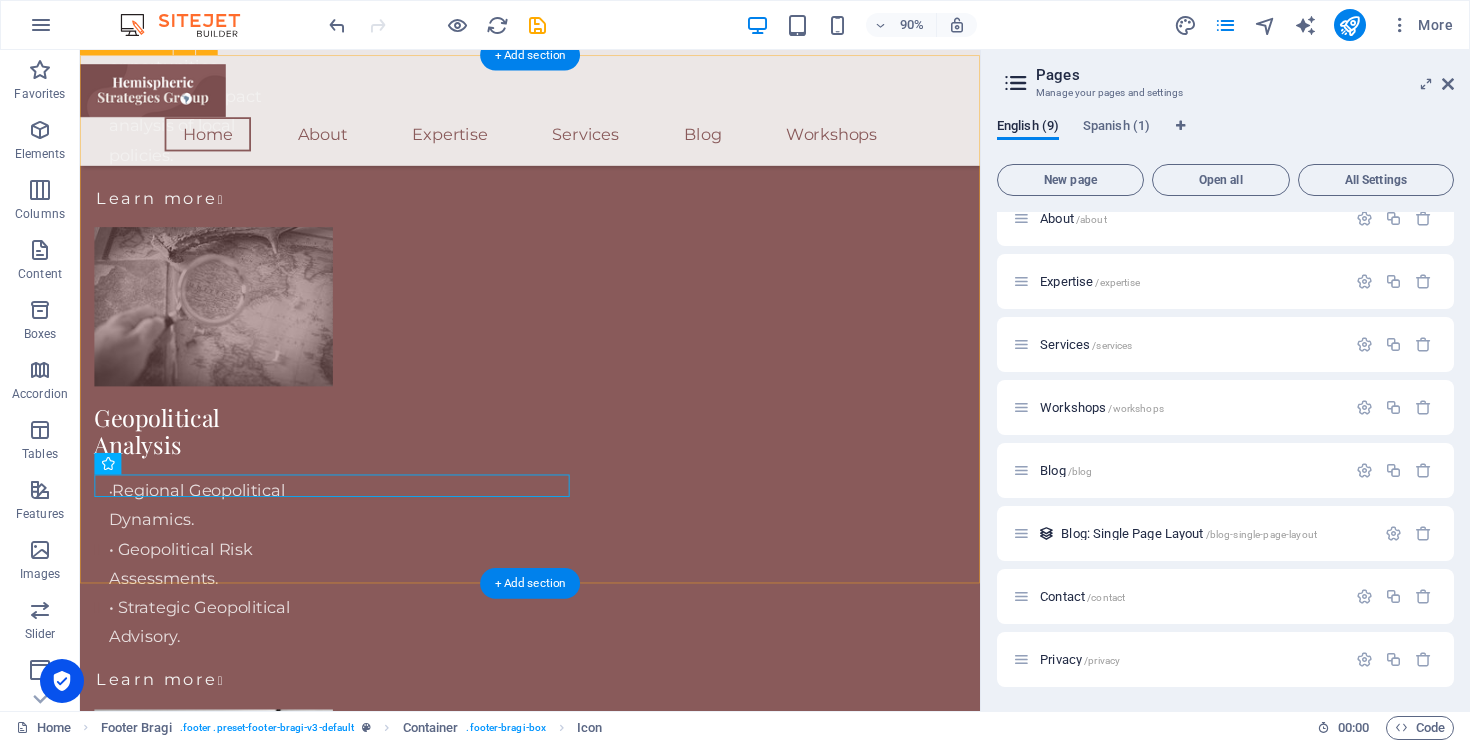 click on "[DOMAIN_NAME] Kindred , [PHONE_NUMBER] [EMAIL_ADDRESS][DOMAIN_NAME] Privacy Policy Contact" at bounding box center (580, 12103) 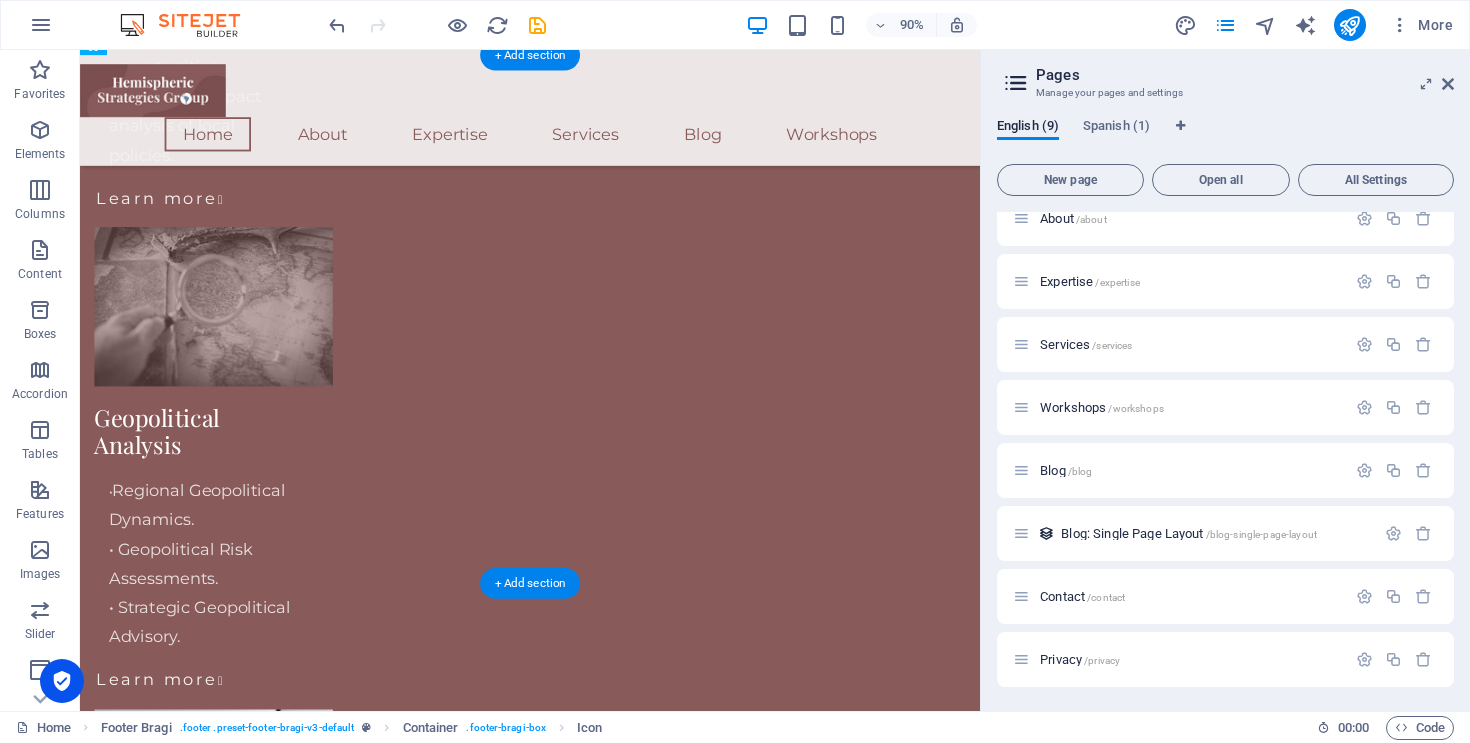 drag, startPoint x: 155, startPoint y: 526, endPoint x: 196, endPoint y: 508, distance: 44.777225 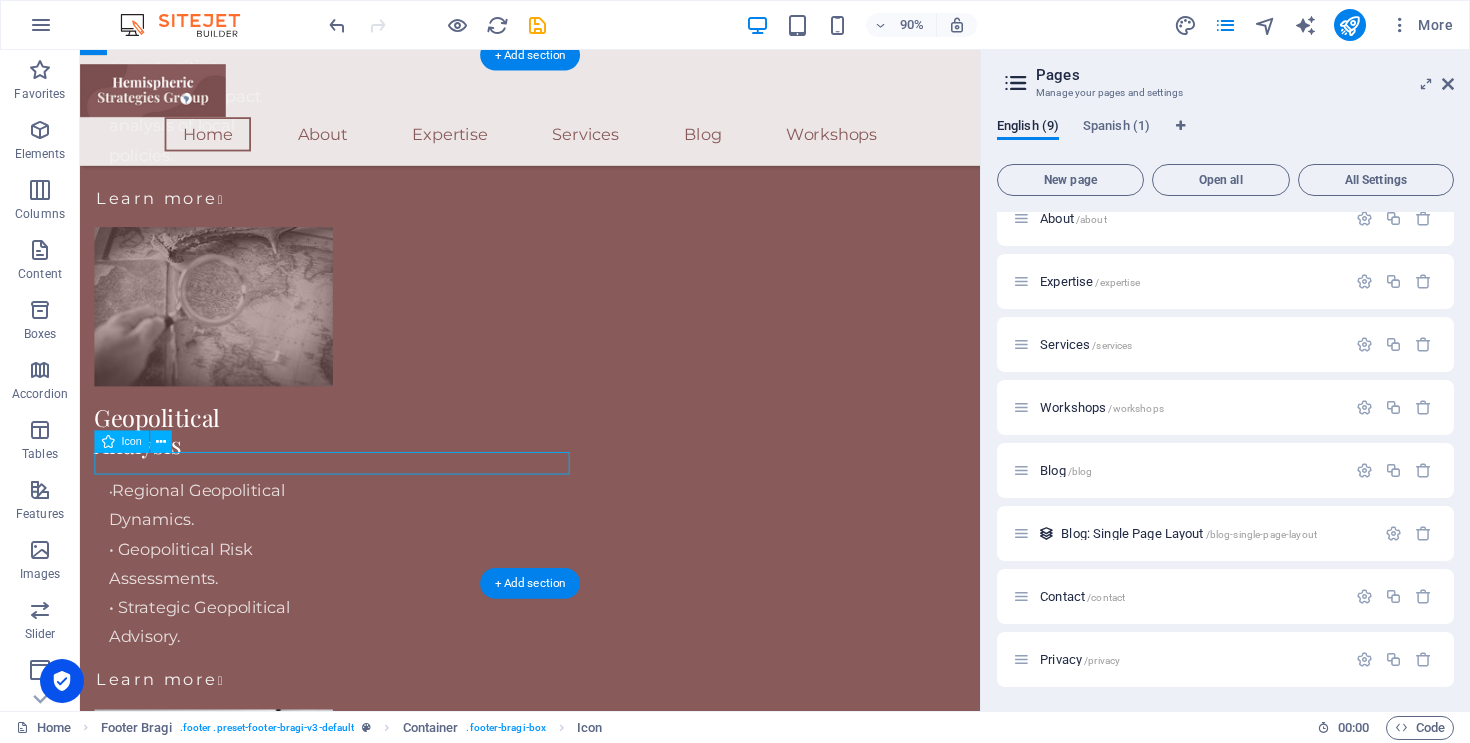 drag, startPoint x: 206, startPoint y: 509, endPoint x: 141, endPoint y: 507, distance: 65.03076 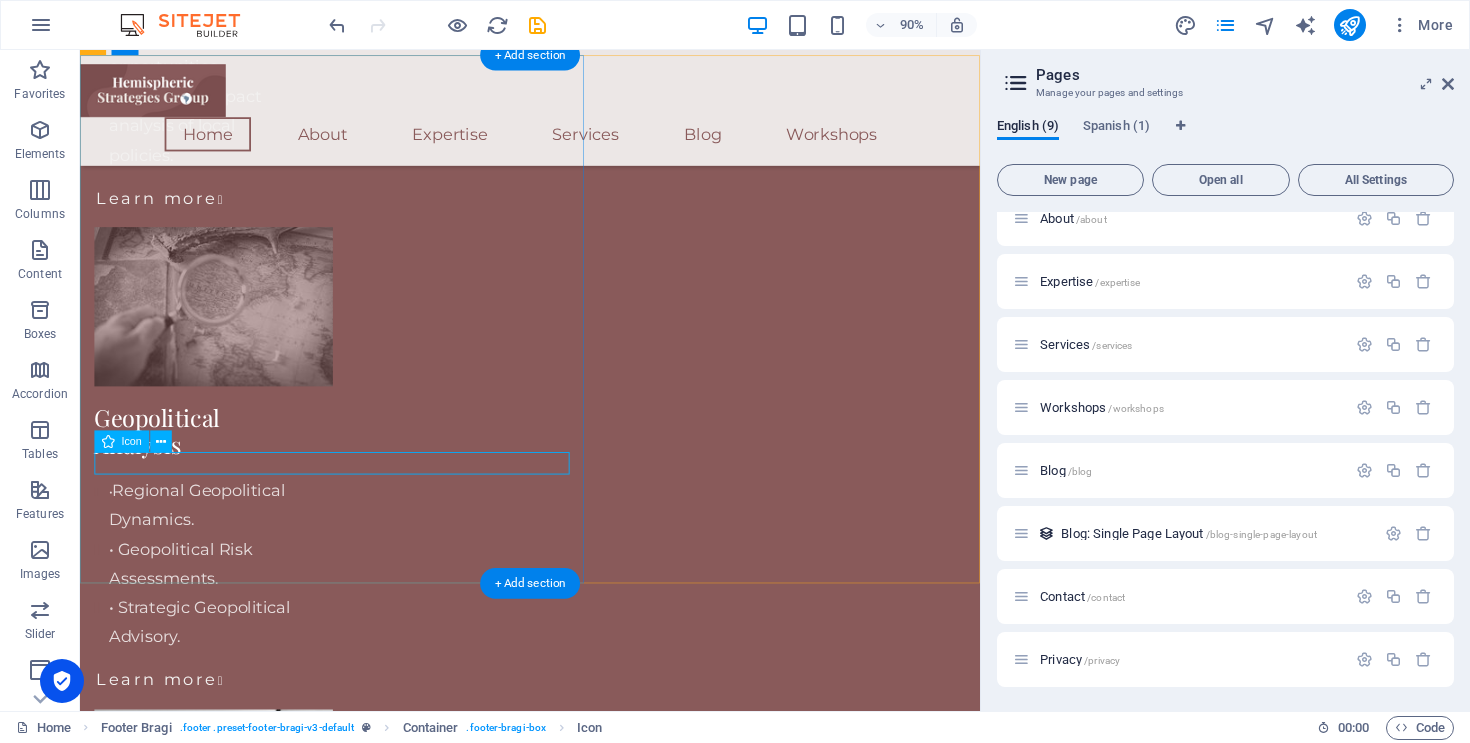 click at bounding box center (580, 12326) 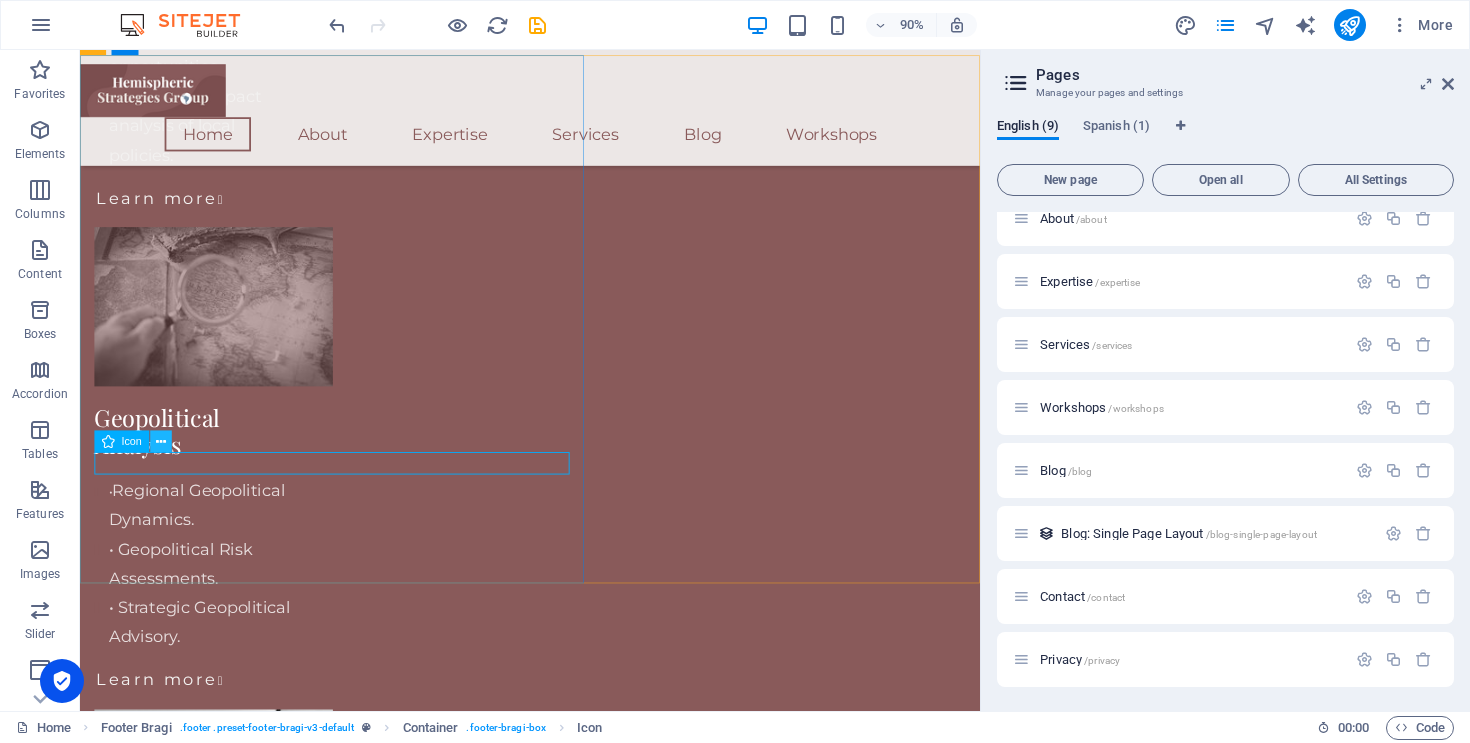 click at bounding box center [161, 441] 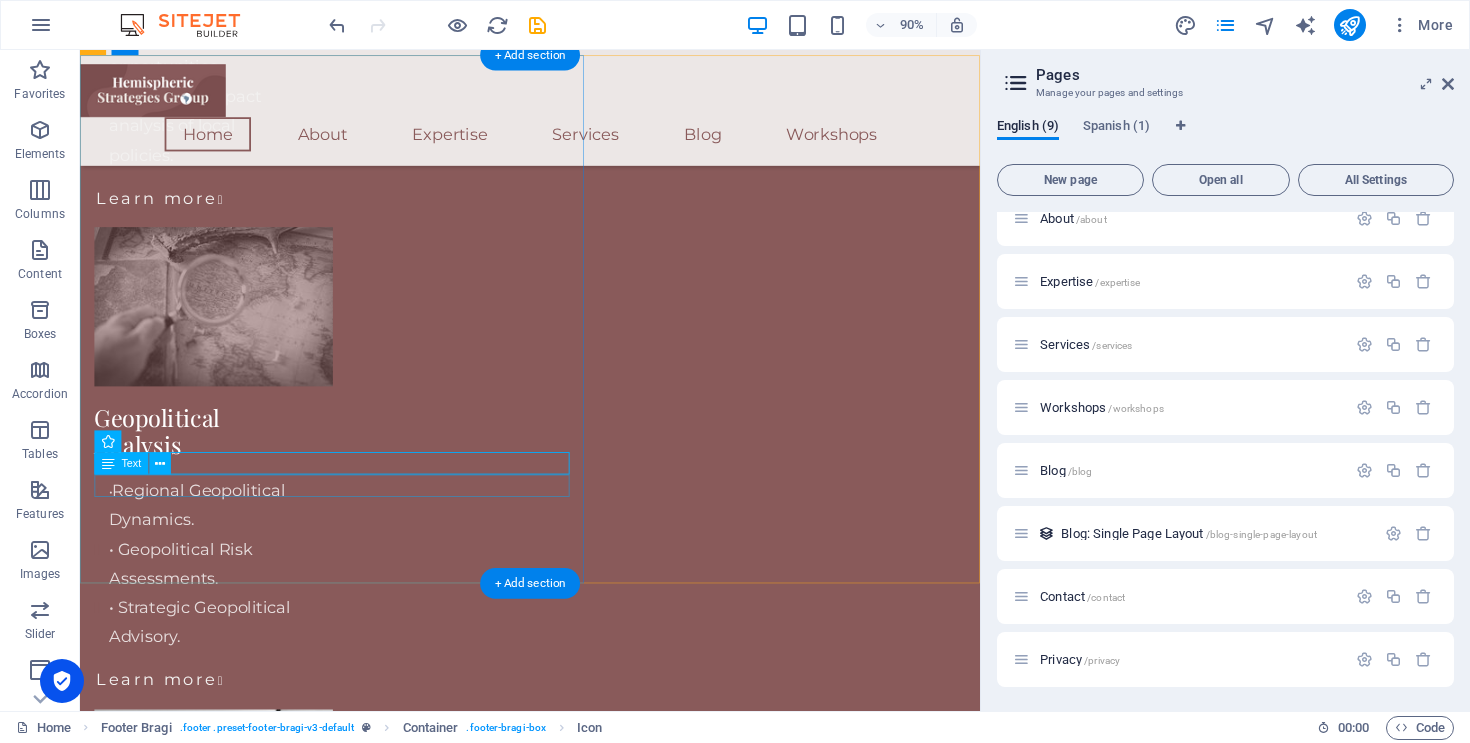 click on "Contact" at bounding box center [580, 12351] 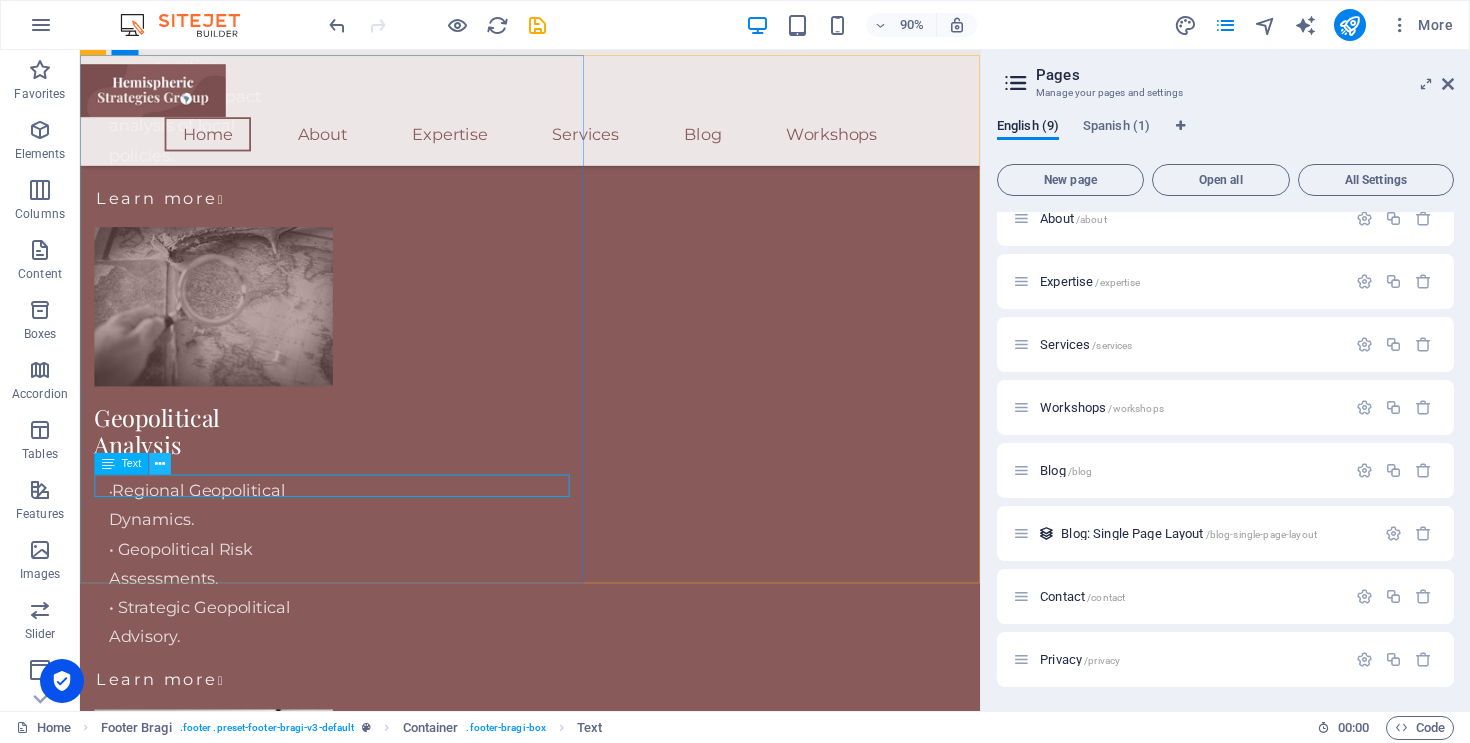 click at bounding box center [160, 464] 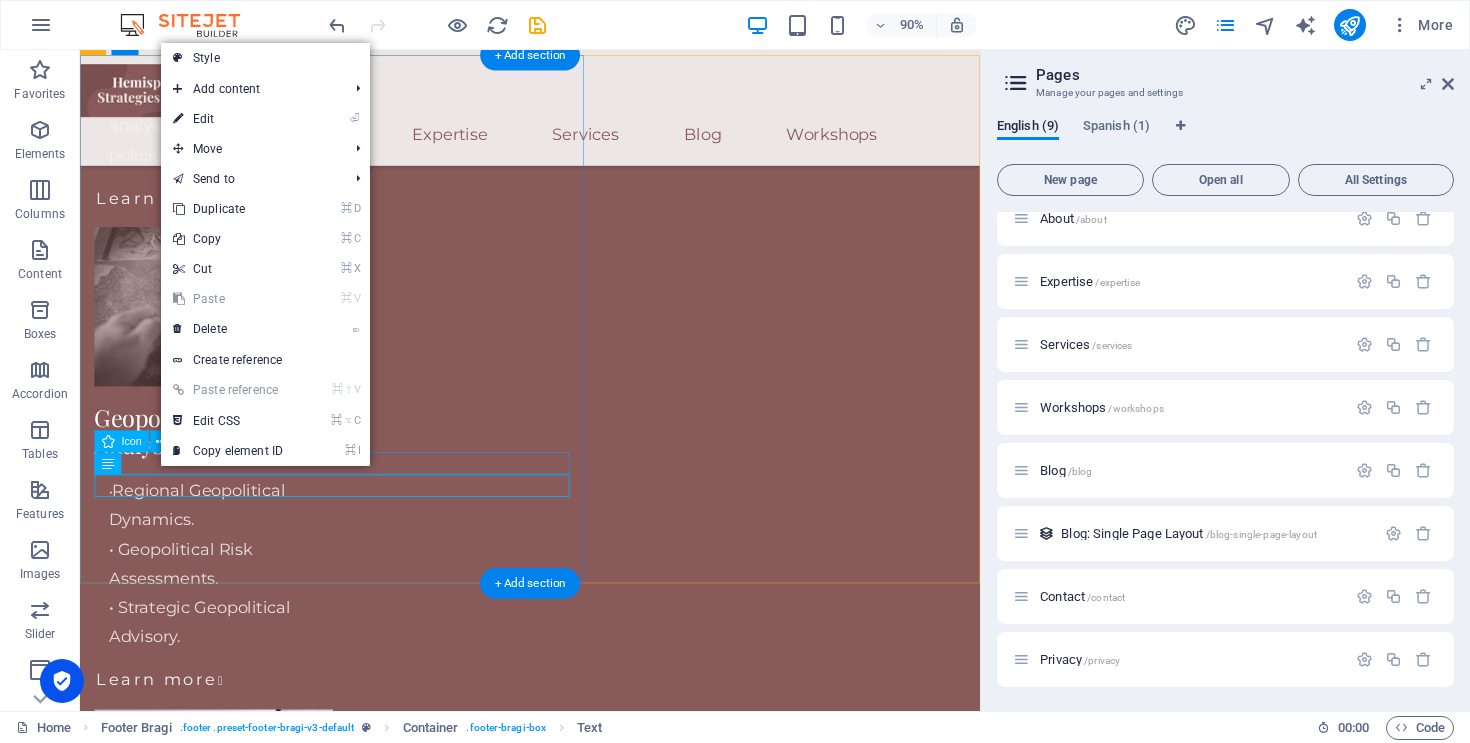 click at bounding box center (580, 12326) 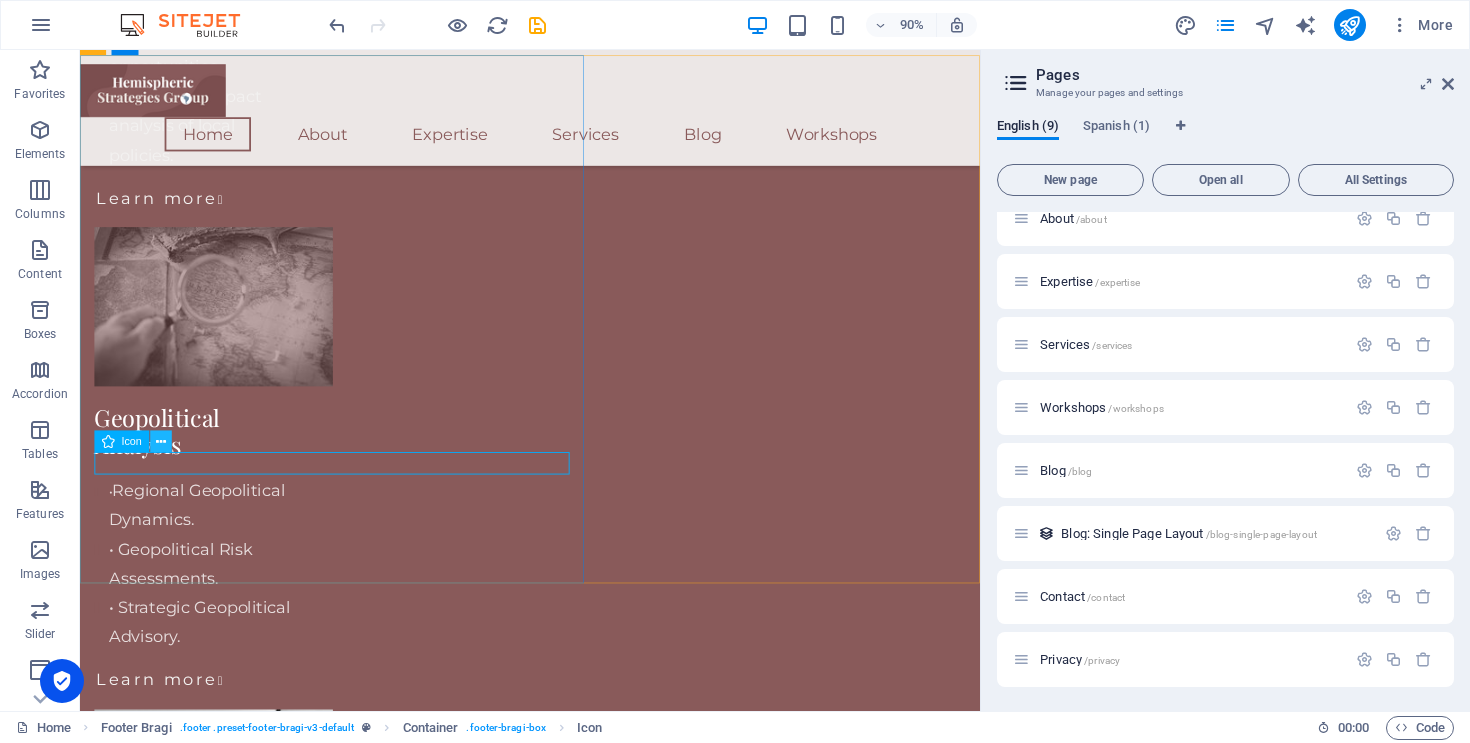 click at bounding box center (161, 442) 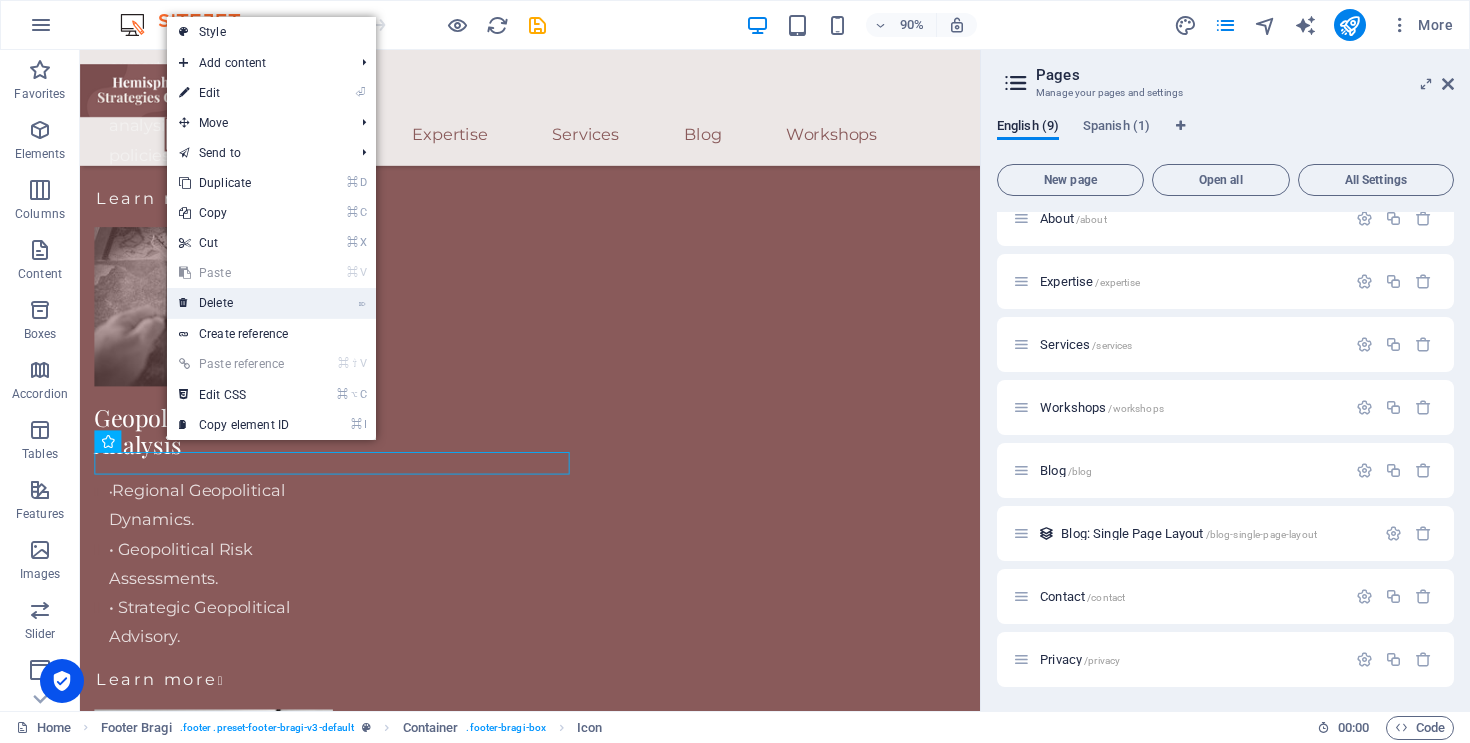 click on "⌦  Delete" at bounding box center (234, 303) 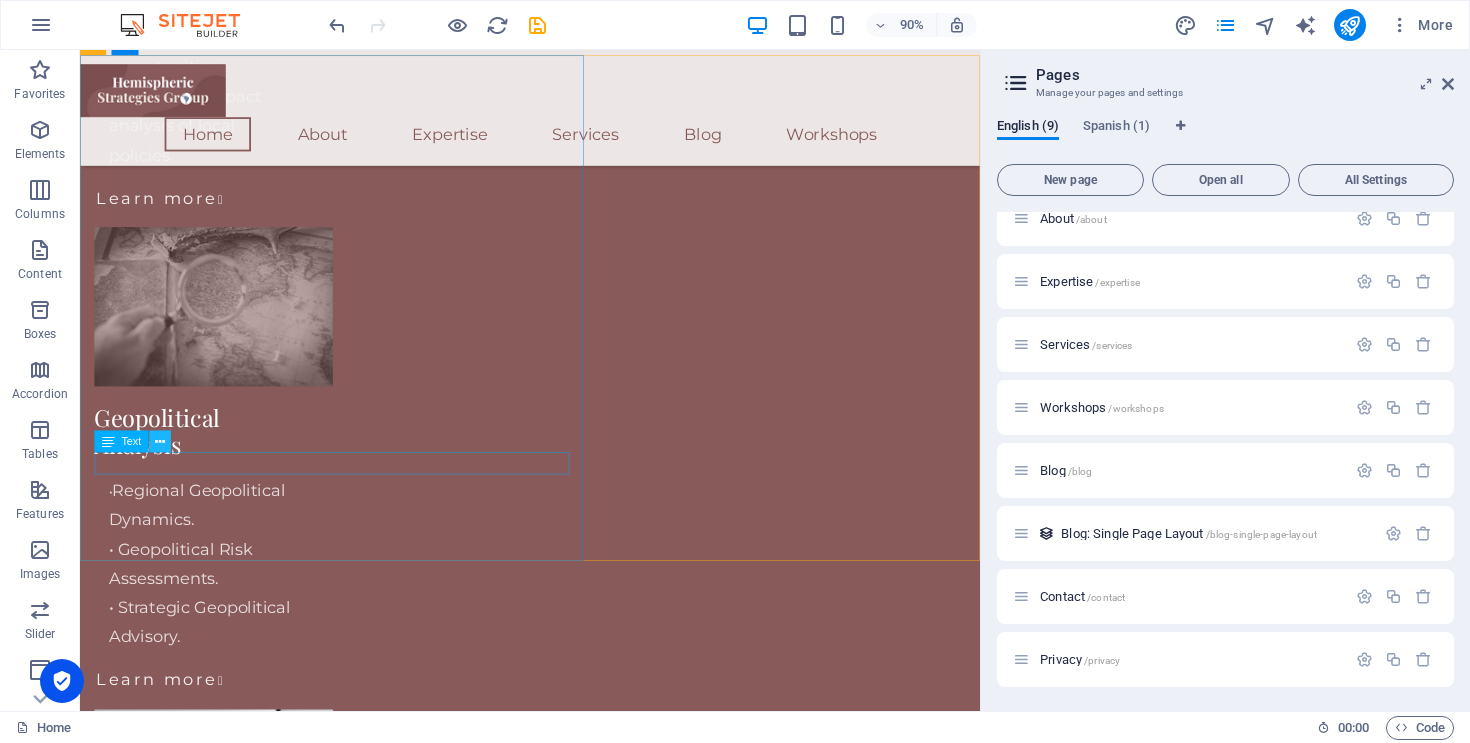 click at bounding box center (160, 442) 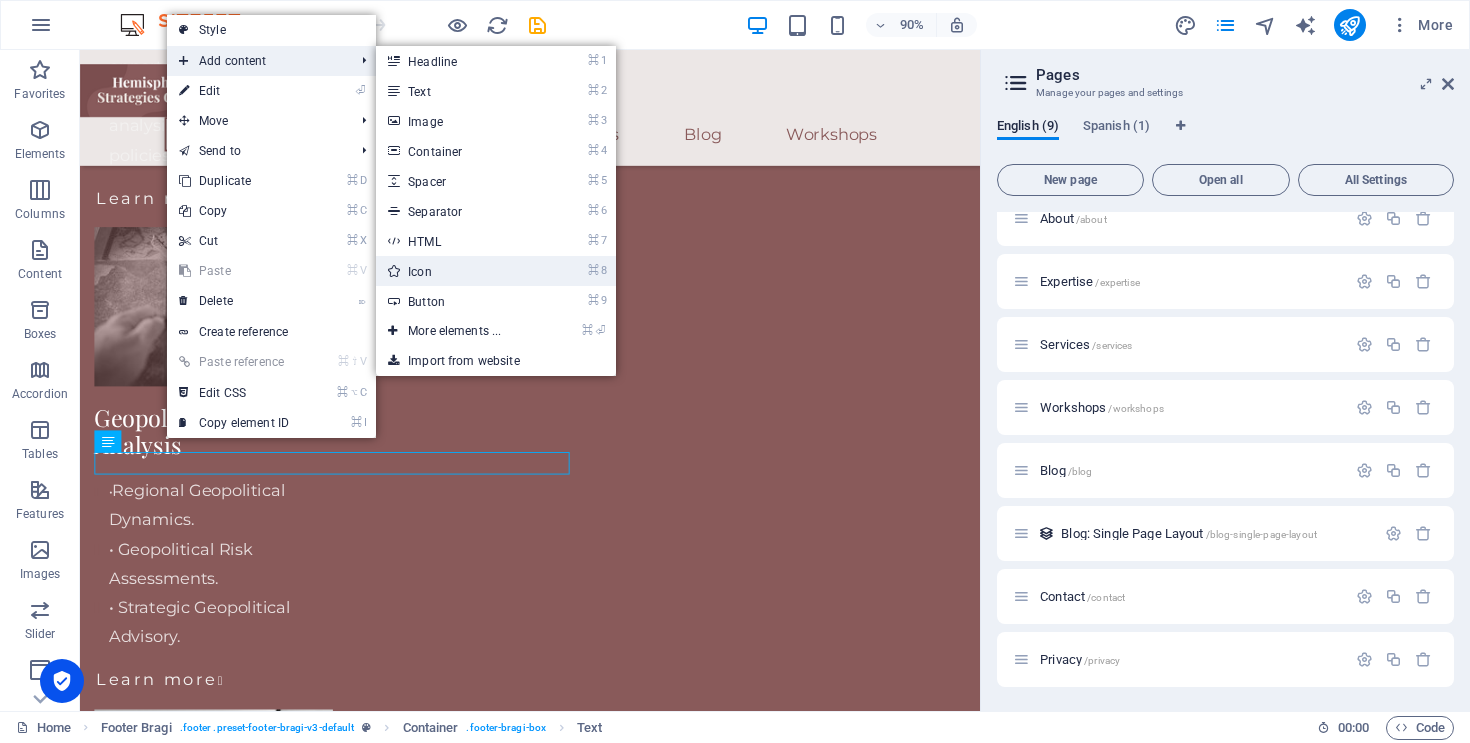 click on "⌘ 8  Icon" at bounding box center [458, 271] 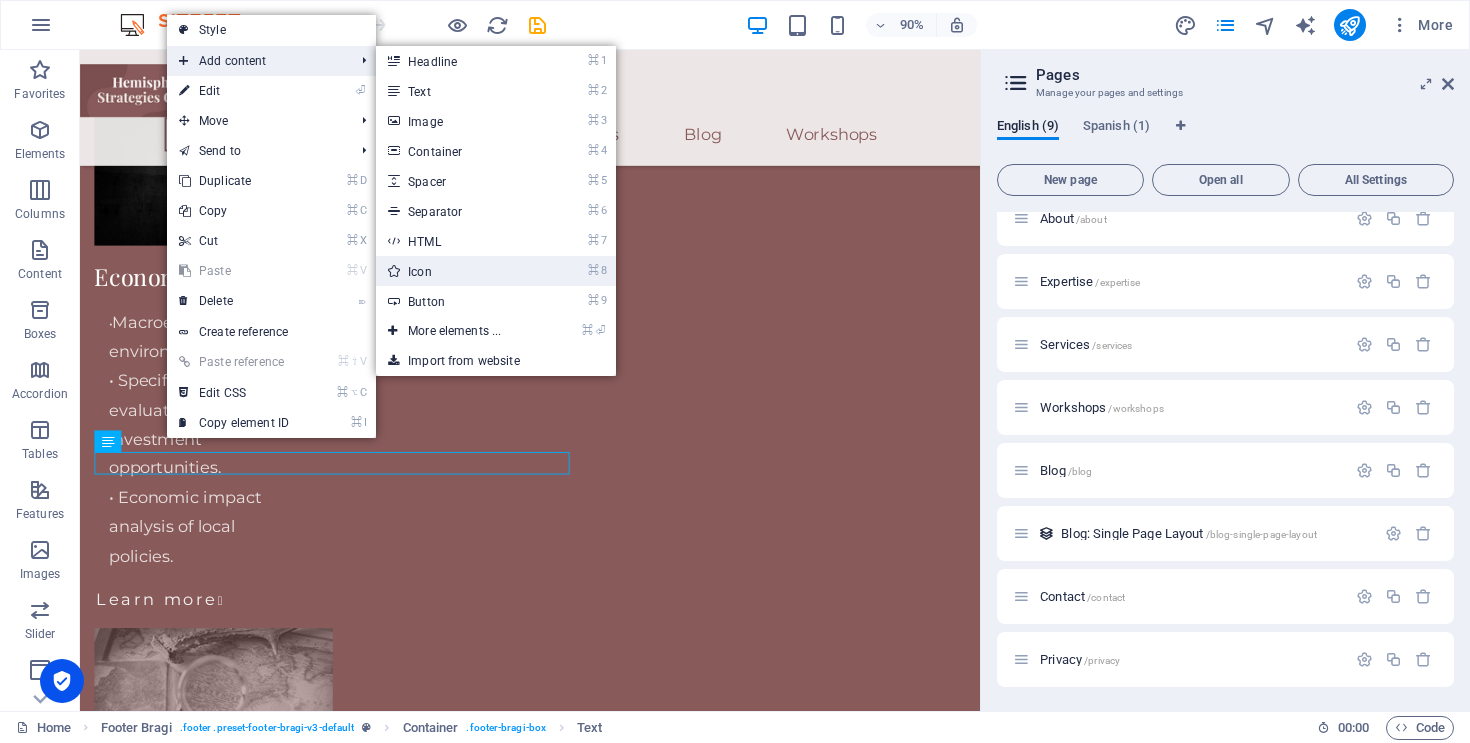 select on "xMidYMid" 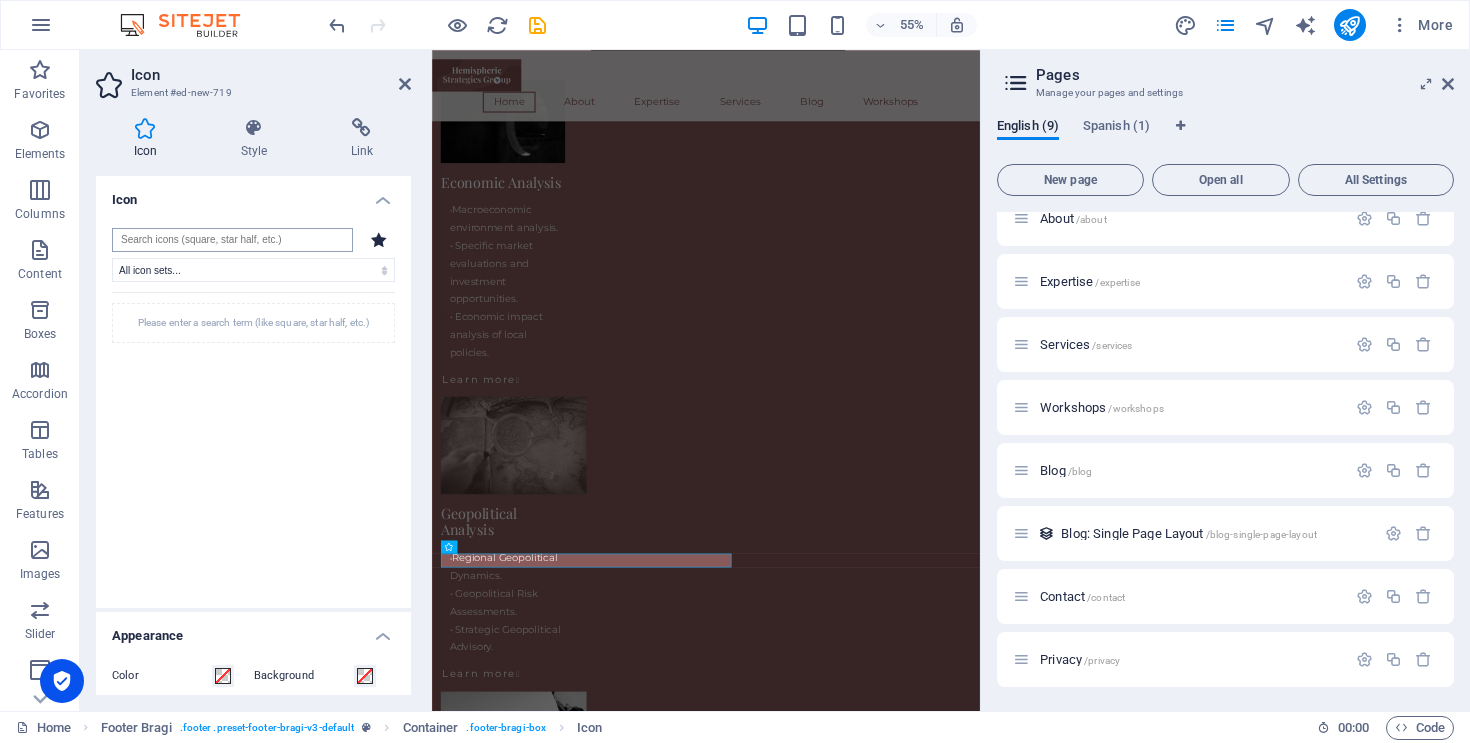 click at bounding box center (232, 240) 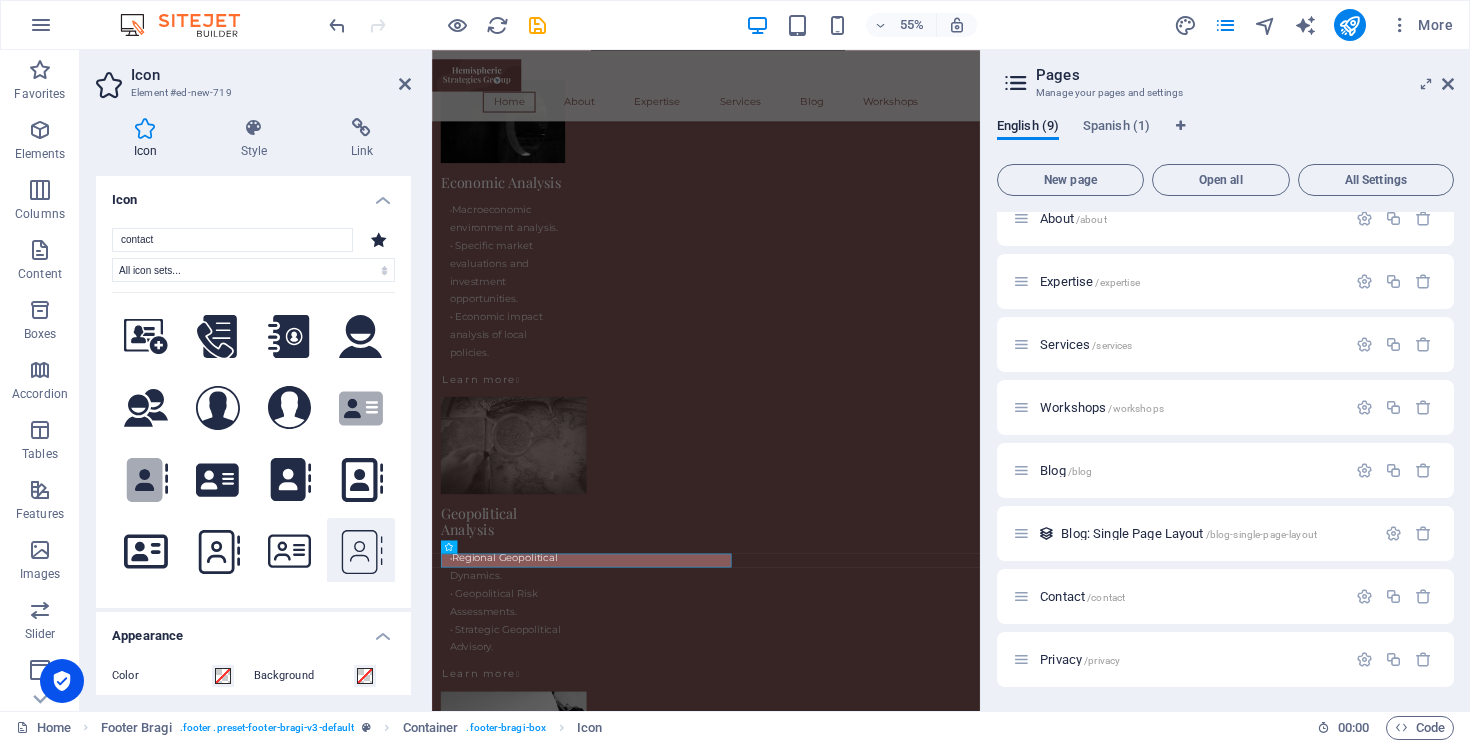 type on "contact" 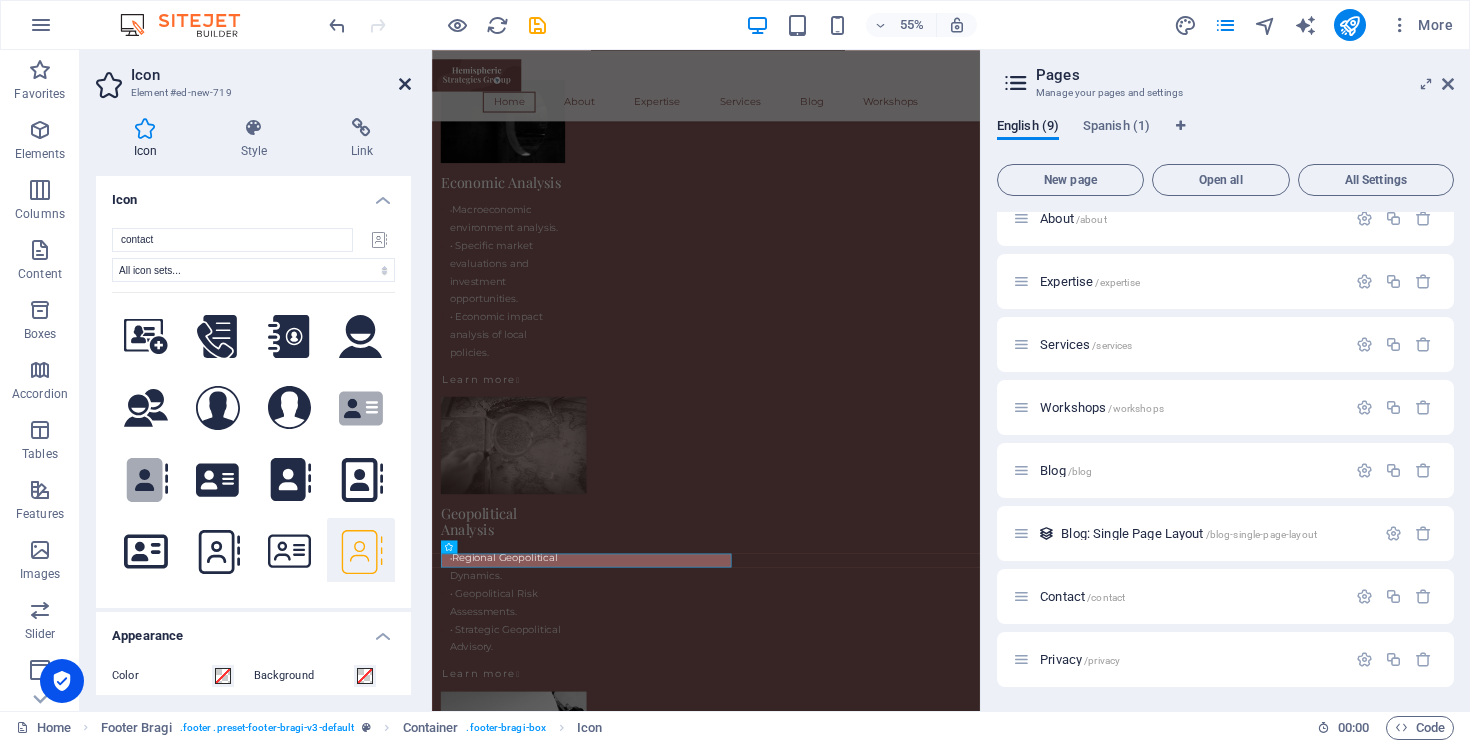 click at bounding box center (405, 84) 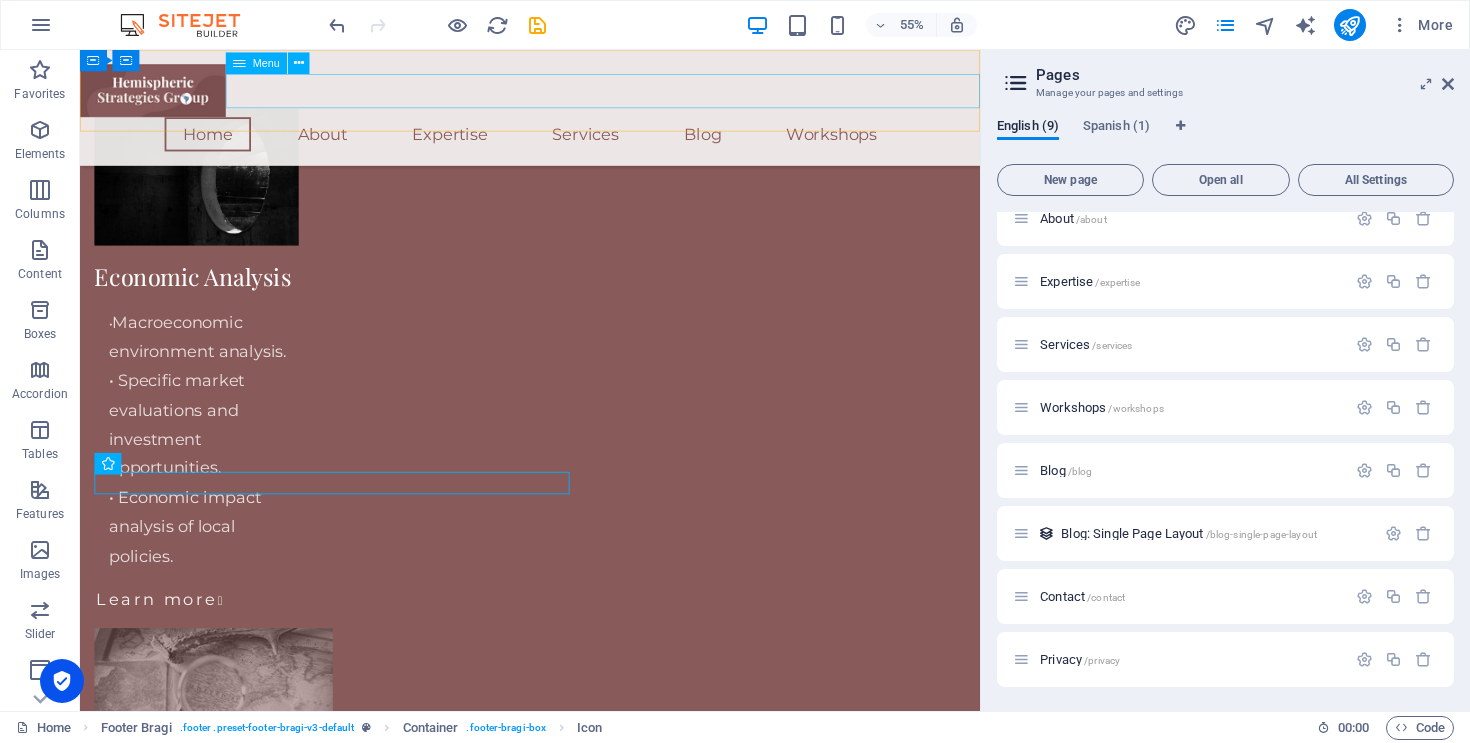 scroll, scrollTop: 4892, scrollLeft: 0, axis: vertical 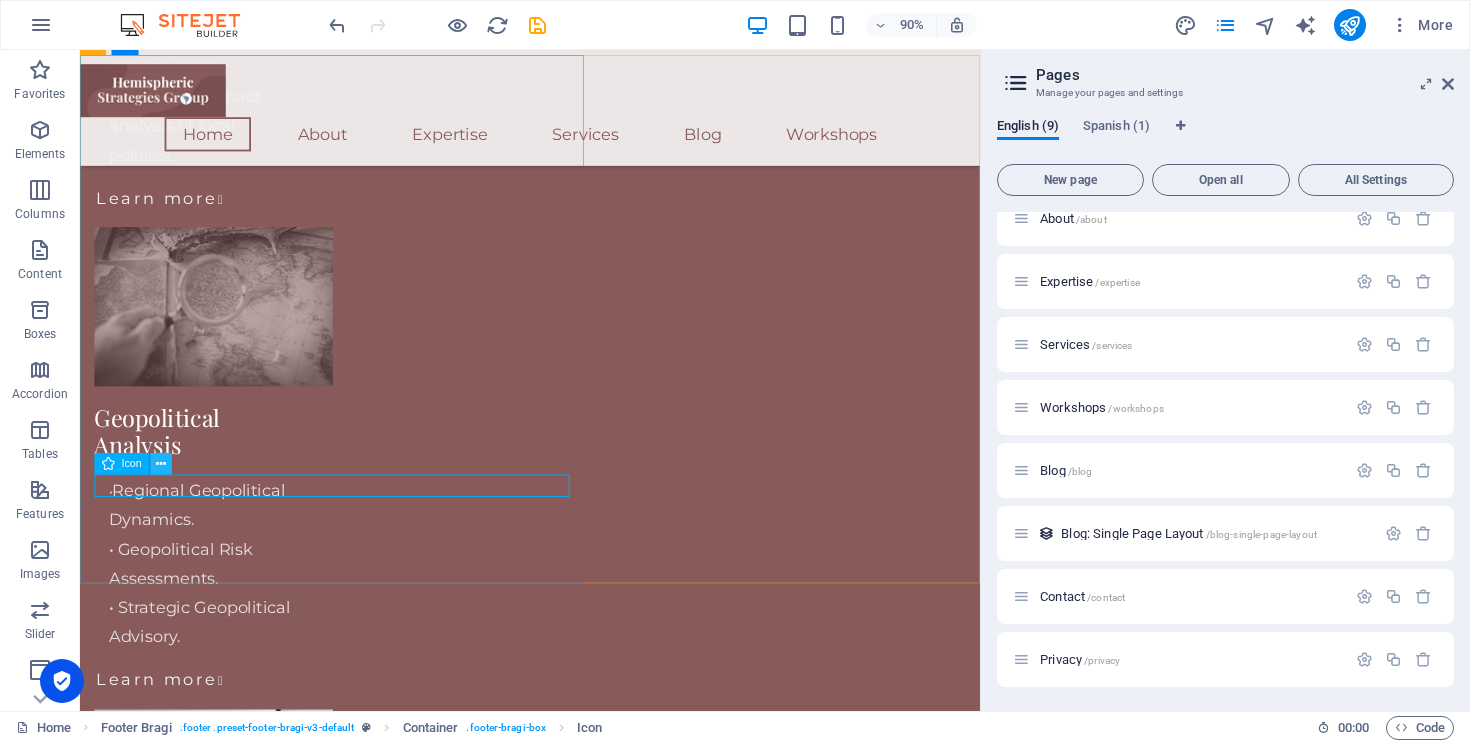 click at bounding box center [161, 464] 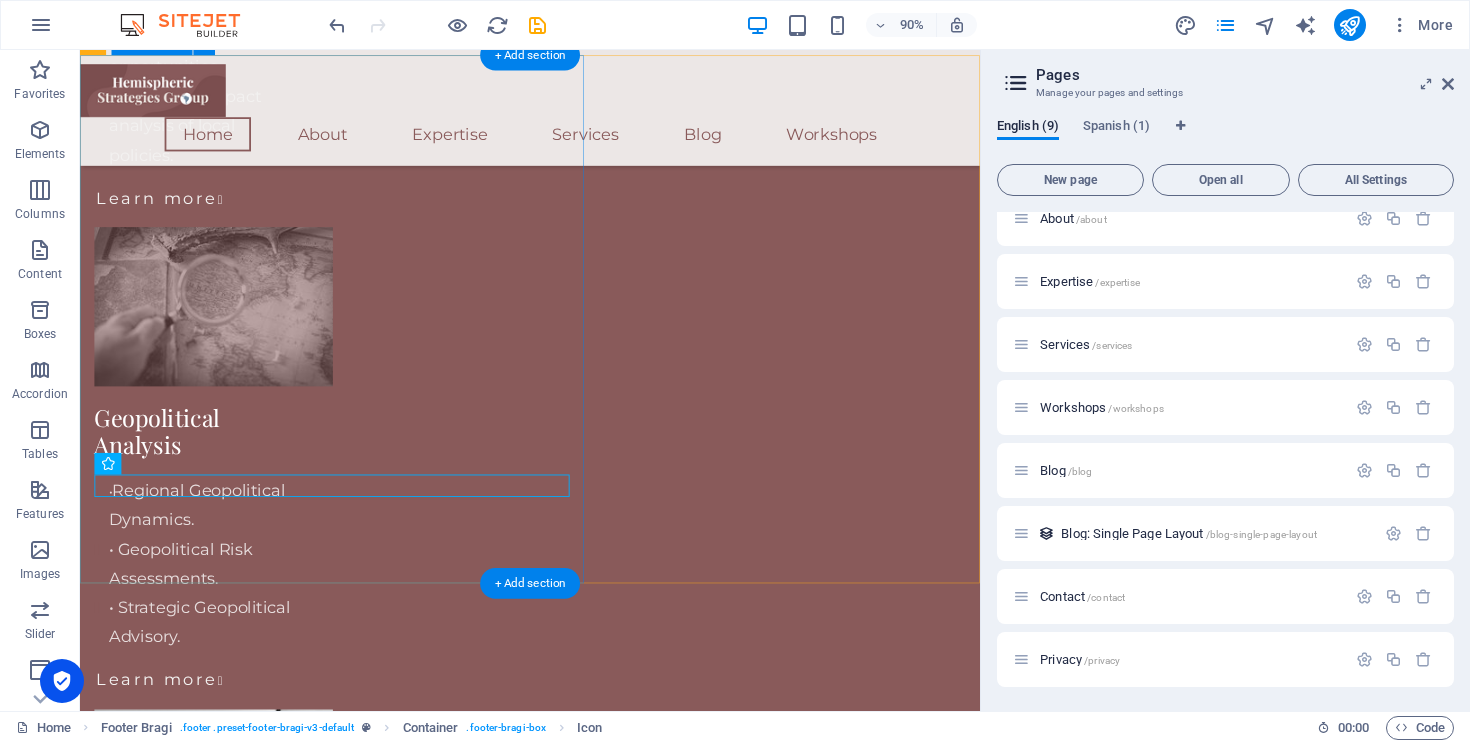 click on "hemstratgroup.org Kindred , 34744 (407) 8012396 info@hemstratgroup.org Privacy Policy Contact" at bounding box center [580, 12103] 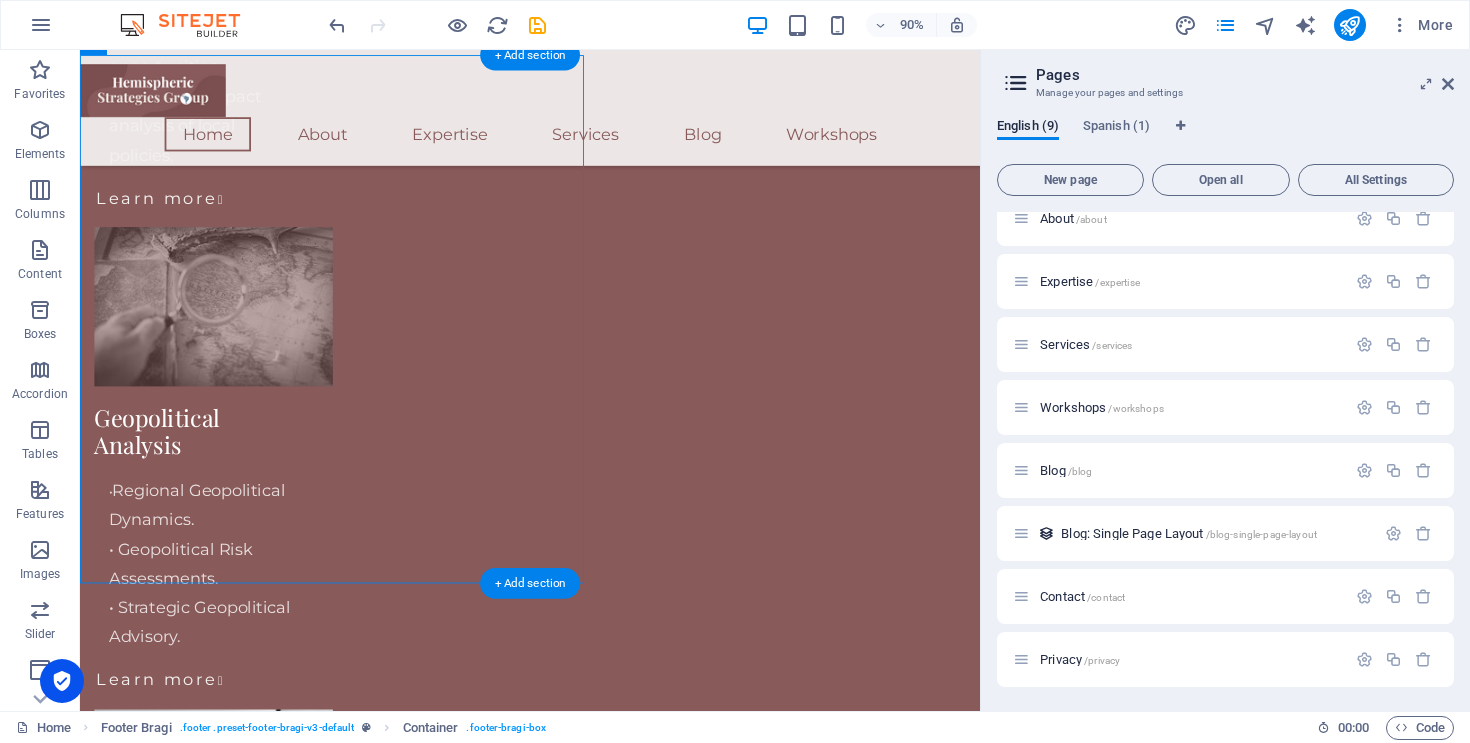 drag, startPoint x: 94, startPoint y: 511, endPoint x: 203, endPoint y: 532, distance: 111.0045 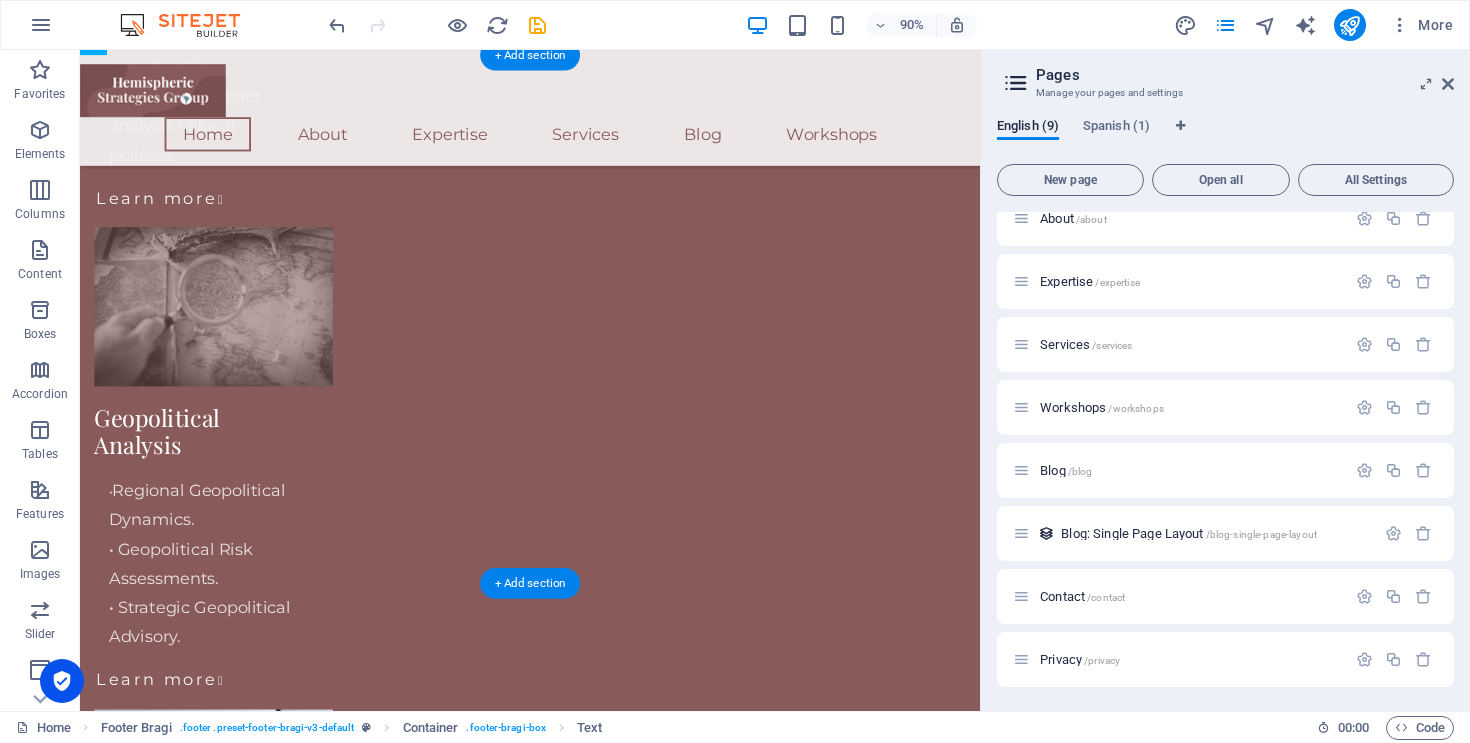drag, startPoint x: 140, startPoint y: 507, endPoint x: 216, endPoint y: 532, distance: 80.00625 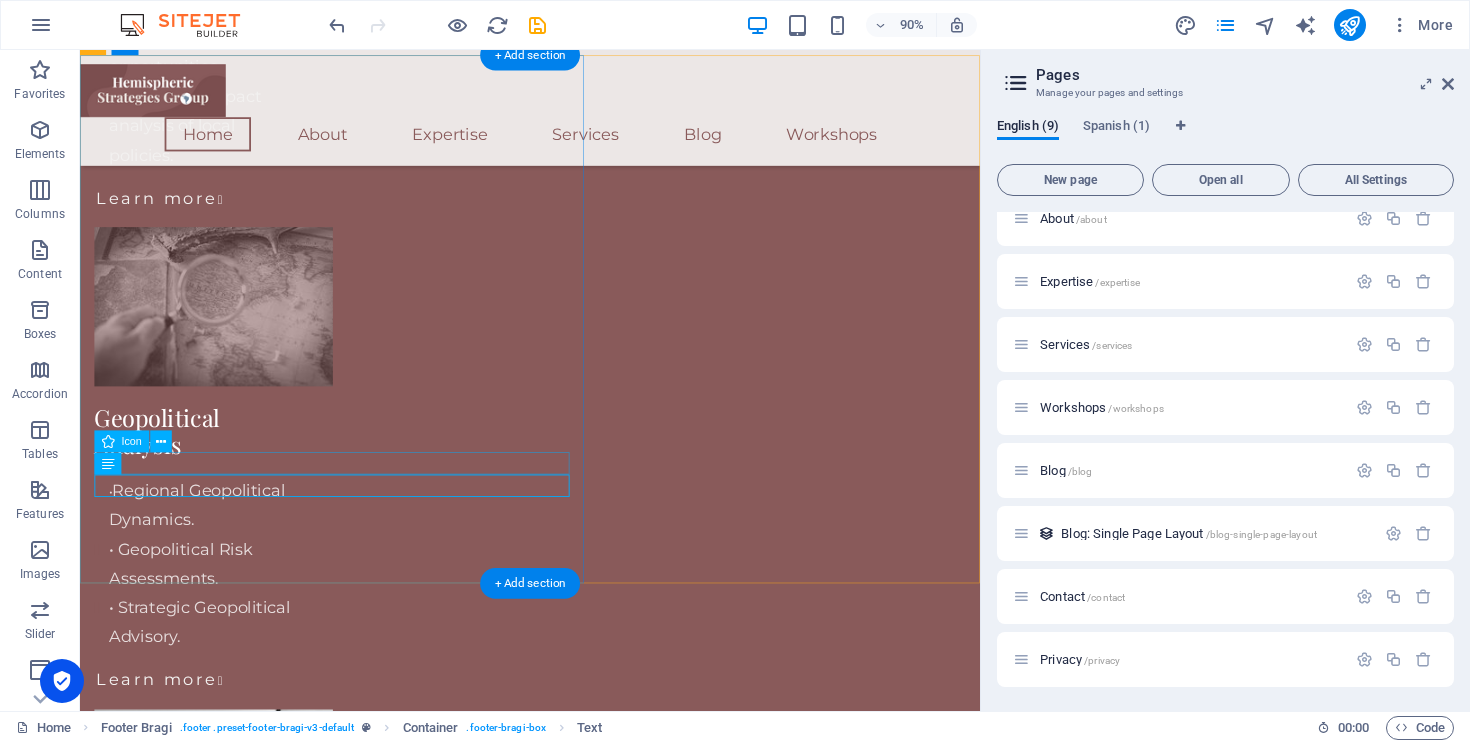 click at bounding box center [580, 12326] 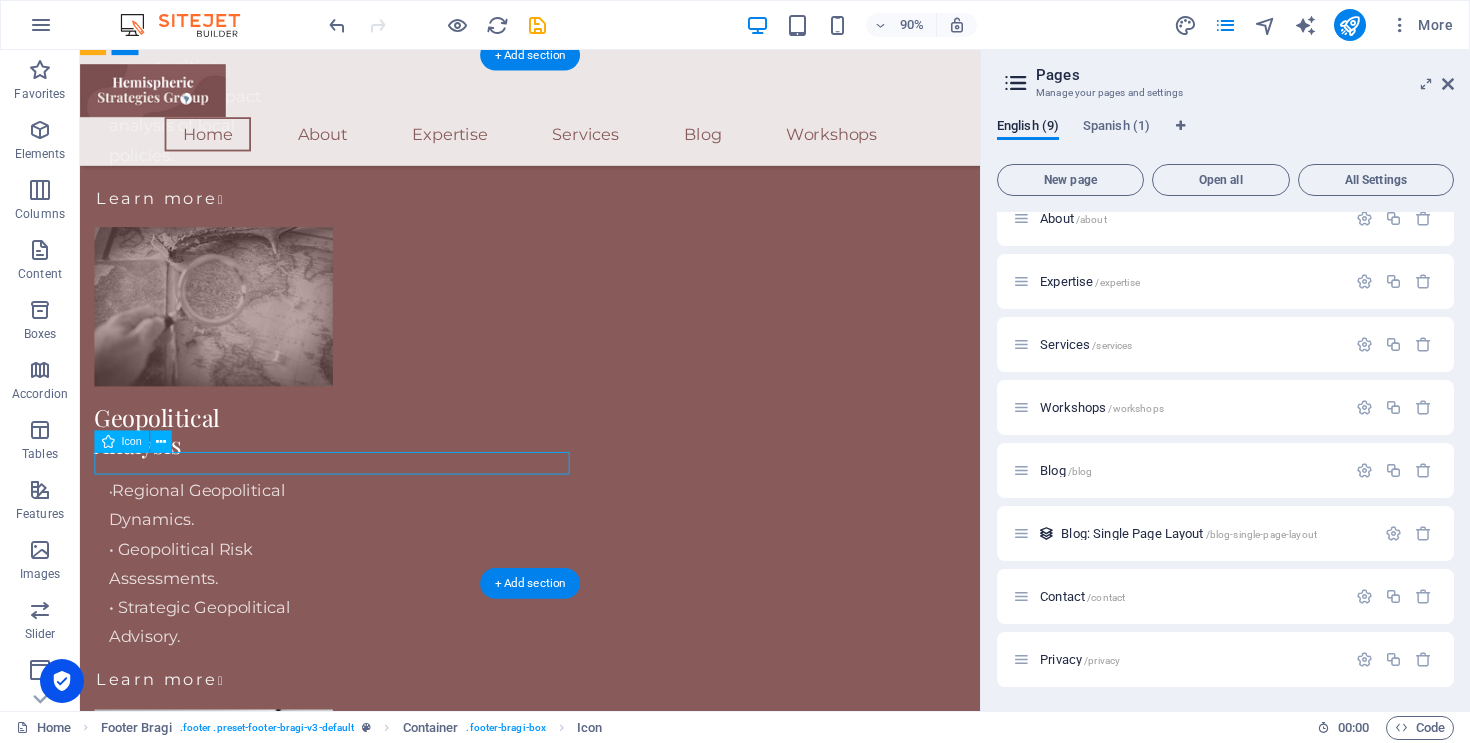 click at bounding box center [580, 12326] 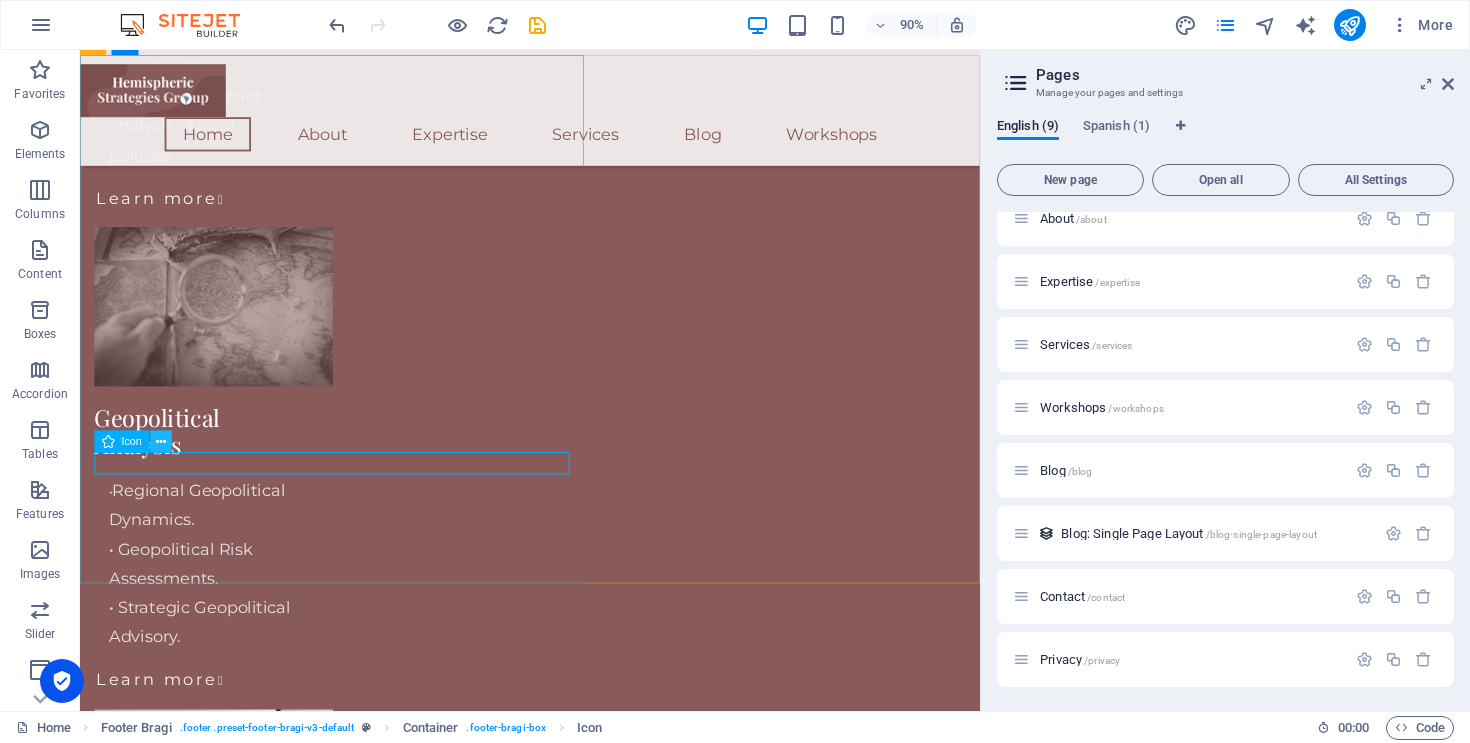 click at bounding box center [161, 441] 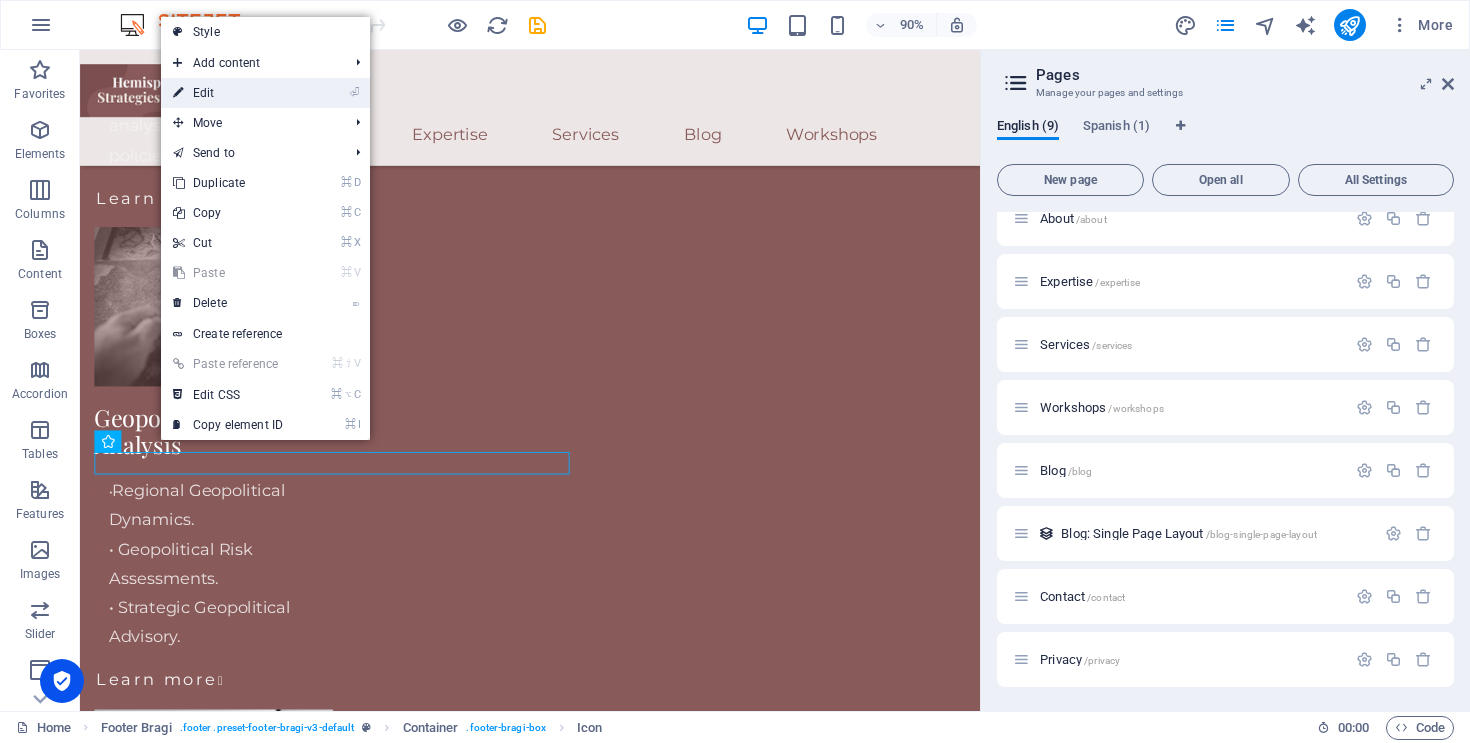 click on "⏎  Edit" at bounding box center [228, 93] 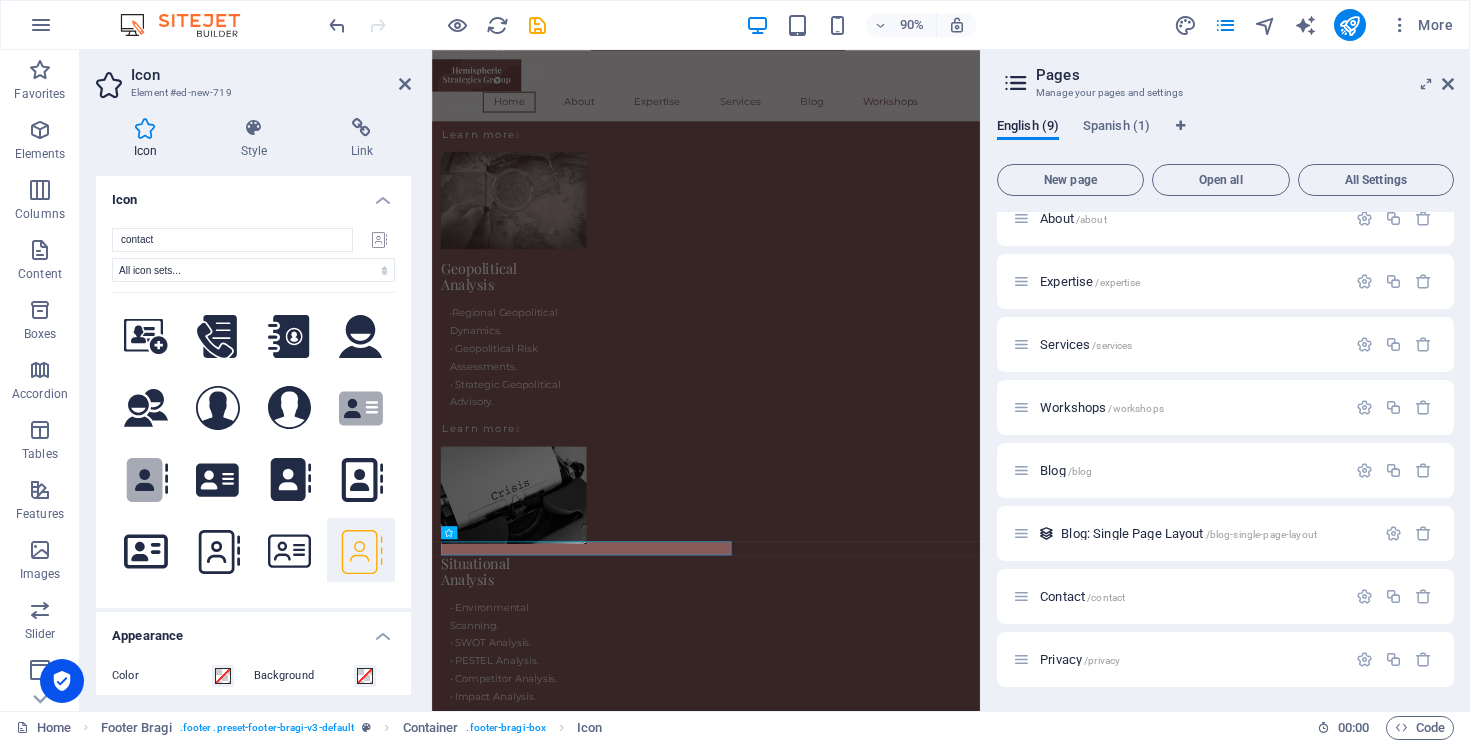 scroll, scrollTop: 4446, scrollLeft: 0, axis: vertical 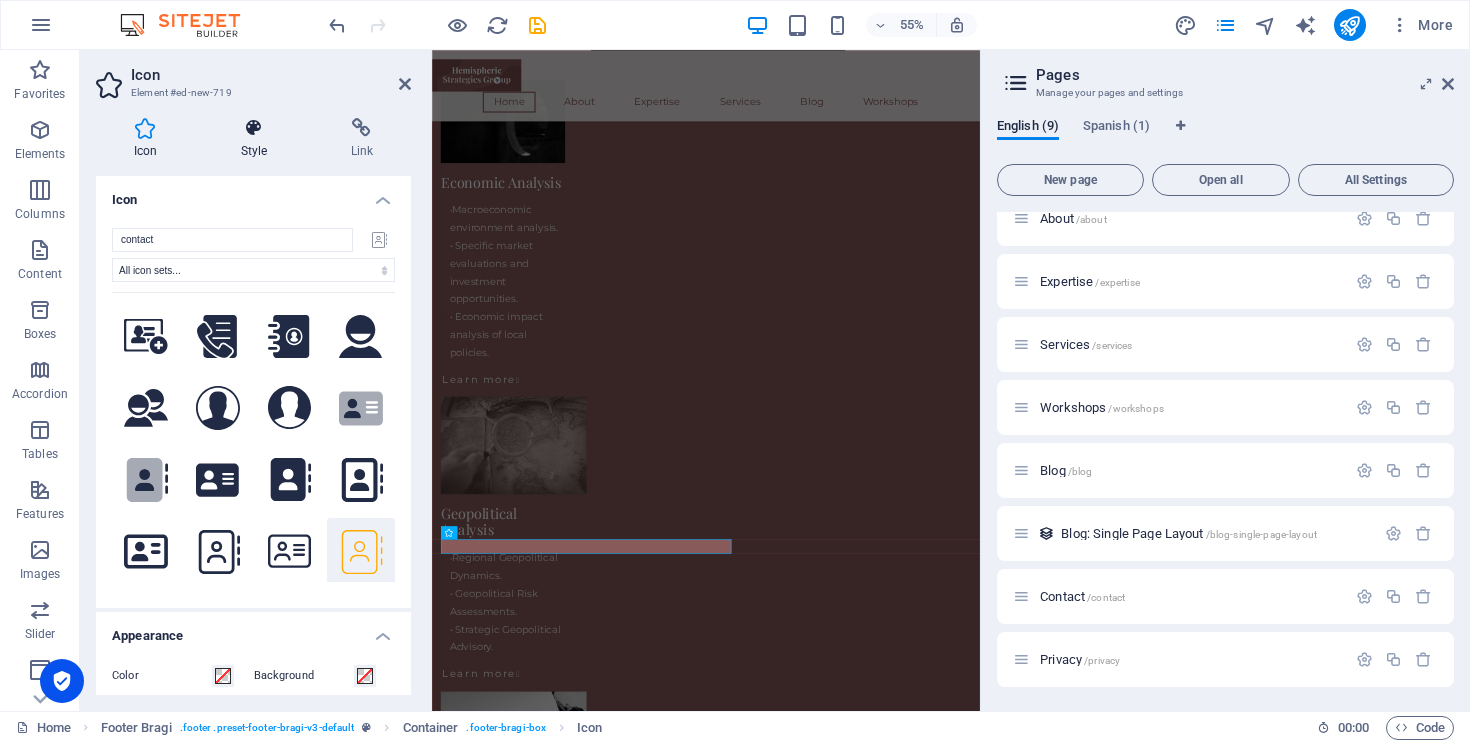 click at bounding box center [254, 128] 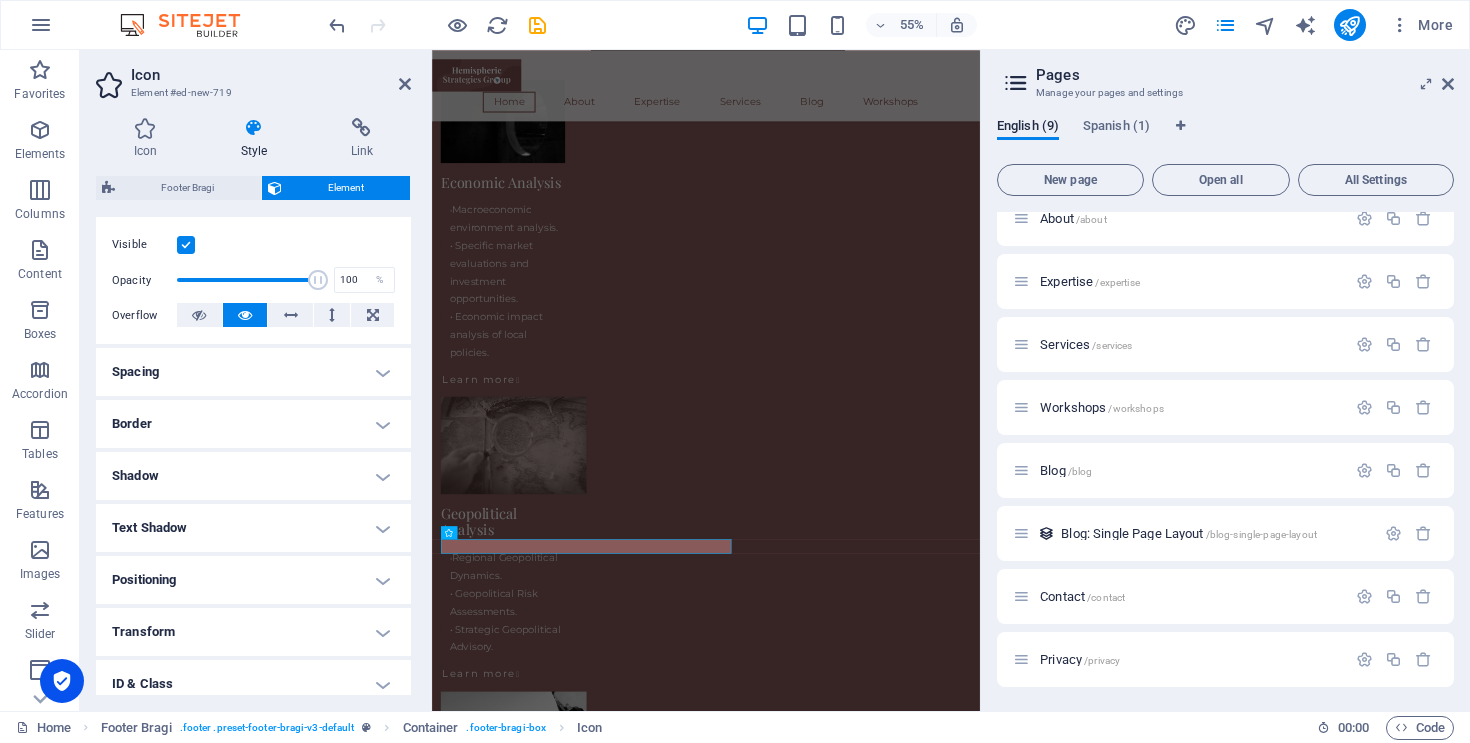 scroll, scrollTop: 367, scrollLeft: 0, axis: vertical 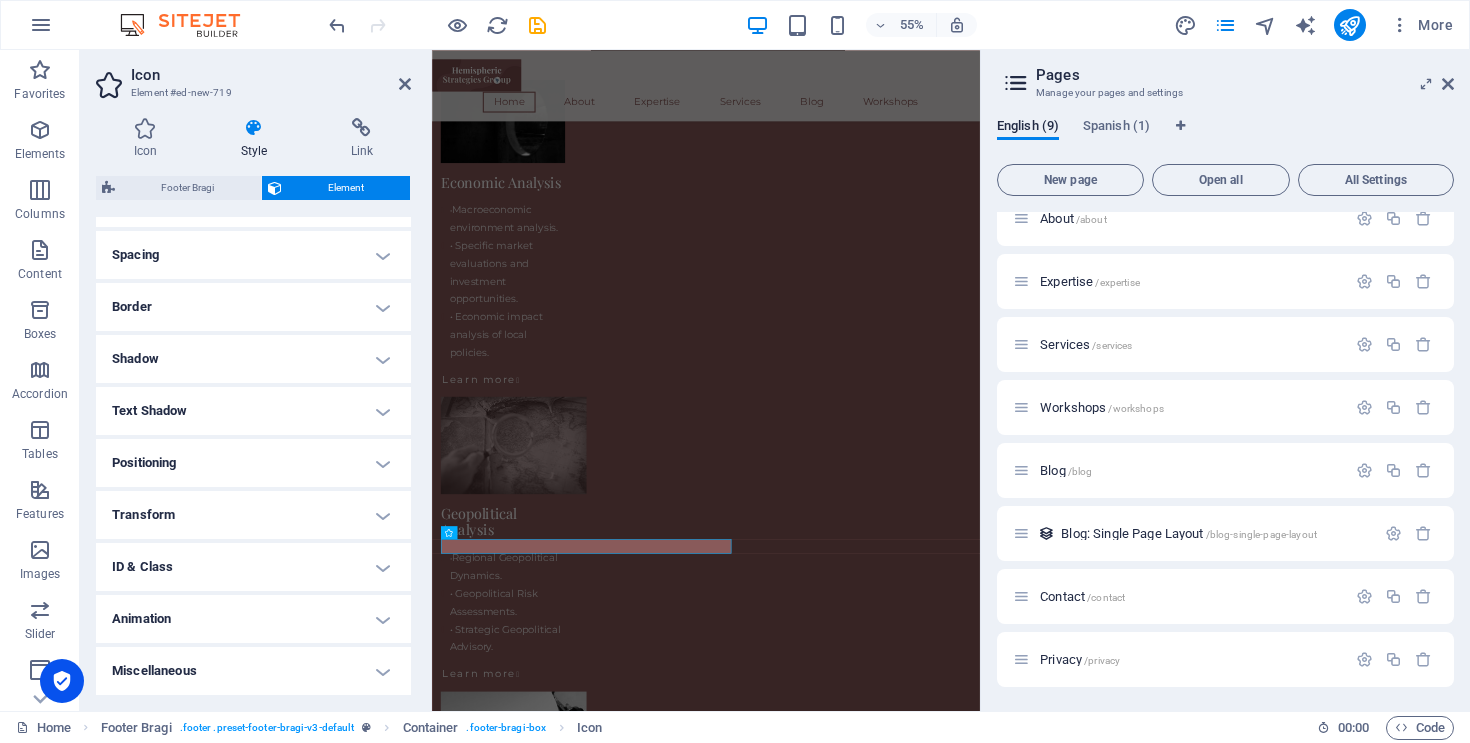 click on "Positioning" at bounding box center [253, 463] 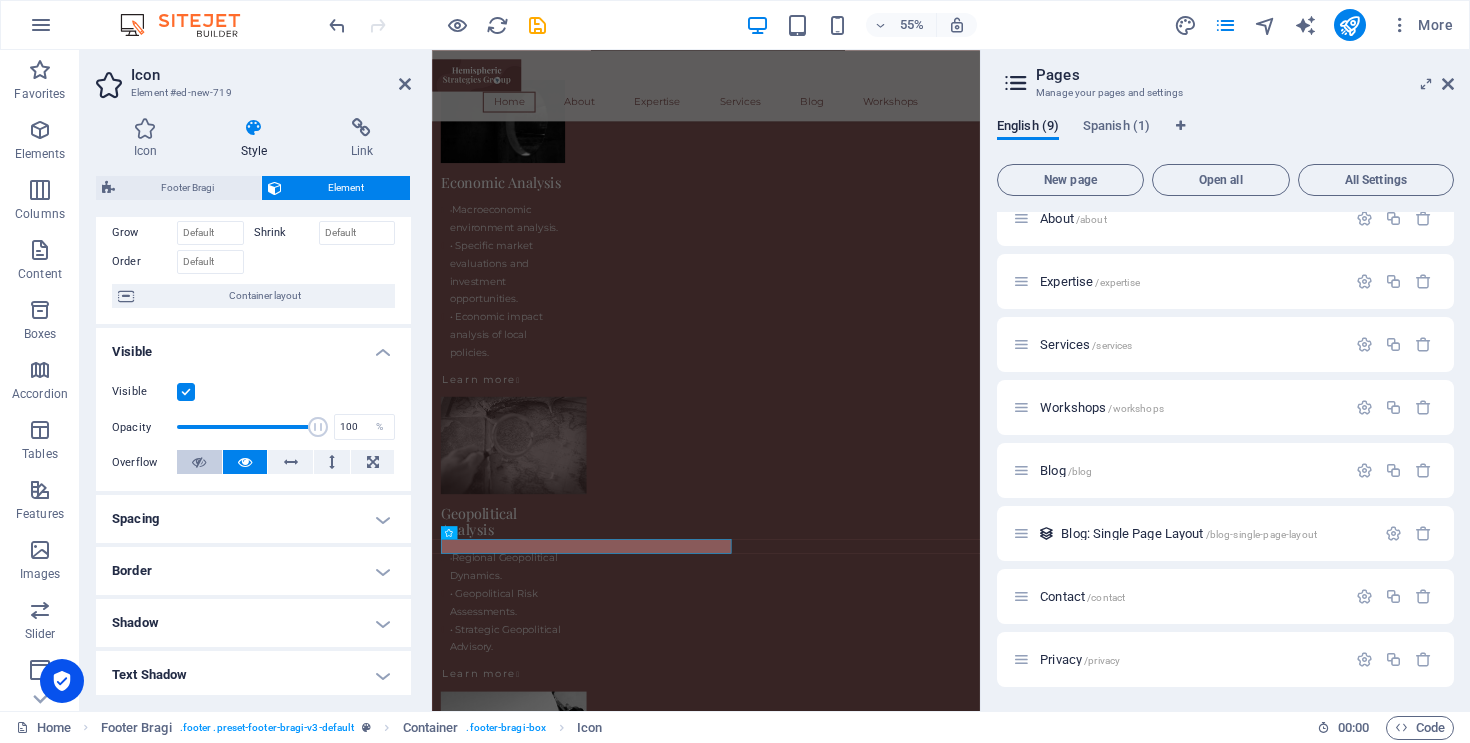 scroll, scrollTop: 0, scrollLeft: 0, axis: both 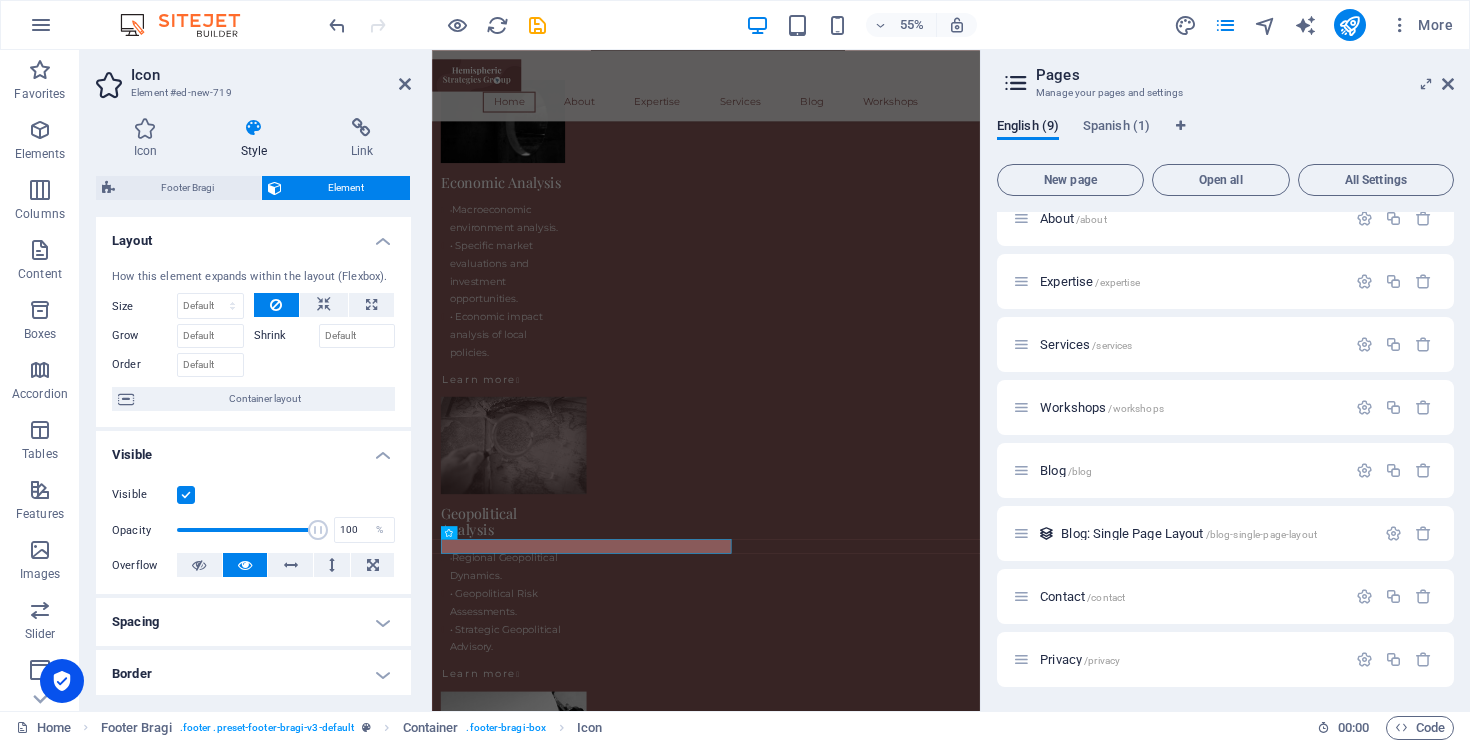 click at bounding box center (254, 128) 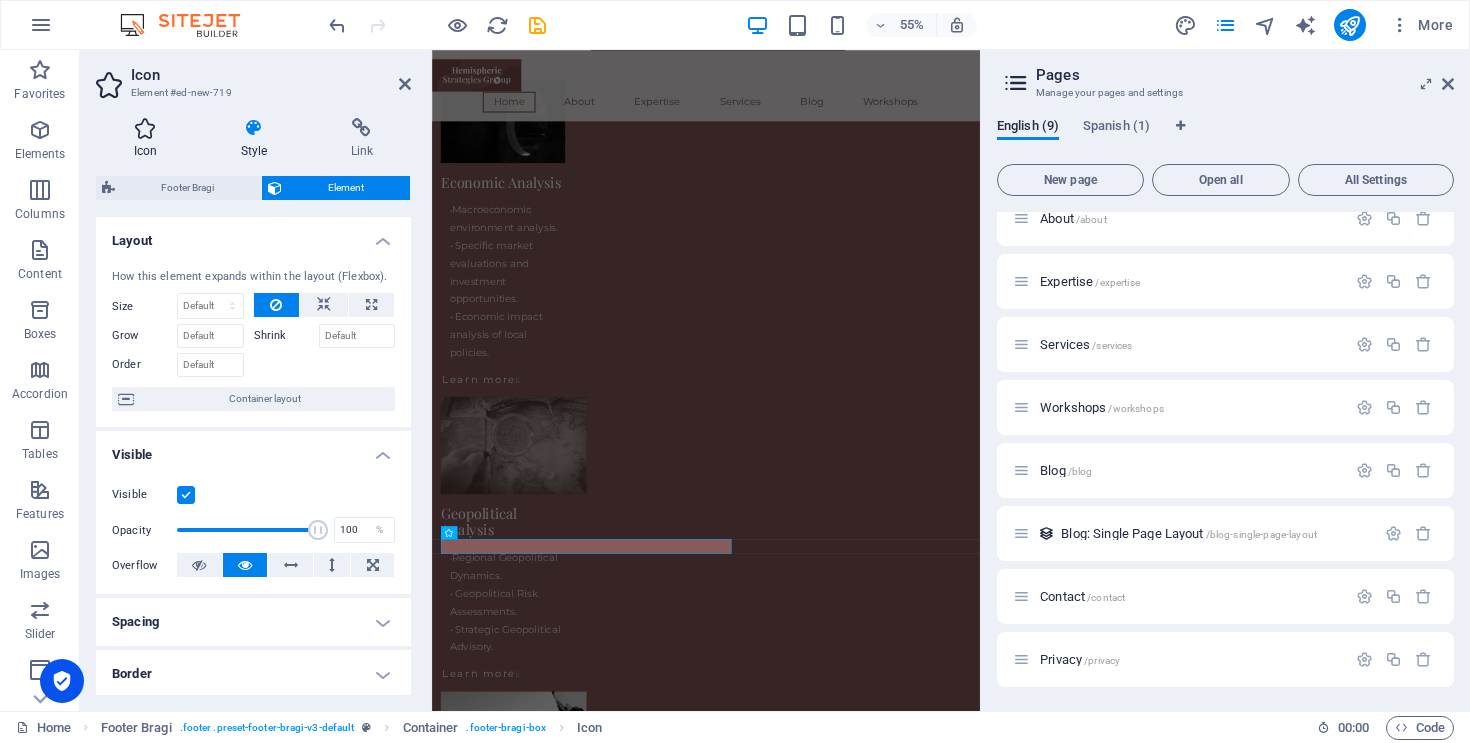click on "Icon" at bounding box center [149, 139] 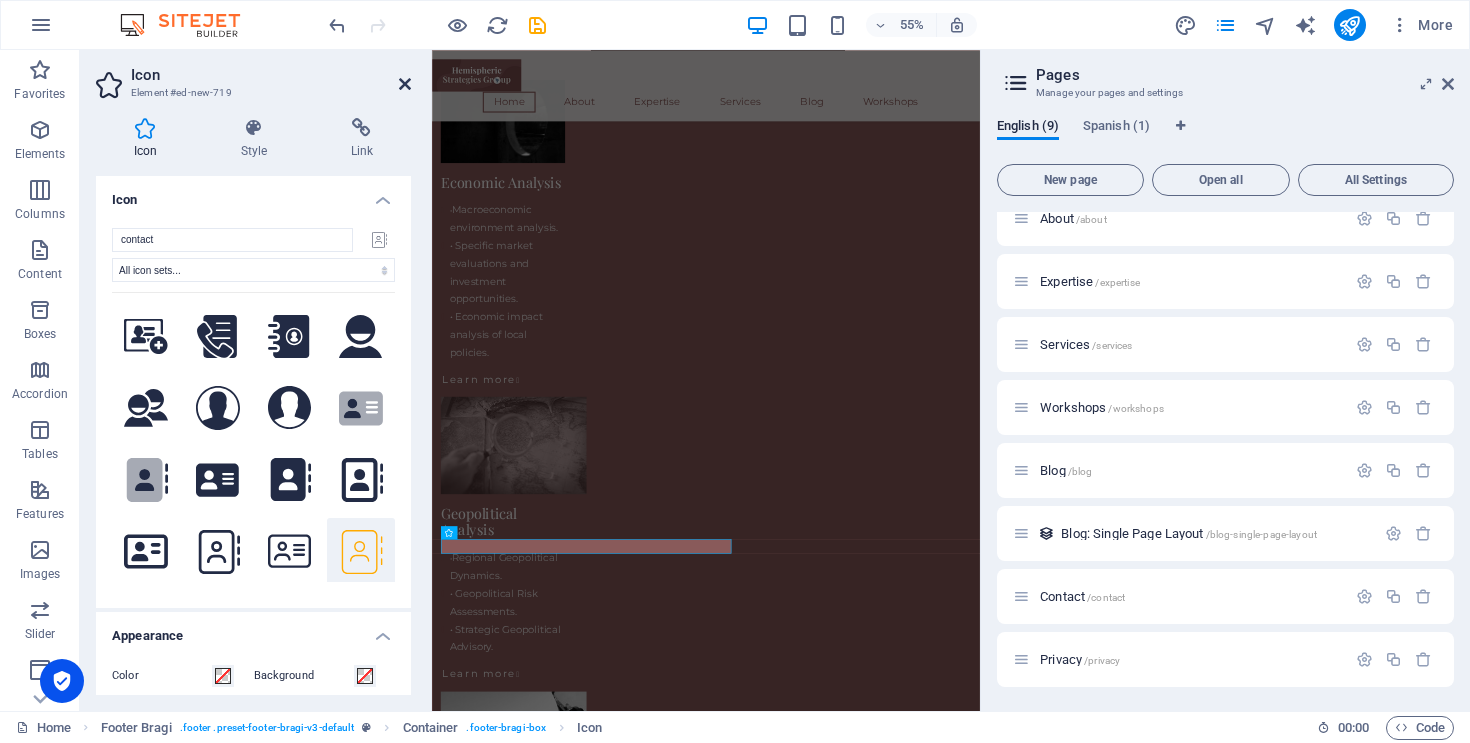 click at bounding box center (405, 84) 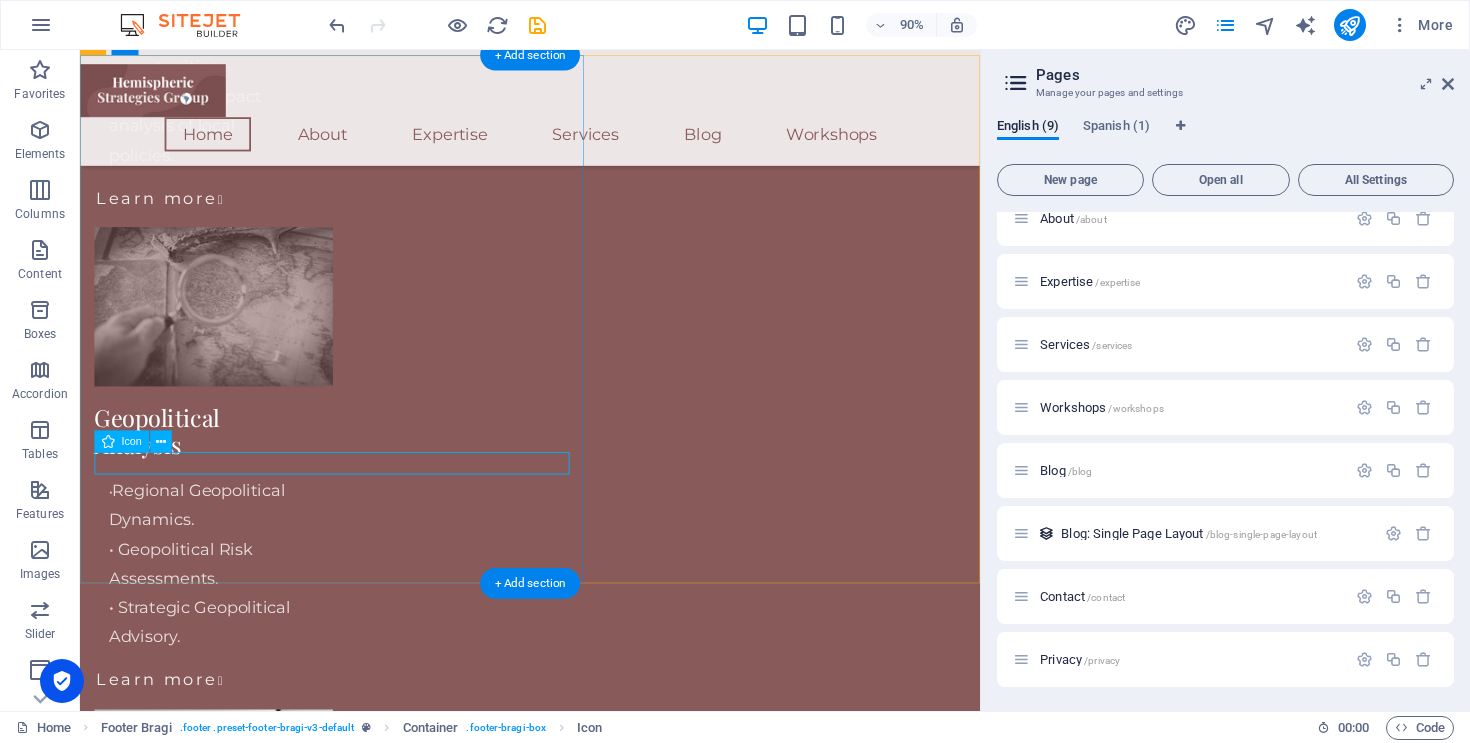click at bounding box center [580, 12326] 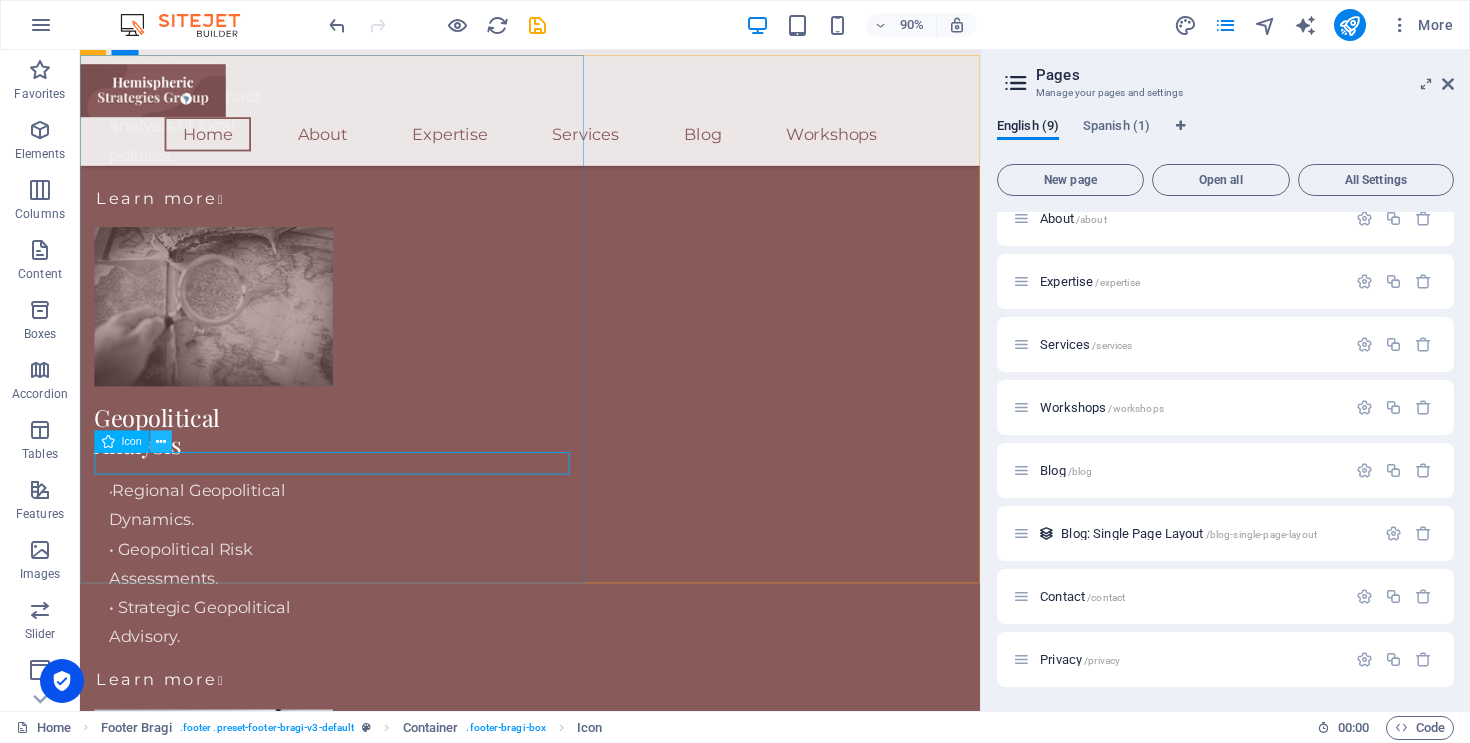 click at bounding box center (161, 441) 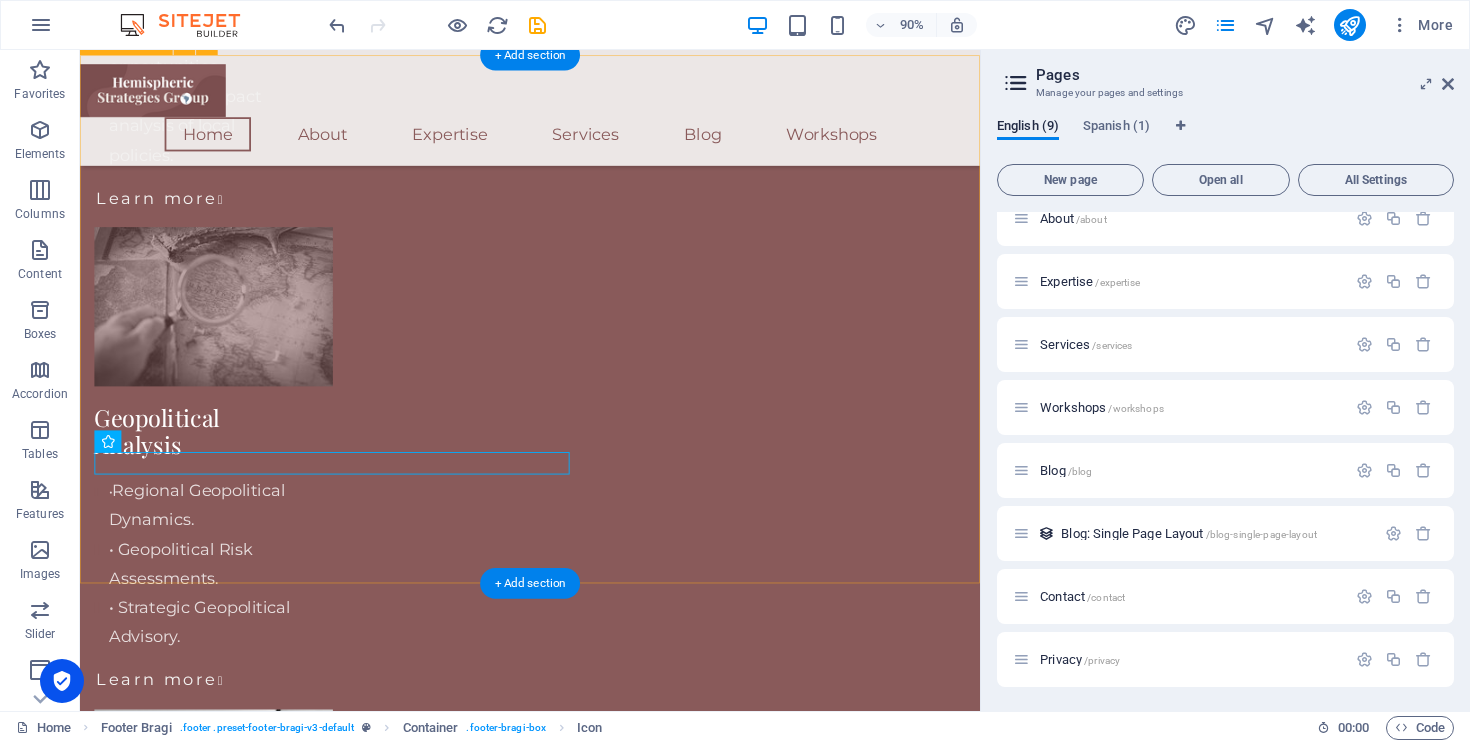click on "hemstratgroup.org Kindred , 34744 (407) 8012396 info@hemstratgroup.org Privacy Policy Contact" at bounding box center (580, 12103) 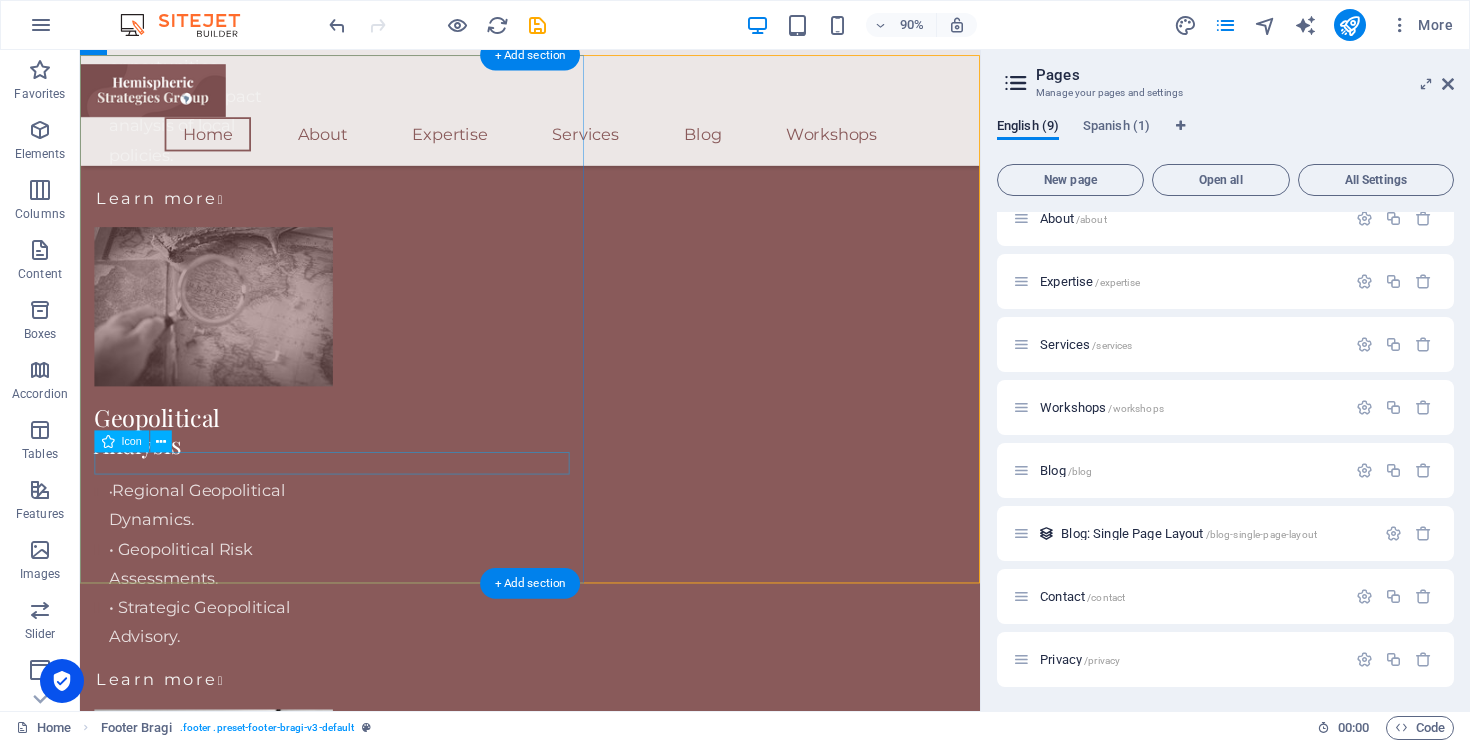 click at bounding box center [580, 12326] 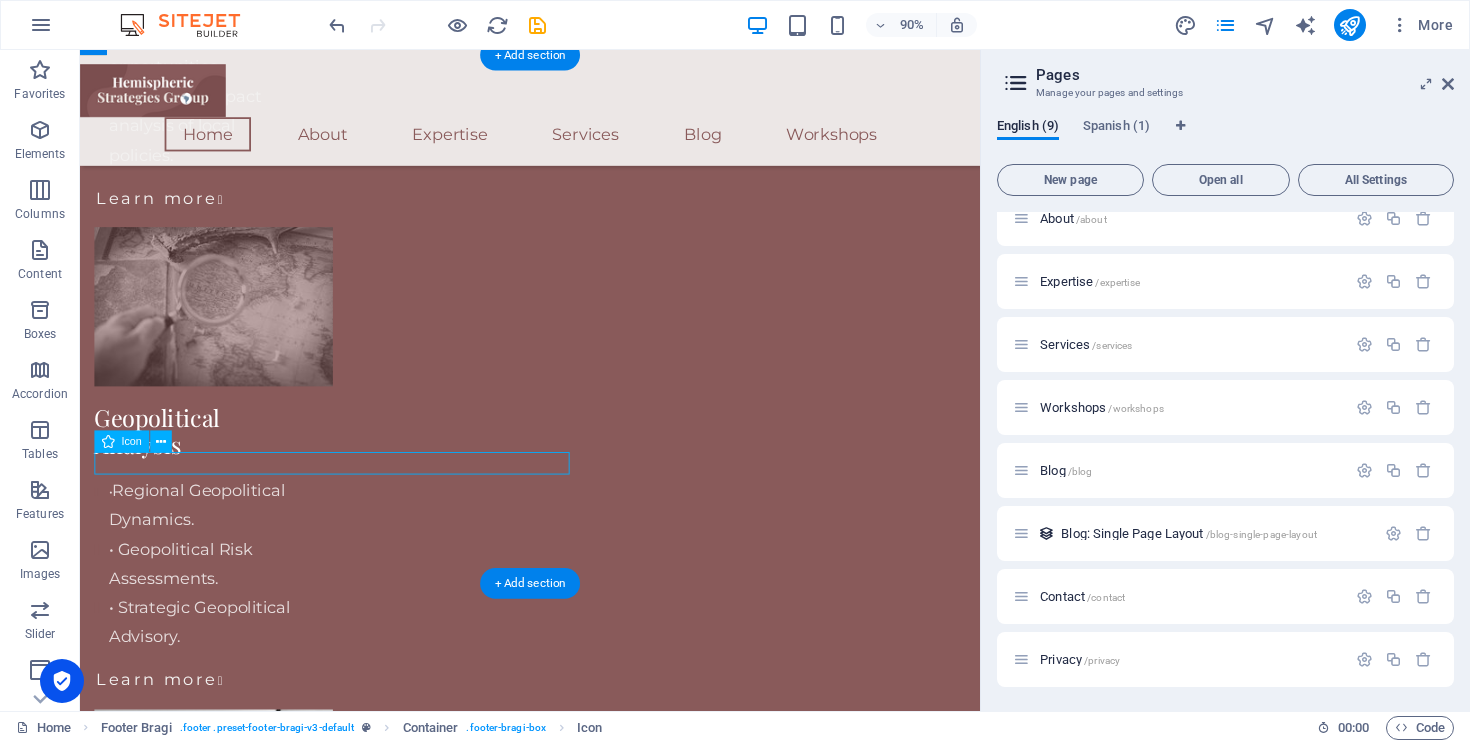 click at bounding box center [580, 12326] 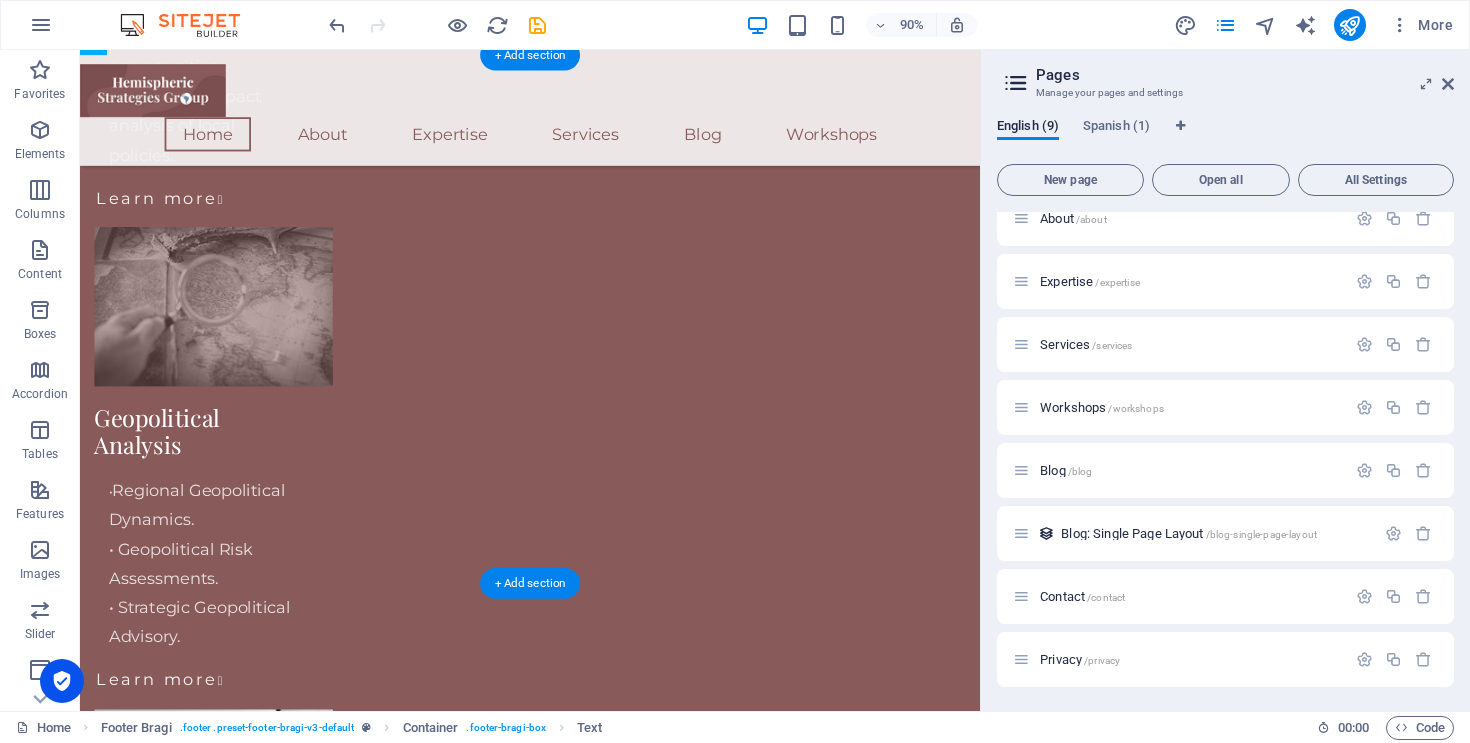 drag, startPoint x: 126, startPoint y: 536, endPoint x: 209, endPoint y: 509, distance: 87.28116 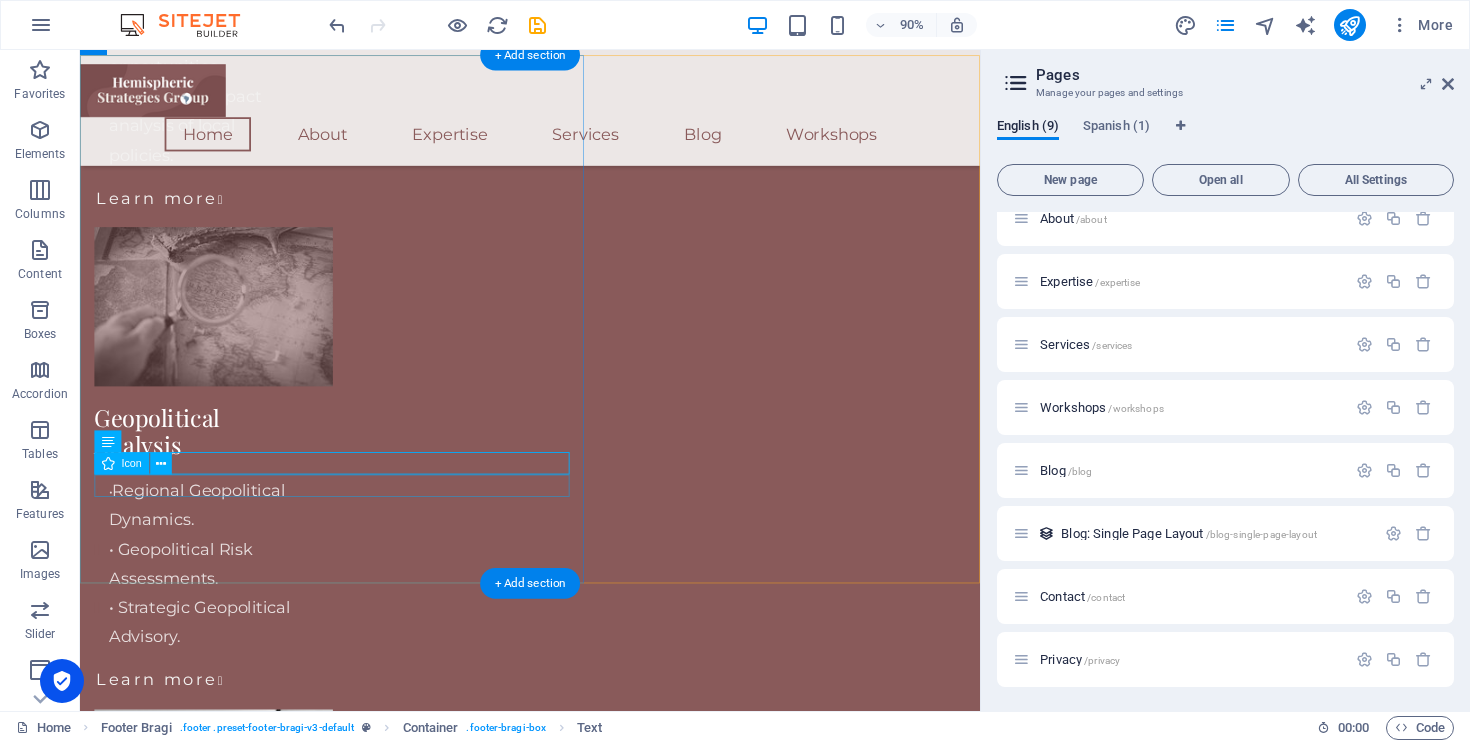 click at bounding box center (580, 12351) 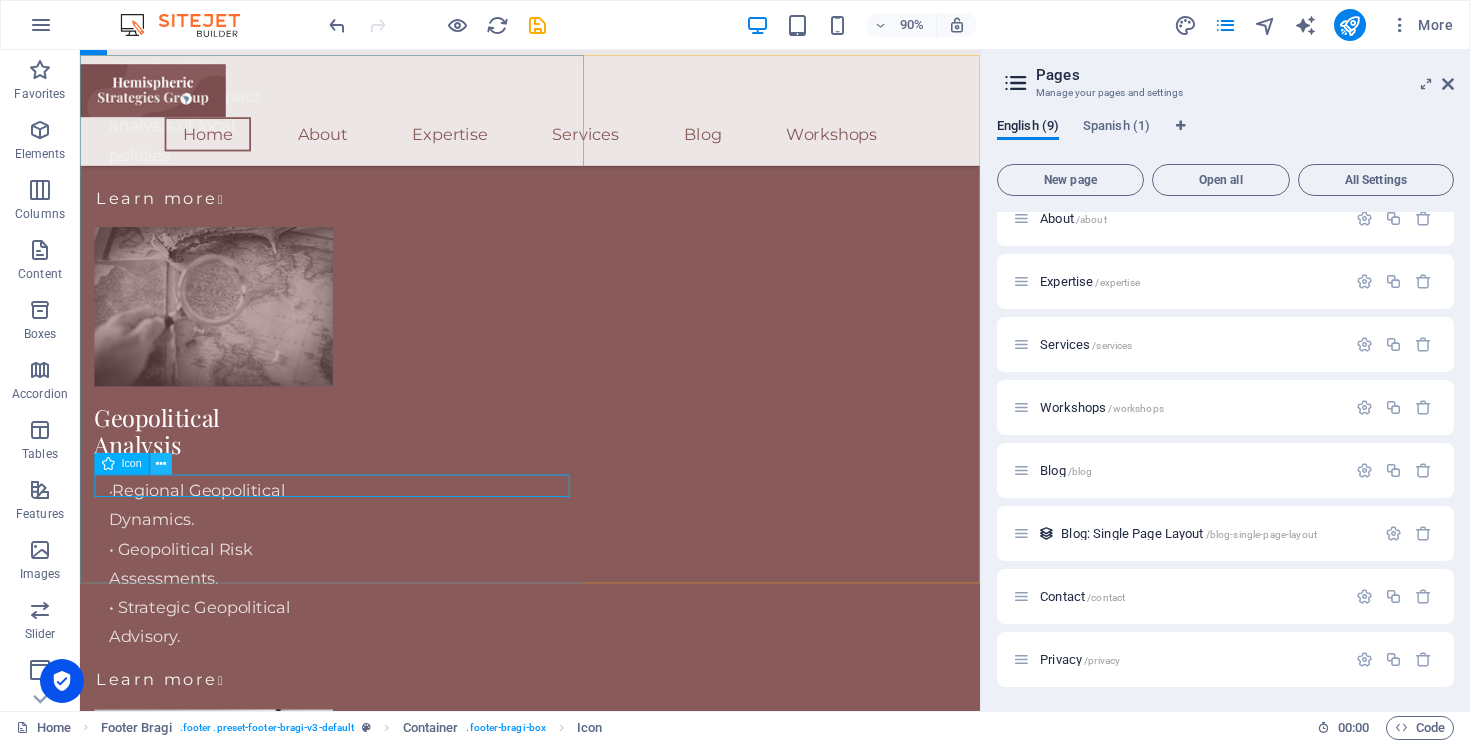 click at bounding box center (161, 464) 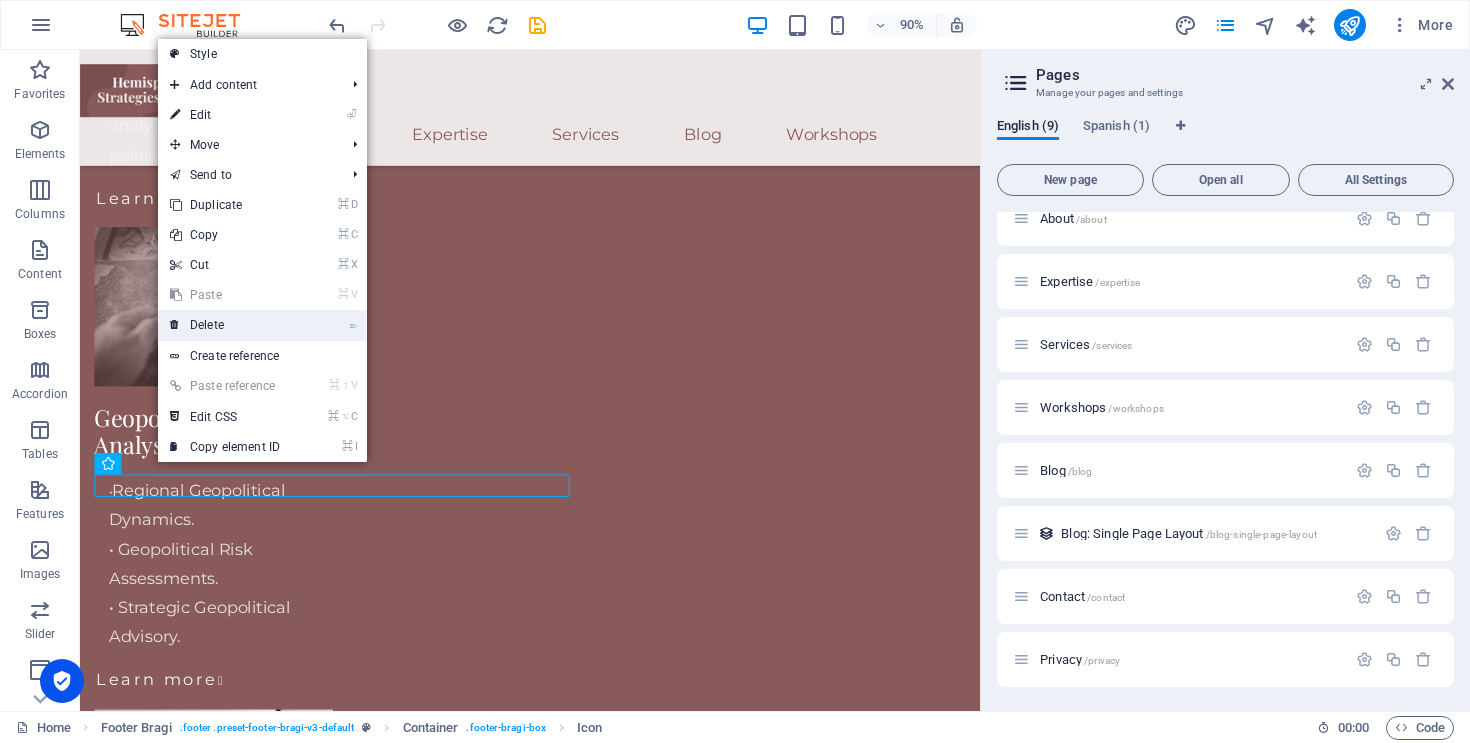 click on "⌦  Delete" at bounding box center (225, 325) 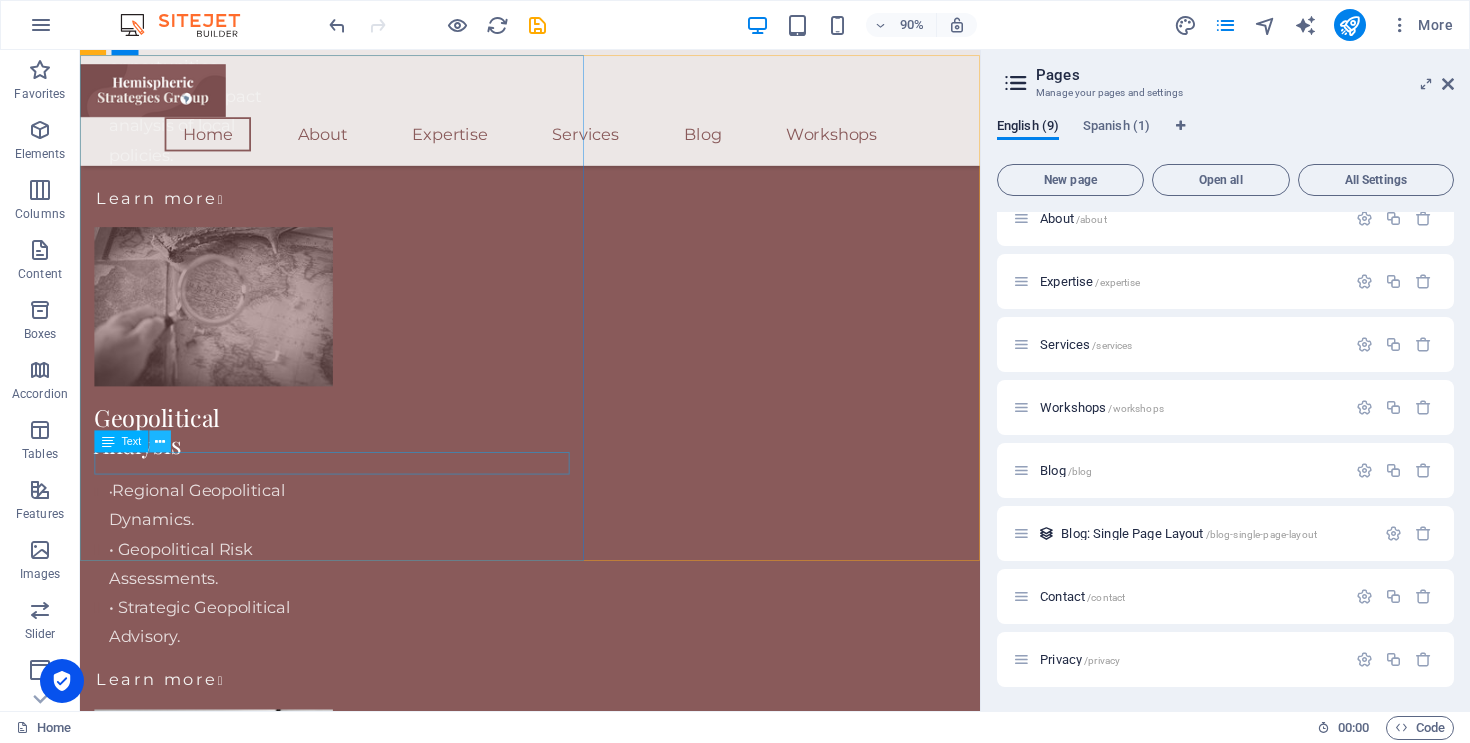 click at bounding box center [160, 441] 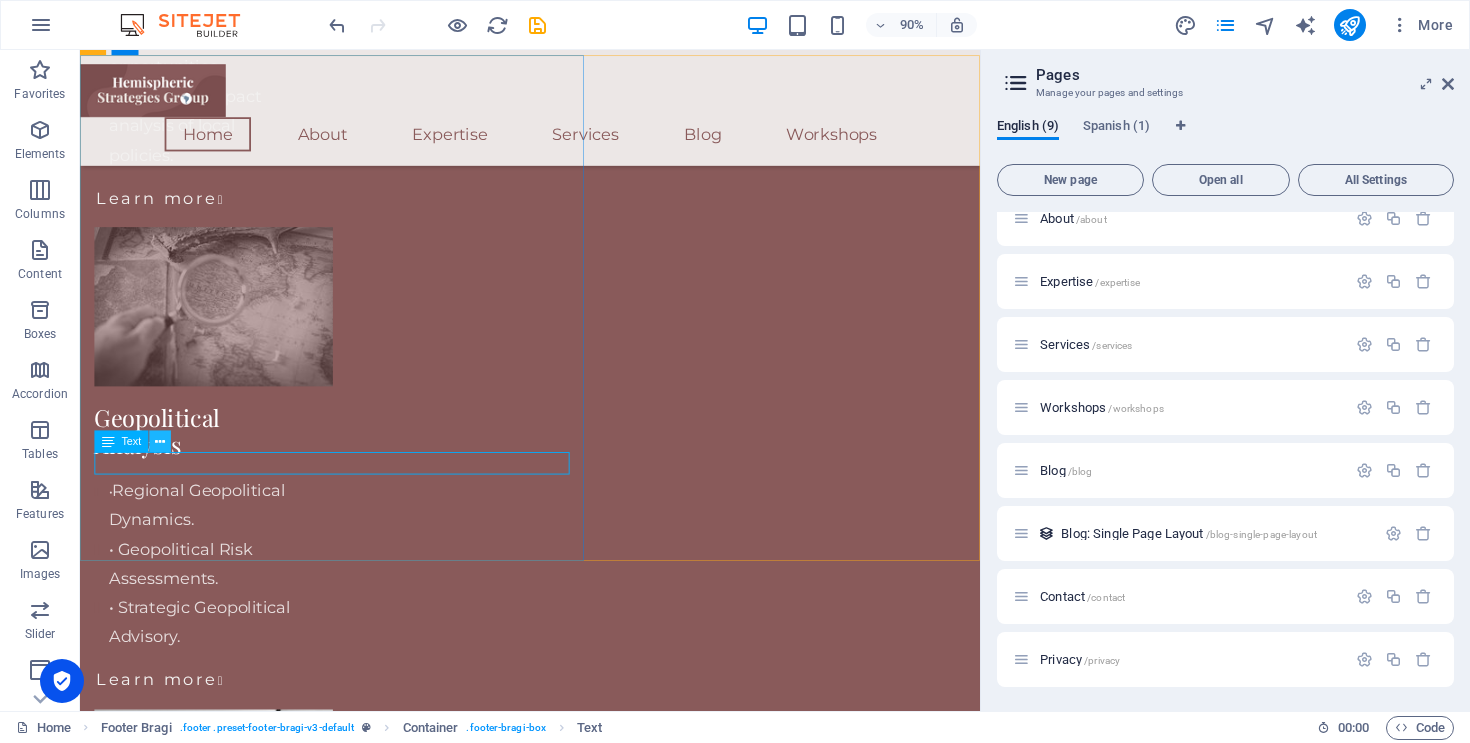 click at bounding box center (160, 441) 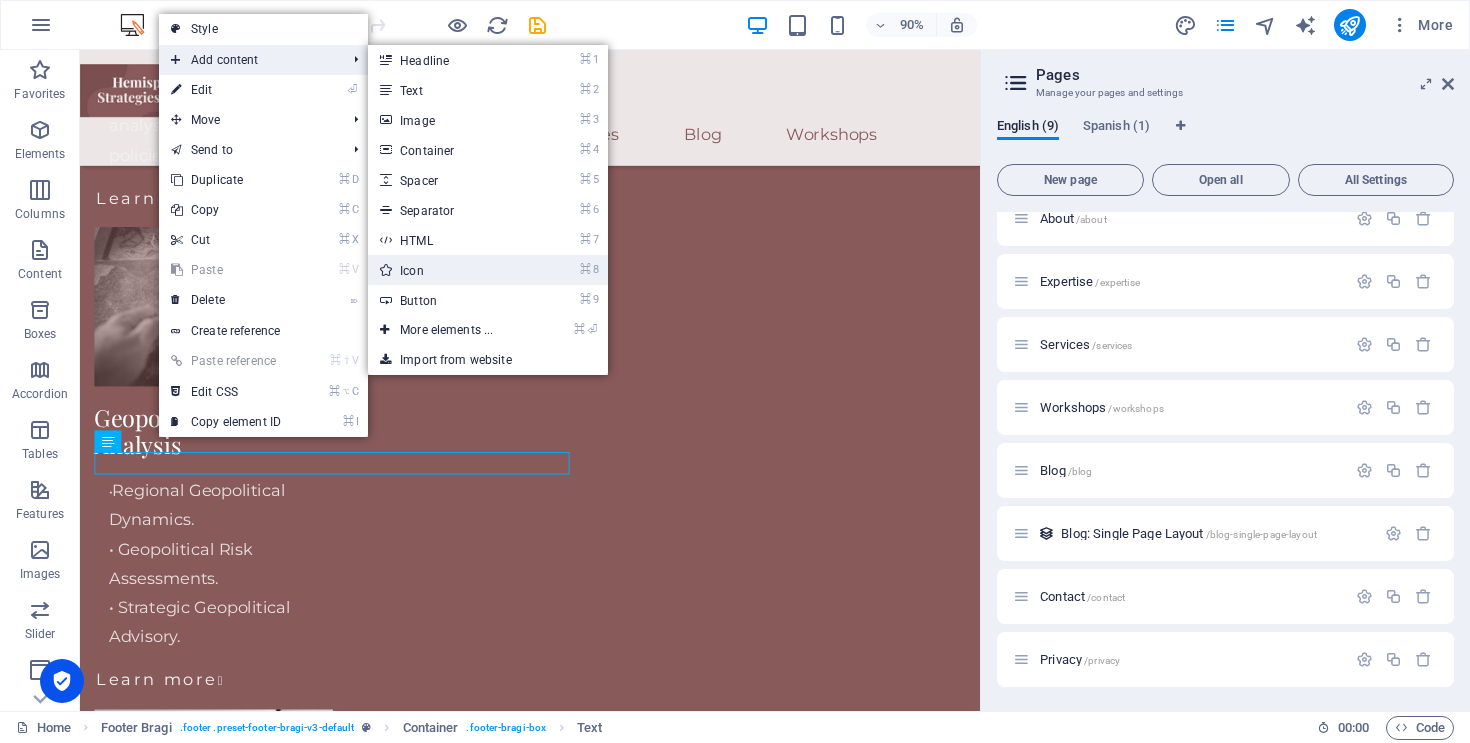 click on "⌘ 8  Icon" at bounding box center (450, 270) 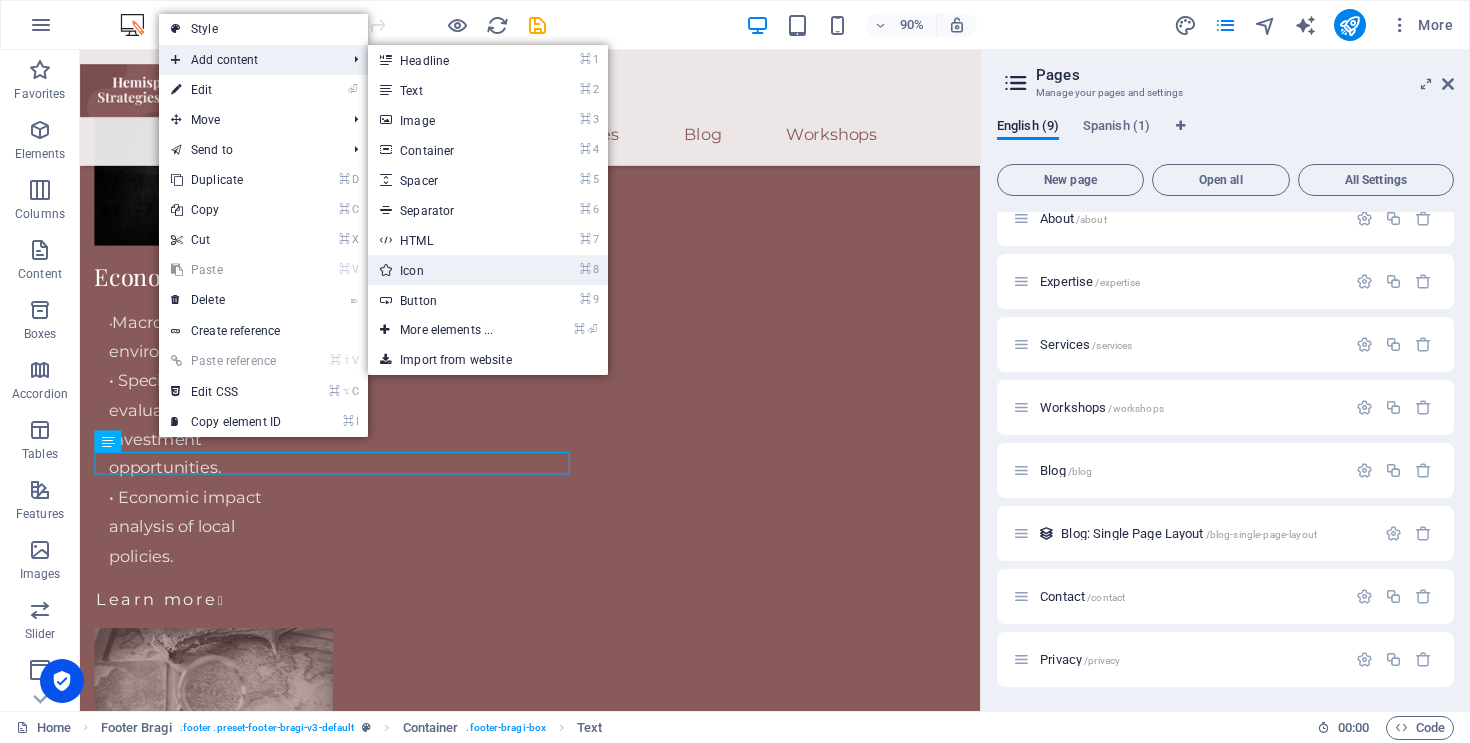 select on "xMidYMid" 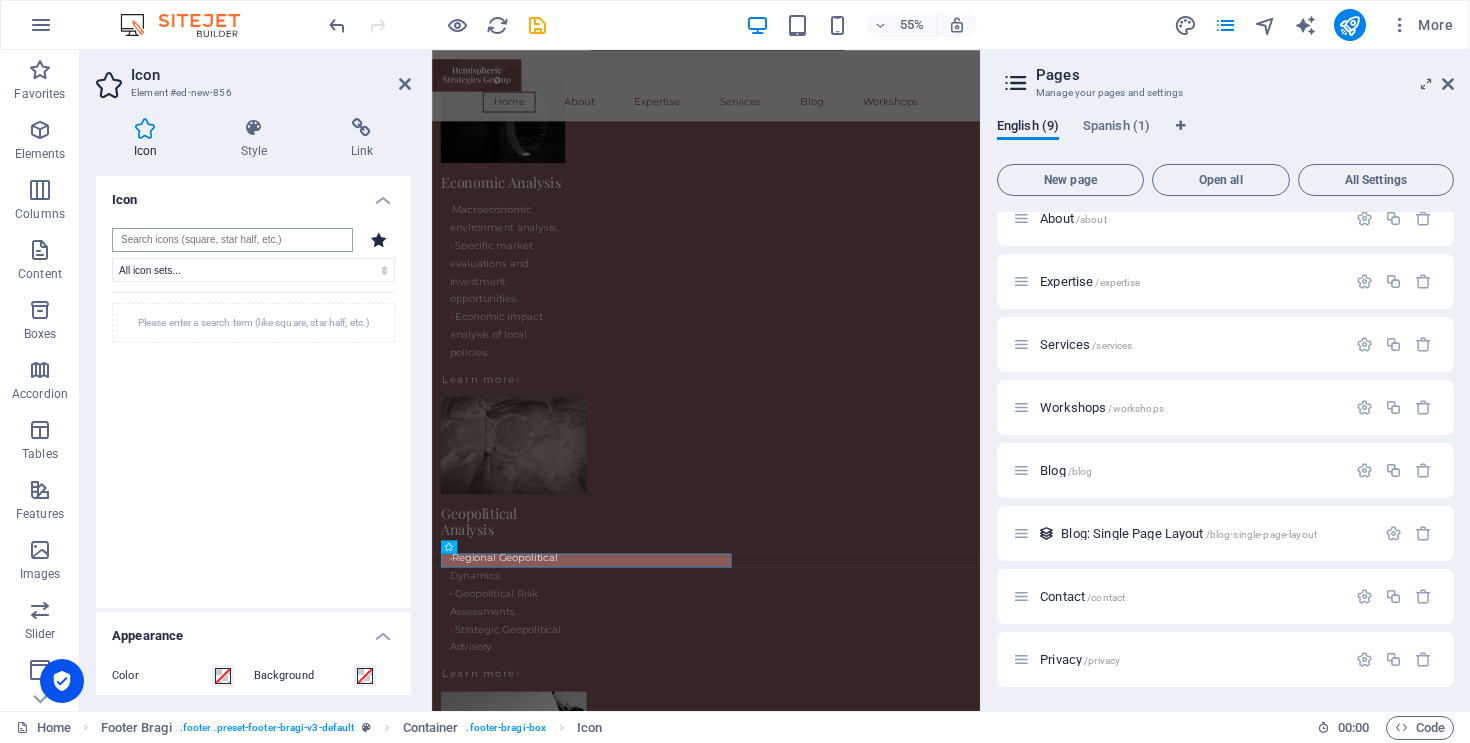click at bounding box center [232, 240] 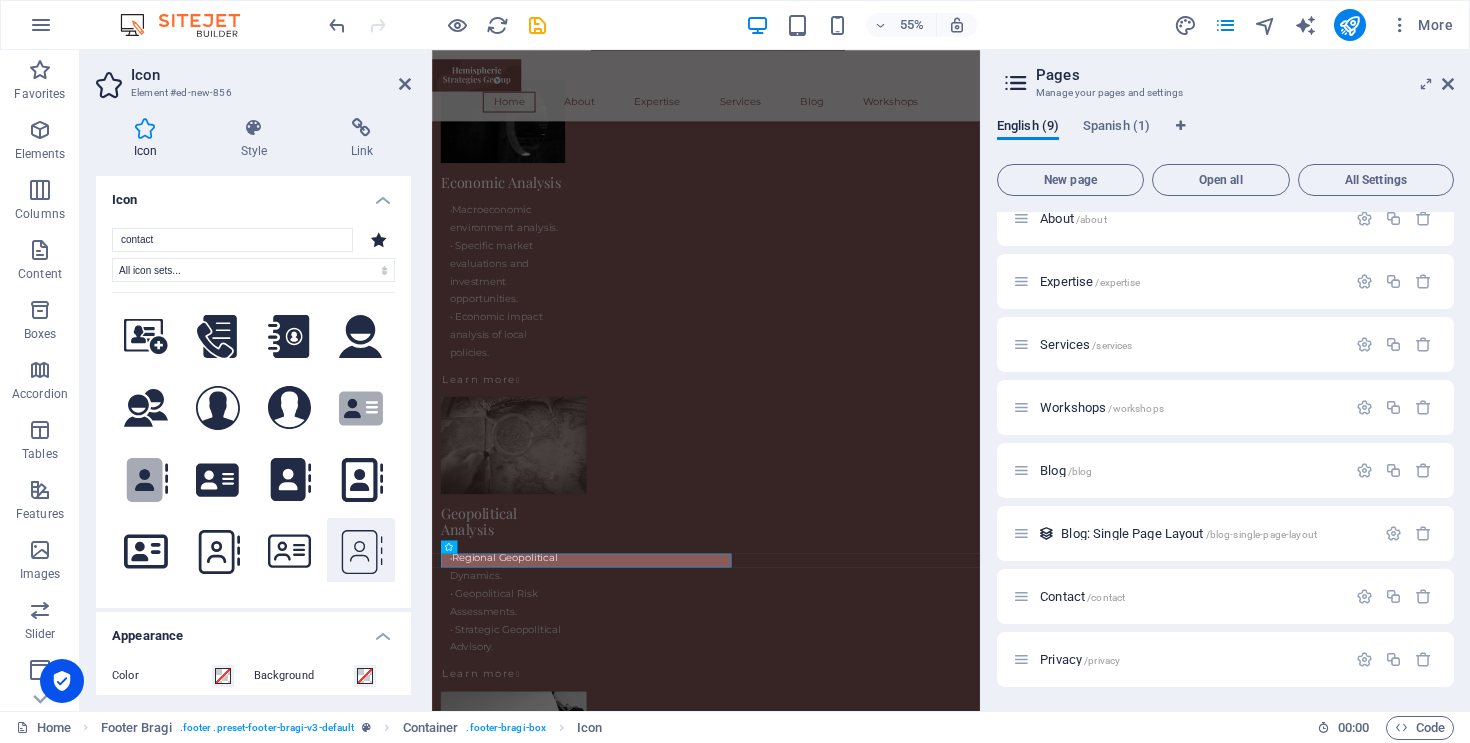 type on "contact" 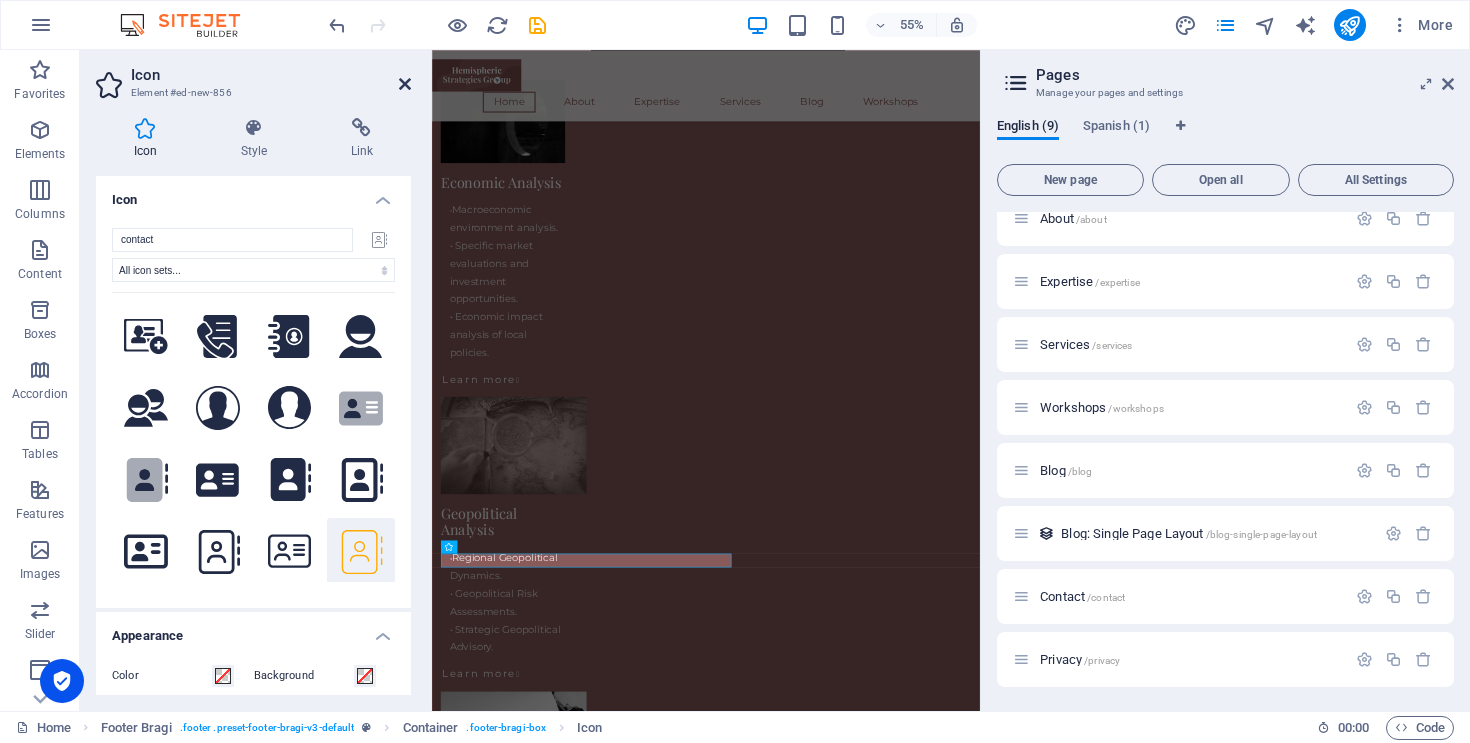 click at bounding box center (405, 84) 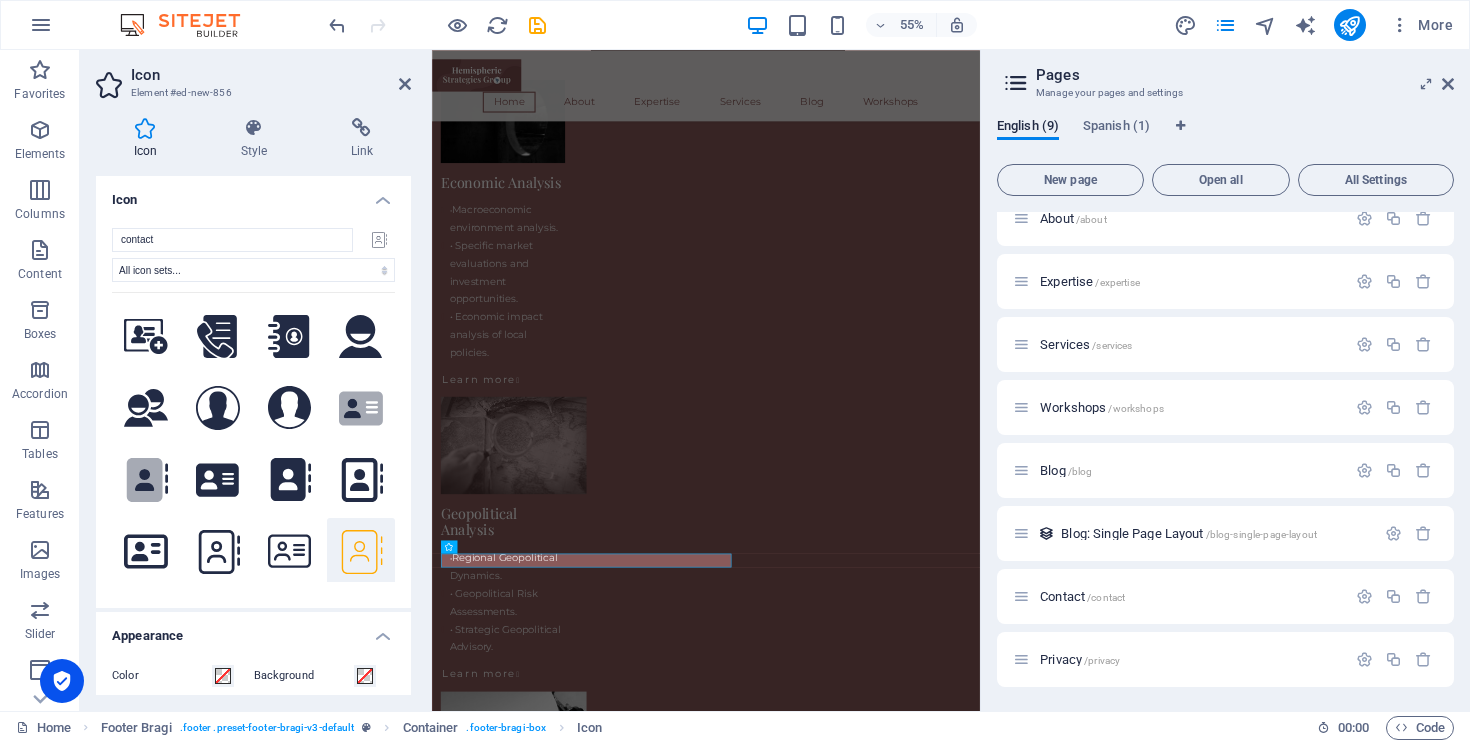 scroll, scrollTop: 4892, scrollLeft: 0, axis: vertical 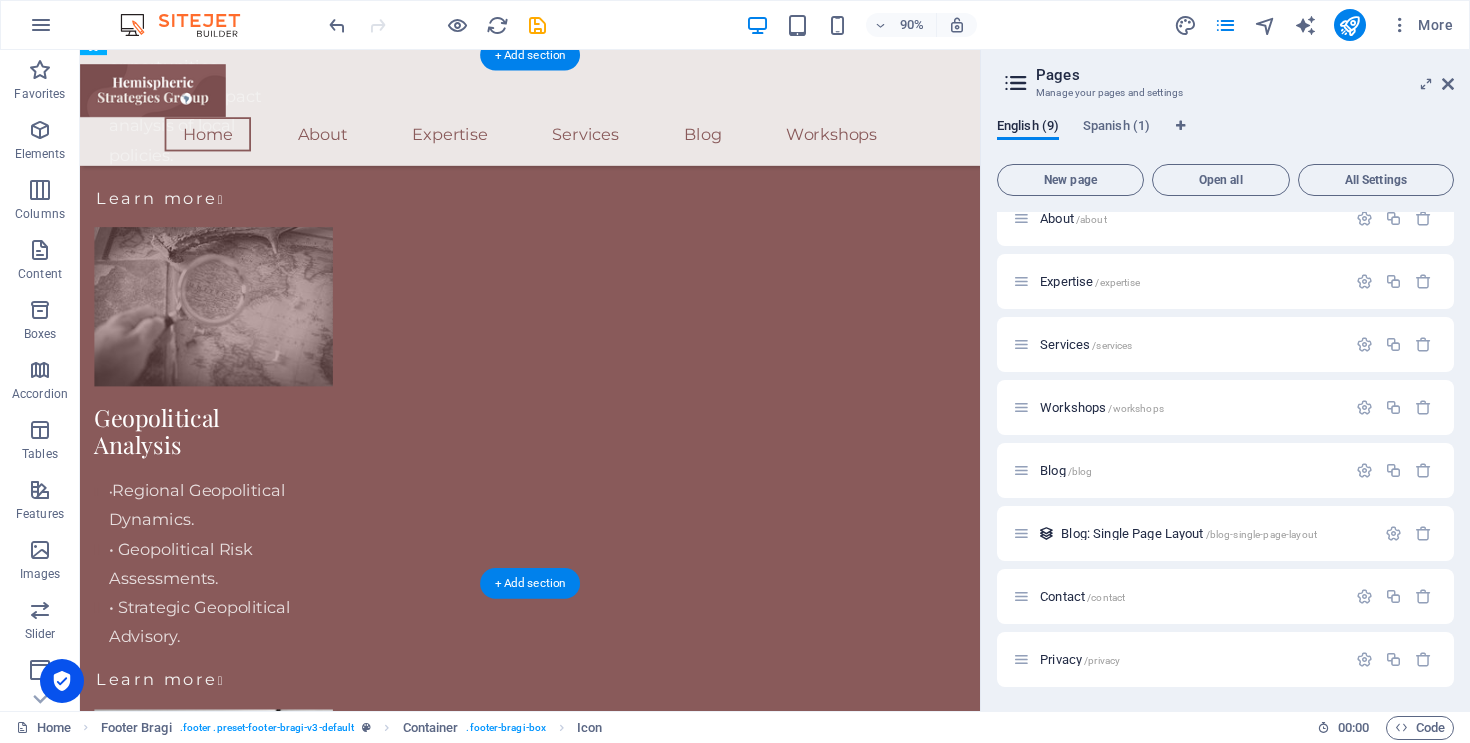 drag, startPoint x: 174, startPoint y: 532, endPoint x: 167, endPoint y: 510, distance: 23.086792 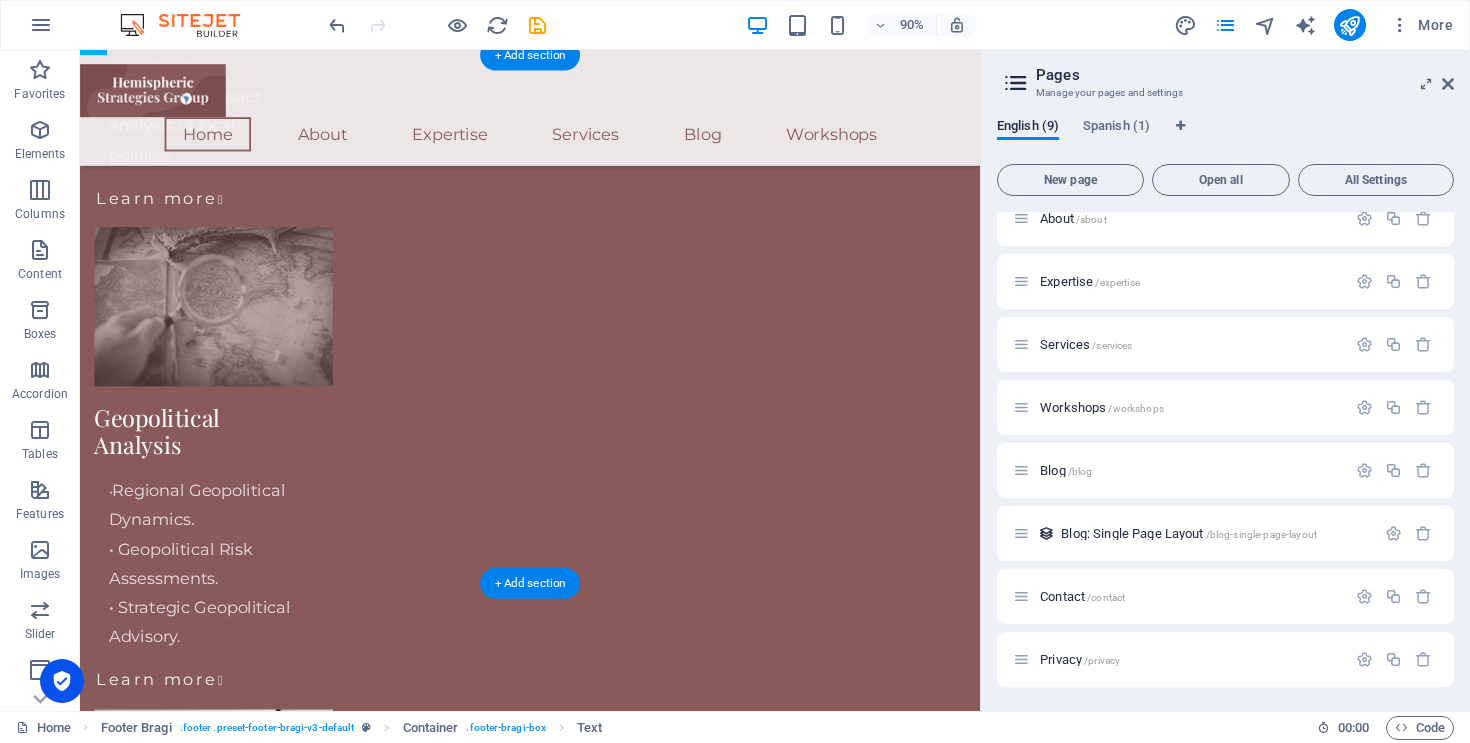 drag, startPoint x: 150, startPoint y: 536, endPoint x: 150, endPoint y: 513, distance: 23 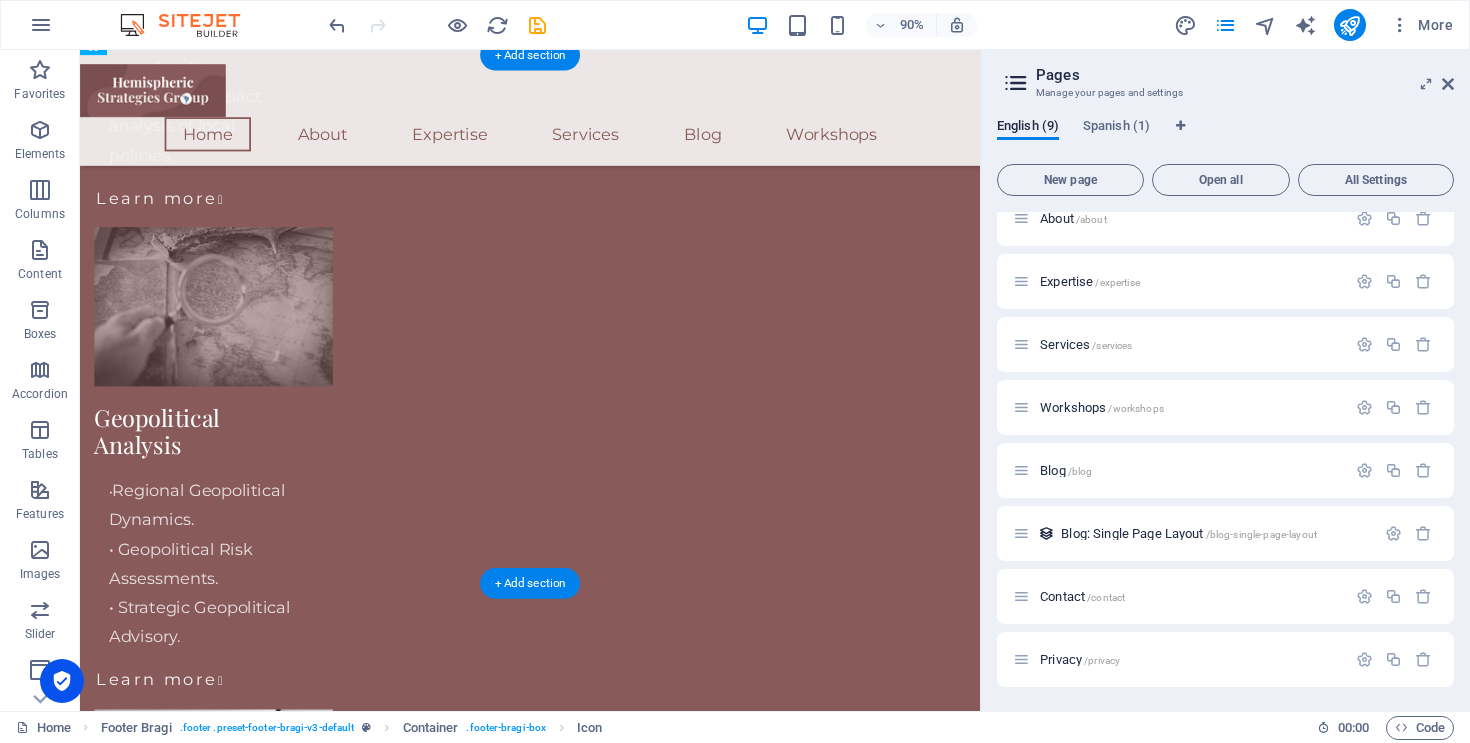 drag, startPoint x: 149, startPoint y: 530, endPoint x: 121, endPoint y: 507, distance: 36.23534 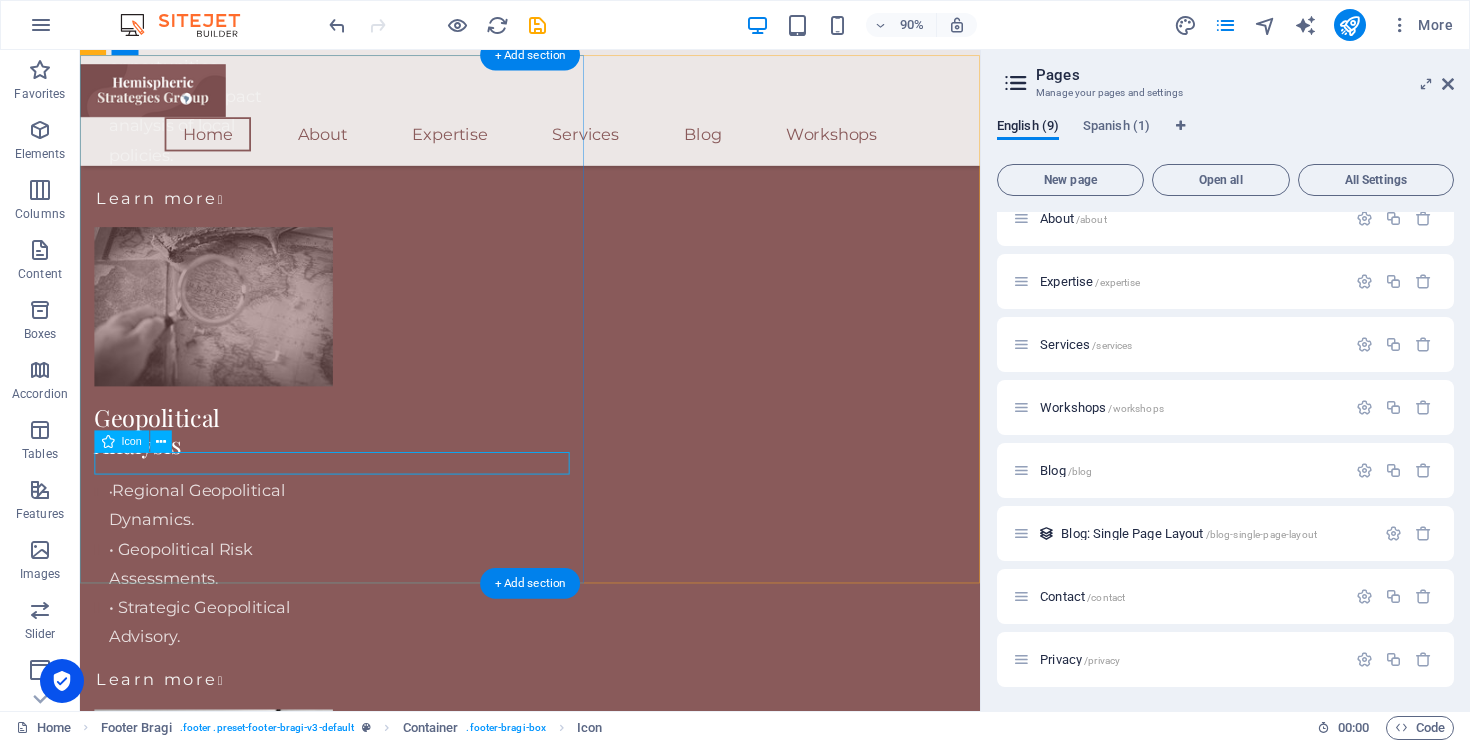 click at bounding box center (580, 12326) 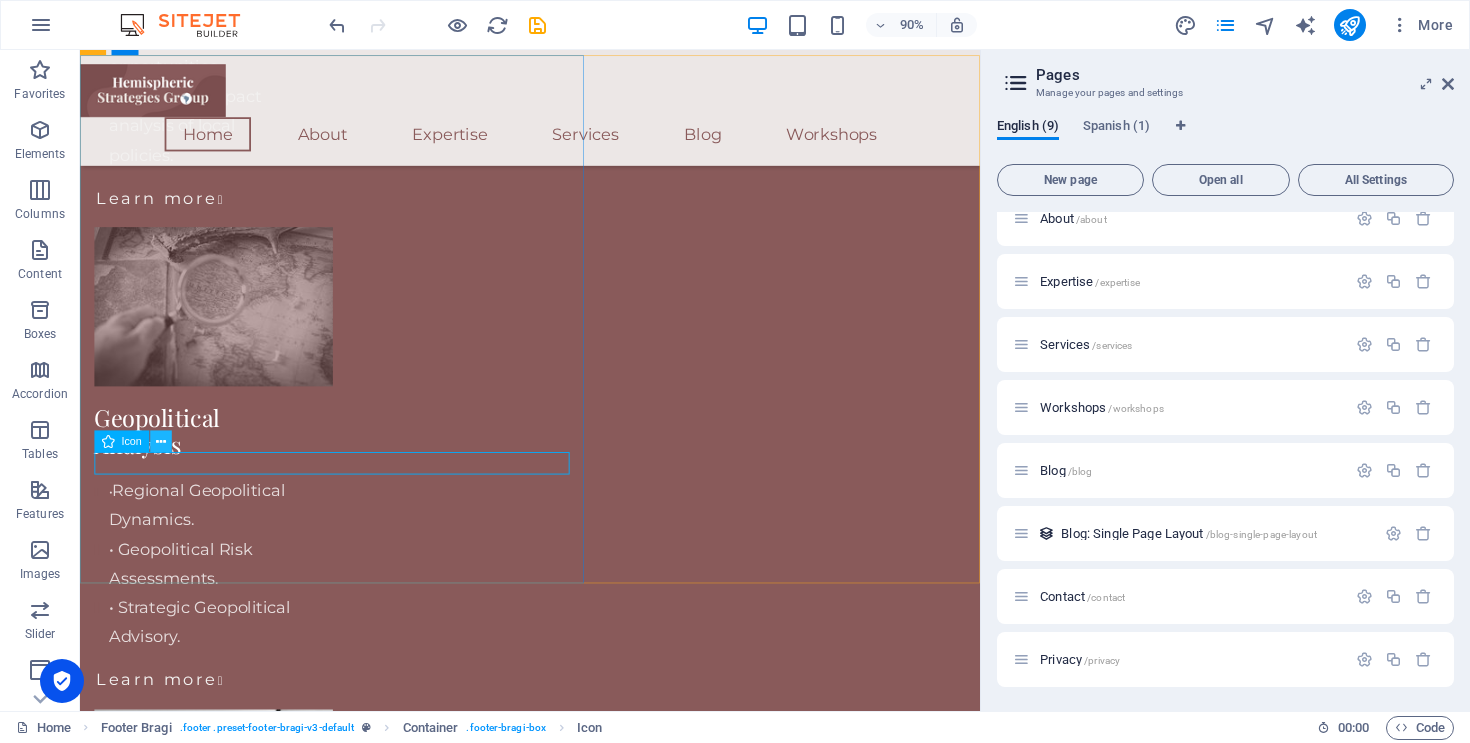 click at bounding box center [161, 441] 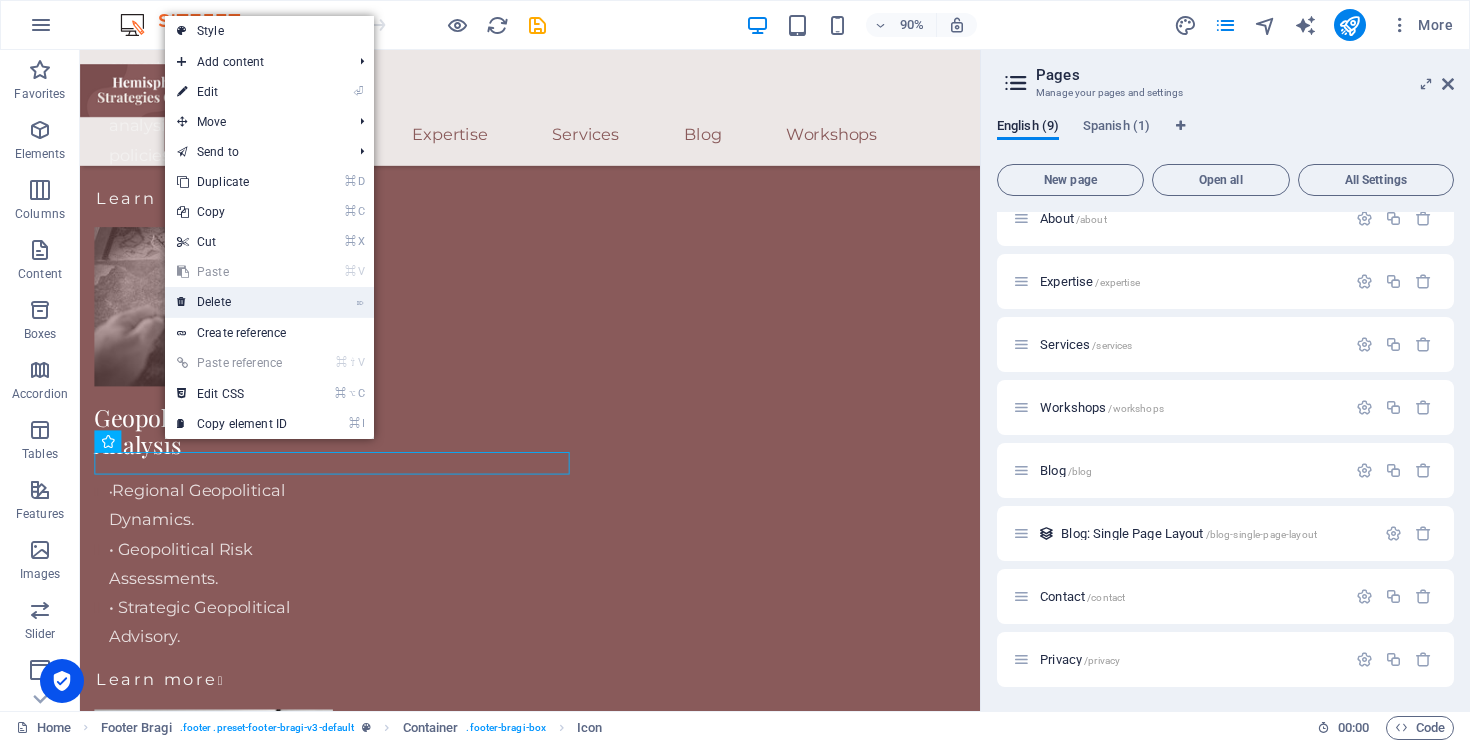 click on "⌦  Delete" at bounding box center [232, 302] 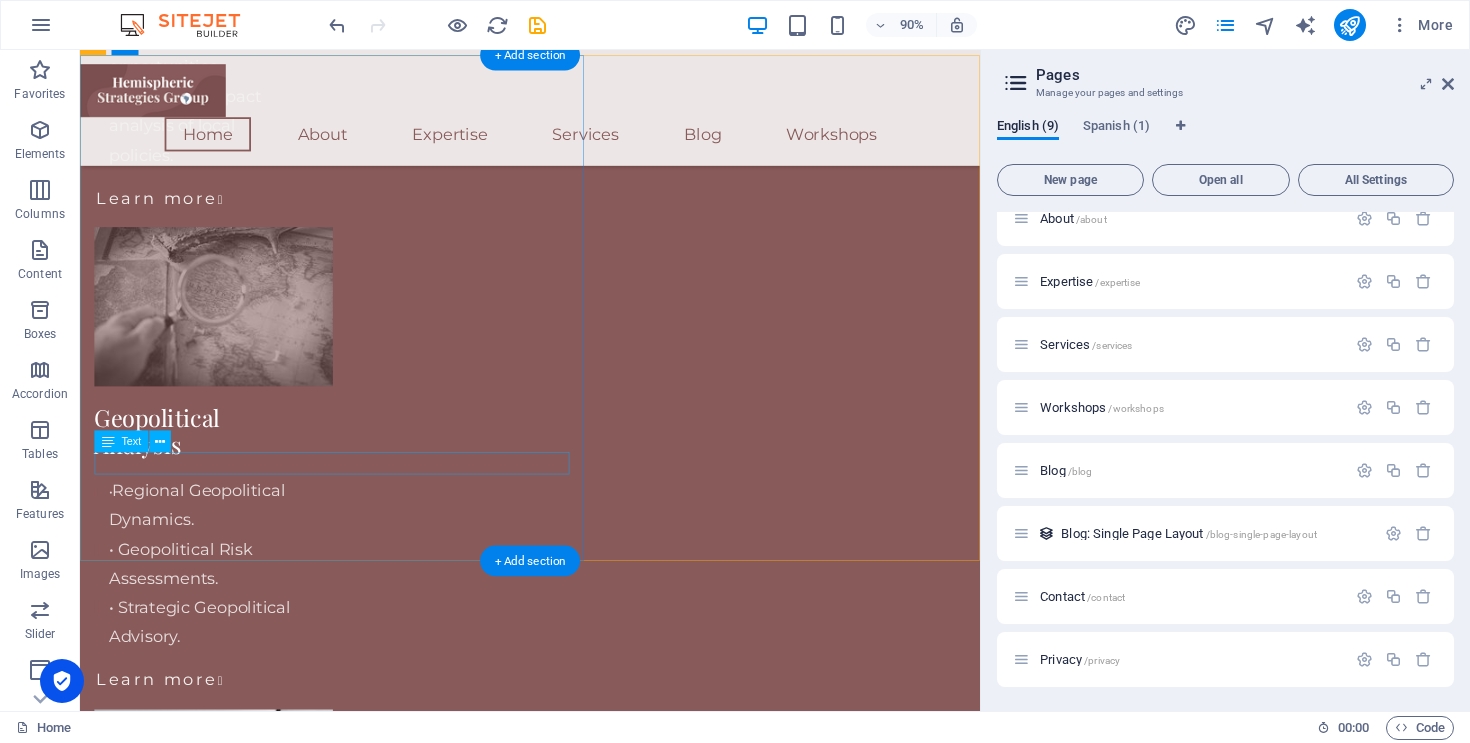 click on "Contact" at bounding box center [580, 12326] 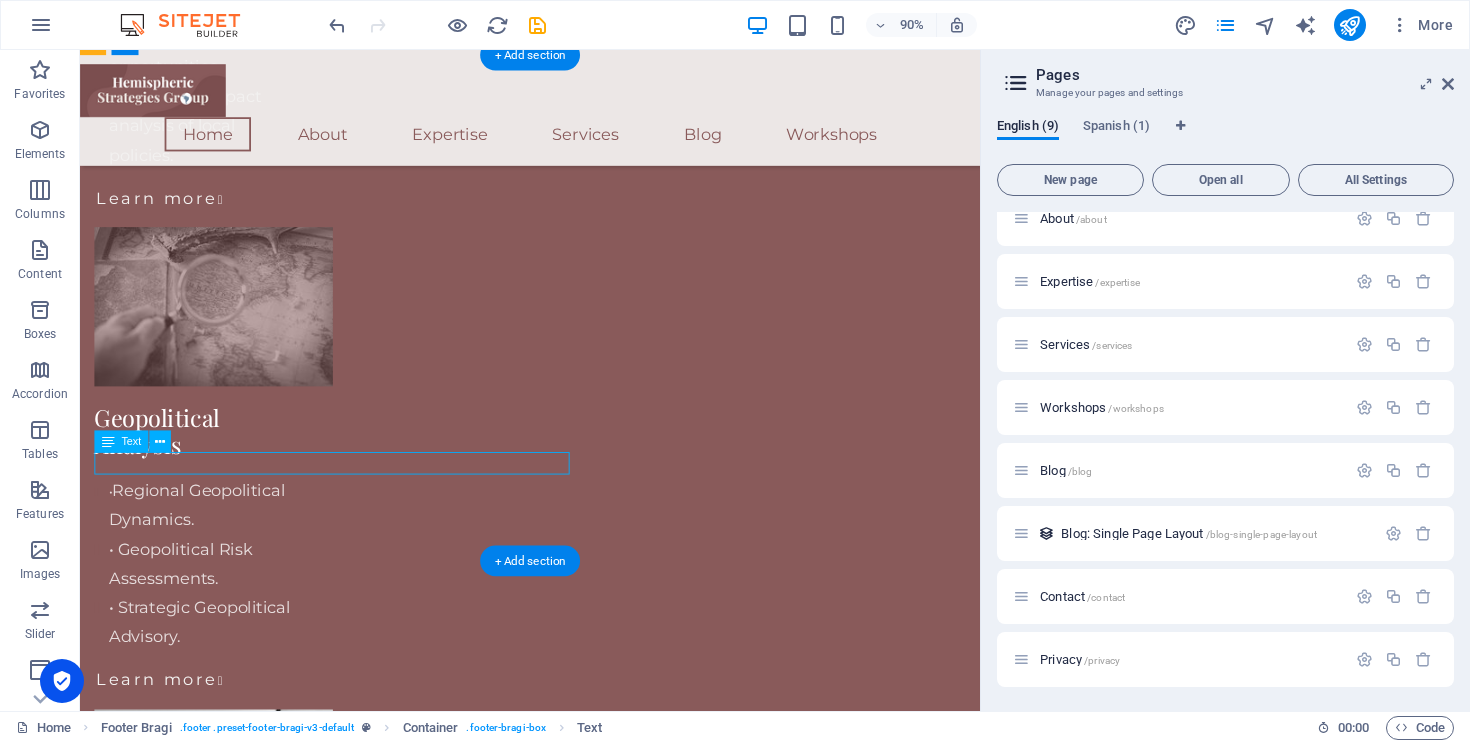 click on "Contact" at bounding box center [580, 12326] 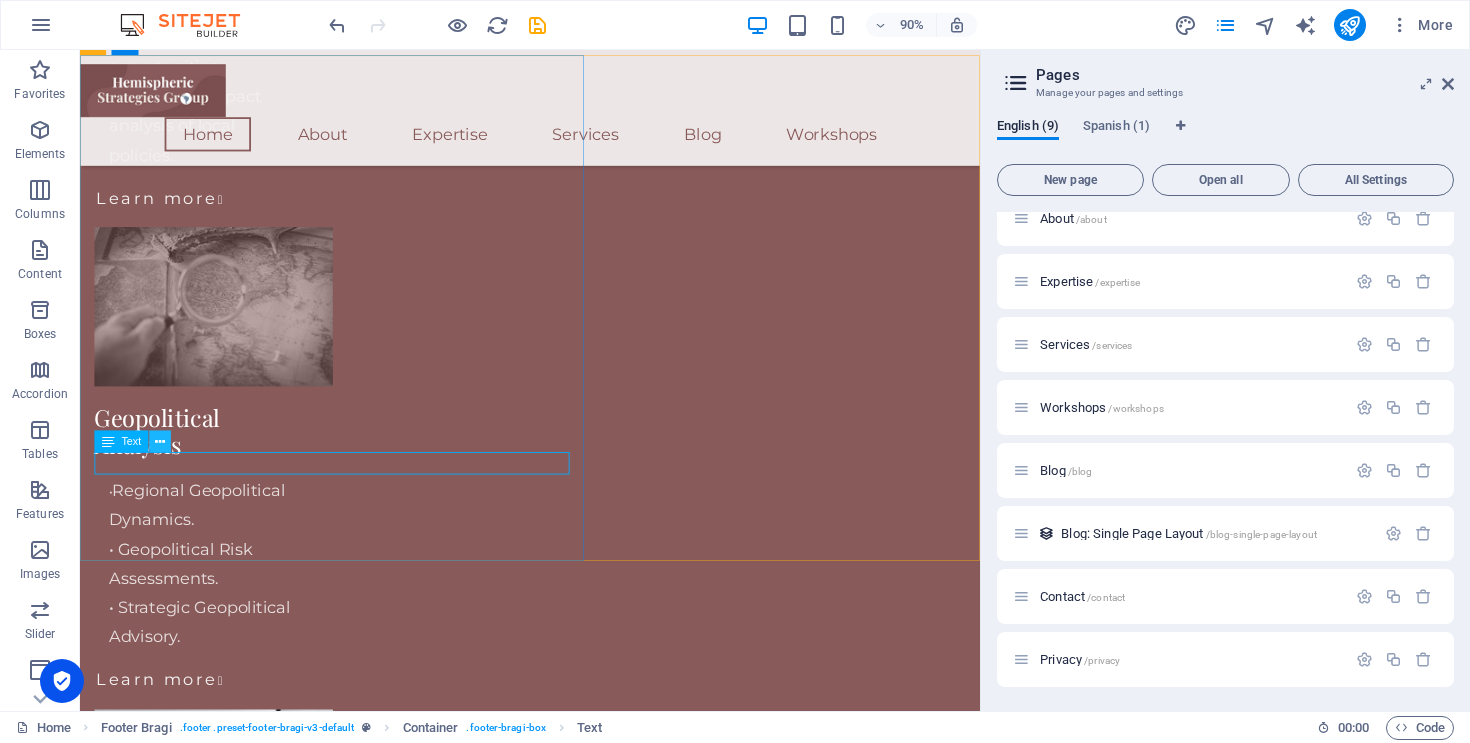 click at bounding box center (160, 441) 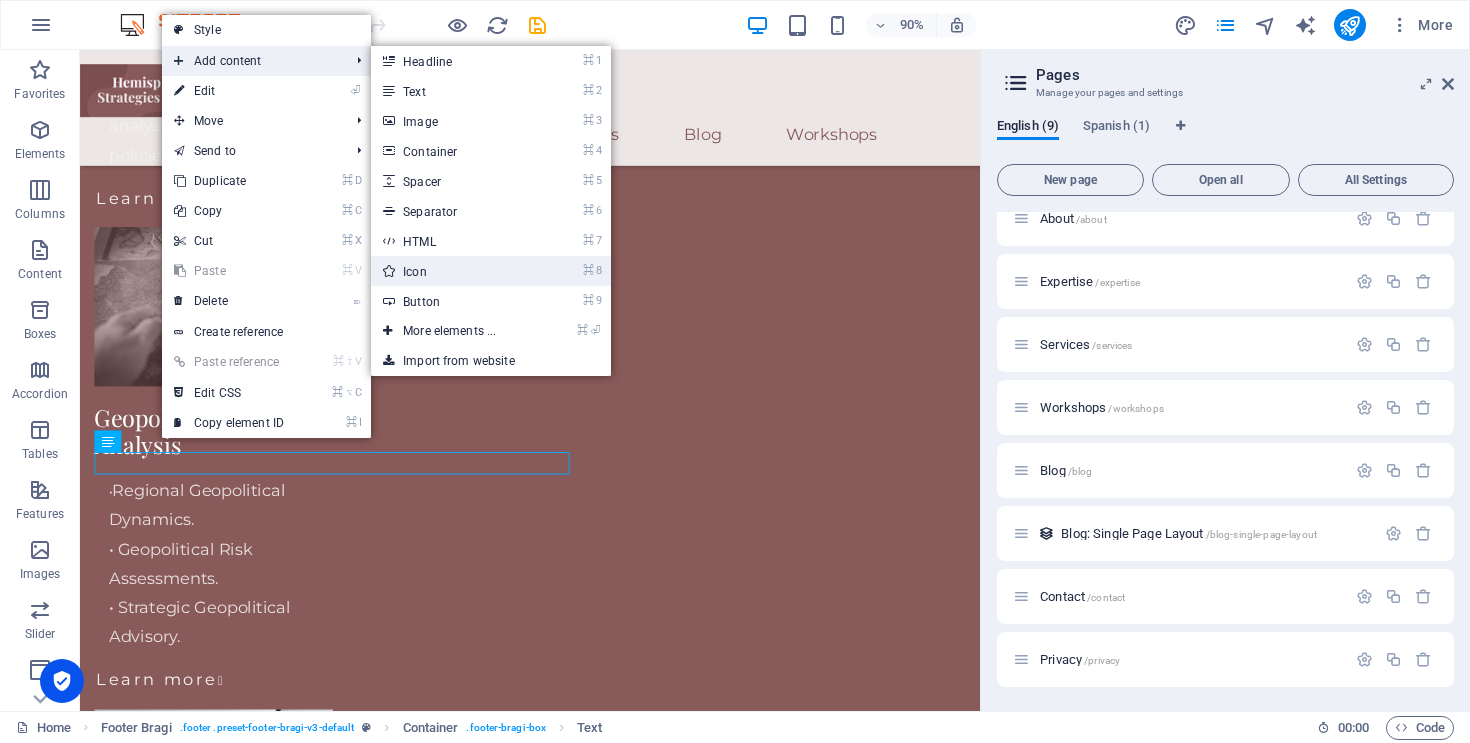 click on "⌘ 8  Icon" at bounding box center [453, 271] 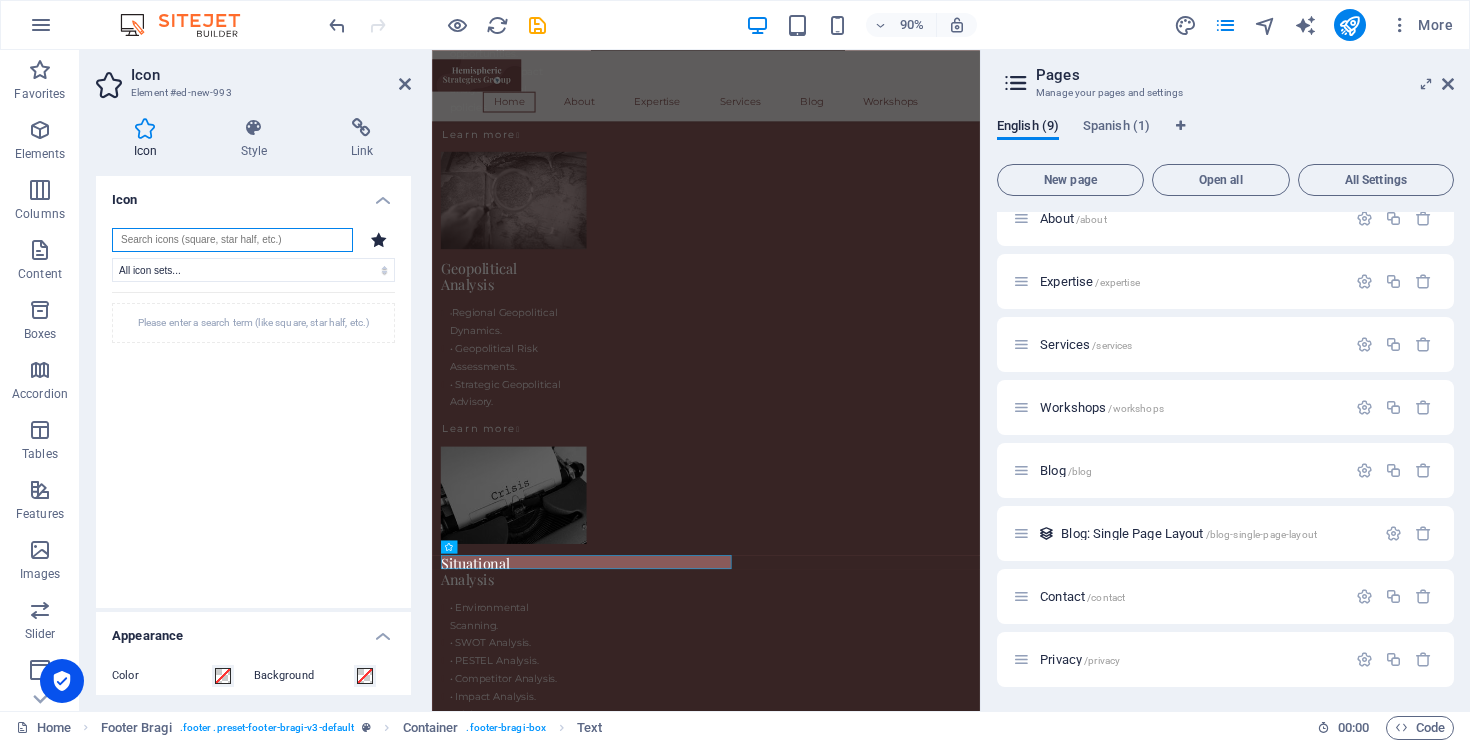 scroll, scrollTop: 4446, scrollLeft: 0, axis: vertical 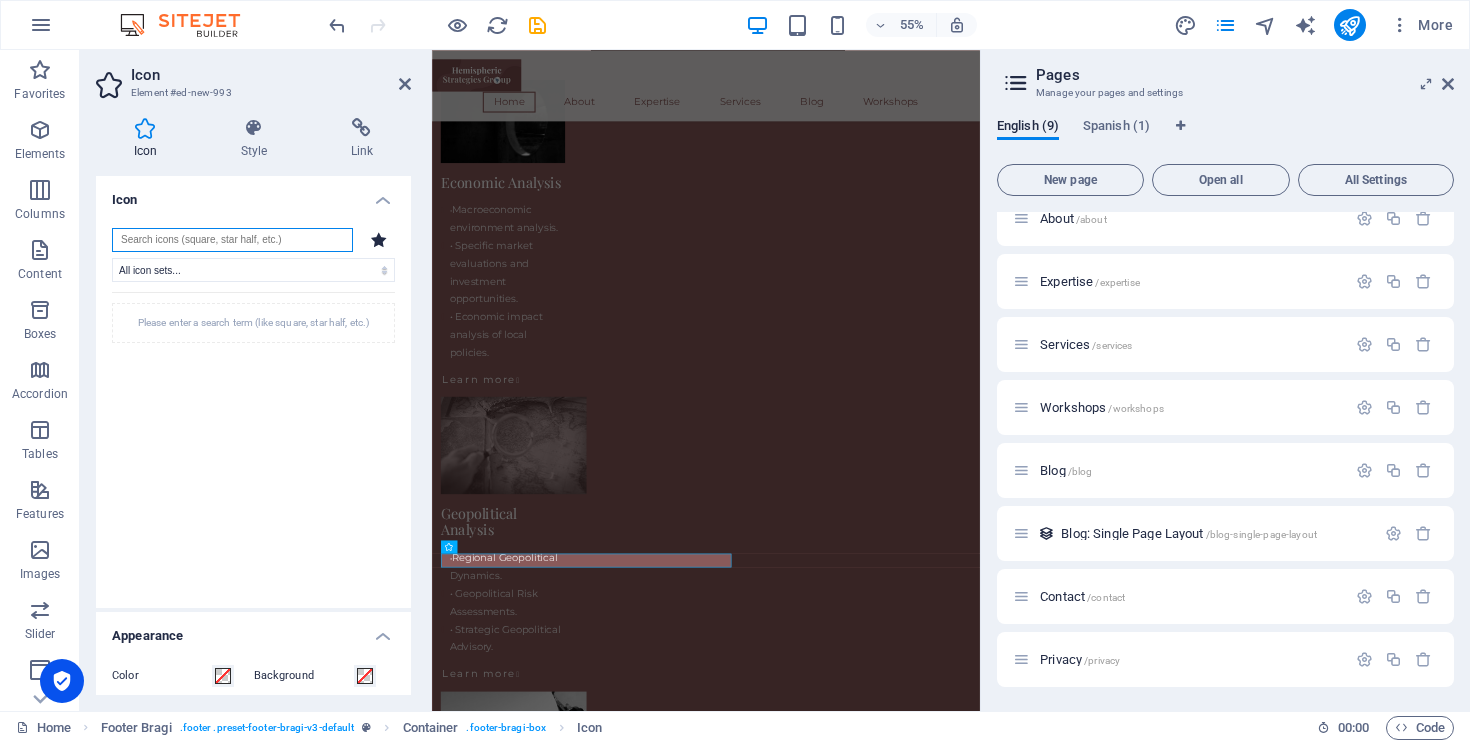click at bounding box center (232, 240) 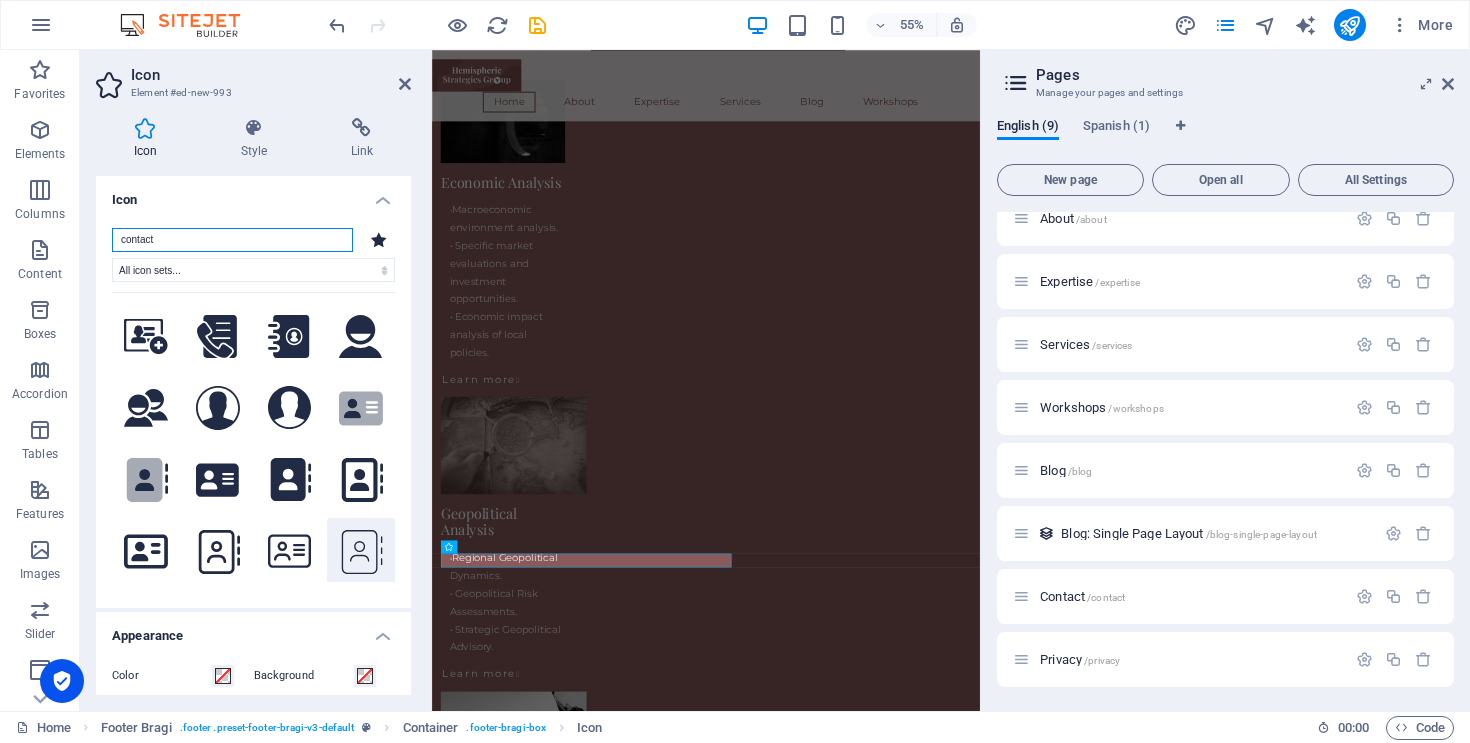 type on "contact" 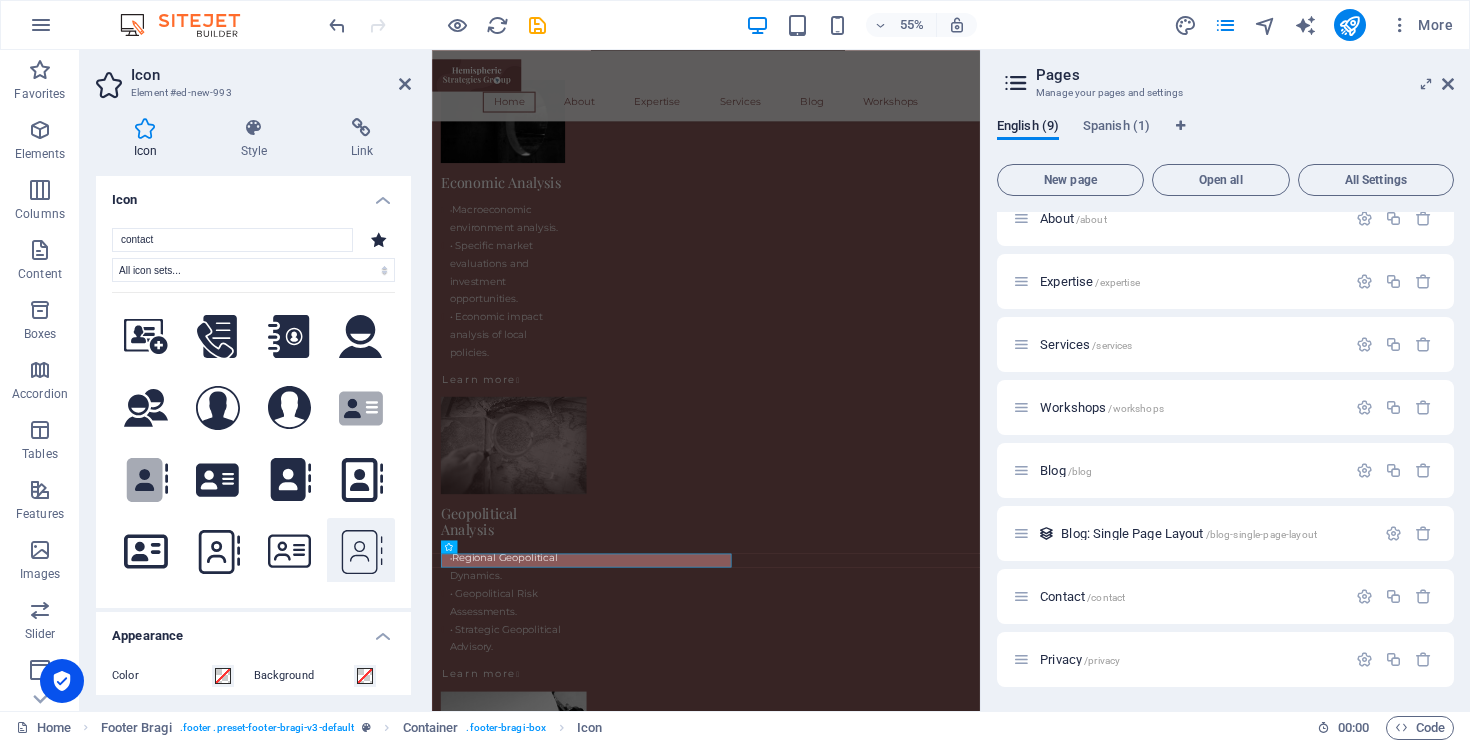 click 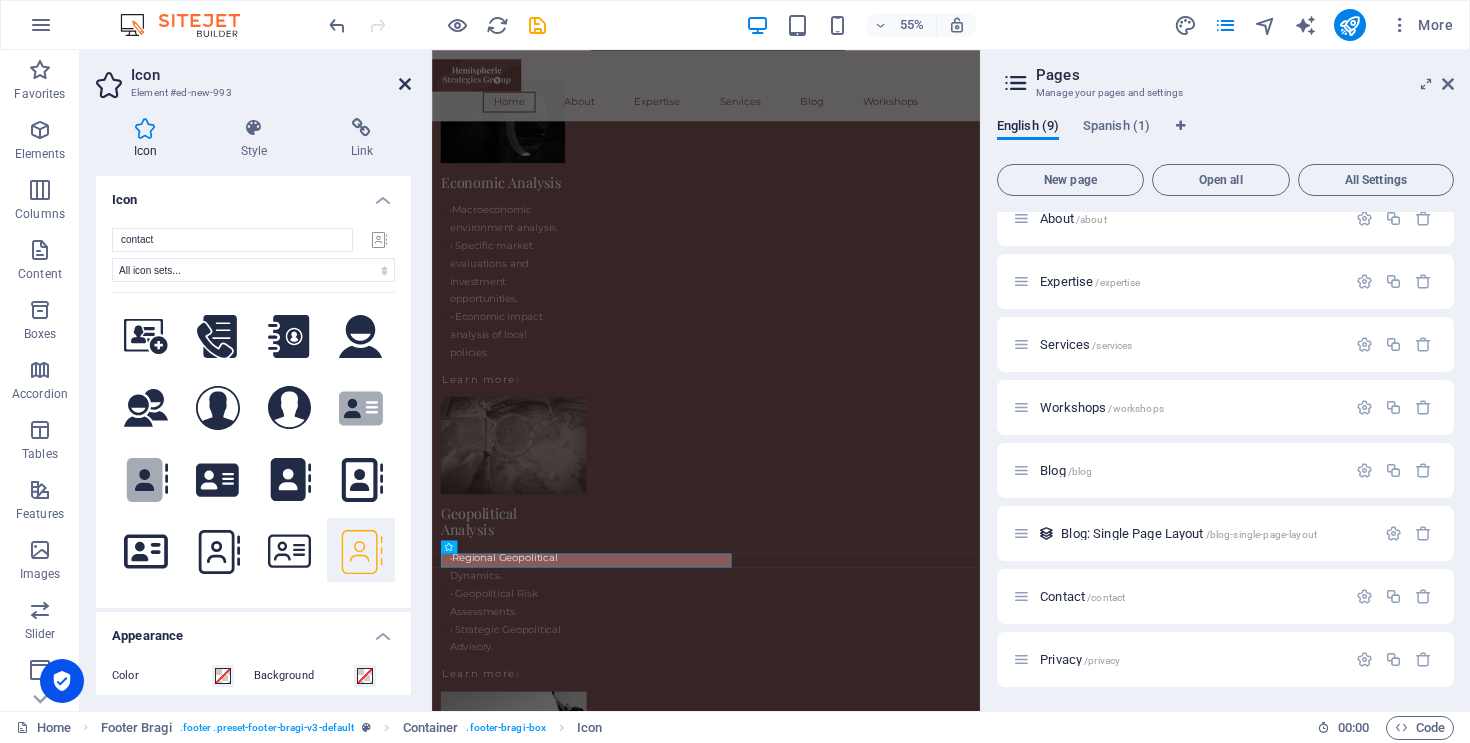 click at bounding box center (405, 84) 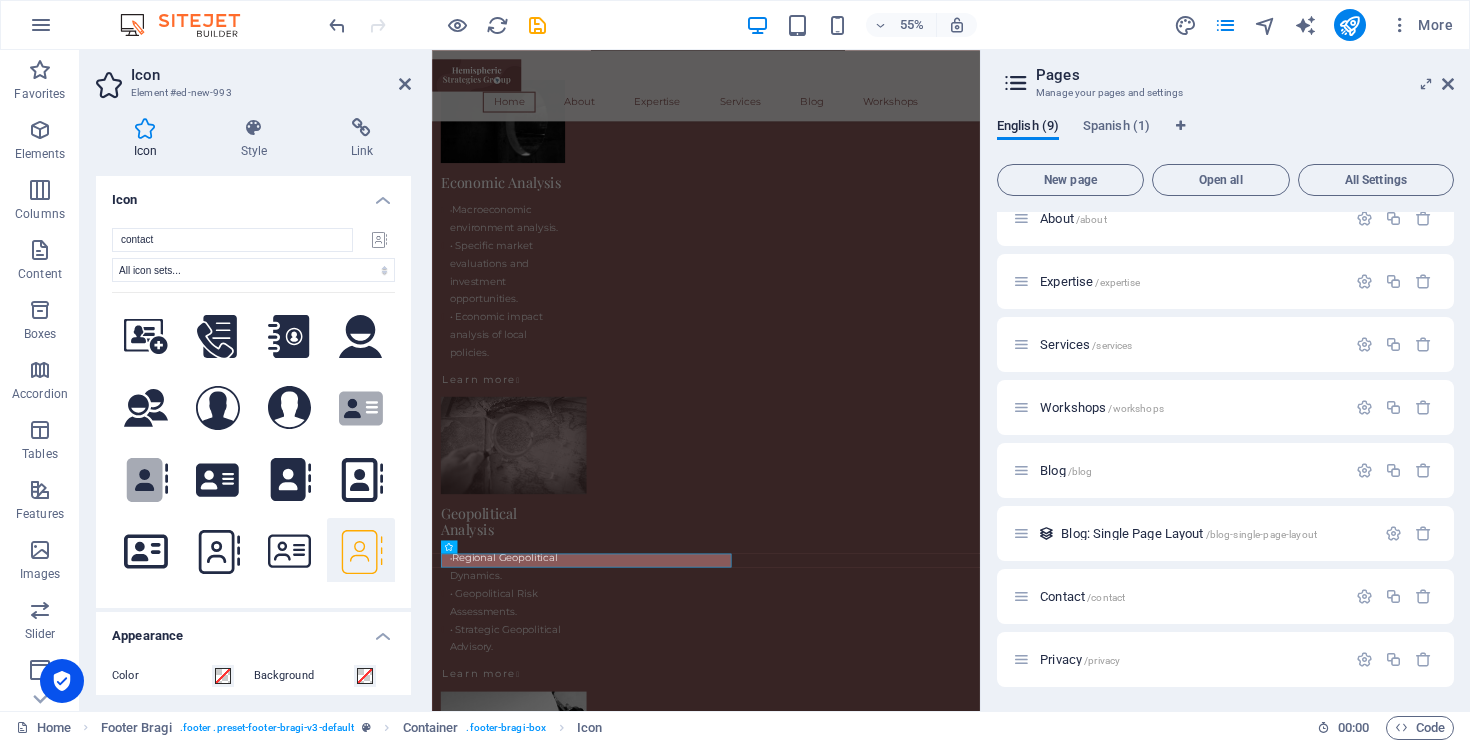 scroll, scrollTop: 4892, scrollLeft: 0, axis: vertical 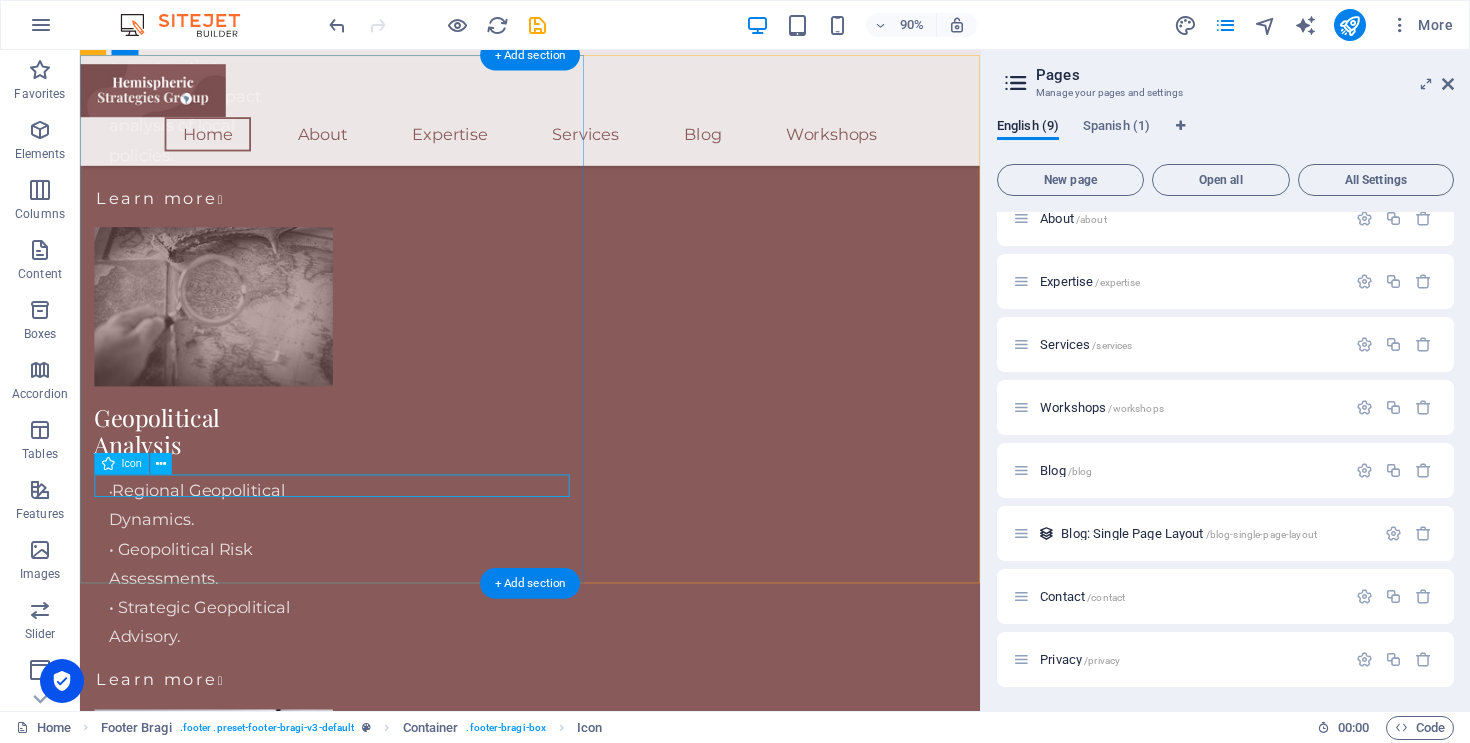 click at bounding box center (580, 12351) 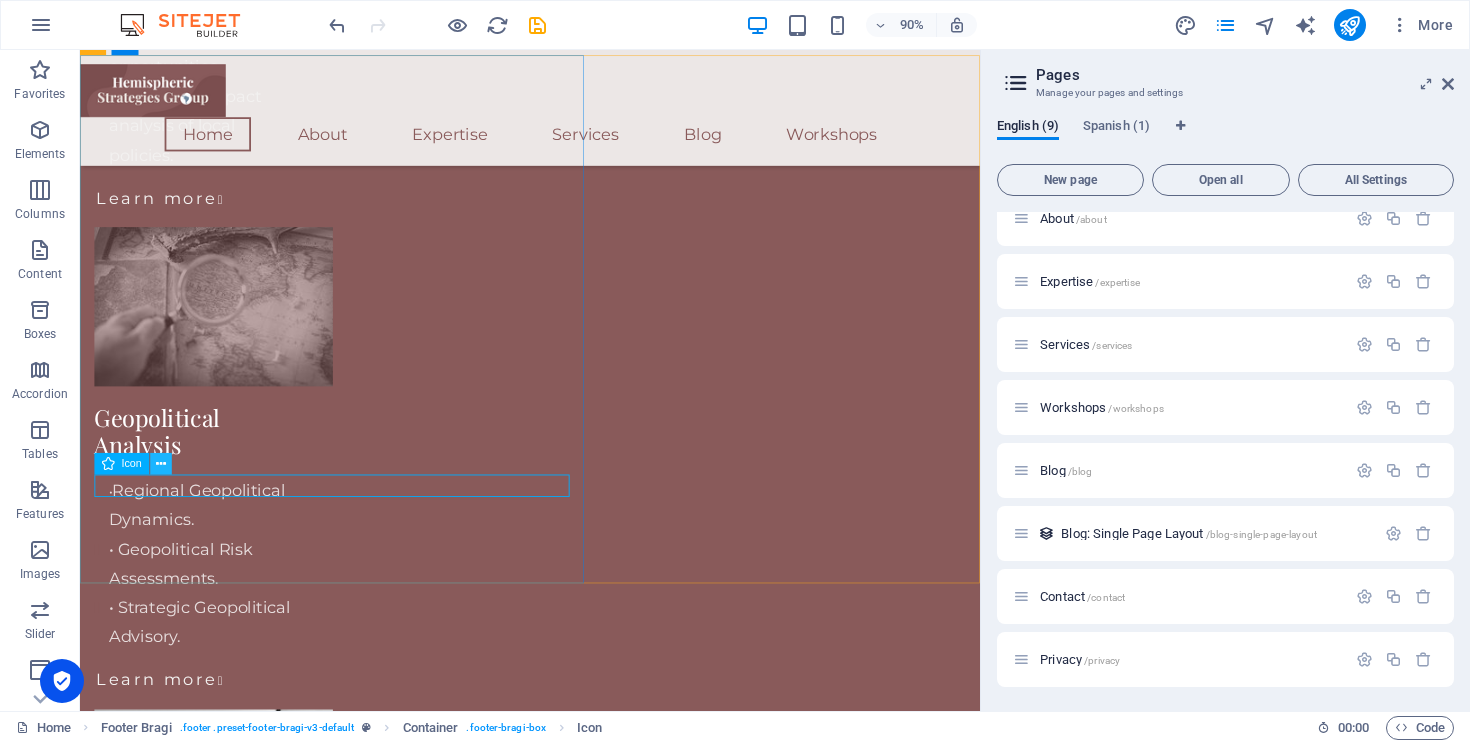 click at bounding box center [161, 464] 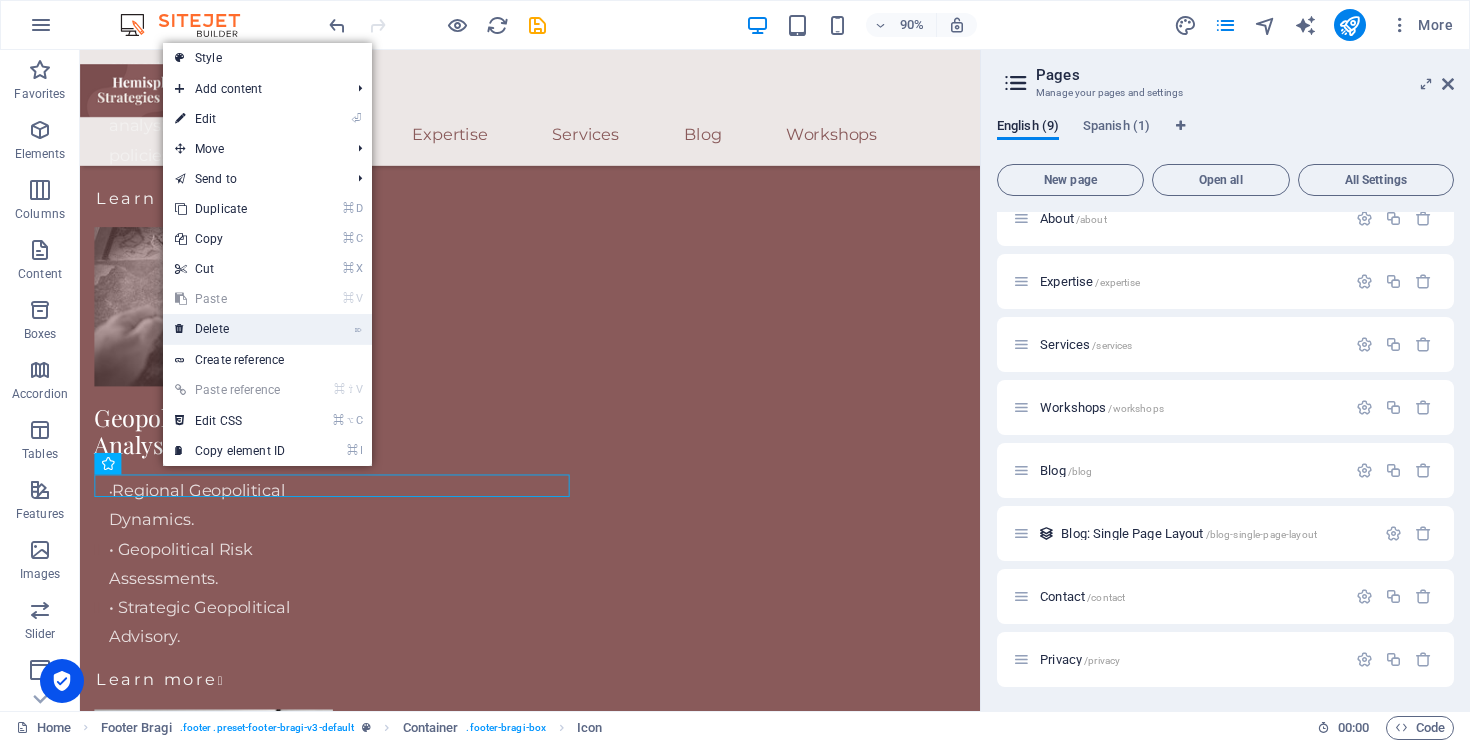click on "⌦  Delete" at bounding box center (230, 329) 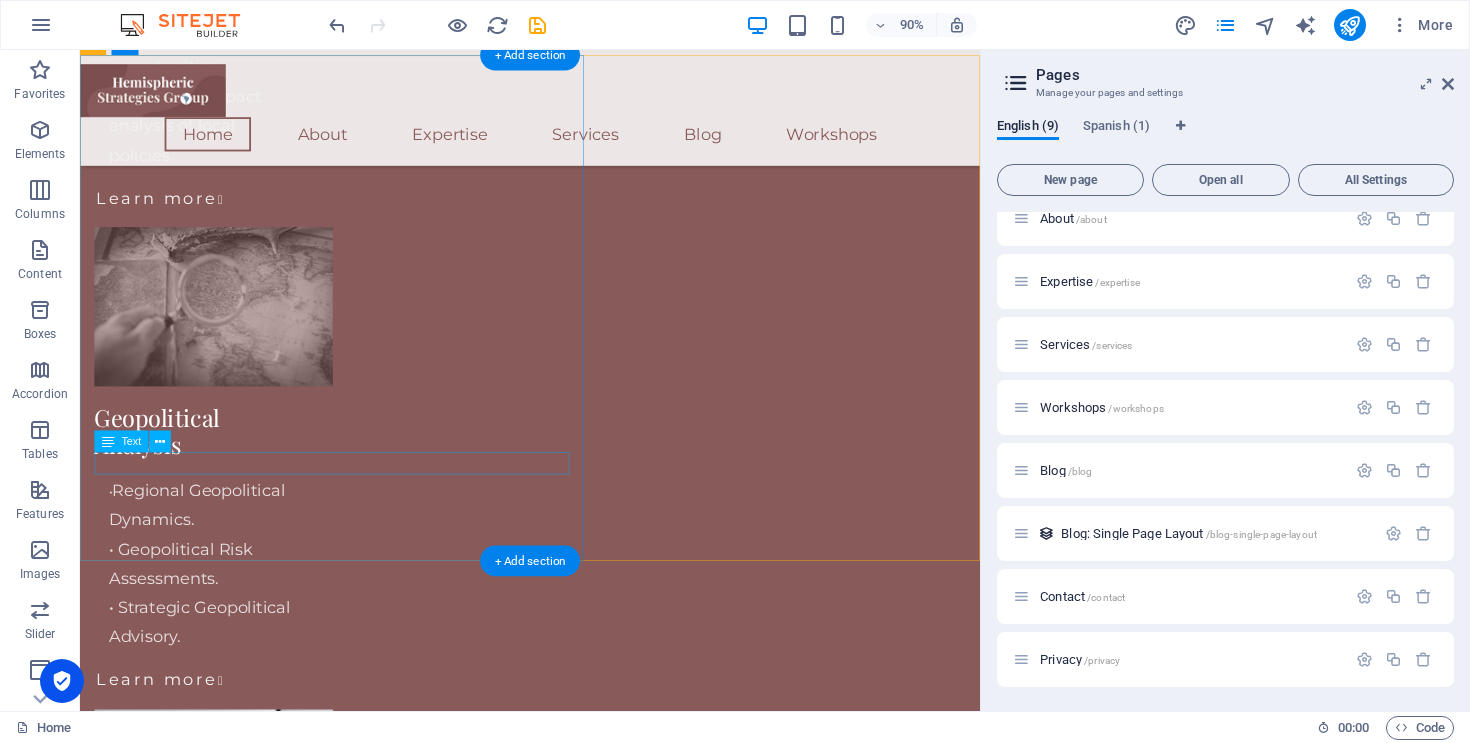 click on "Contact" at bounding box center (580, 12326) 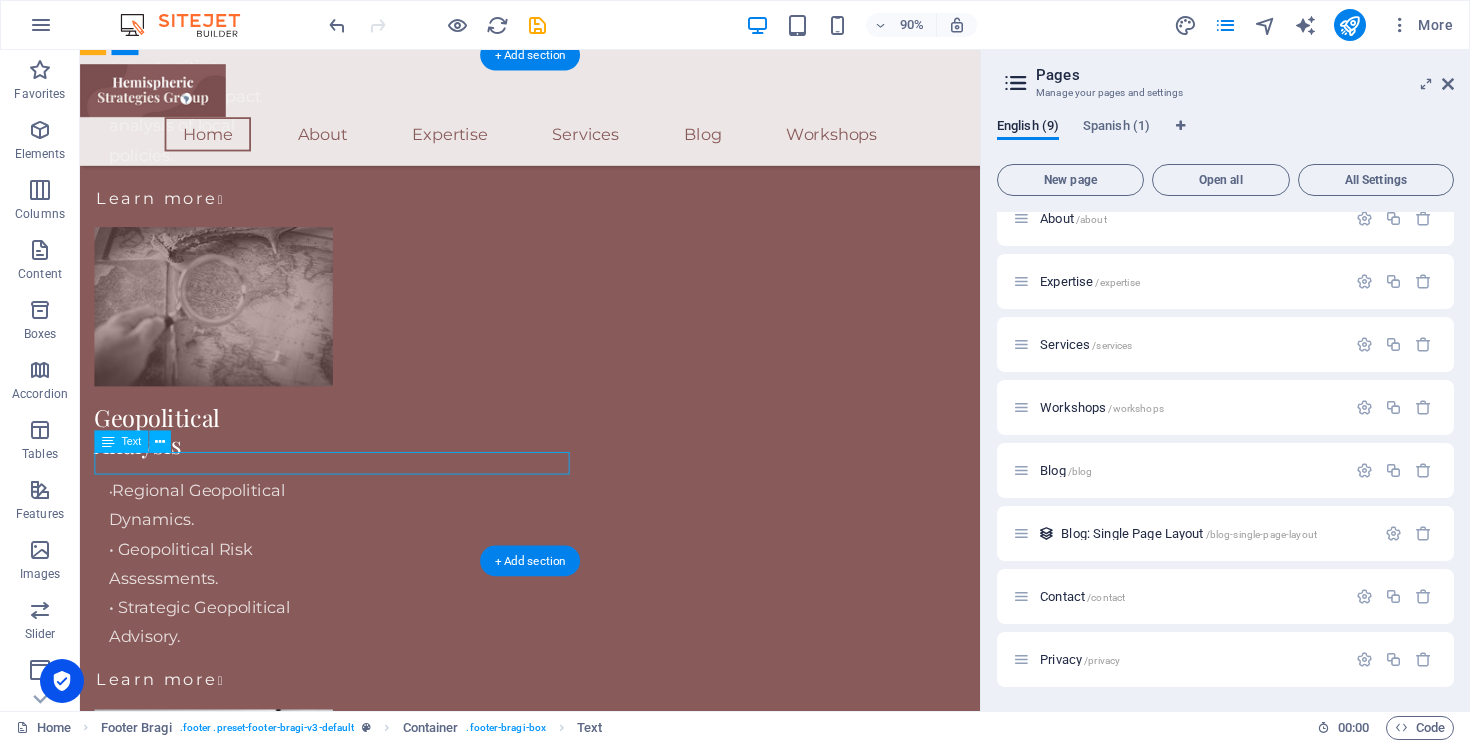 click on "Contact" at bounding box center (580, 12326) 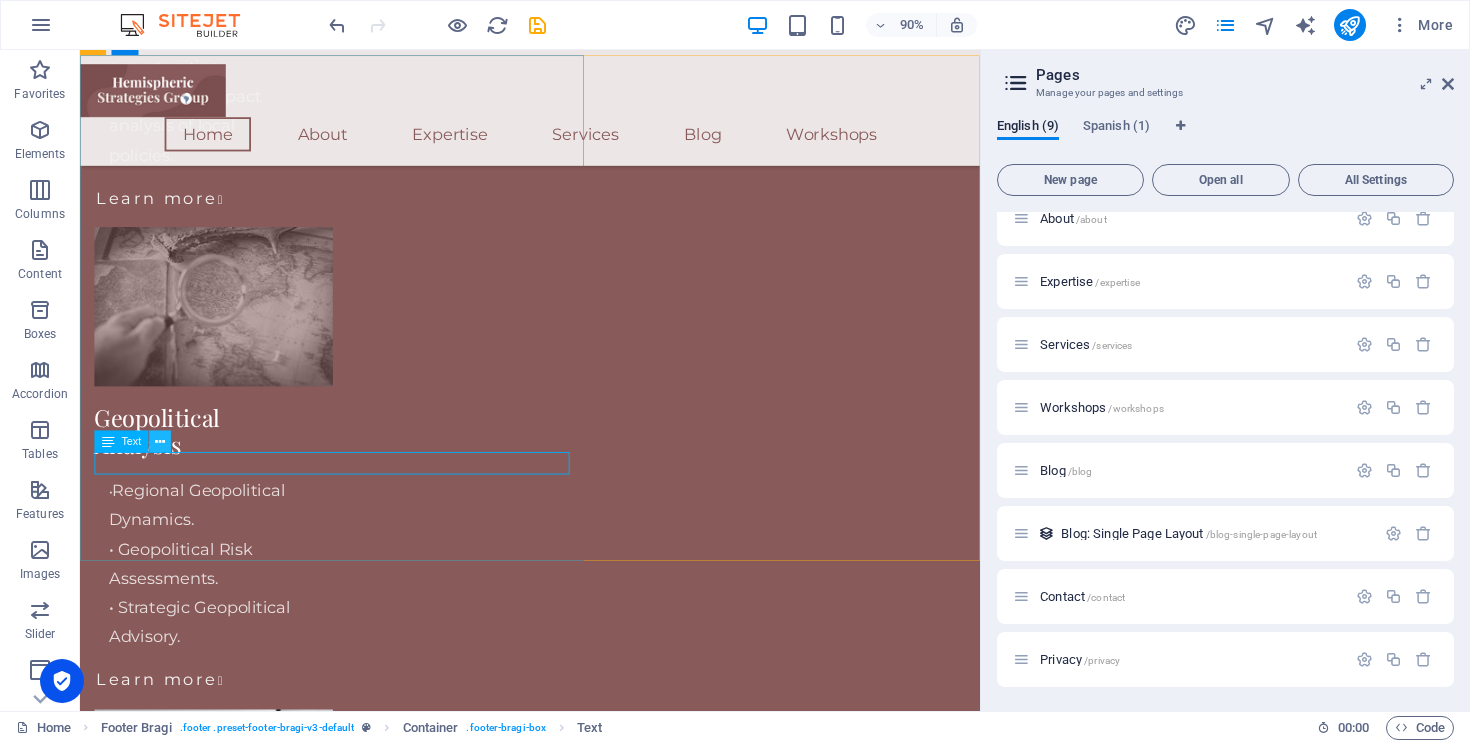 click at bounding box center [160, 441] 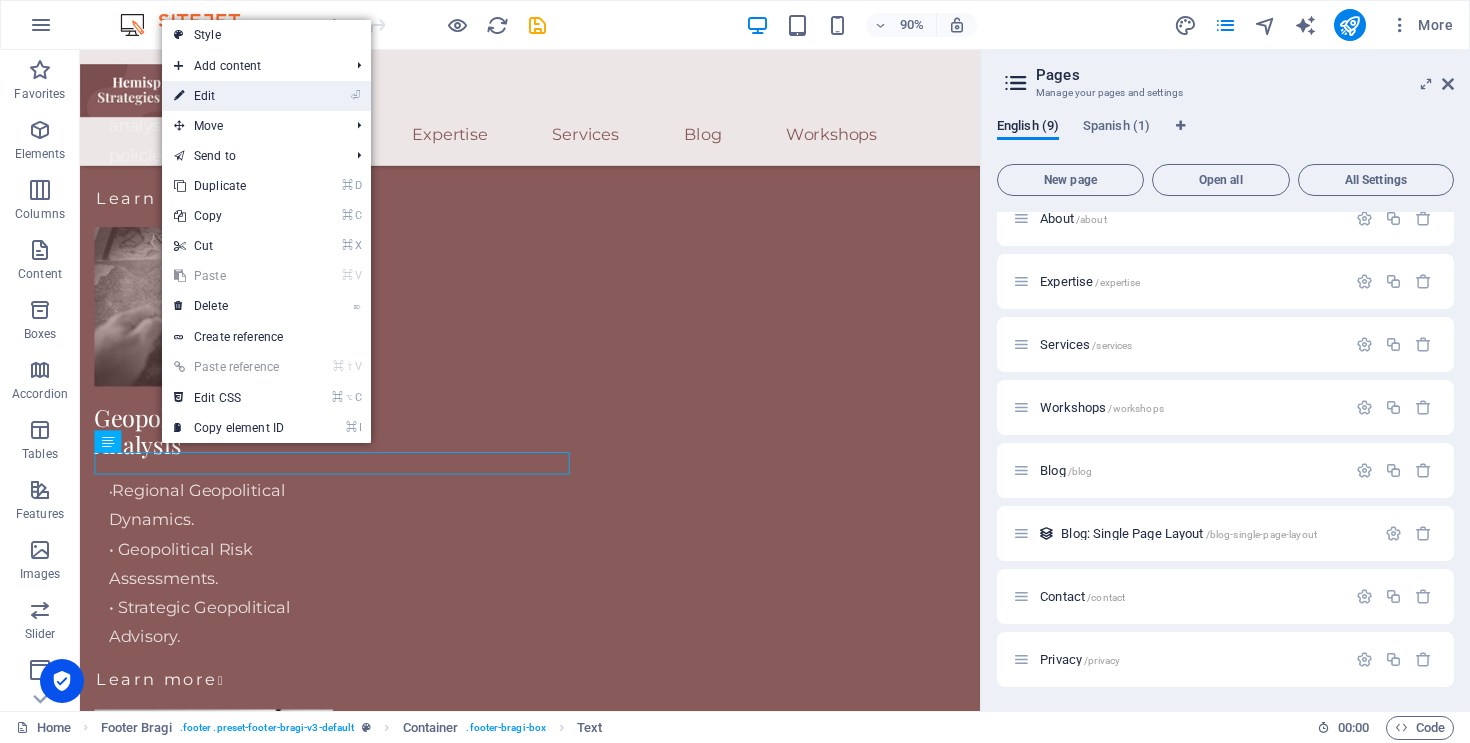 click on "⏎  Edit" at bounding box center [229, 96] 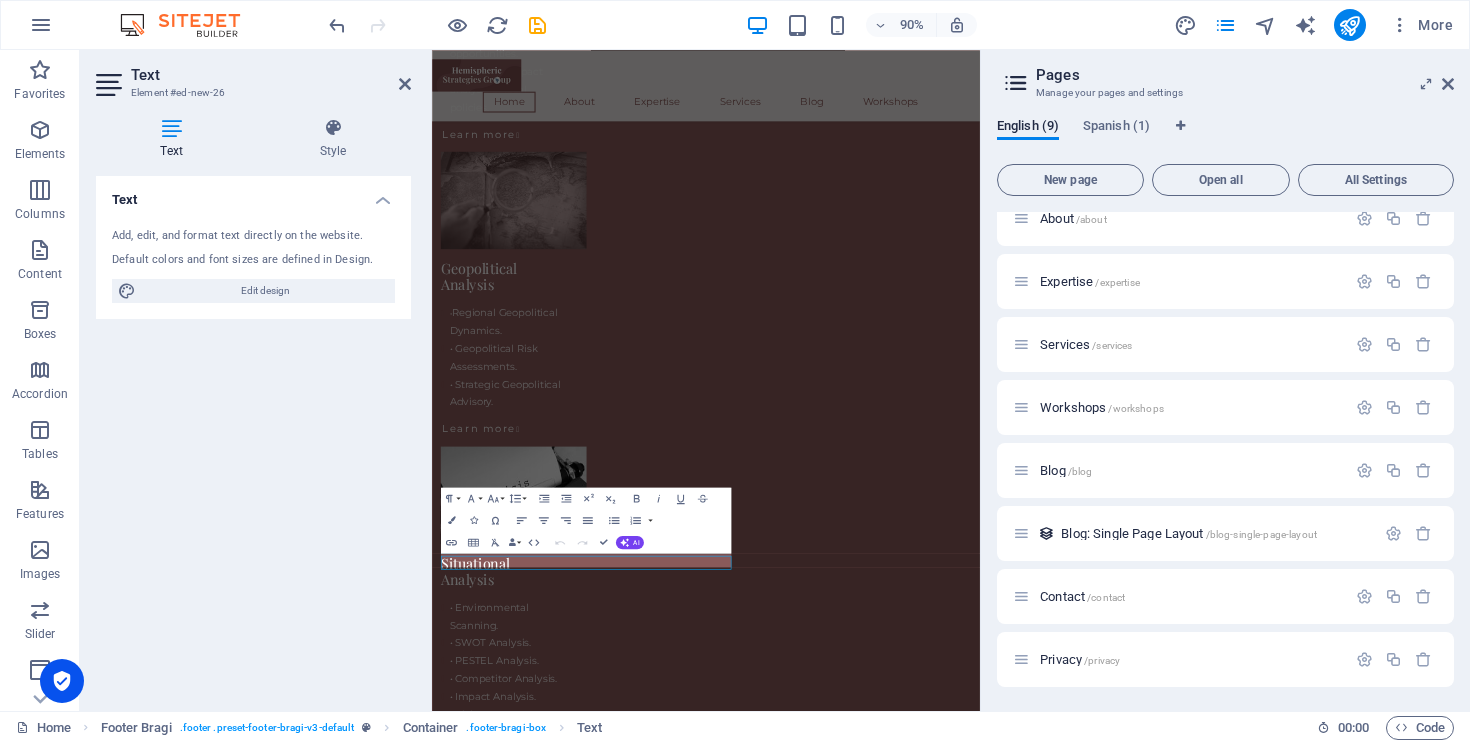 scroll, scrollTop: 4421, scrollLeft: 0, axis: vertical 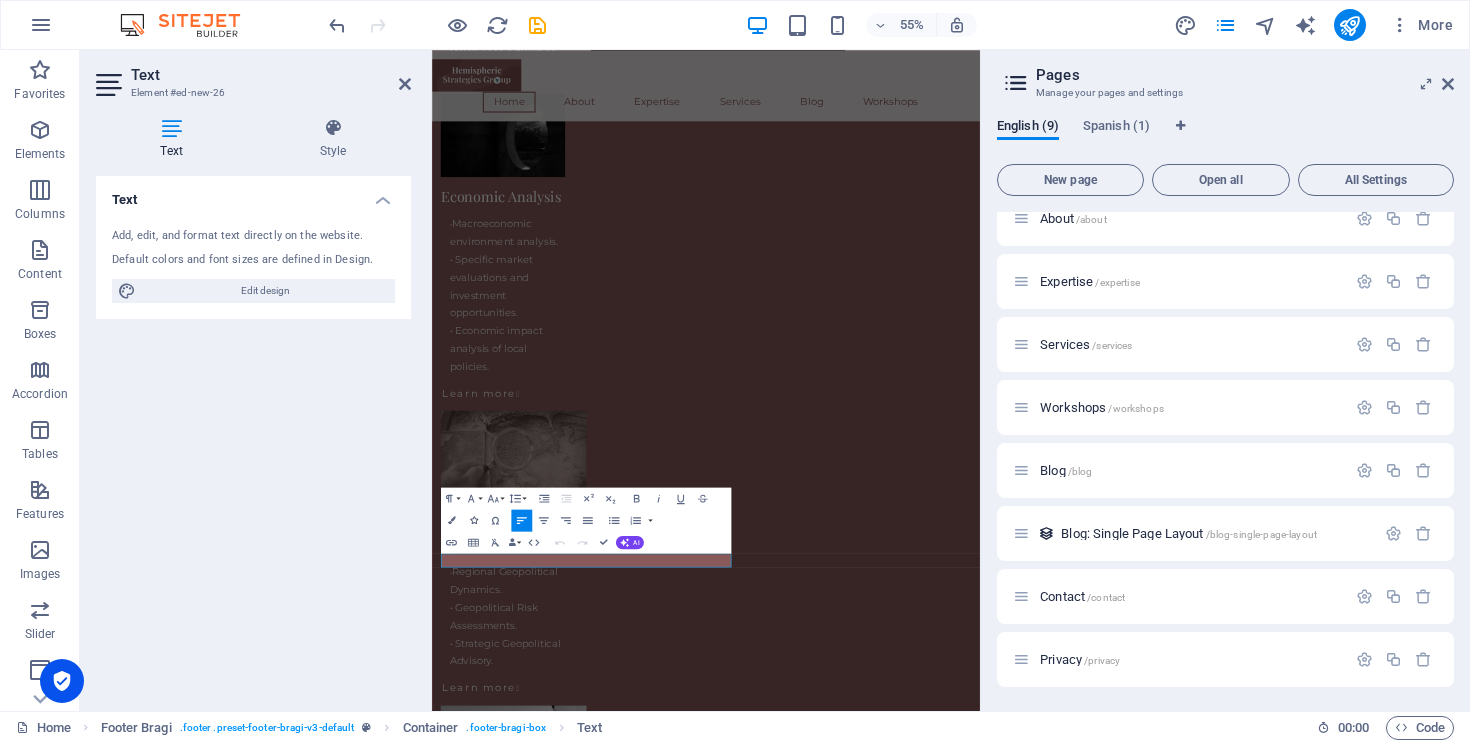 click at bounding box center (473, 520) 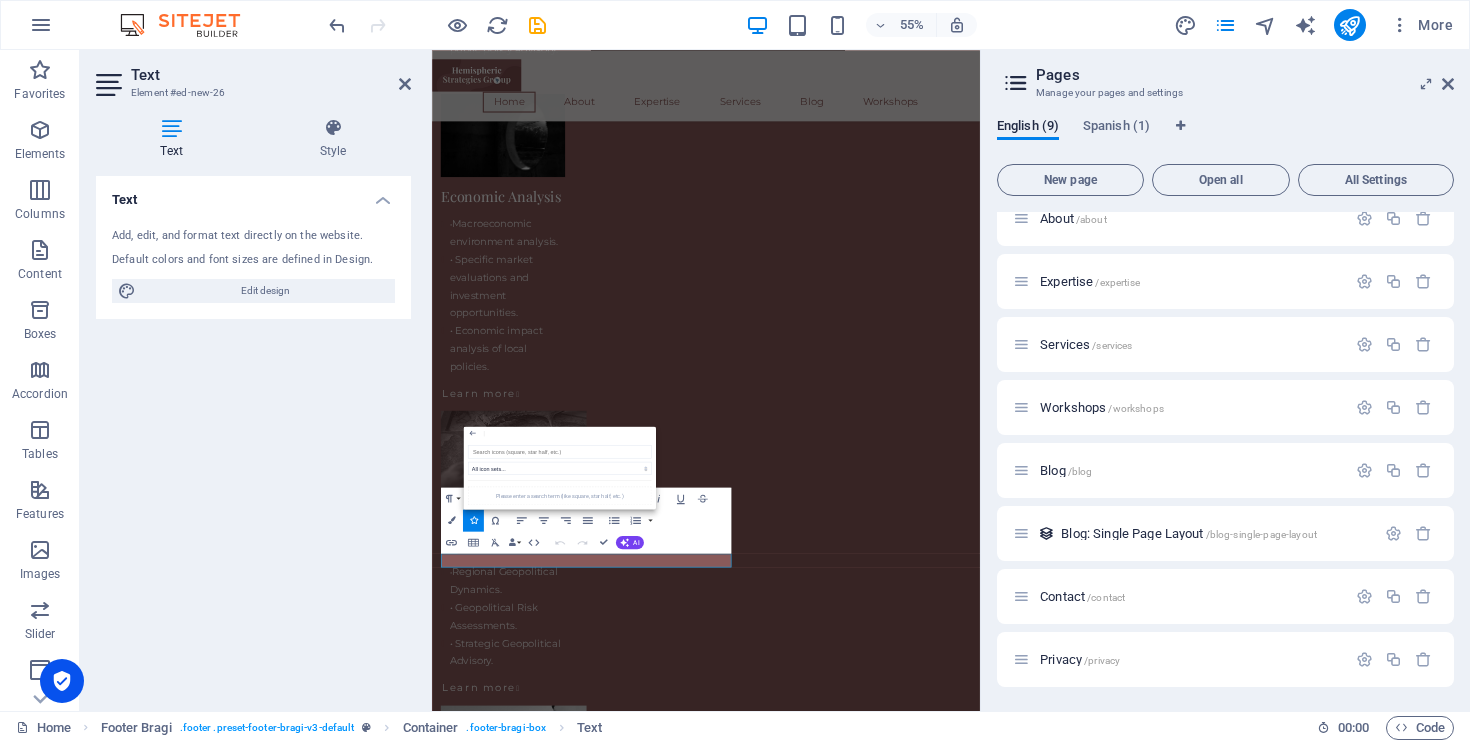 click on "All icon sets... IcoFont Ionicons FontAwesome Brands FontAwesome Duotone FontAwesome Solid FontAwesome Regular FontAwesome Light FontAwesome Thin FontAwesome Sharp Solid FontAwesome Sharp Regular FontAwesome Sharp Light FontAwesome Sharp Thin Please enter a search term (like square, star half, etc.)" at bounding box center (560, 475) 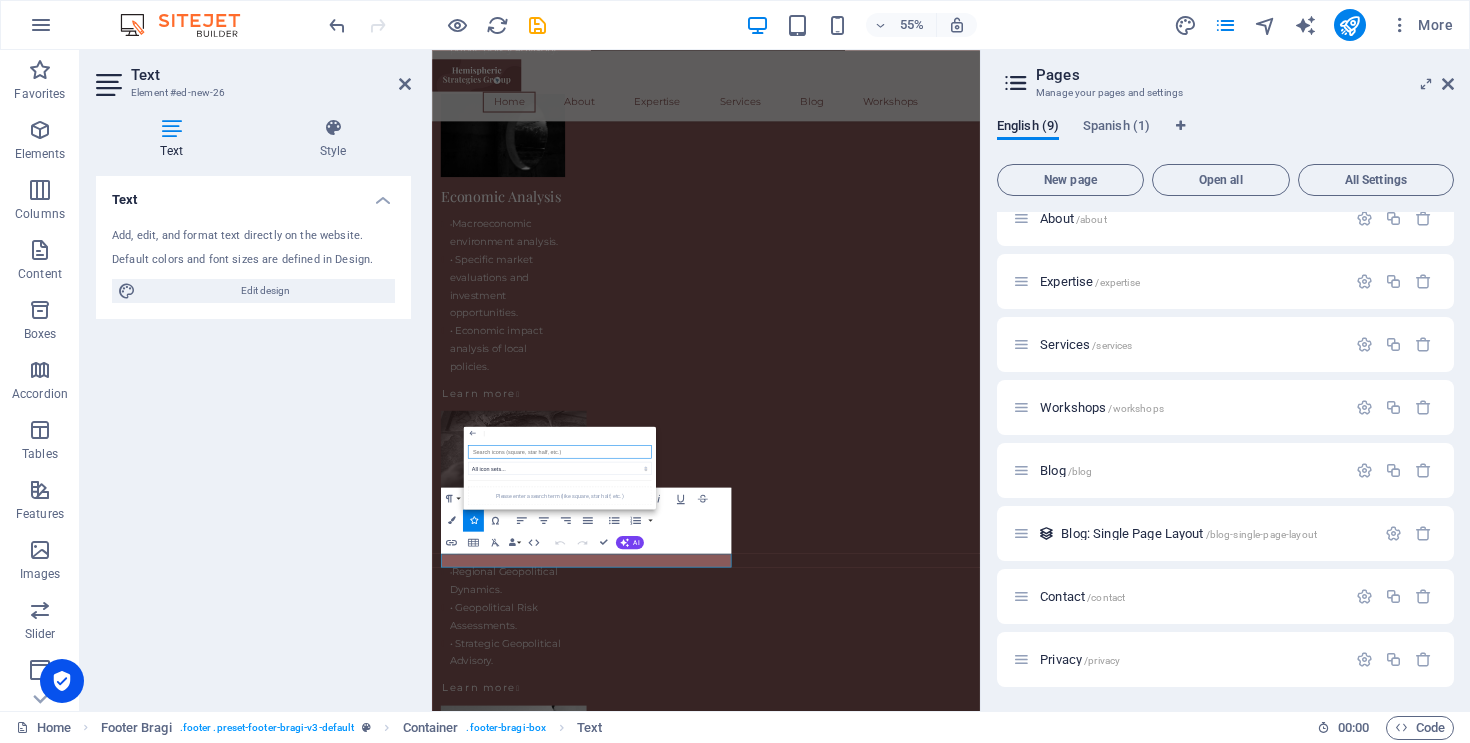 click at bounding box center [560, 451] 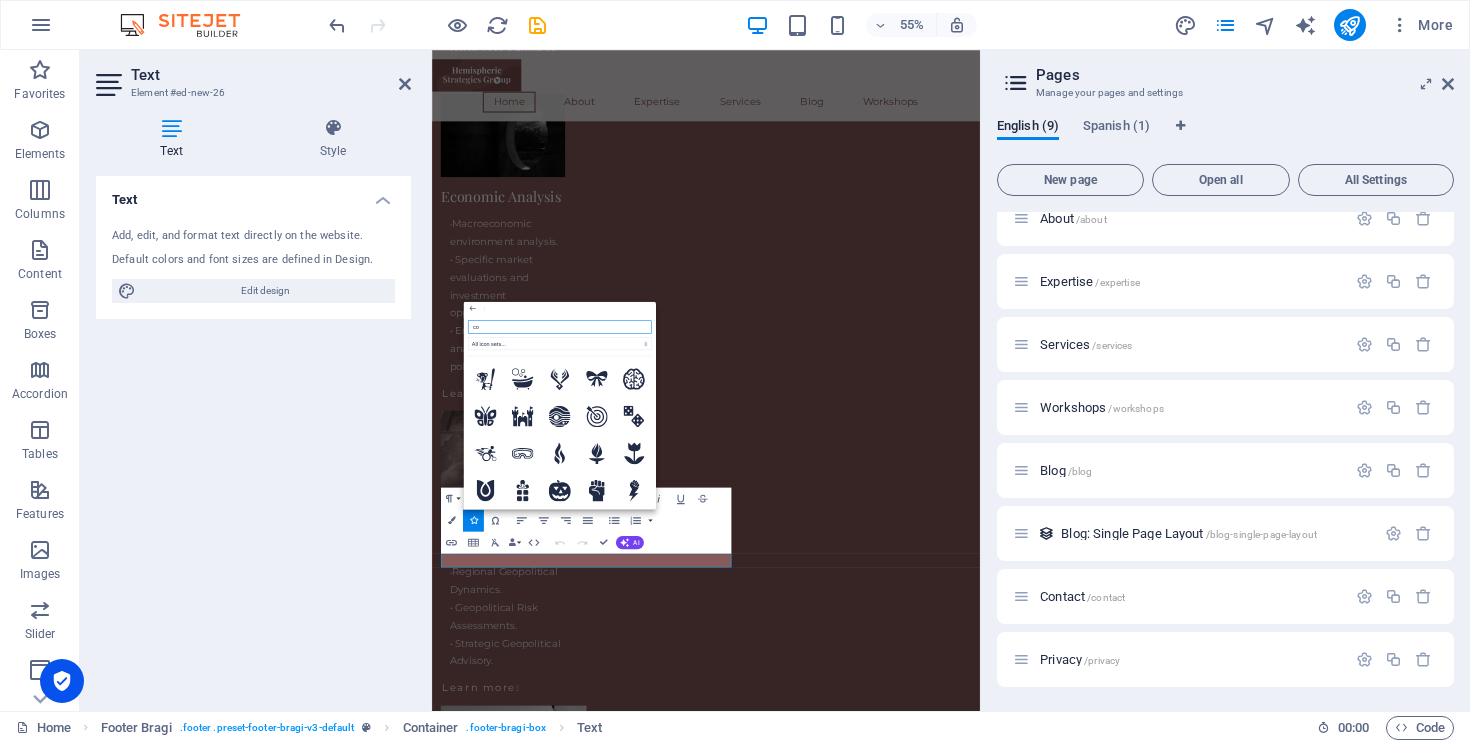 type on "con" 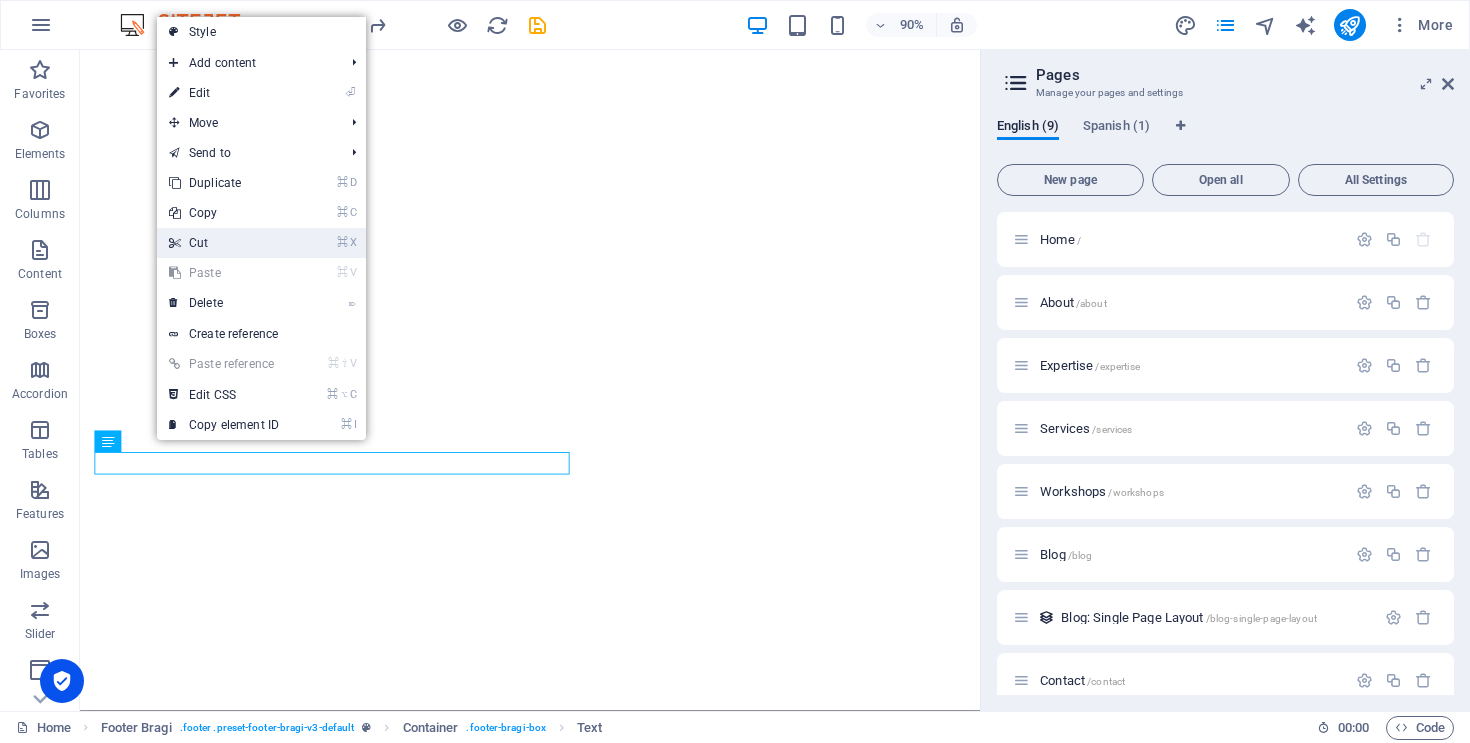 scroll, scrollTop: 0, scrollLeft: 0, axis: both 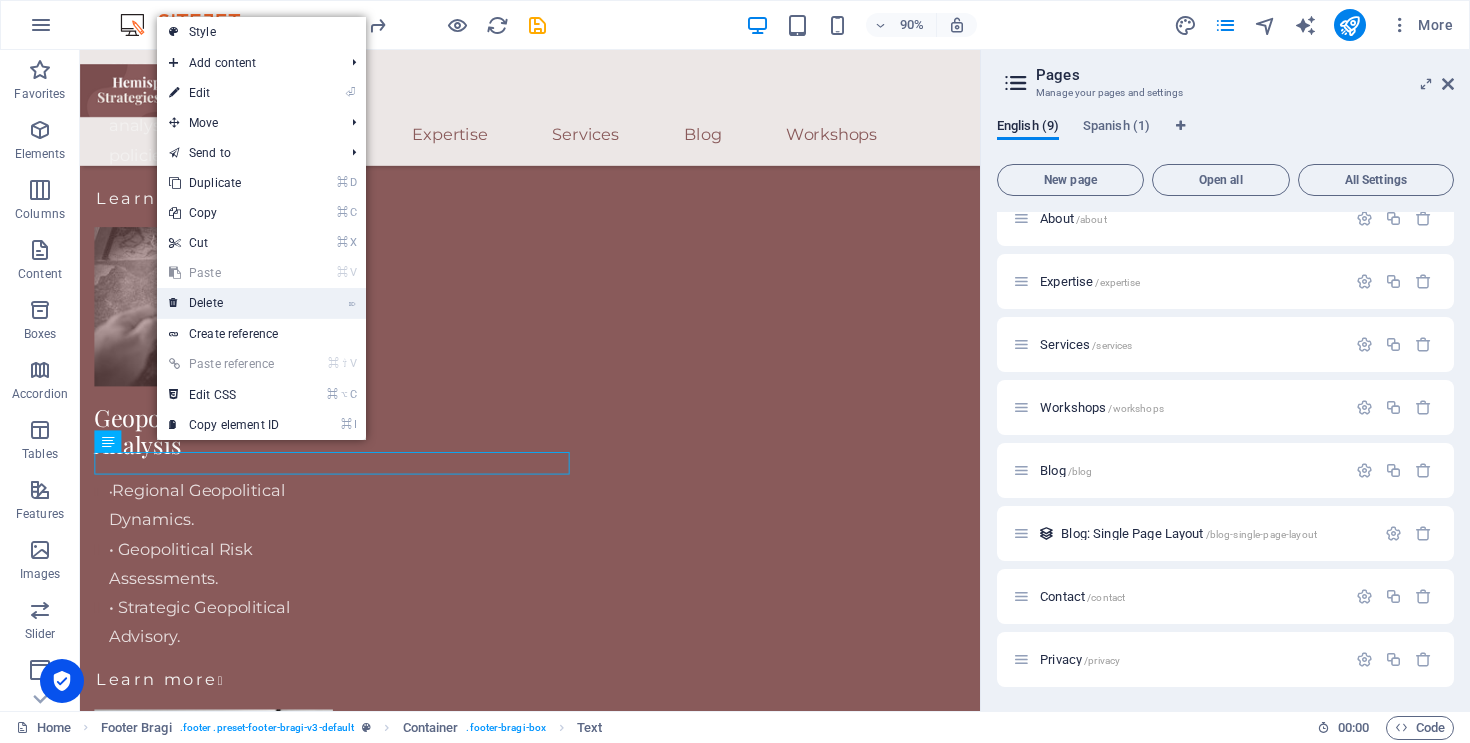 click on "⌦  Delete" at bounding box center (224, 303) 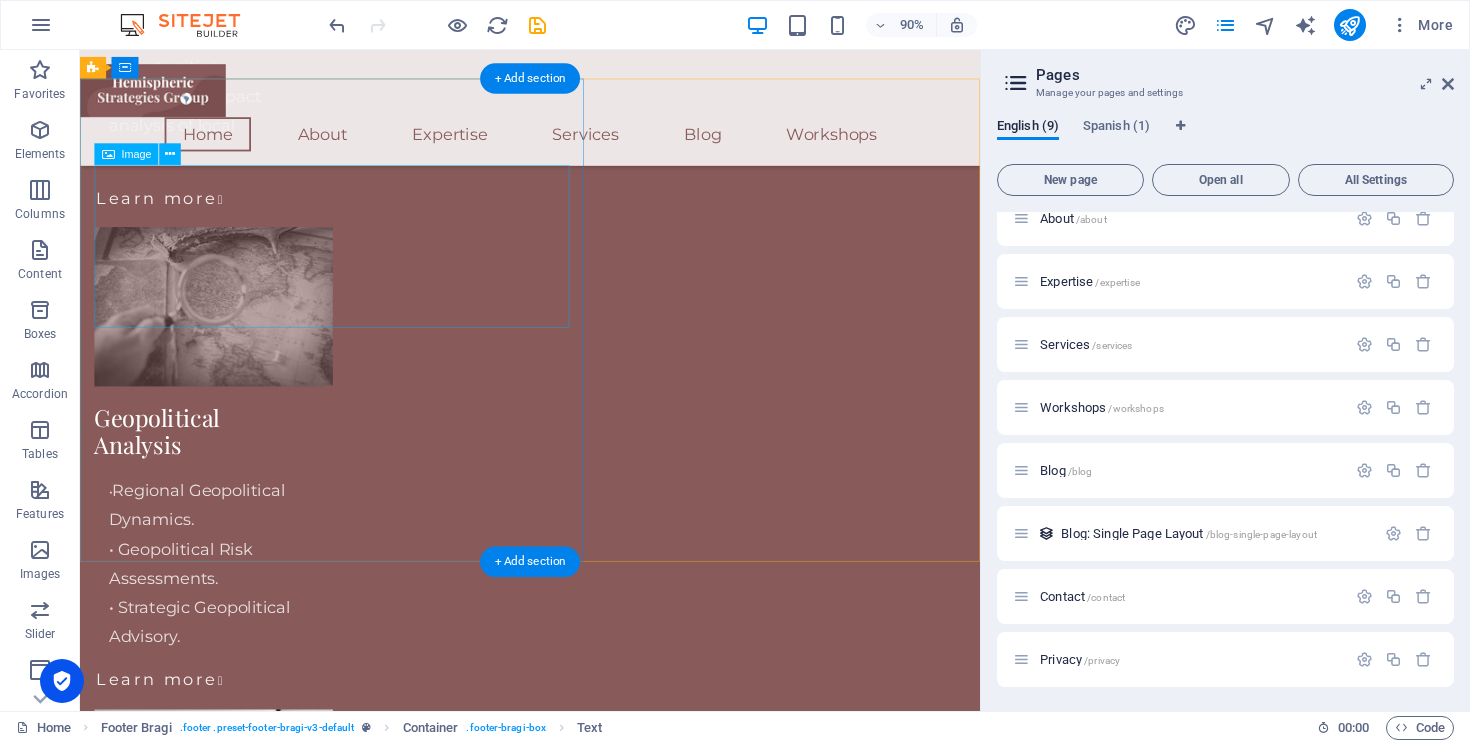 scroll, scrollTop: 4867, scrollLeft: 0, axis: vertical 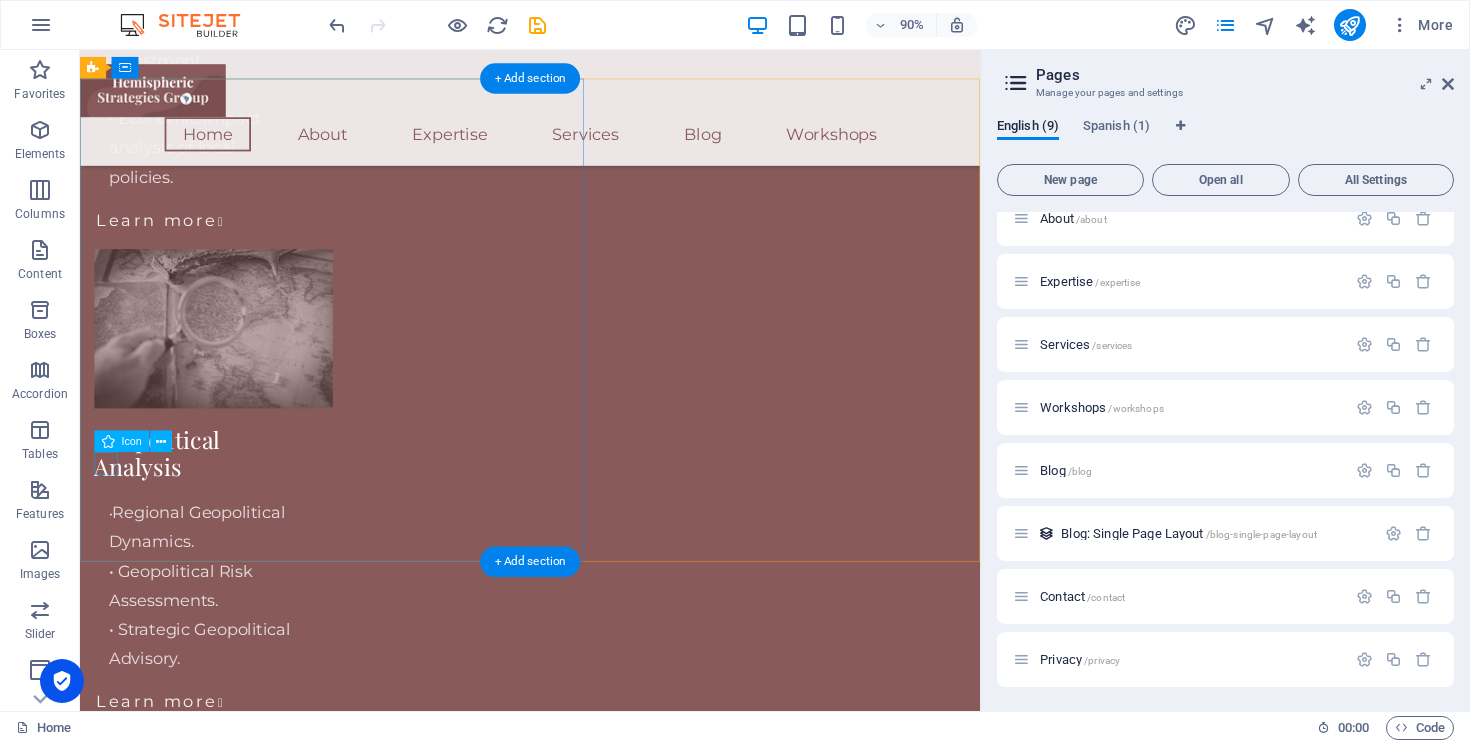 click at bounding box center [580, 12300] 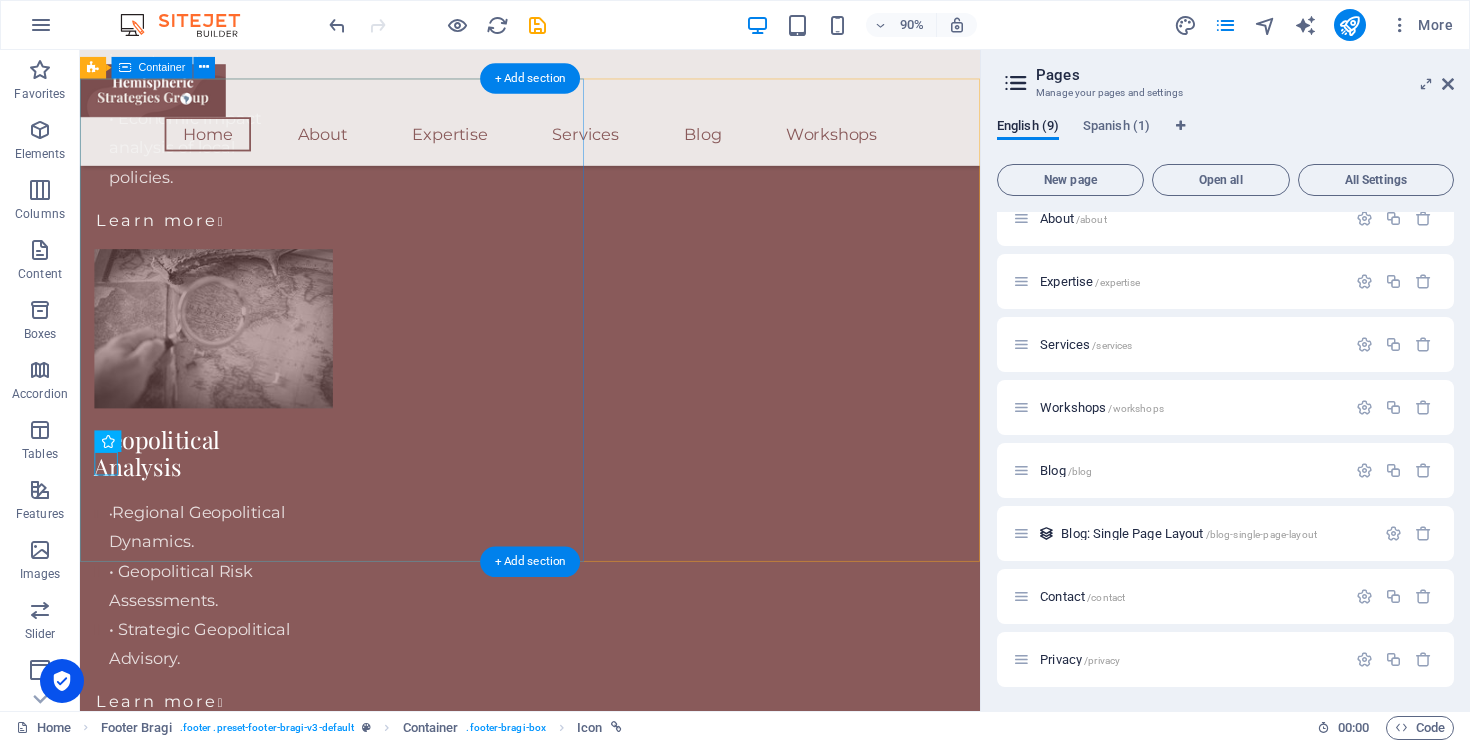 click on "hemstratgroup.org Kindred , 34744 (407) 8012396 info@hemstratgroup.org Privacy Policy" at bounding box center (580, 12103) 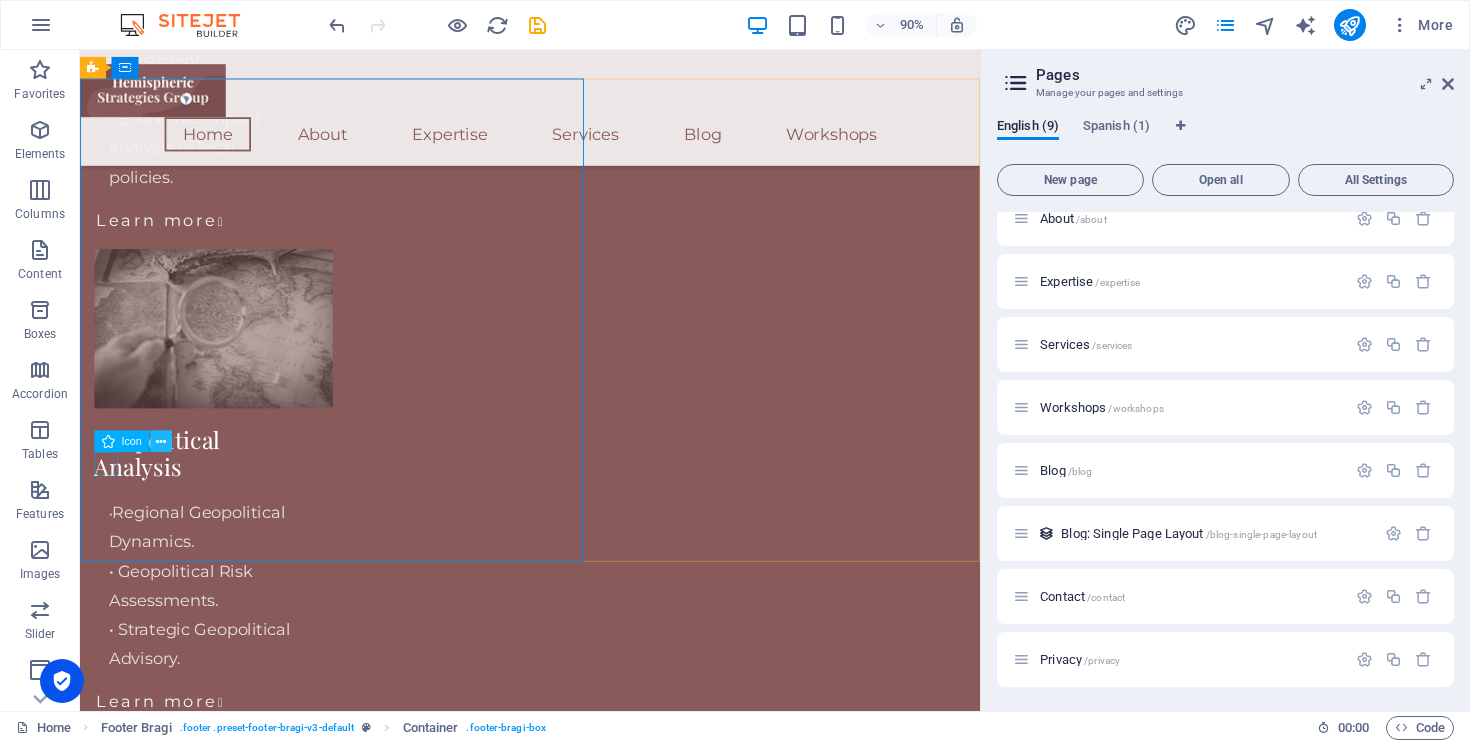 click at bounding box center (161, 441) 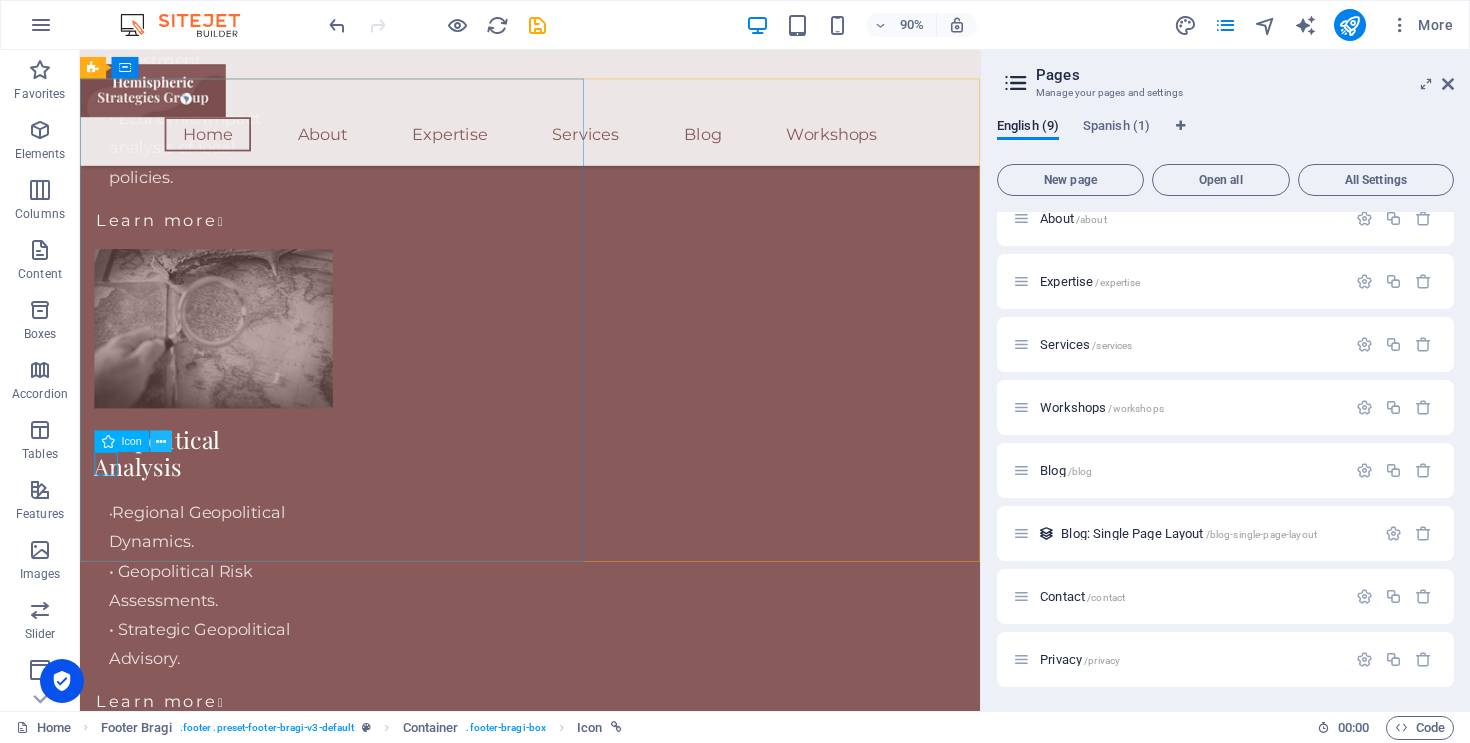 click at bounding box center [161, 441] 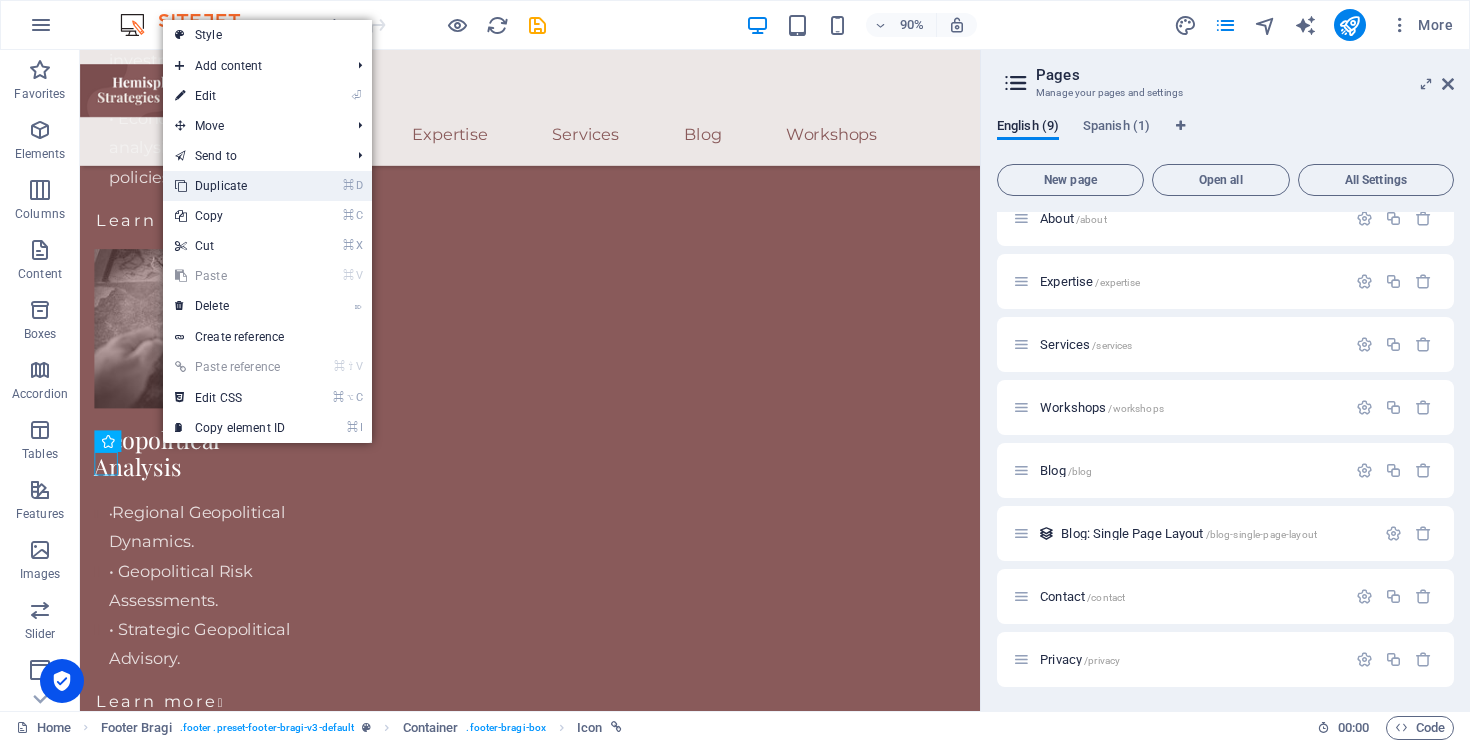 click on "⌘ D  Duplicate" at bounding box center (230, 186) 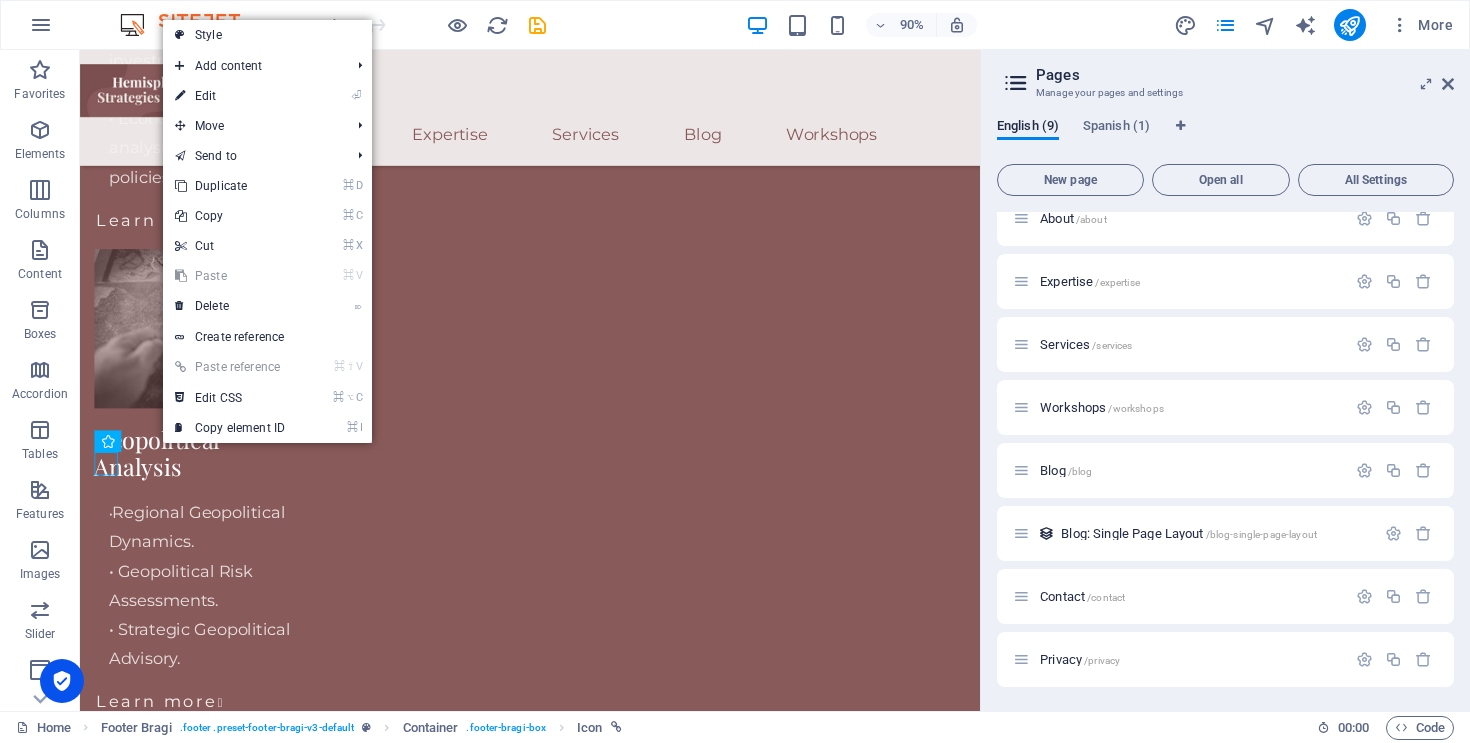 scroll, scrollTop: 4892, scrollLeft: 0, axis: vertical 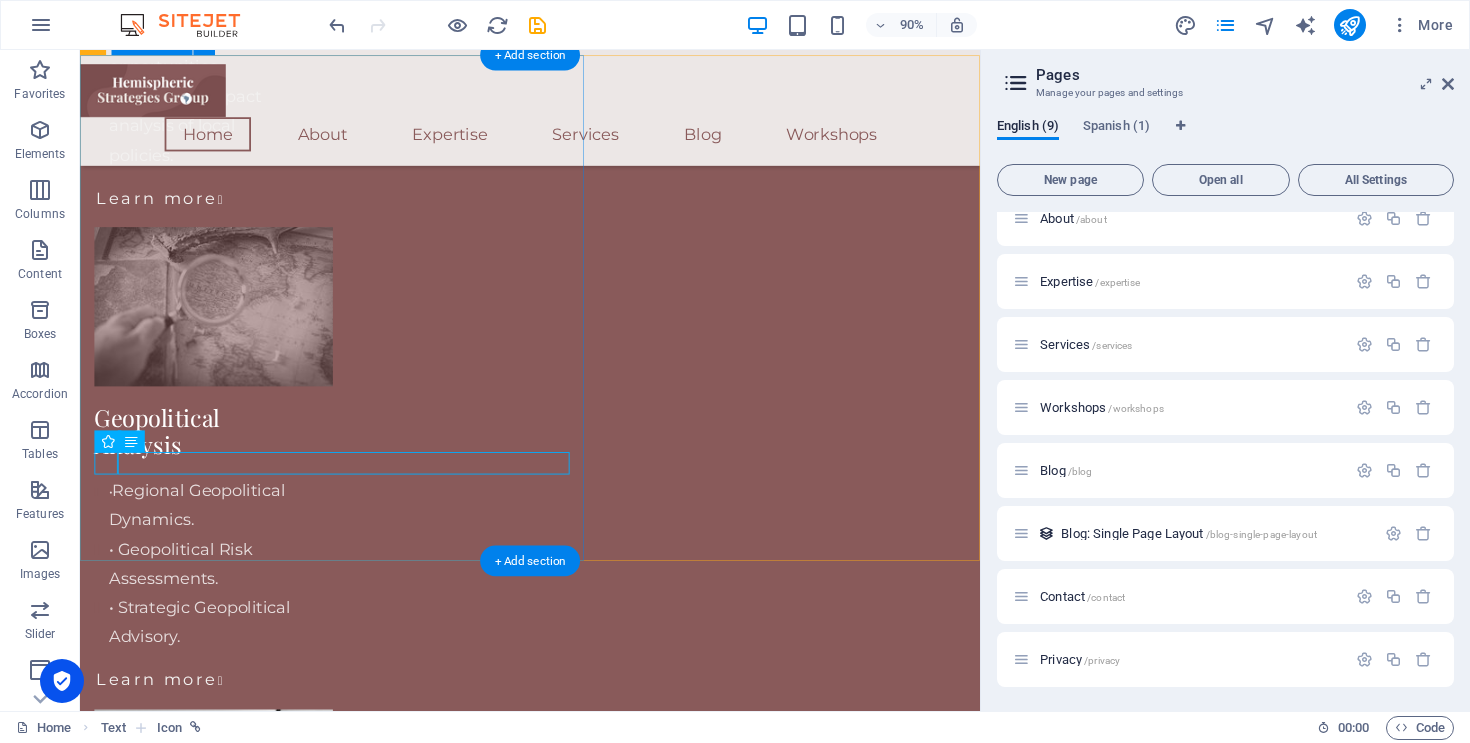 click on "hemstratgroup.org Kindred , 34744 (407) 8012396 info@hemstratgroup.org Privacy Policy Privacy Policy" at bounding box center (580, 12103) 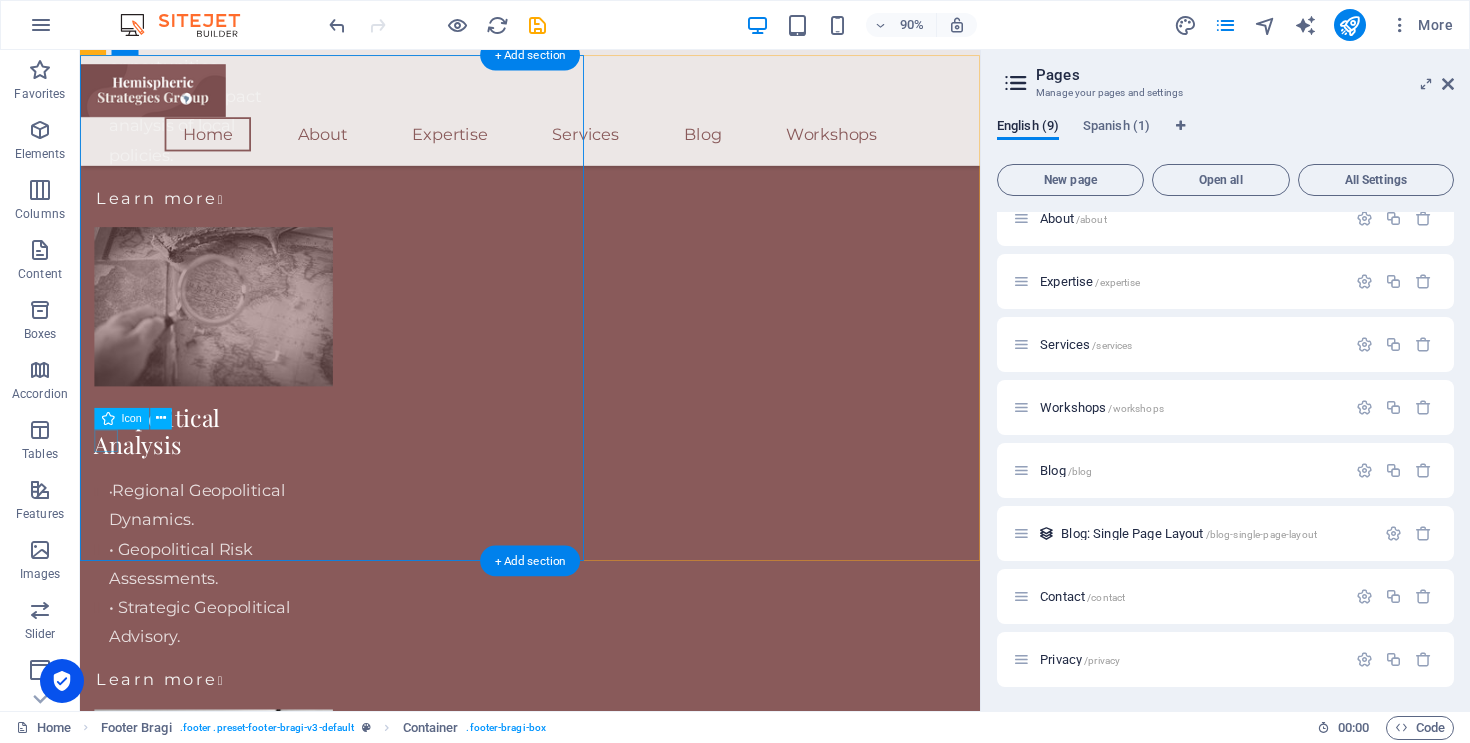 click at bounding box center [580, 12275] 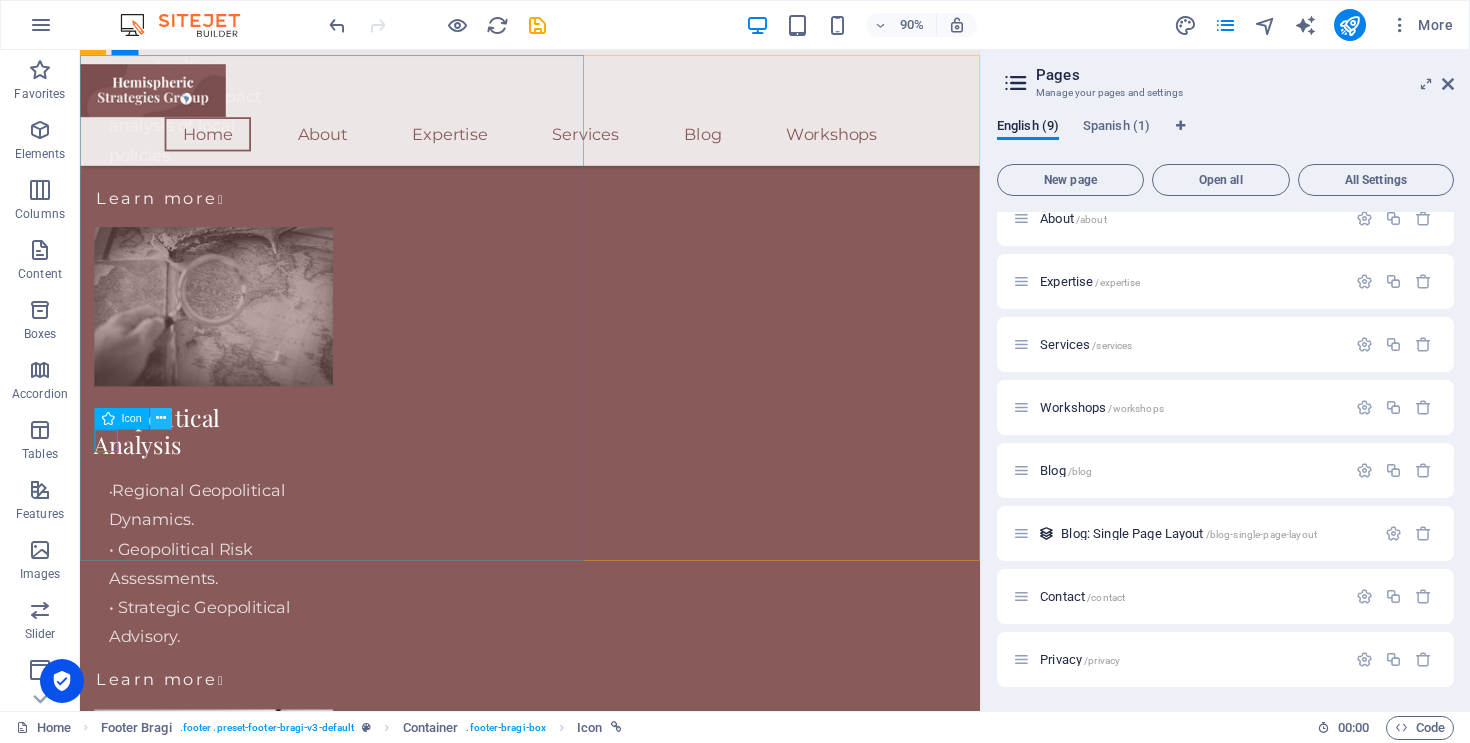click at bounding box center (161, 418) 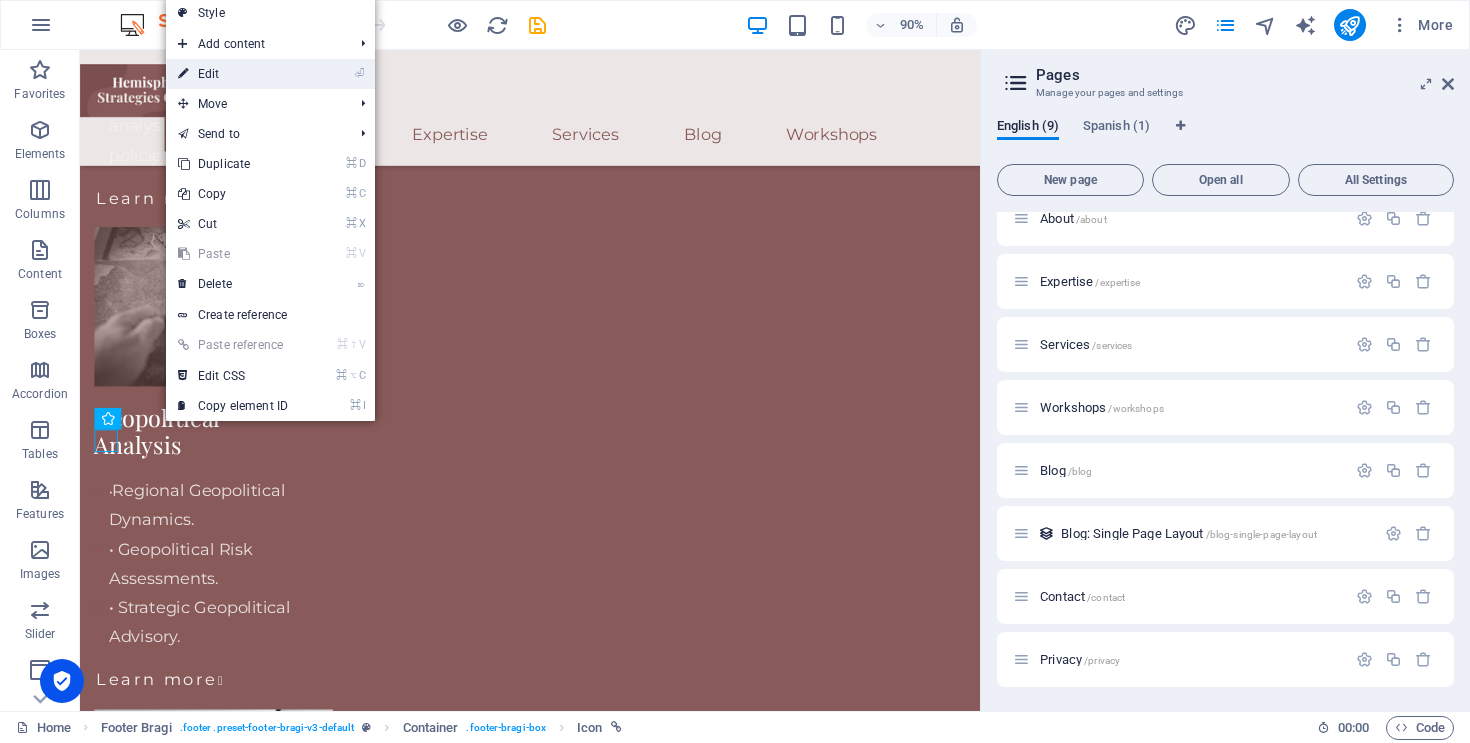 click on "⏎  Edit" at bounding box center [233, 74] 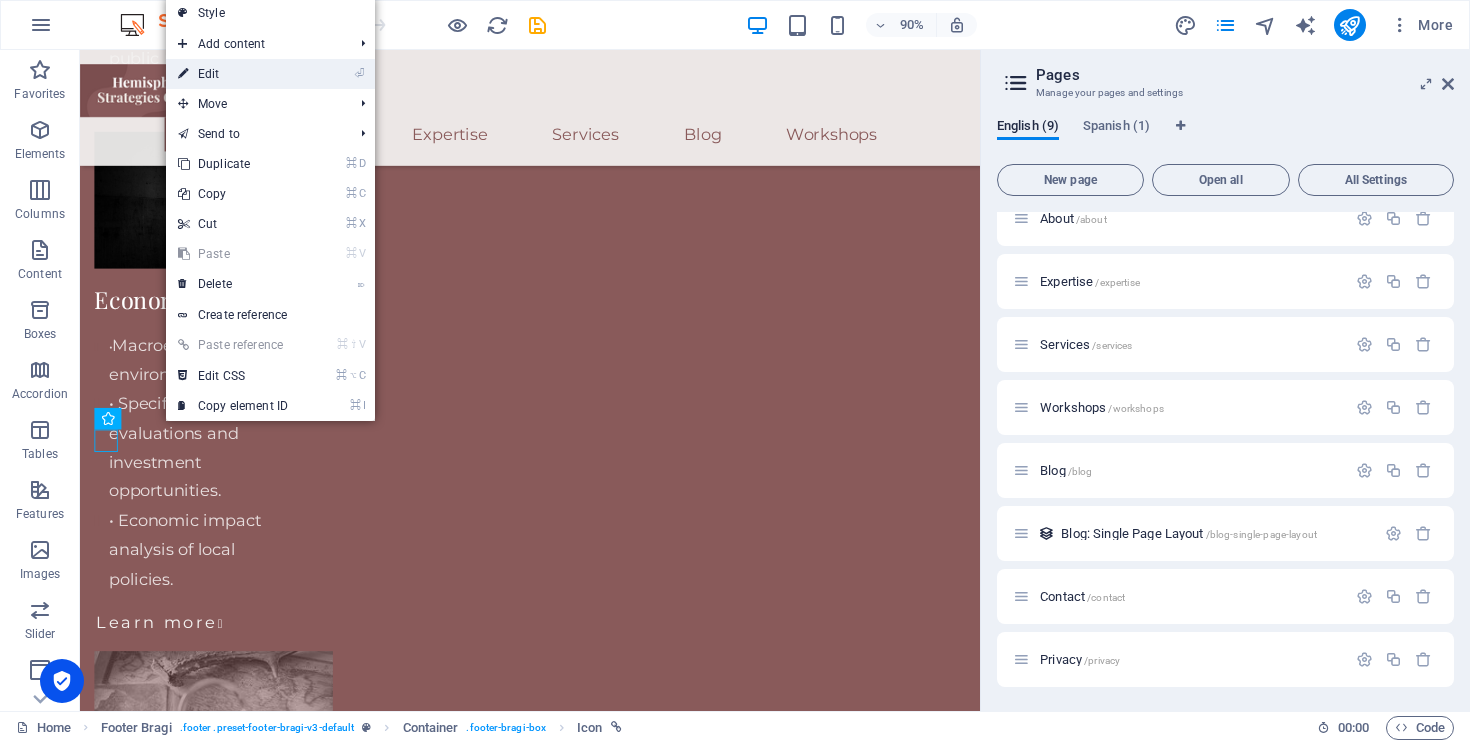 select on "xMidYMid" 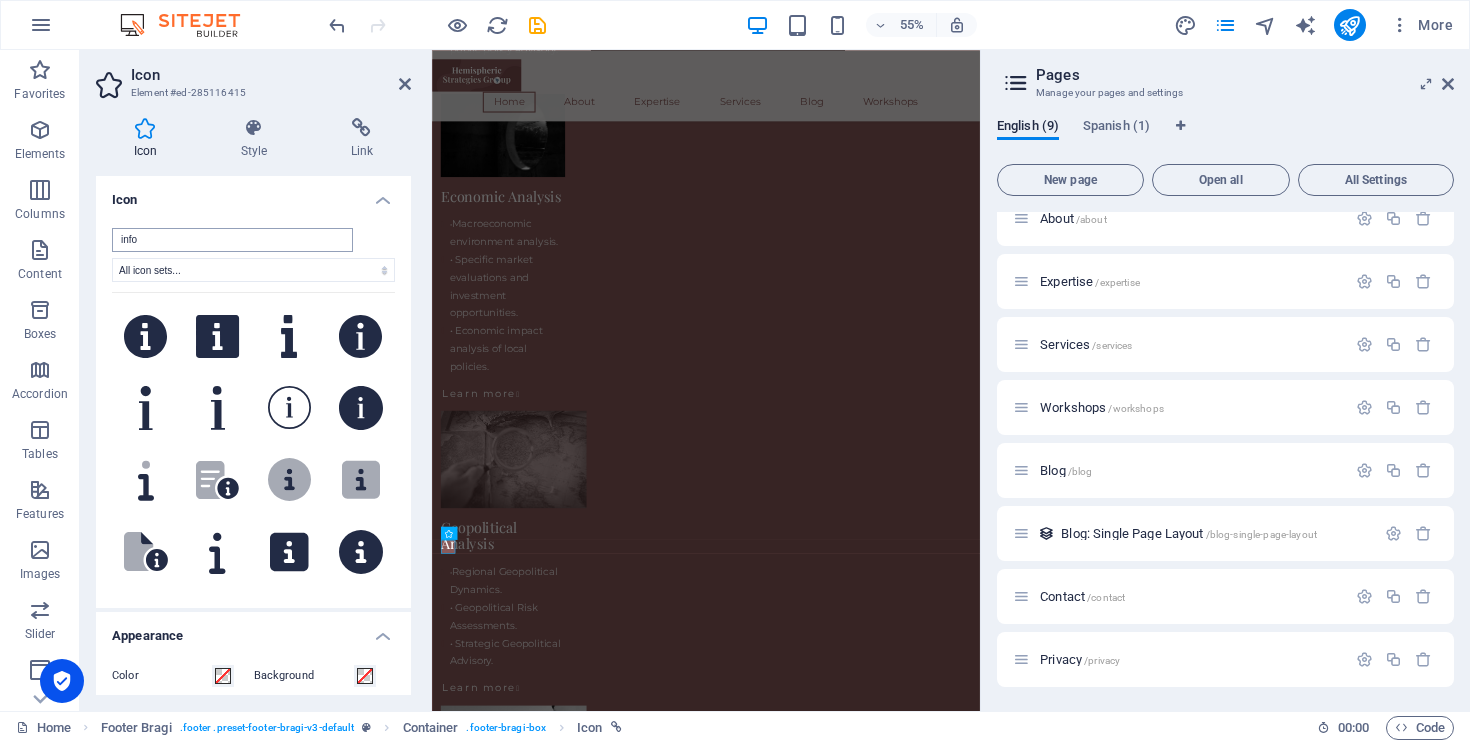 click on "info" at bounding box center (232, 240) 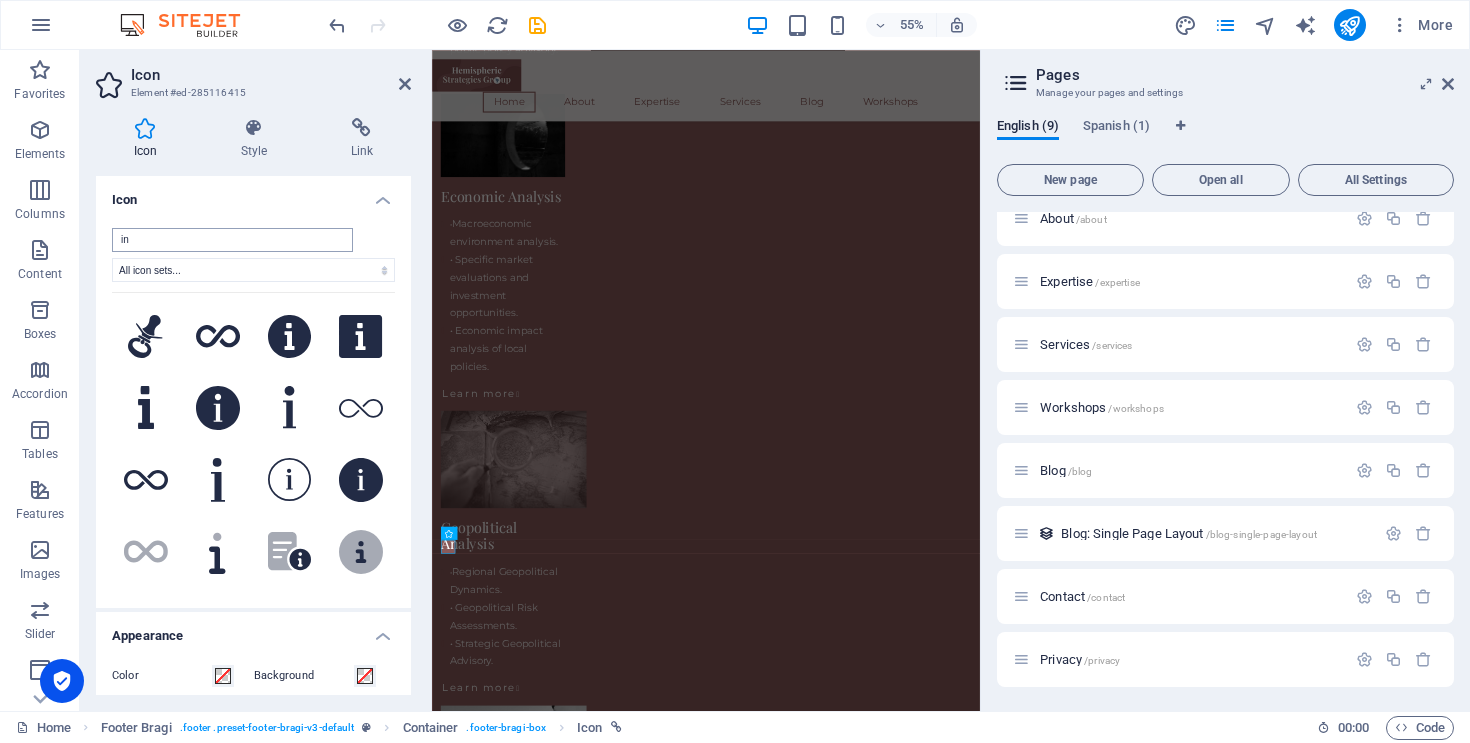 type on "i" 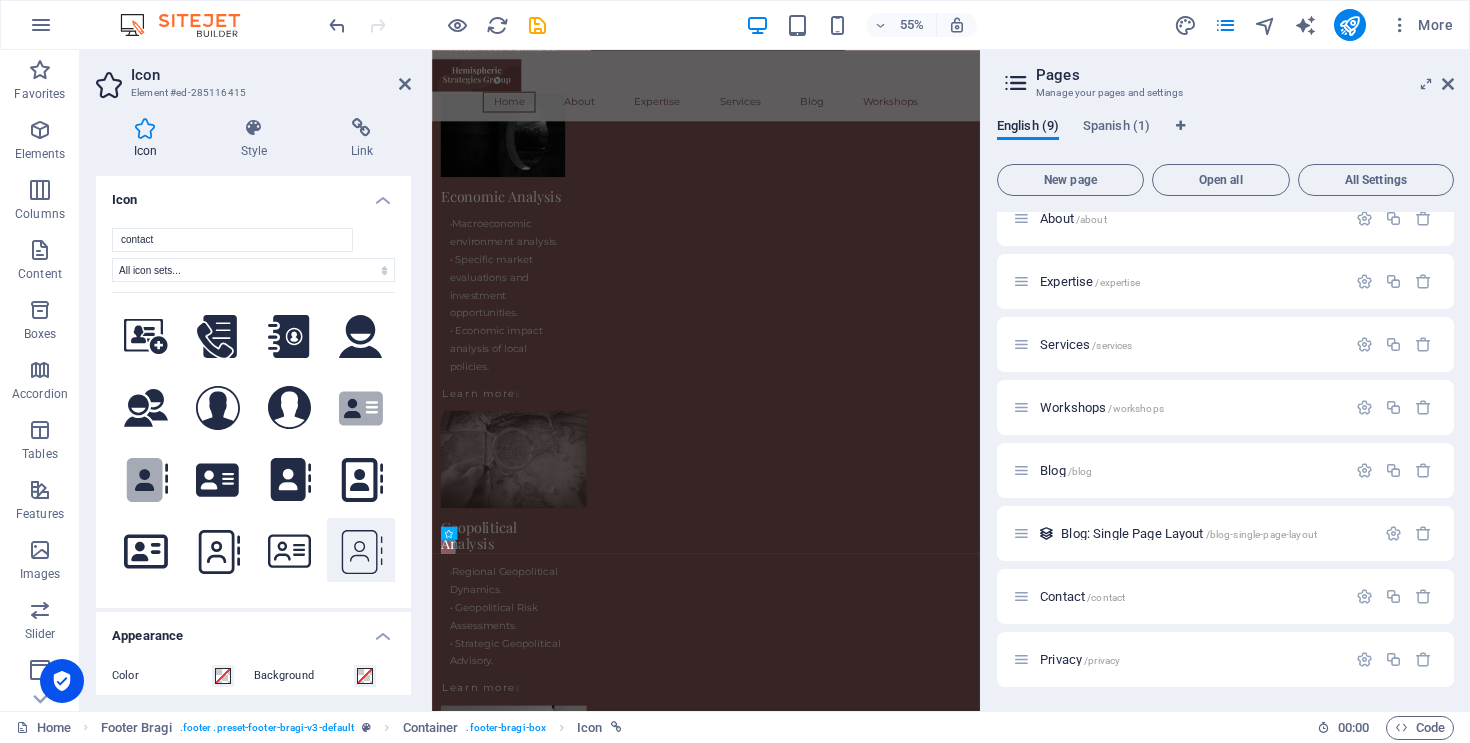 type on "contact" 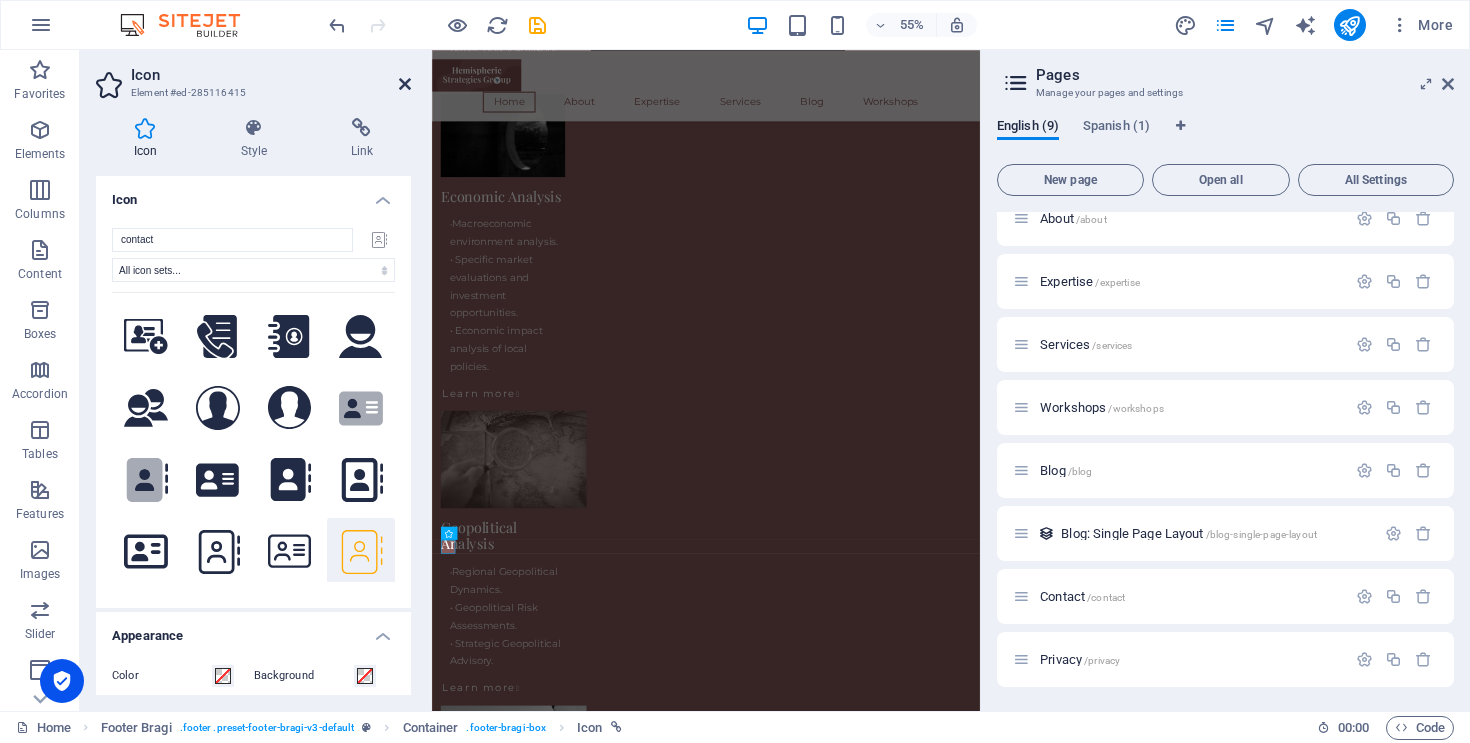 click at bounding box center (405, 84) 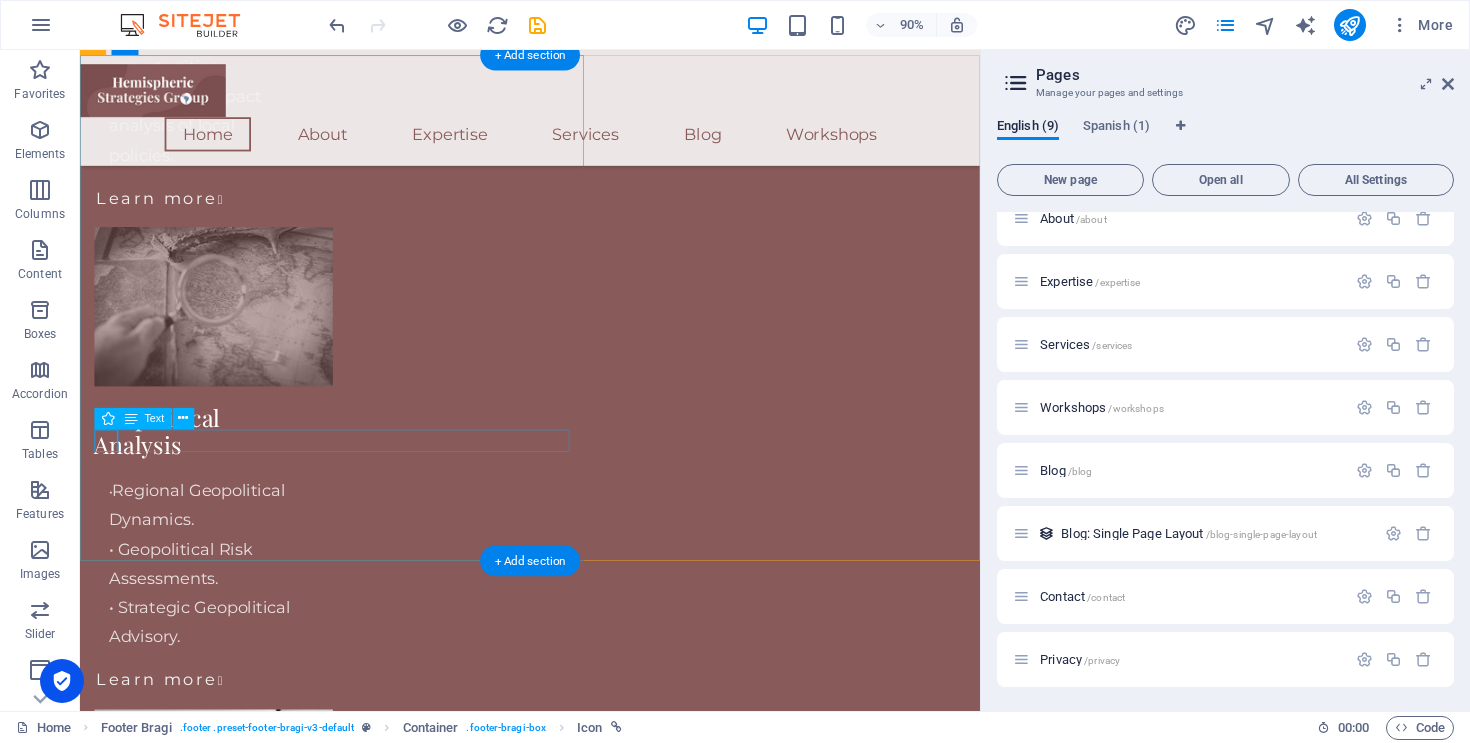 click on "Privacy Policy" at bounding box center [580, 12300] 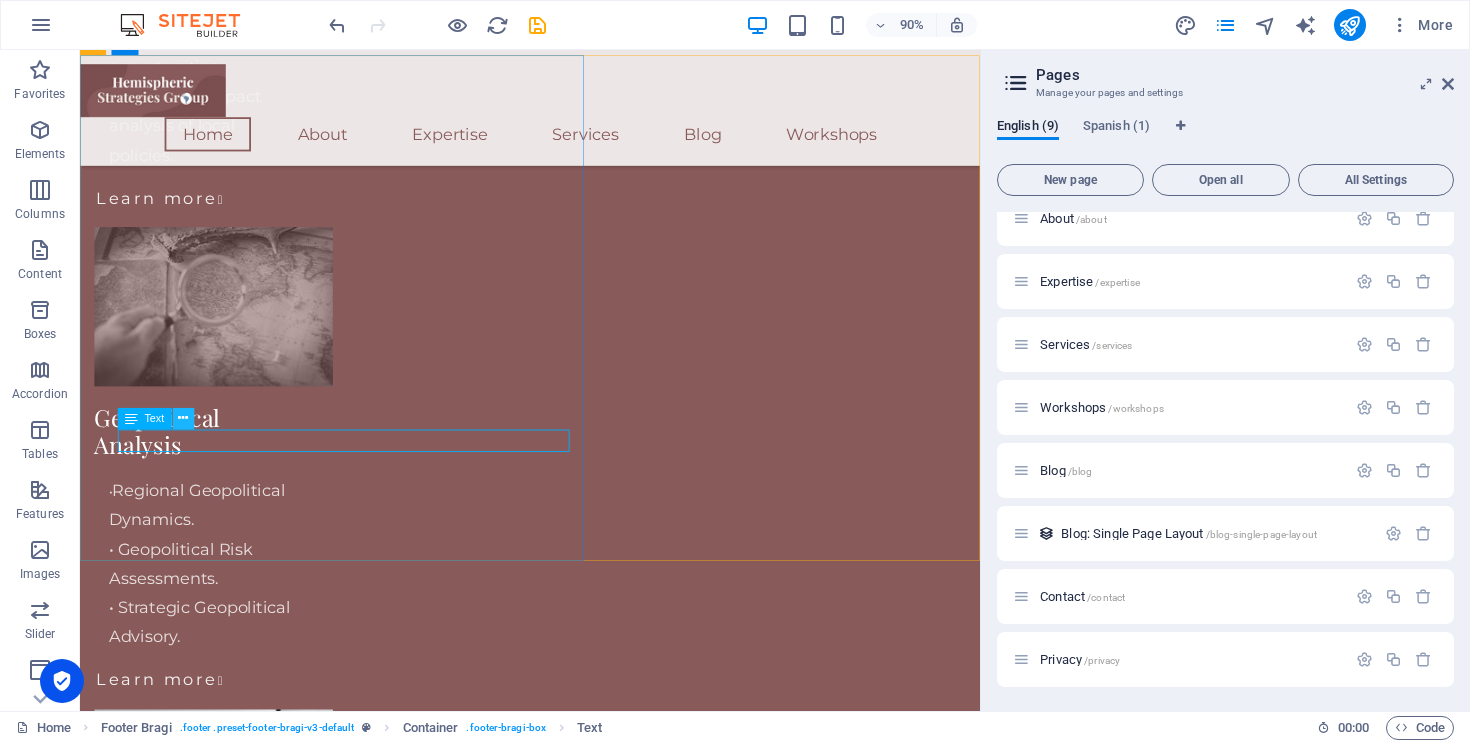 click at bounding box center (183, 418) 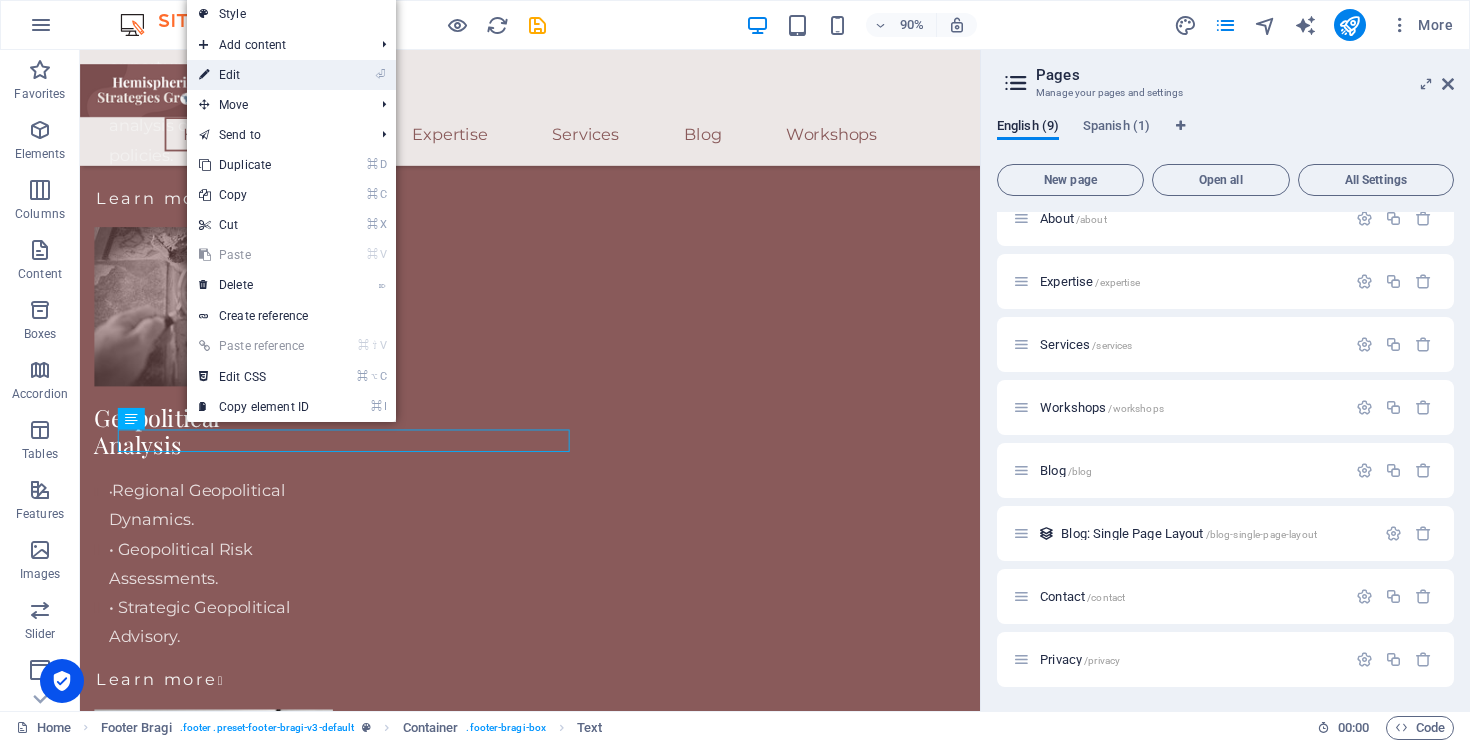 click on "⏎  Edit" at bounding box center (254, 75) 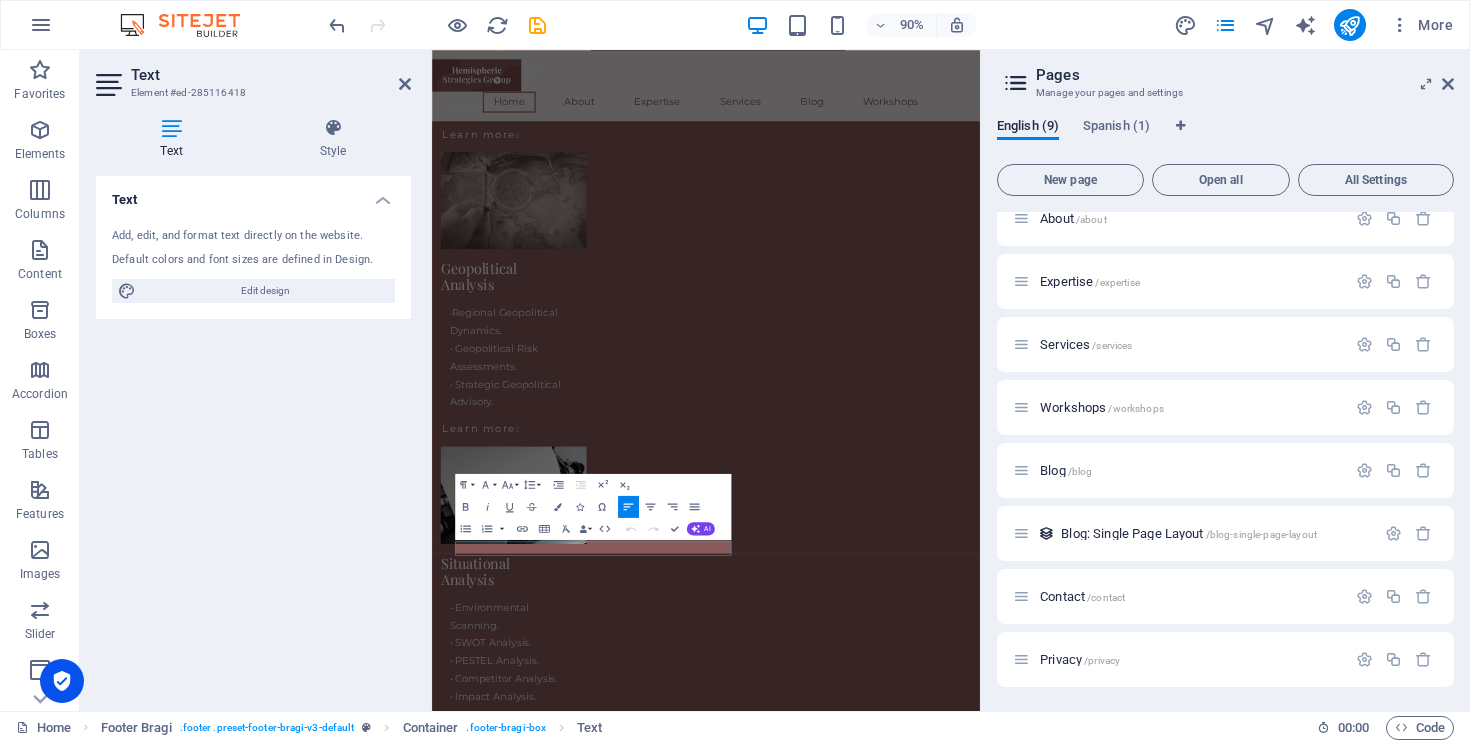 scroll, scrollTop: 4421, scrollLeft: 0, axis: vertical 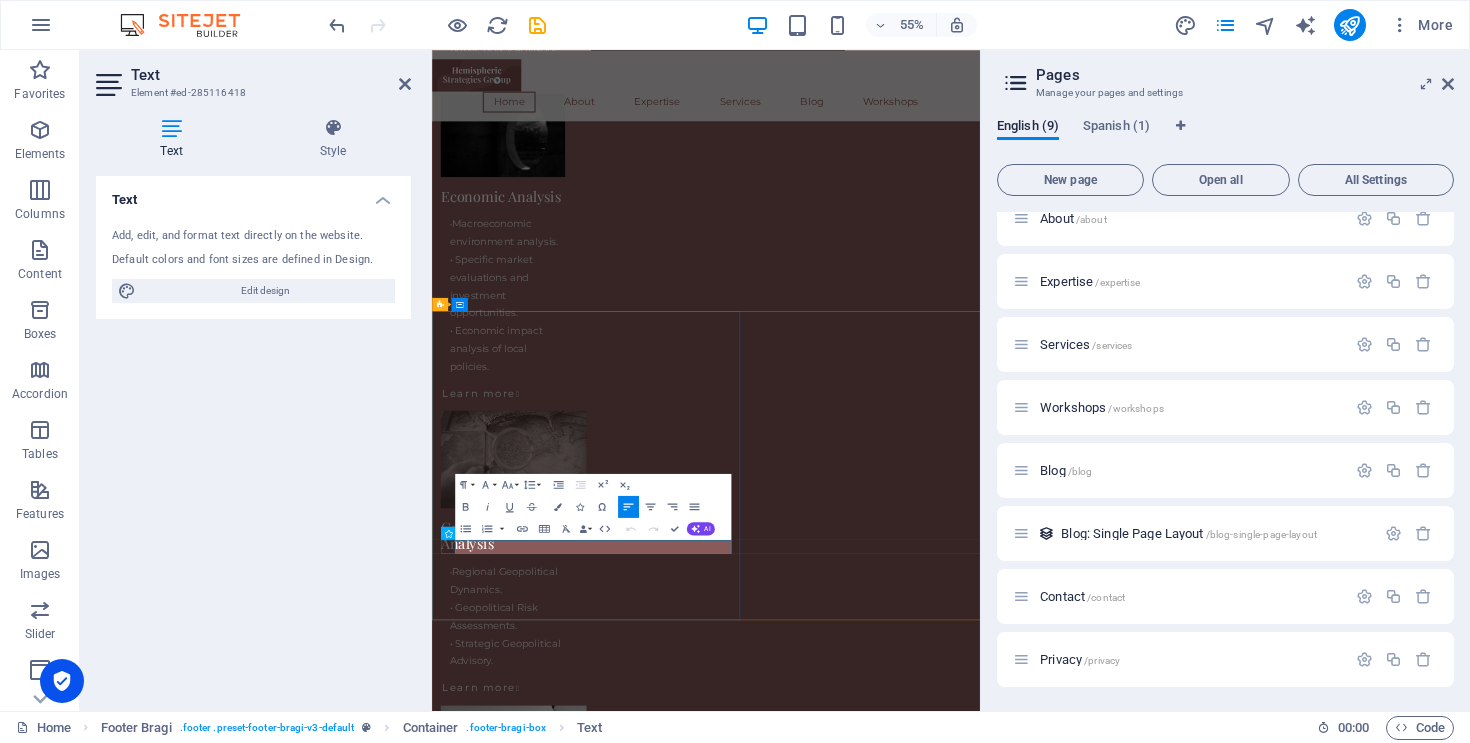 drag, startPoint x: 580, startPoint y: 958, endPoint x: 471, endPoint y: 947, distance: 109.55364 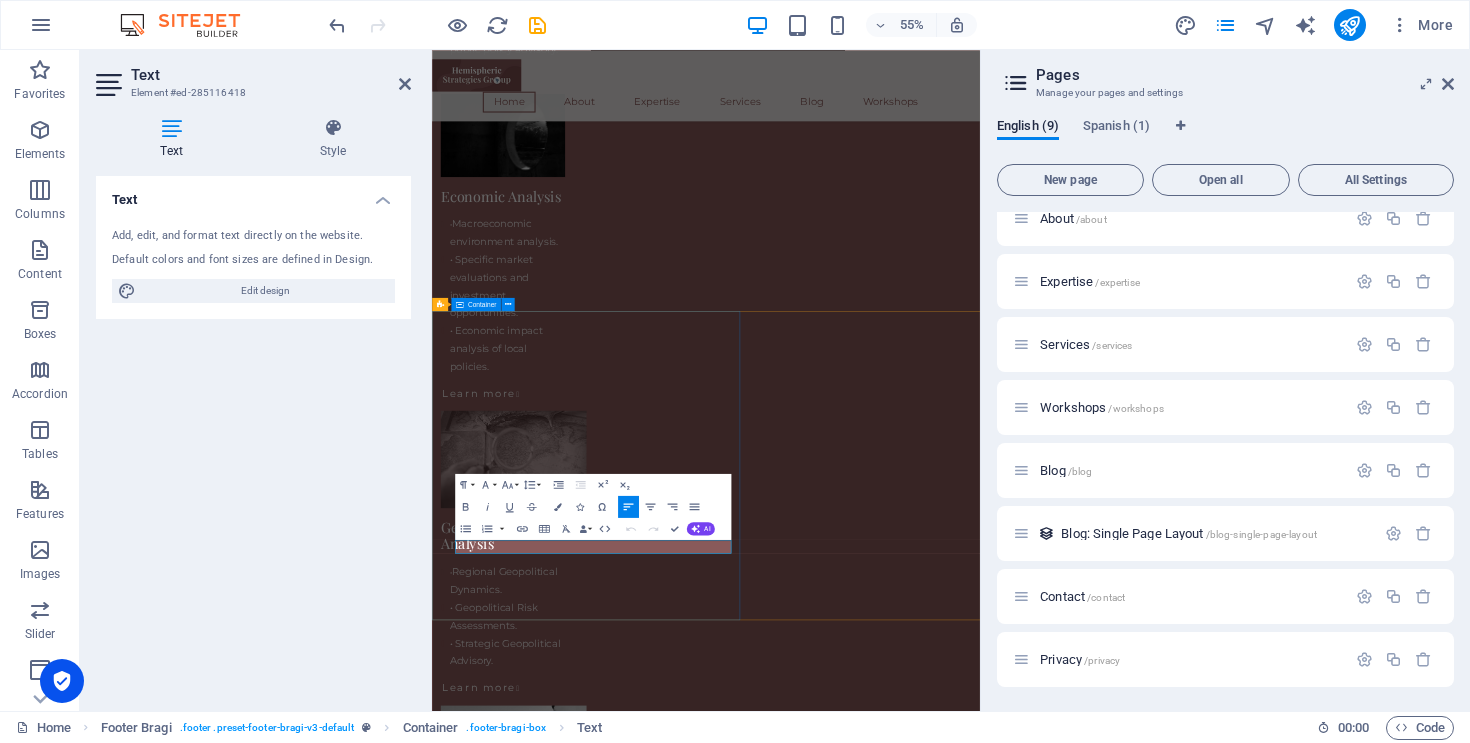 type 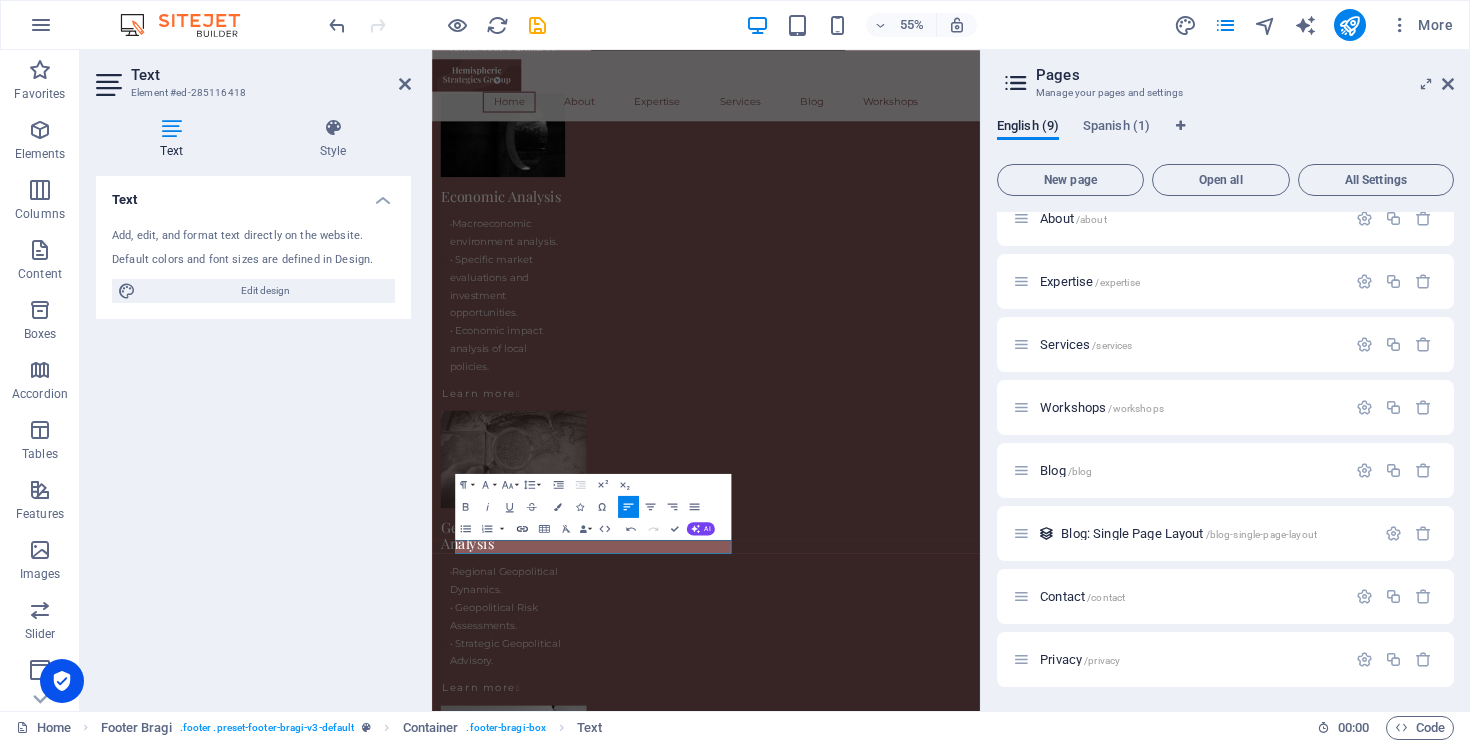 click 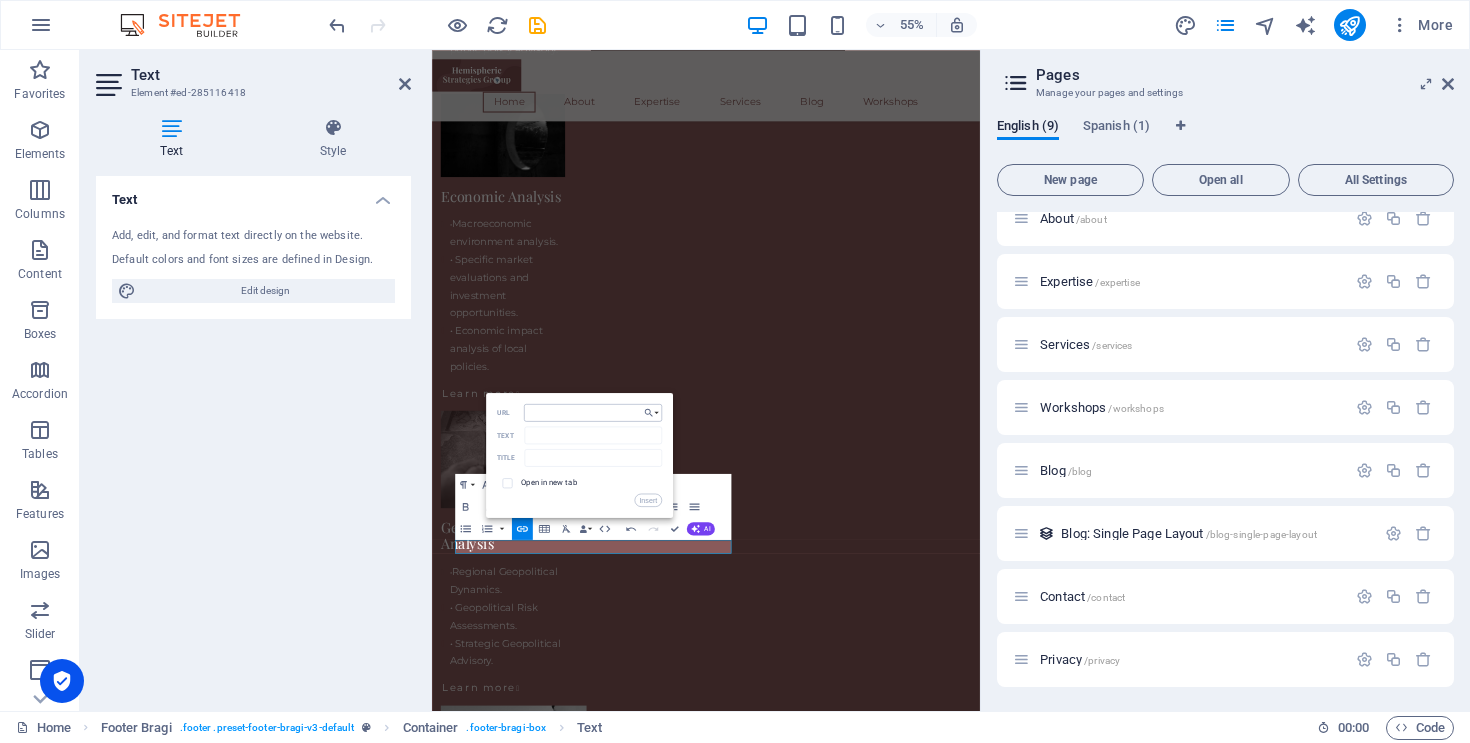 click on "URL" at bounding box center [593, 413] 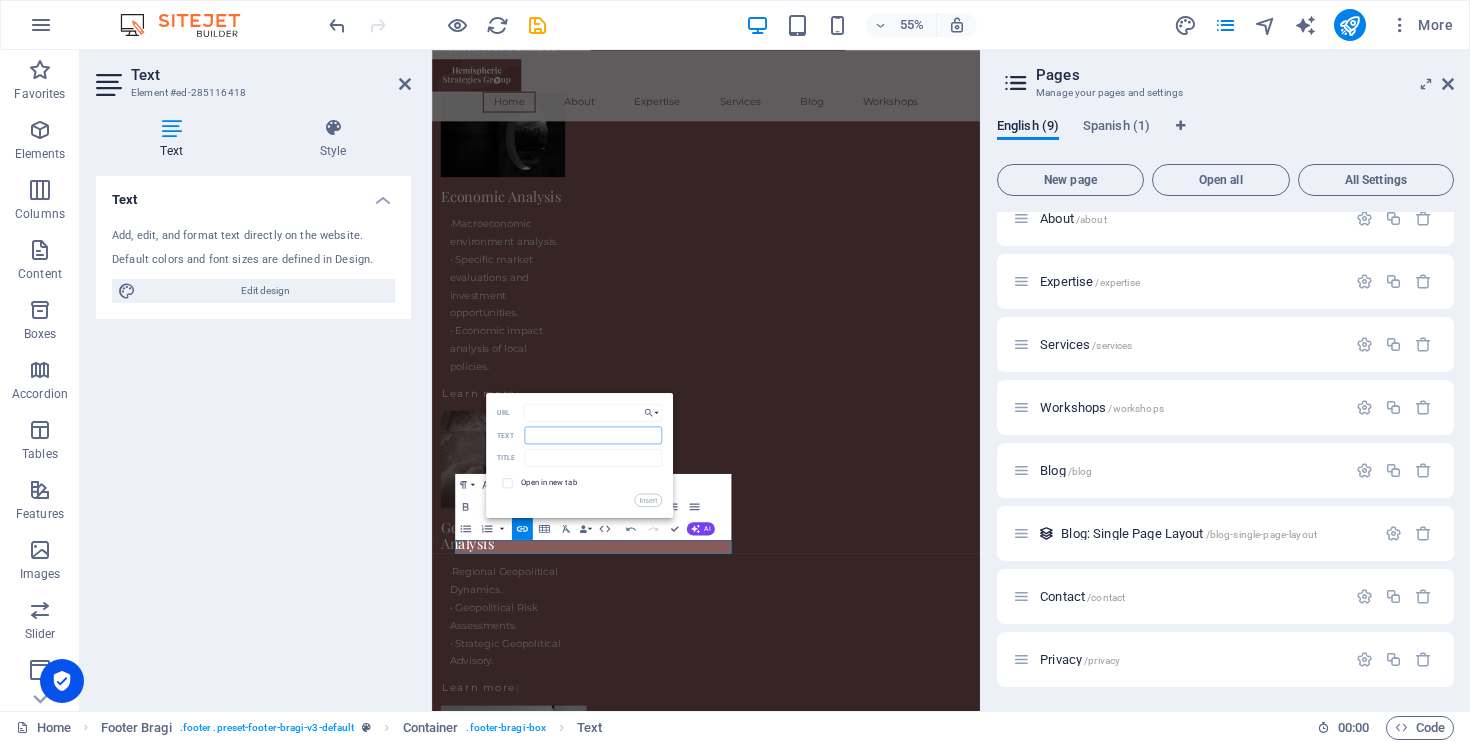 click on "Text" at bounding box center (593, 435) 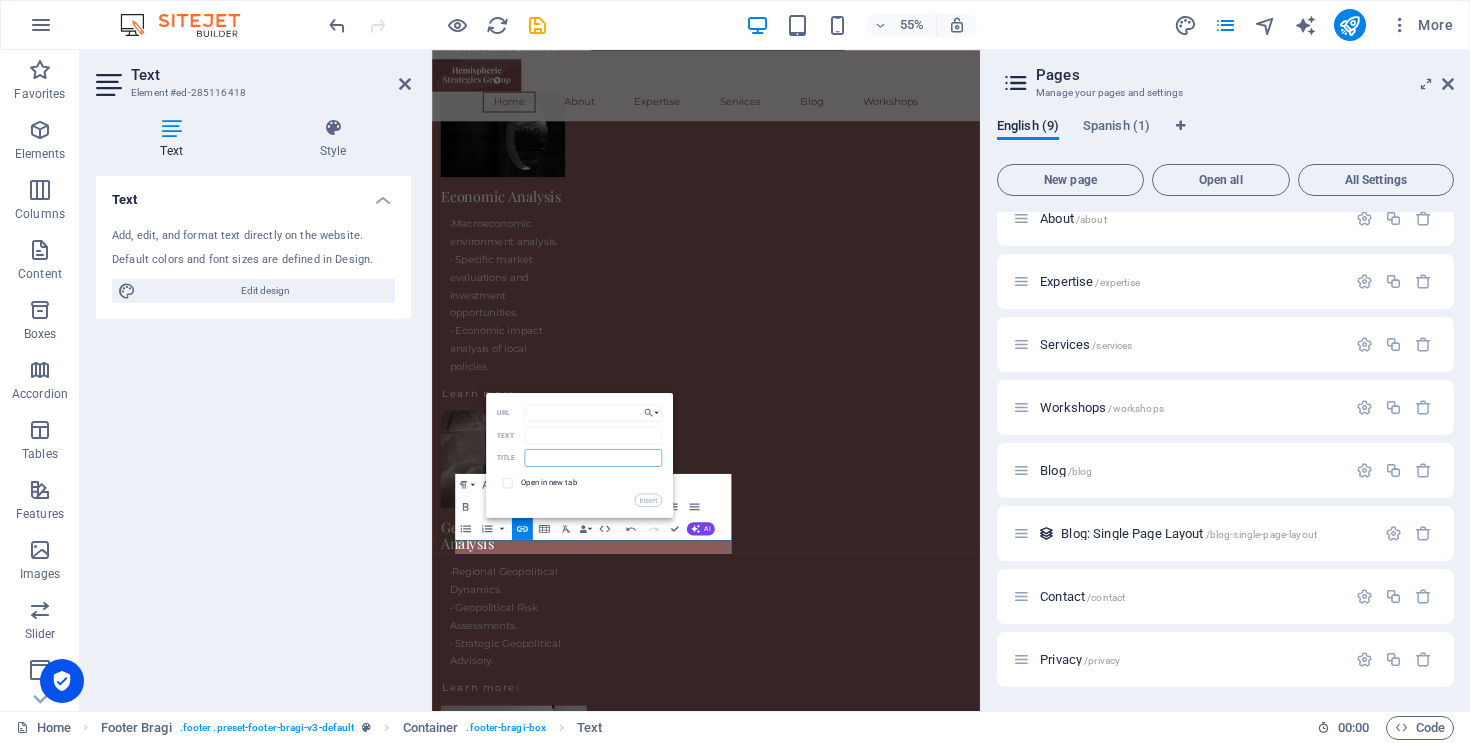 click at bounding box center (593, 458) 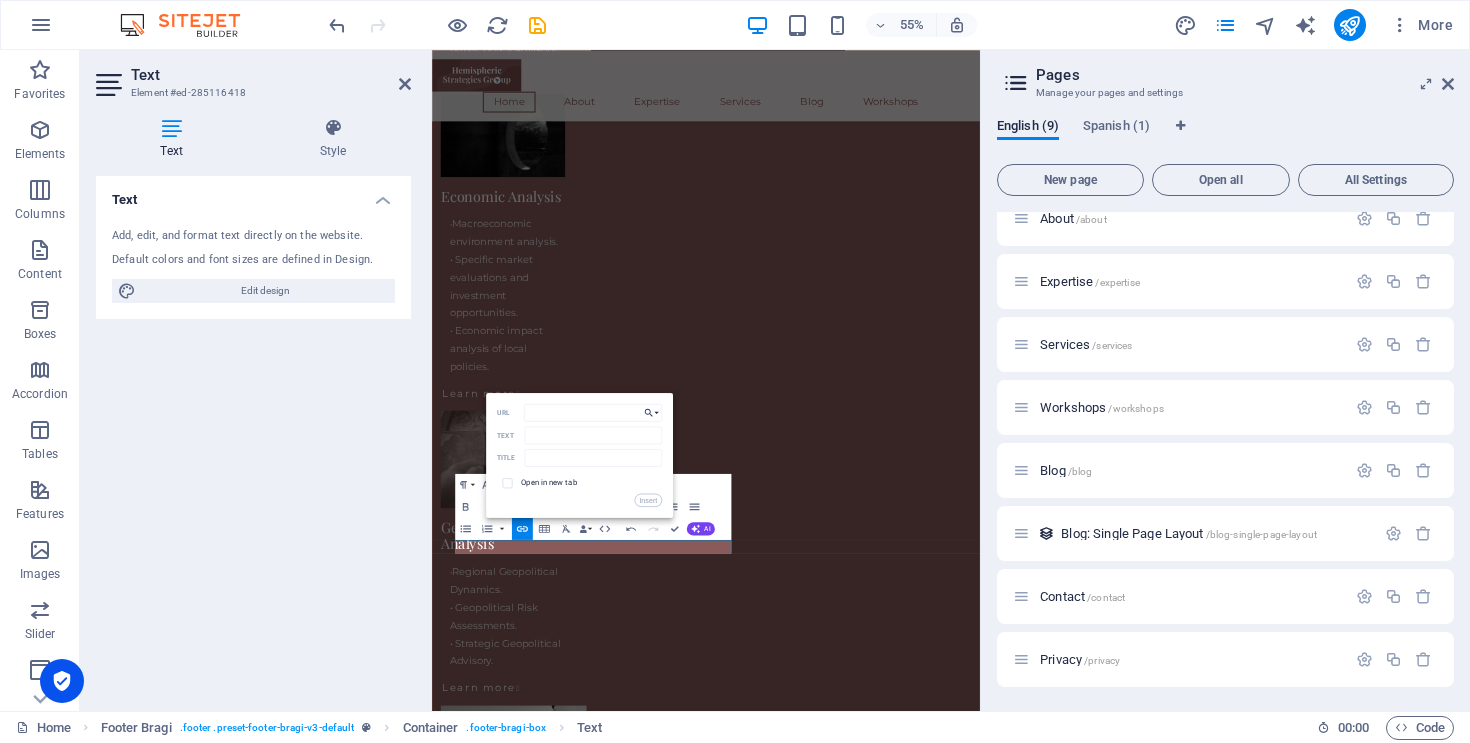 click 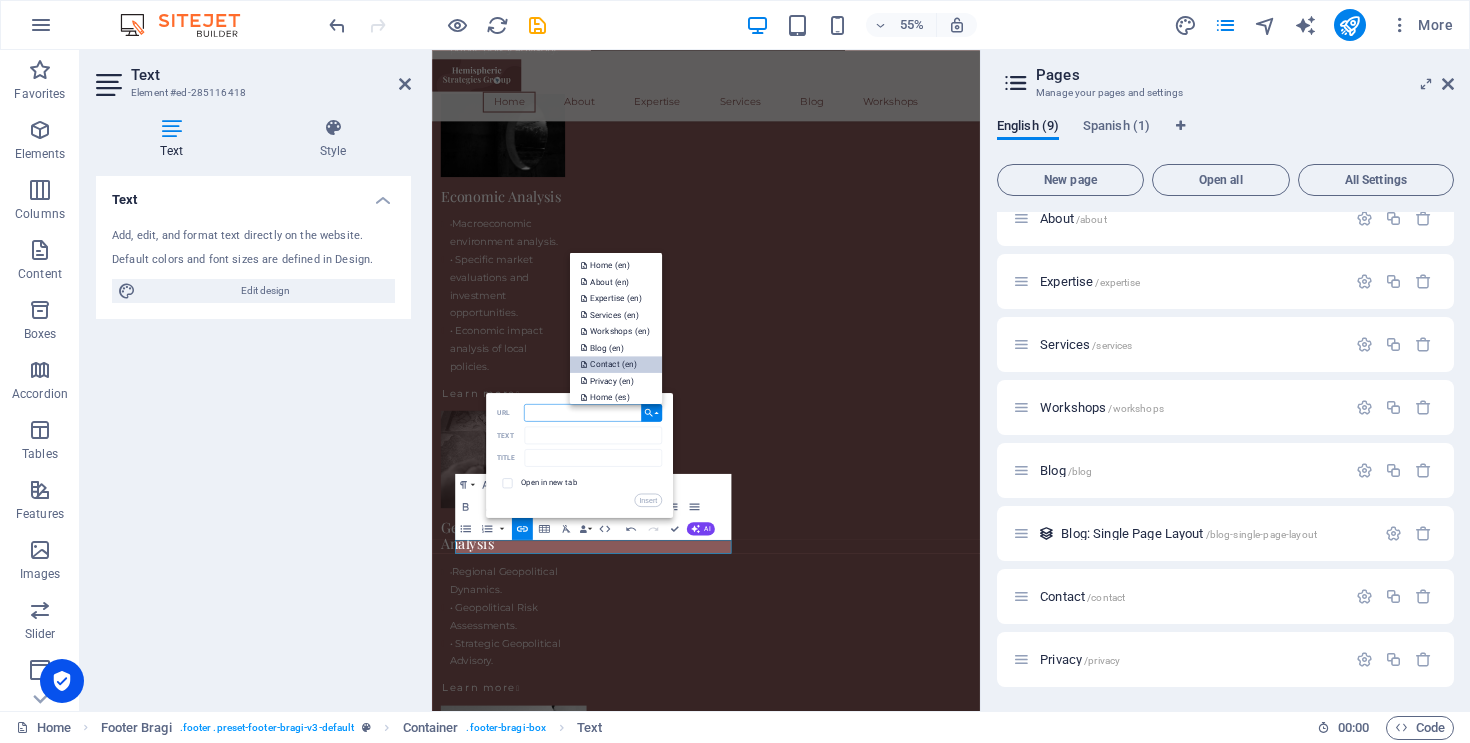click on "Contact (en)" at bounding box center [610, 364] 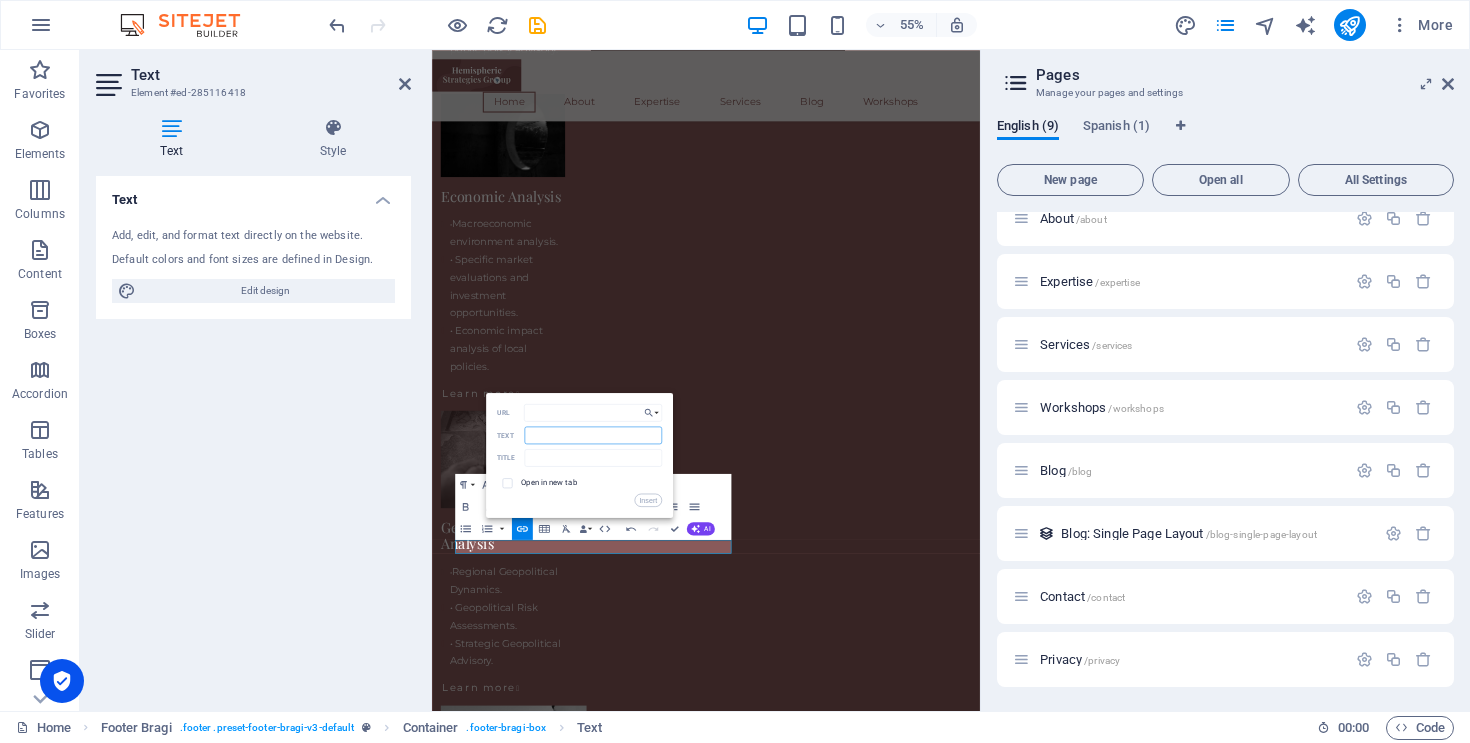 click on "Text" at bounding box center (593, 435) 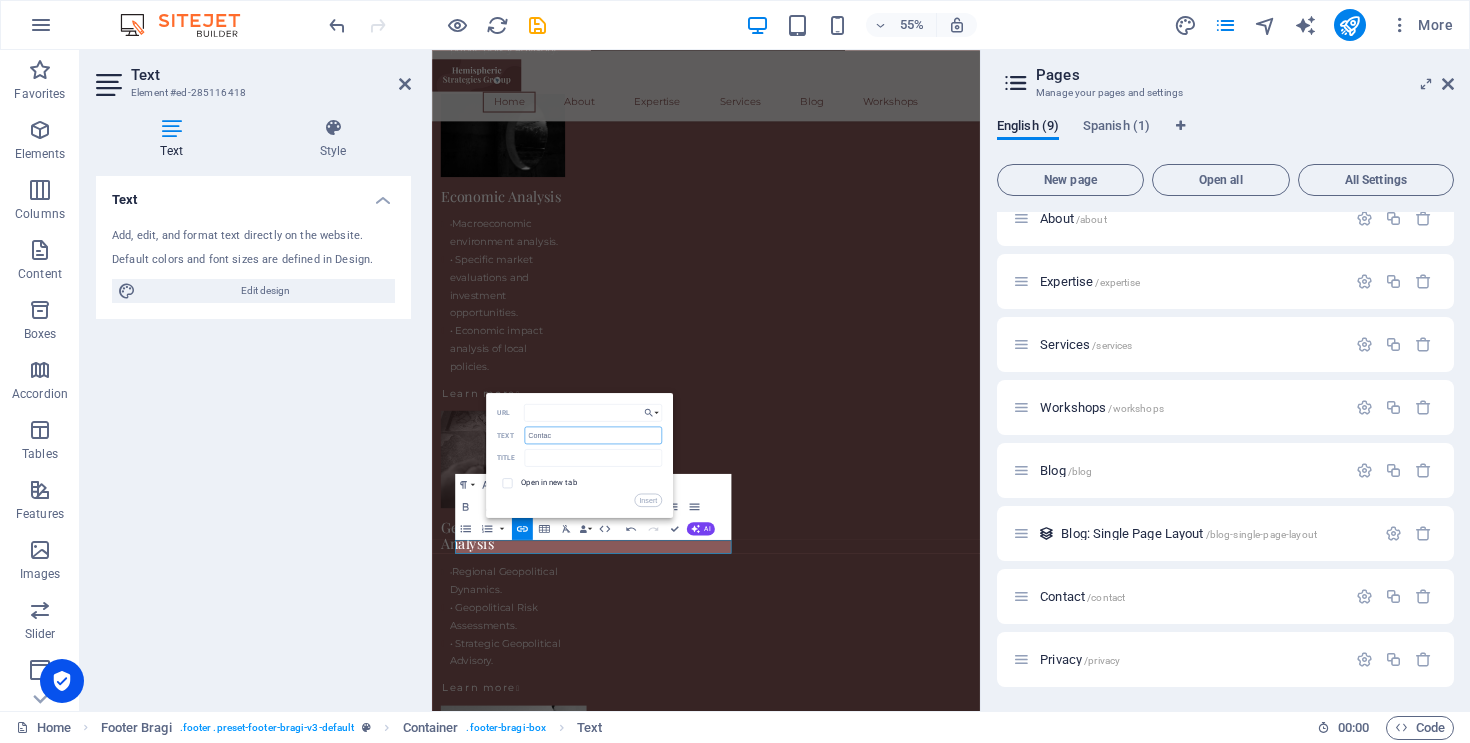 type on "Contact" 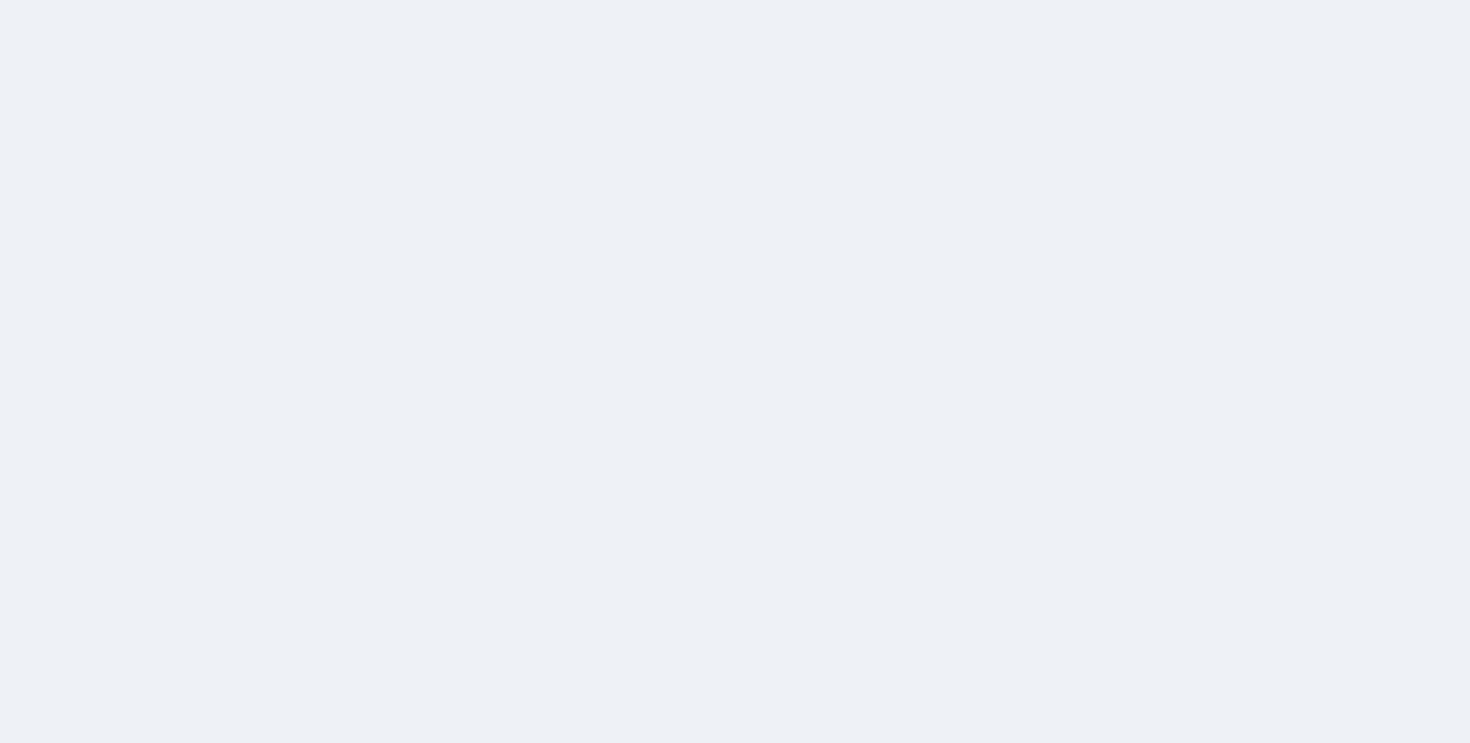 scroll, scrollTop: 0, scrollLeft: 0, axis: both 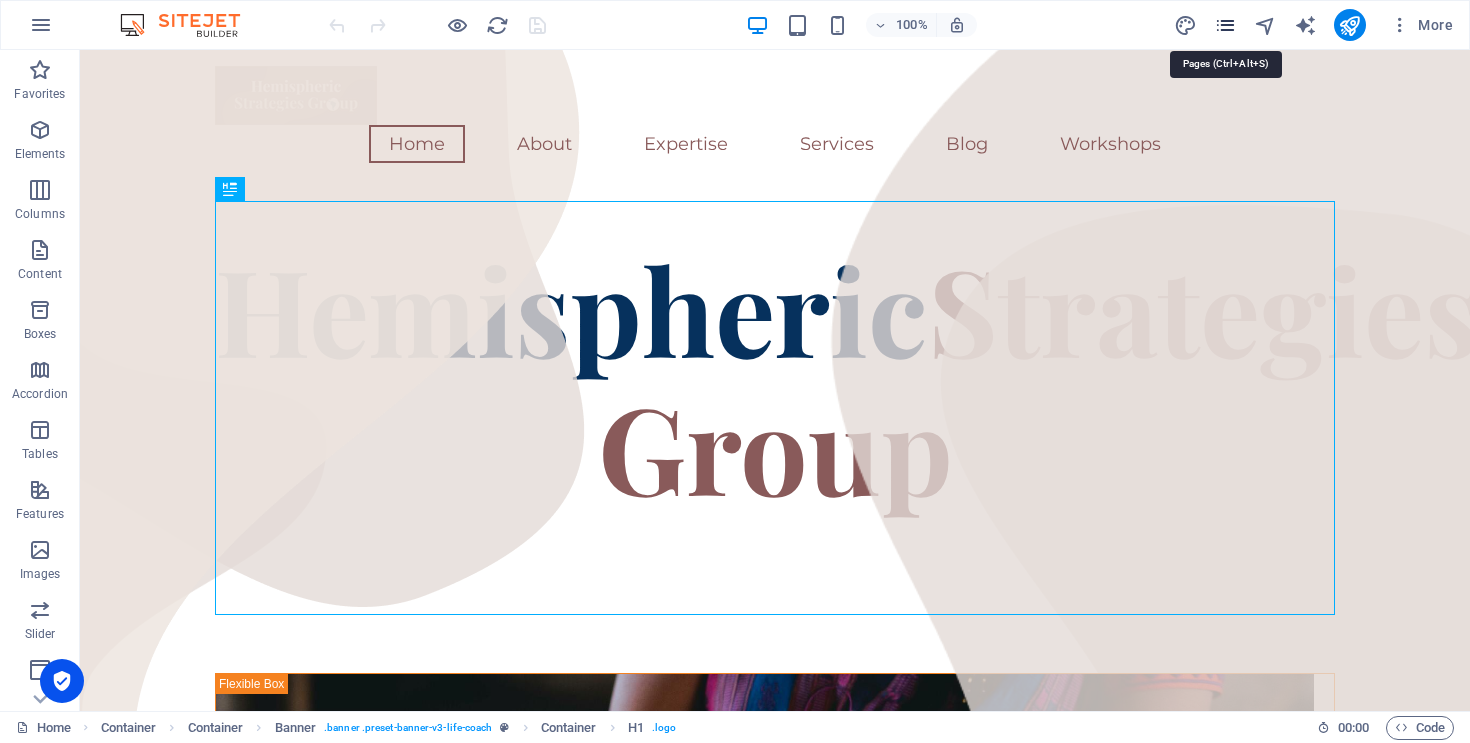click at bounding box center [1225, 25] 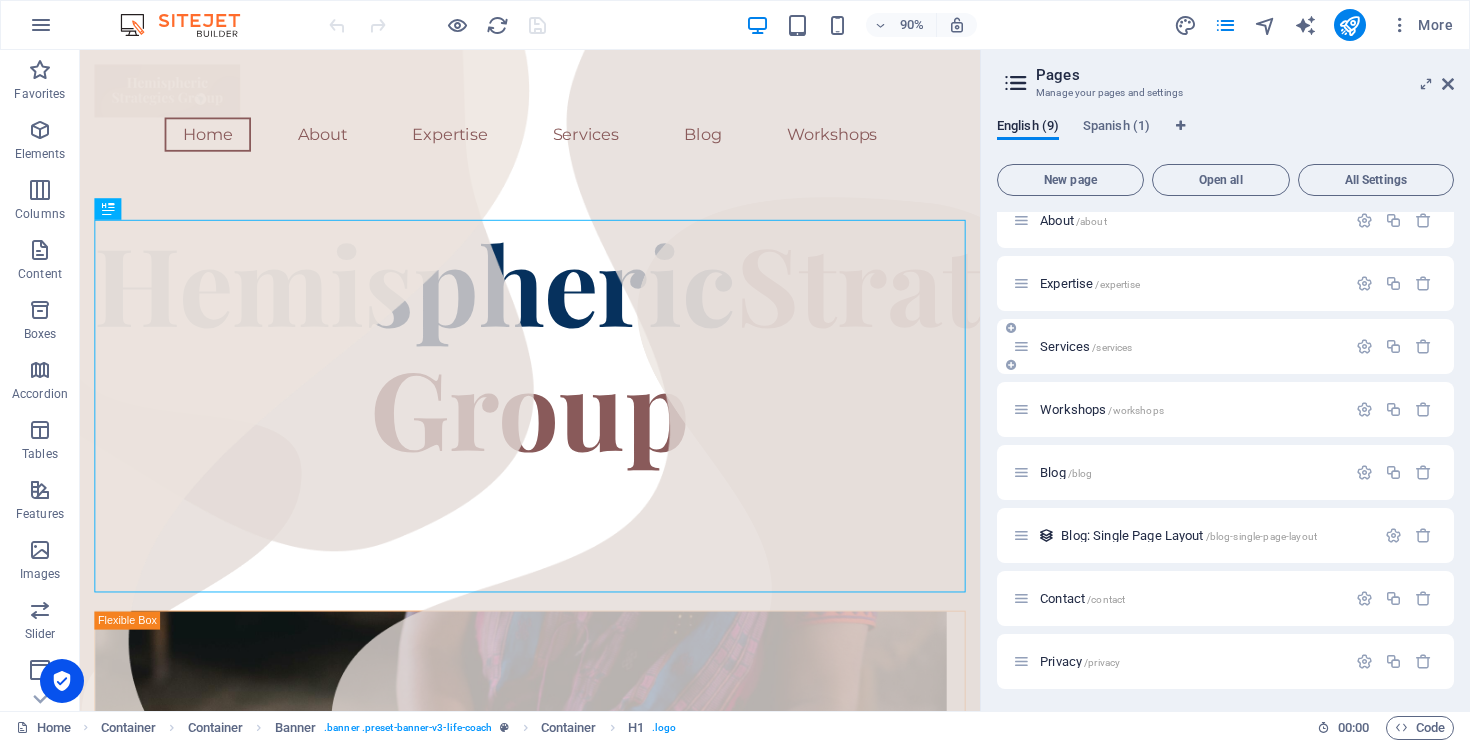 scroll, scrollTop: 84, scrollLeft: 0, axis: vertical 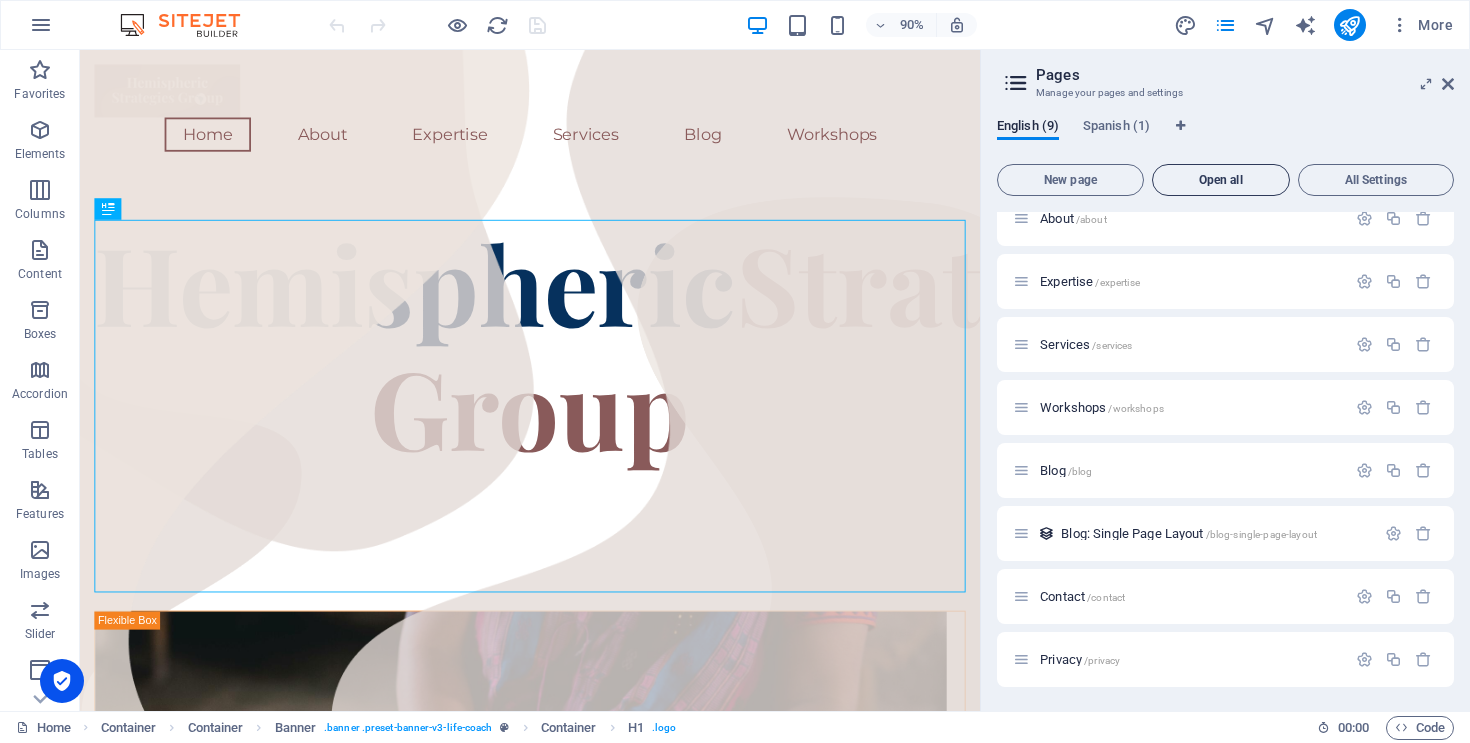 click on "Open all" at bounding box center [1221, 180] 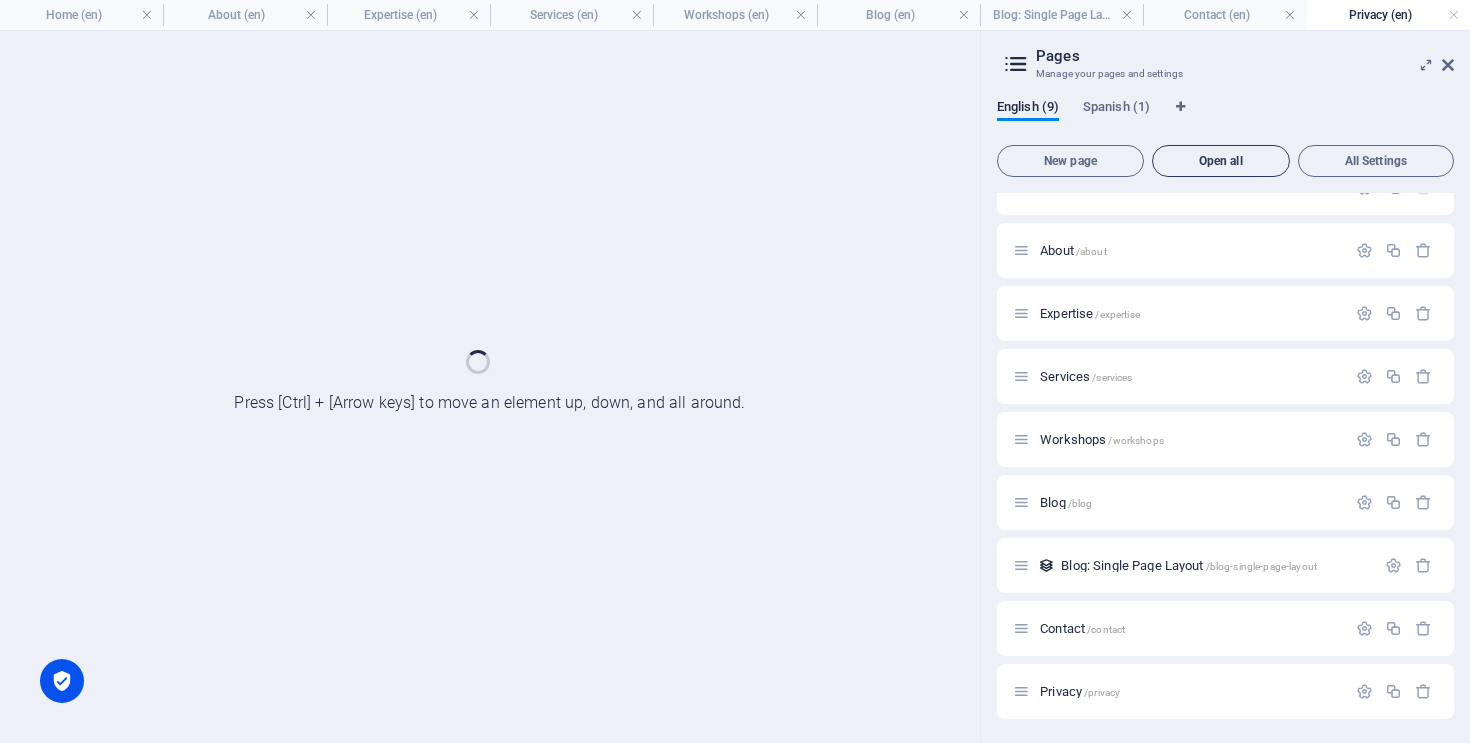 scroll, scrollTop: 33, scrollLeft: 0, axis: vertical 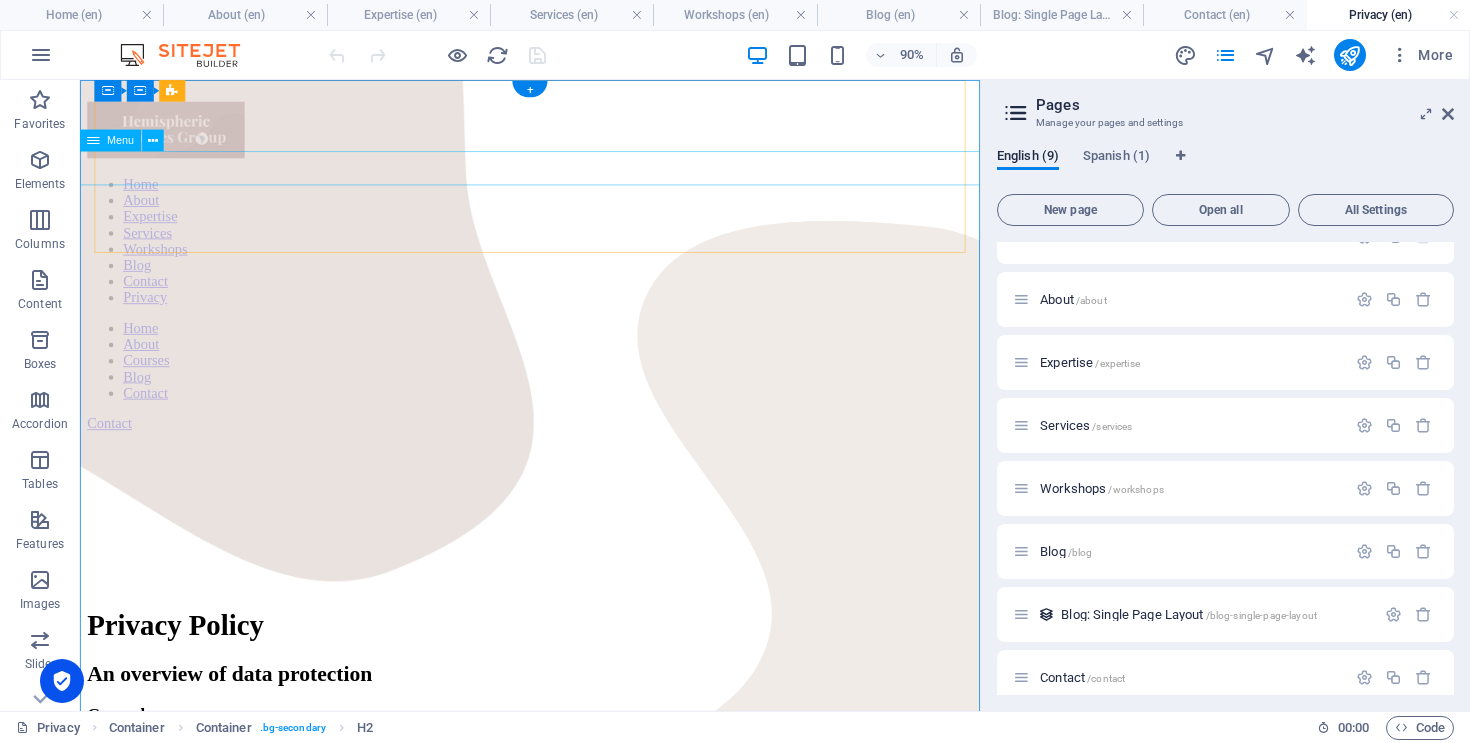 click on "Home About Expertise Services Workshops Blog Contact Privacy" at bounding box center [580, 259] 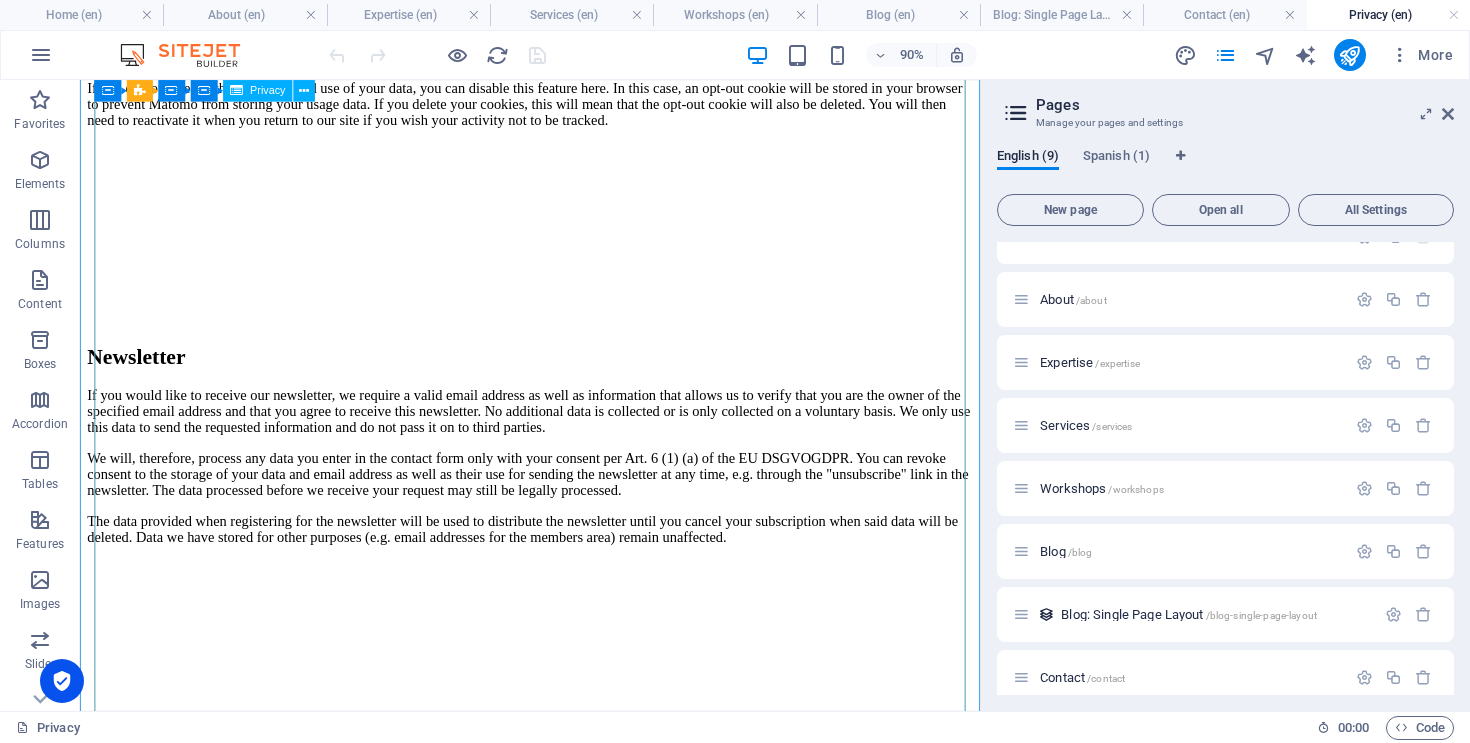 scroll, scrollTop: 4532, scrollLeft: 0, axis: vertical 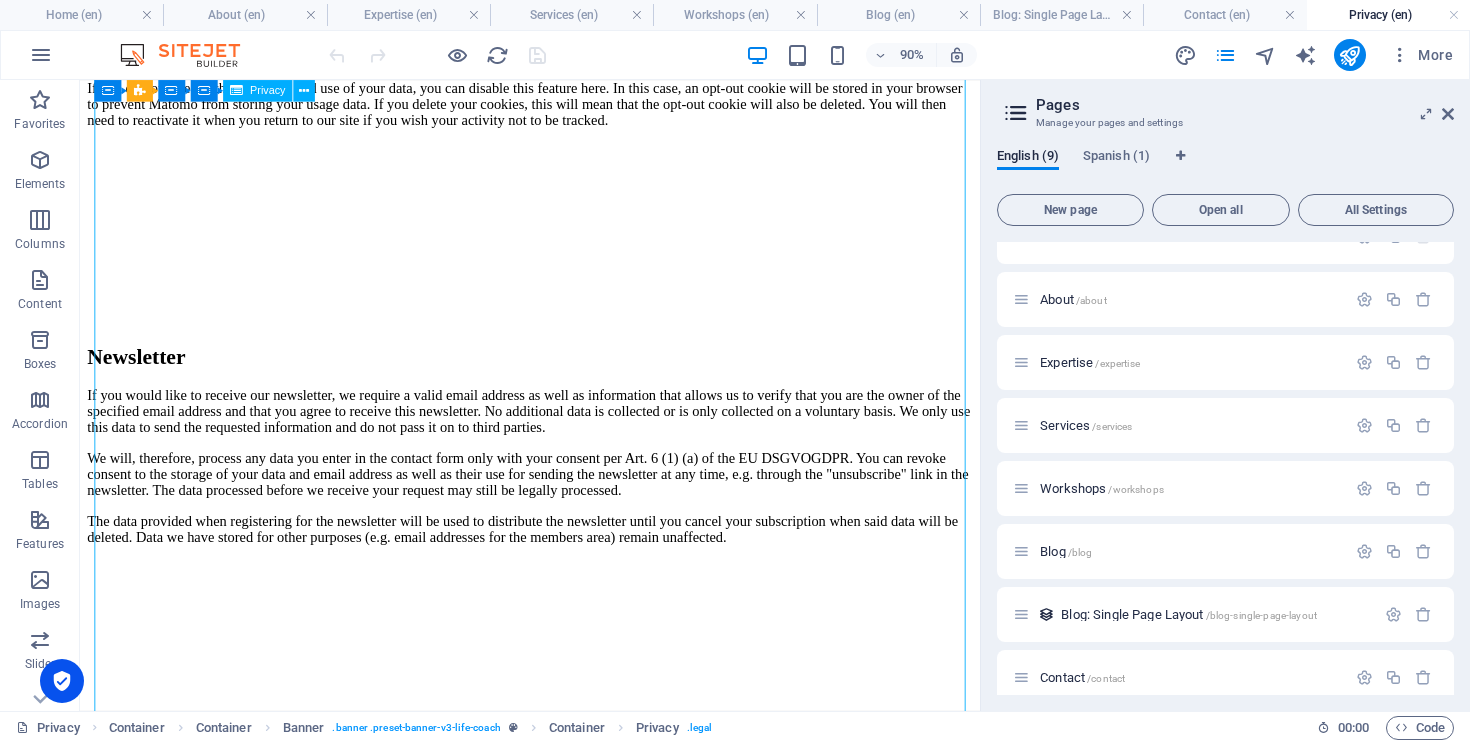 click on "Privacy Policy
An overview of data protection
General
The following gives a simple overview of what kind of personal information we collect, why we collect them and how we handle your data when you are visiting or using our website. Personal information is any data with which you could be personally identified. Detailed information on the subject of data protection can be found in our privacy policy found below.
Data collection on our website
Who is responsible for the data collection on this website?
The data collected on this website are processed by the website operator. The operator's contact details can be found in the website's required legal notice.
How do we collect your data?
Some data are collected when you provide them to us. This could, for example, be data you enter in a contact form.
What do we use your data for?
Part of the data is collected to ensure the proper functioning of the website. Other data can be used to analyze how visitors use the site." at bounding box center (580, -1461) 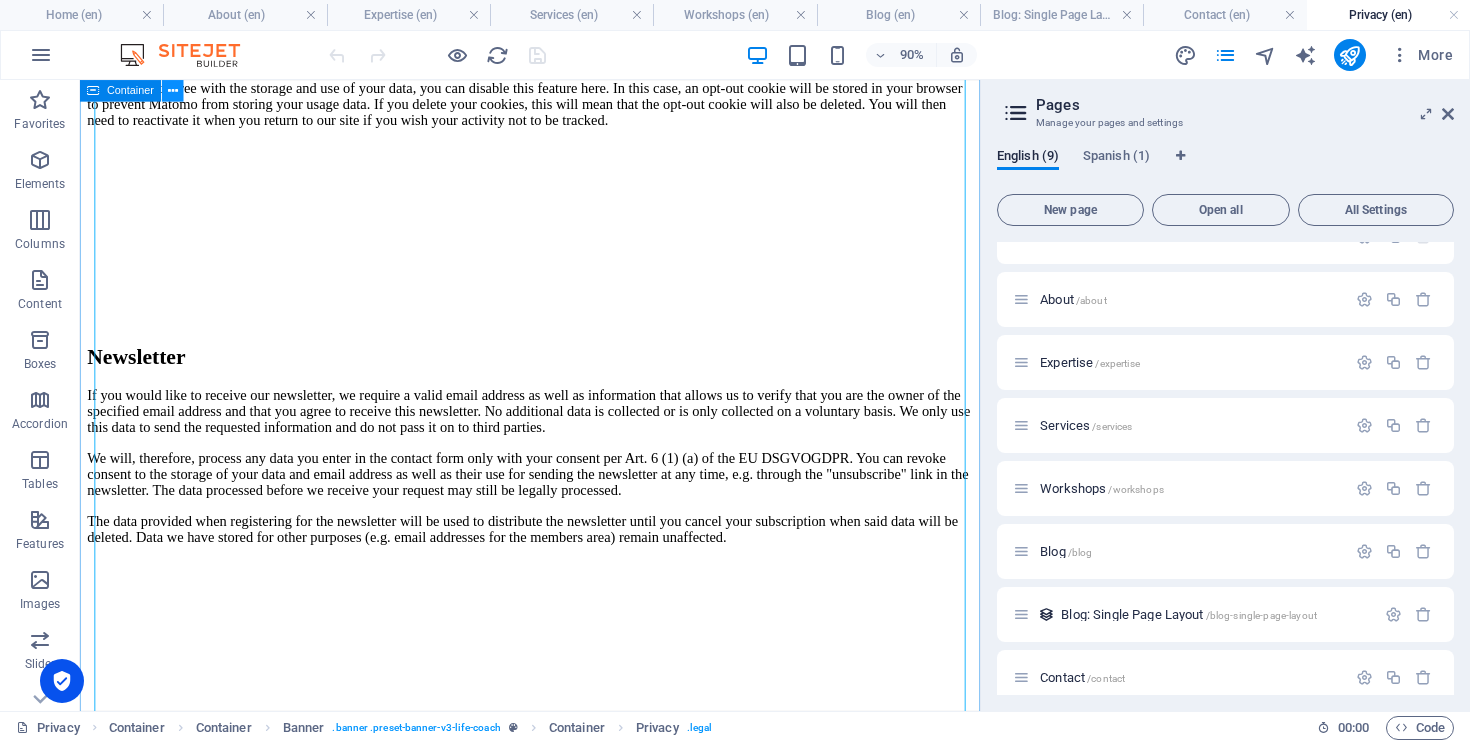 click at bounding box center [173, 90] 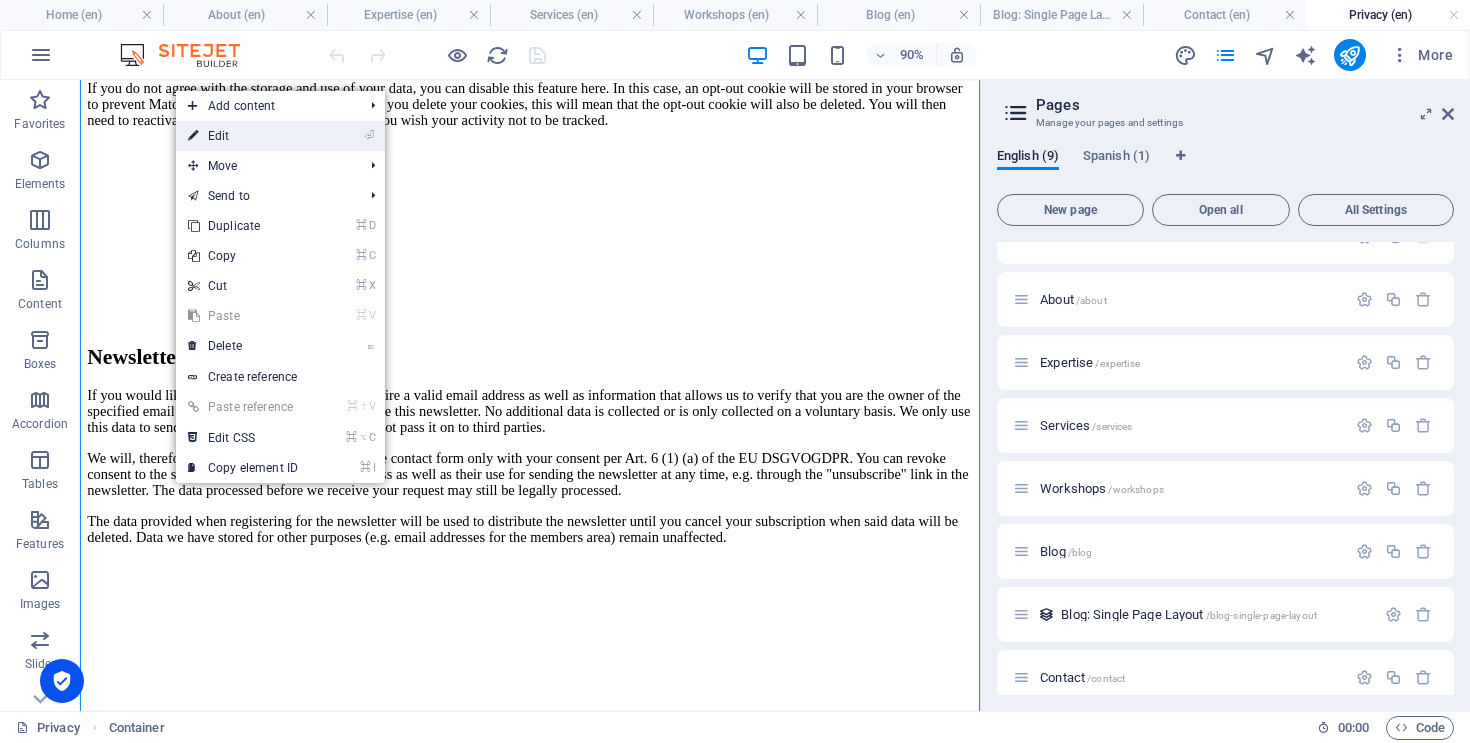 click on "⏎  Edit" at bounding box center [243, 136] 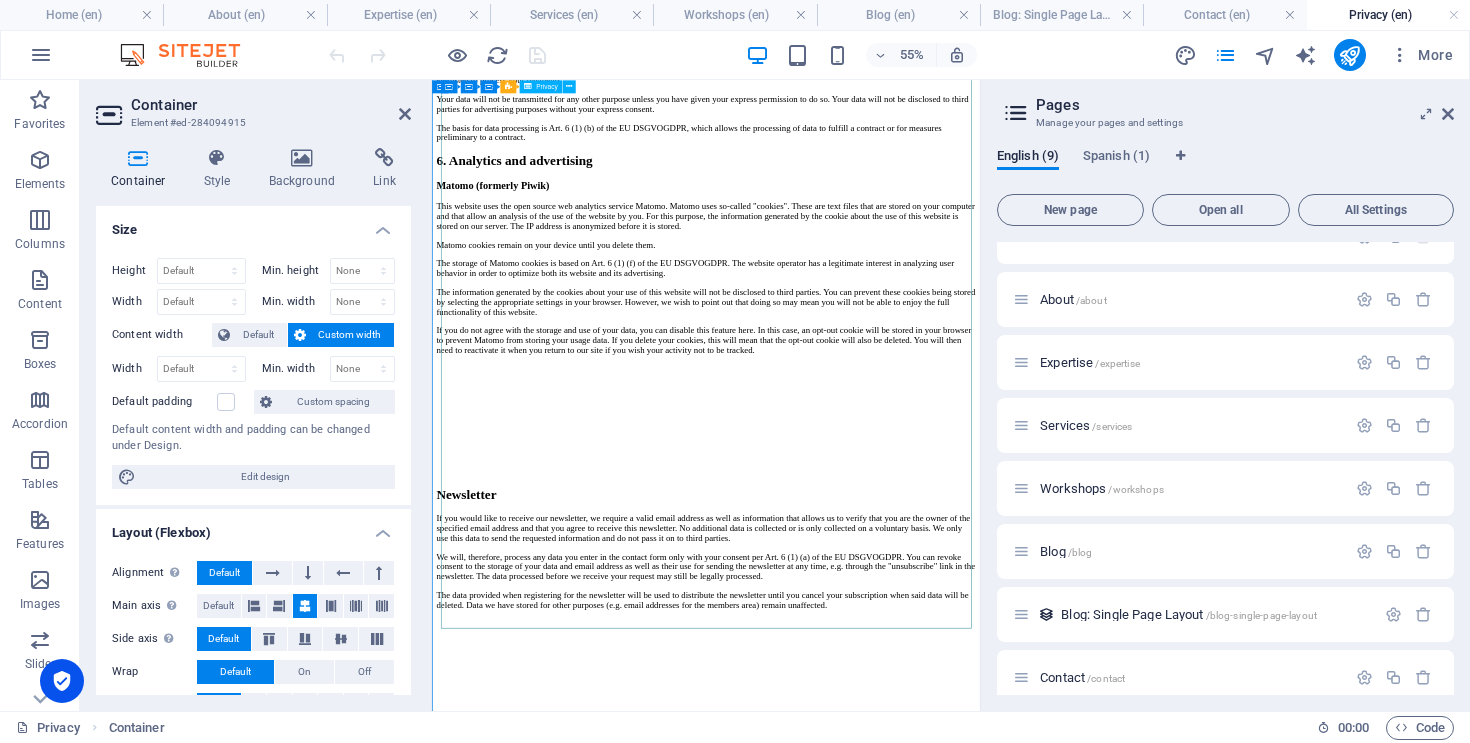 click on "Privacy Policy
An overview of data protection
General
The following gives a simple overview of what kind of personal information we collect, why we collect them and how we handle your data when you are visiting or using our website. Personal information is any data with which you could be personally identified. Detailed information on the subject of data protection can be found in our privacy policy found below.
Data collection on our website
Who is responsible for the data collection on this website?
The data collected on this website are processed by the website operator. The operator's contact details can be found in the website's required legal notice.
How do we collect your data?
Some data are collected when you provide them to us. This could, for example, be data you enter in a contact form.
What do we use your data for?
Part of the data is collected to ensure the proper functioning of the website. Other data can be used to analyze how visitors use the site." at bounding box center (930, -1024) 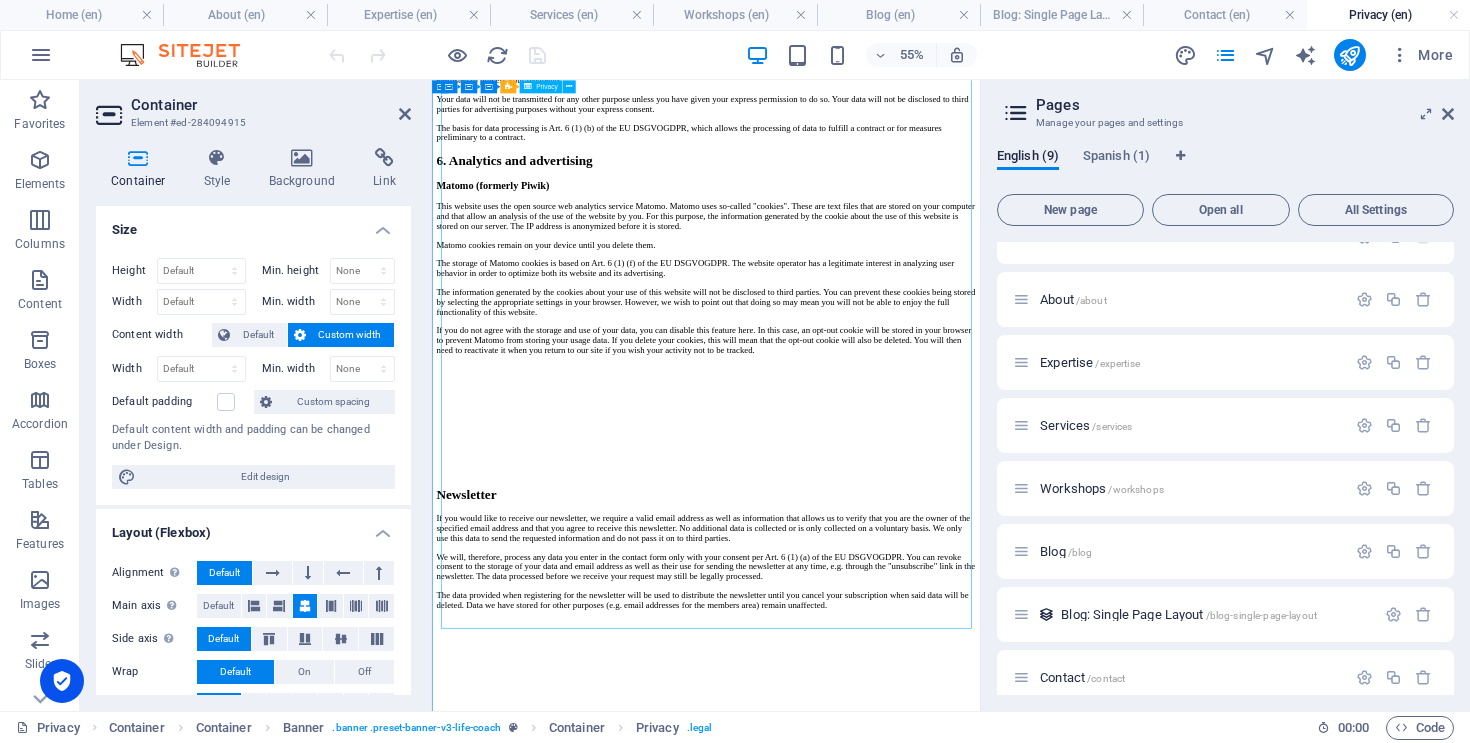 click on "Privacy Policy
An overview of data protection
General
The following gives a simple overview of what kind of personal information we collect, why we collect them and how we handle your data when you are visiting or using our website. Personal information is any data with which you could be personally identified. Detailed information on the subject of data protection can be found in our privacy policy found below.
Data collection on our website
Who is responsible for the data collection on this website?
The data collected on this website are processed by the website operator. The operator's contact details can be found in the website's required legal notice.
How do we collect your data?
Some data are collected when you provide them to us. This could, for example, be data you enter in a contact form.
What do we use your data for?
Part of the data is collected to ensure the proper functioning of the website. Other data can be used to analyze how visitors use the site." at bounding box center (930, -1024) 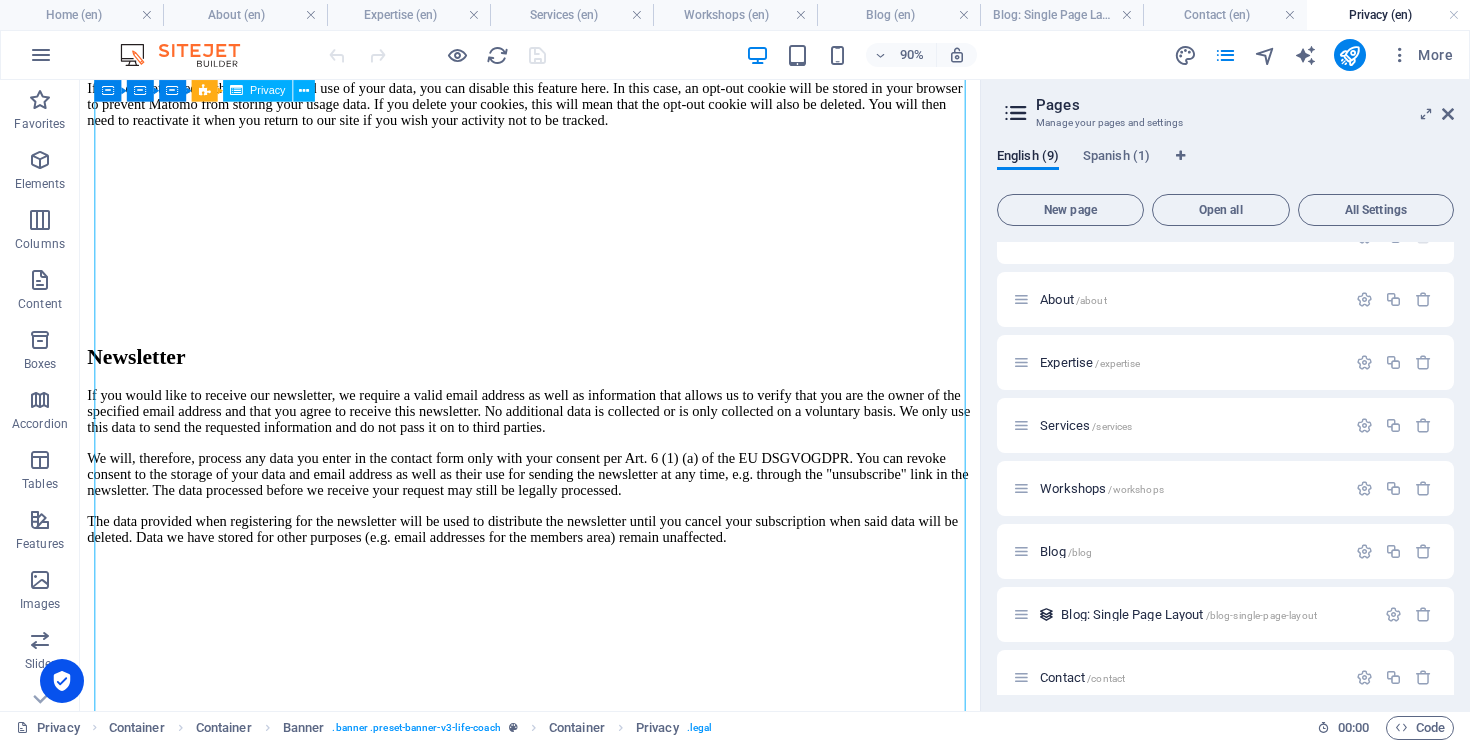 drag, startPoint x: 534, startPoint y: 624, endPoint x: 605, endPoint y: 389, distance: 245.49135 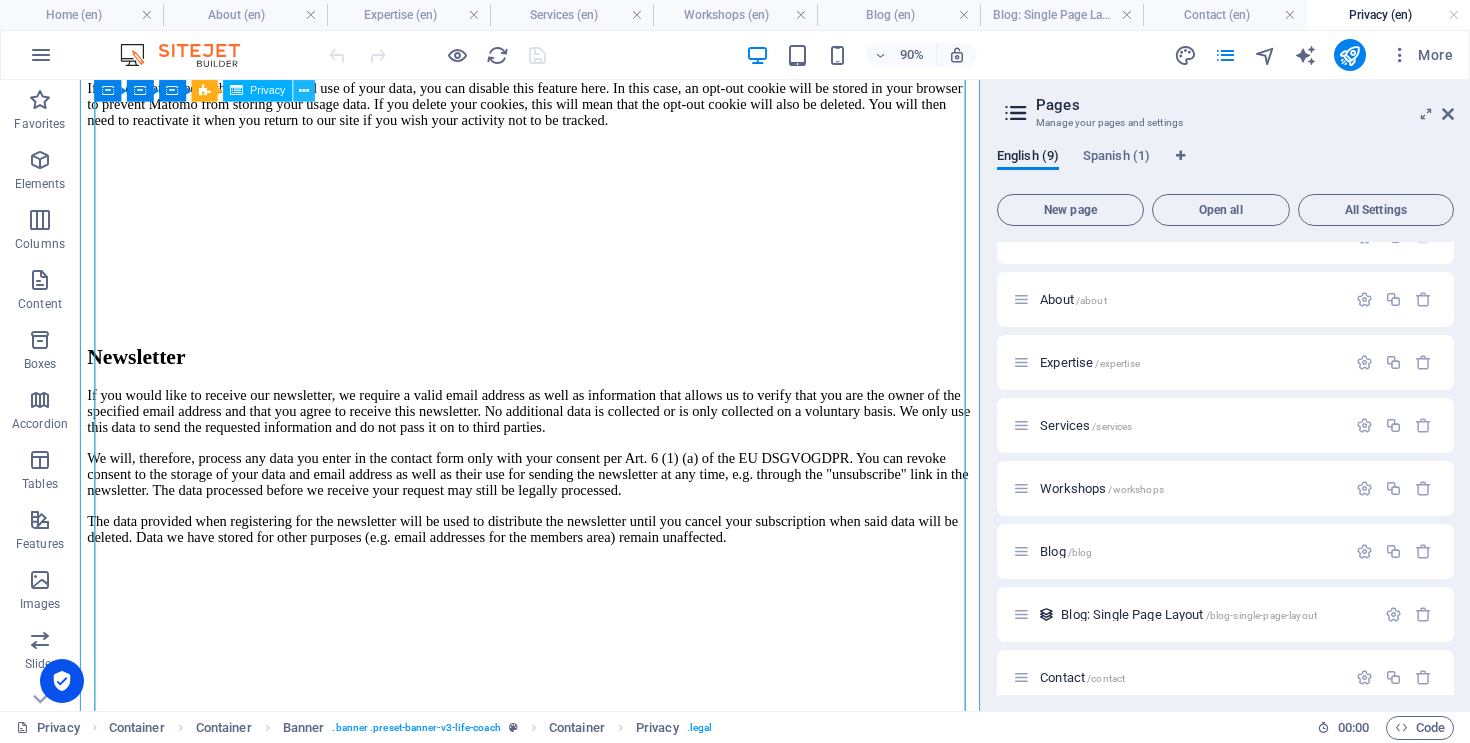 click at bounding box center [304, 90] 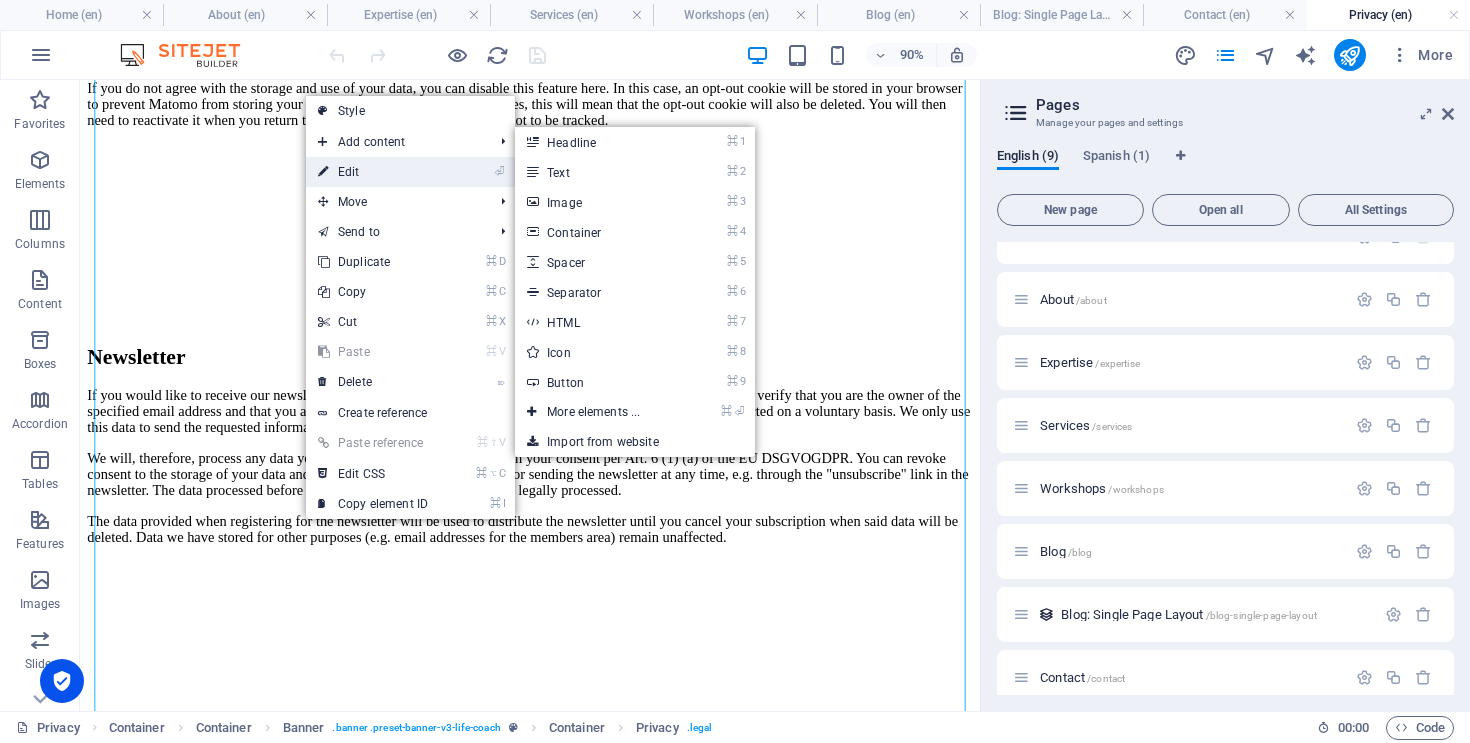 click on "⏎  Edit" at bounding box center (373, 172) 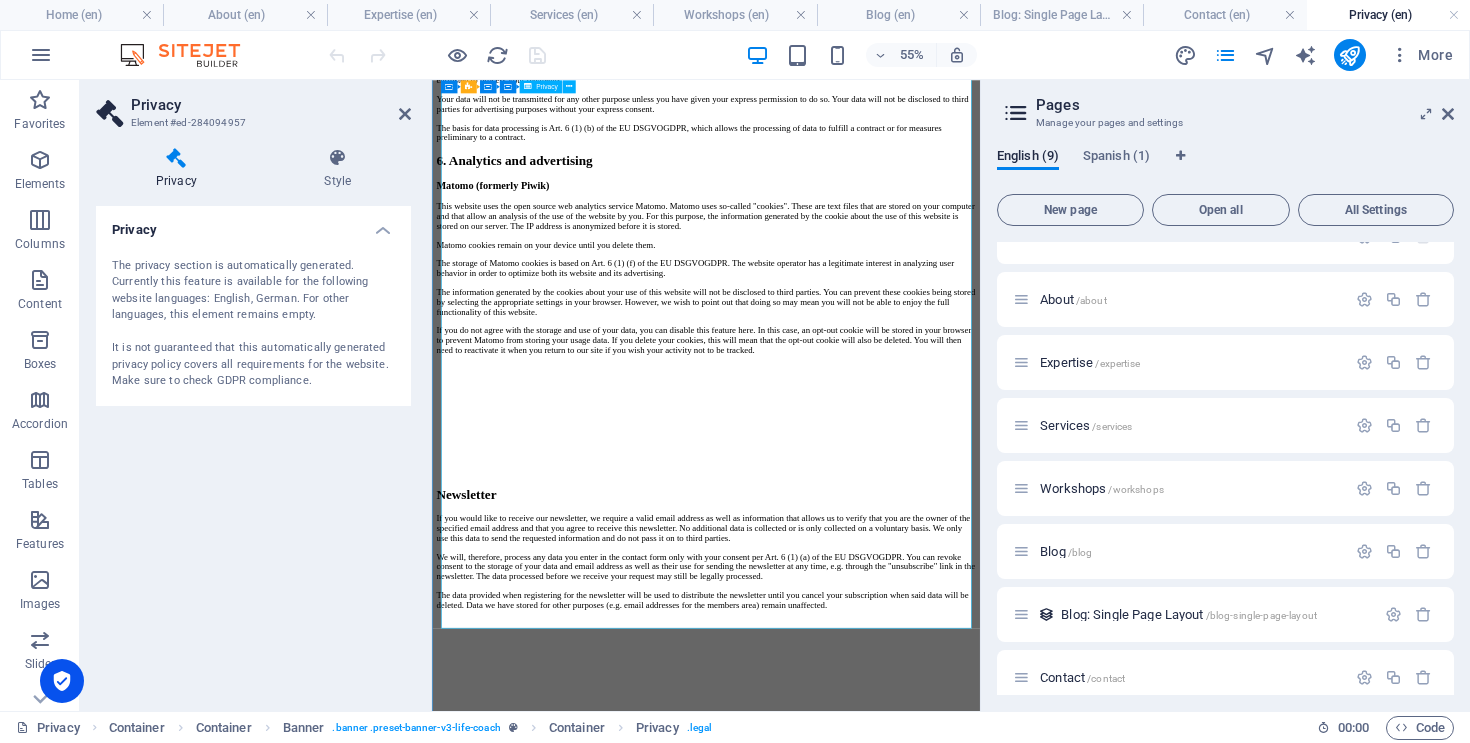 scroll, scrollTop: 4542, scrollLeft: 0, axis: vertical 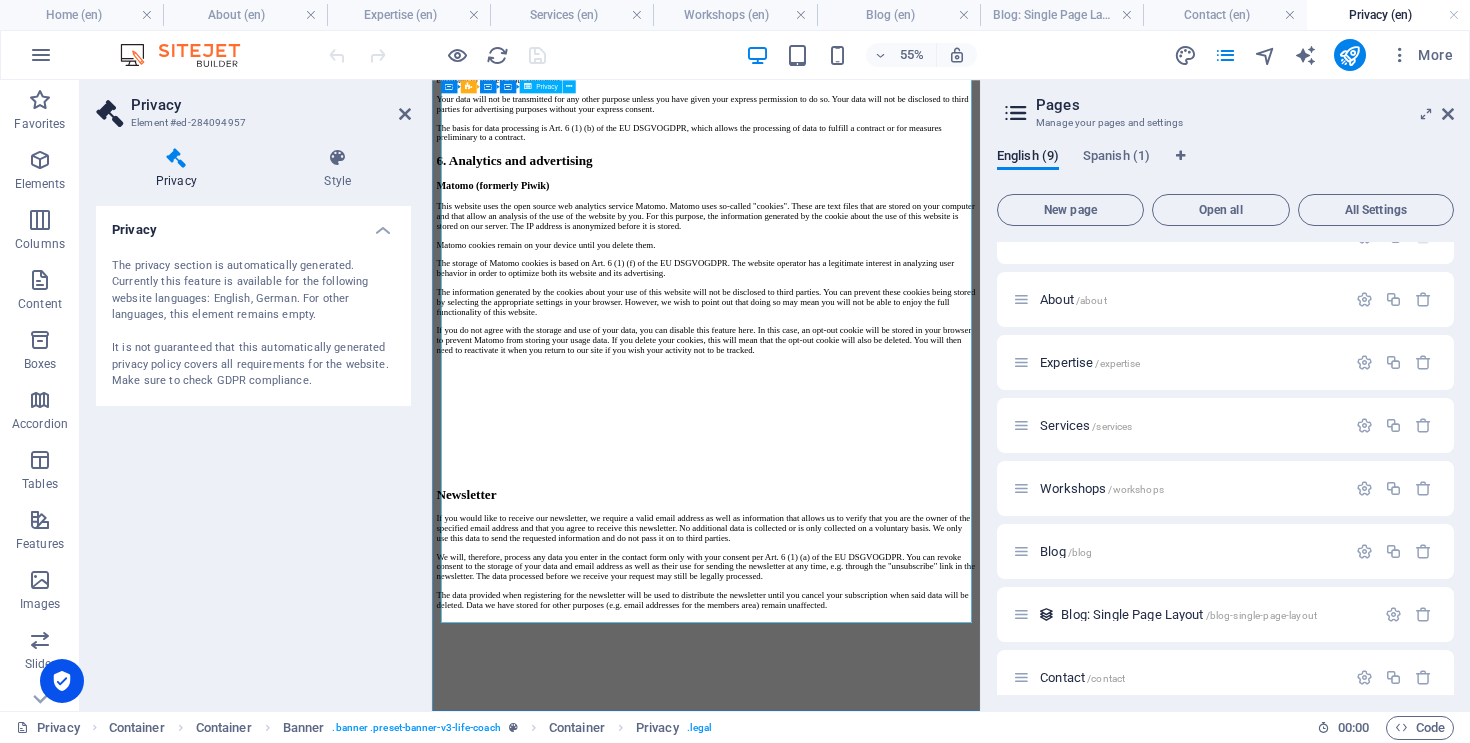 click on "Privacy Policy
An overview of data protection
General
The following gives a simple overview of what kind of personal information we collect, why we collect them and how we handle your data when you are visiting or using our website. Personal information is any data with which you could be personally identified. Detailed information on the subject of data protection can be found in our privacy policy found below.
Data collection on our website
Who is responsible for the data collection on this website?
The data collected on this website are processed by the website operator. The operator's contact details can be found in the website's required legal notice.
How do we collect your data?
Some data are collected when you provide them to us. This could, for example, be data you enter in a contact form.
What do we use your data for?
Part of the data is collected to ensure the proper functioning of the website. Other data can be used to analyze how visitors use the site." at bounding box center (930, -1024) 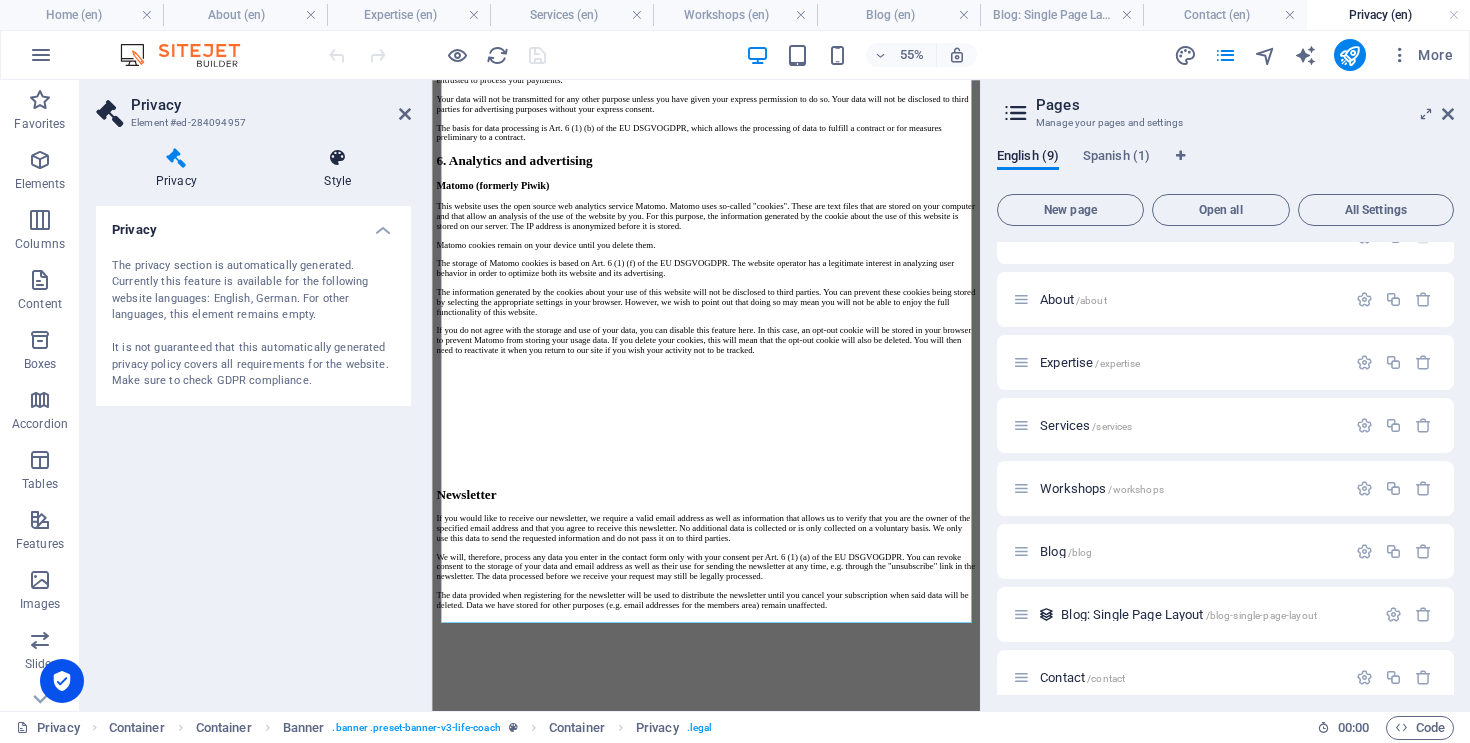 click at bounding box center [338, 158] 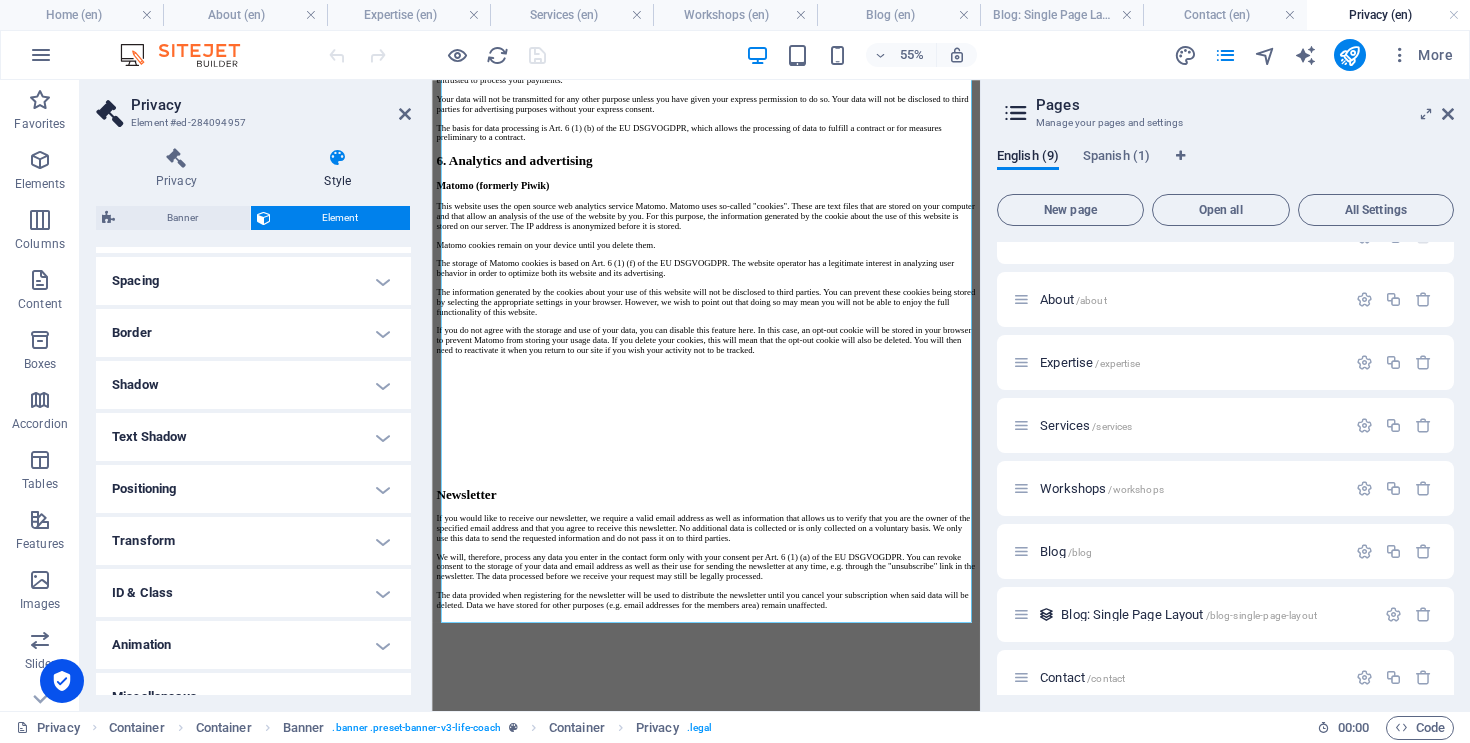 scroll, scrollTop: 397, scrollLeft: 0, axis: vertical 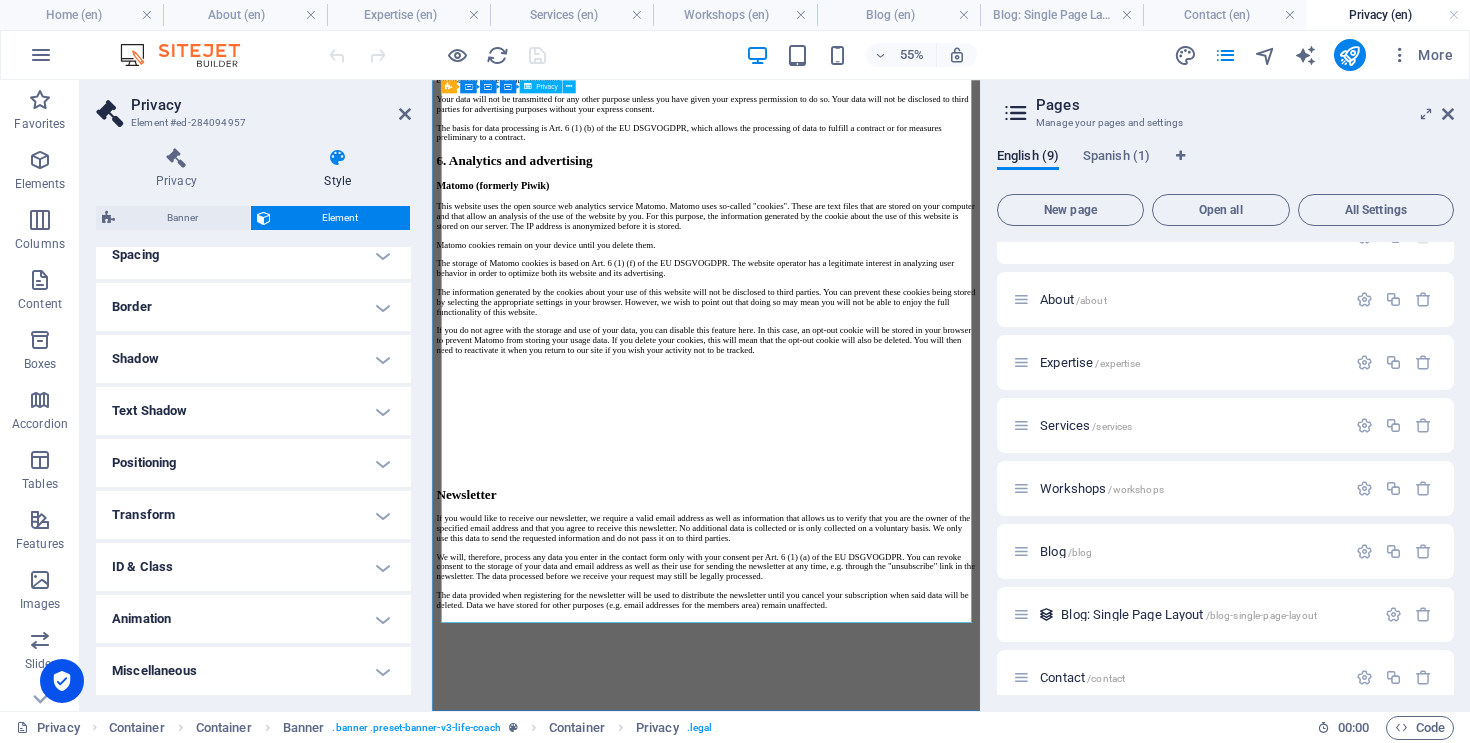 click on "Privacy Policy
An overview of data protection
General
The following gives a simple overview of what kind of personal information we collect, why we collect them and how we handle your data when you are visiting or using our website. Personal information is any data with which you could be personally identified. Detailed information on the subject of data protection can be found in our privacy policy found below.
Data collection on our website
Who is responsible for the data collection on this website?
The data collected on this website are processed by the website operator. The operator's contact details can be found in the website's required legal notice.
How do we collect your data?
Some data are collected when you provide them to us. This could, for example, be data you enter in a contact form.
What do we use your data for?
Part of the data is collected to ensure the proper functioning of the website. Other data can be used to analyze how visitors use the site." at bounding box center [930, -1024] 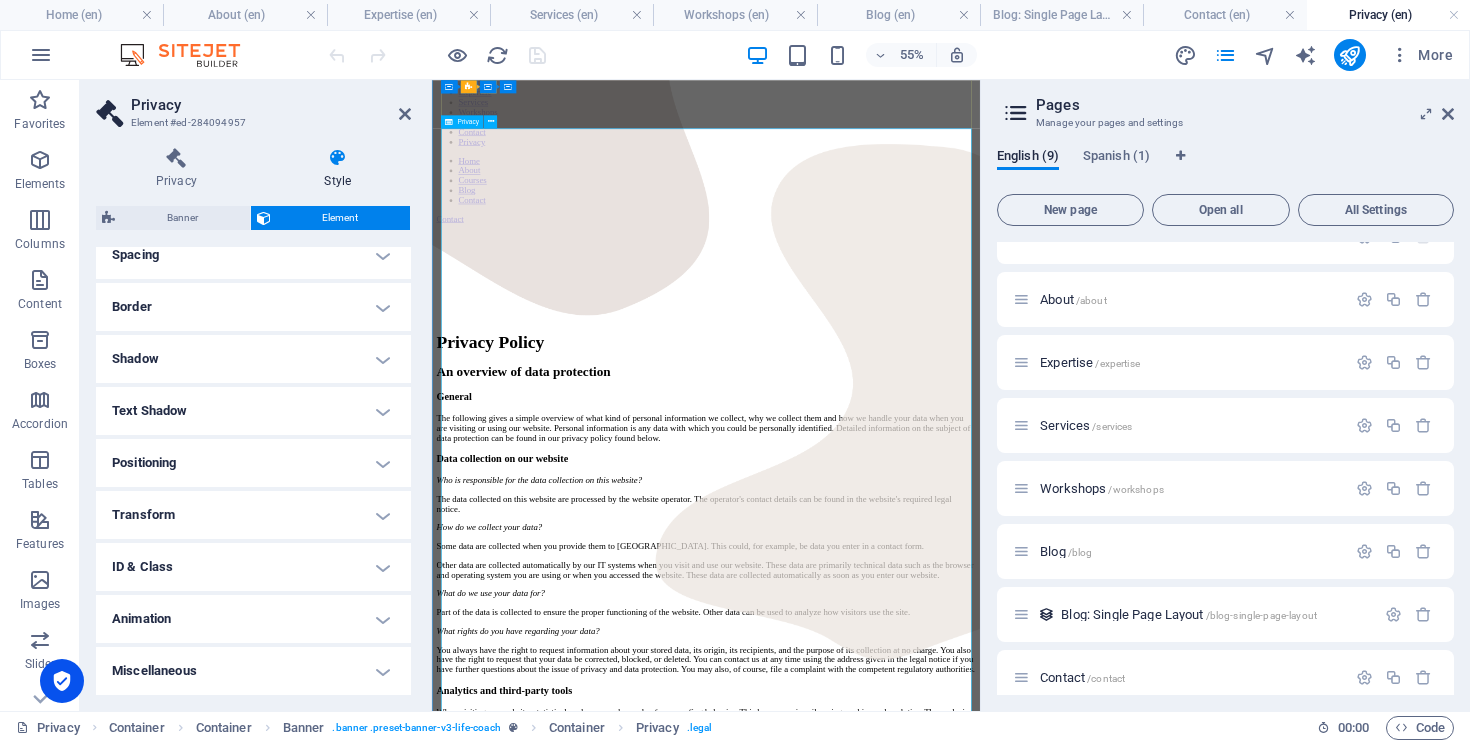scroll, scrollTop: 0, scrollLeft: 0, axis: both 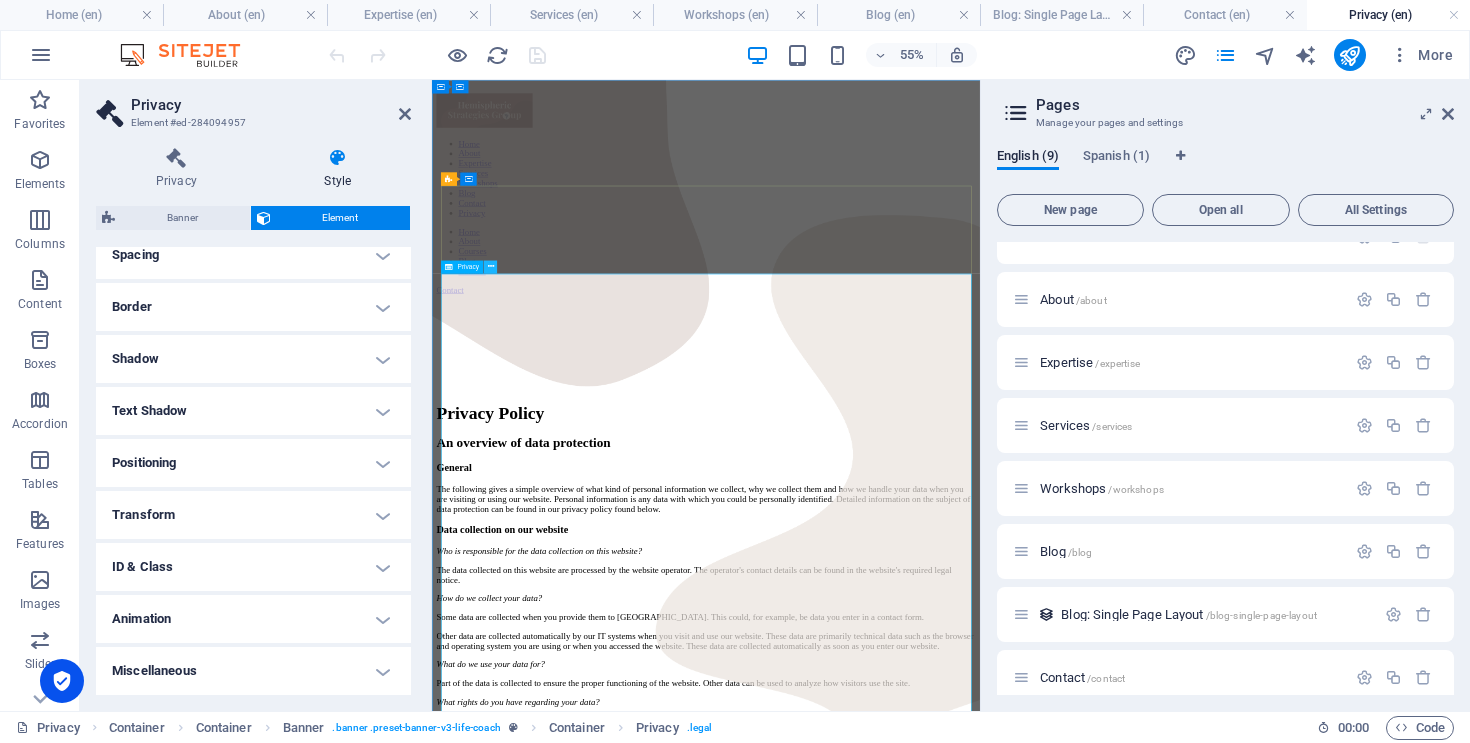 click at bounding box center [490, 267] 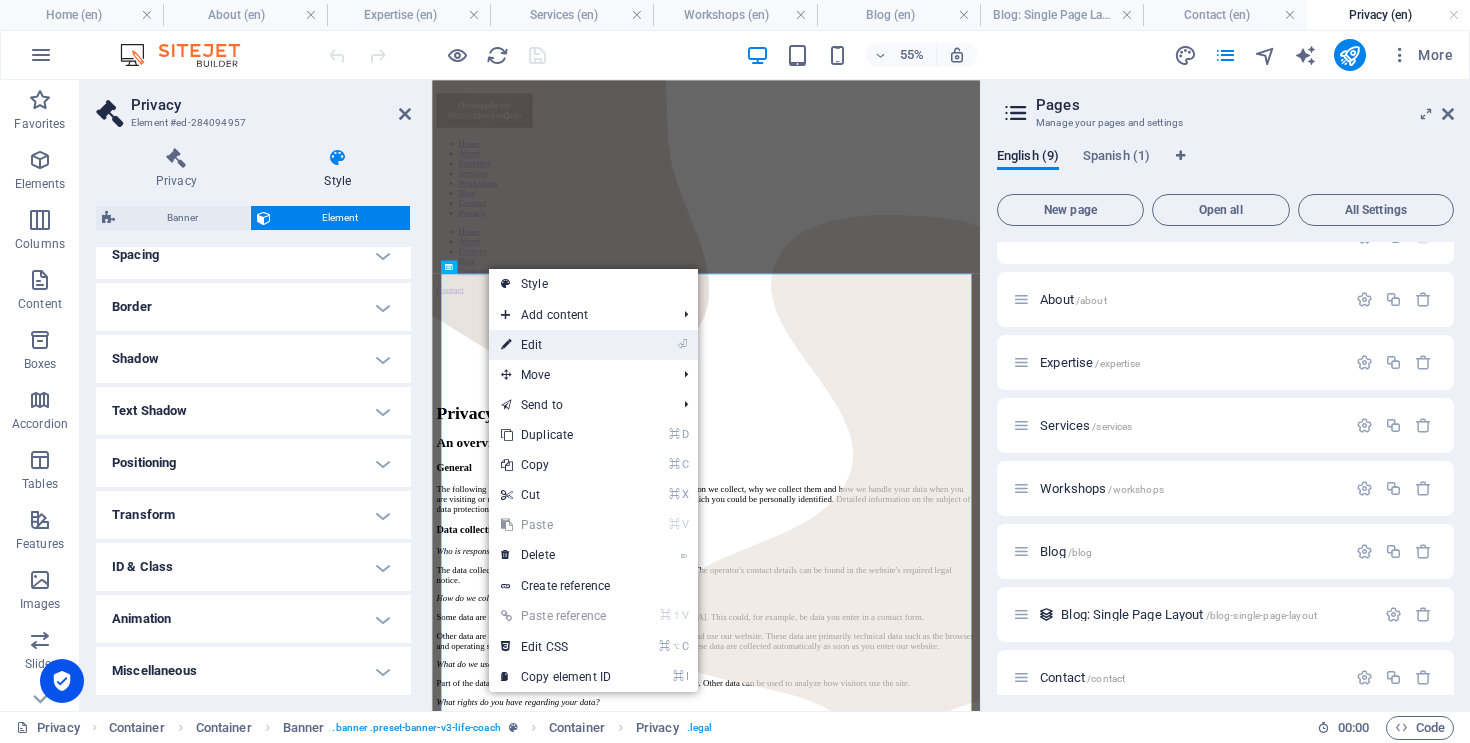drag, startPoint x: 524, startPoint y: 341, endPoint x: 174, endPoint y: 475, distance: 374.7746 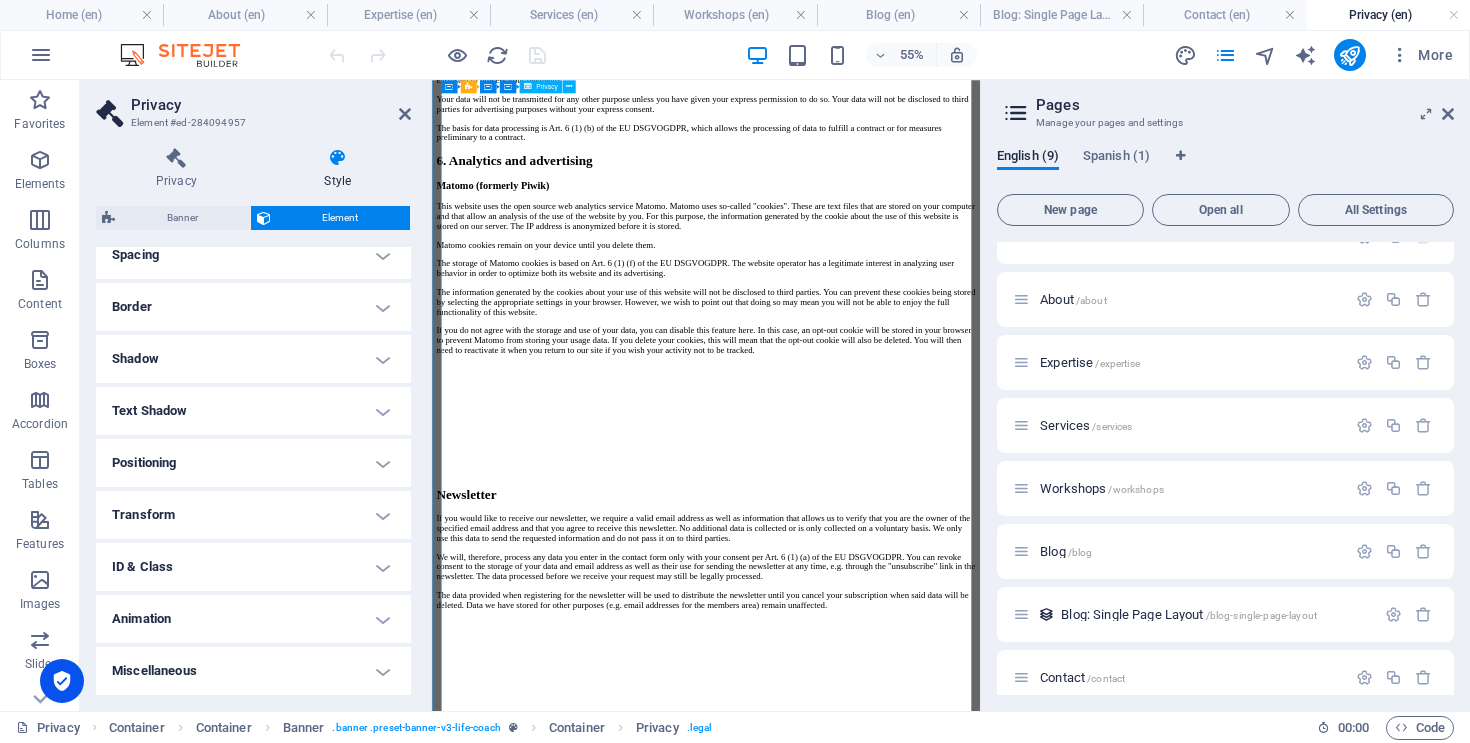scroll, scrollTop: 4542, scrollLeft: 0, axis: vertical 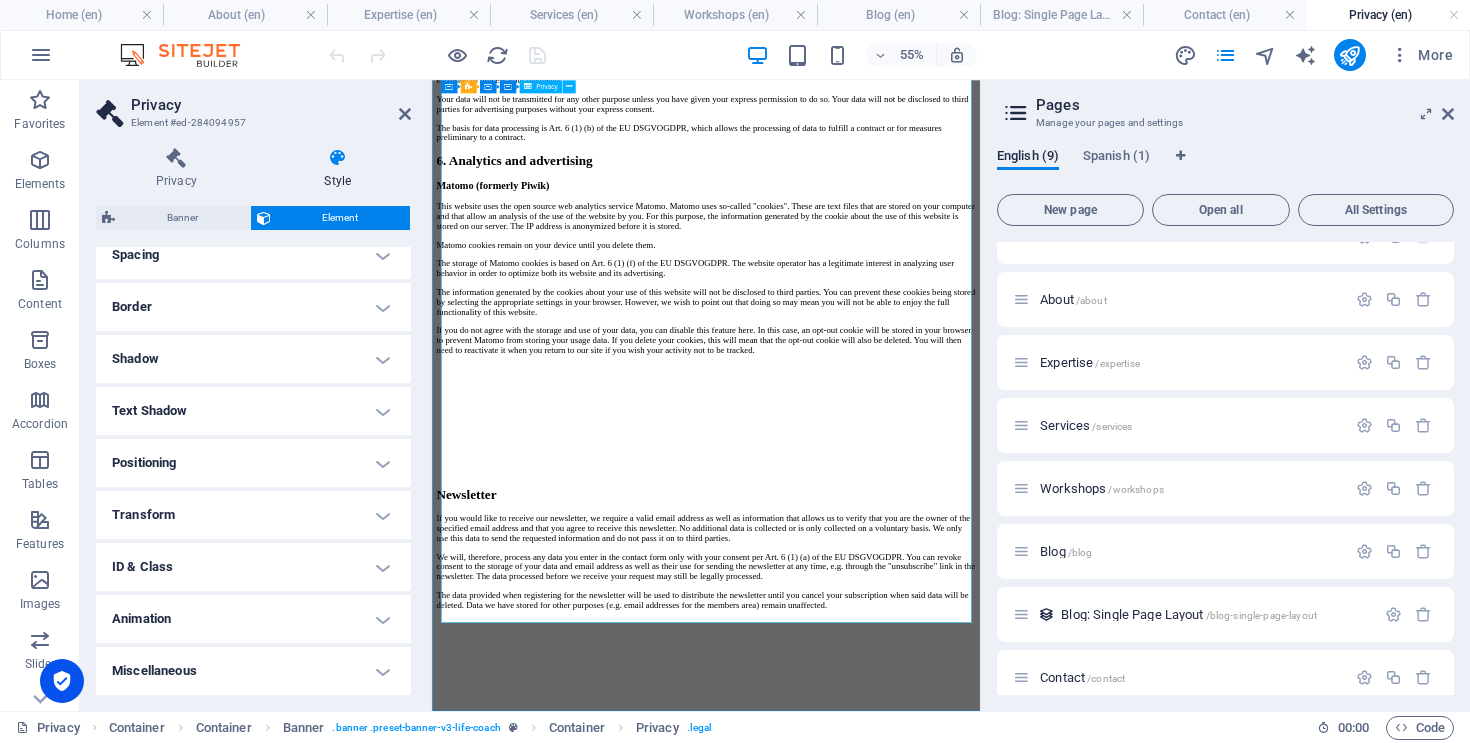 click on "Privacy Policy
An overview of data protection
General
The following gives a simple overview of what kind of personal information we collect, why we collect them and how we handle your data when you are visiting or using our website. Personal information is any data with which you could be personally identified. Detailed information on the subject of data protection can be found in our privacy policy found below.
Data collection on our website
Who is responsible for the data collection on this website?
The data collected on this website are processed by the website operator. The operator's contact details can be found in the website's required legal notice.
How do we collect your data?
Some data are collected when you provide them to us. This could, for example, be data you enter in a contact form.
What do we use your data for?
Part of the data is collected to ensure the proper functioning of the website. Other data can be used to analyze how visitors use the site." at bounding box center [930, -1024] 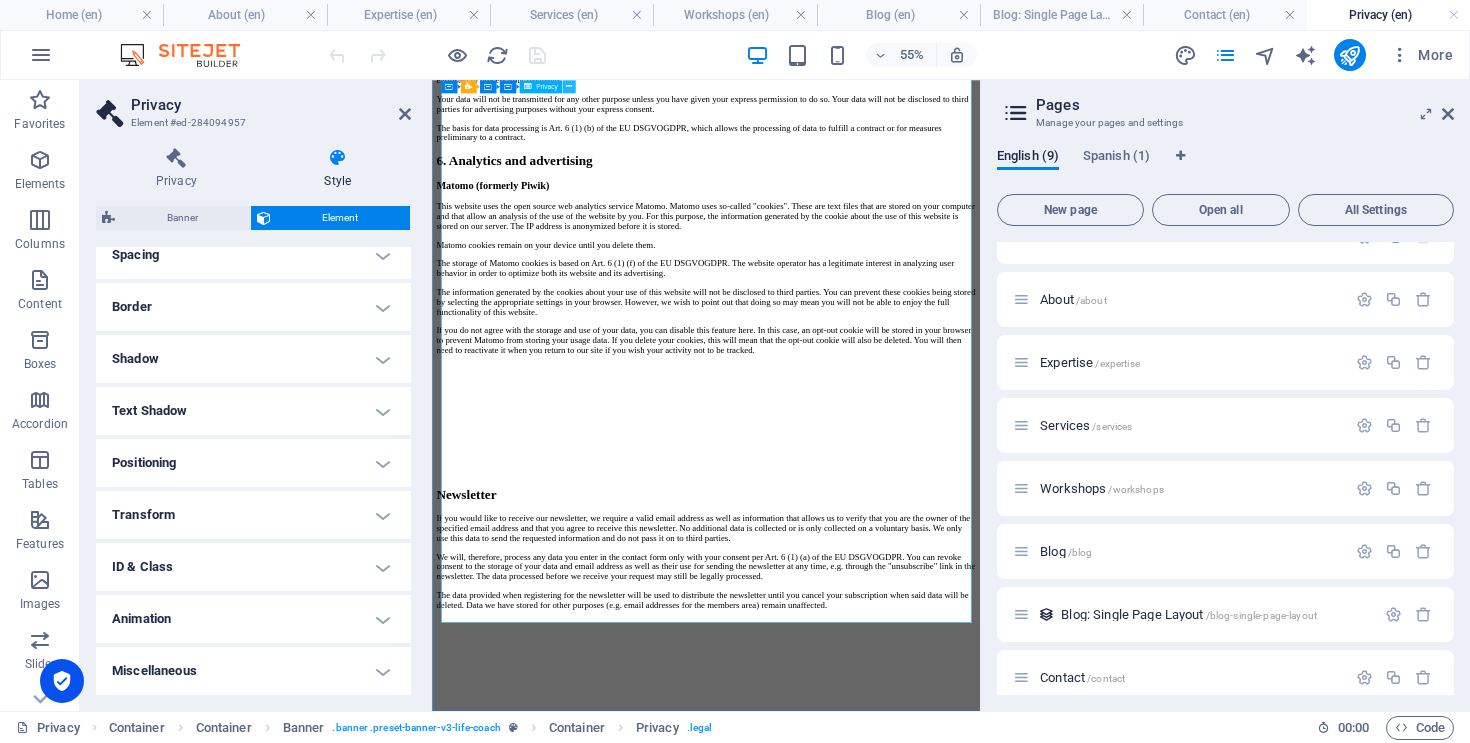 click at bounding box center [569, 87] 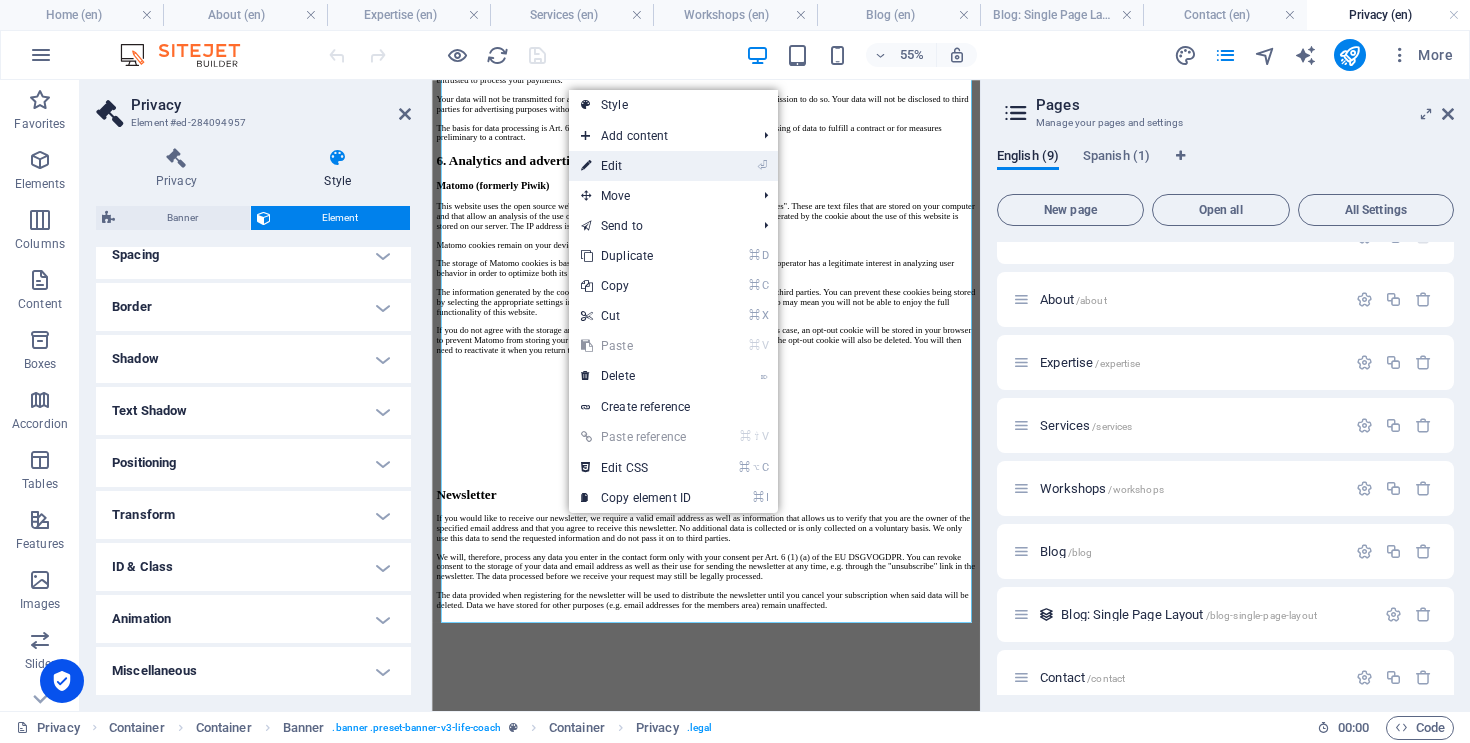 click on "⏎  Edit" at bounding box center (636, 166) 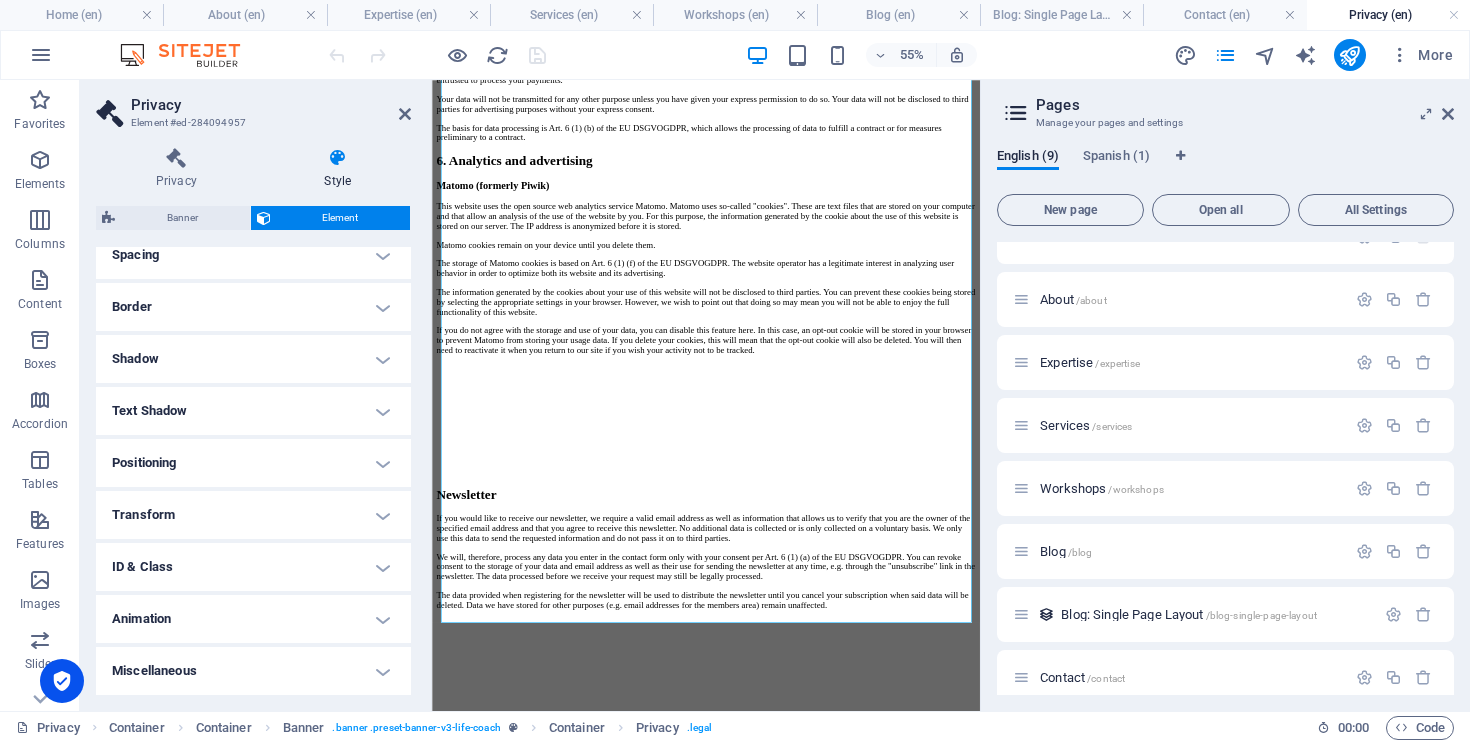 click on "Text Shadow" at bounding box center [253, 411] 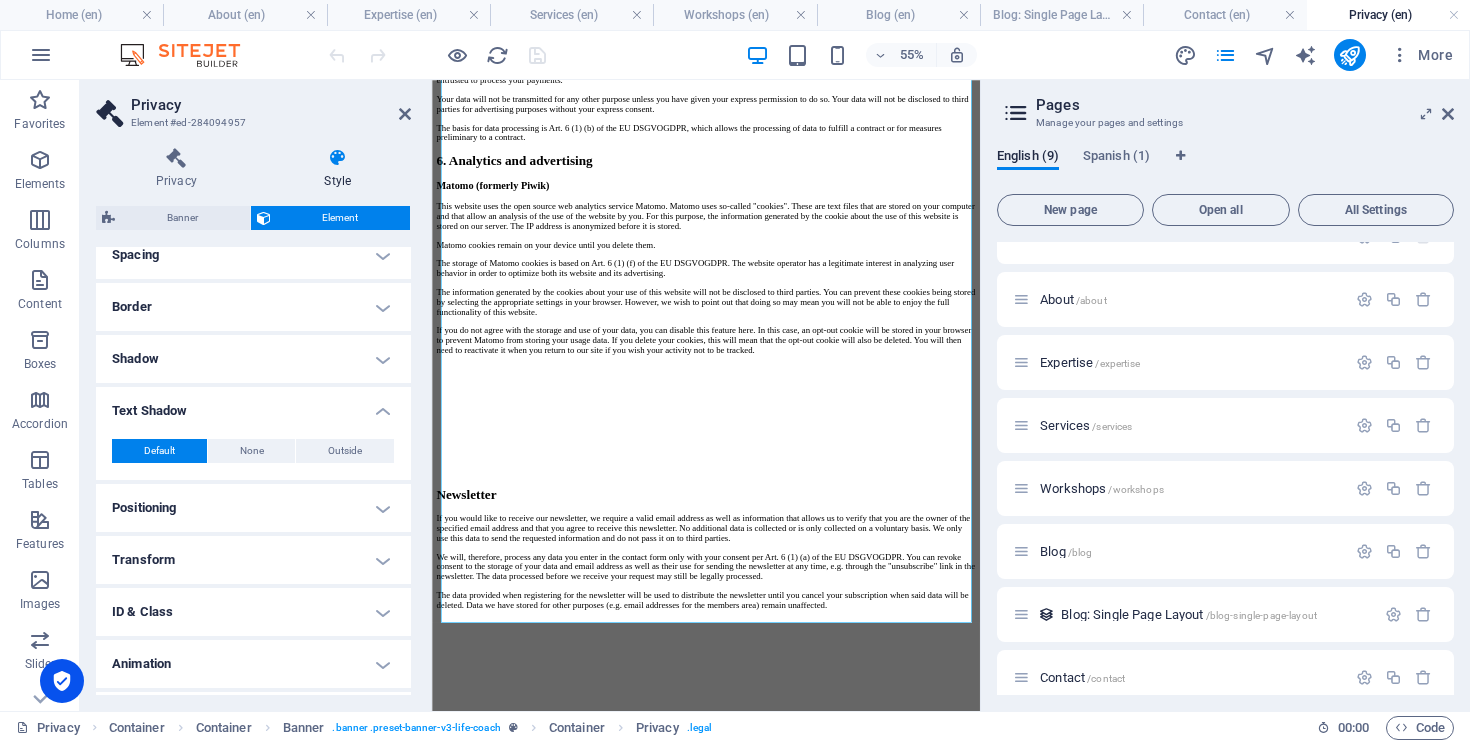 click on "Text Shadow" at bounding box center (253, 405) 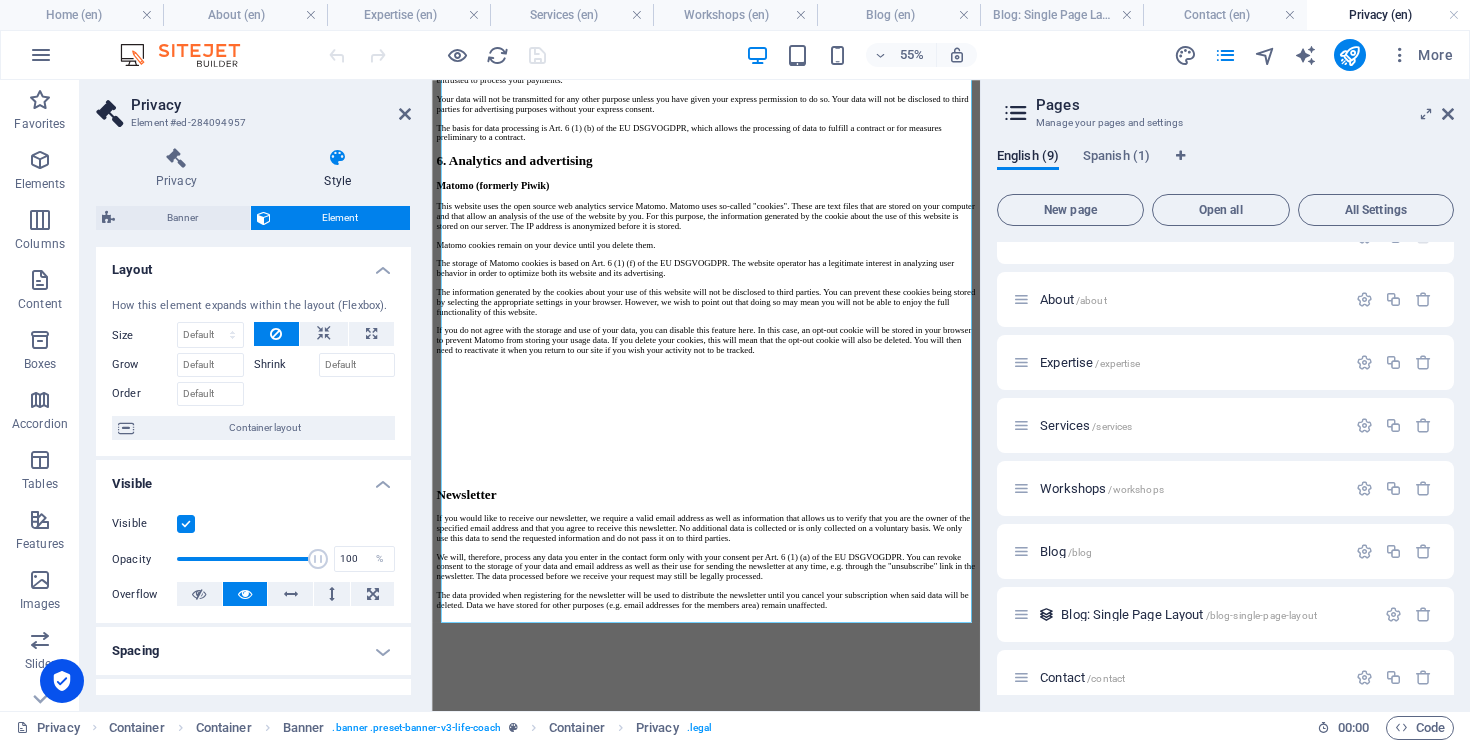 scroll, scrollTop: 0, scrollLeft: 0, axis: both 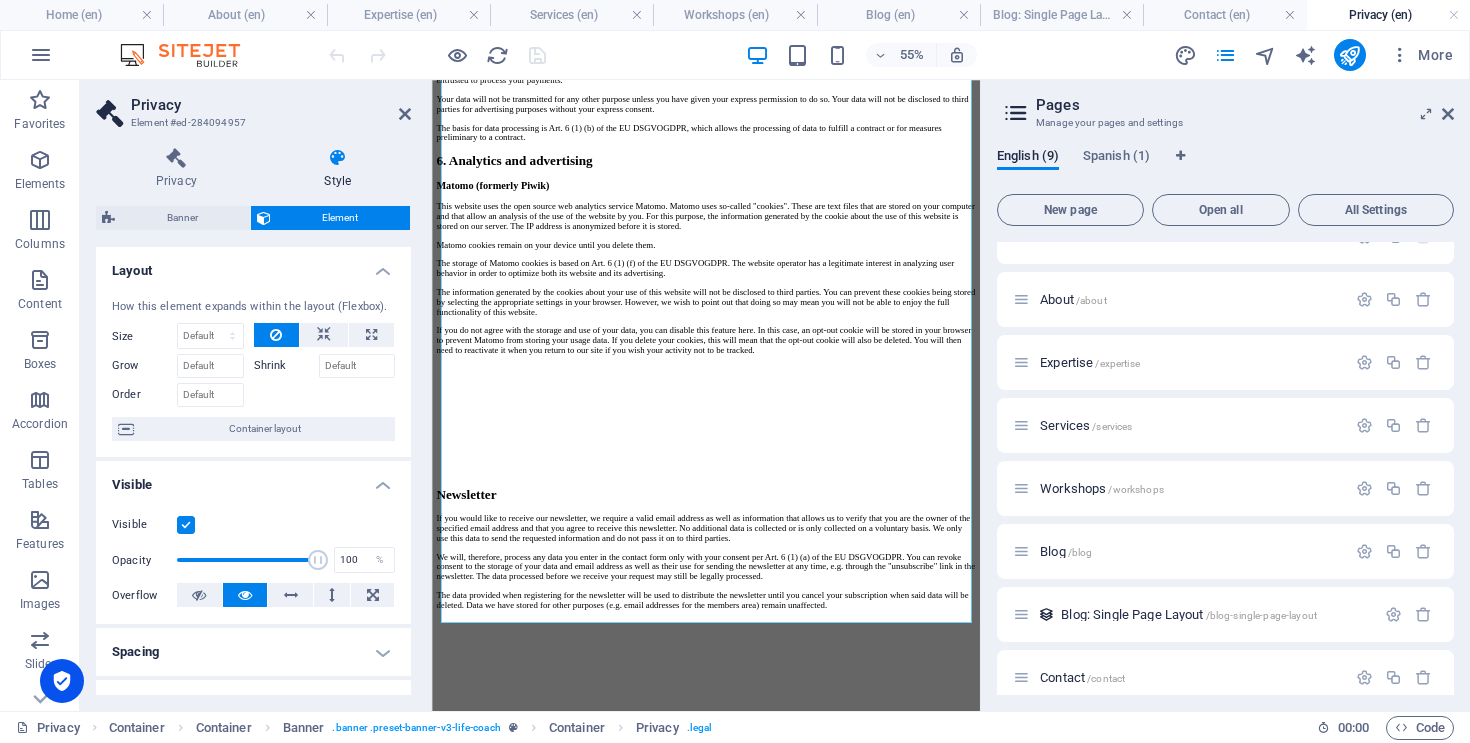 click on "Layout" at bounding box center [253, 265] 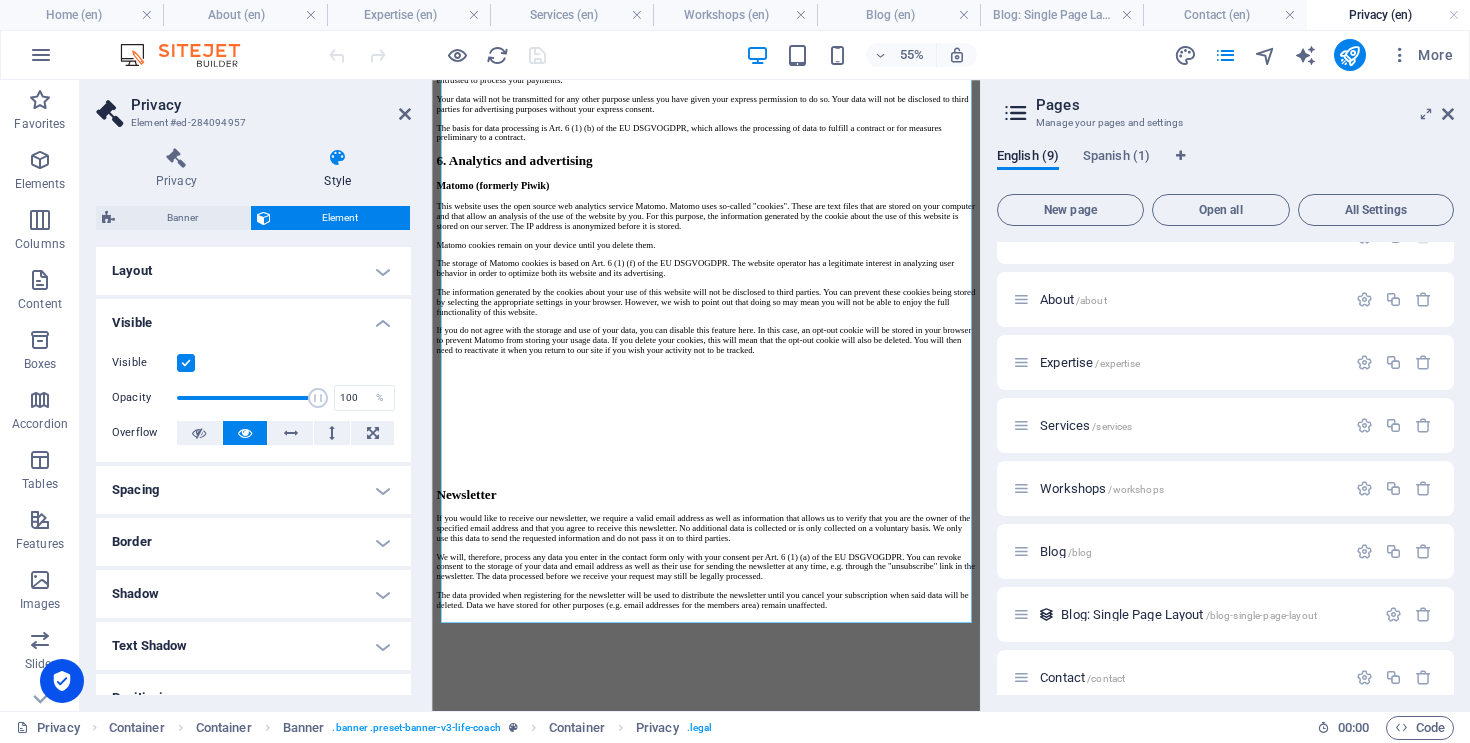 click on "Visible" at bounding box center (253, 317) 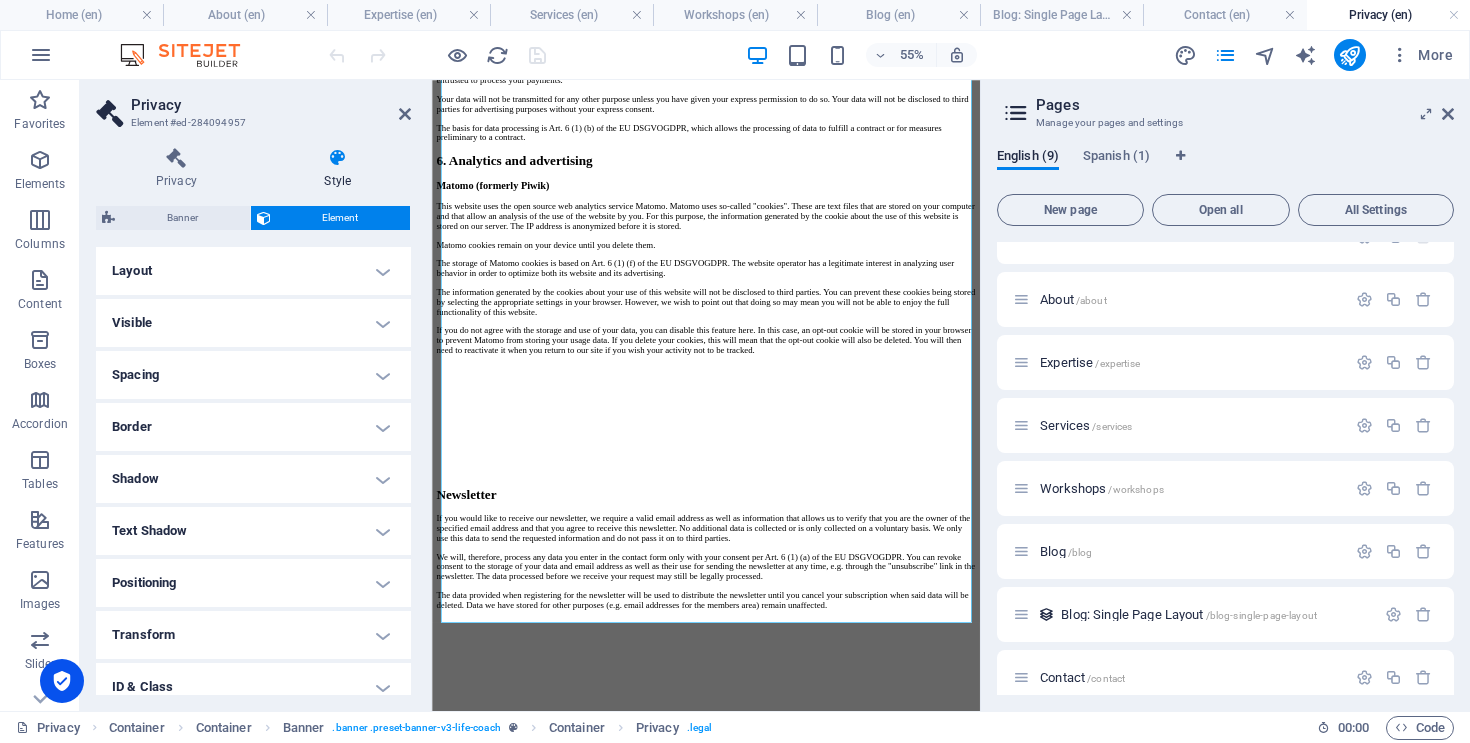 click on "Spacing" at bounding box center (253, 375) 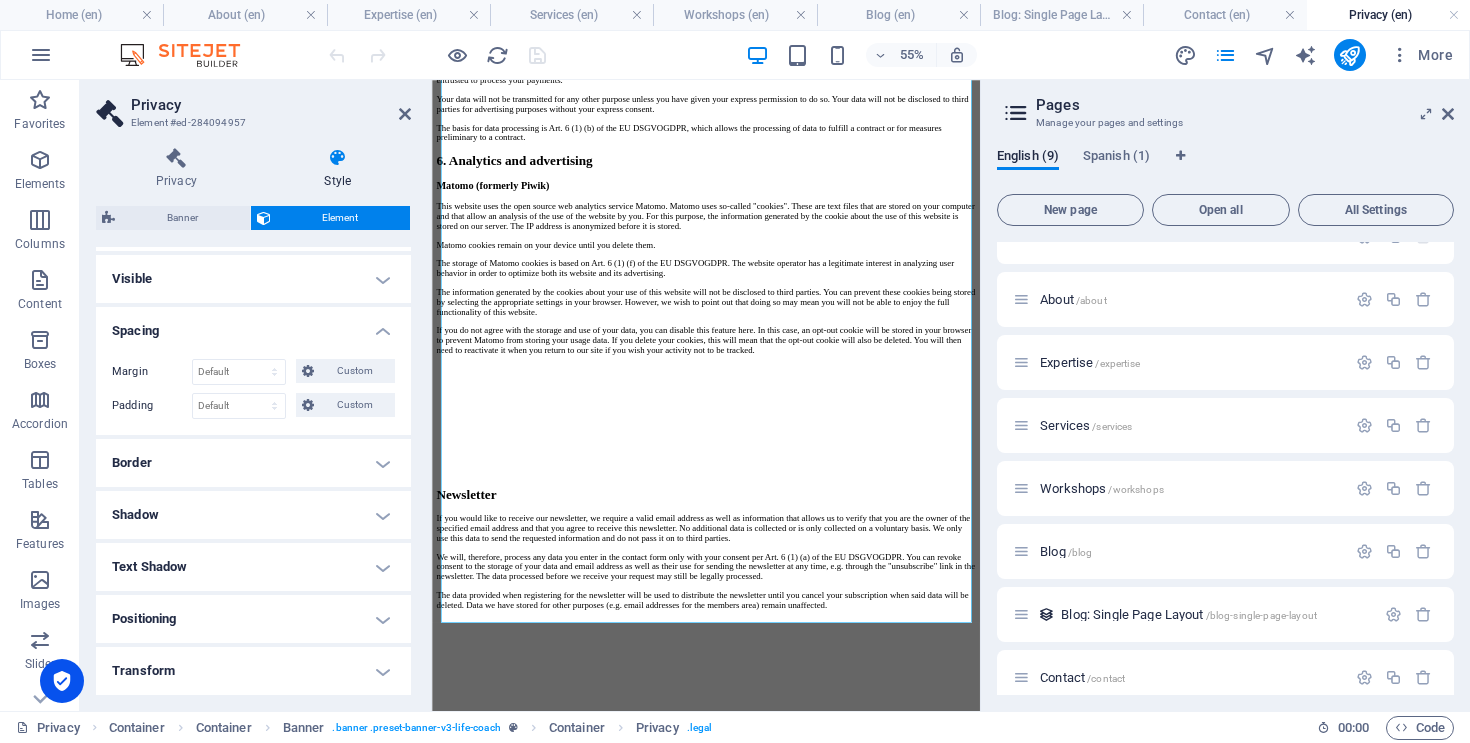 scroll, scrollTop: 27, scrollLeft: 0, axis: vertical 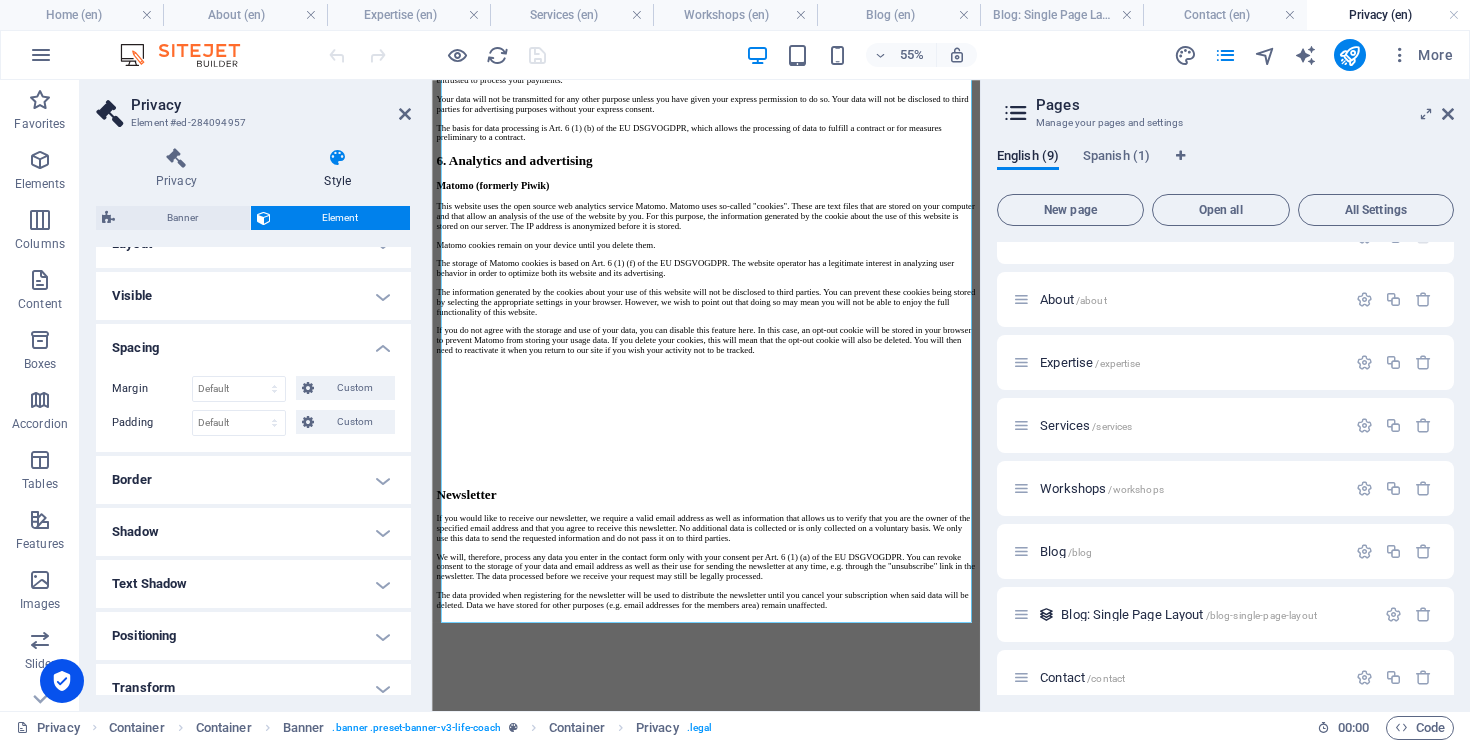 click on "Spacing" at bounding box center (253, 342) 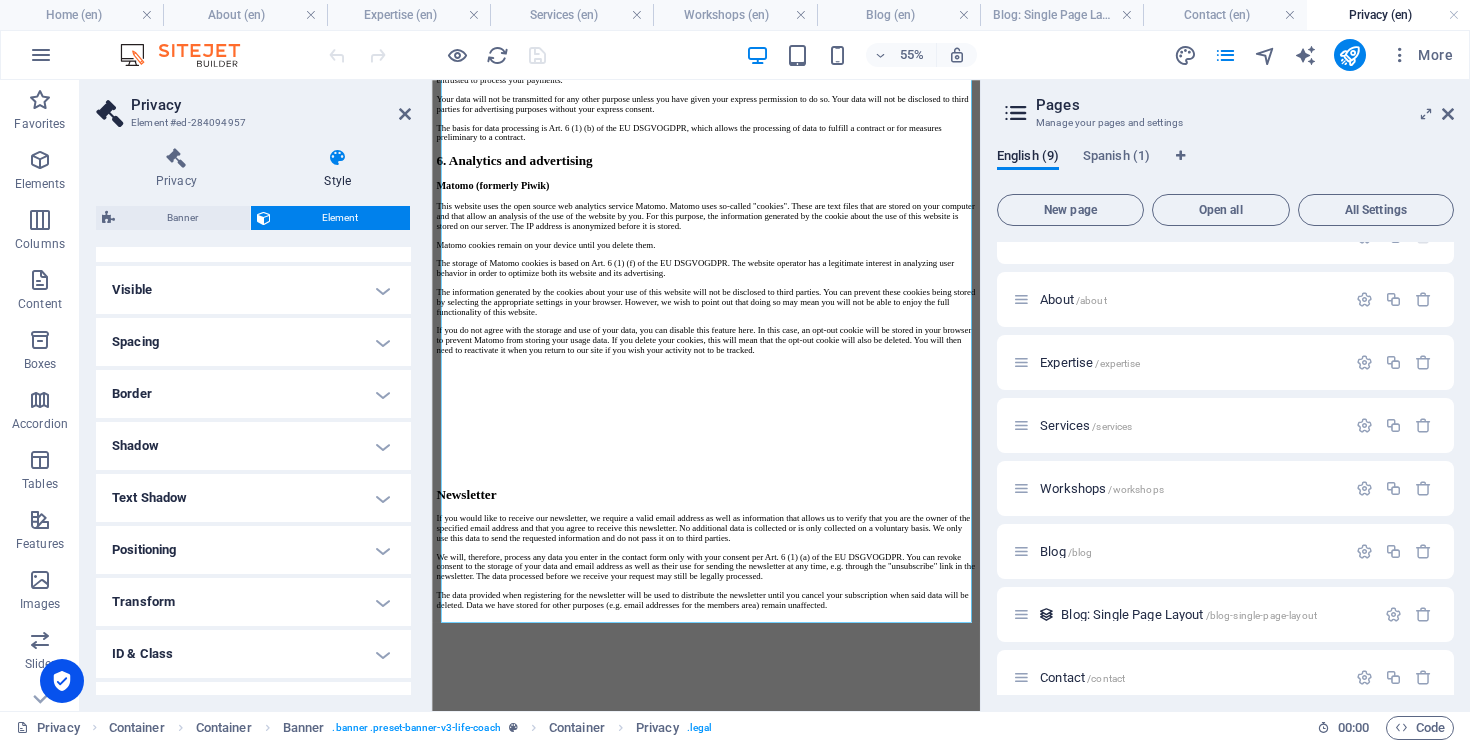 scroll, scrollTop: 0, scrollLeft: 0, axis: both 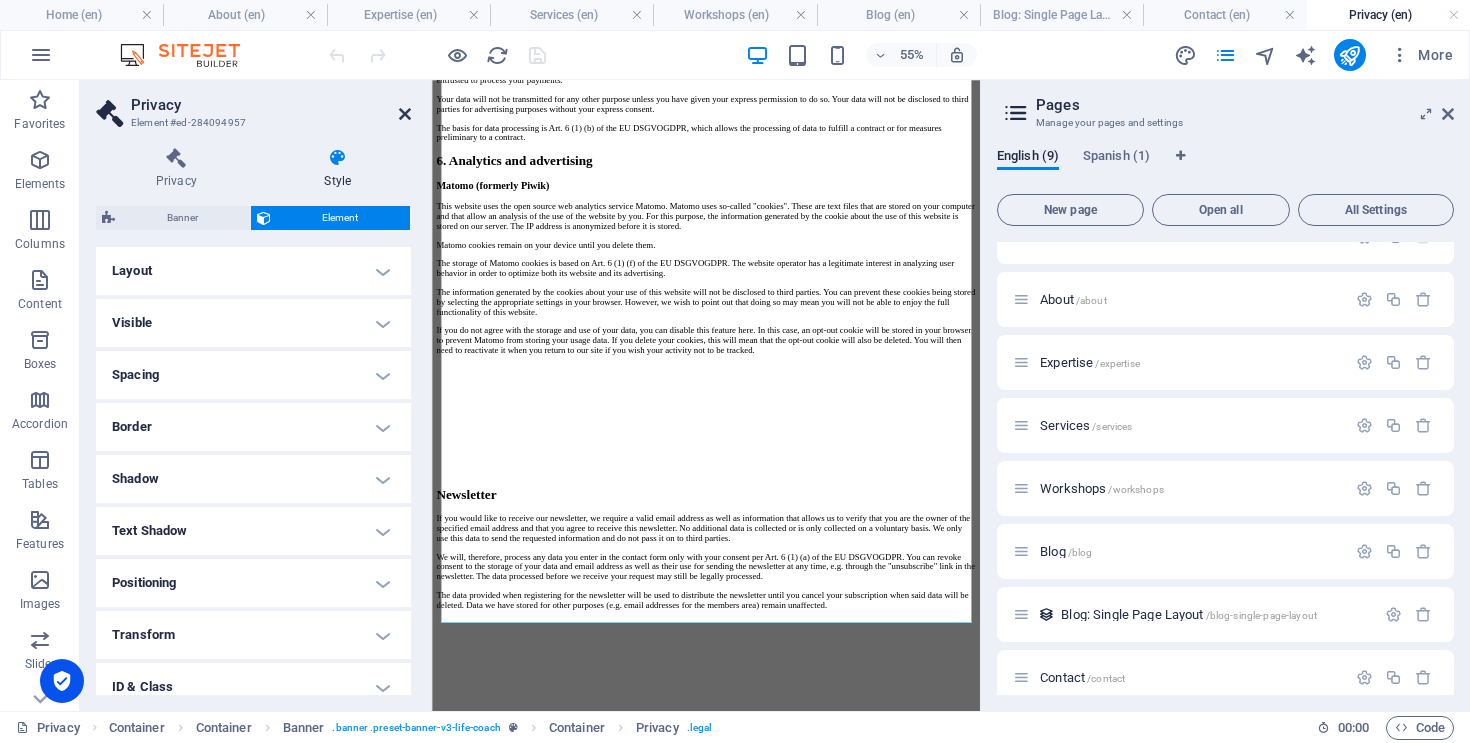 click at bounding box center (405, 114) 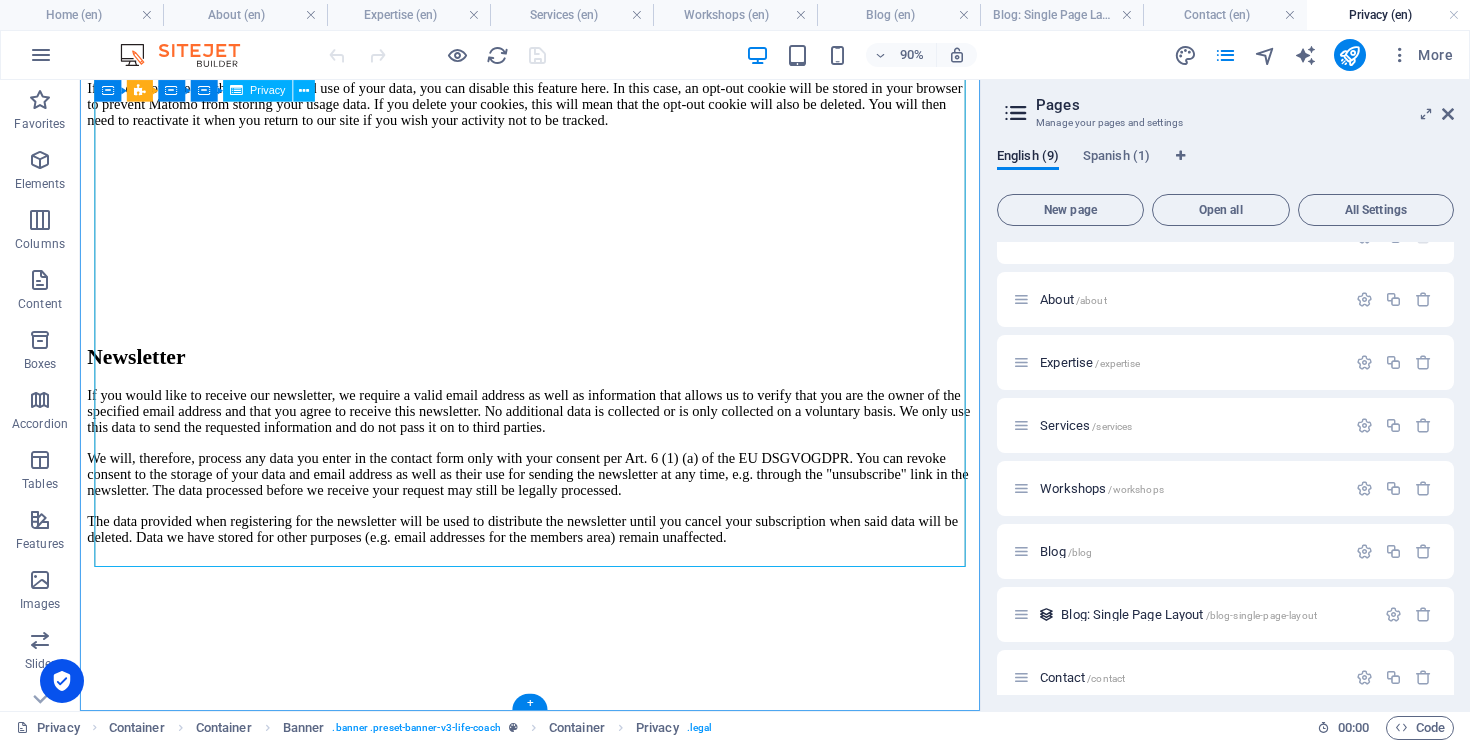 scroll, scrollTop: 4988, scrollLeft: 0, axis: vertical 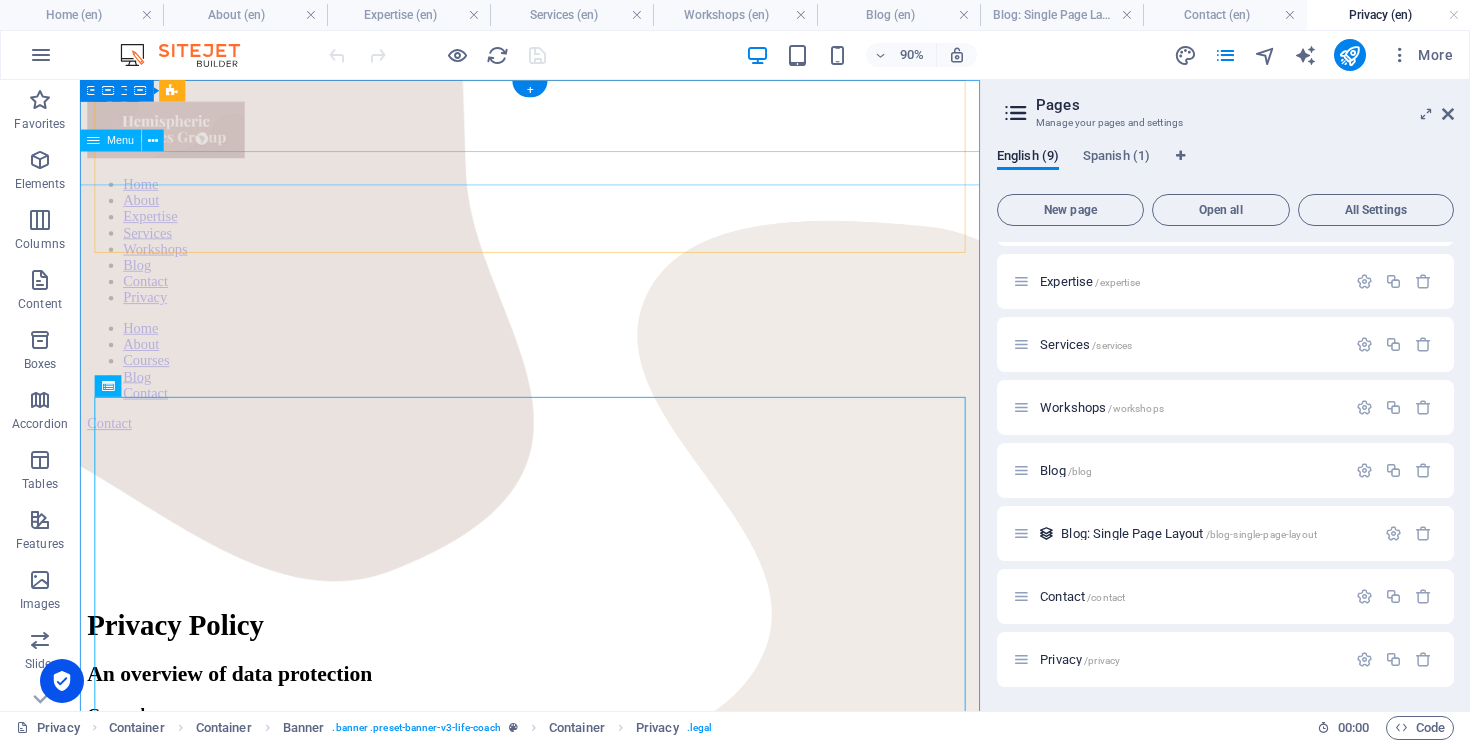 click on "Home About Expertise Services Workshops Blog Contact Privacy" at bounding box center (580, 259) 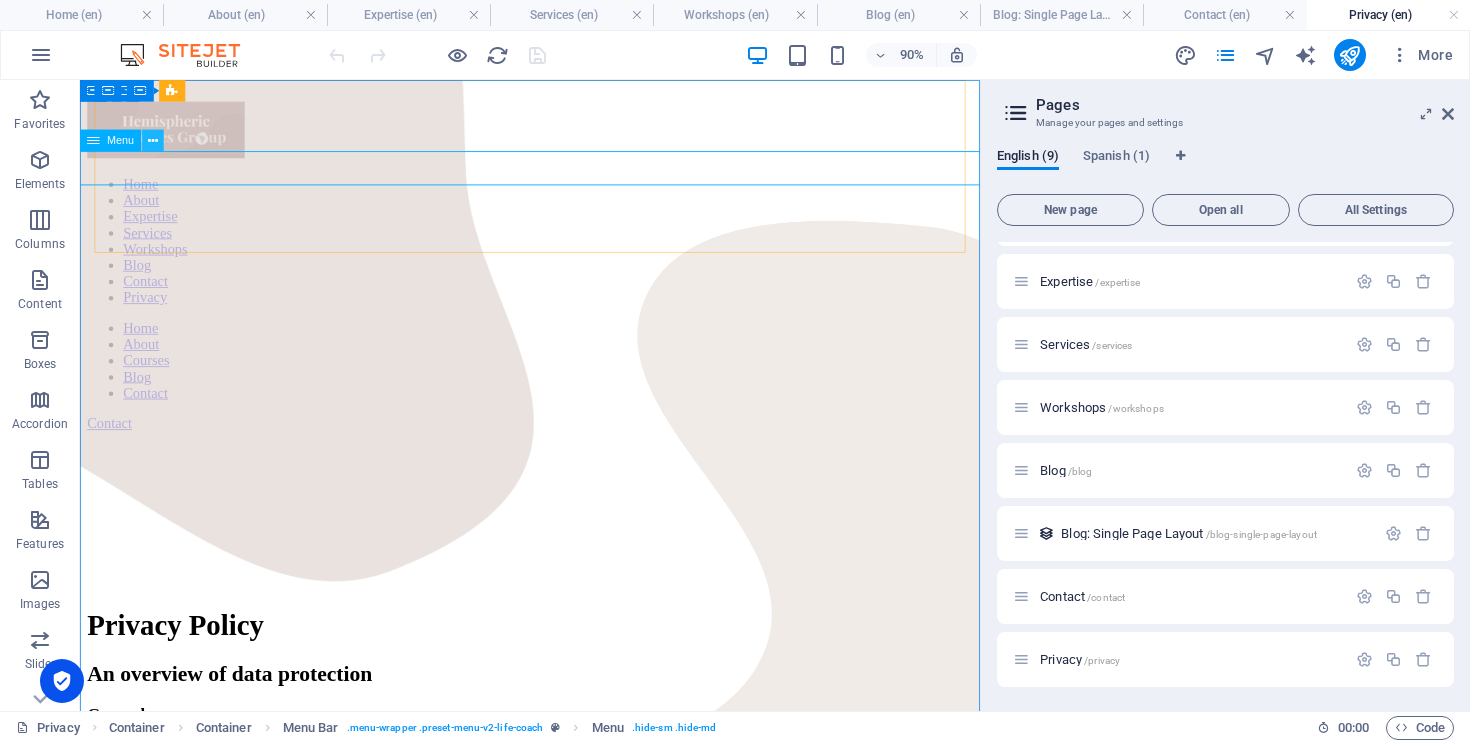 click at bounding box center [153, 141] 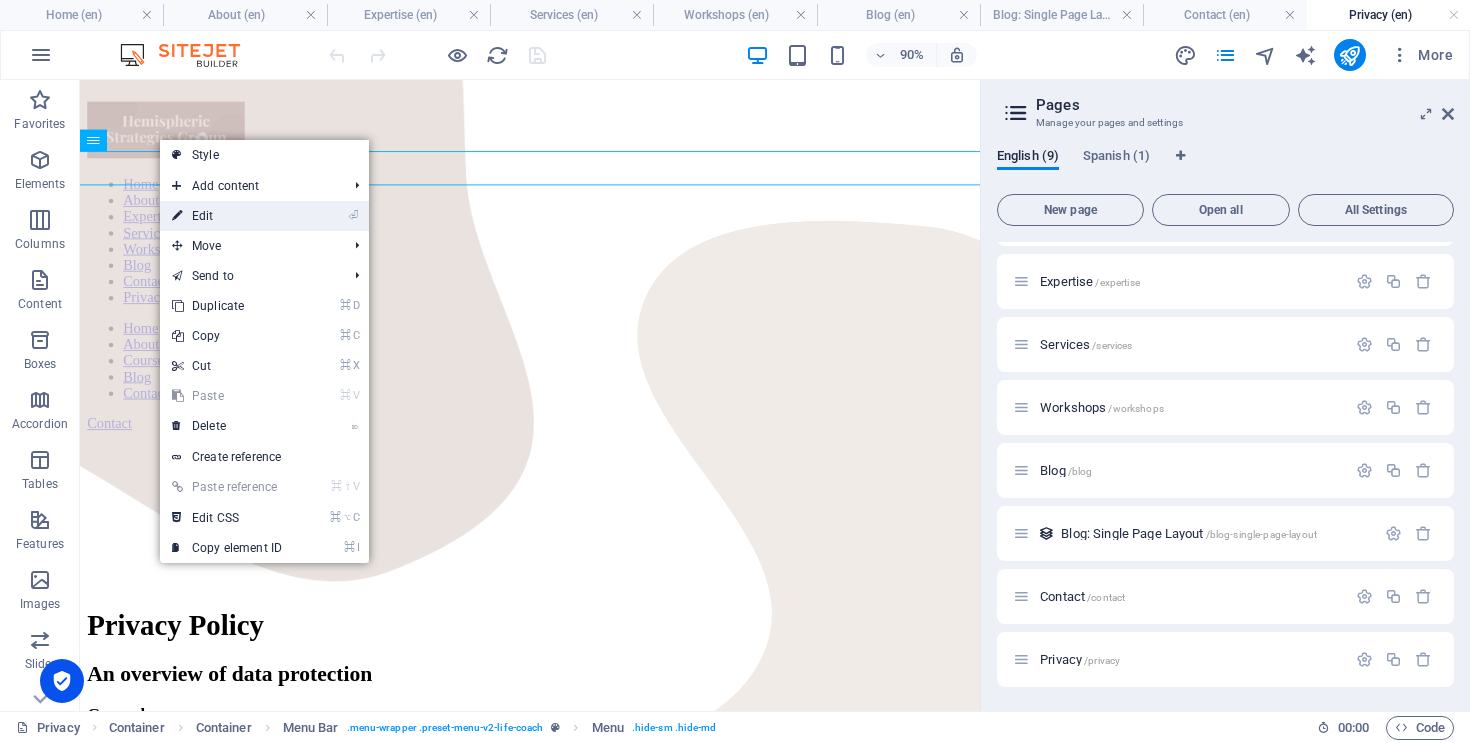 click on "⏎  Edit" at bounding box center (227, 216) 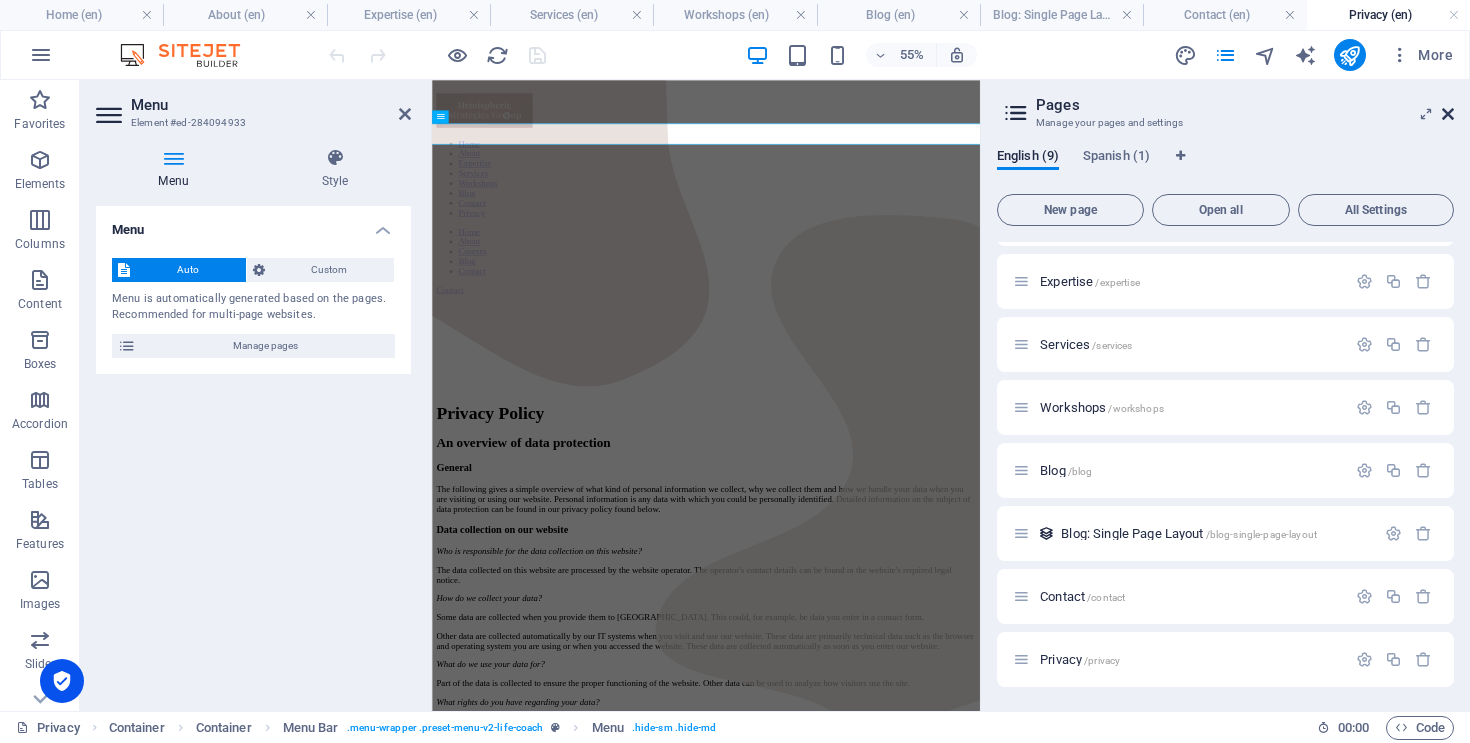 click at bounding box center (1448, 114) 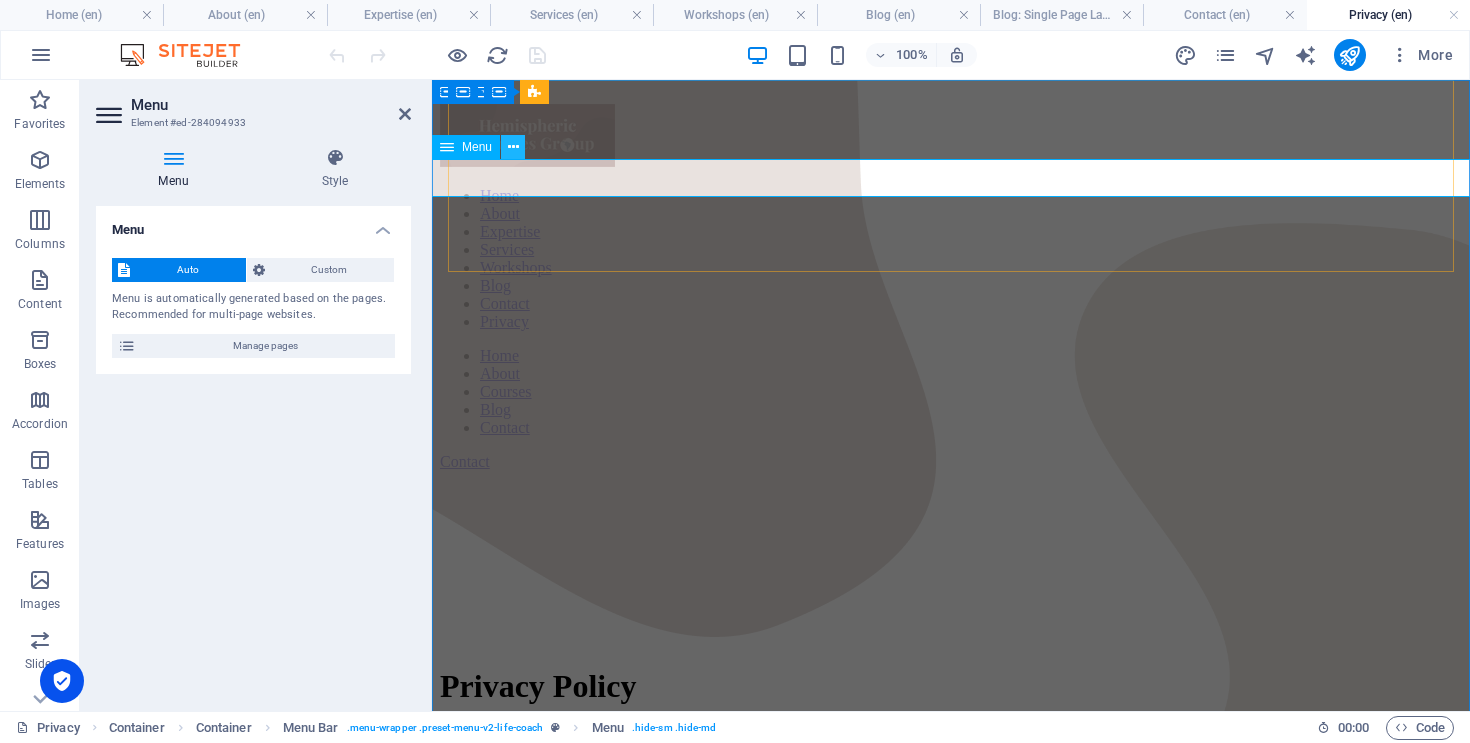 click at bounding box center (513, 147) 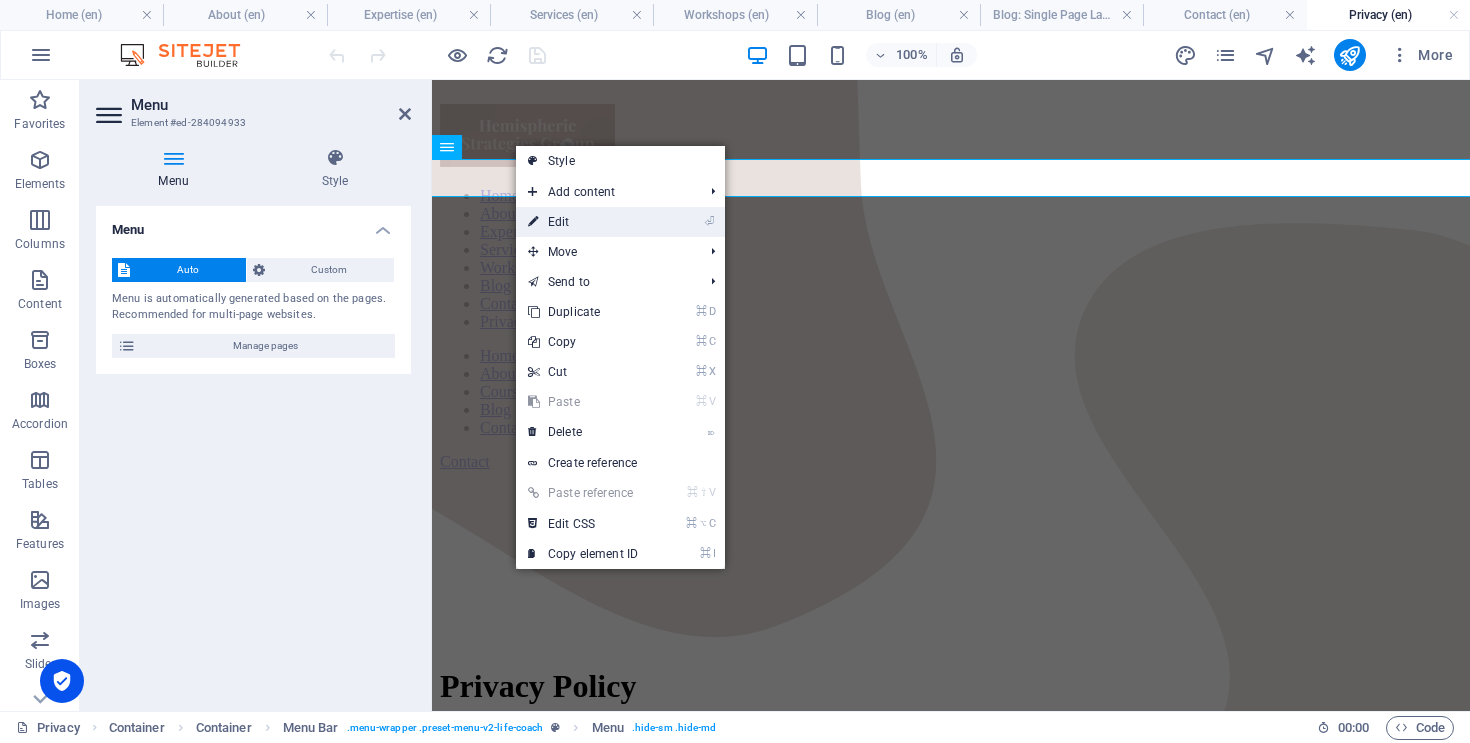 click on "⏎  Edit" at bounding box center (583, 222) 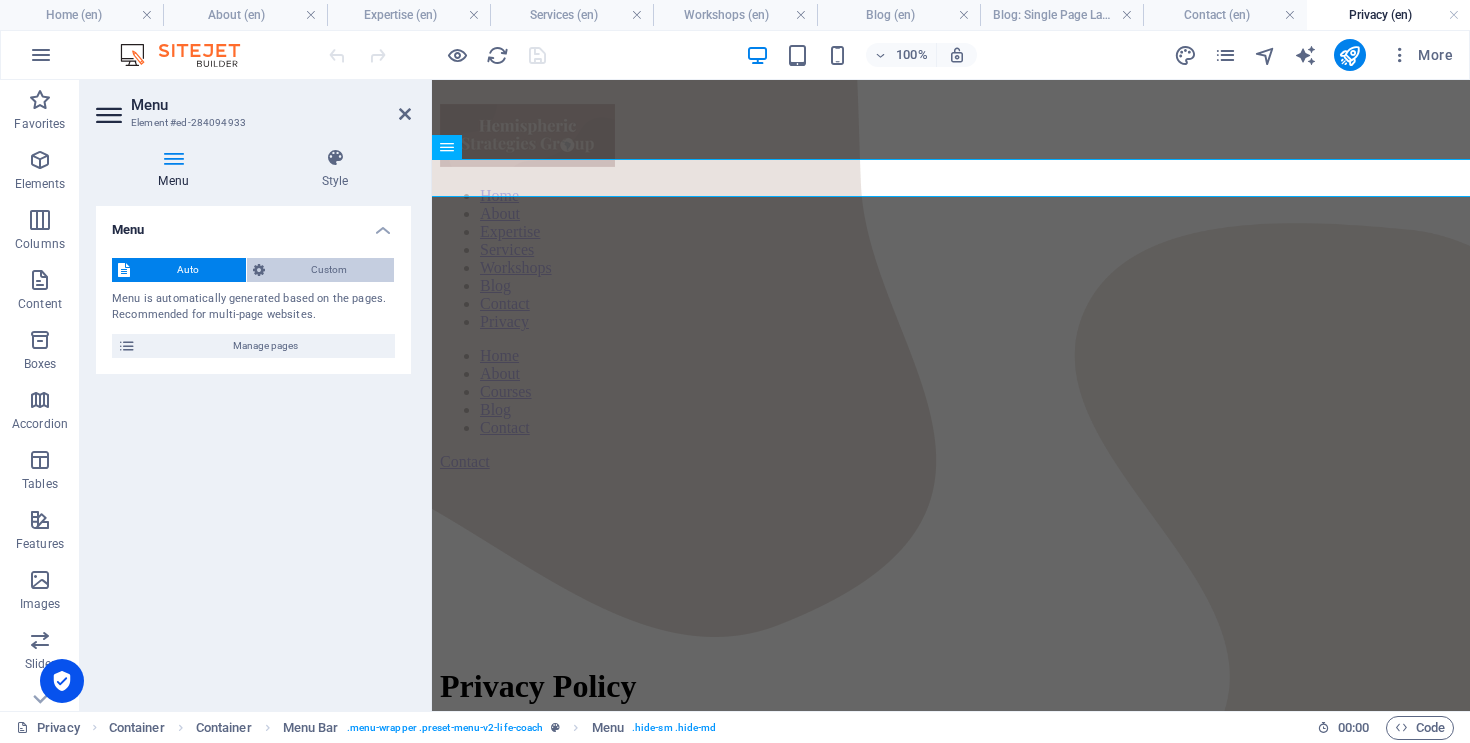 click on "Custom" at bounding box center [330, 270] 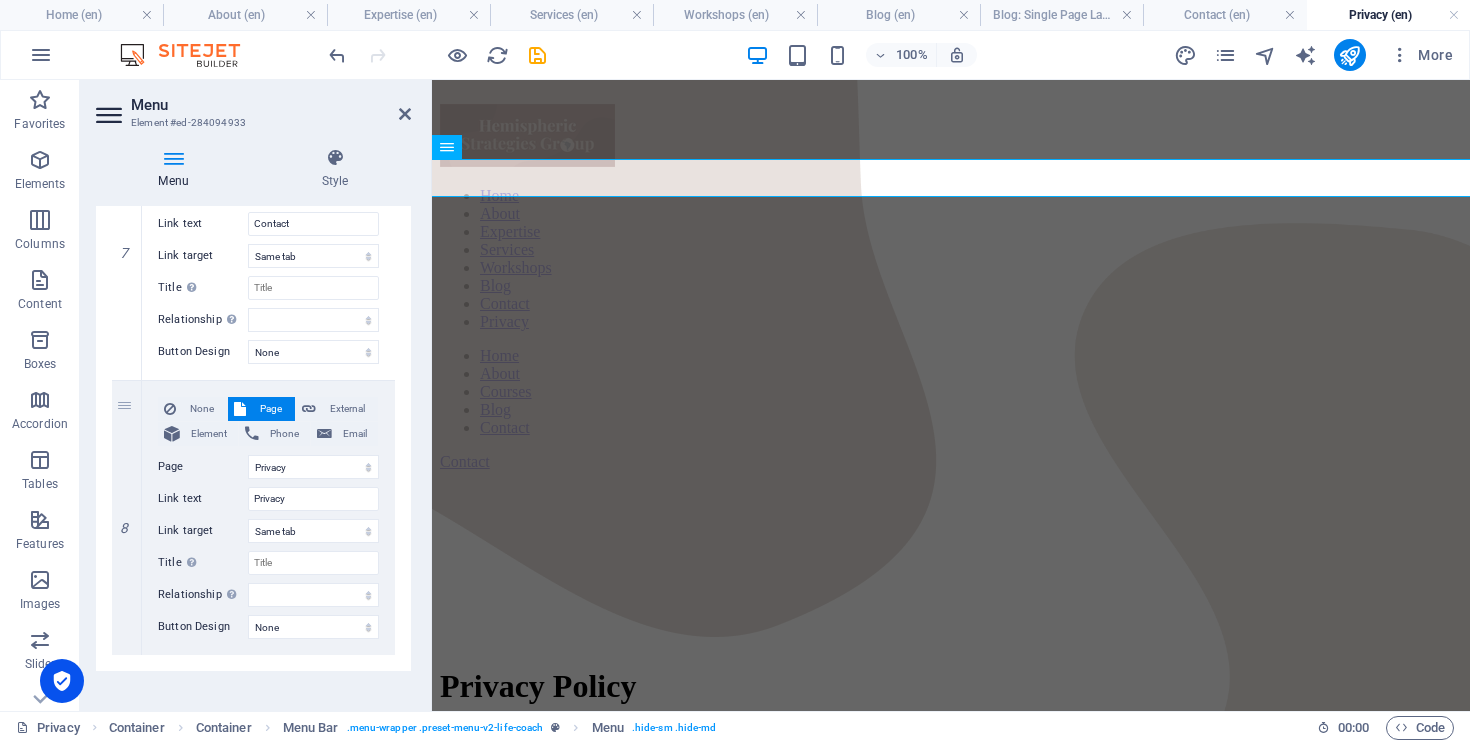 scroll, scrollTop: 1956, scrollLeft: 0, axis: vertical 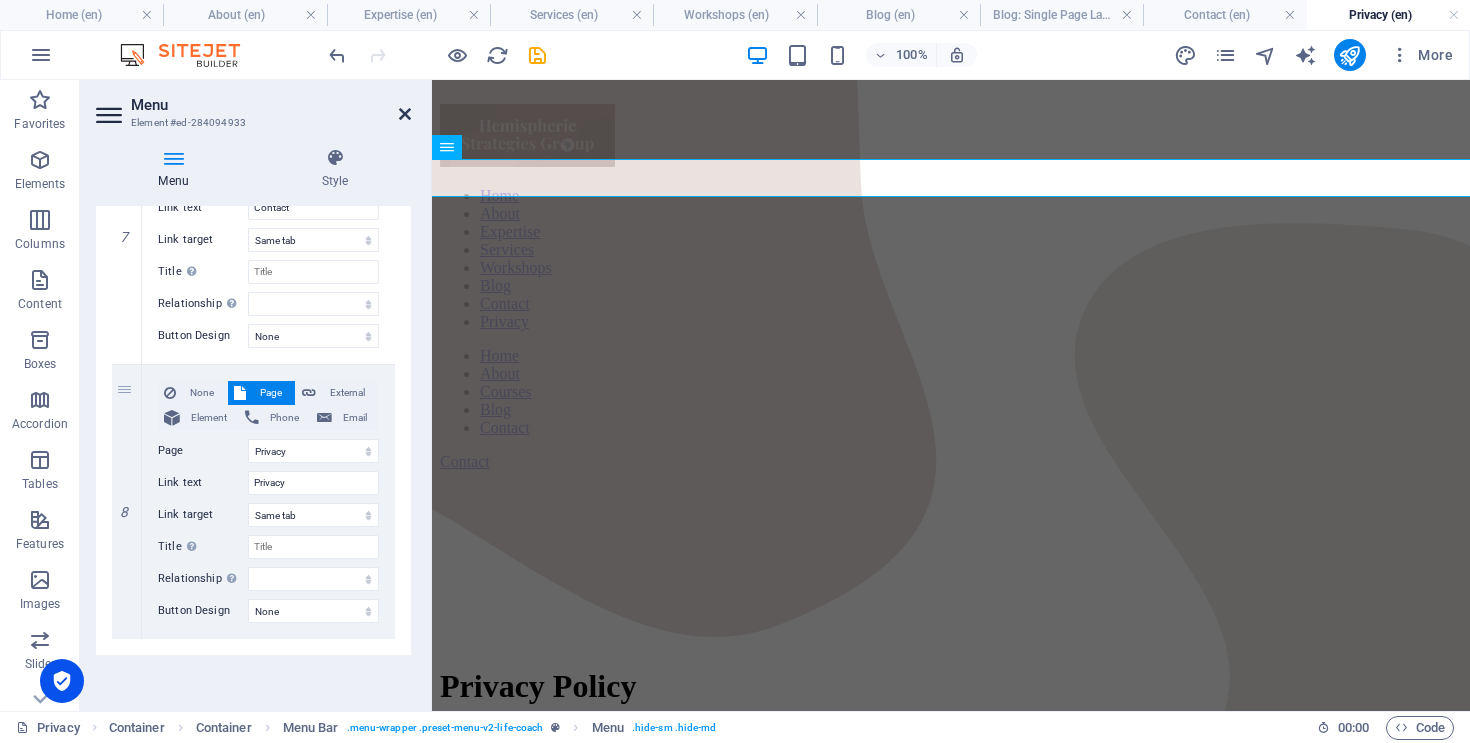 click at bounding box center (405, 114) 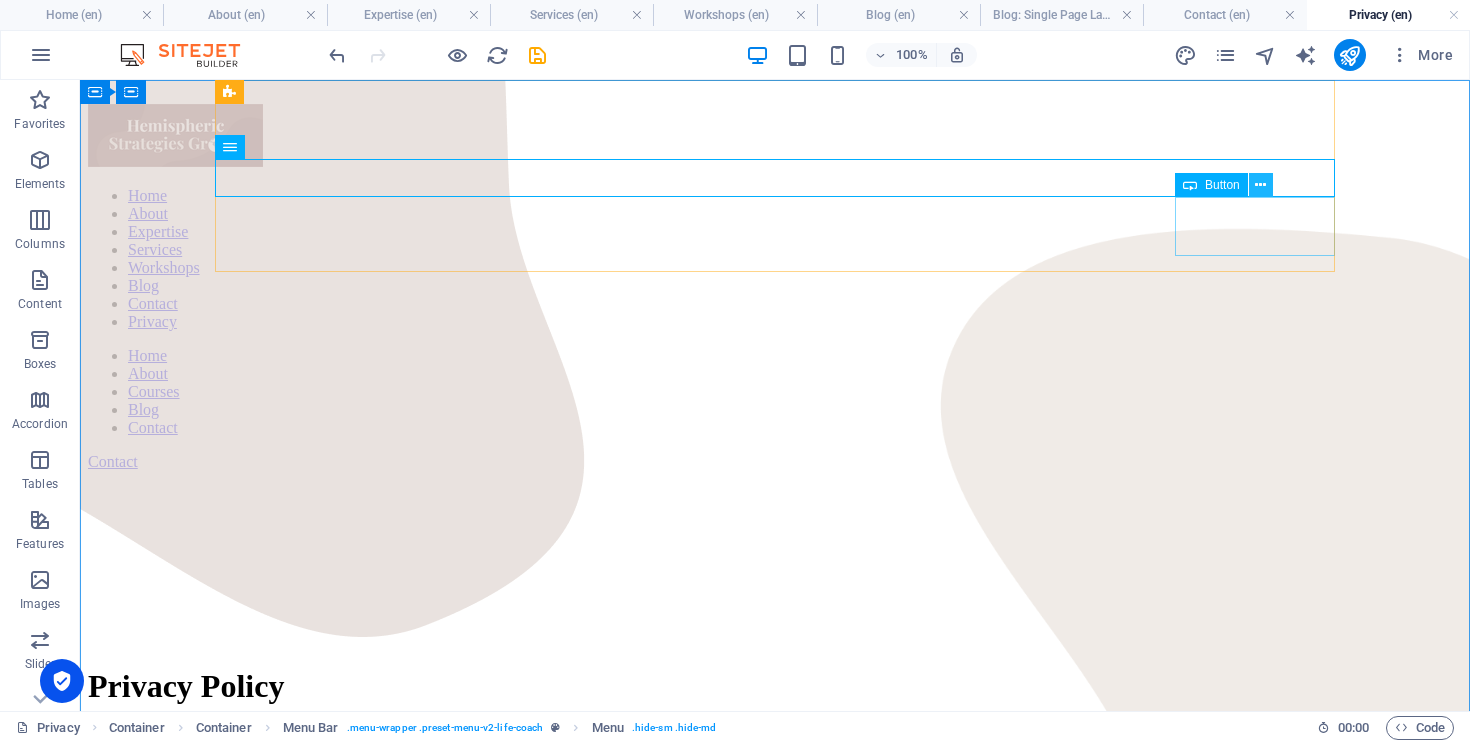 click at bounding box center (1260, 185) 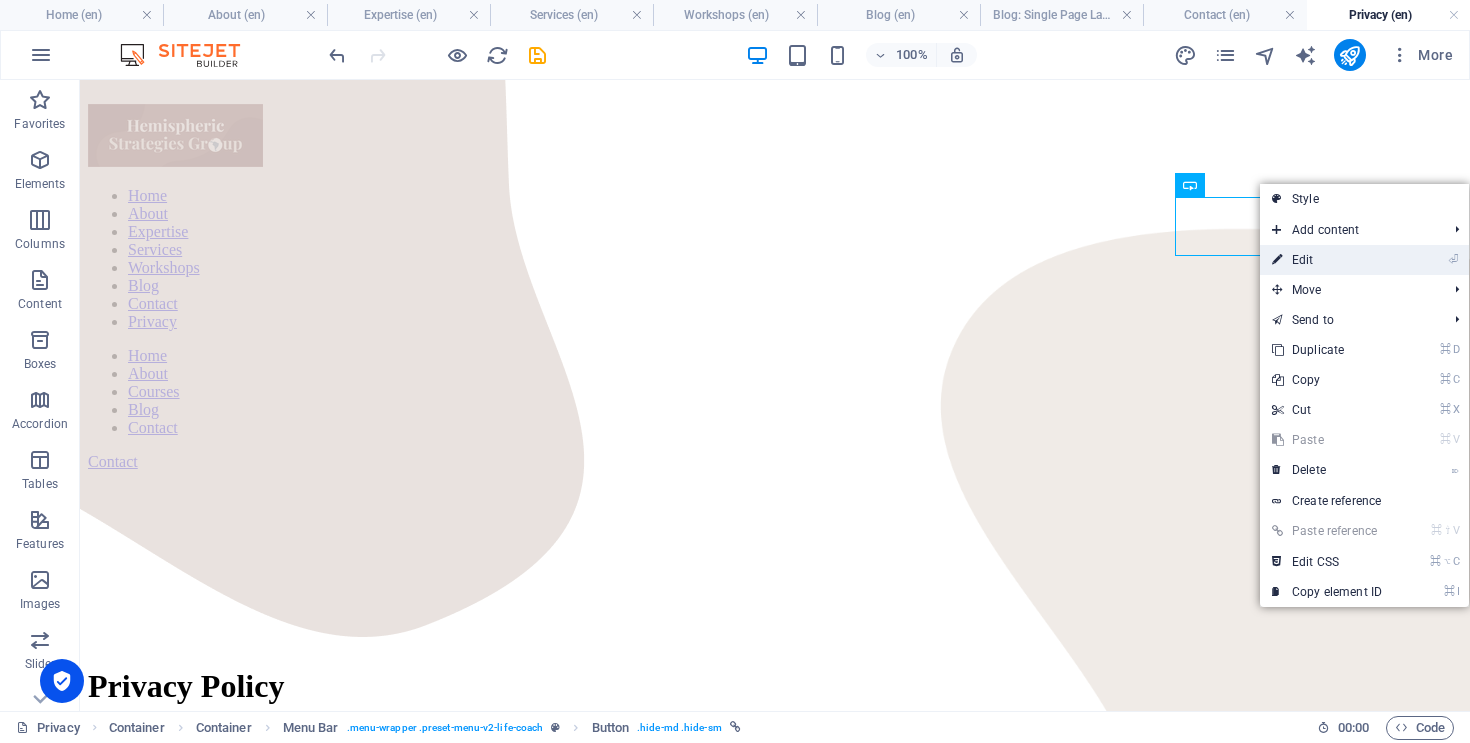 click on "⏎  Edit" at bounding box center (1327, 260) 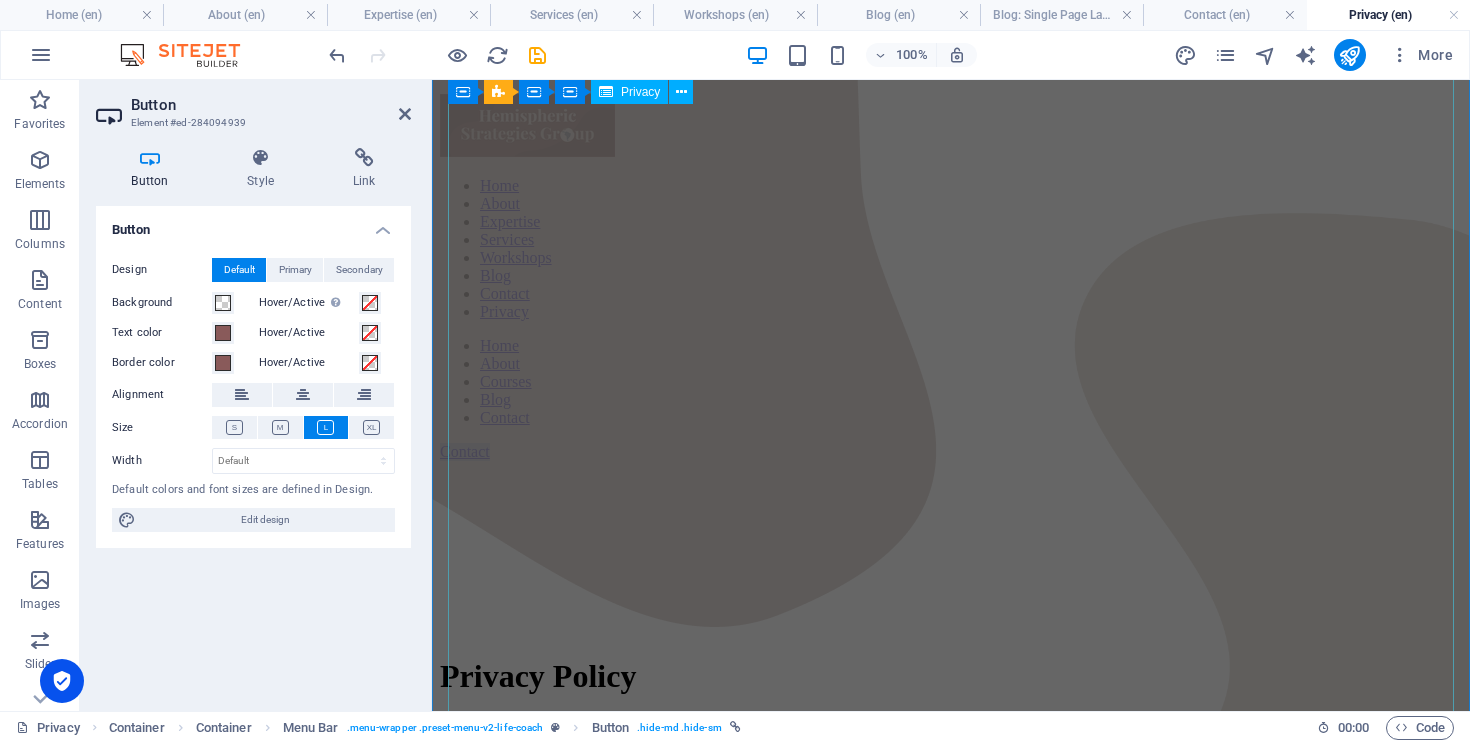 scroll, scrollTop: 0, scrollLeft: 0, axis: both 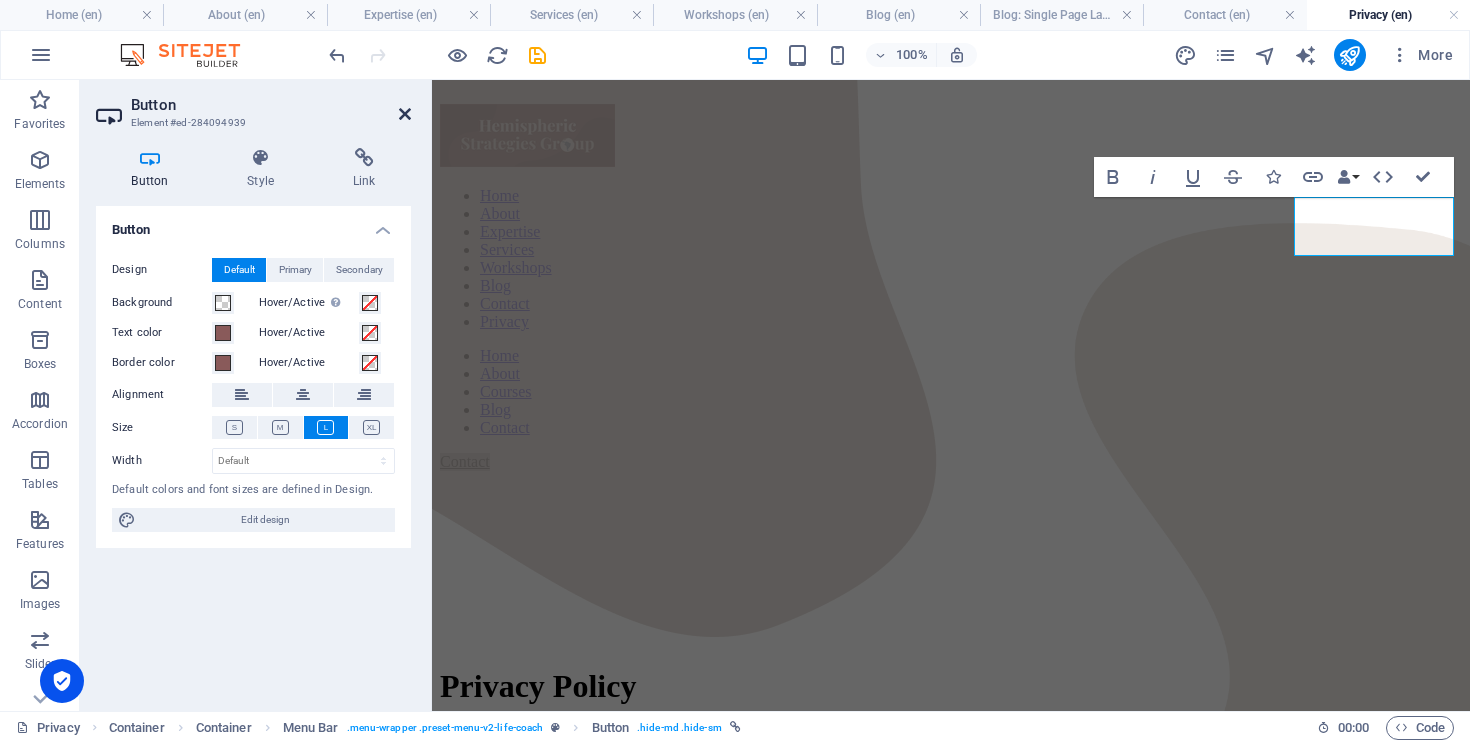 click at bounding box center [405, 114] 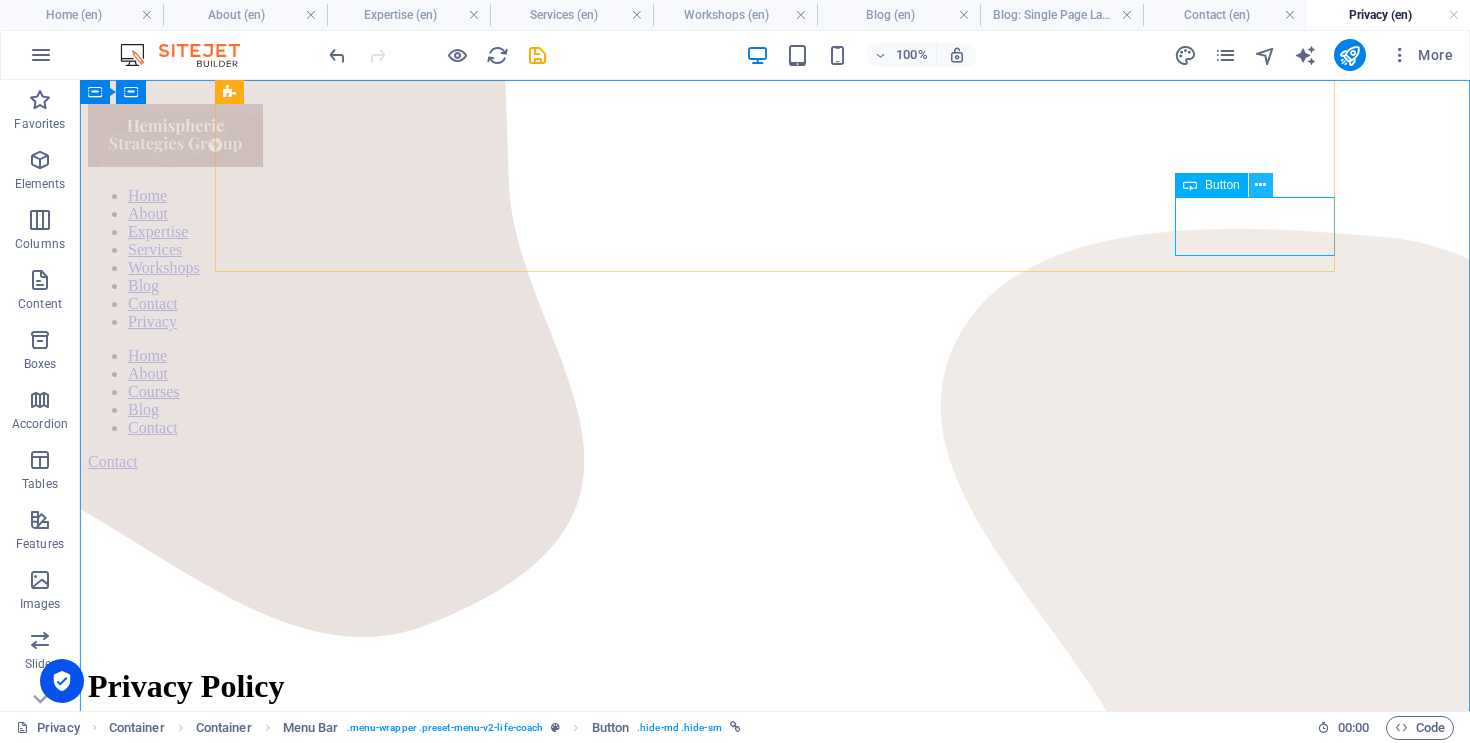 click at bounding box center (1260, 185) 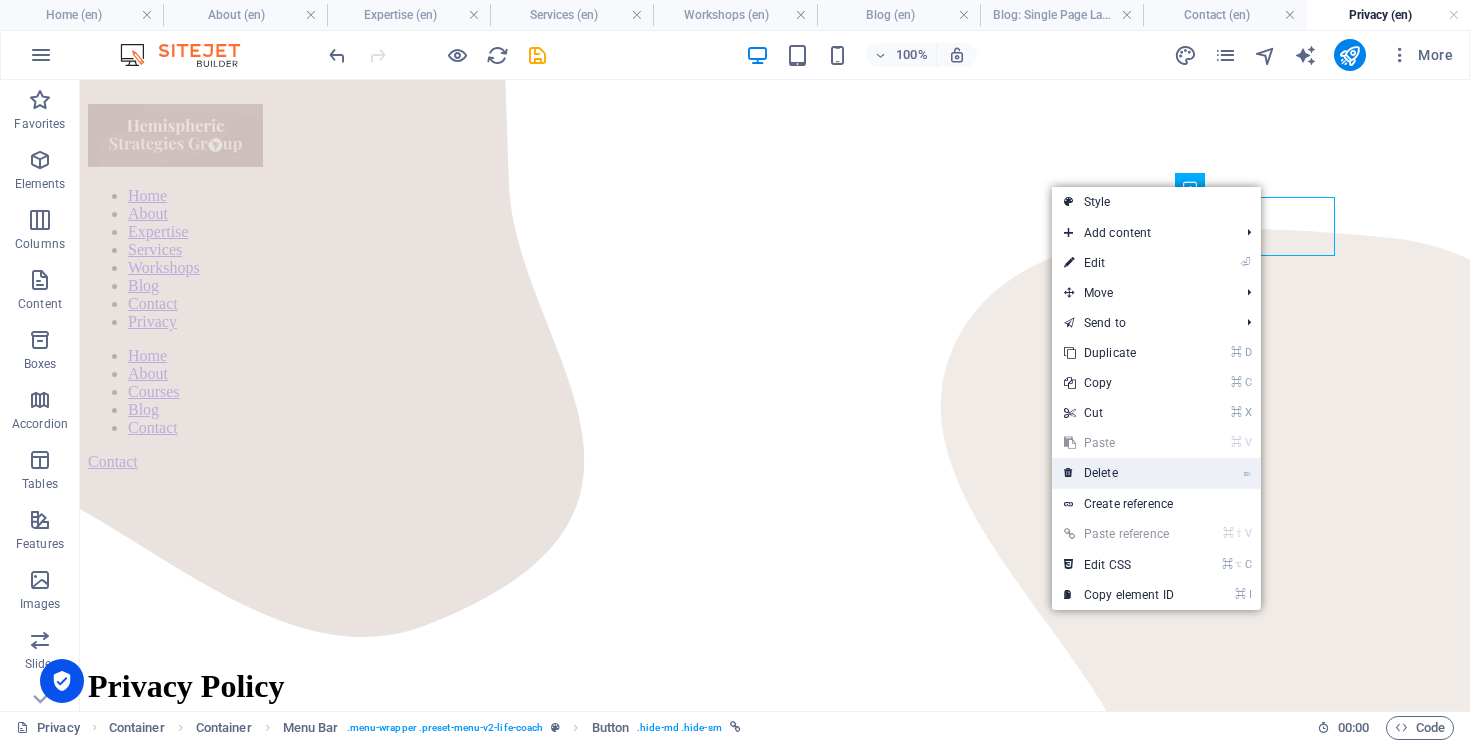click on "⌦  Delete" at bounding box center (1119, 473) 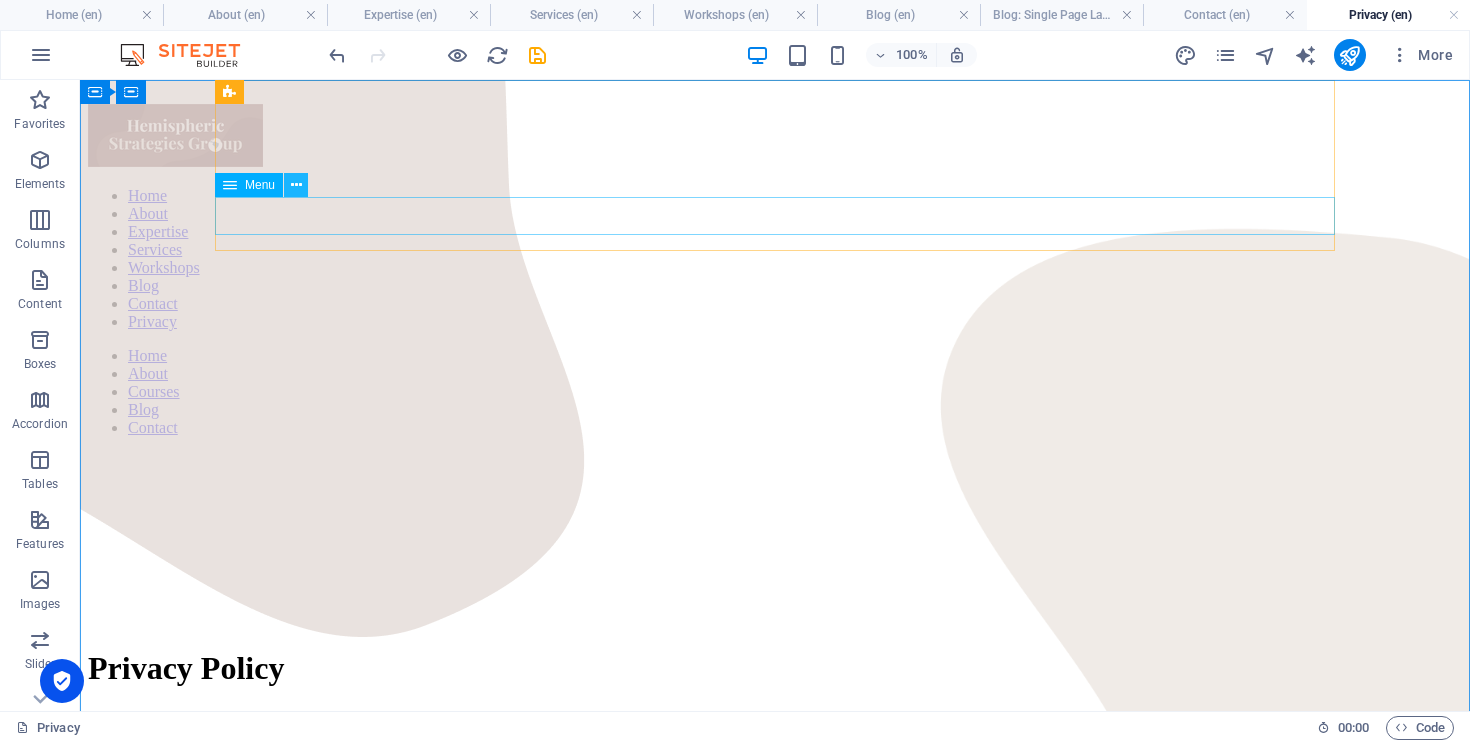 click at bounding box center (296, 185) 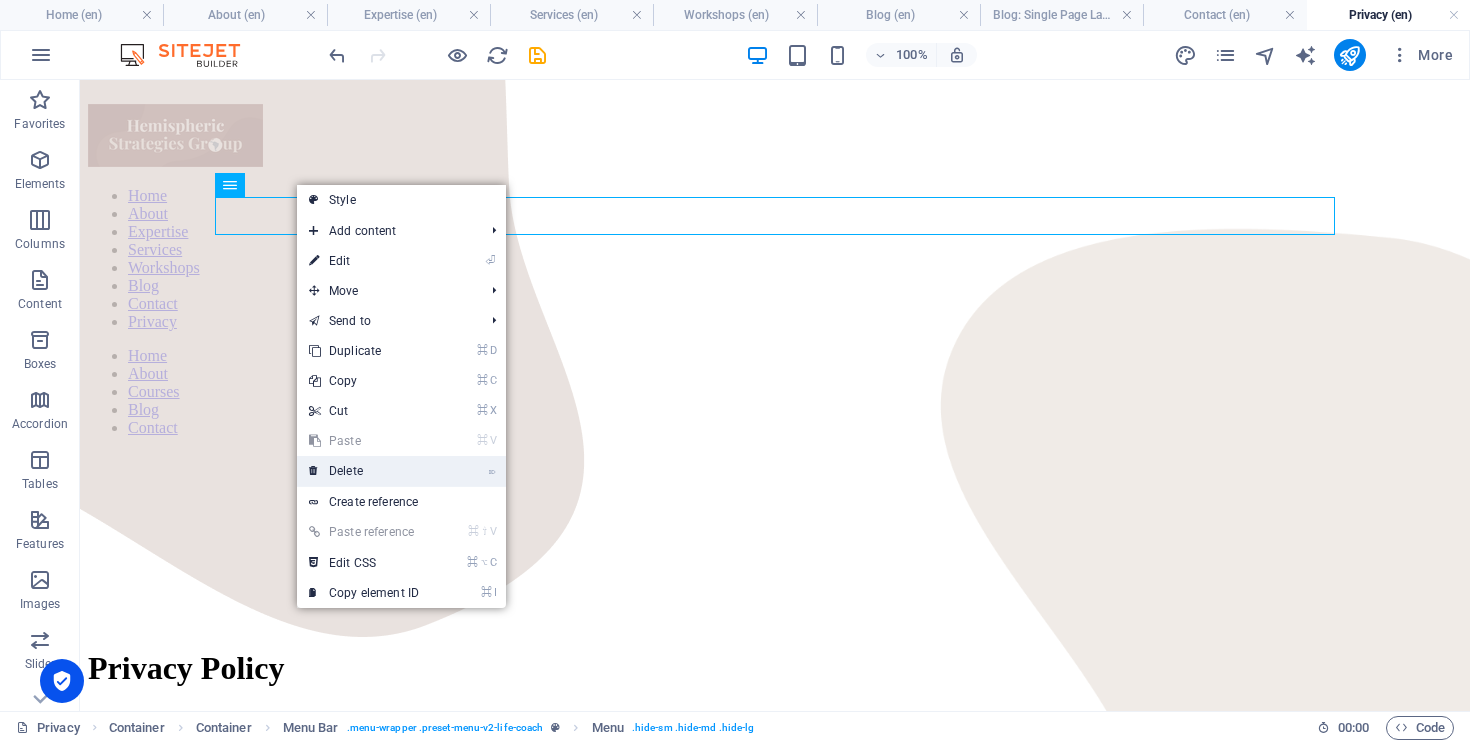 click on "⌦  Delete" at bounding box center [364, 471] 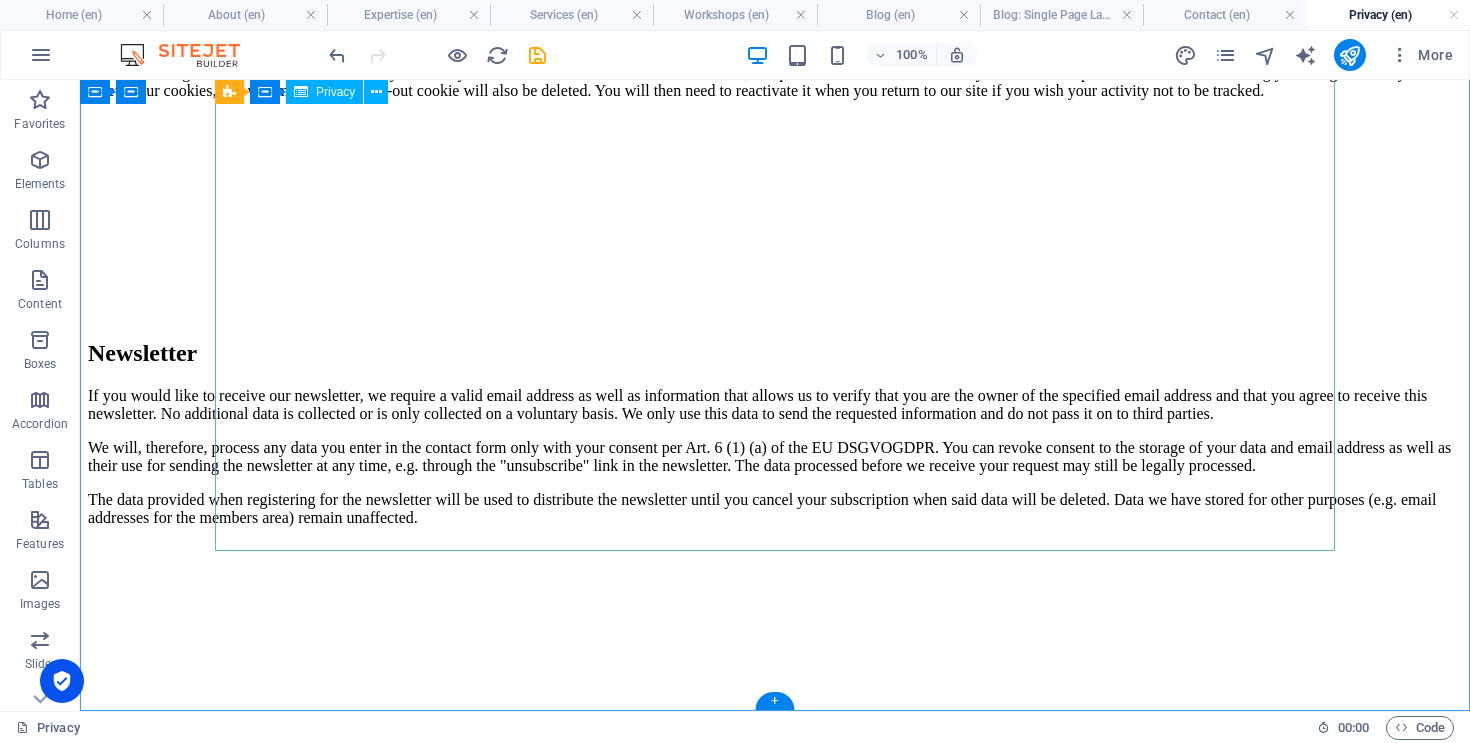 scroll, scrollTop: 4549, scrollLeft: 0, axis: vertical 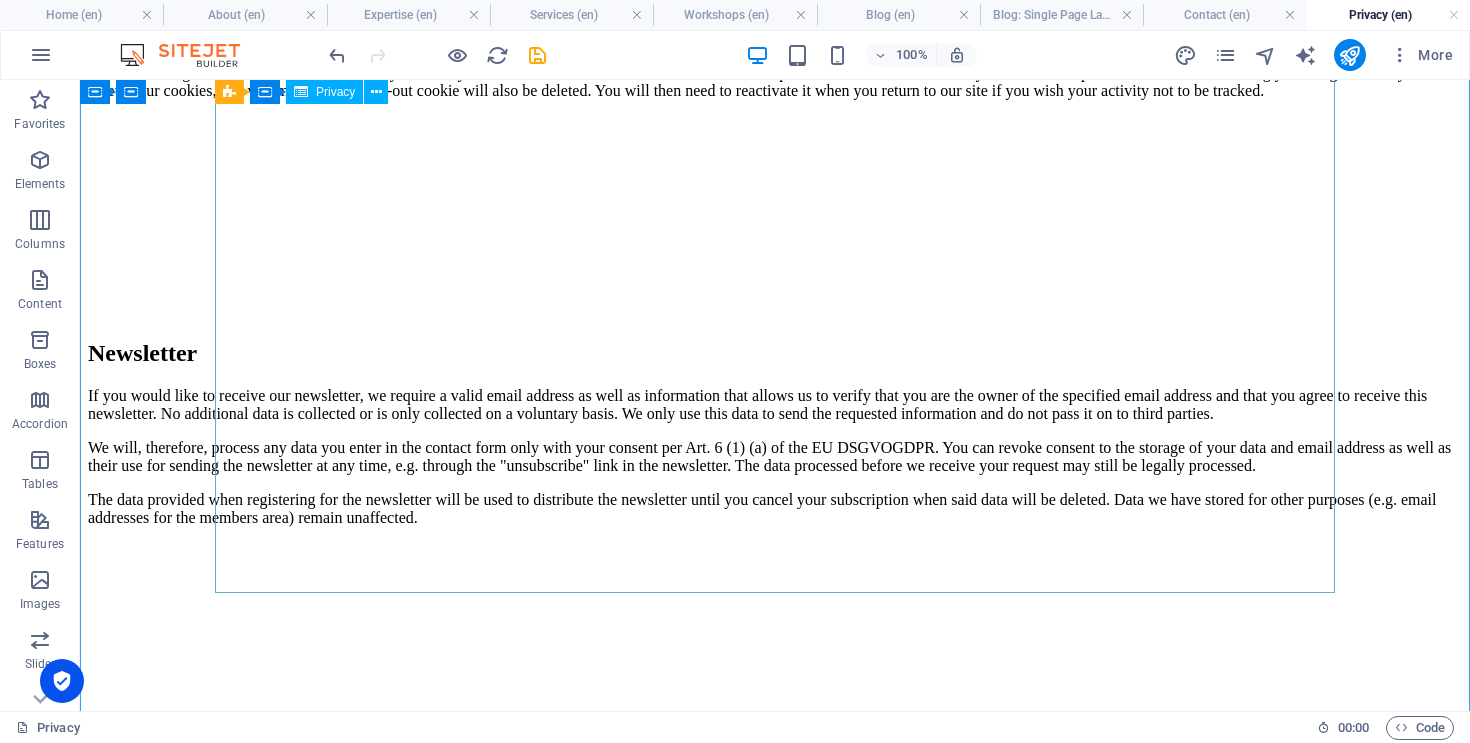 click on "Privacy Policy
An overview of data protection
General
The following gives a simple overview of what kind of personal information we collect, why we collect them and how we handle your data when you are visiting or using our website. Personal information is any data with which you could be personally identified. Detailed information on the subject of data protection can be found in our privacy policy found below.
Data collection on our website
Who is responsible for the data collection on this website?
The data collected on this website are processed by the website operator. The operator's contact details can be found in the website's required legal notice.
How do we collect your data?
Some data are collected when you provide them to us. This could, for example, be data you enter in a contact form.
What do we use your data for?
Part of the data is collected to ensure the proper functioning of the website. Other data can be used to analyze how visitors use the site." at bounding box center [775, -1315] 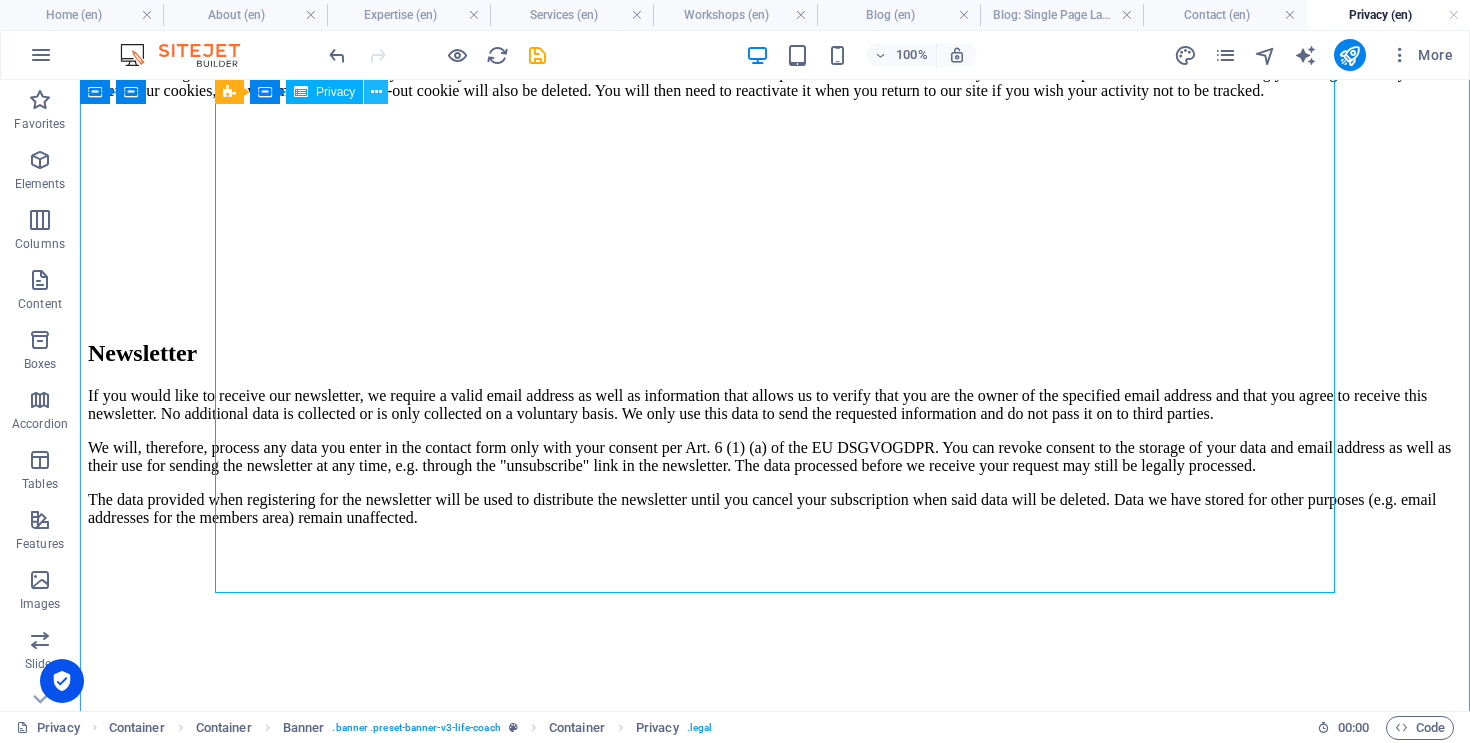 click at bounding box center (376, 92) 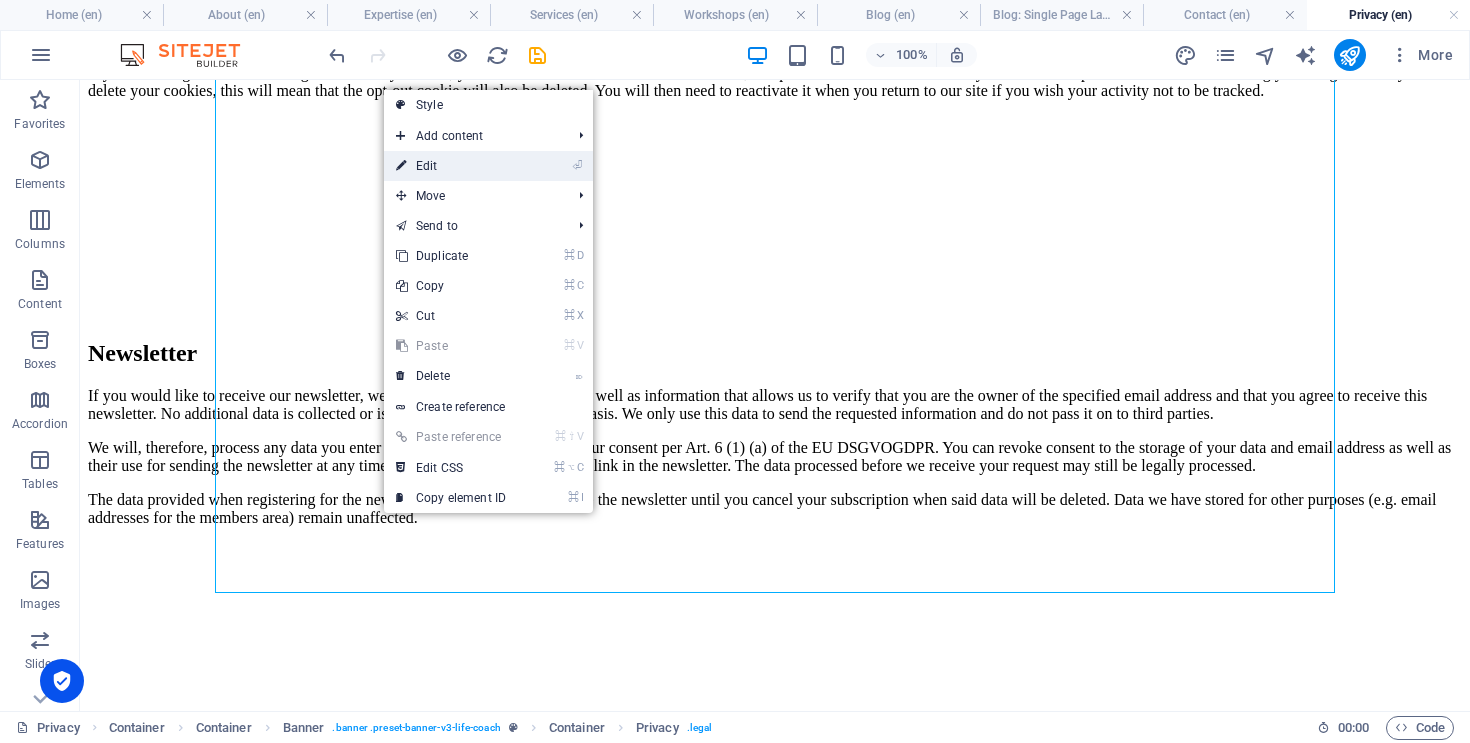 click on "⏎  Edit" at bounding box center (451, 166) 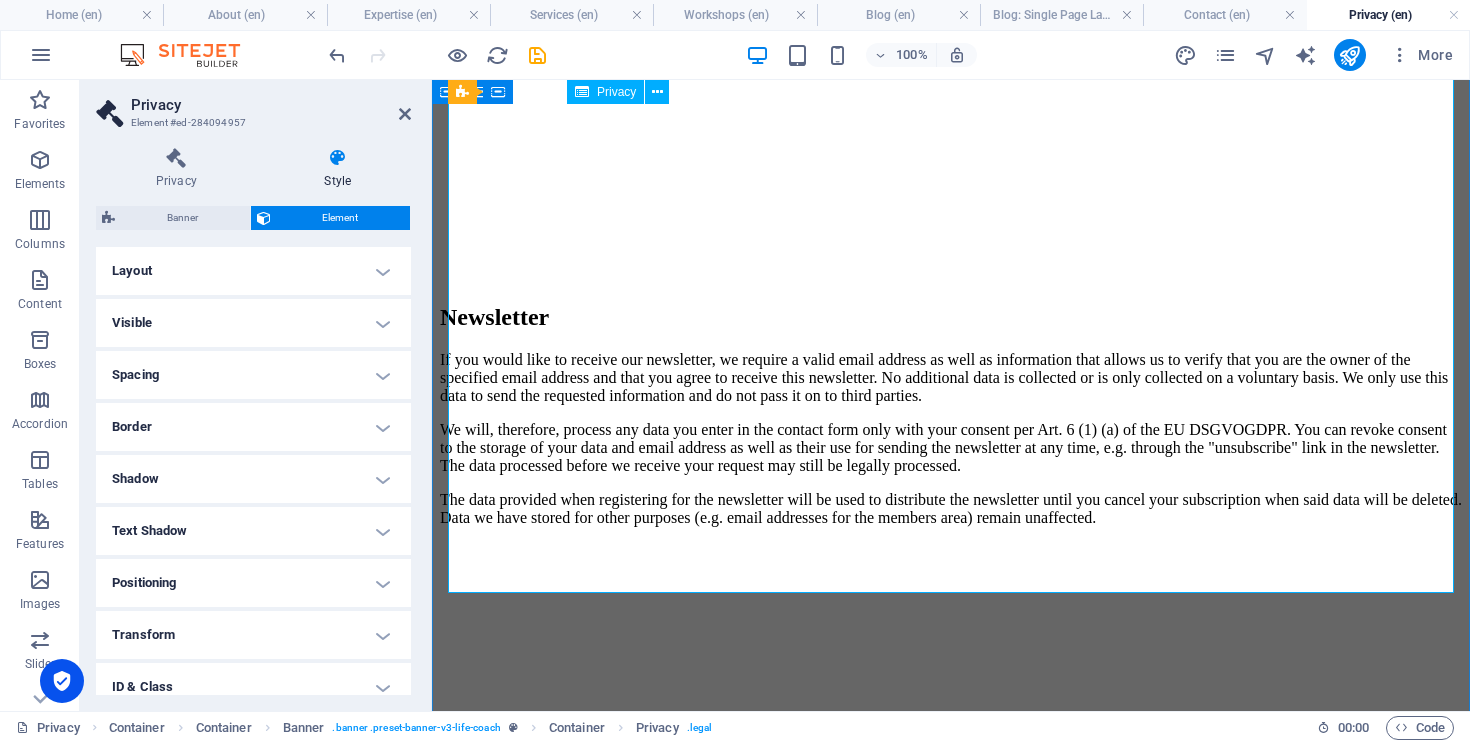 click on "Privacy Policy
An overview of data protection
General
The following gives a simple overview of what kind of personal information we collect, why we collect them and how we handle your data when you are visiting or using our website. Personal information is any data with which you could be personally identified. Detailed information on the subject of data protection can be found in our privacy policy found below.
Data collection on our website
Who is responsible for the data collection on this website?
The data collected on this website are processed by the website operator. The operator's contact details can be found in the website's required legal notice.
How do we collect your data?
Some data are collected when you provide them to us. This could, for example, be data you enter in a contact form.
What do we use your data for?
Part of the data is collected to ensure the proper functioning of the website. Other data can be used to analyze how visitors use the site." at bounding box center (951, -1495) 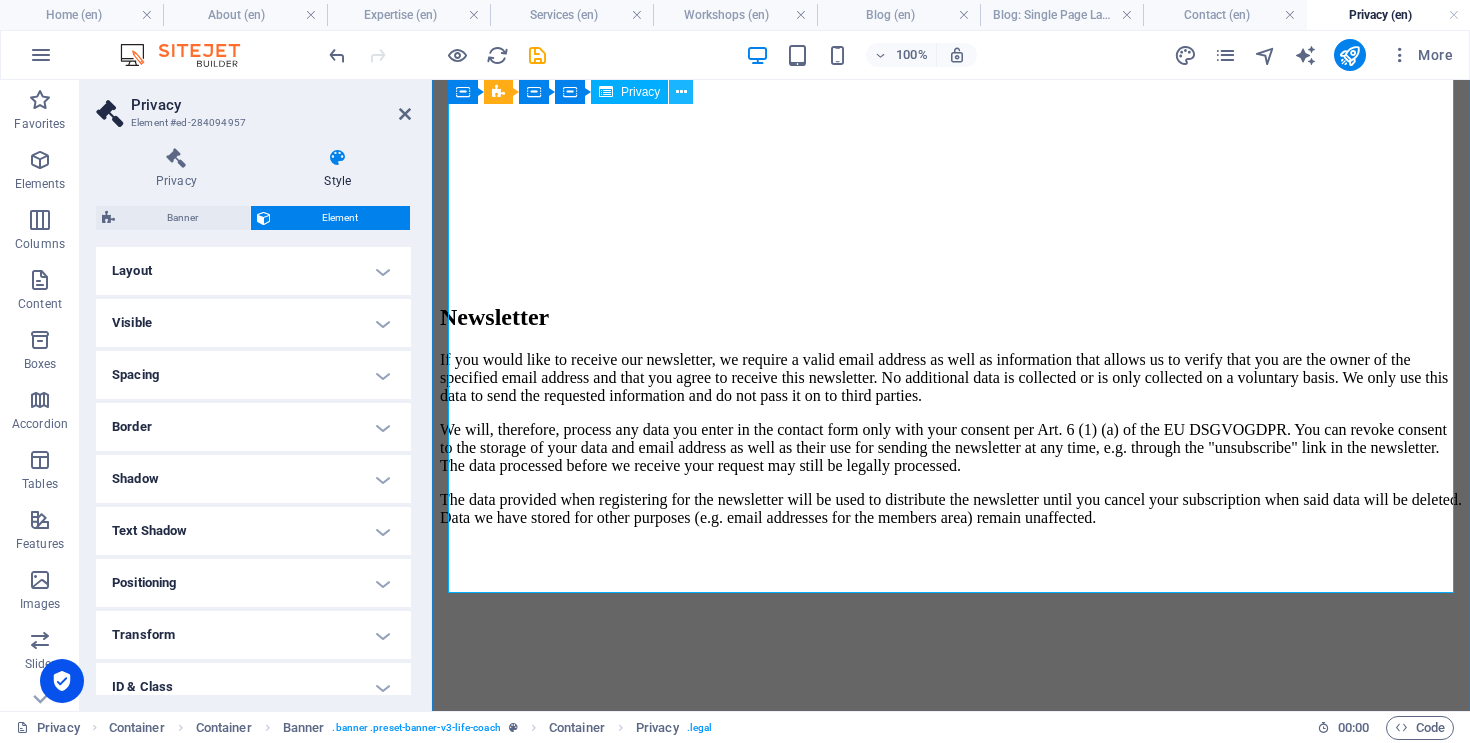 click at bounding box center (681, 92) 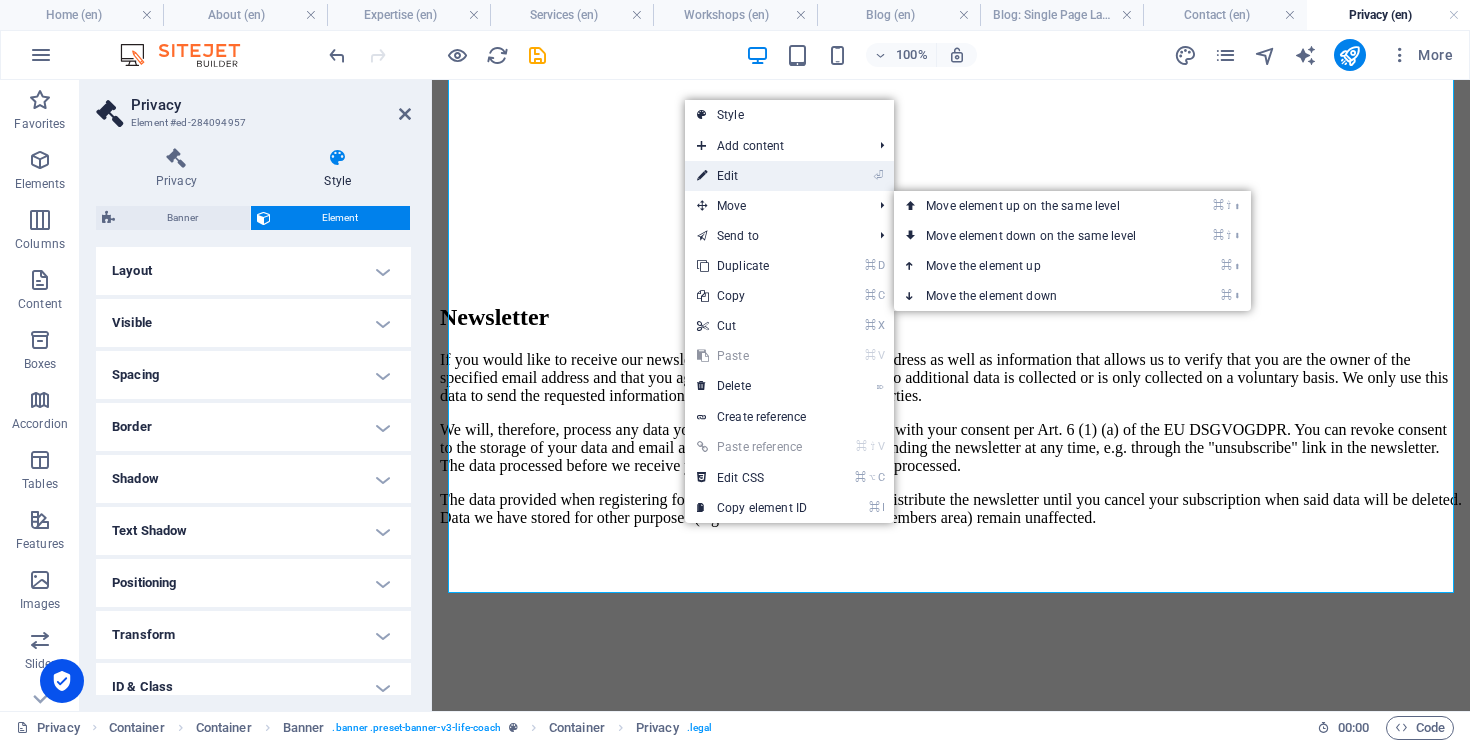 click on "⏎  Edit" at bounding box center (752, 176) 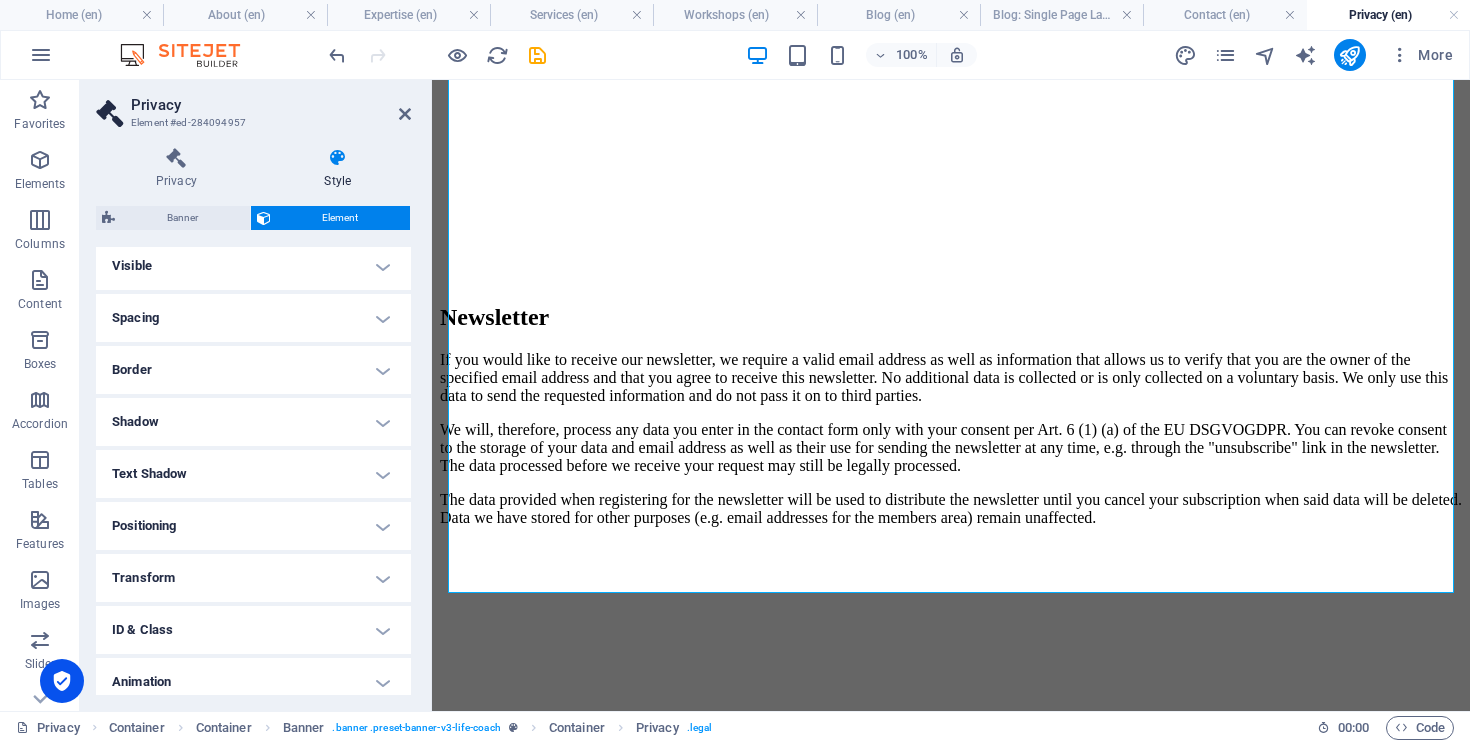 scroll, scrollTop: 119, scrollLeft: 0, axis: vertical 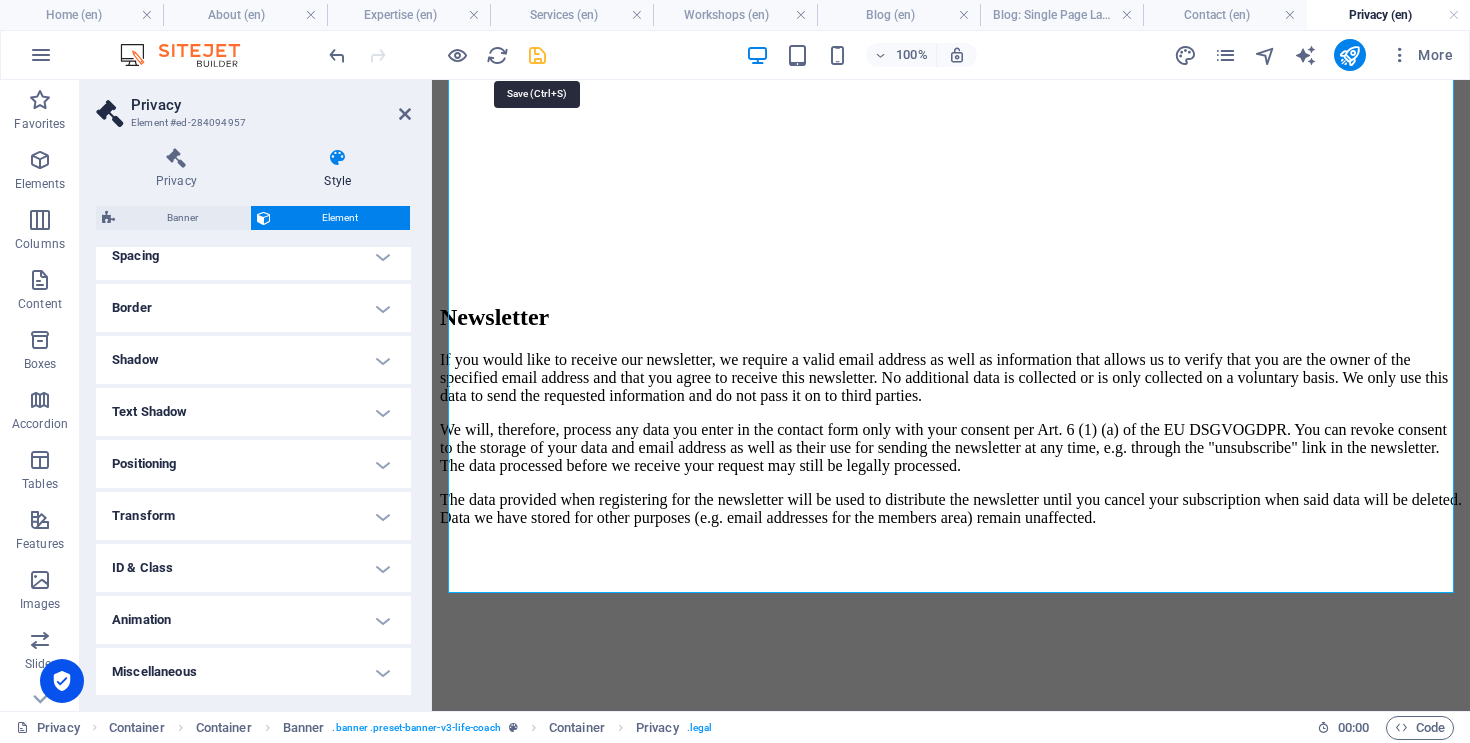click at bounding box center (537, 55) 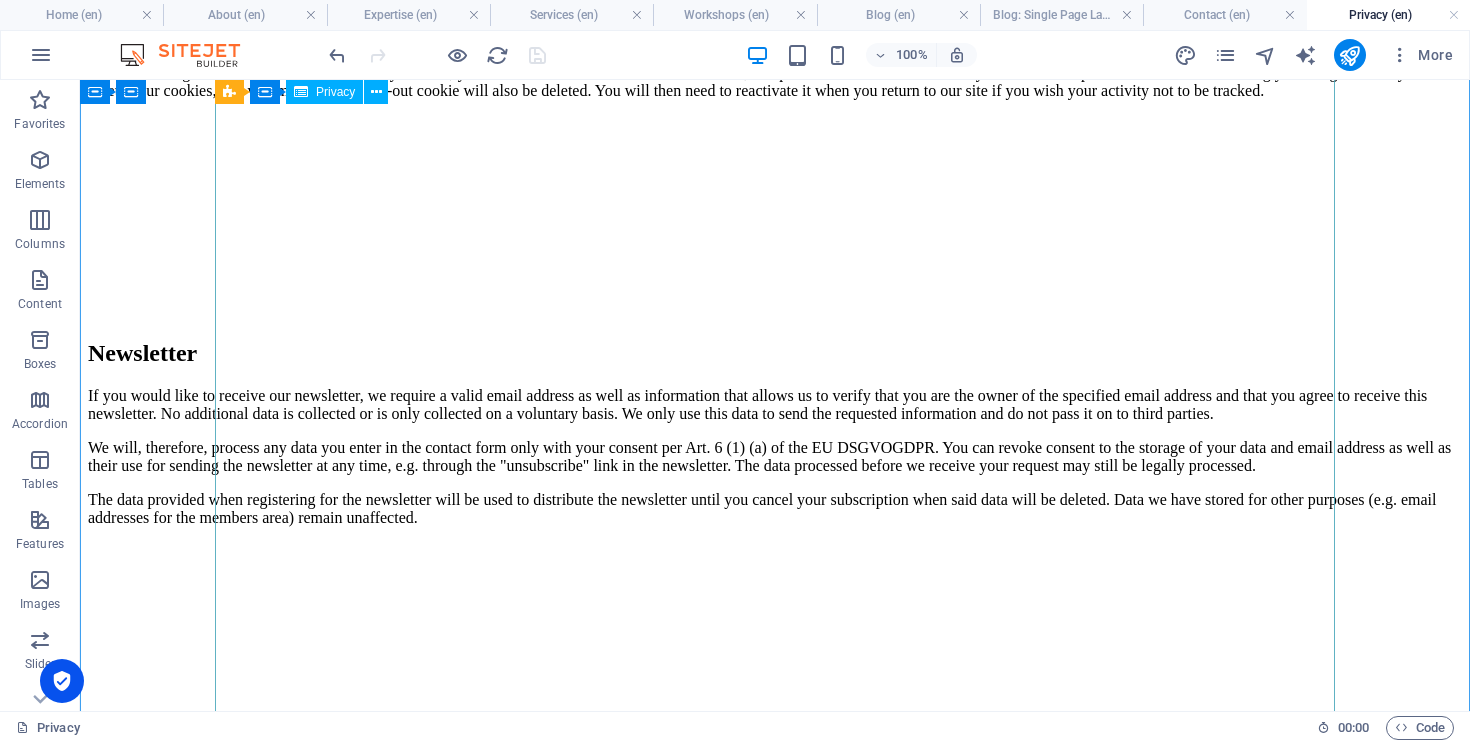 scroll, scrollTop: 4514, scrollLeft: 0, axis: vertical 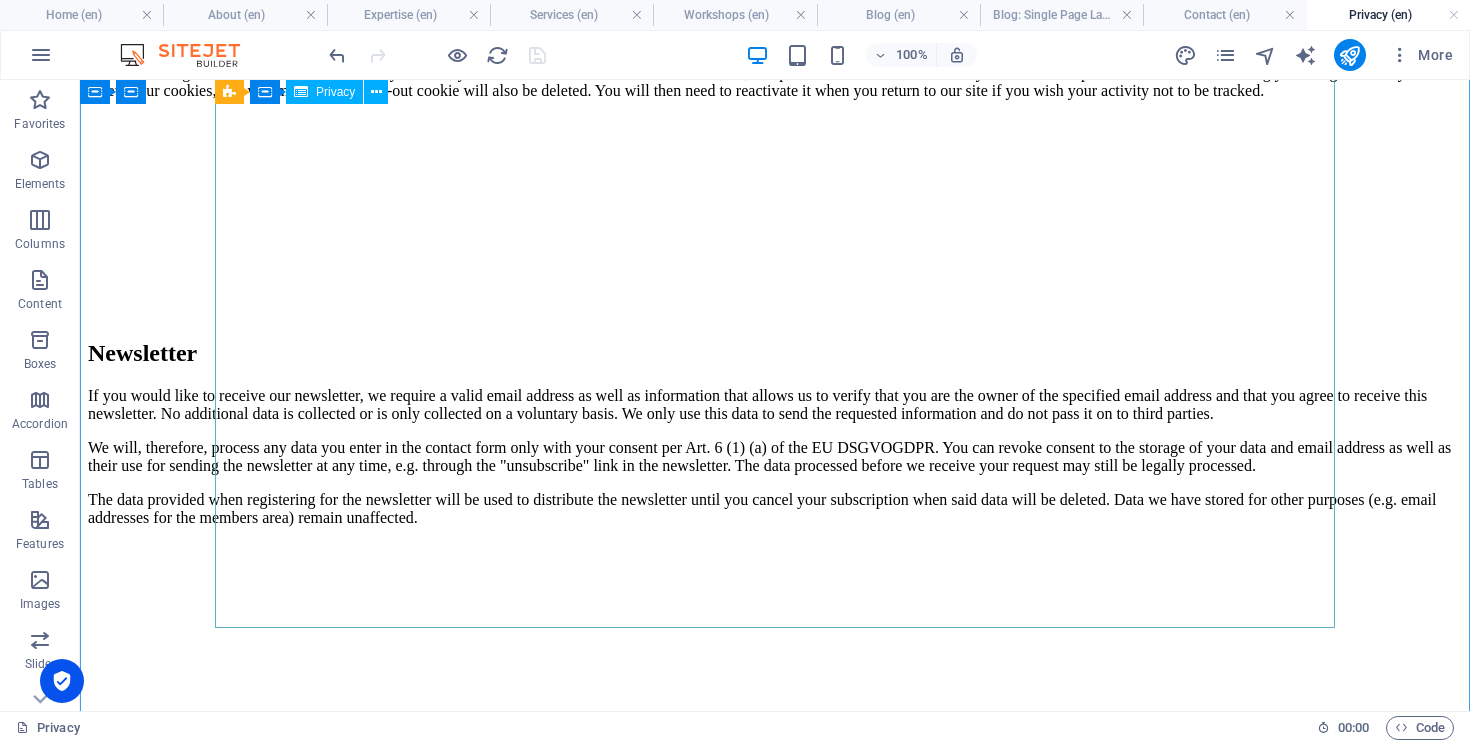 click on "Privacy Policy
An overview of data protection
General
The following gives a simple overview of what kind of personal information we collect, why we collect them and how we handle your data when you are visiting or using our website. Personal information is any data with which you could be personally identified. Detailed information on the subject of data protection can be found in our privacy policy found below.
Data collection on our website
Who is responsible for the data collection on this website?
The data collected on this website are processed by the website operator. The operator's contact details can be found in the website's required legal notice.
How do we collect your data?
Some data are collected when you provide them to us. This could, for example, be data you enter in a contact form.
What do we use your data for?
Part of the data is collected to ensure the proper functioning of the website. Other data can be used to analyze how visitors use the site." at bounding box center (775, -1315) 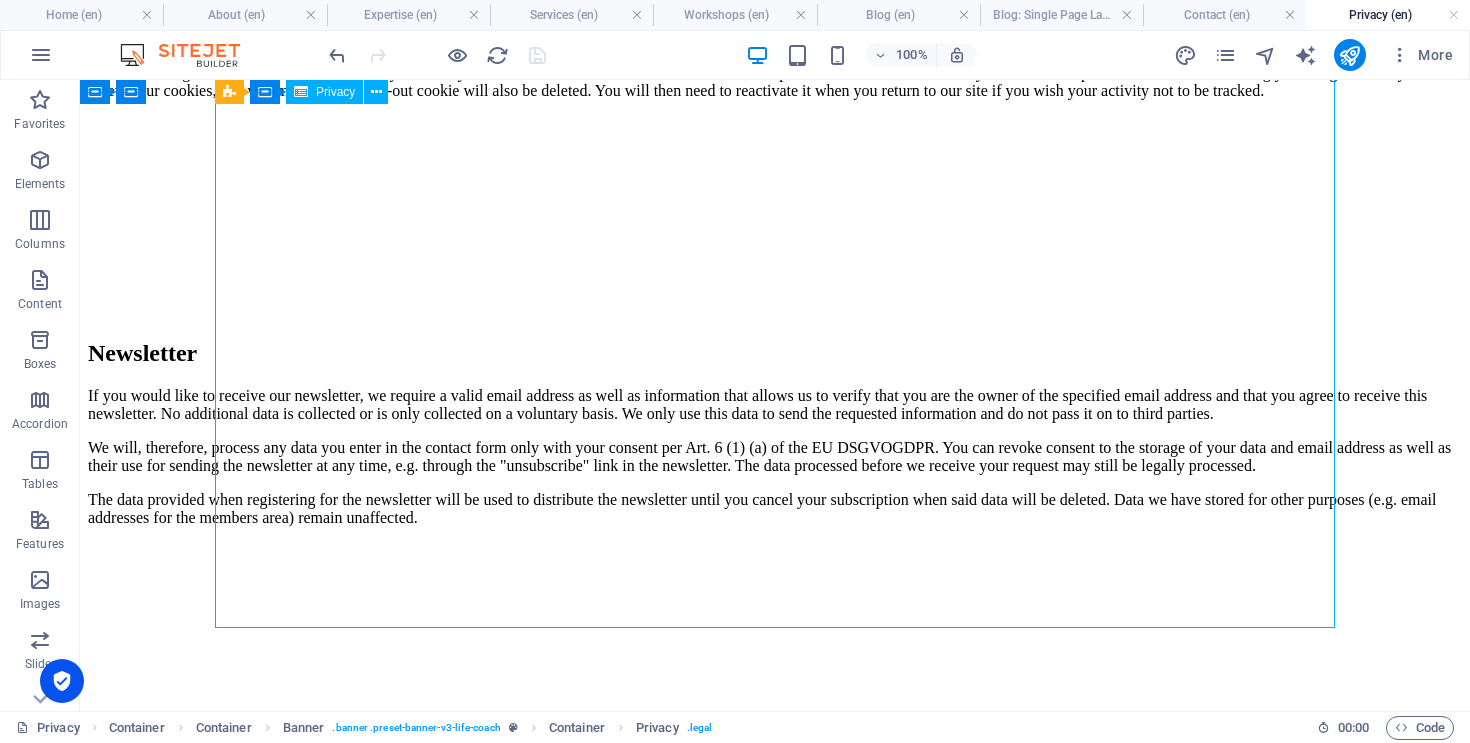 click on "Privacy Policy
An overview of data protection
General
The following gives a simple overview of what kind of personal information we collect, why we collect them and how we handle your data when you are visiting or using our website. Personal information is any data with which you could be personally identified. Detailed information on the subject of data protection can be found in our privacy policy found below.
Data collection on our website
Who is responsible for the data collection on this website?
The data collected on this website are processed by the website operator. The operator's contact details can be found in the website's required legal notice.
How do we collect your data?
Some data are collected when you provide them to us. This could, for example, be data you enter in a contact form.
What do we use your data for?
Part of the data is collected to ensure the proper functioning of the website. Other data can be used to analyze how visitors use the site." at bounding box center (775, -1315) 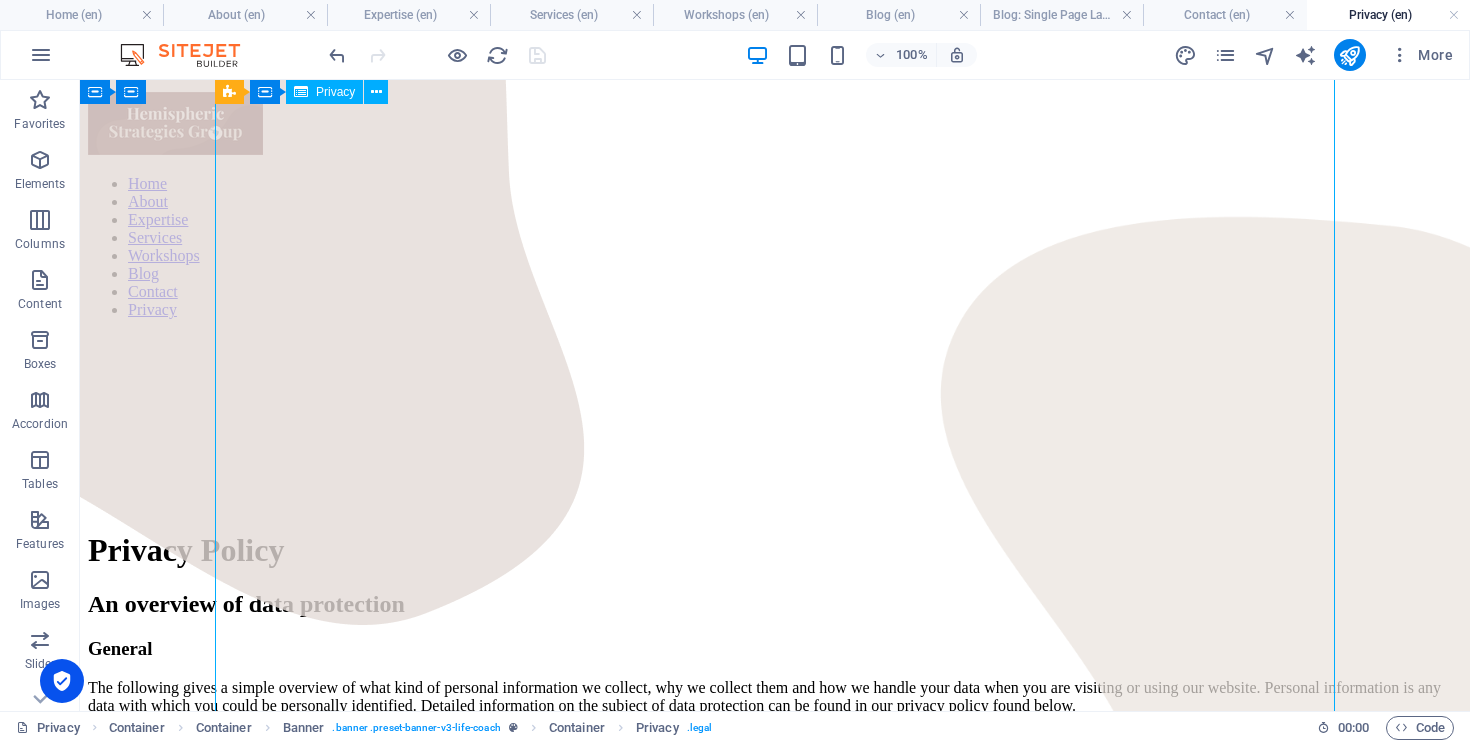 scroll, scrollTop: 0, scrollLeft: 0, axis: both 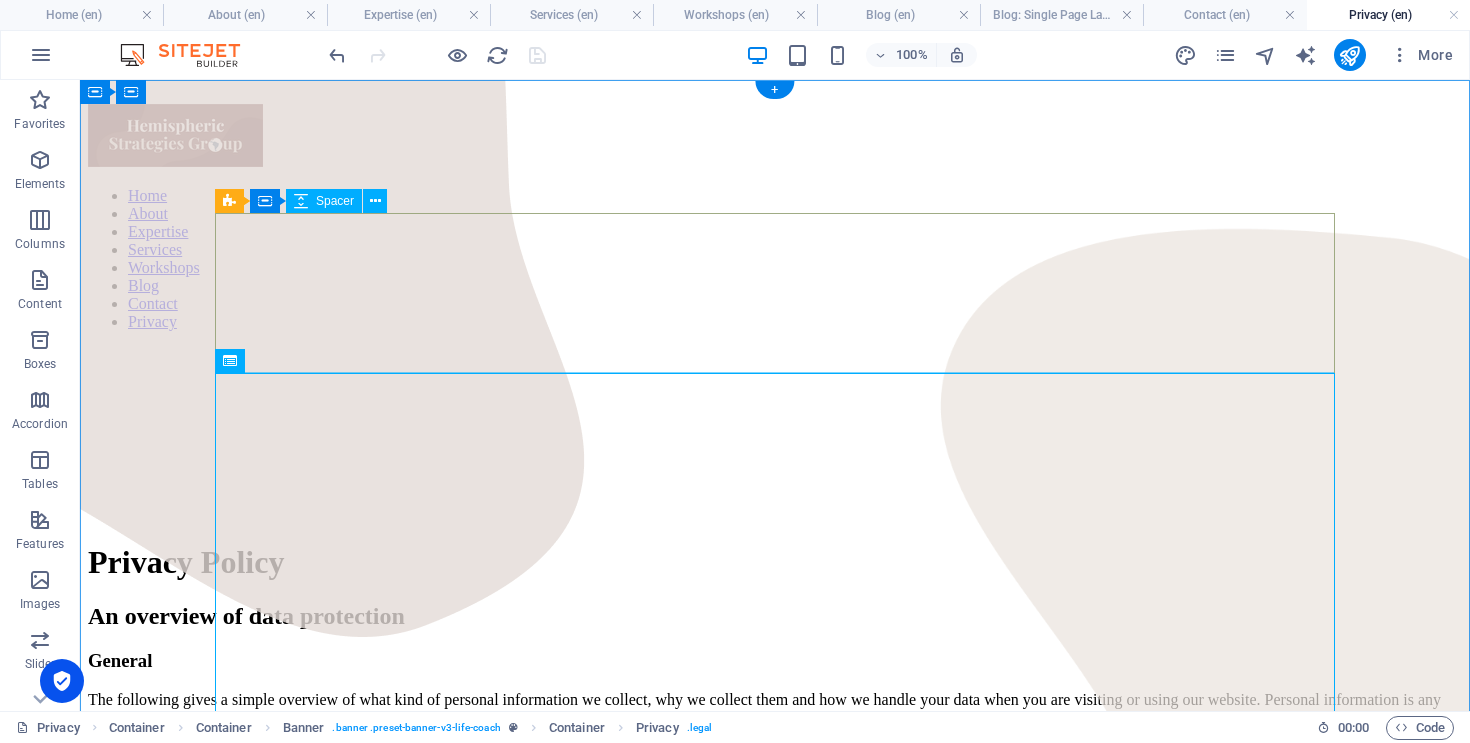 click at bounding box center [775, 443] 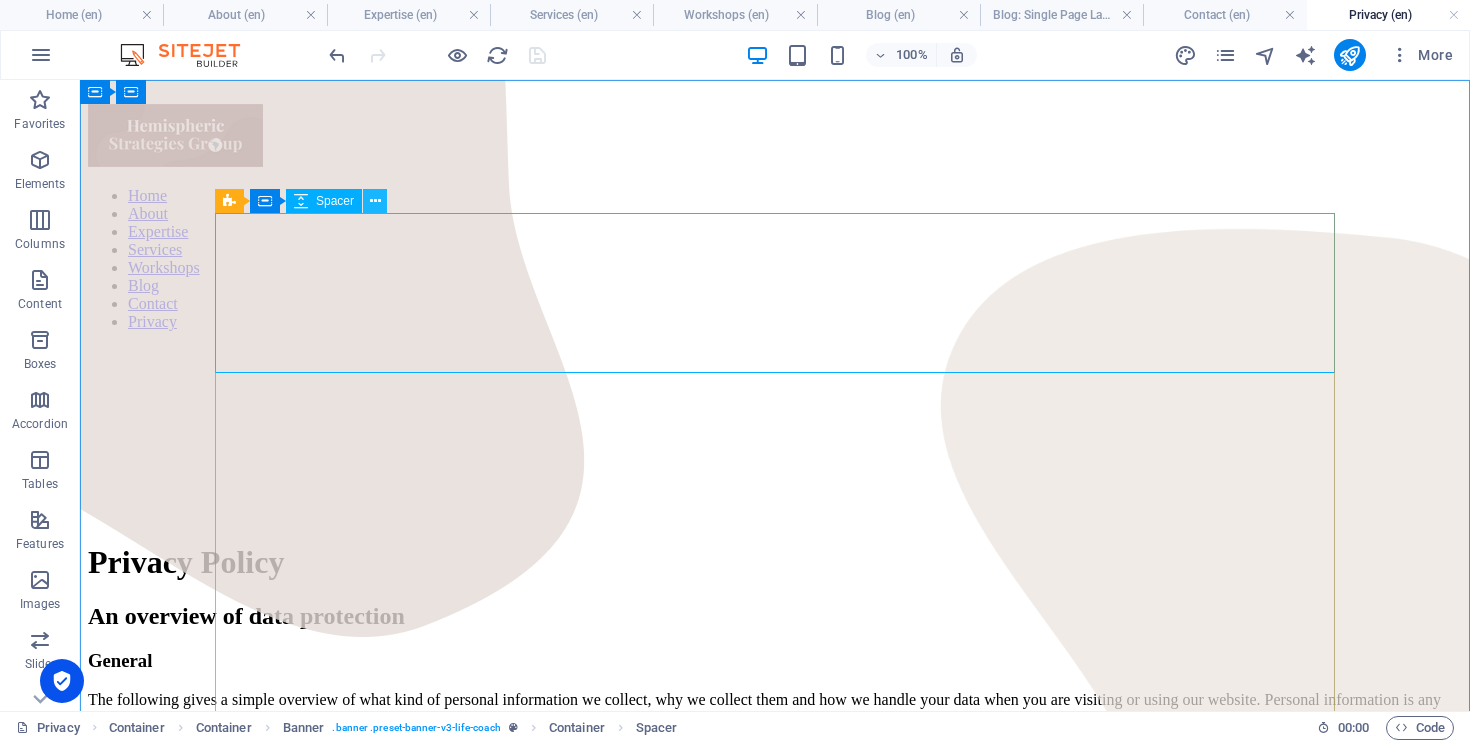 click at bounding box center (375, 201) 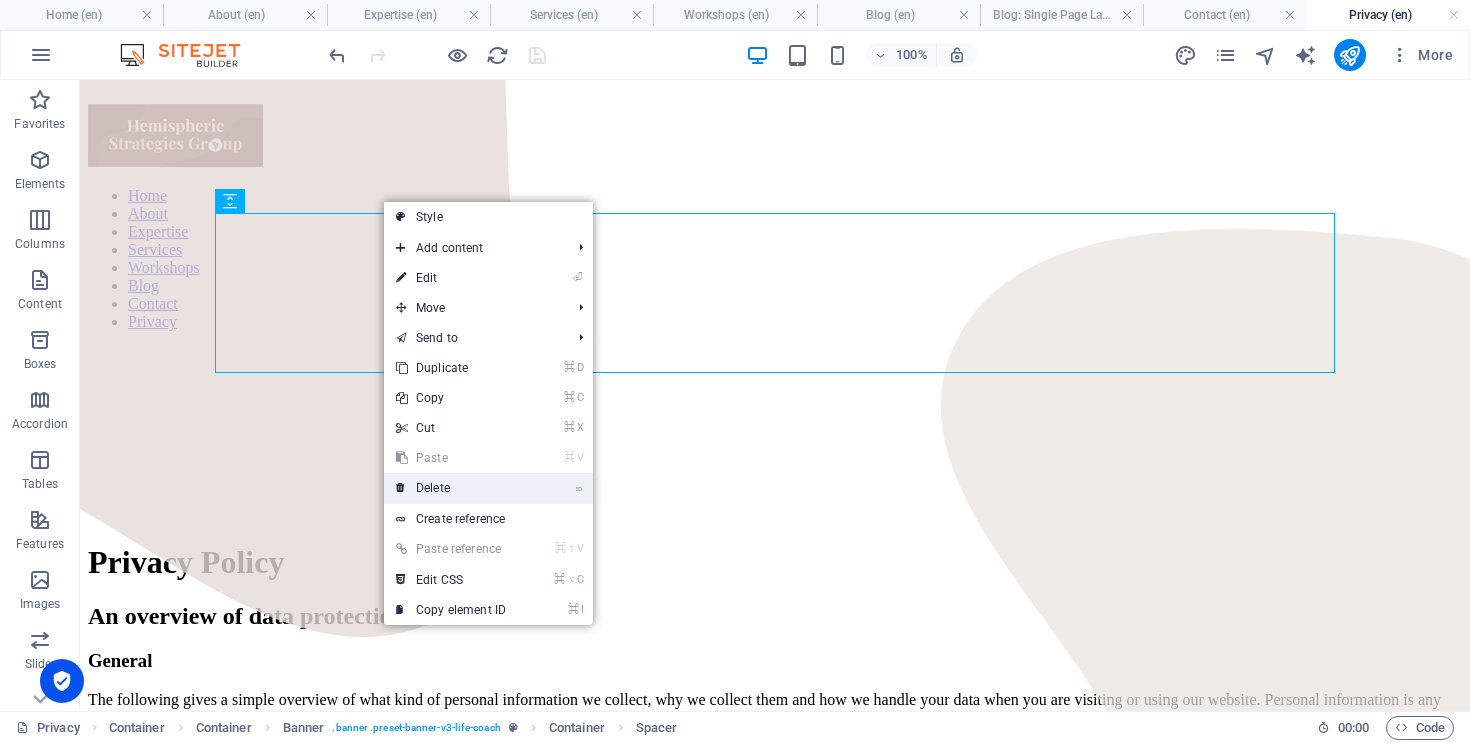click on "⌦  Delete" at bounding box center (451, 488) 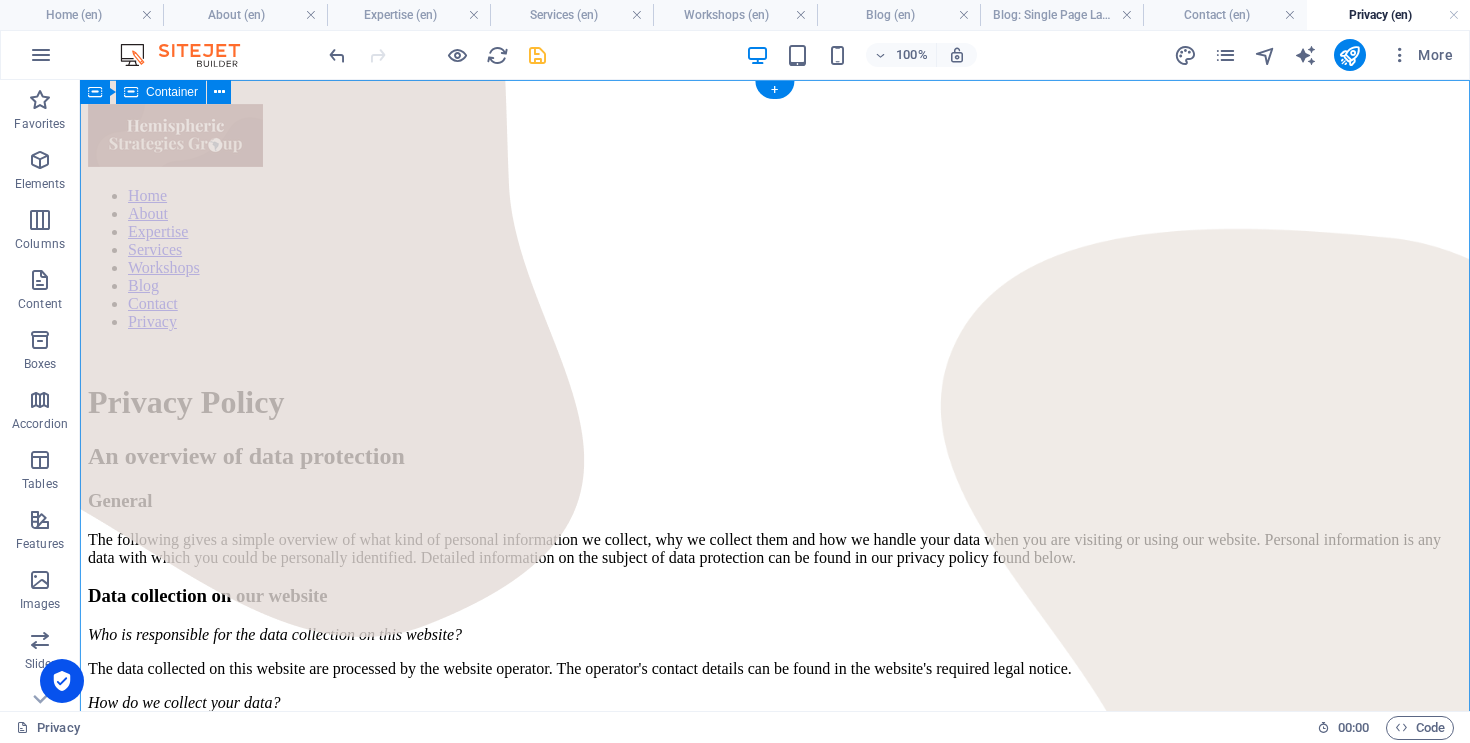 click on "Home About Expertise Services Workshops Blog Contact Privacy
Privacy Policy
An overview of data protection
General
The following gives a simple overview of what kind of personal information we collect, why we collect them and how we handle your data when you are visiting or using our website. Personal information is any data with which you could be personally identified. Detailed information on the subject of data protection can be found in our privacy policy found below.
Data collection on our website
Who is responsible for the data collection on this website?
The data collected on this website are processed by the website operator. The operator's contact details can be found in the website's required legal notice.
How do we collect your data?
Some data are collected when you provide them to us. This could, for example, be data you enter in a contact form.
What do we use your data for?
What rights do you have regarding your data?
Analytics and third-party tools" at bounding box center (775, 2166) 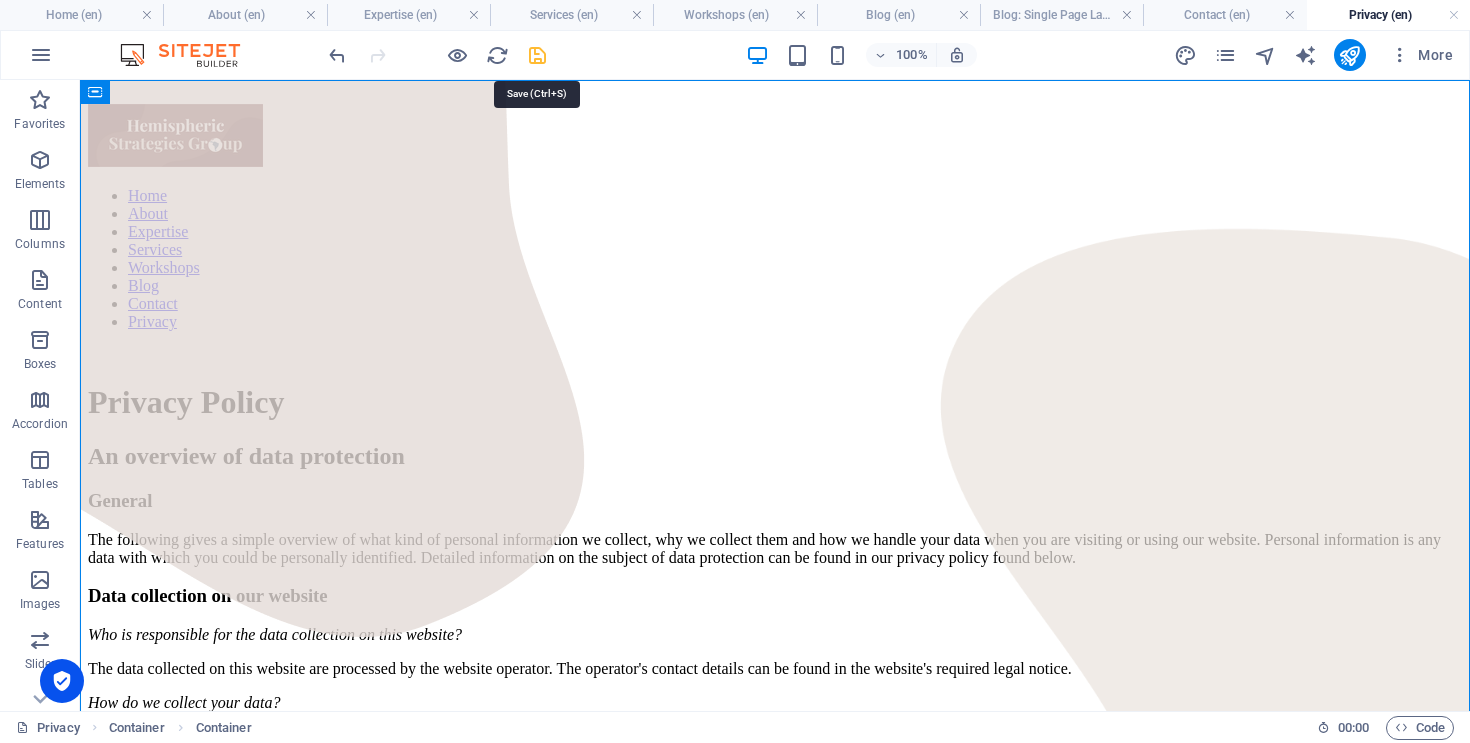 click at bounding box center [537, 55] 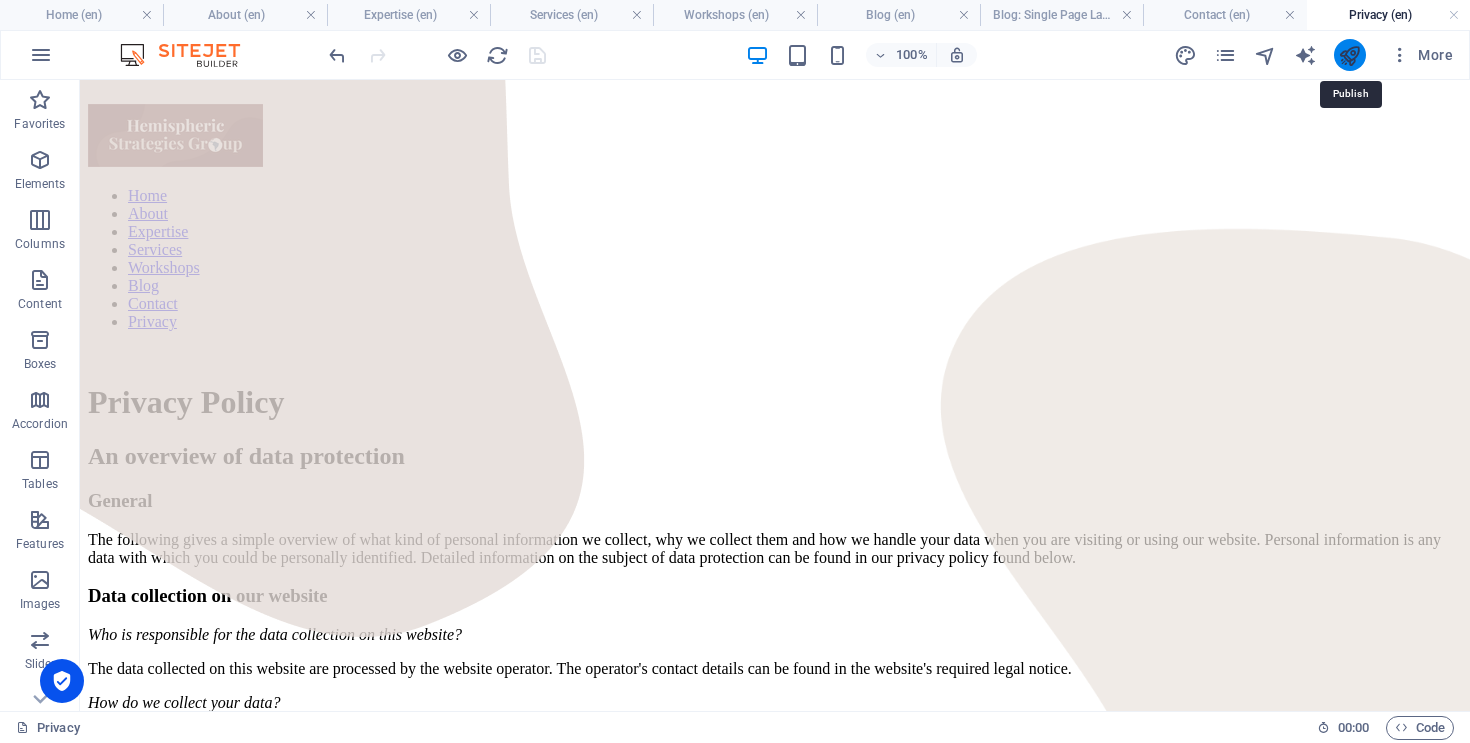 click at bounding box center (1349, 55) 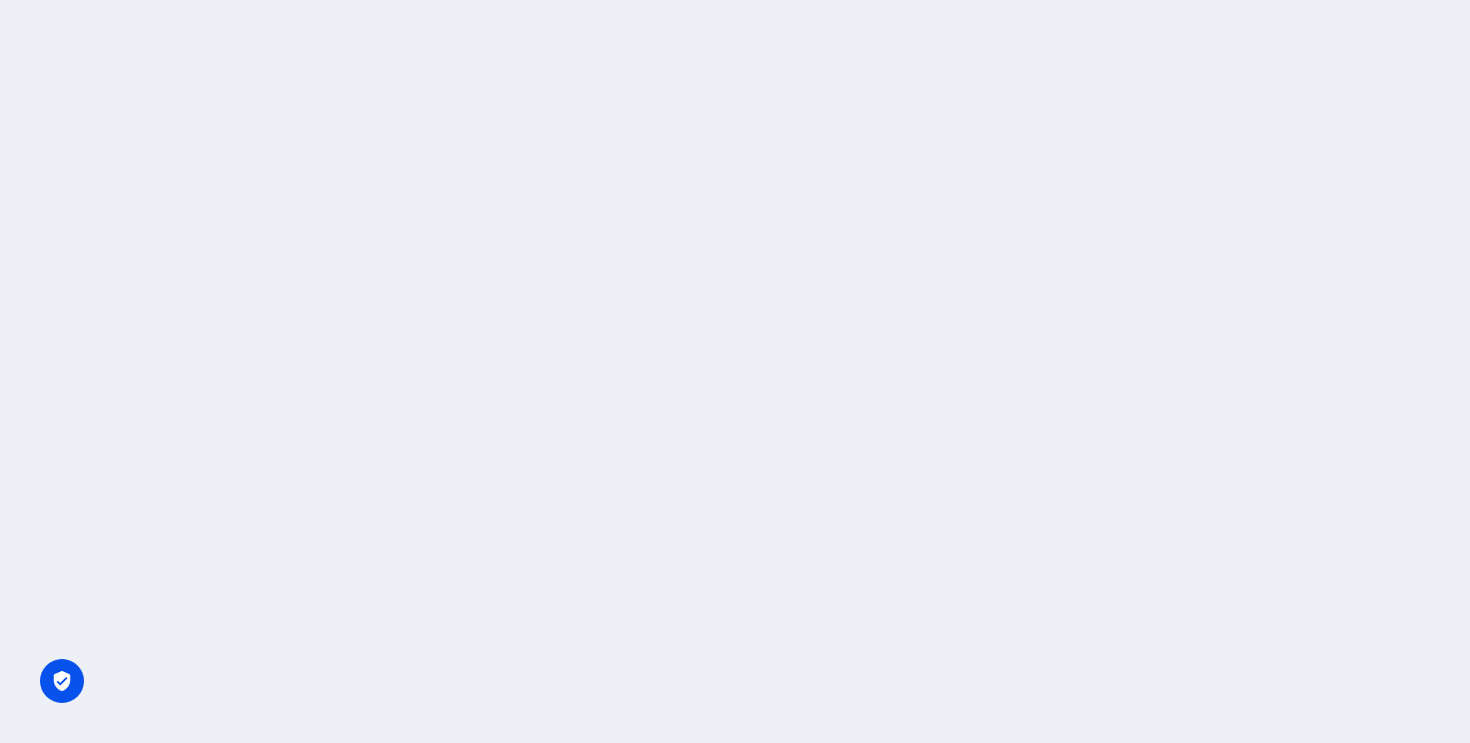 scroll, scrollTop: 0, scrollLeft: 0, axis: both 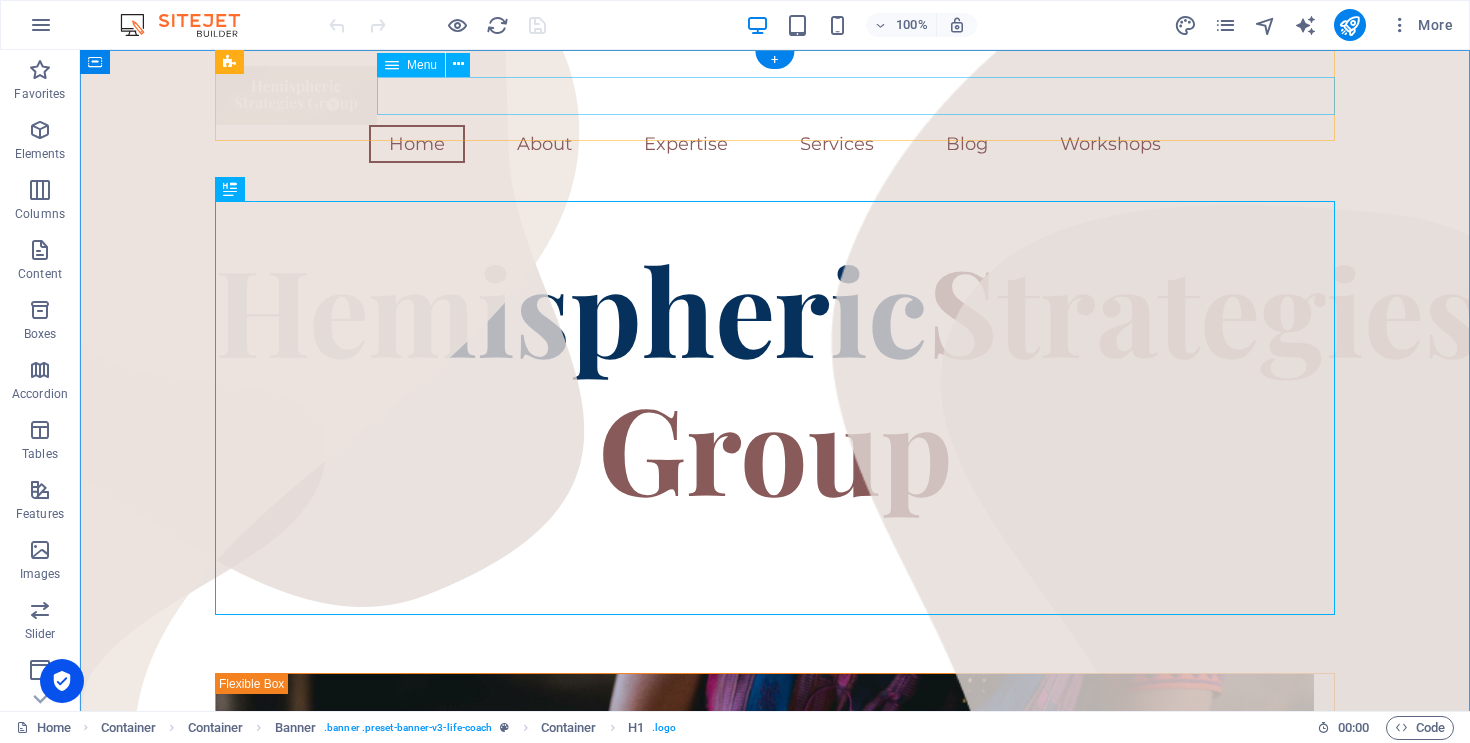 click on "Home About Expertise Services Blog Workshops" at bounding box center (775, 144) 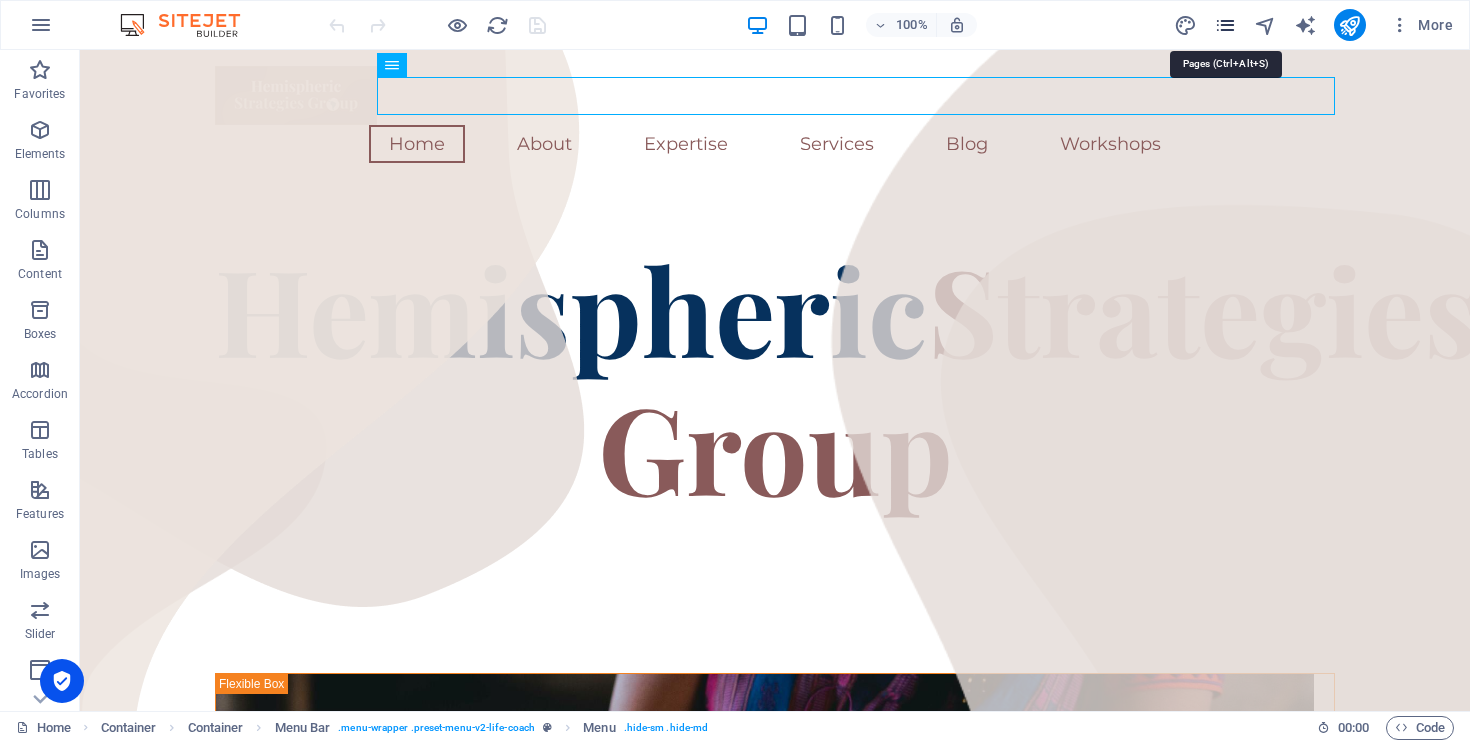 click at bounding box center (1225, 25) 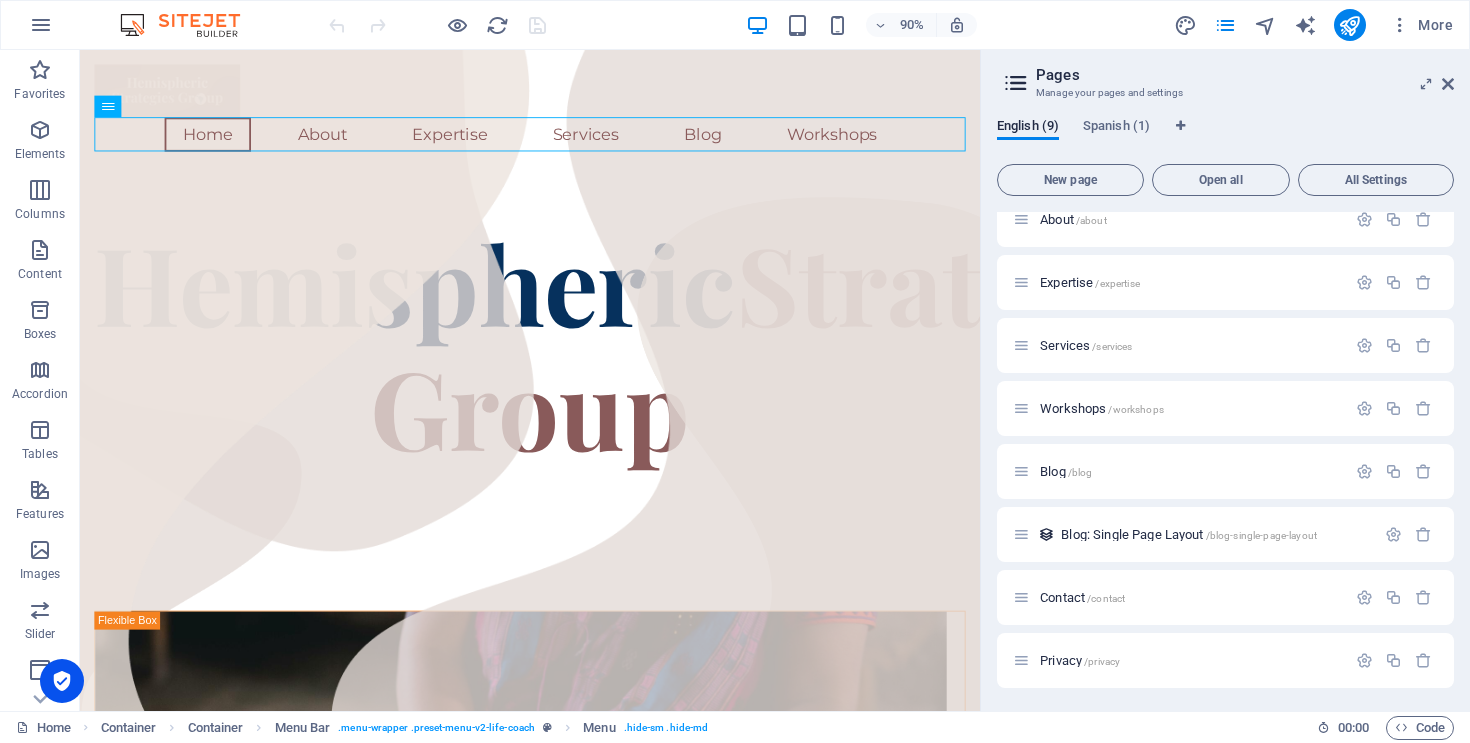 scroll, scrollTop: 84, scrollLeft: 0, axis: vertical 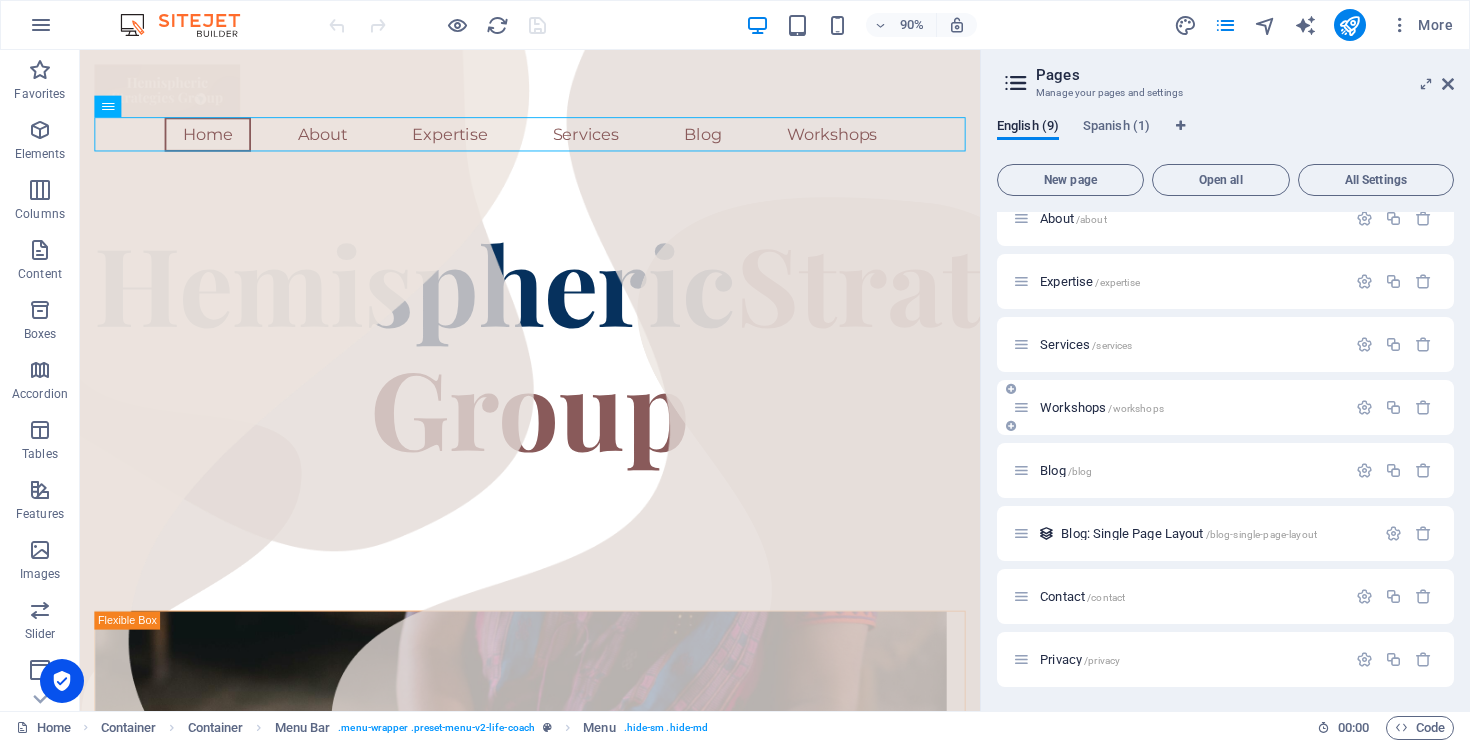 click on "Workshops /workshops" at bounding box center (1102, 407) 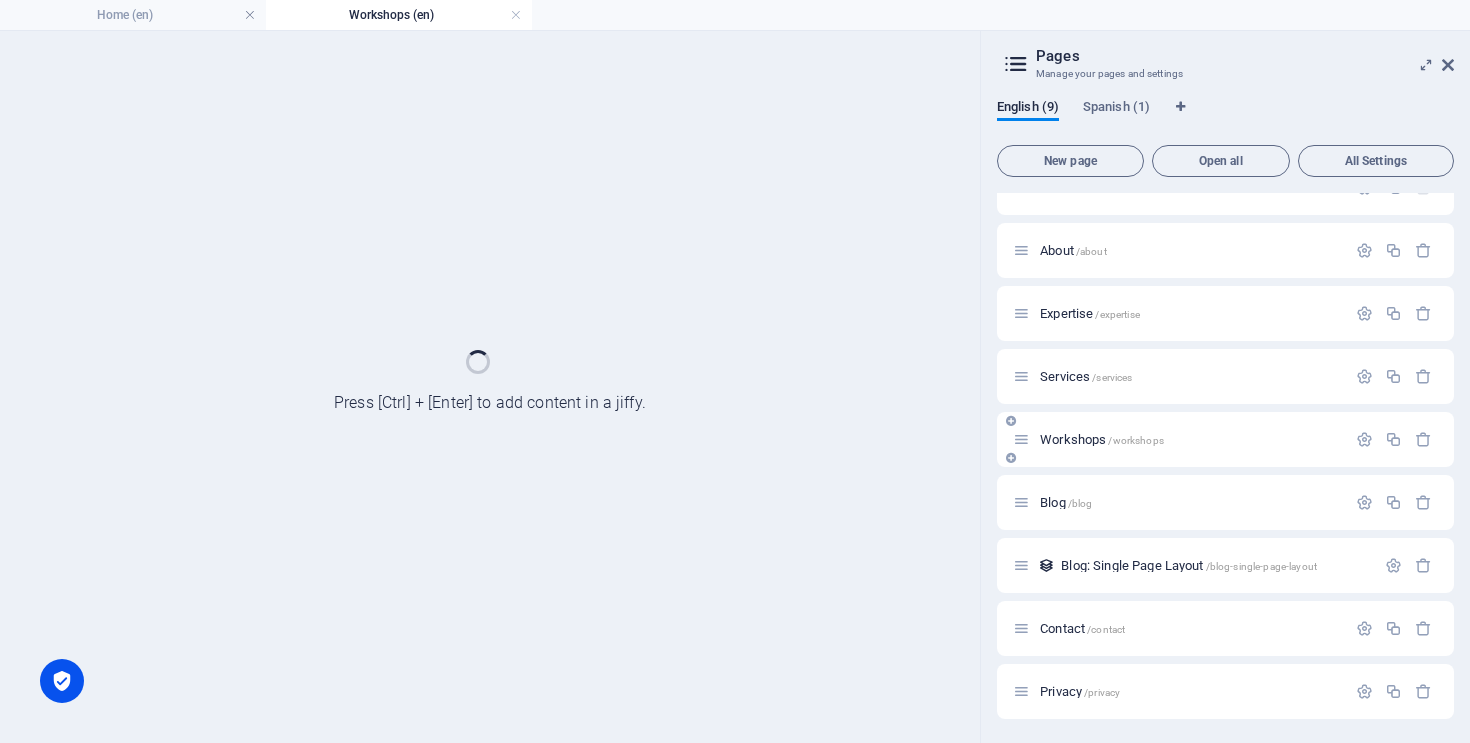 scroll, scrollTop: 33, scrollLeft: 0, axis: vertical 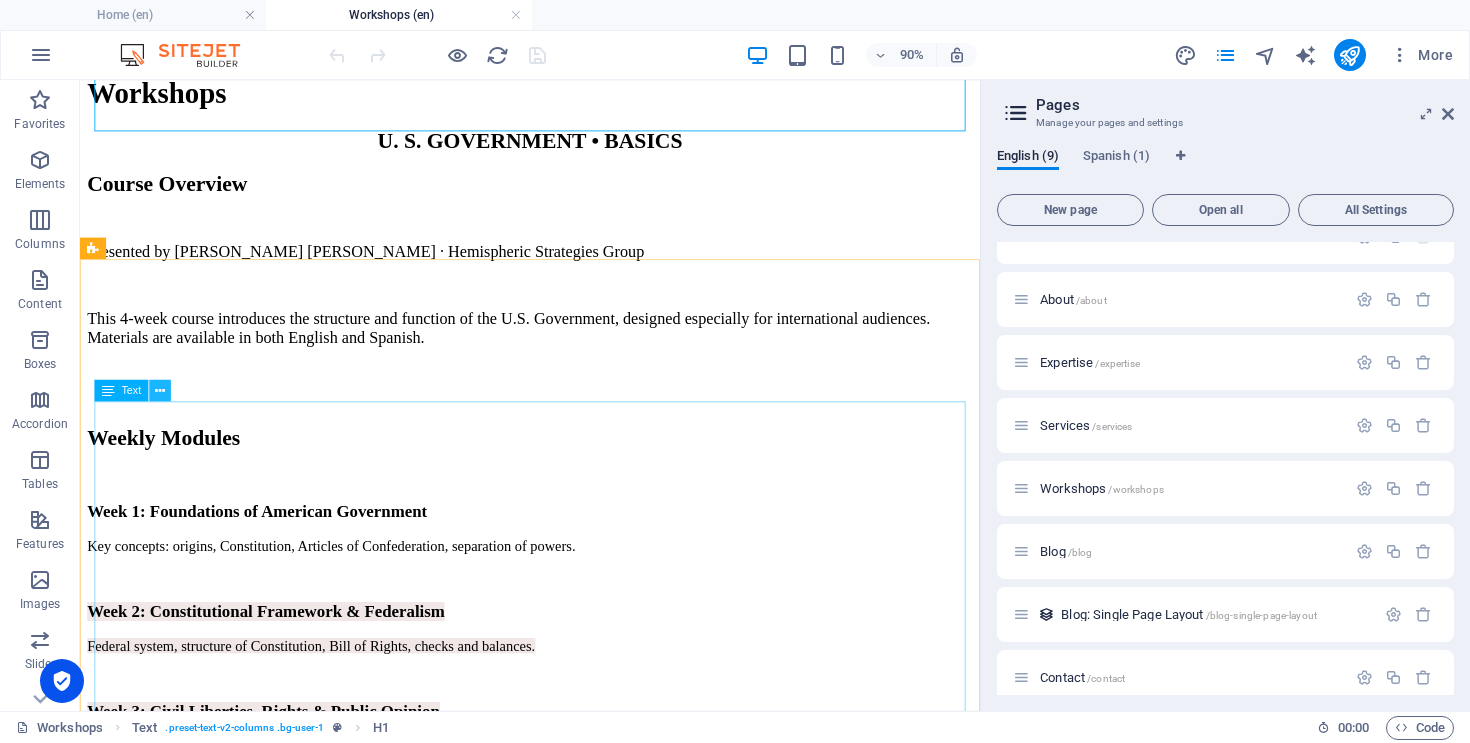 click at bounding box center [160, 390] 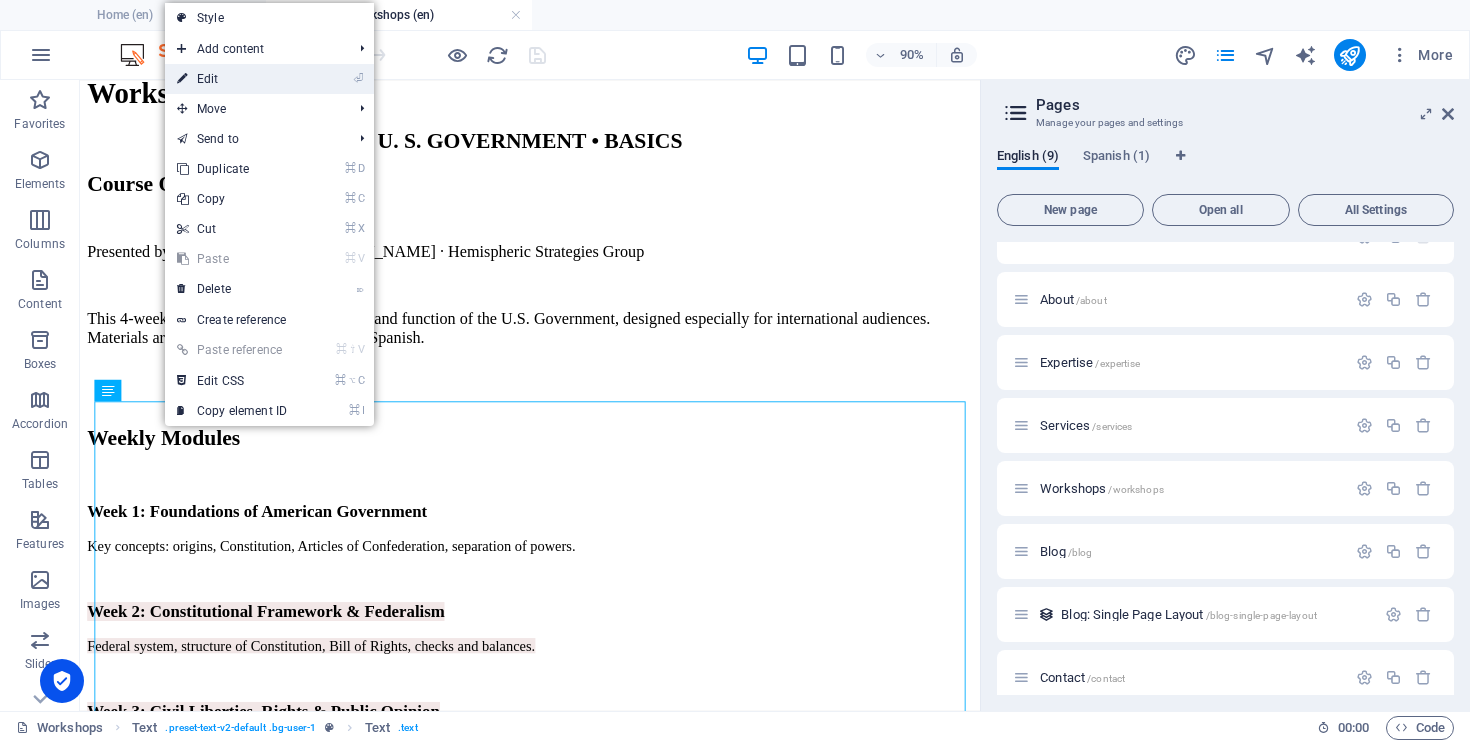 click on "⏎  Edit" at bounding box center [232, 79] 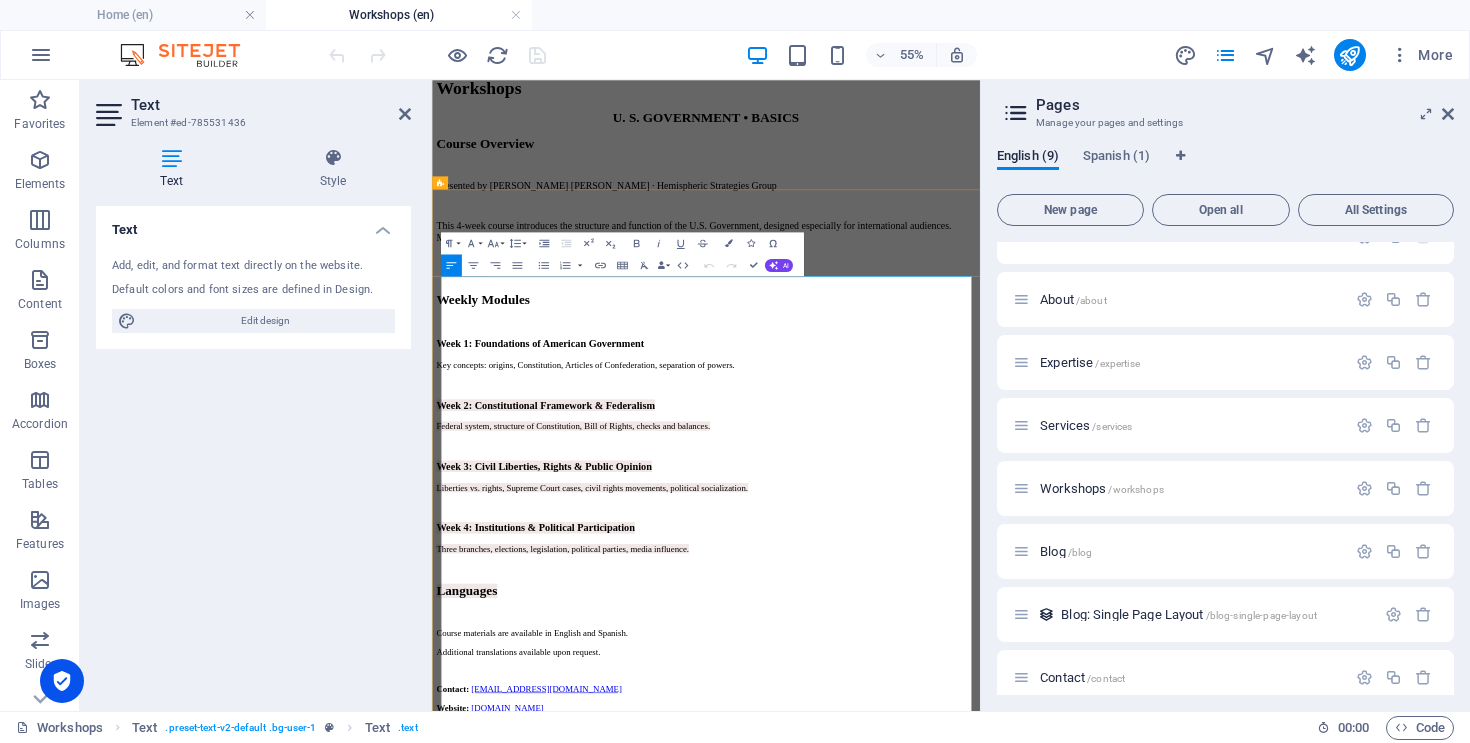 drag, startPoint x: 599, startPoint y: 445, endPoint x: 729, endPoint y: 453, distance: 130.24593 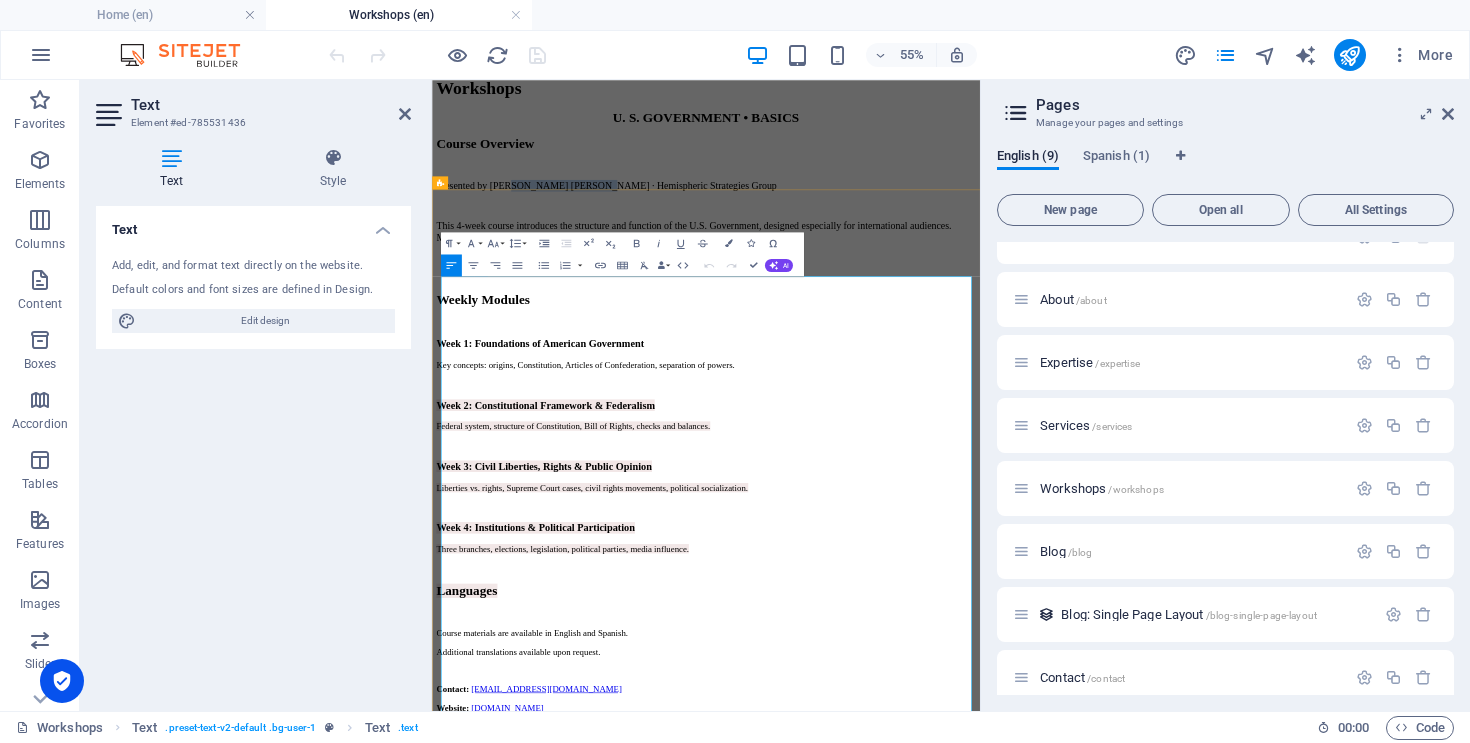 drag, startPoint x: 765, startPoint y: 454, endPoint x: 603, endPoint y: 459, distance: 162.07715 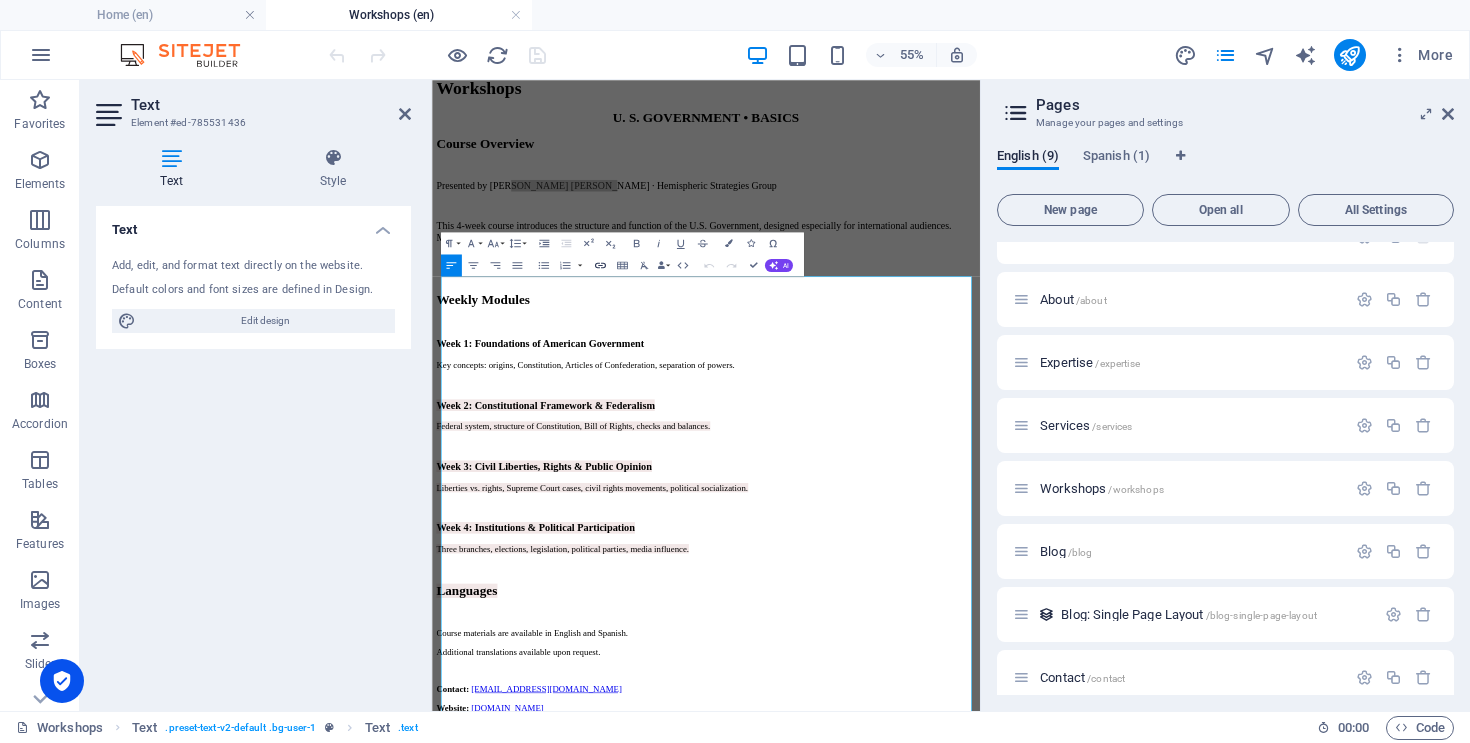 click 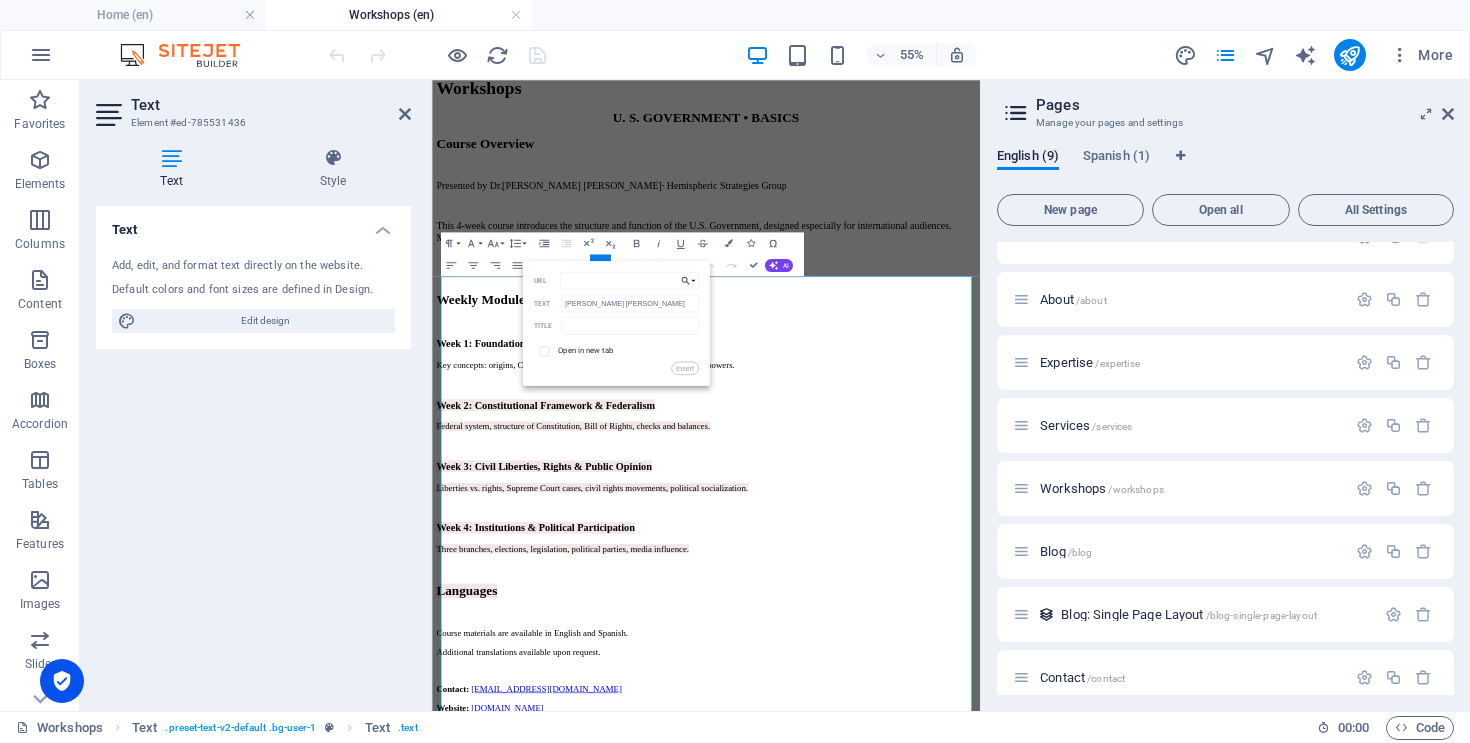 click on "Choose Link" at bounding box center (688, 281) 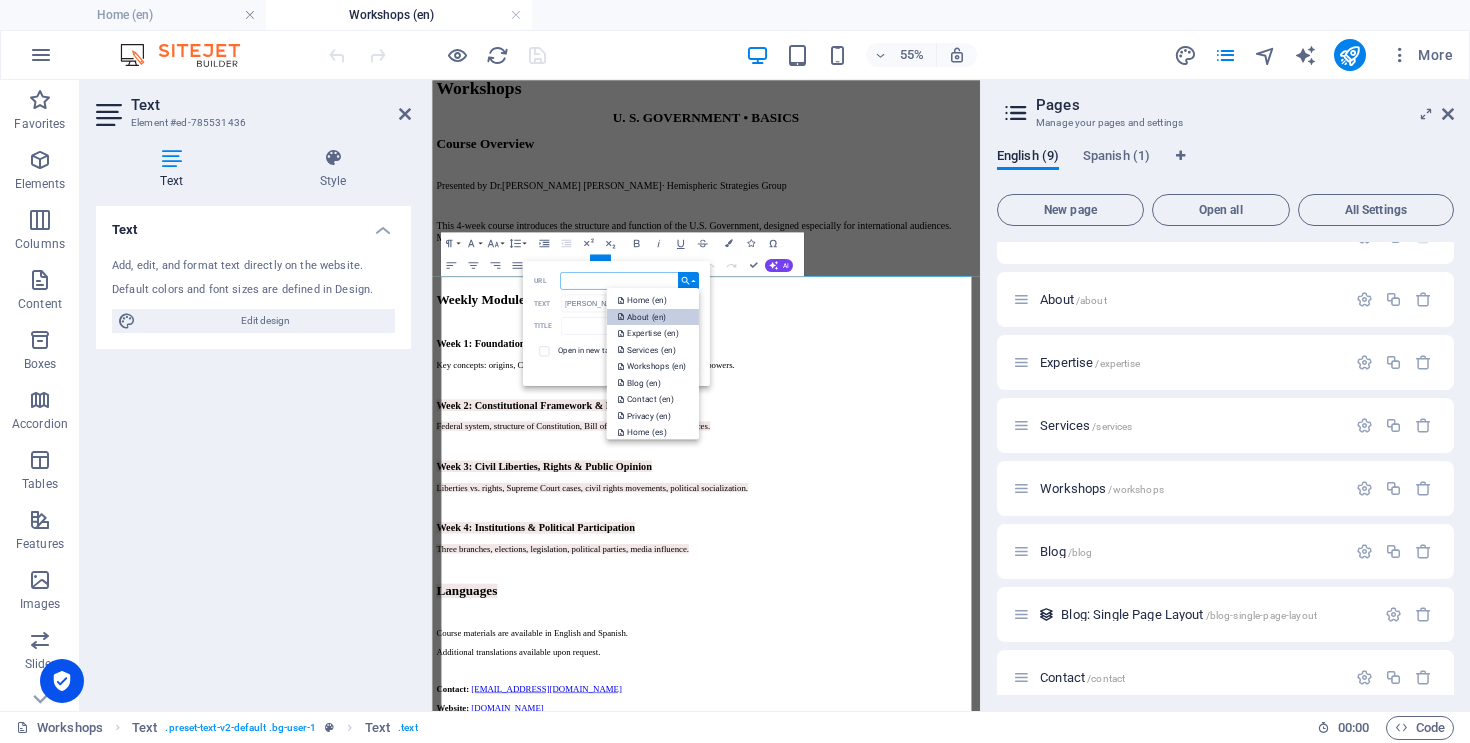 click on "About (en)" at bounding box center (642, 317) 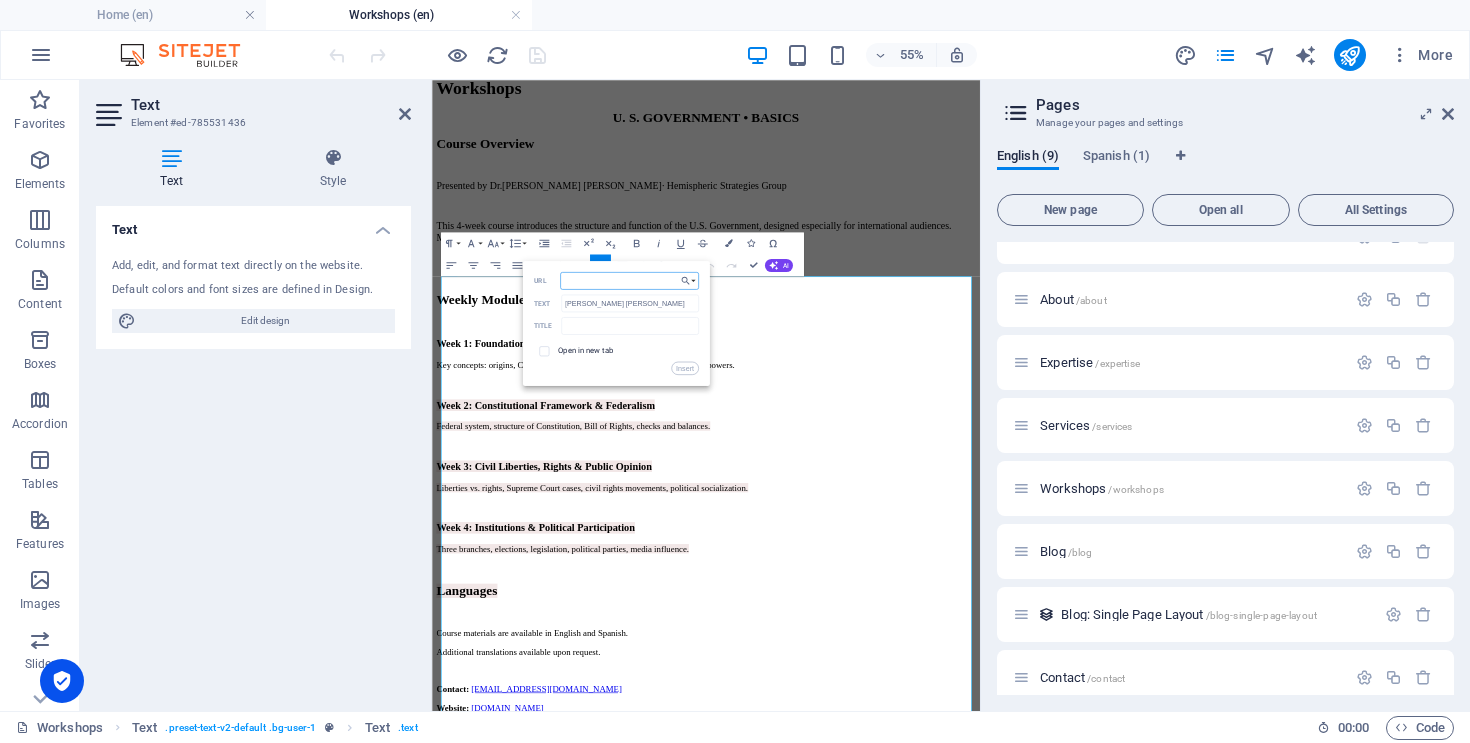 click on "URL" at bounding box center (629, 281) 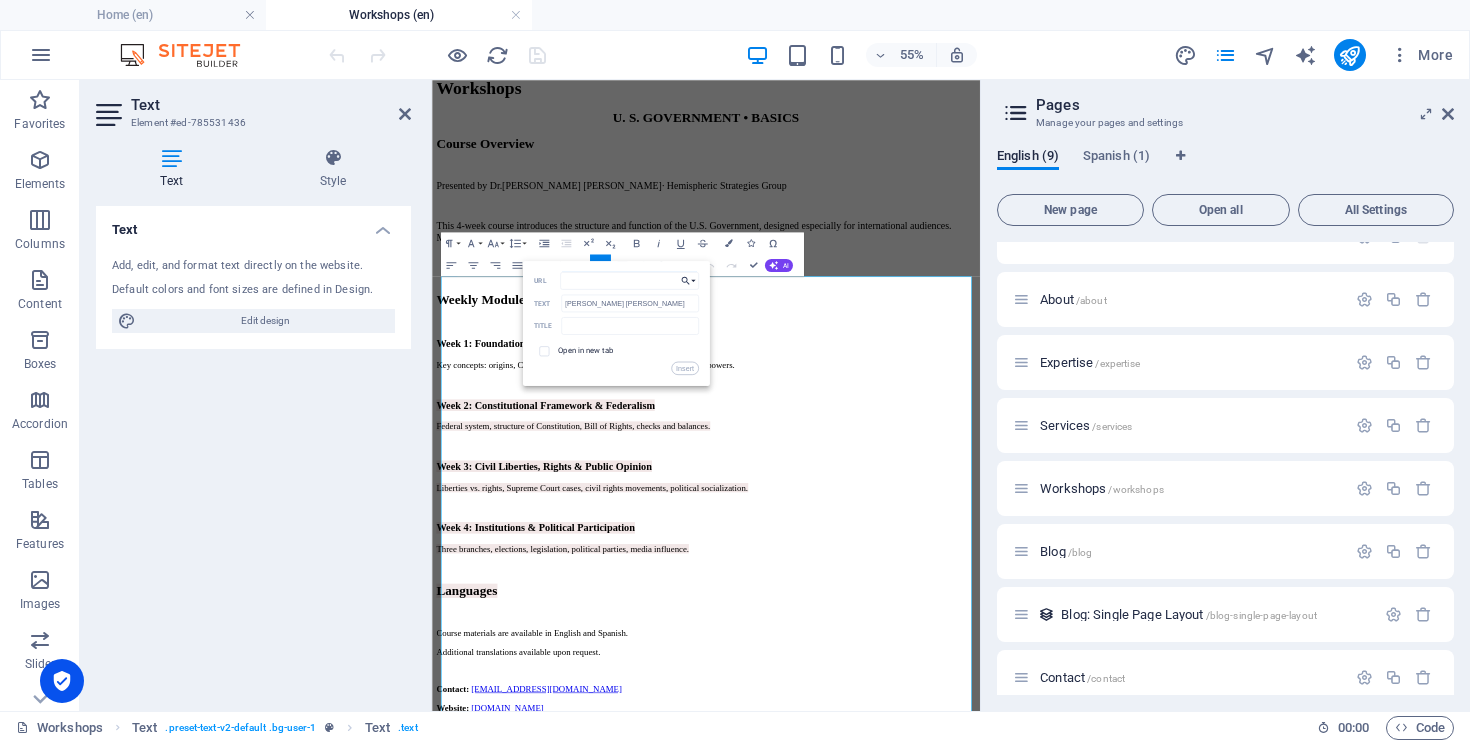 click 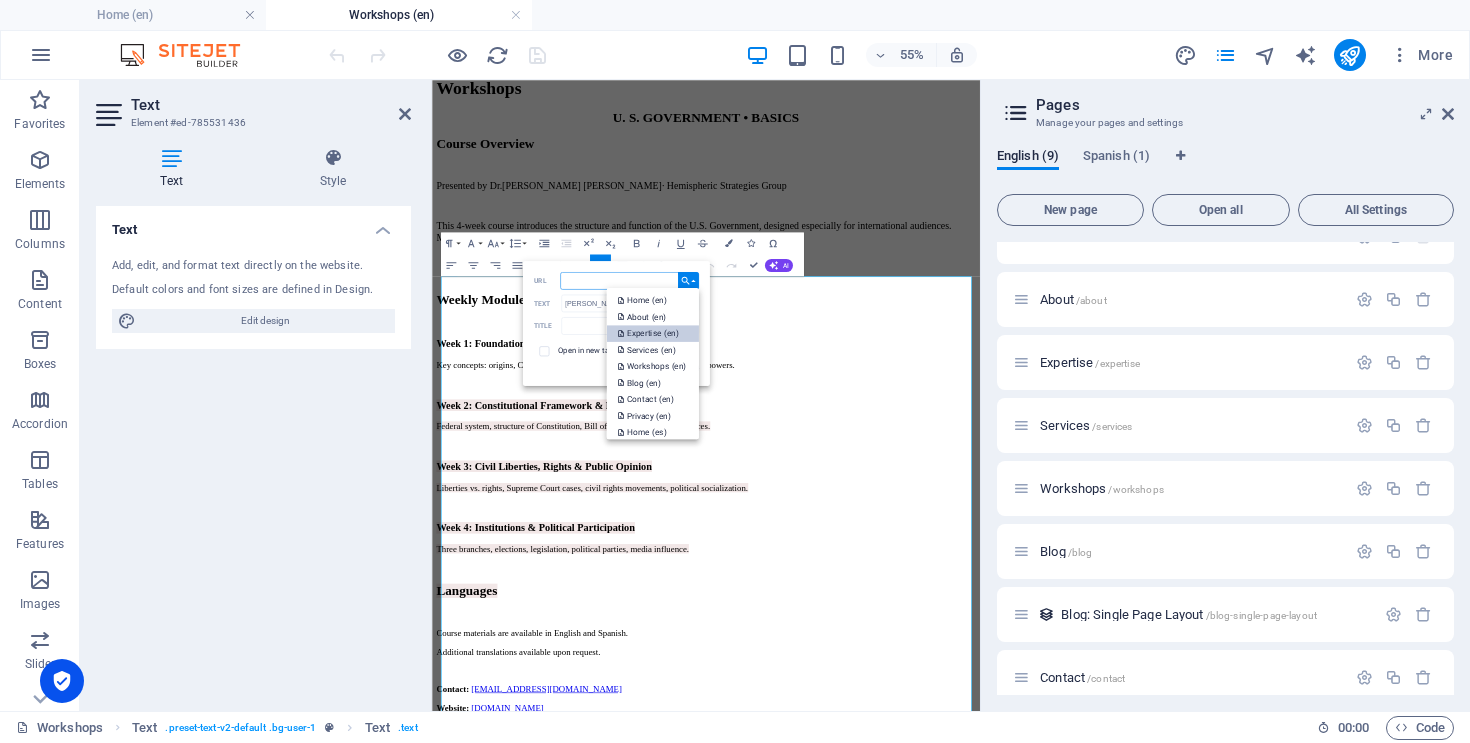 click on "Expertise (en)" at bounding box center (648, 333) 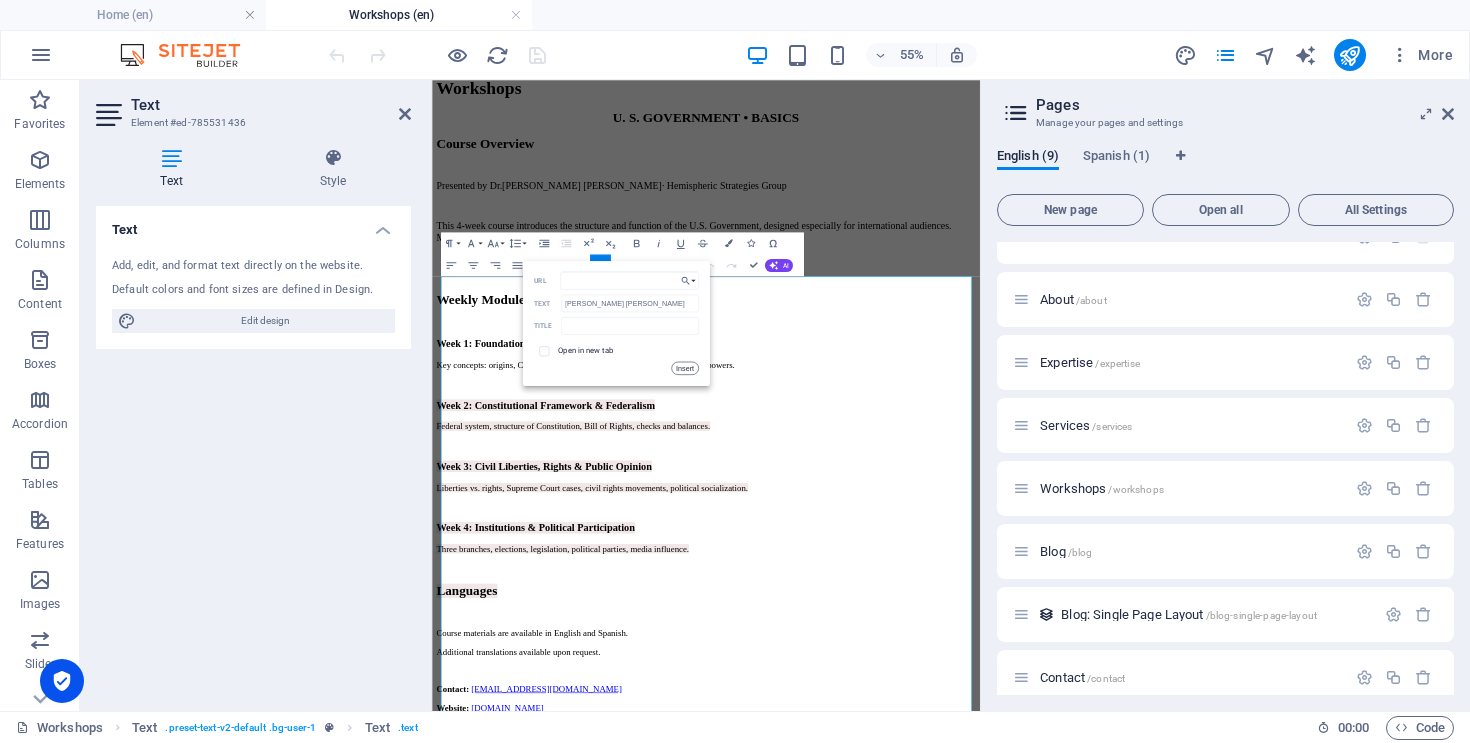 click on "Insert" at bounding box center (685, 368) 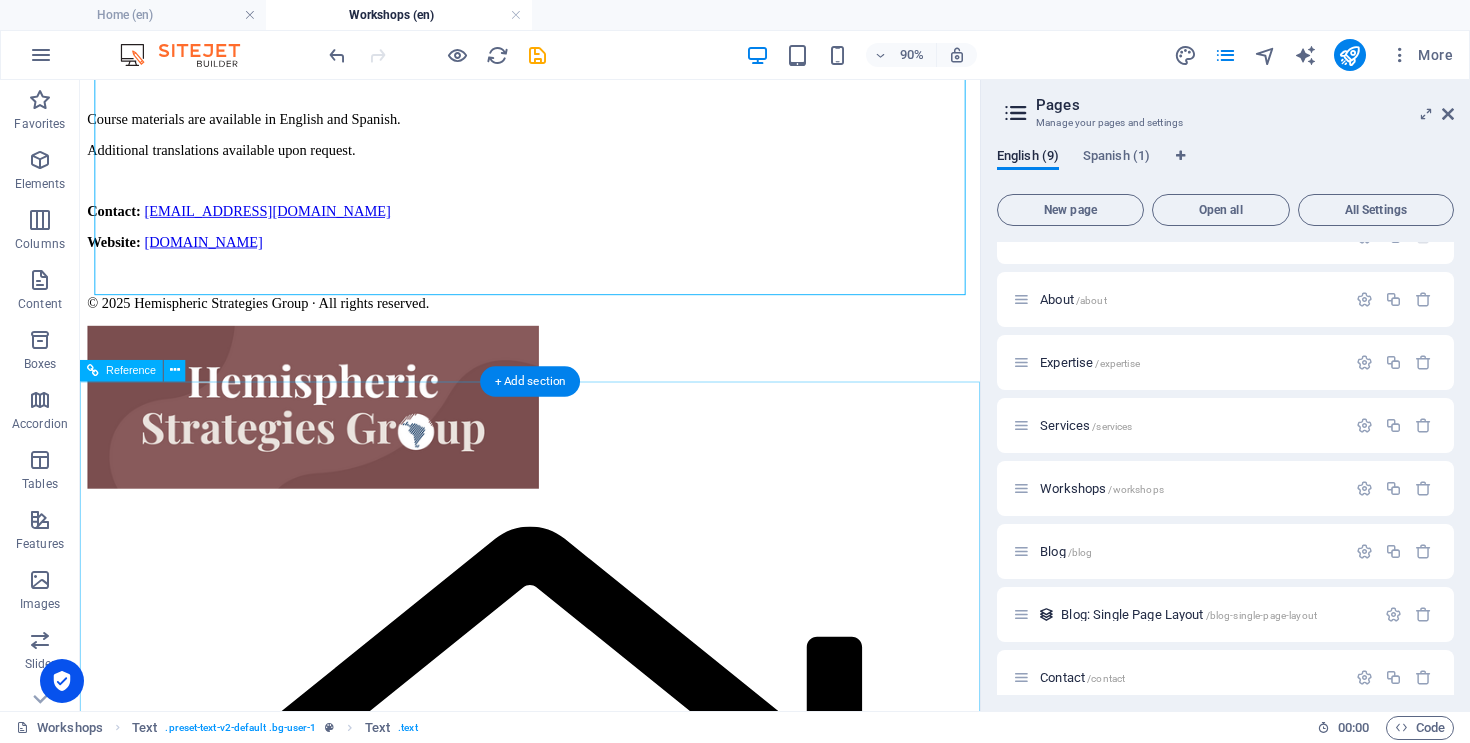 scroll, scrollTop: 1261, scrollLeft: 0, axis: vertical 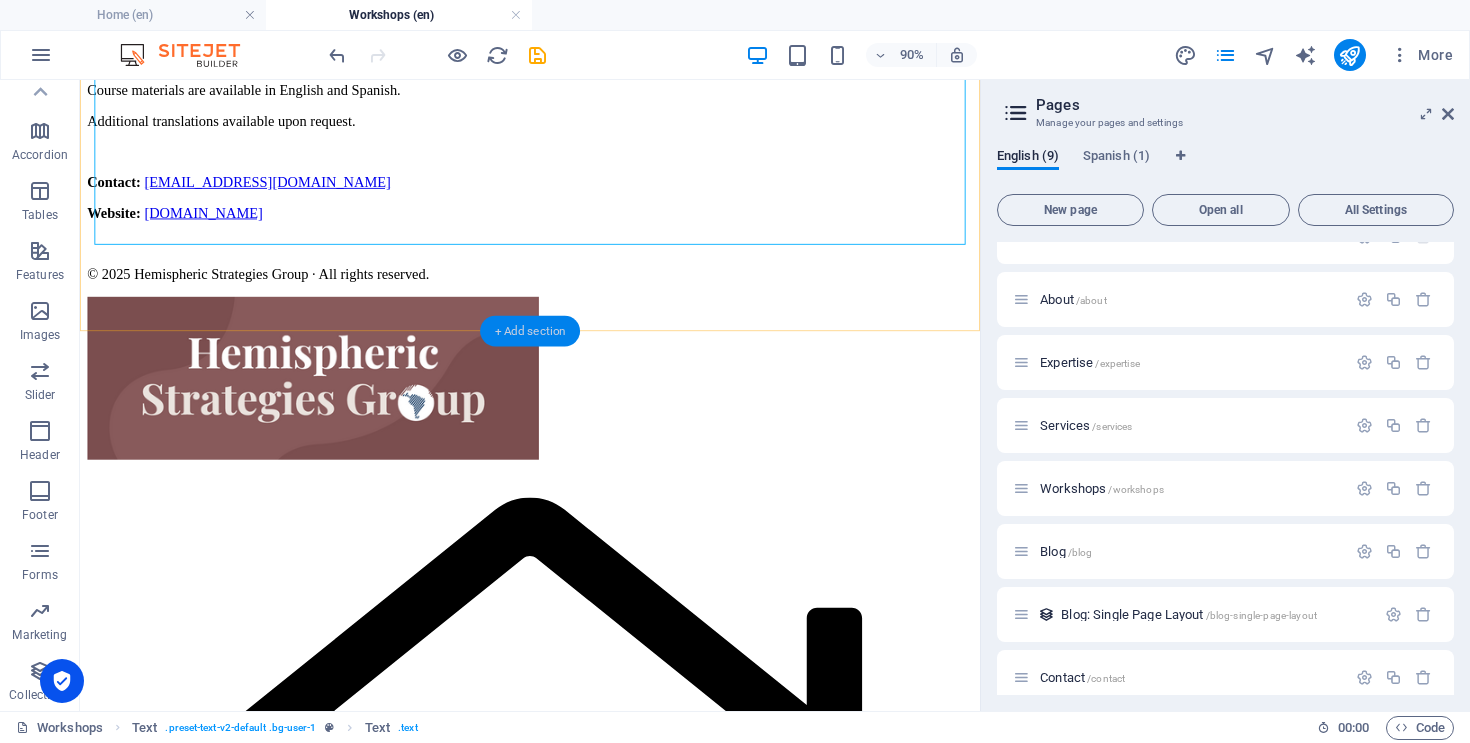 click on "+ Add section" at bounding box center (530, 331) 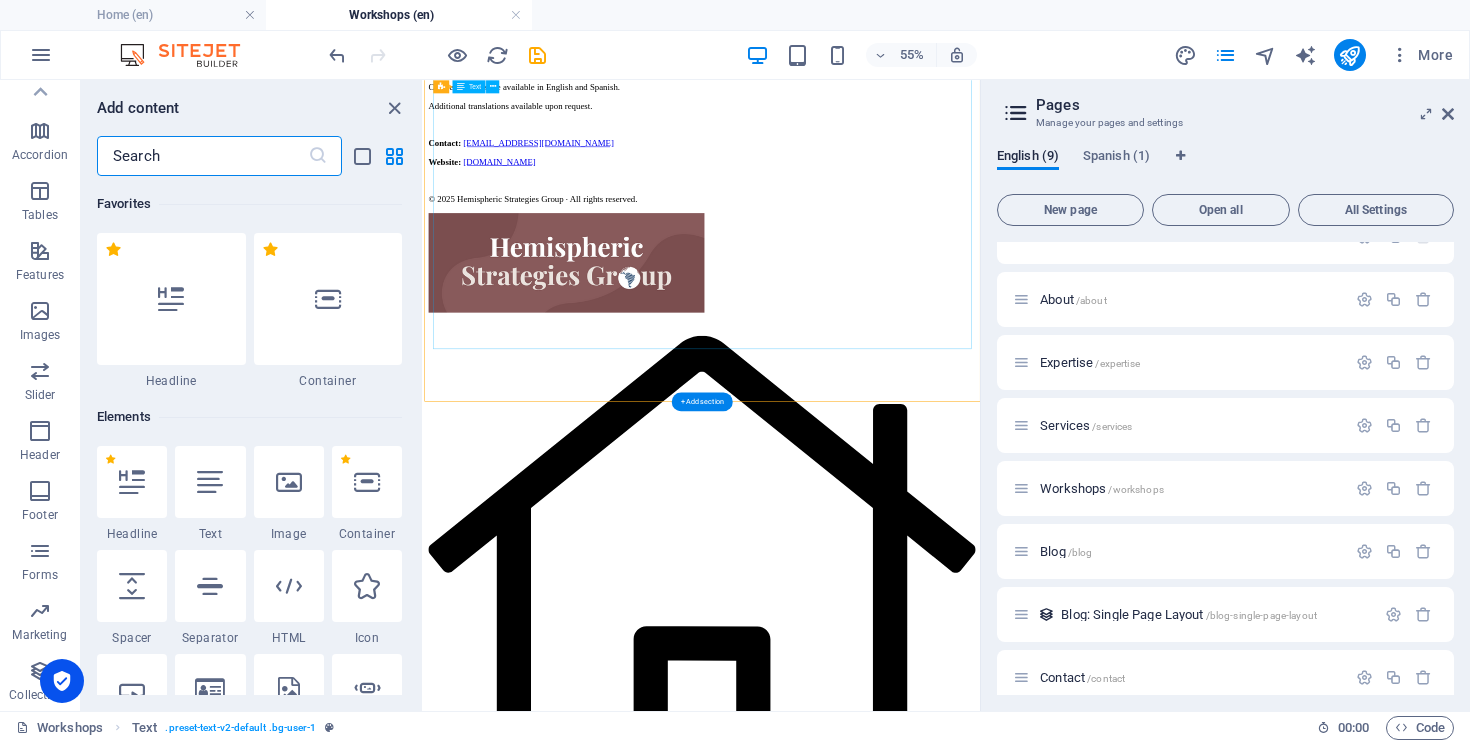scroll, scrollTop: 955, scrollLeft: 0, axis: vertical 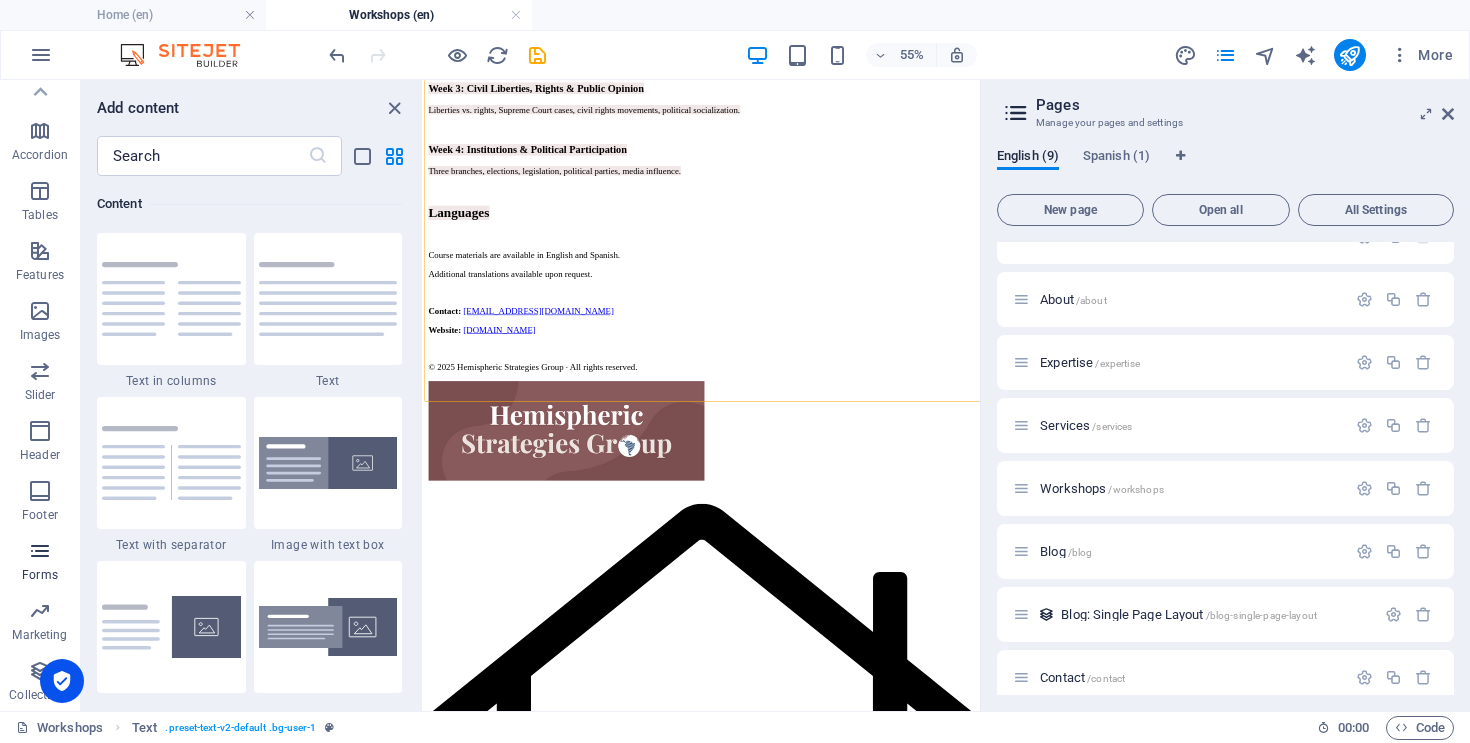 click on "Forms" at bounding box center (40, 575) 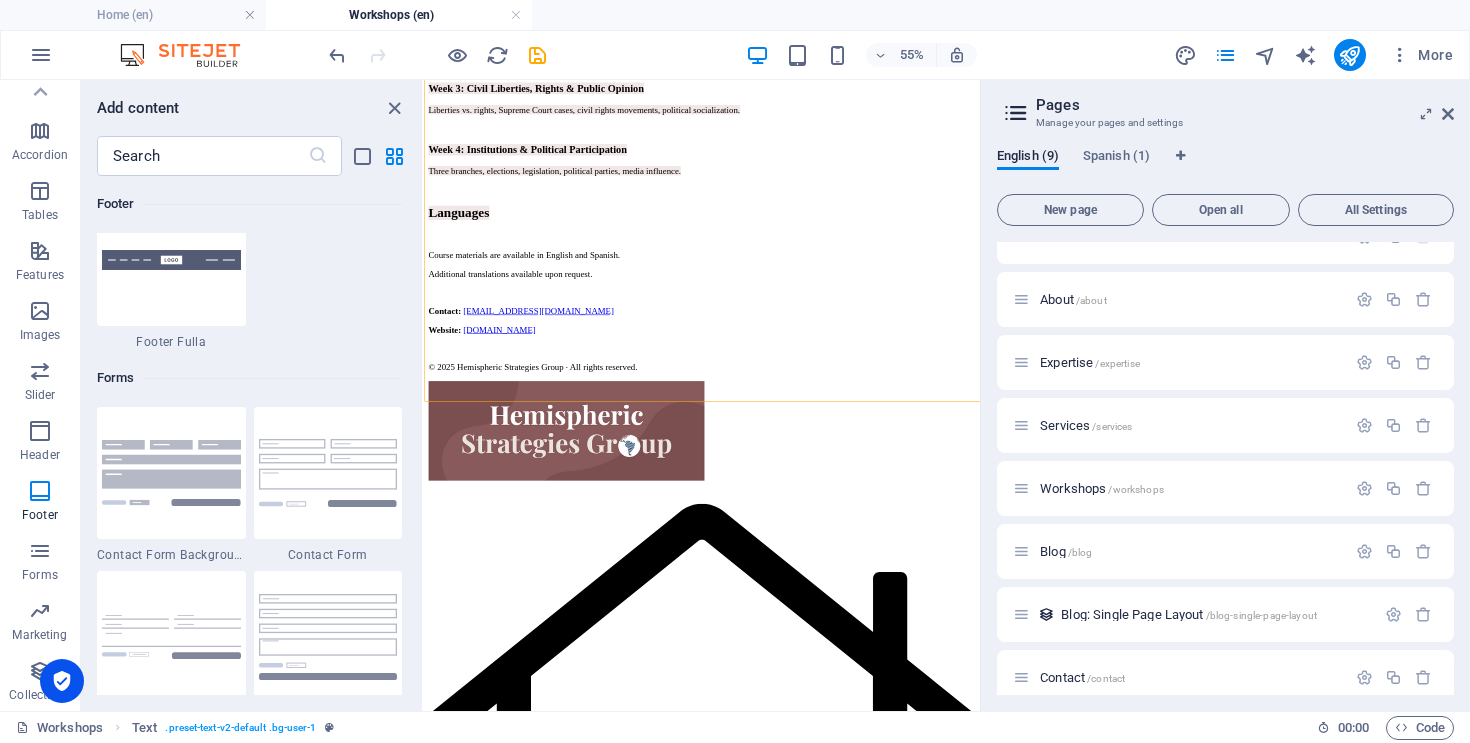 scroll, scrollTop: 14261, scrollLeft: 0, axis: vertical 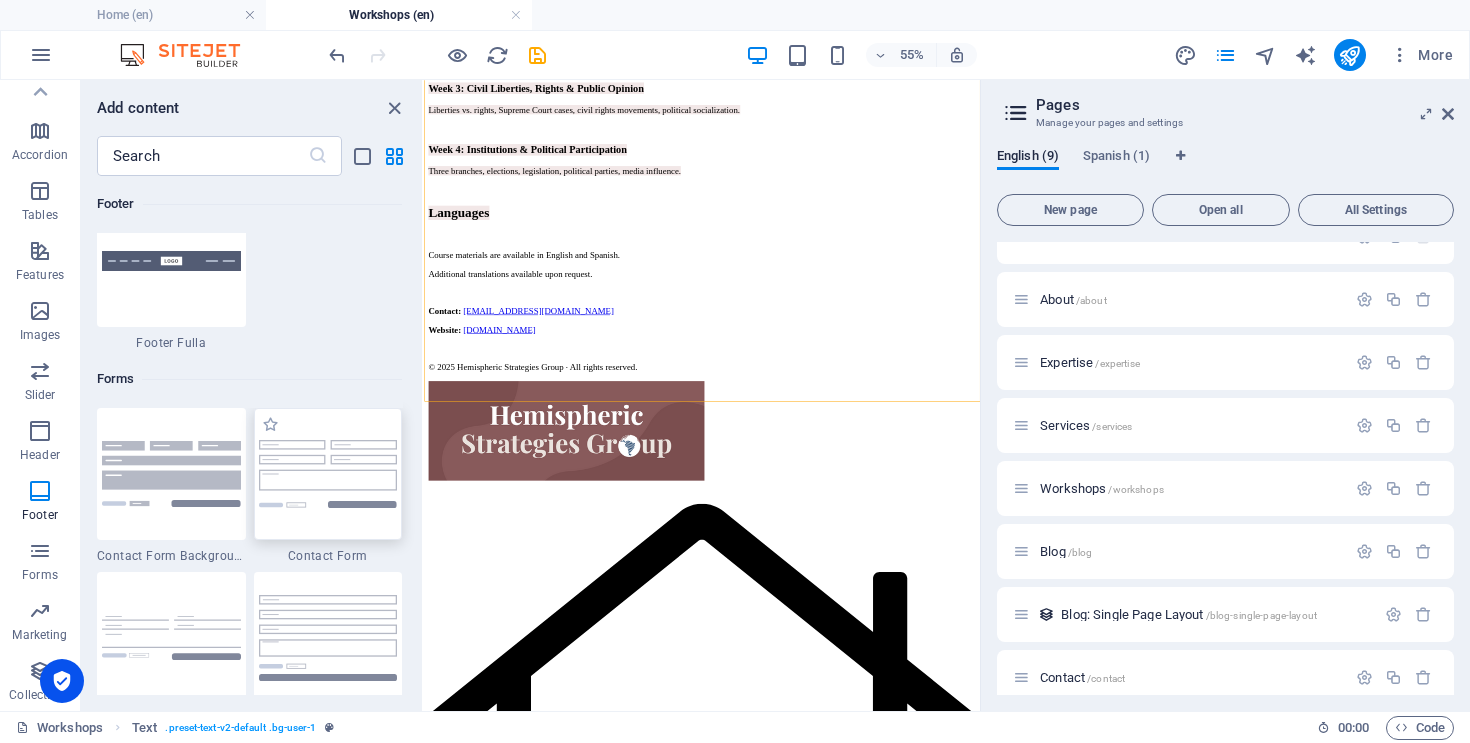click at bounding box center (328, 473) 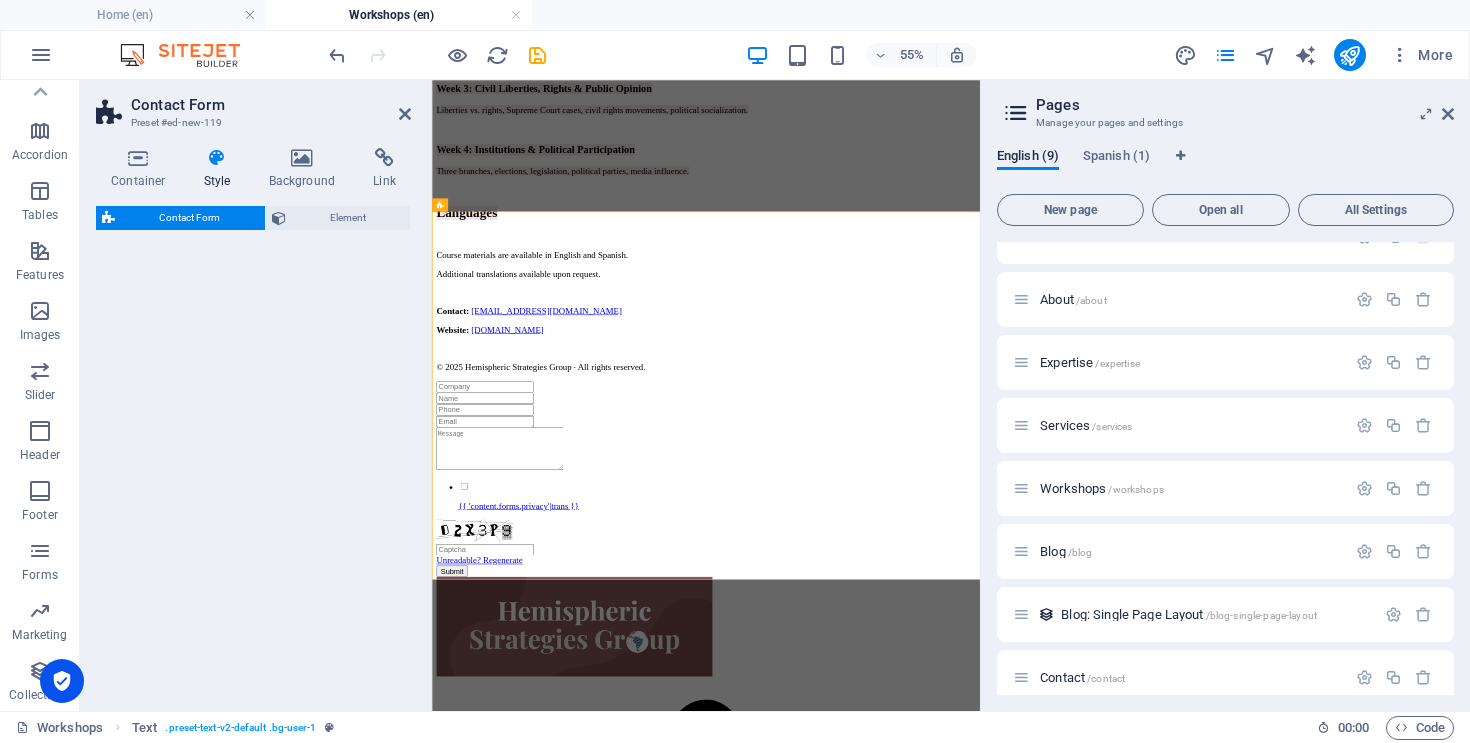 select on "rem" 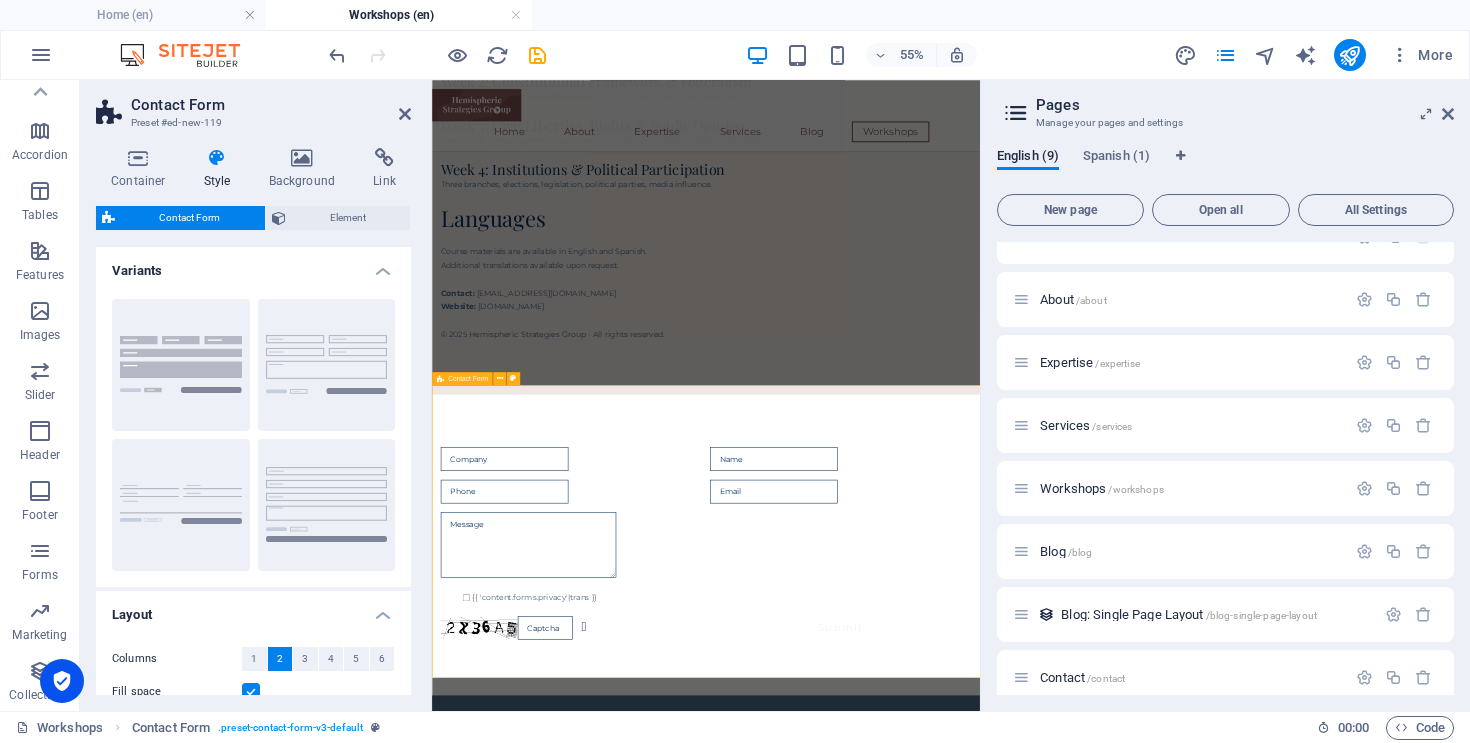 scroll, scrollTop: 960, scrollLeft: 0, axis: vertical 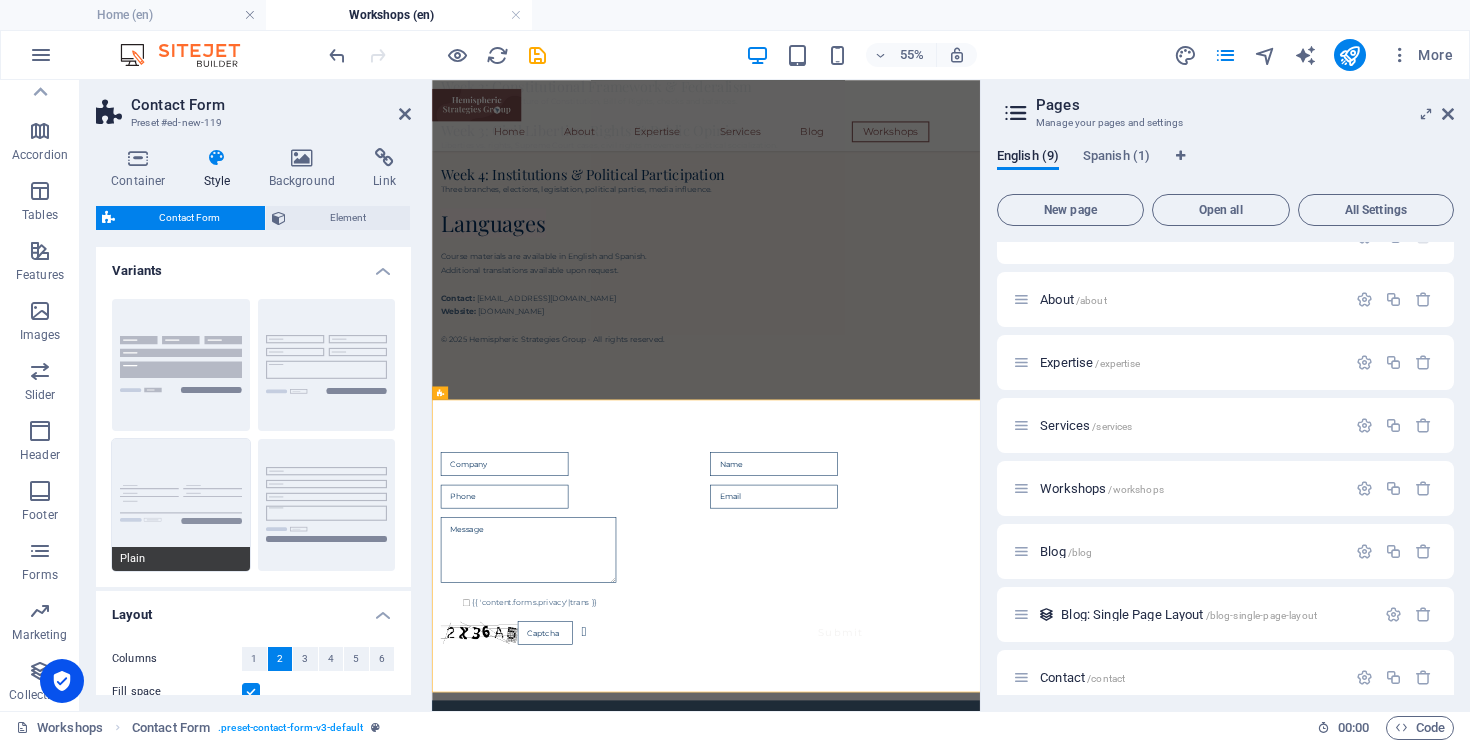 click on "Plain" at bounding box center [181, 505] 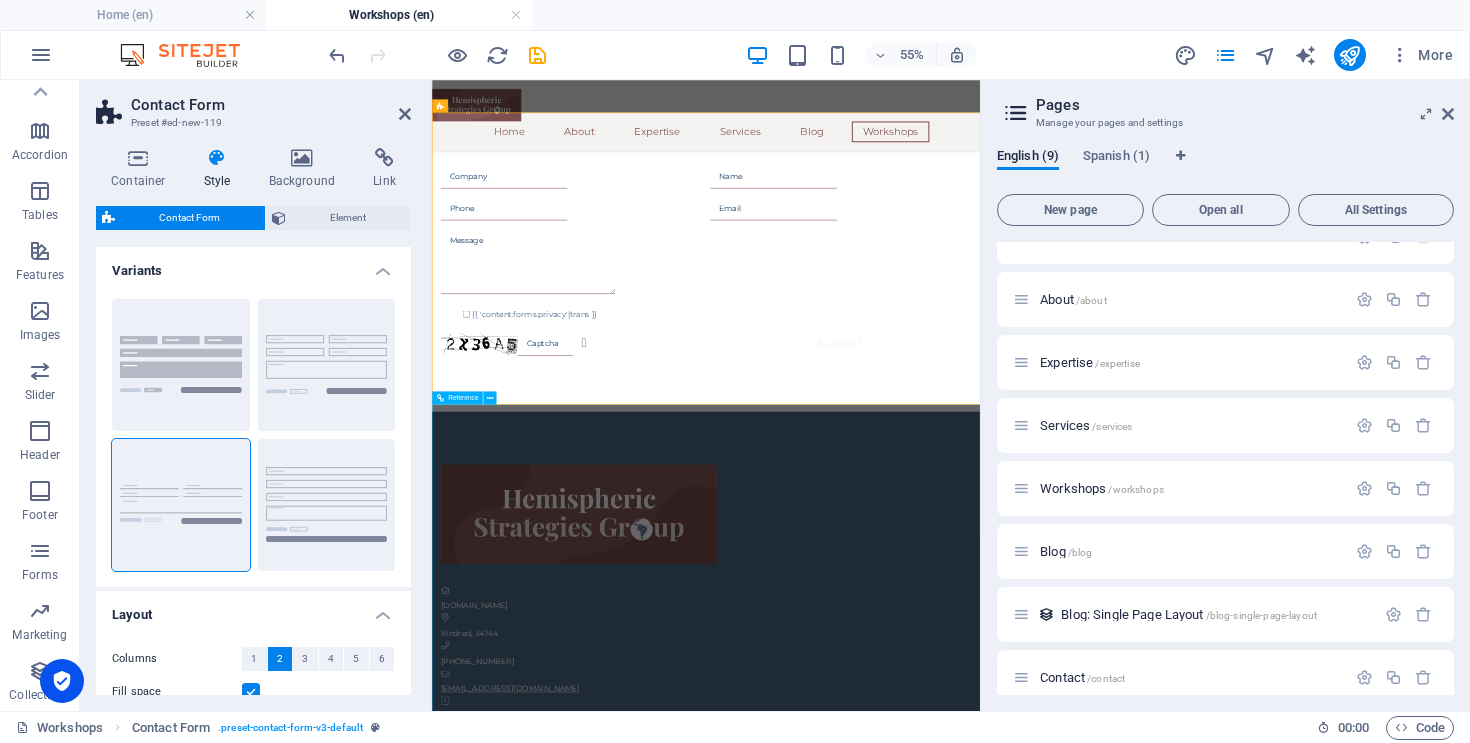 scroll, scrollTop: 1487, scrollLeft: 0, axis: vertical 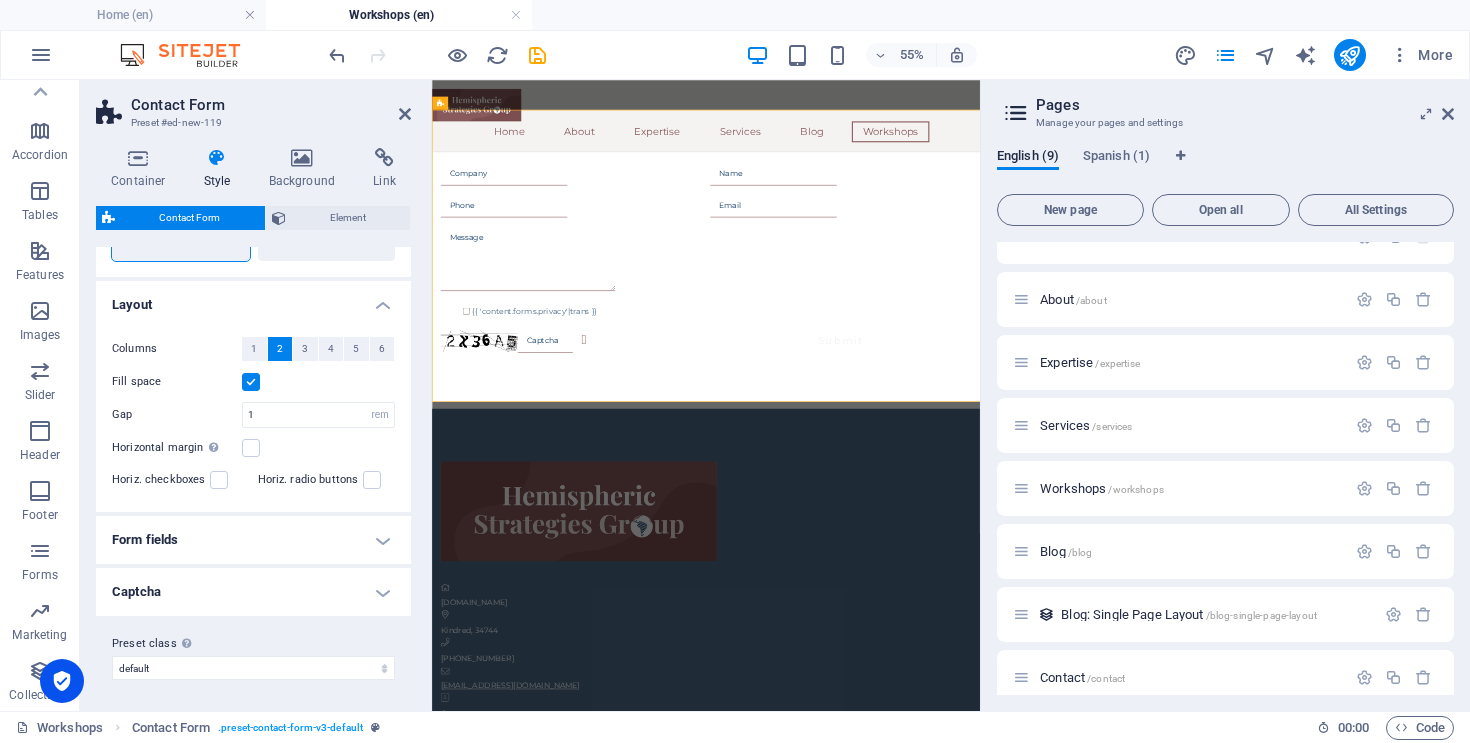 click on "Form fields" at bounding box center [253, 540] 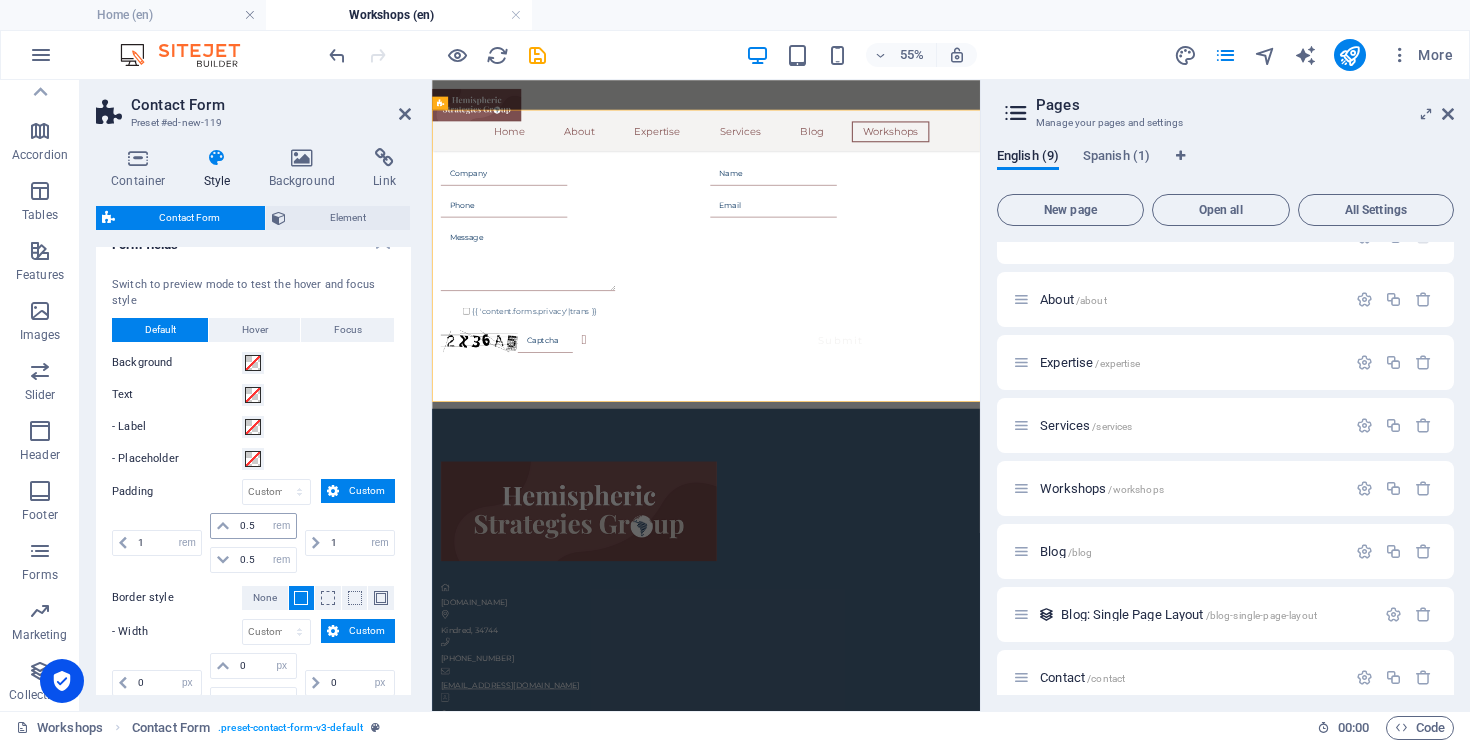 scroll, scrollTop: 571, scrollLeft: 0, axis: vertical 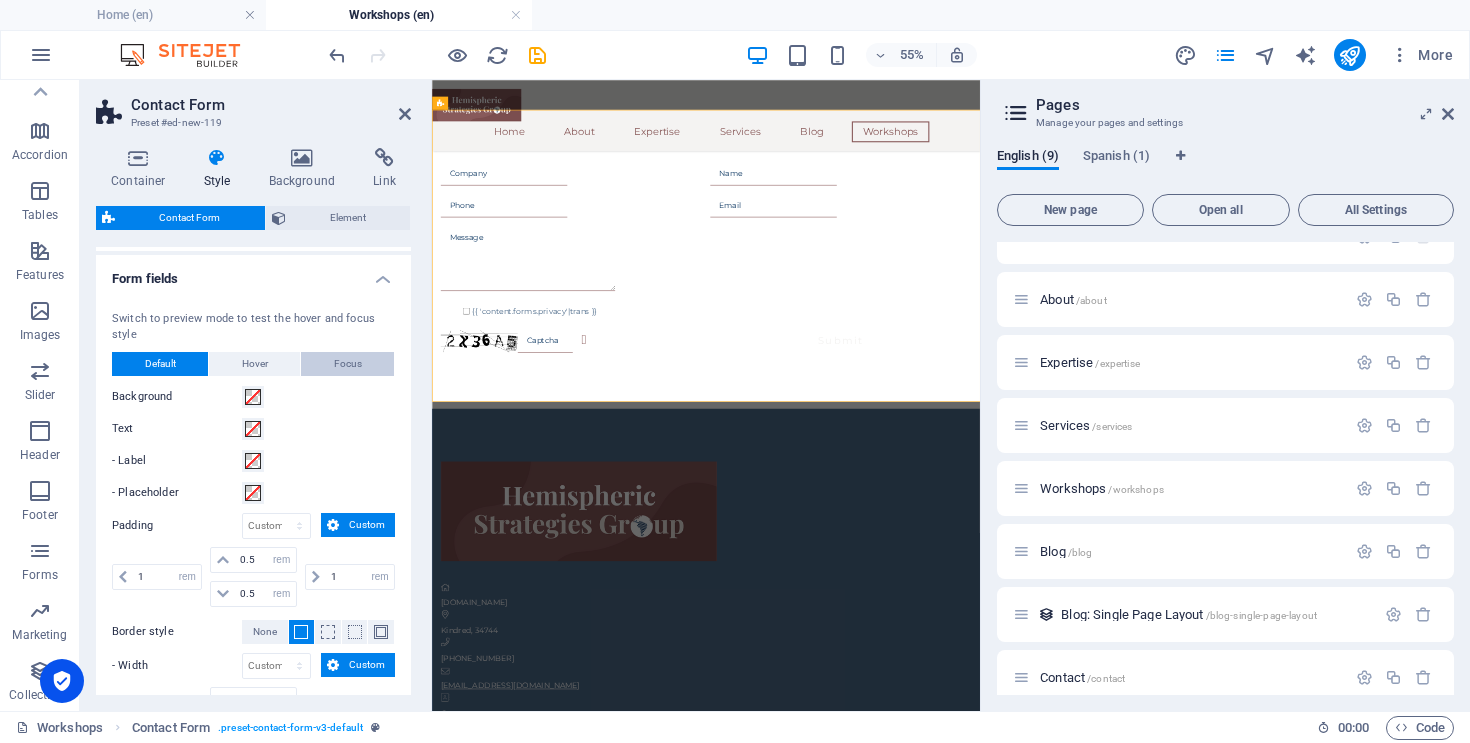 click on "Focus" at bounding box center (348, 364) 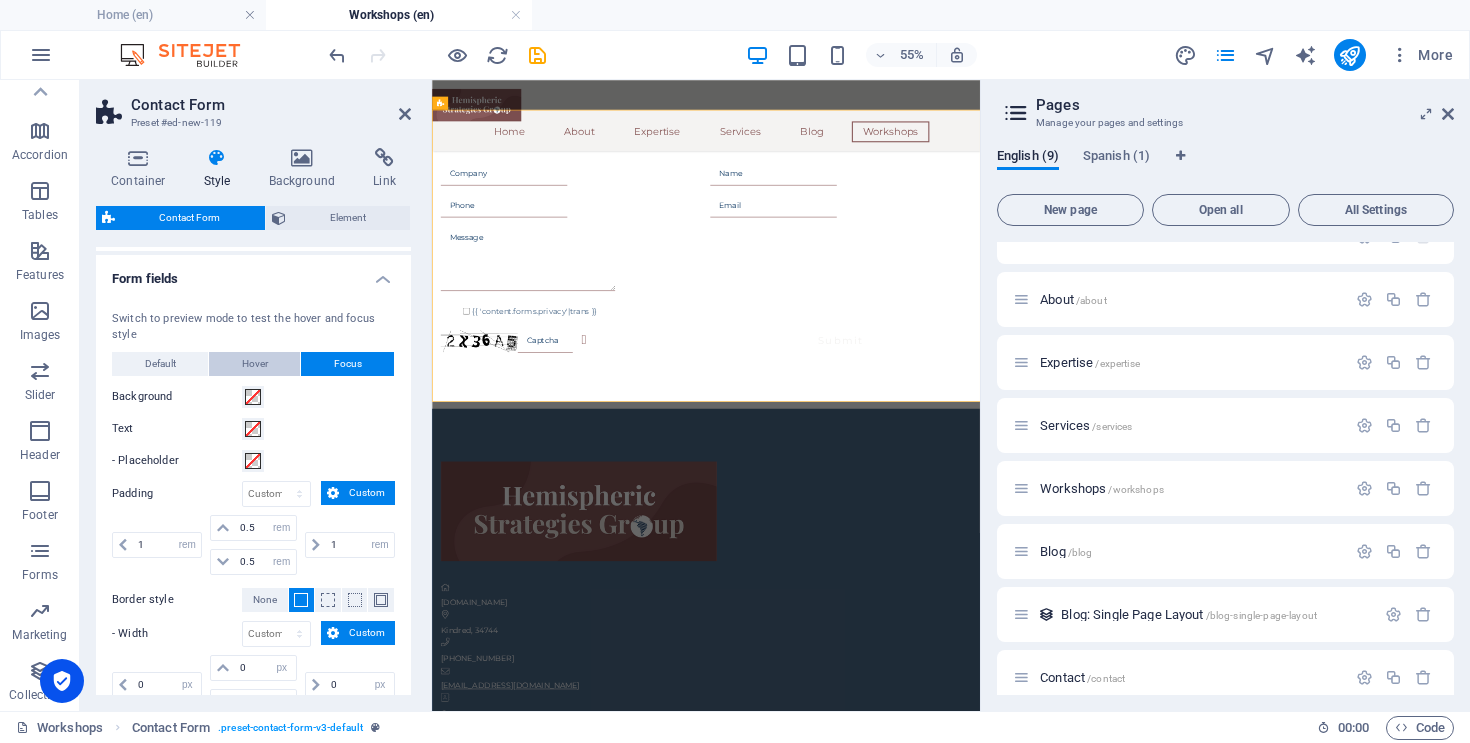click on "Hover" at bounding box center (255, 364) 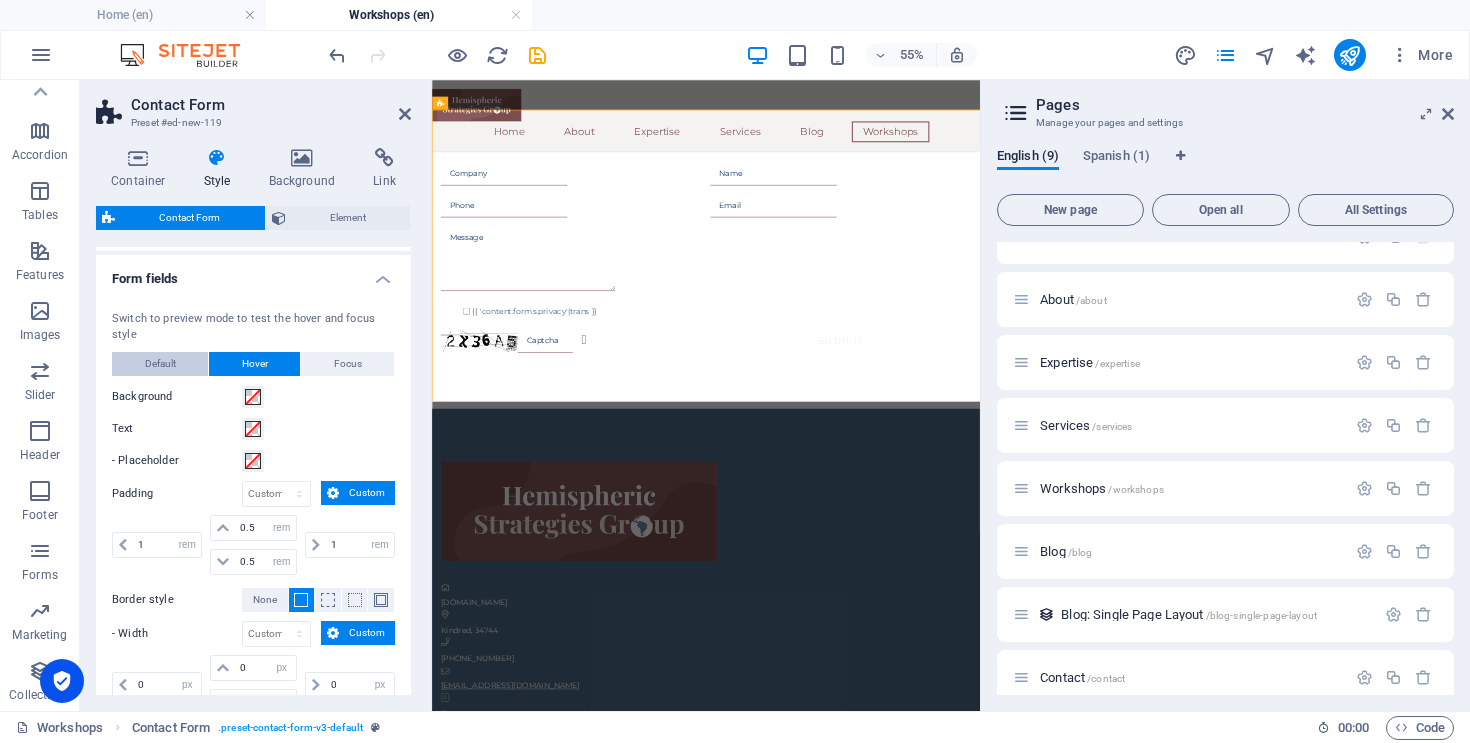 click on "Default" at bounding box center [160, 364] 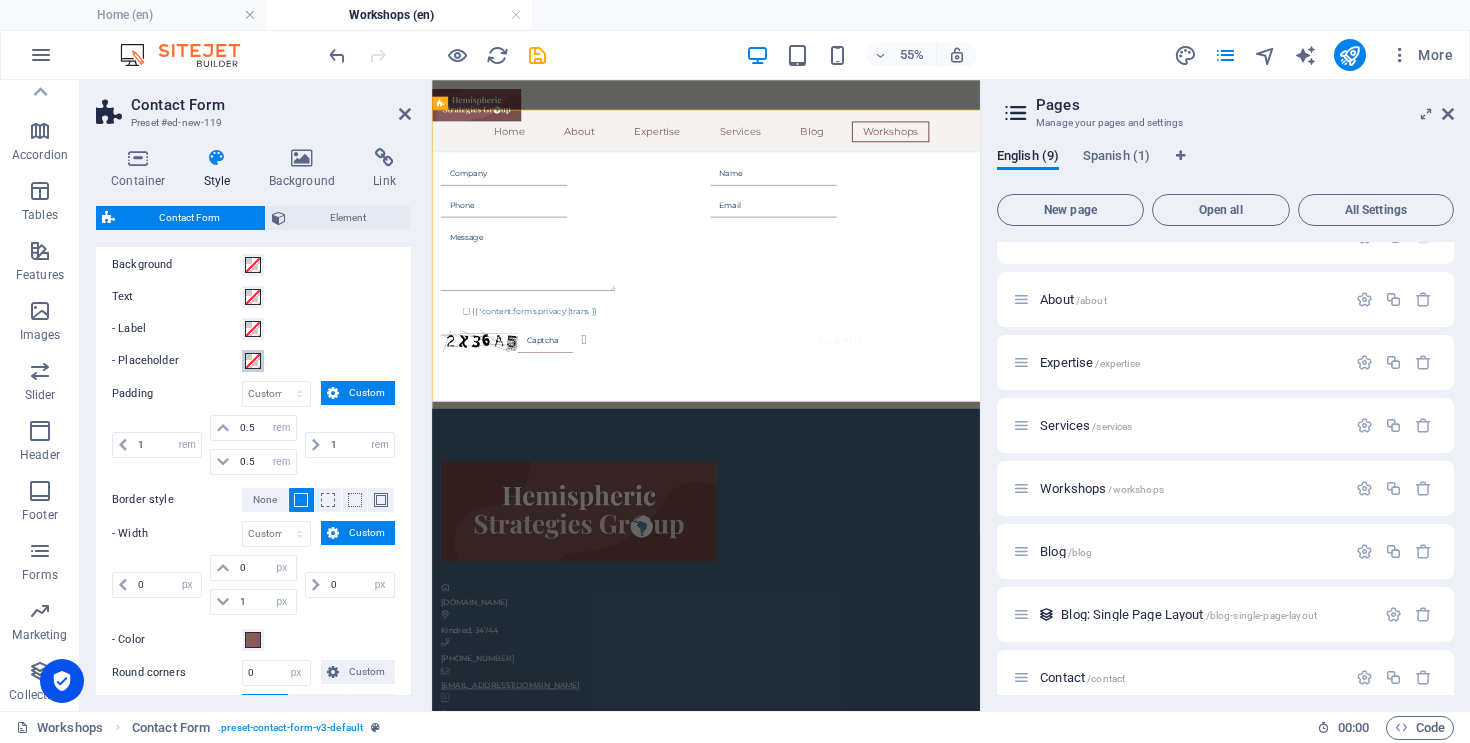 scroll, scrollTop: 878, scrollLeft: 0, axis: vertical 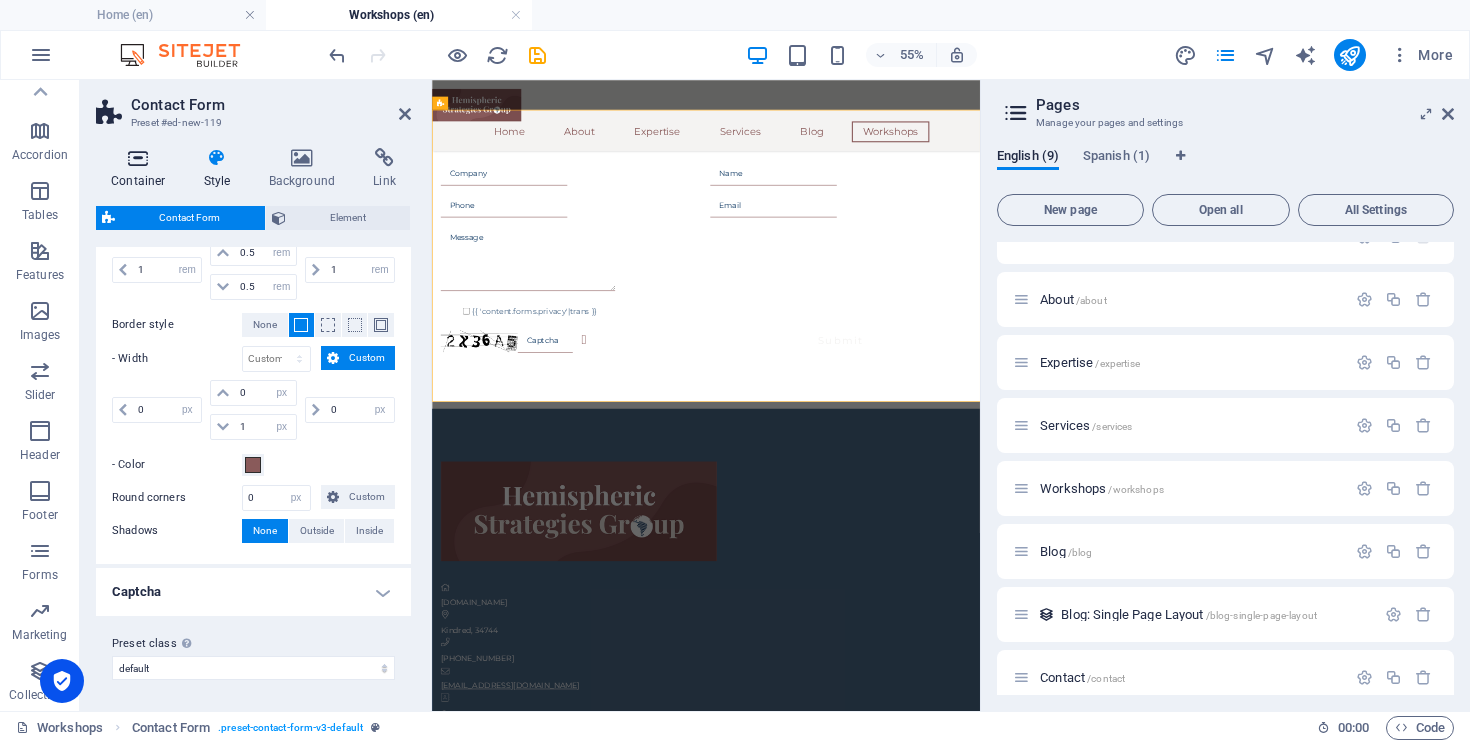 click at bounding box center (138, 158) 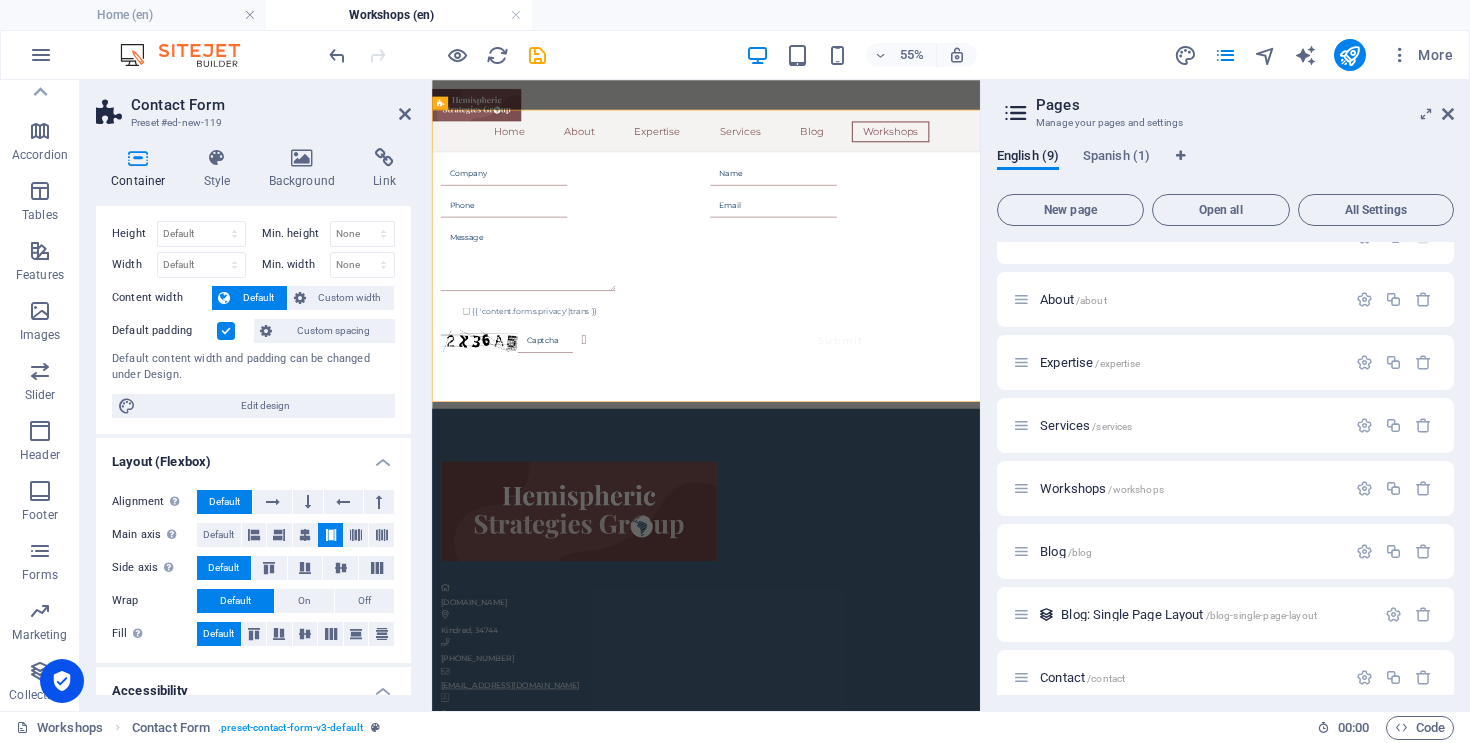 scroll, scrollTop: 286, scrollLeft: 0, axis: vertical 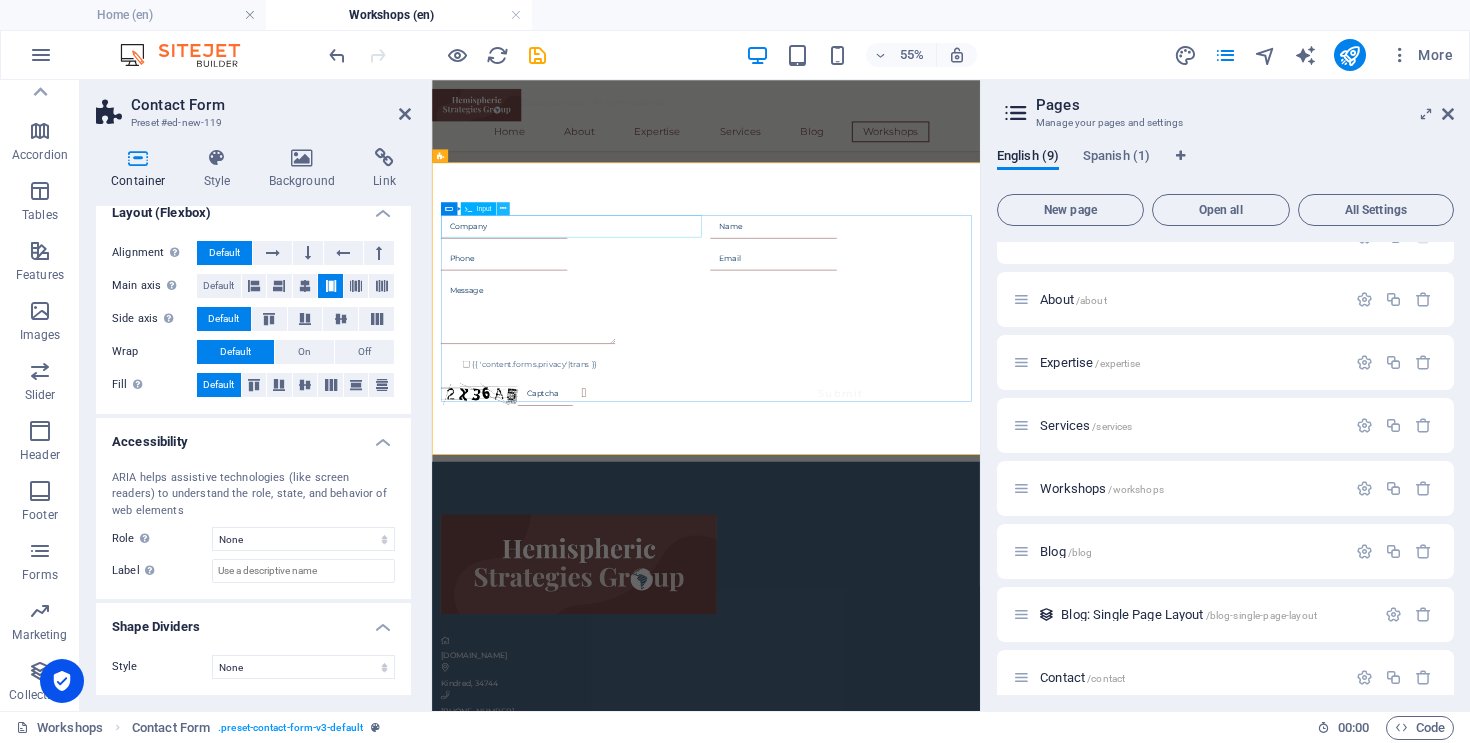 click at bounding box center [503, 209] 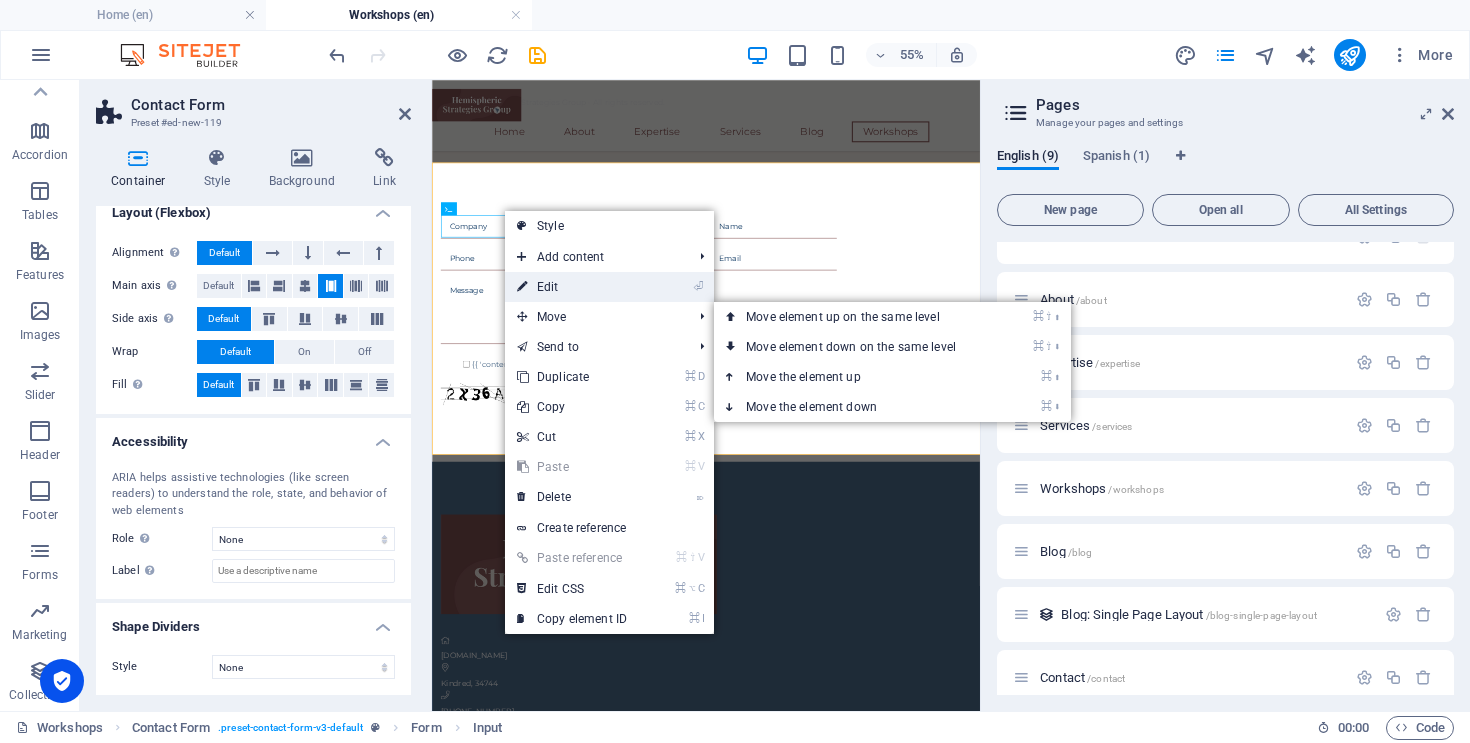 click on "⏎  Edit" at bounding box center (572, 287) 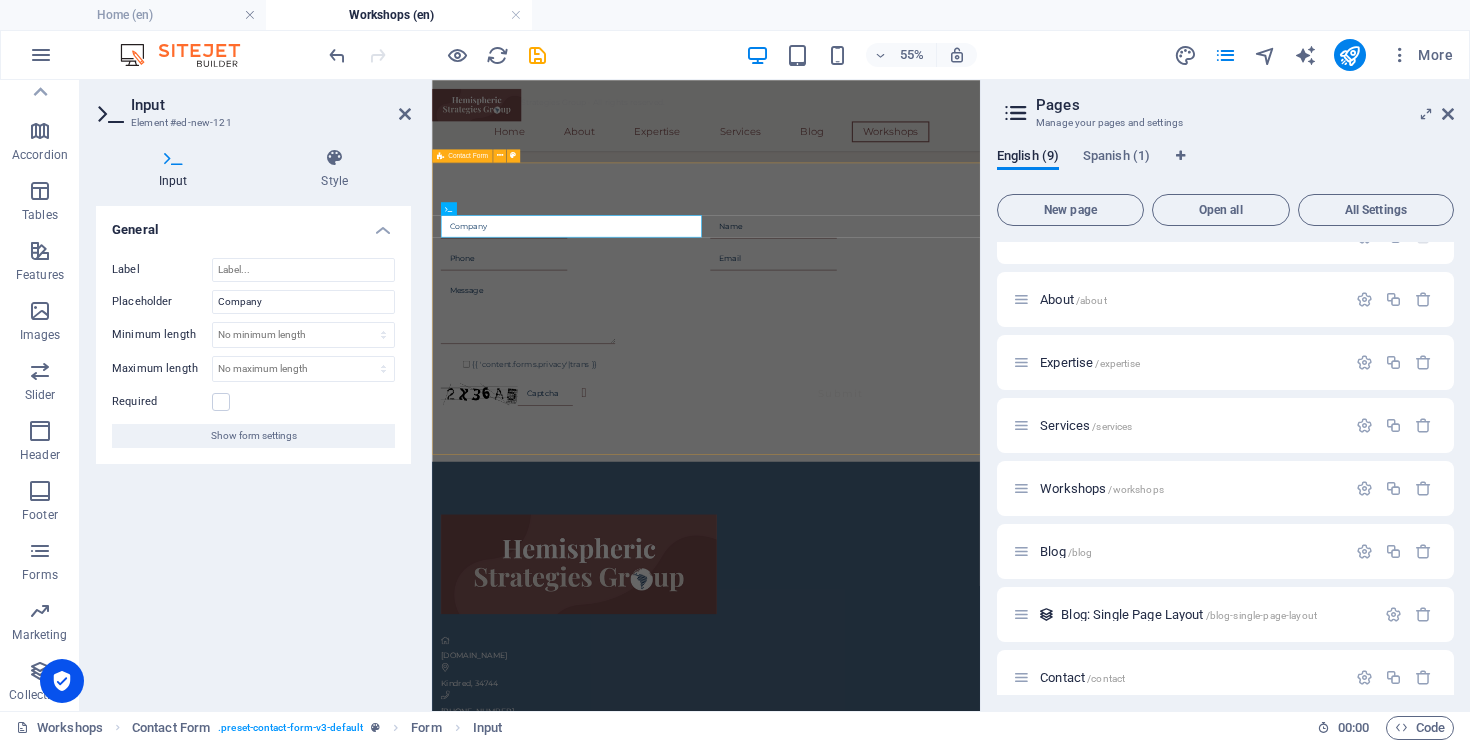 drag, startPoint x: 554, startPoint y: 343, endPoint x: 433, endPoint y: 339, distance: 121.0661 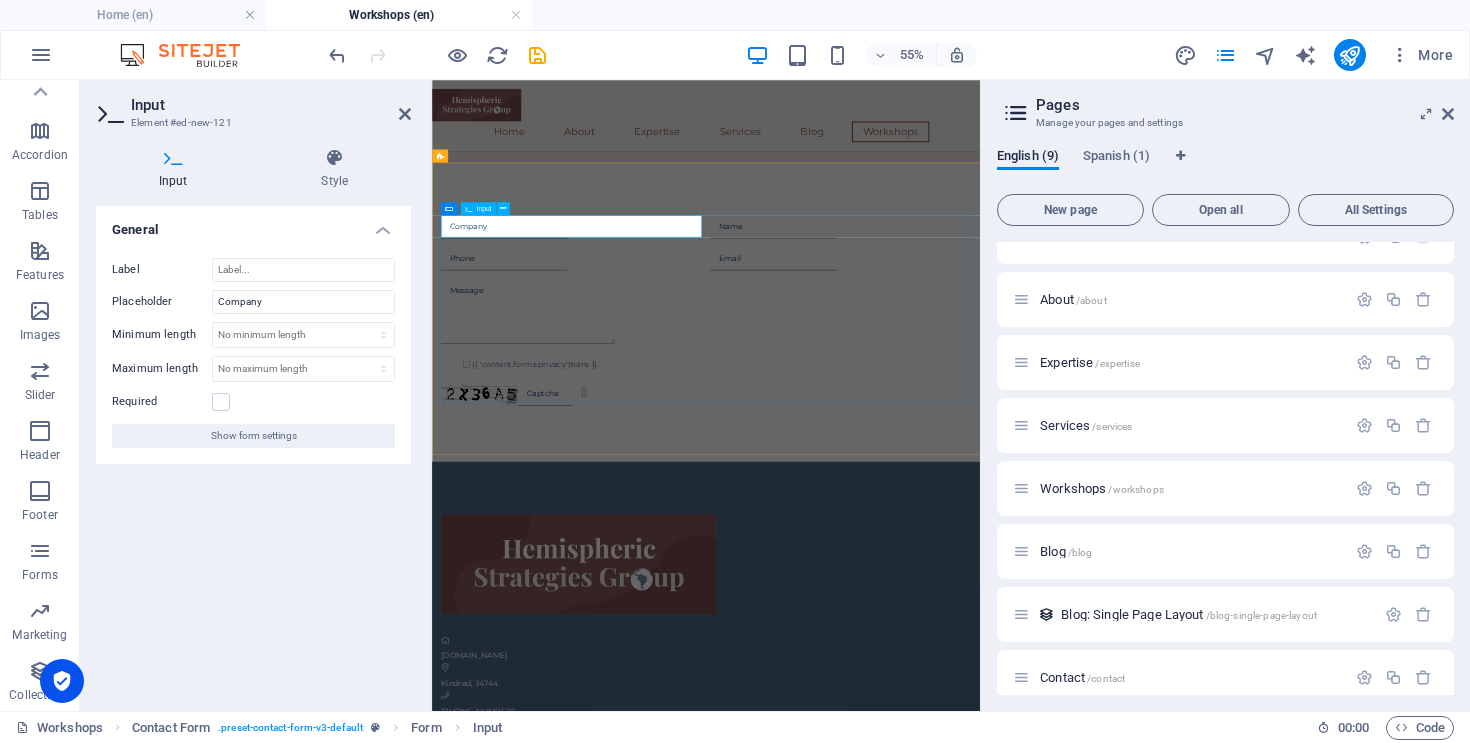 click at bounding box center (563, 347) 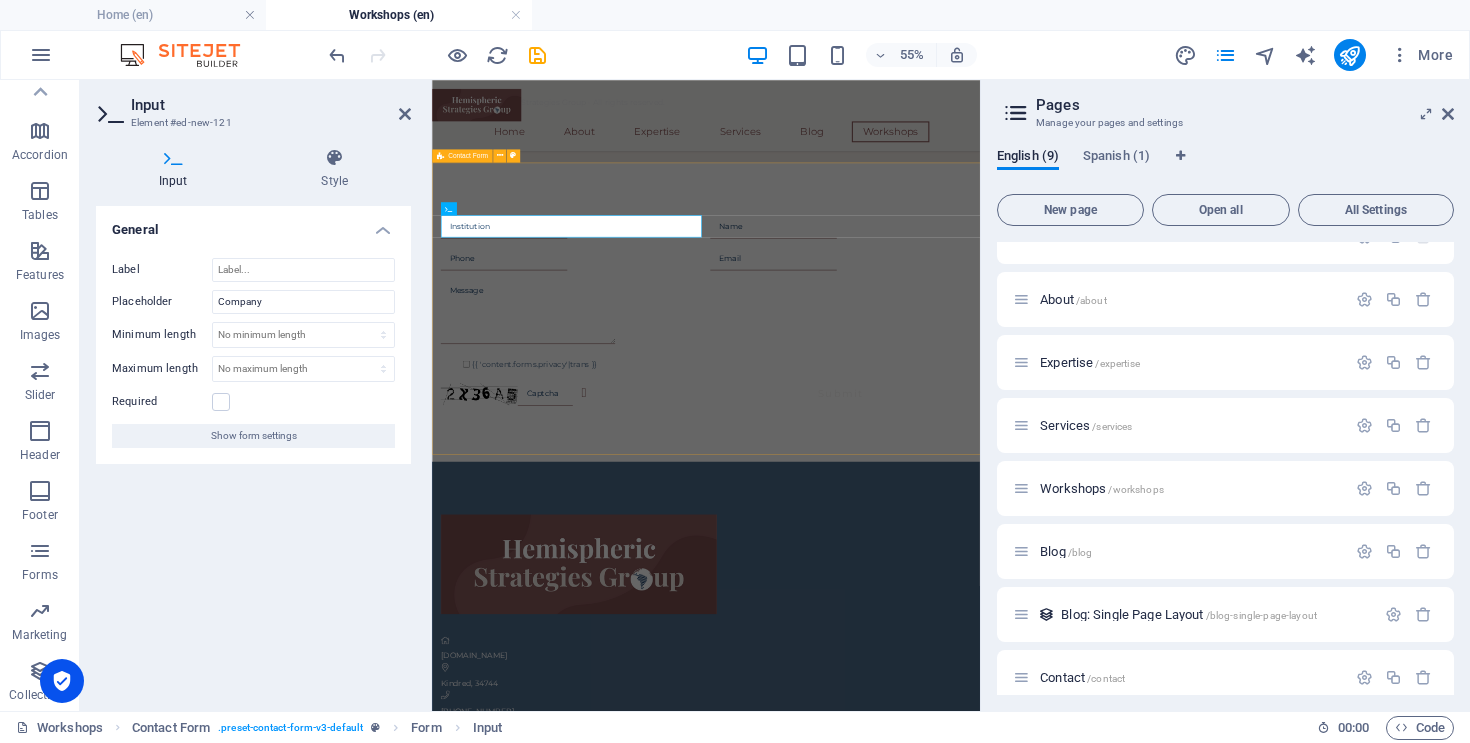 click on "Institution   {{ 'content.forms.privacy'|trans }} Unreadable? Regenerate Submit" at bounding box center [930, 502] 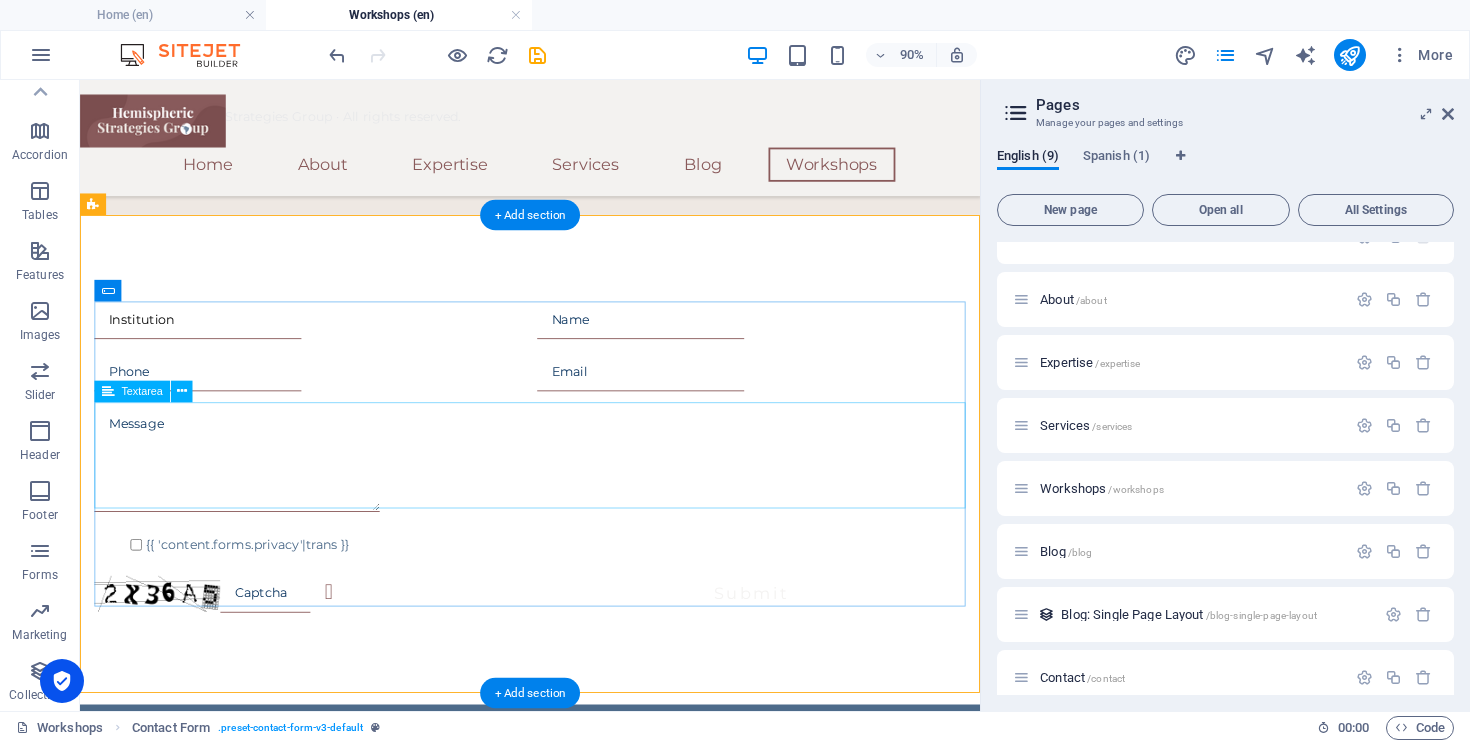 click at bounding box center [580, 505] 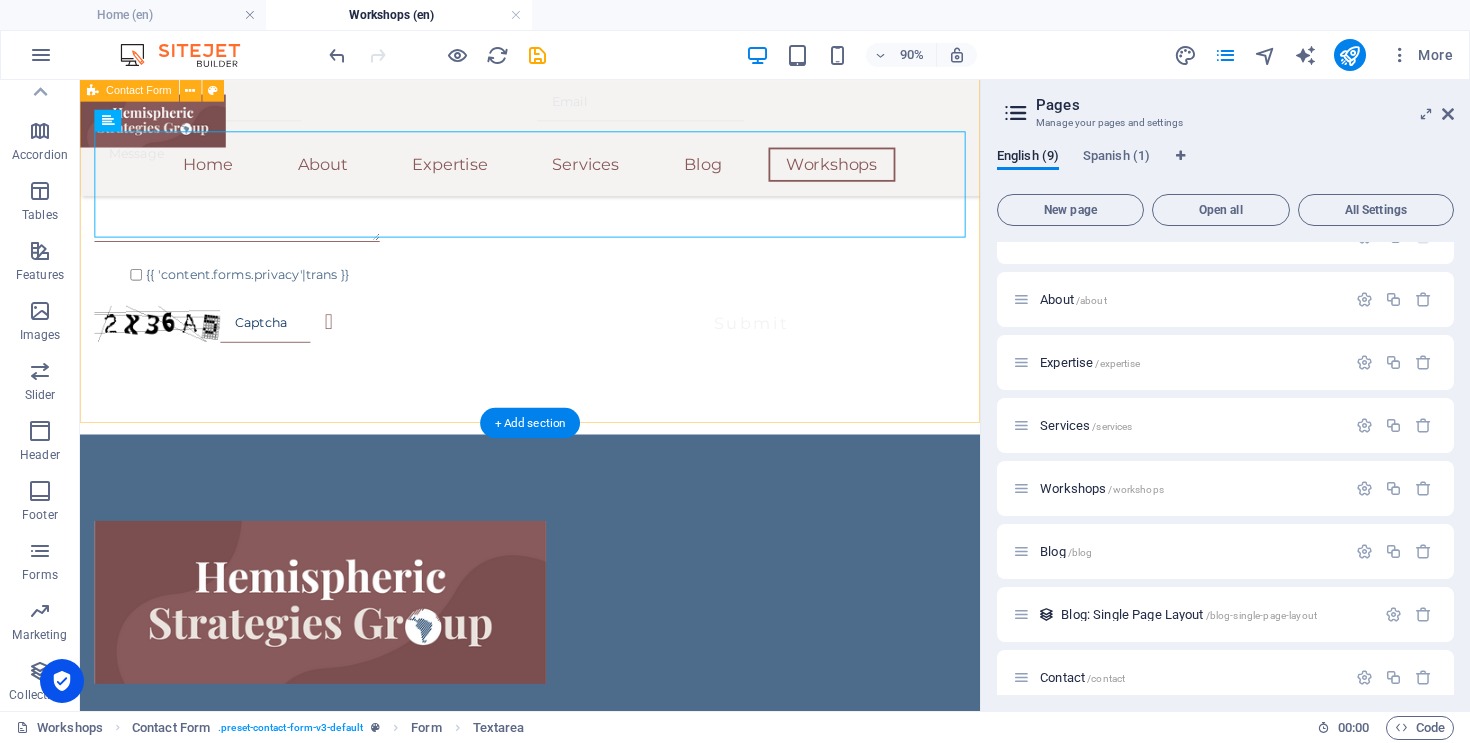 scroll, scrollTop: 1338, scrollLeft: 0, axis: vertical 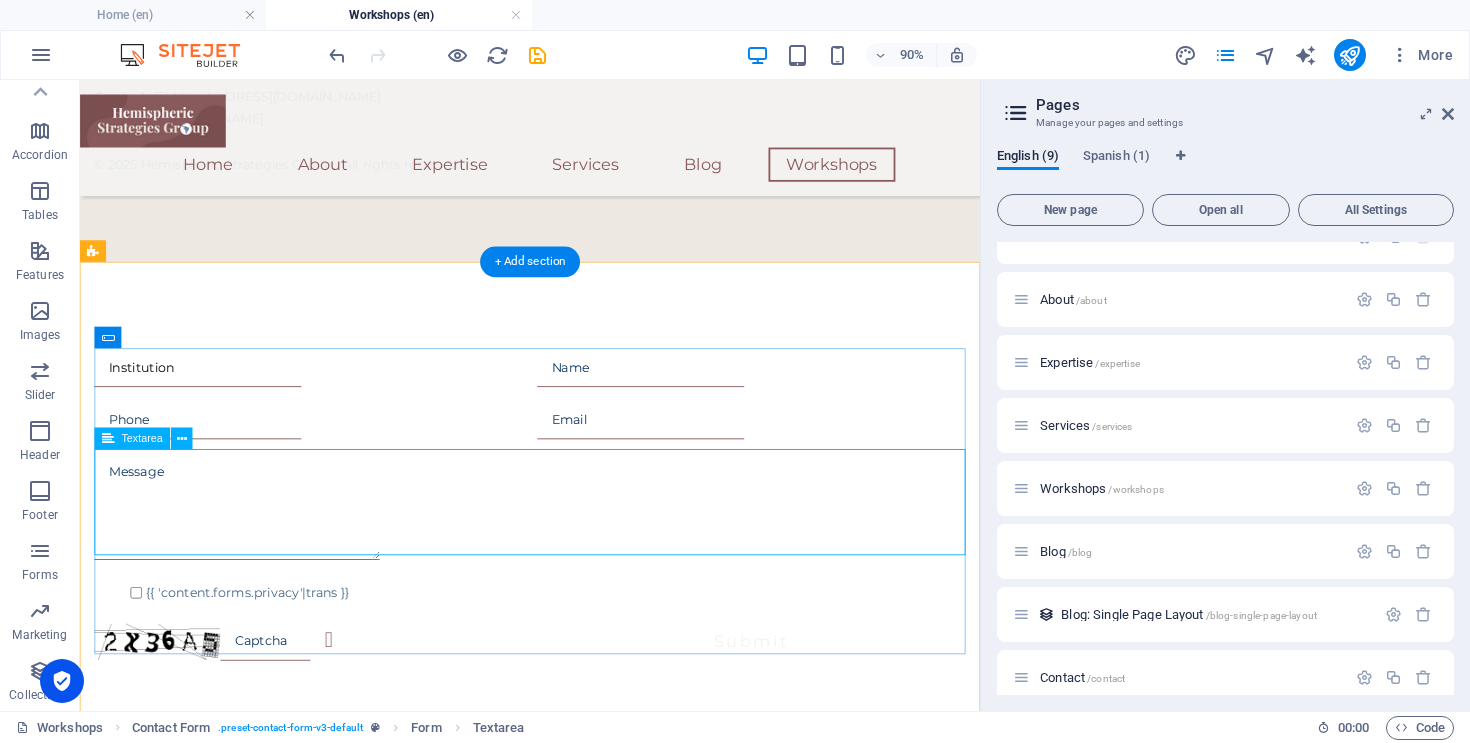 click at bounding box center [580, 558] 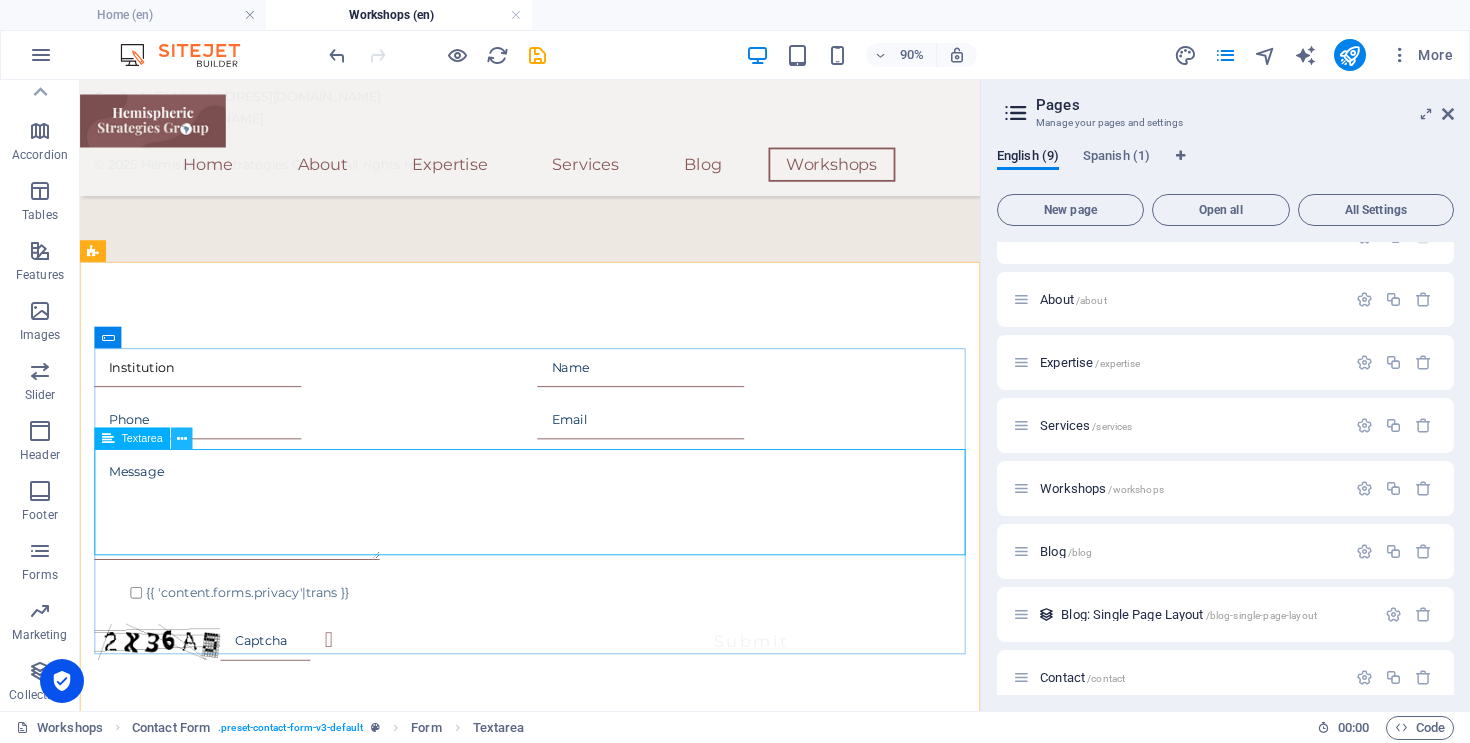 click at bounding box center [182, 438] 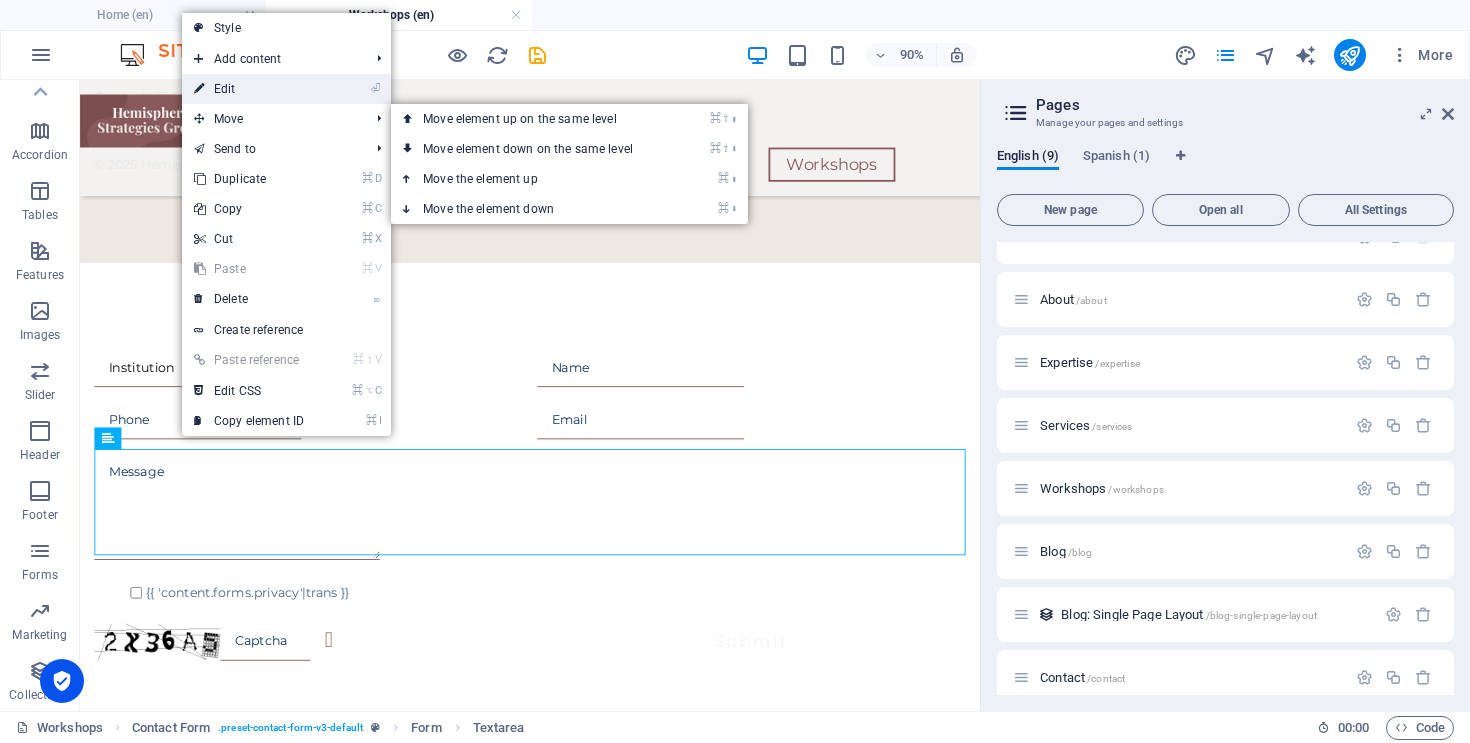 click on "⏎  Edit" at bounding box center (249, 89) 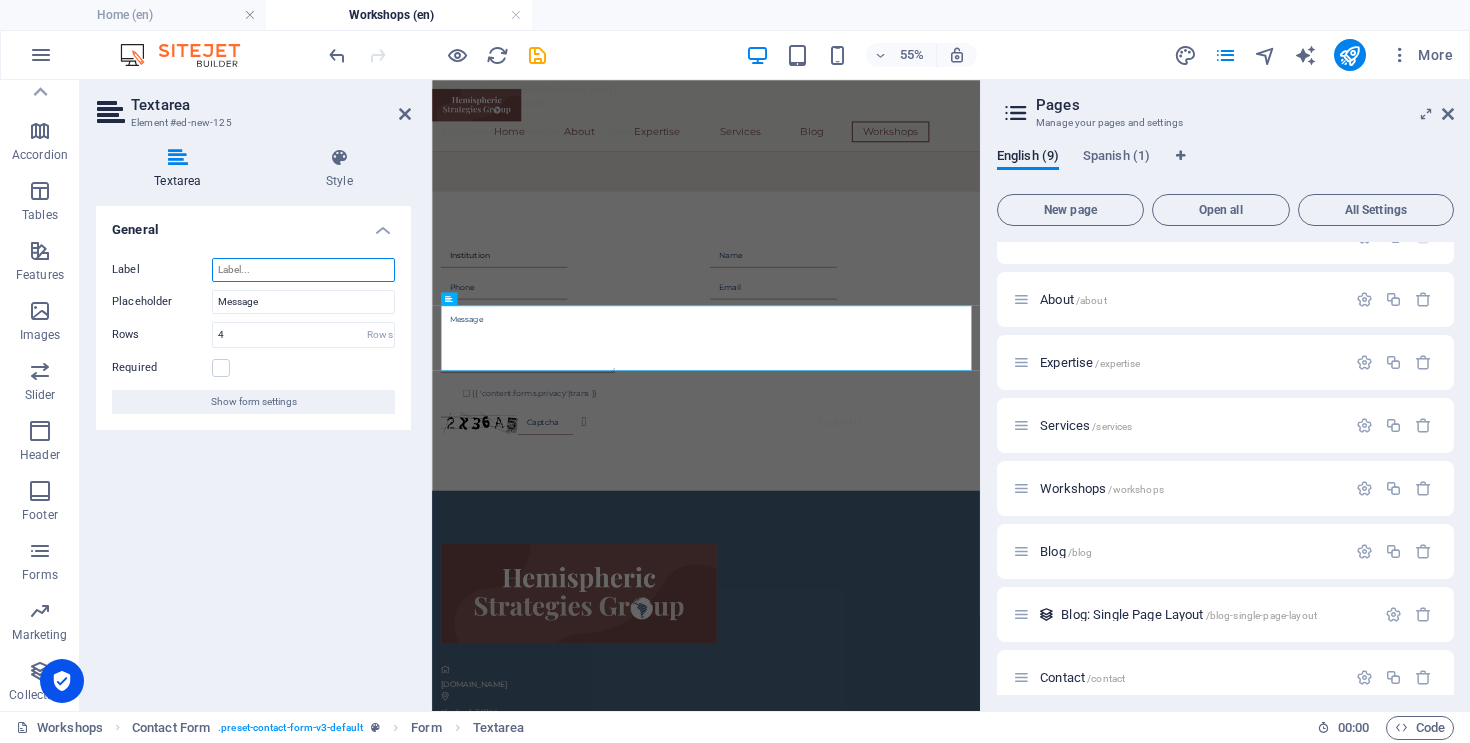 click on "Label" at bounding box center [303, 270] 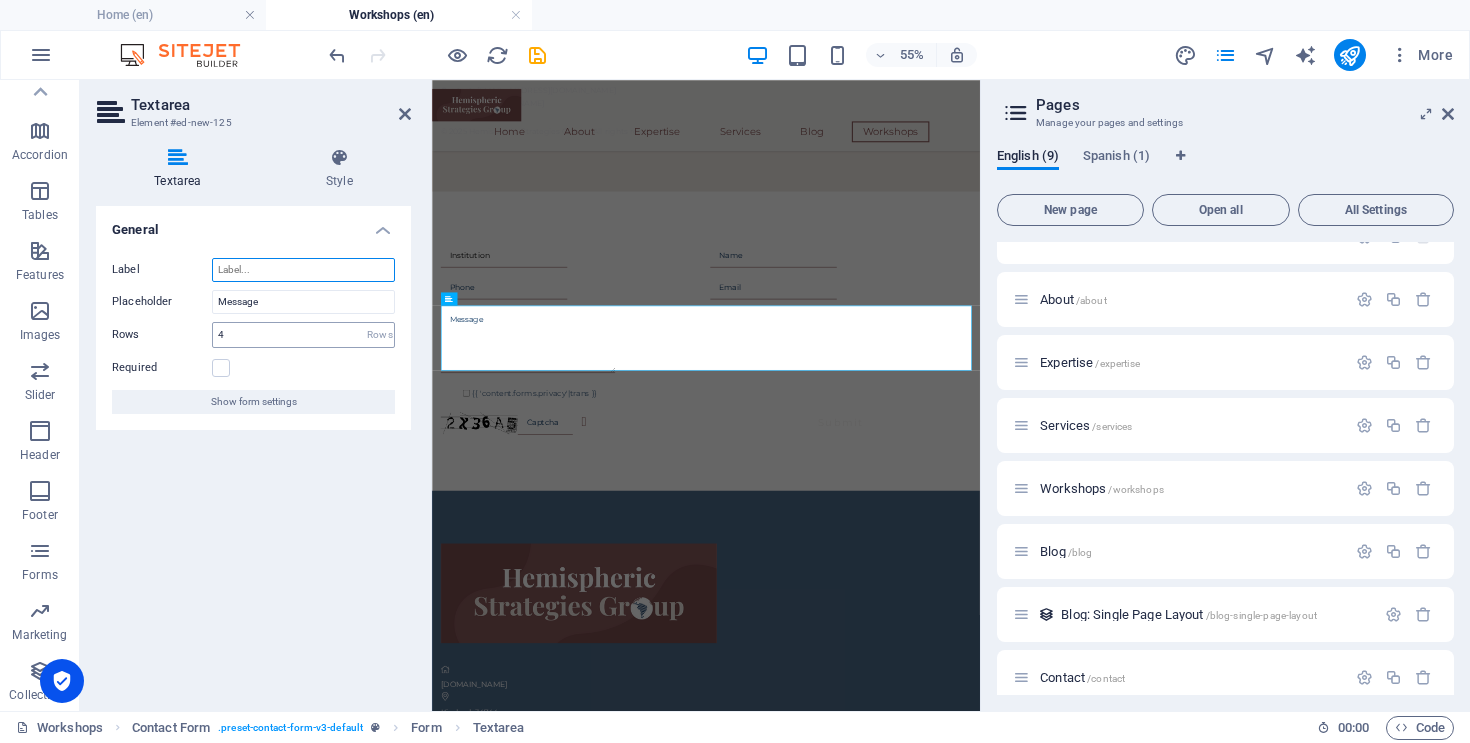 type on "L" 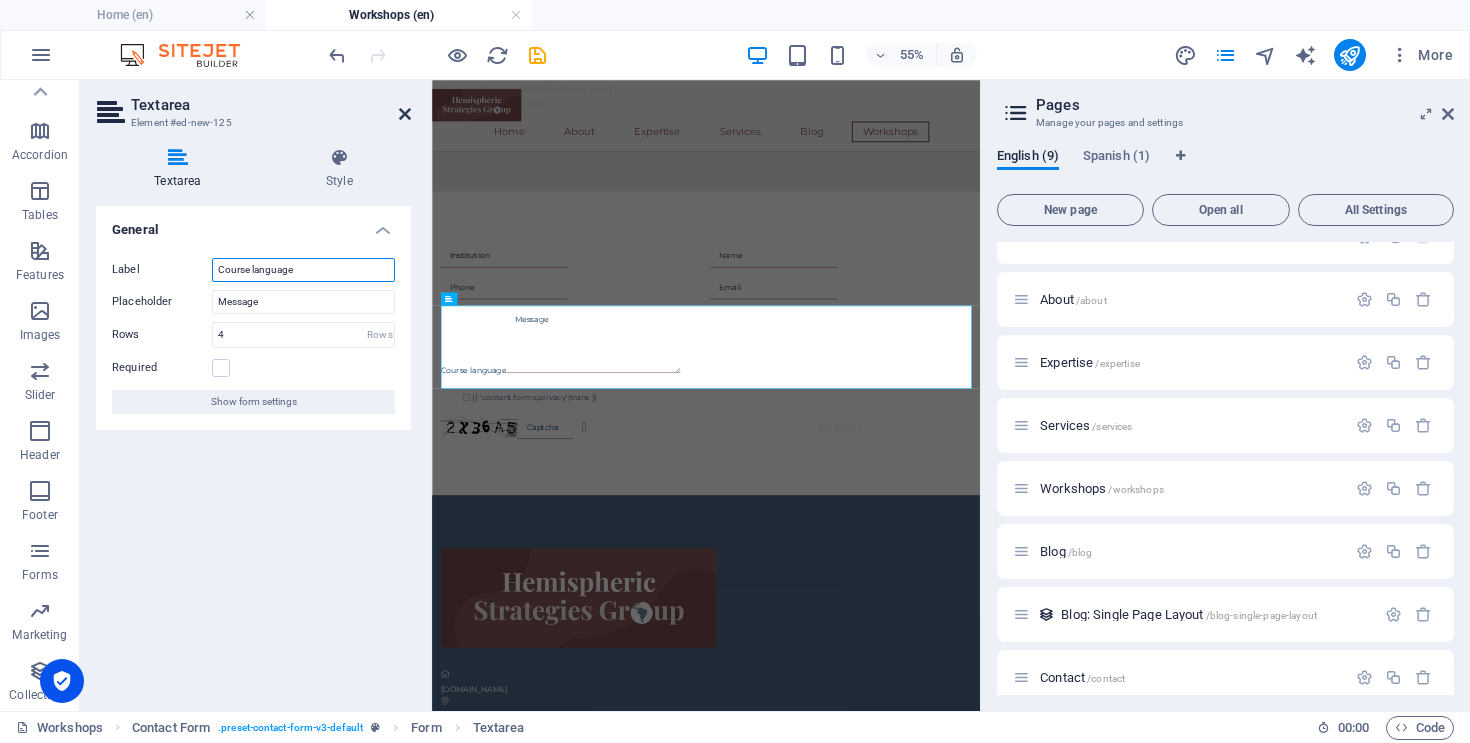 type on "Course language" 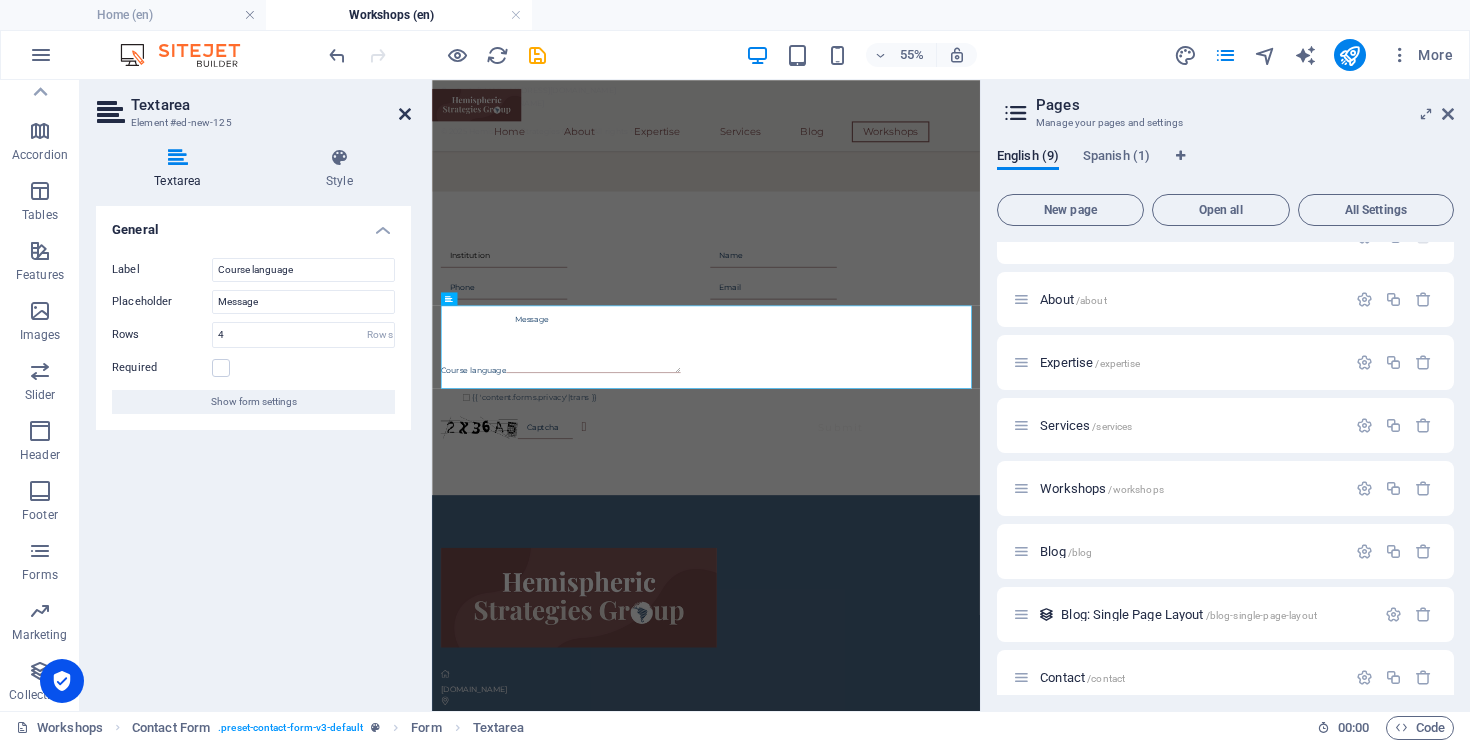 click at bounding box center [405, 114] 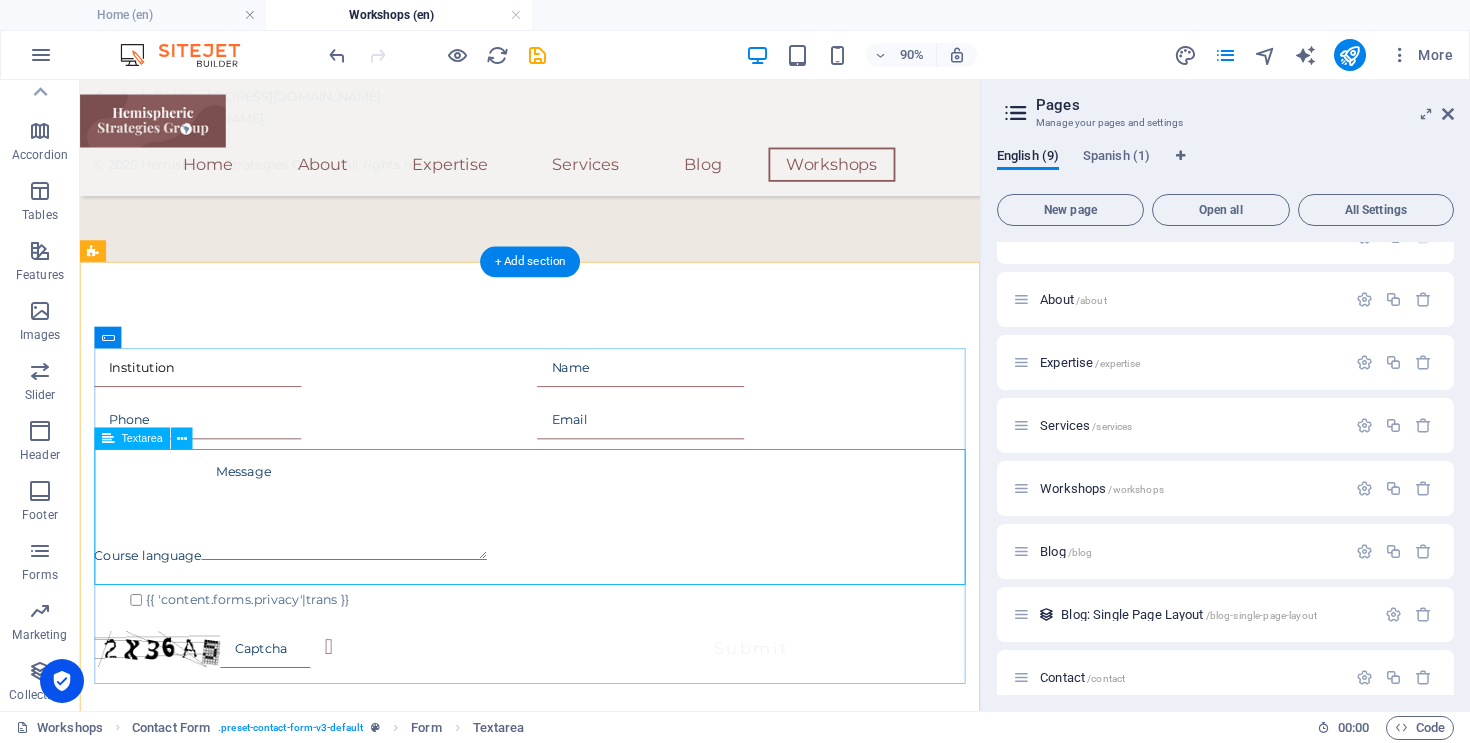 click on "Course language" at bounding box center (580, 562) 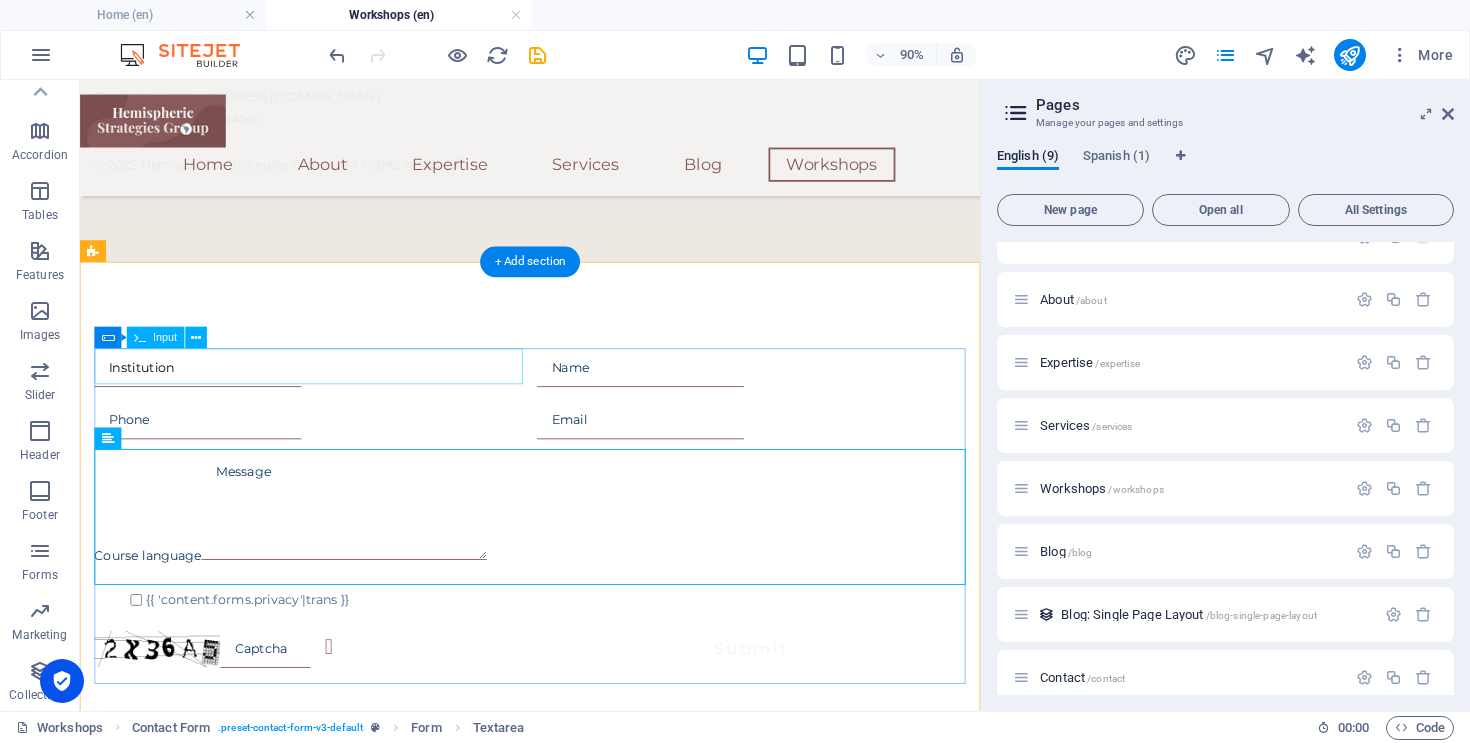 click on "Institution" at bounding box center (334, 400) 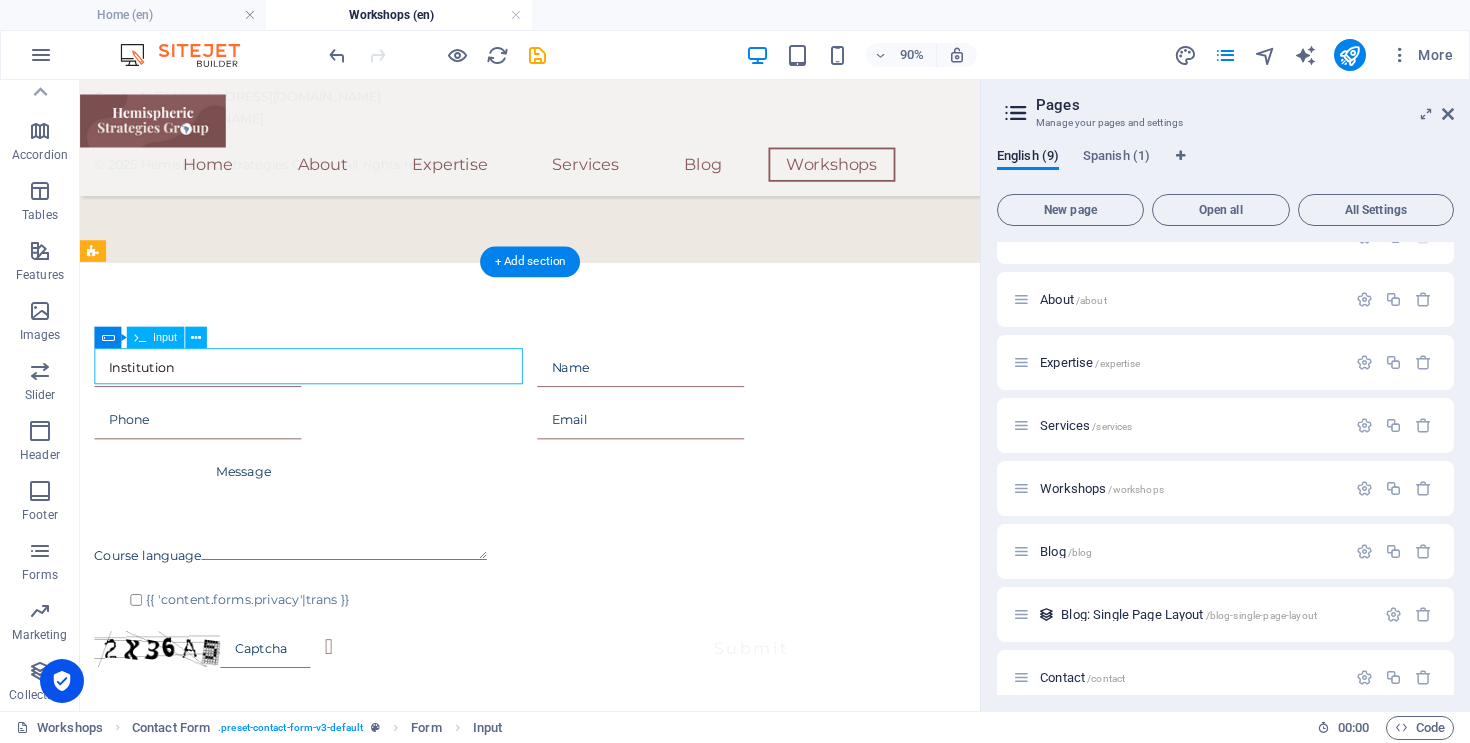 click on "Institution" at bounding box center [334, 400] 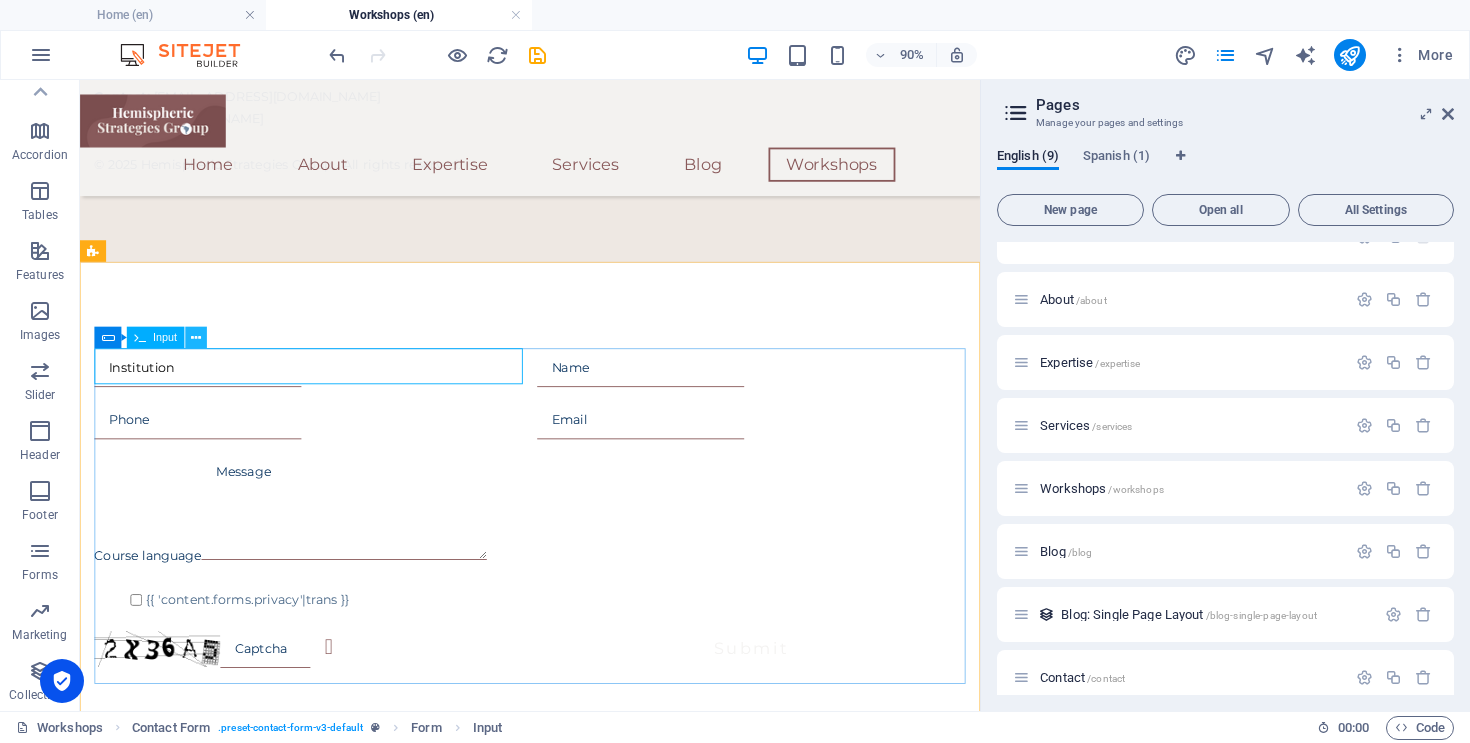 click at bounding box center [196, 338] 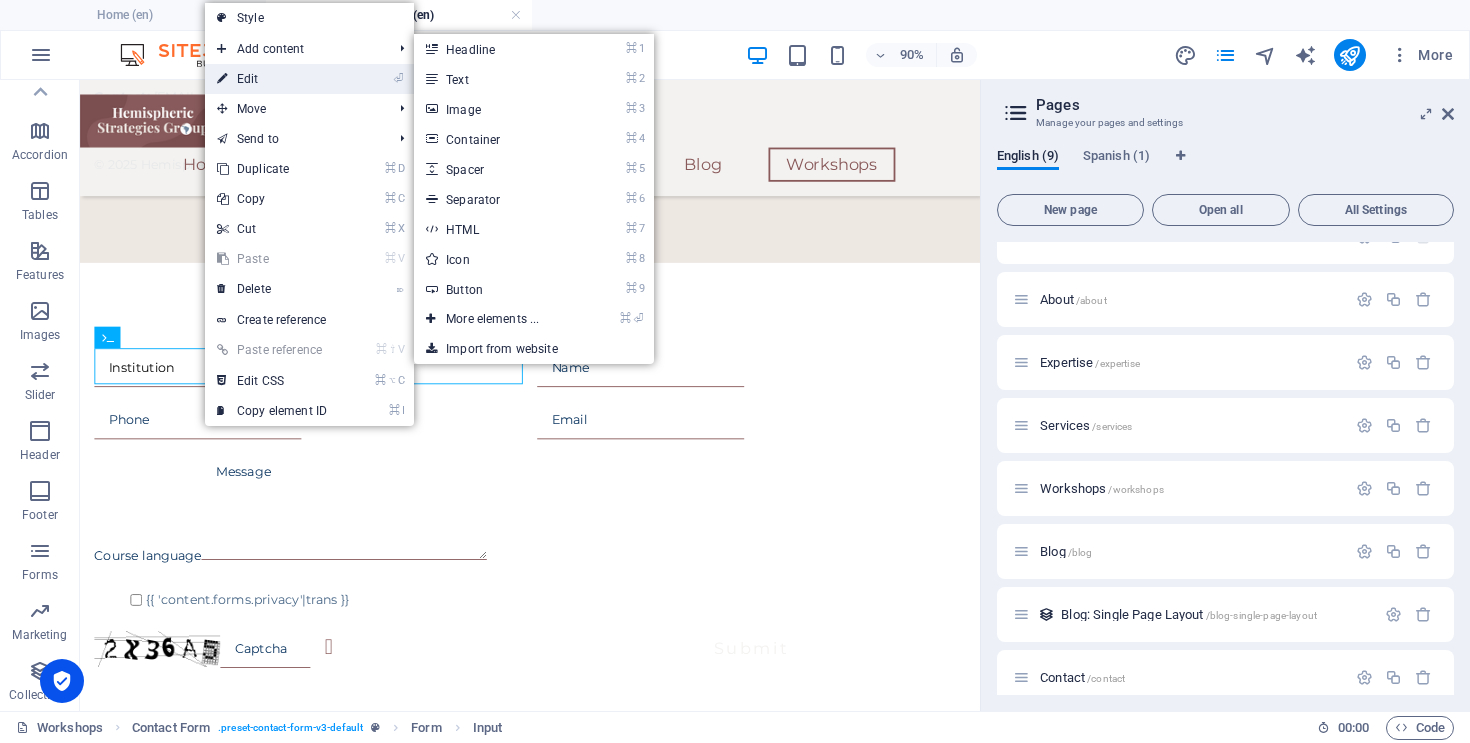 click on "⏎  Edit" at bounding box center [272, 79] 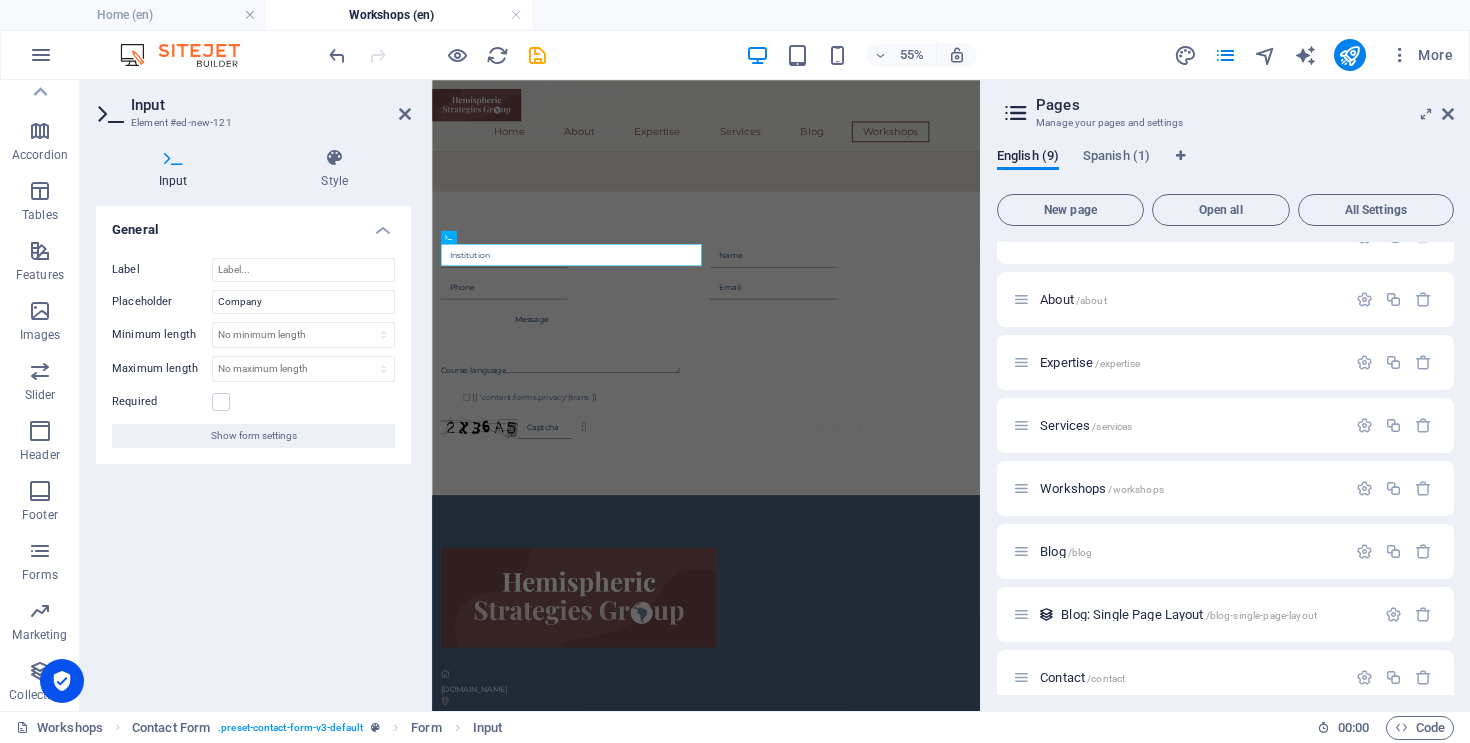 drag, startPoint x: 562, startPoint y: 410, endPoint x: 862, endPoint y: 330, distance: 310.4835 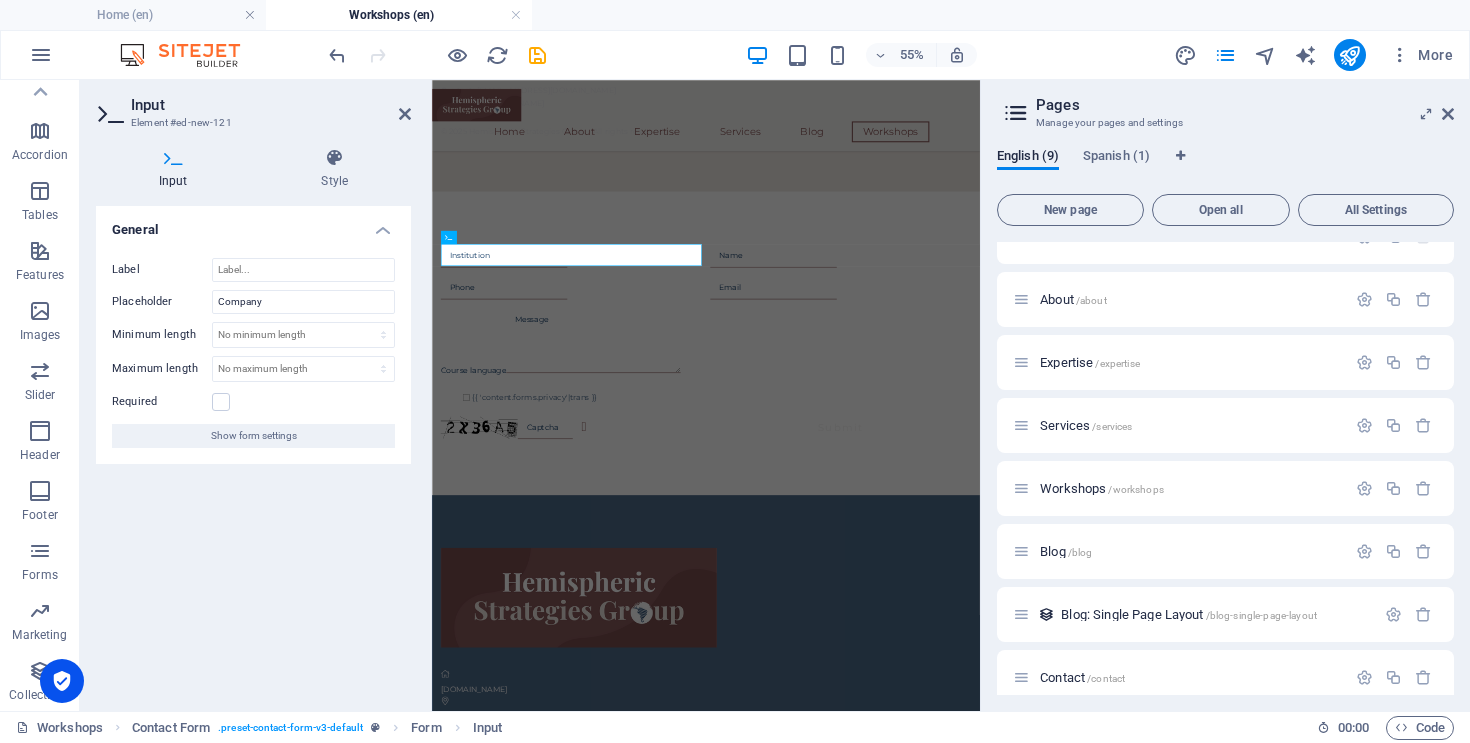 click on "Home About Expertise Services Blog Workshops Workshops U. S. GOVERNMENT • BASICS Course Overview Presented by [PERSON_NAME] [PERSON_NAME]  · Hemispheric Strategies Group This 4-week course introduces the structure and function of the U.S. Government, designed especially for international audiences. Materials are available in both English and Spanish. Weekly Modules Week 1: Foundations of American Government Key concepts: origins, Constitution, Articles of Confederation, separation of powers. Week 2: Constitutional Framework & Federalism Federal system, structure of Constitution, Bill of Rights, checks and balances. Week 3: Civil Liberties, Rights & Public Opinion Liberties vs. rights, Supreme Court cases, civil rights movements, political socialization. Week 4: Institutions & Political Participation Three branches, elections, legislation, political parties, media influence. Languages Course materials are available in English and Spanish.  Additional translations available upon request. Contact:   Website:" at bounding box center (930, 145) 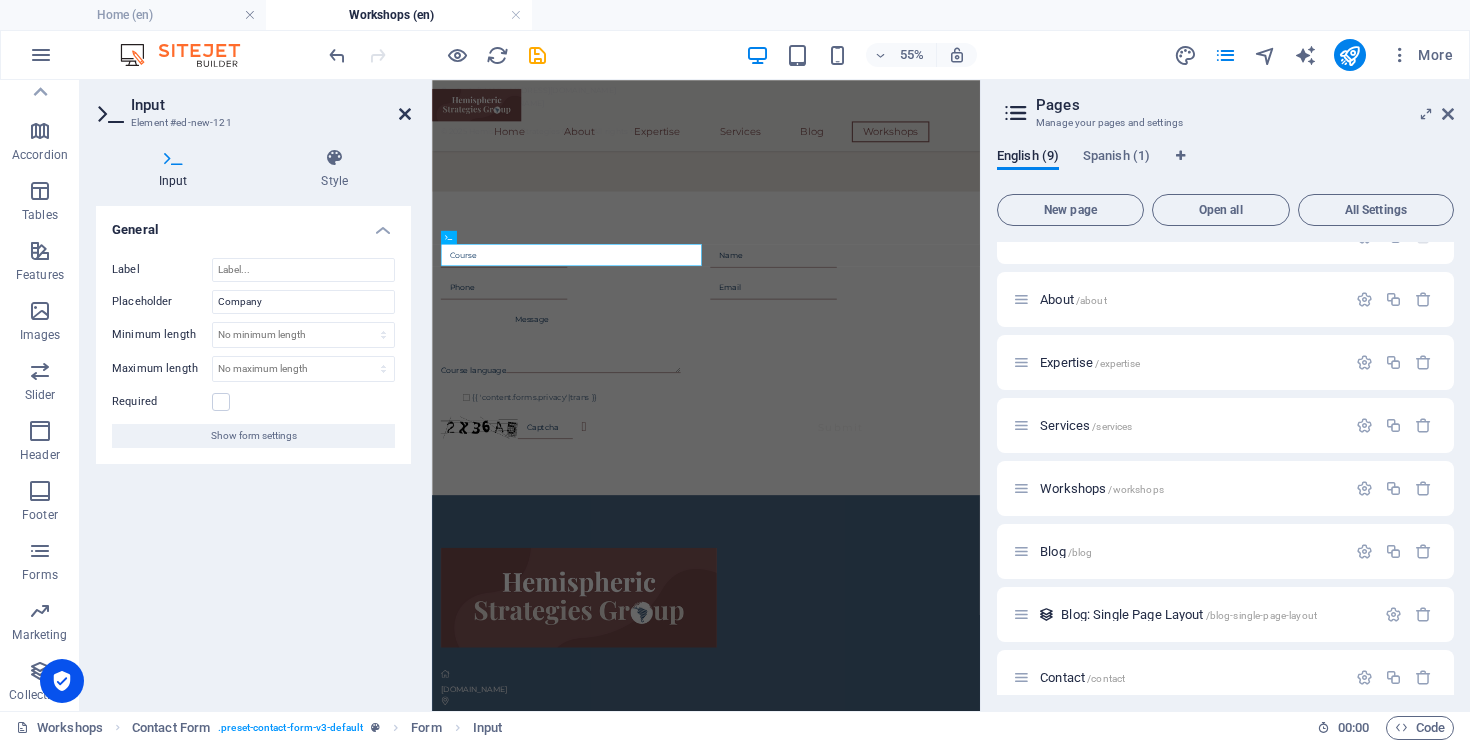 type on "Course" 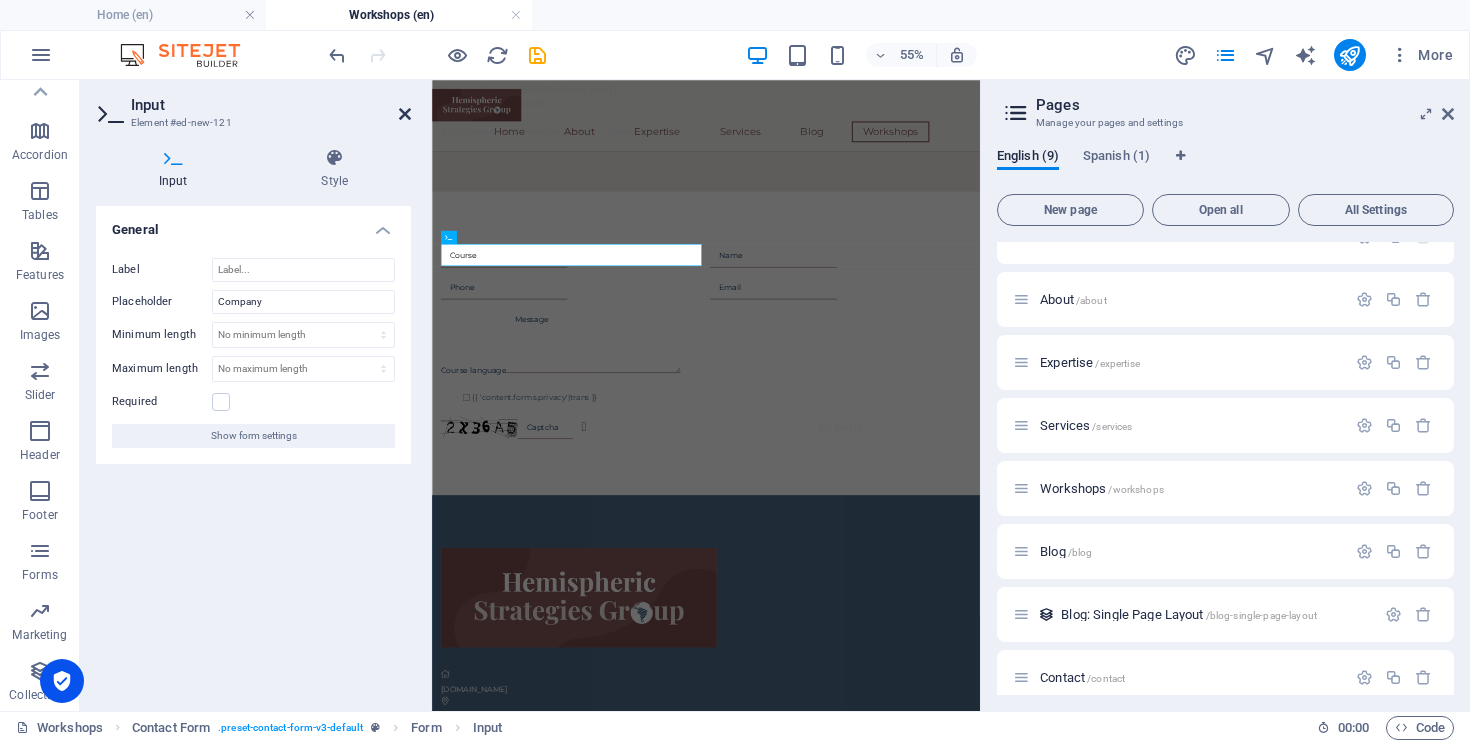 click at bounding box center [405, 114] 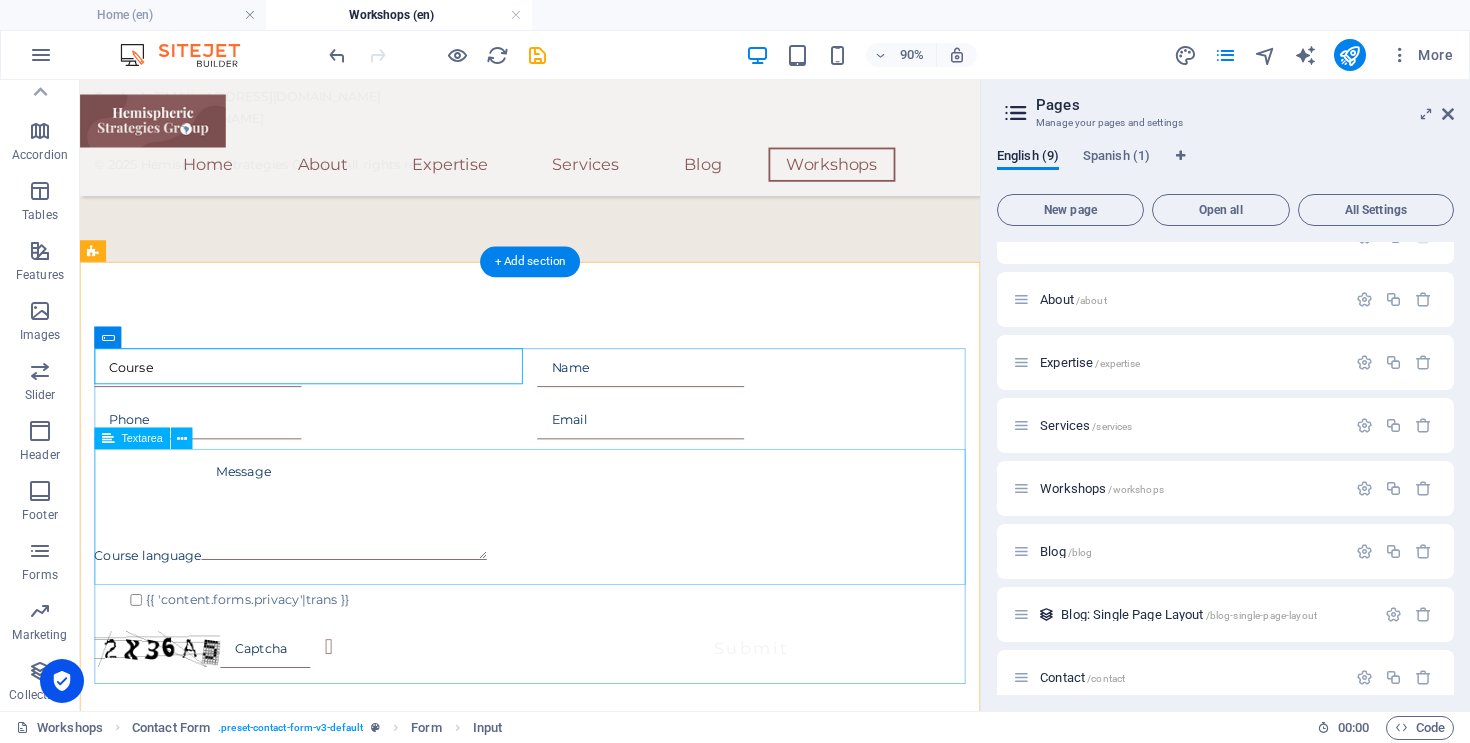 click on "Course language" at bounding box center [580, 562] 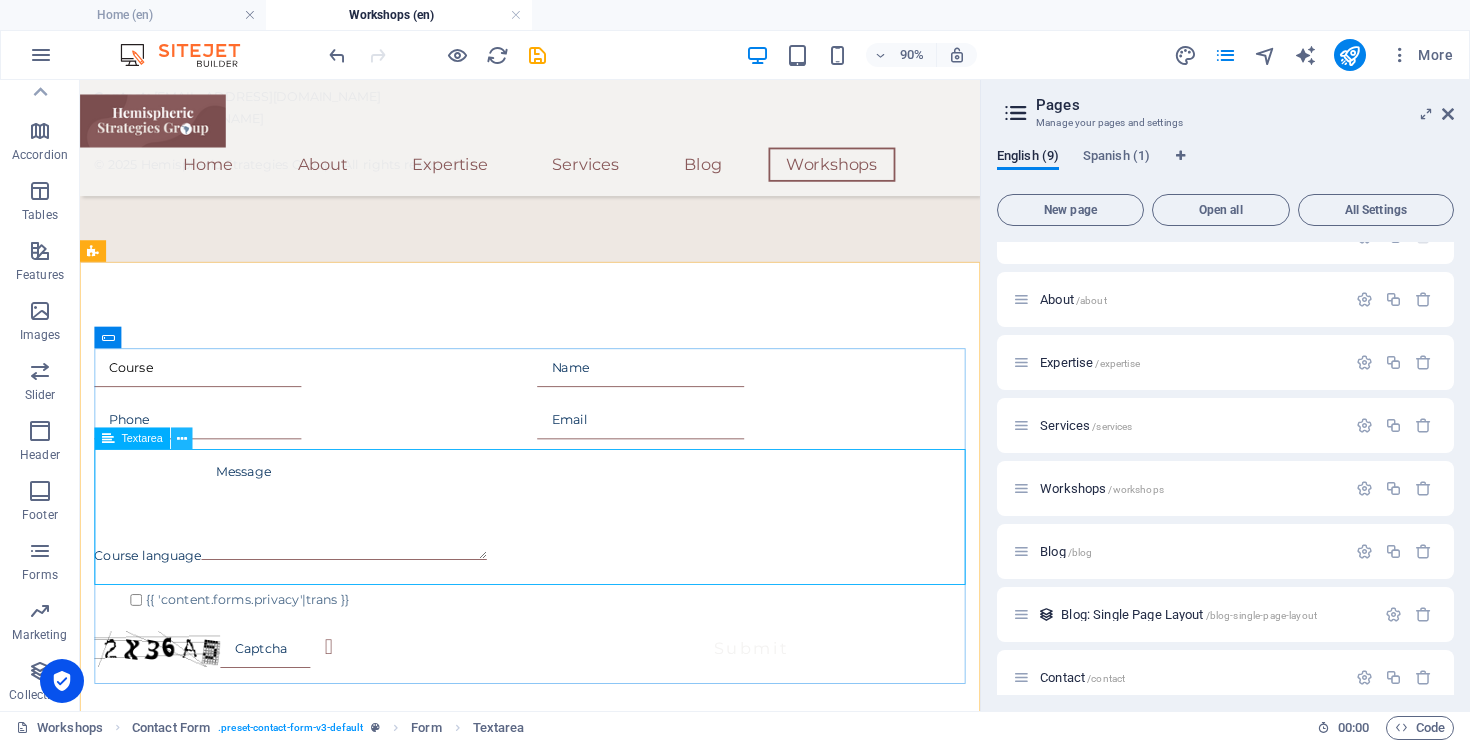 click at bounding box center (182, 438) 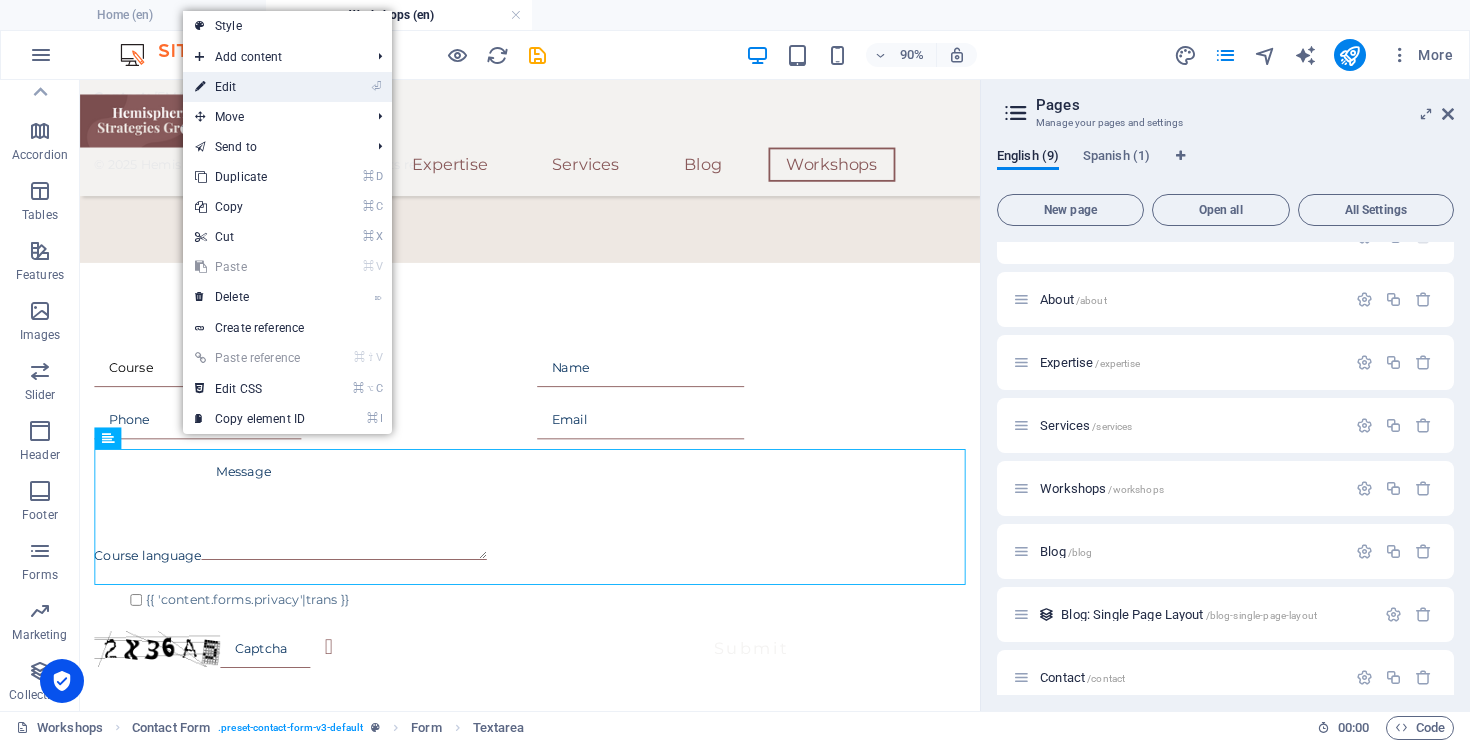 click on "⏎  Edit" at bounding box center [250, 87] 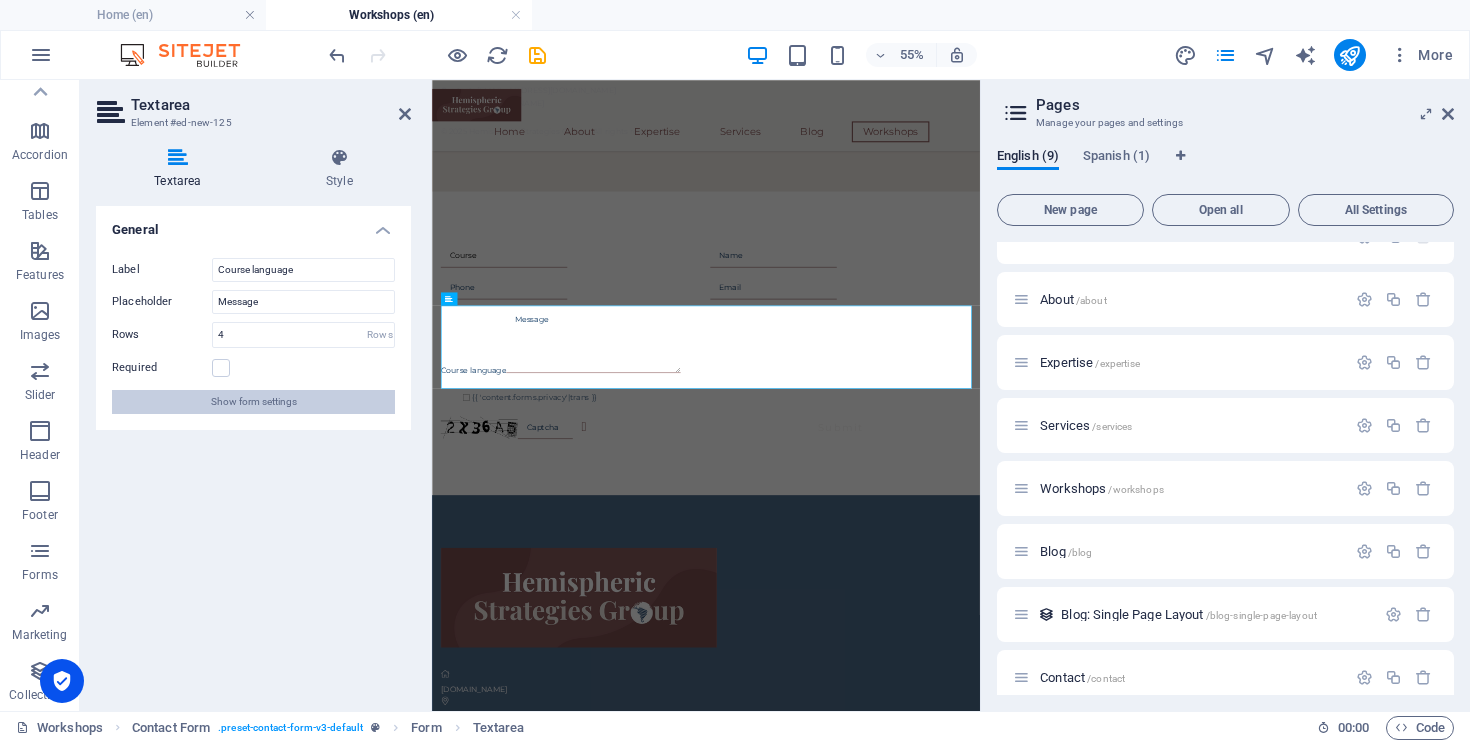 click on "Show form settings" at bounding box center [254, 402] 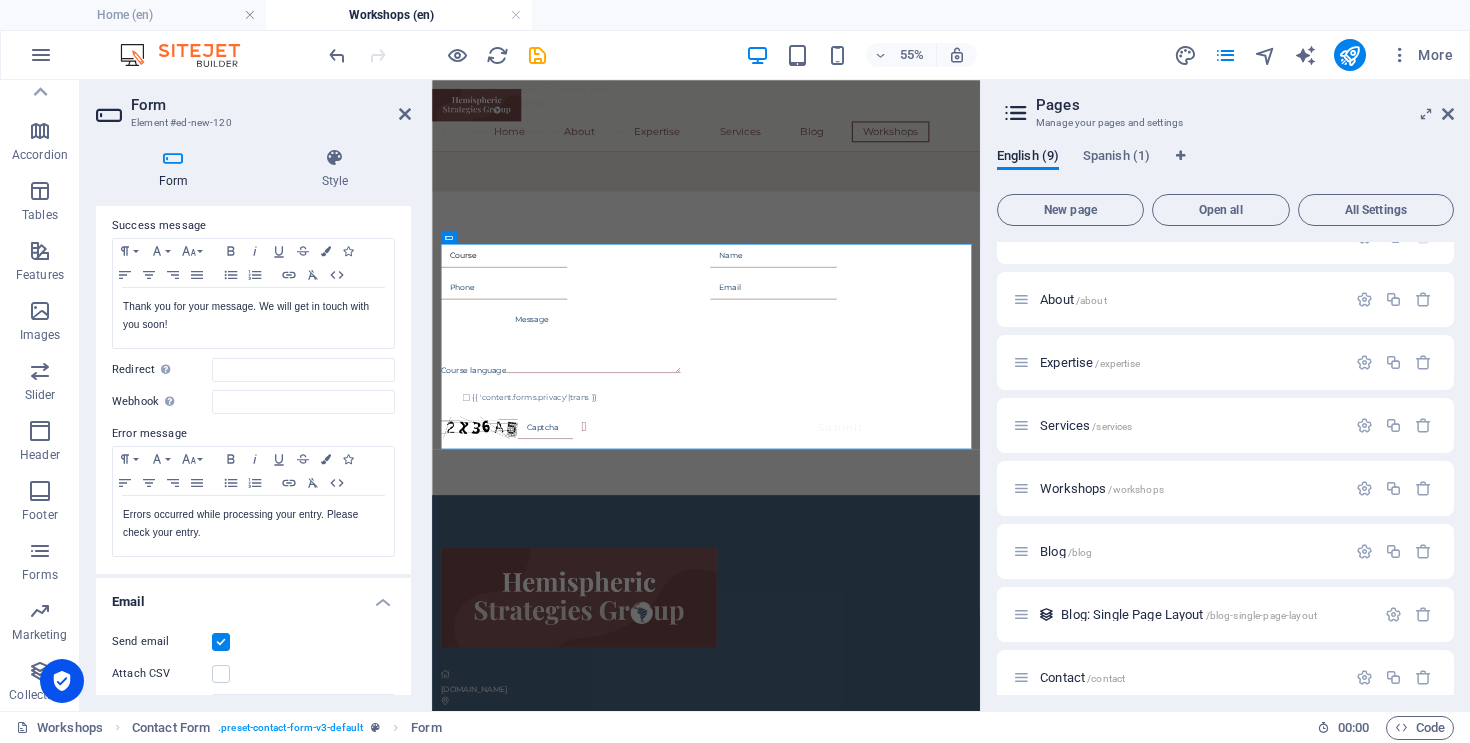 scroll, scrollTop: 0, scrollLeft: 0, axis: both 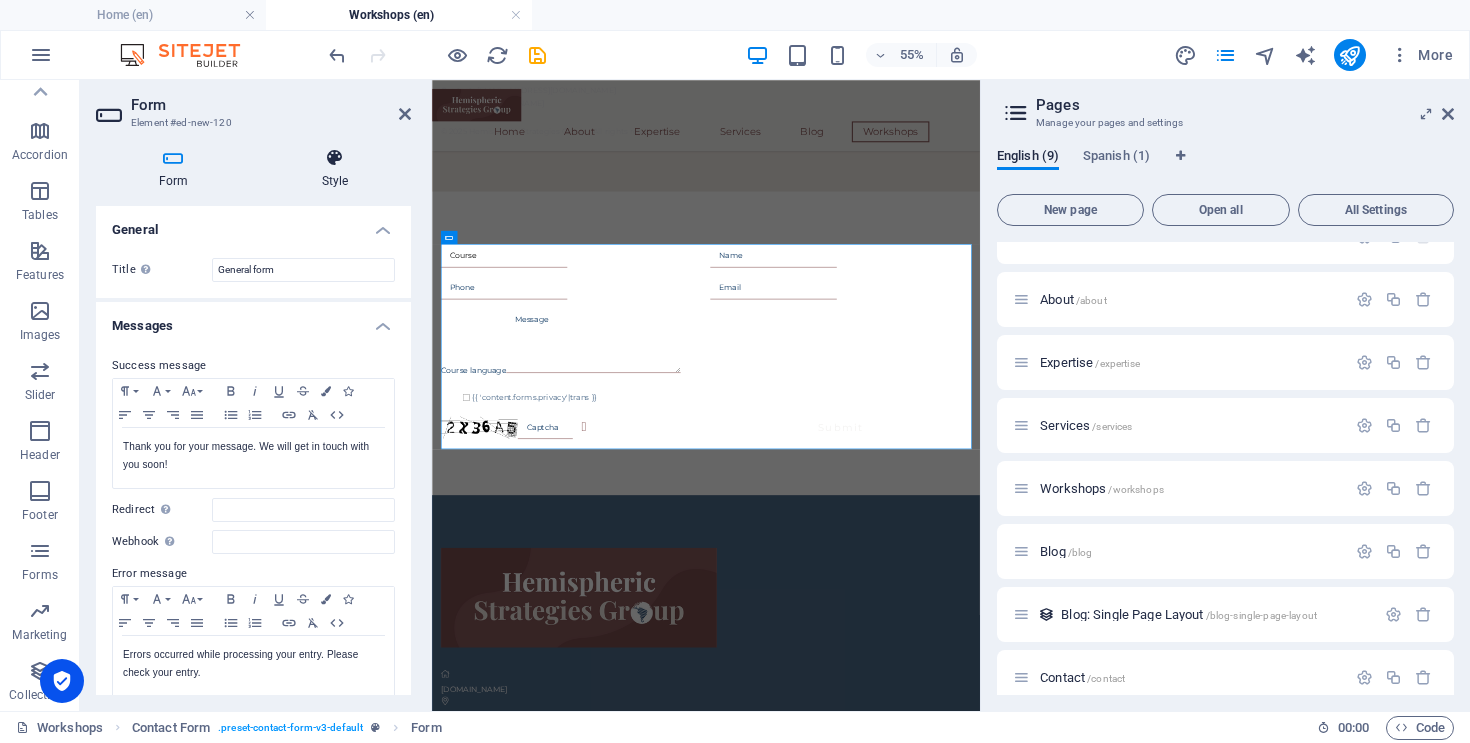 click at bounding box center [335, 158] 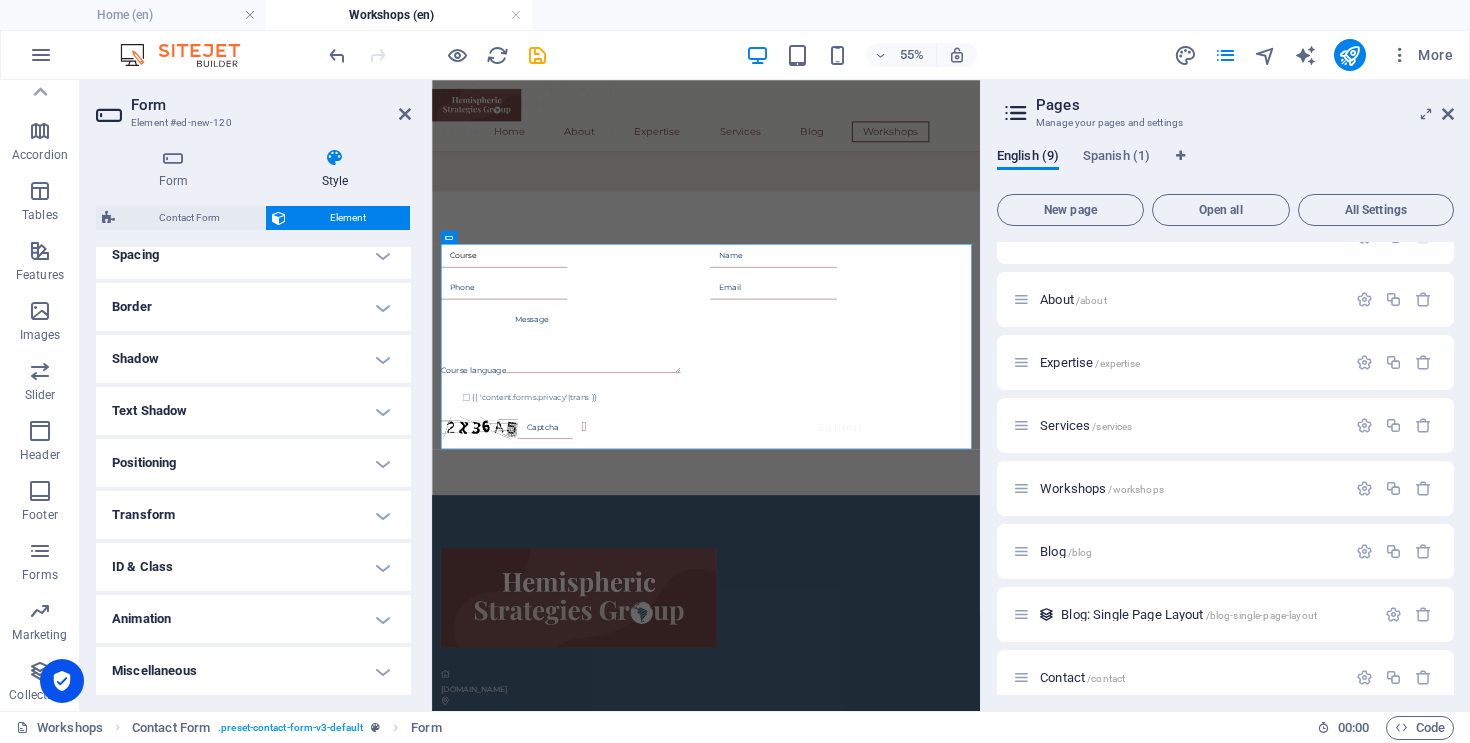 scroll, scrollTop: 0, scrollLeft: 0, axis: both 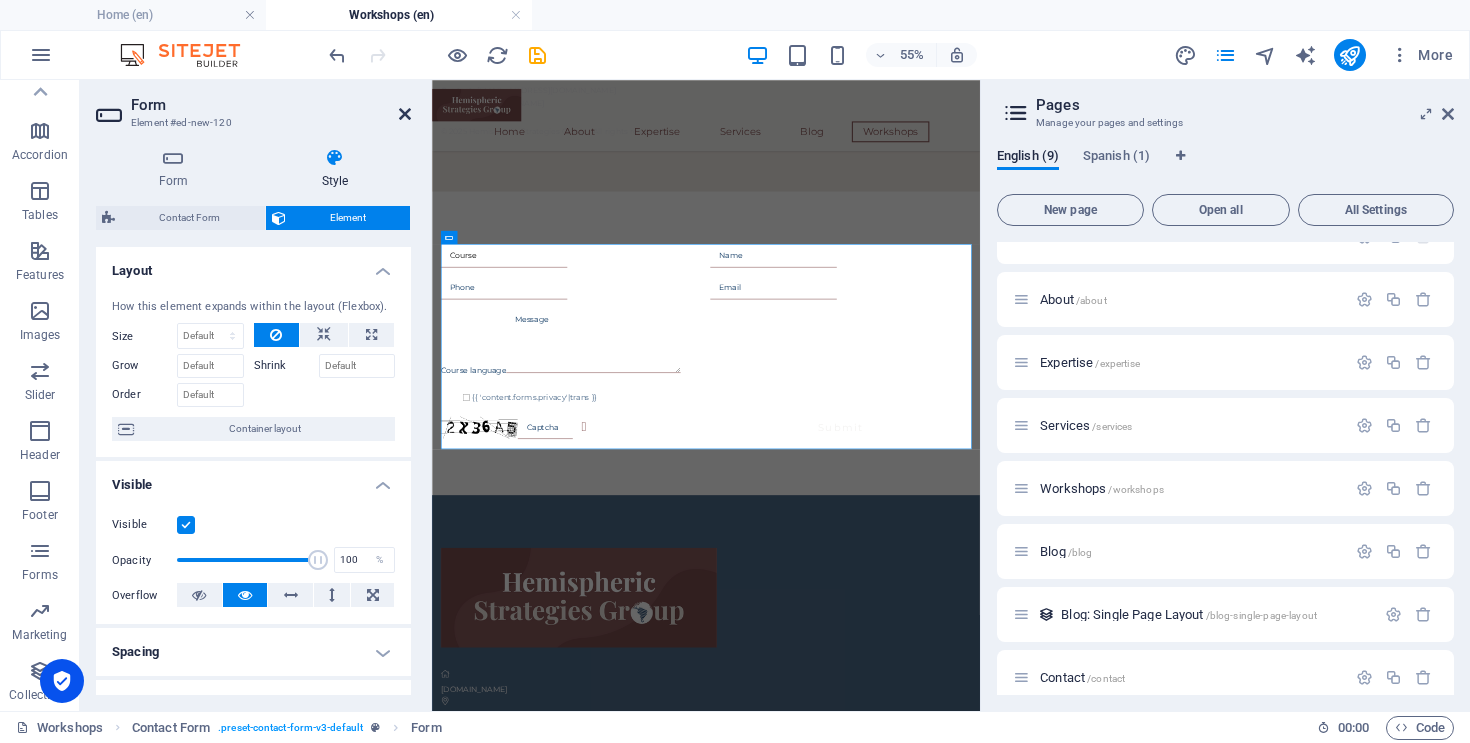 click at bounding box center (405, 114) 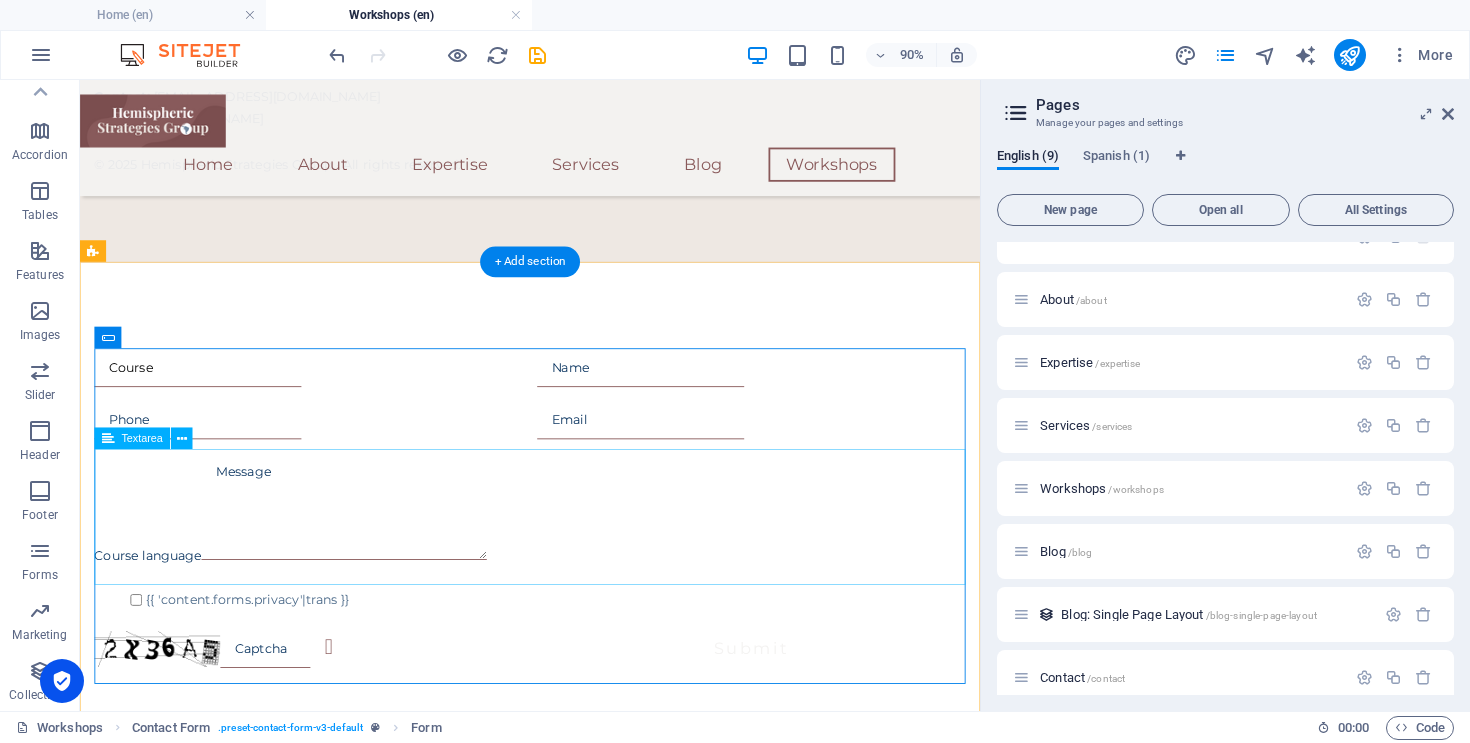 click on "Course language" at bounding box center [580, 562] 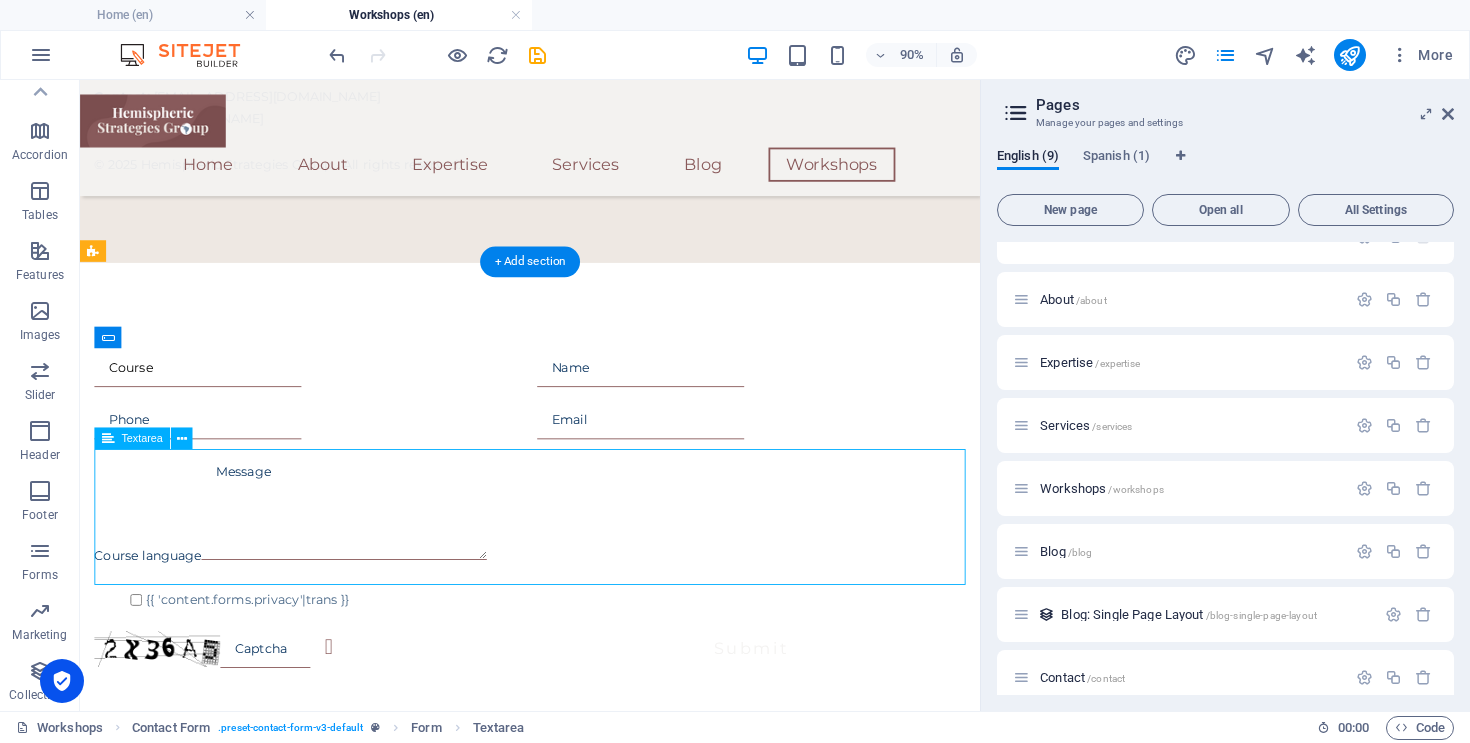 click on "Course language" at bounding box center [580, 562] 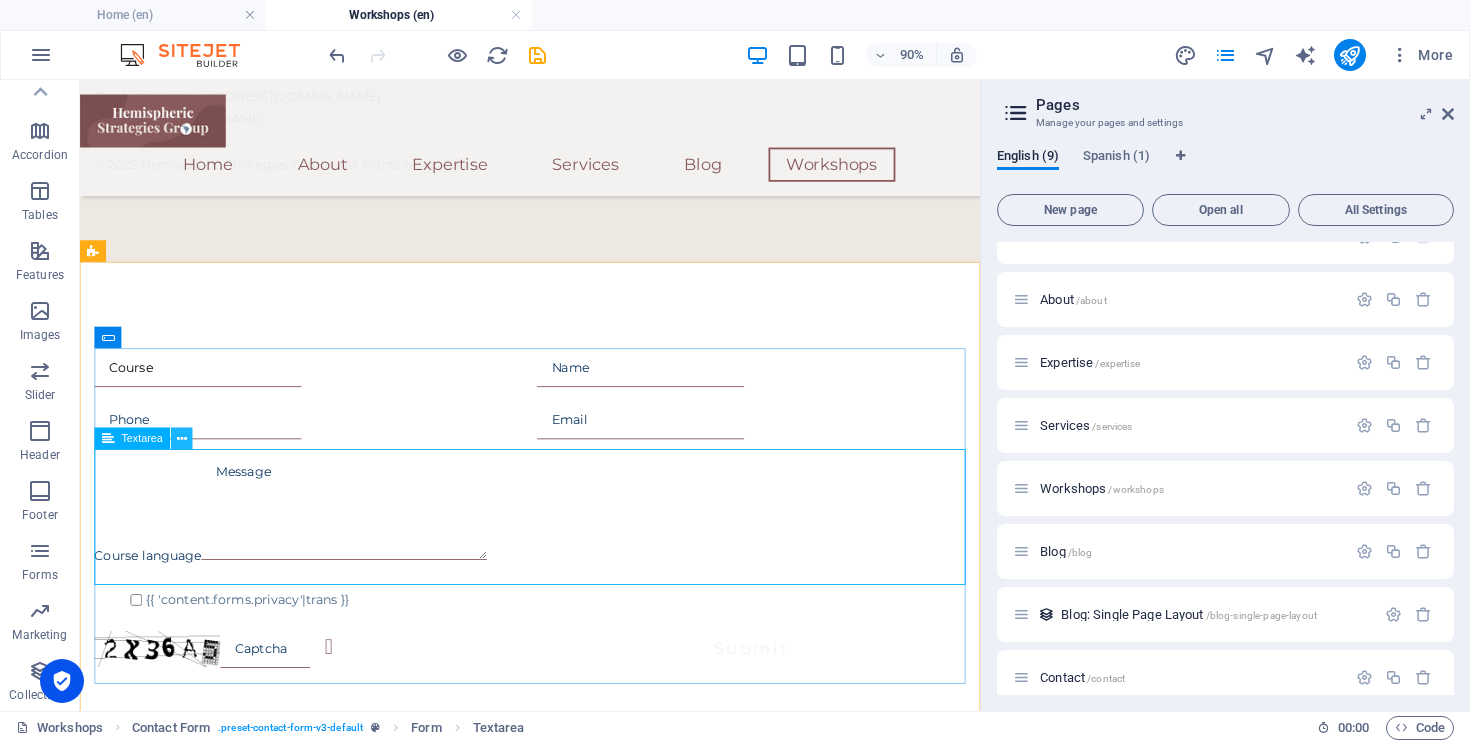 click at bounding box center [182, 438] 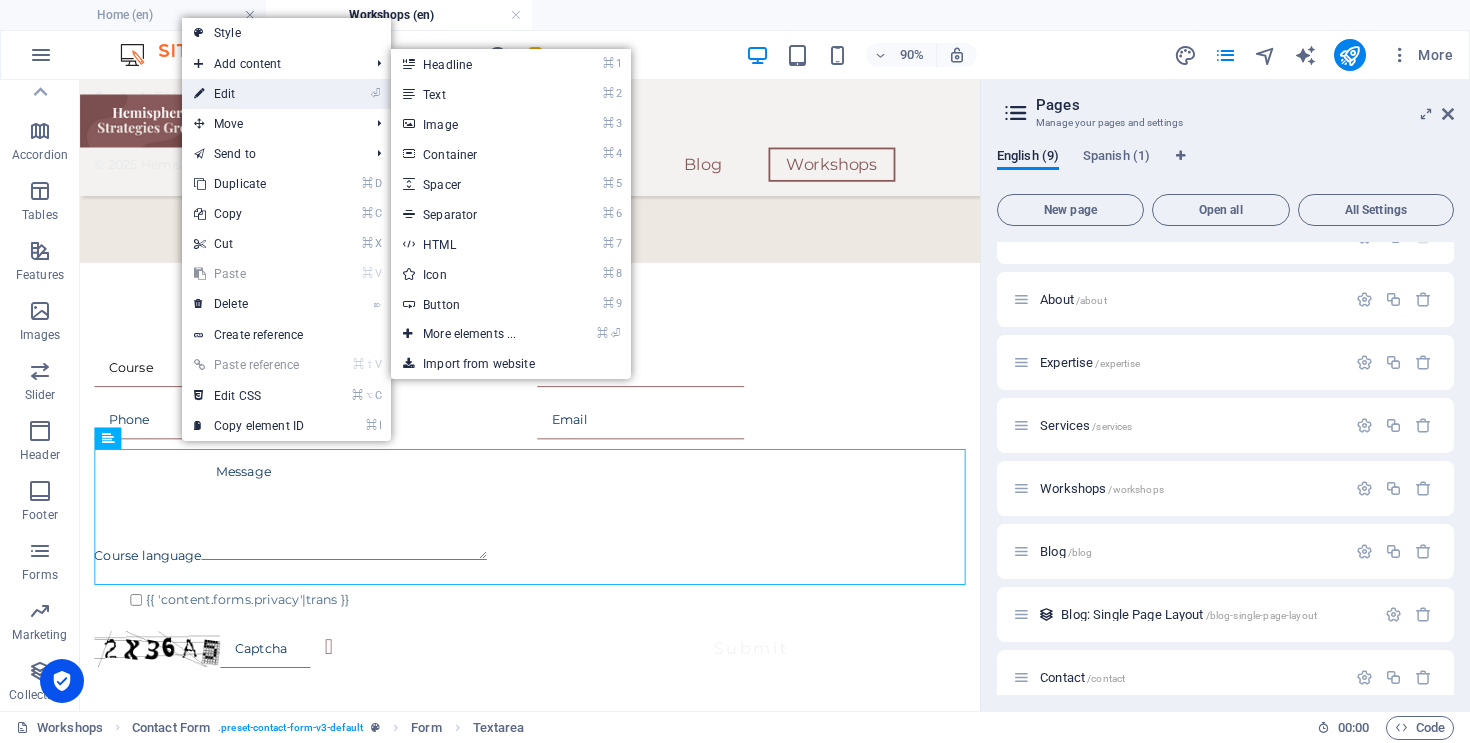 click on "⏎  Edit" at bounding box center [249, 94] 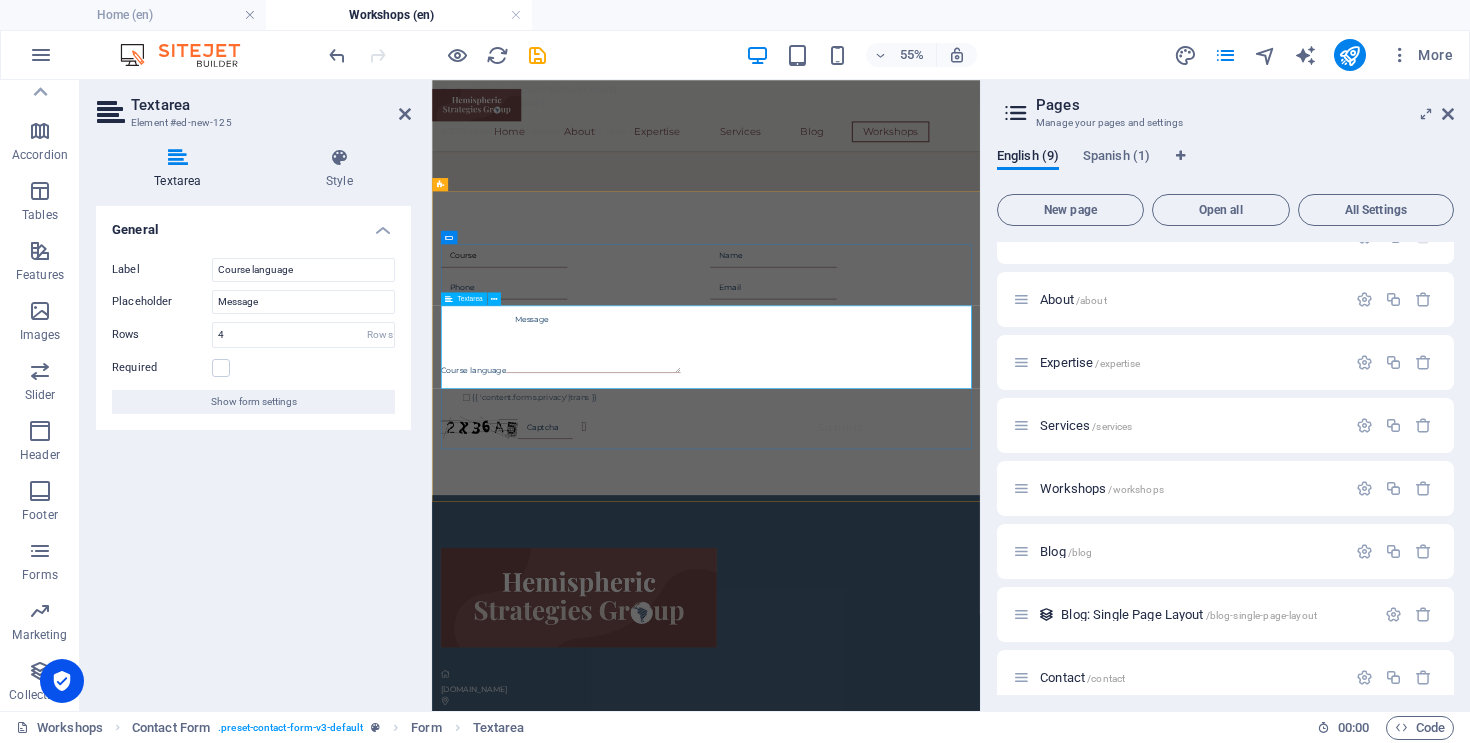 click on "Course language" at bounding box center [930, 562] 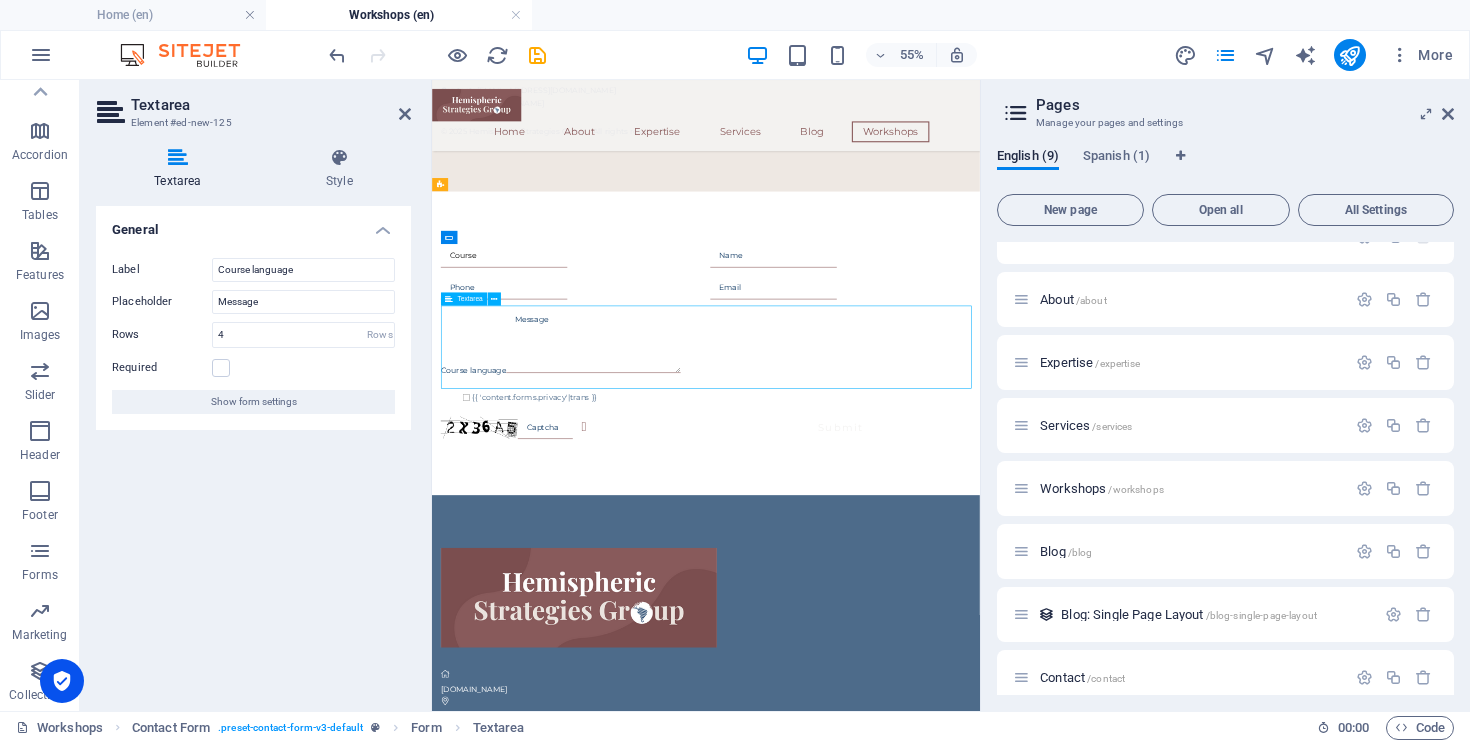 click on "Course language" at bounding box center (930, 562) 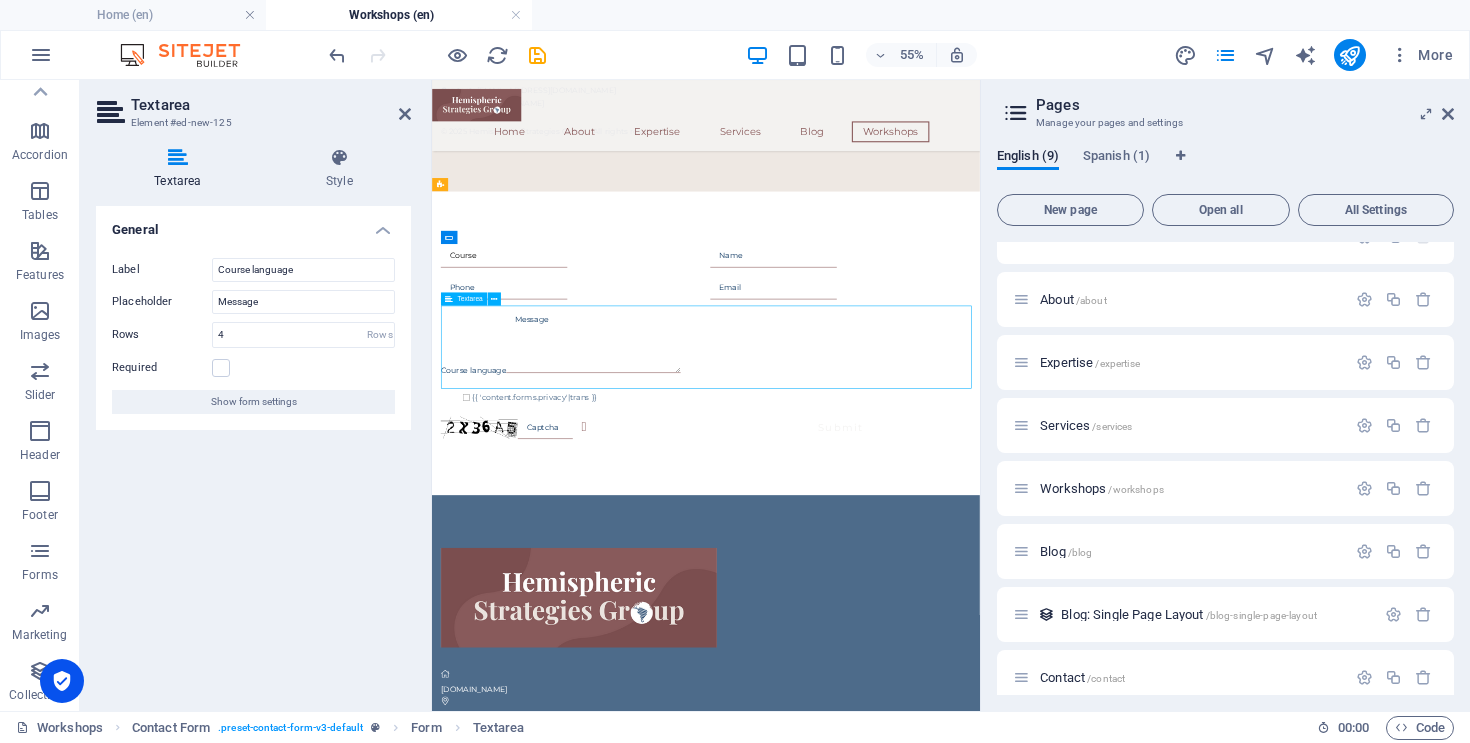 drag, startPoint x: 601, startPoint y: 515, endPoint x: 488, endPoint y: 497, distance: 114.424644 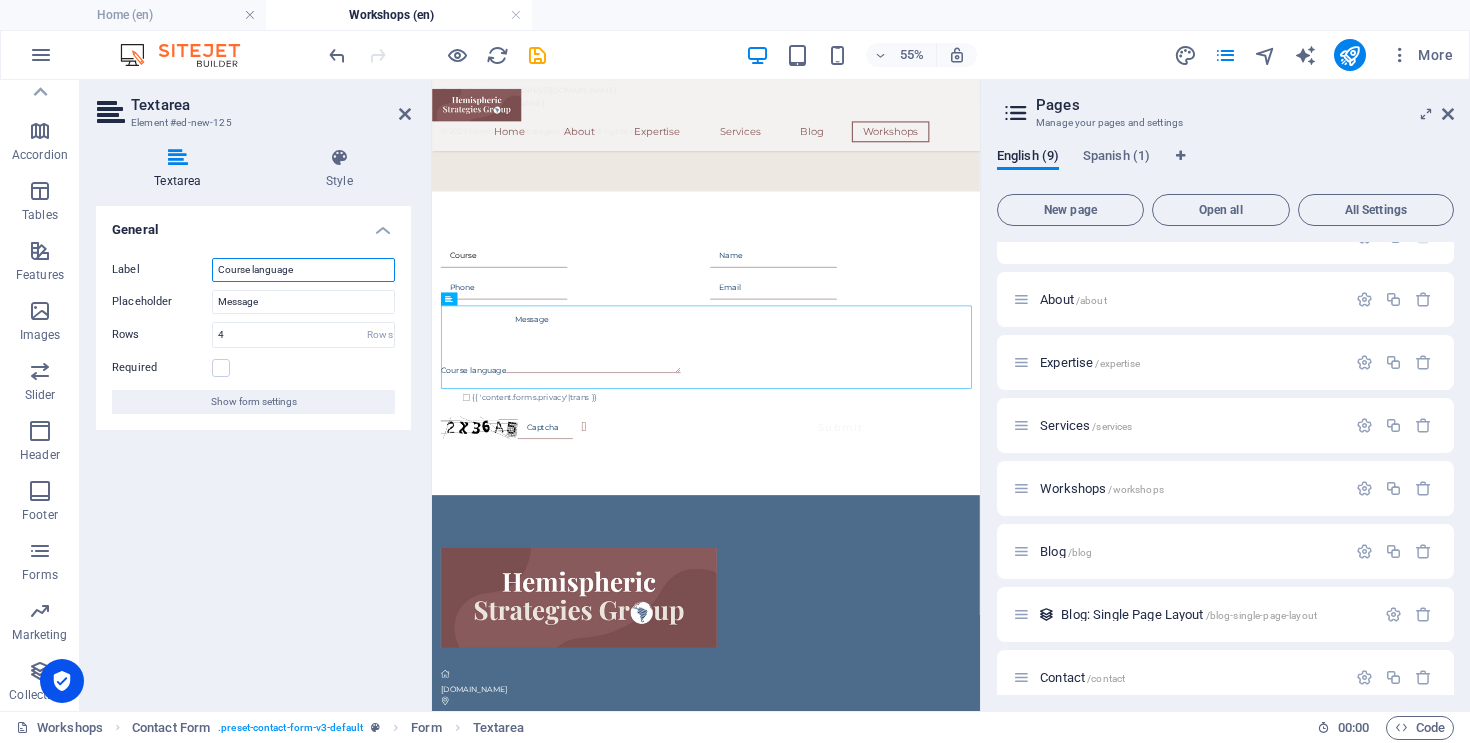 click on "Course language" at bounding box center [303, 270] 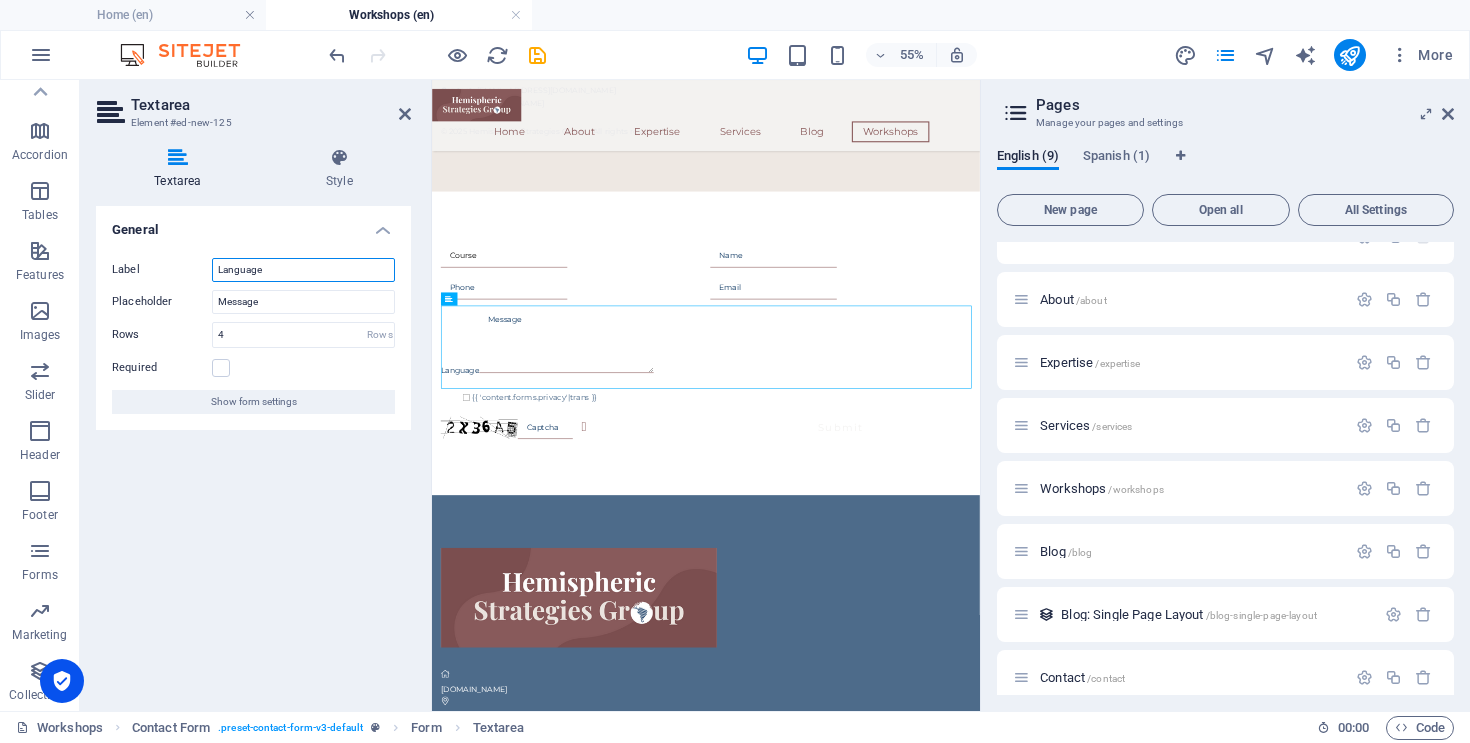 click on "Language" at bounding box center (303, 270) 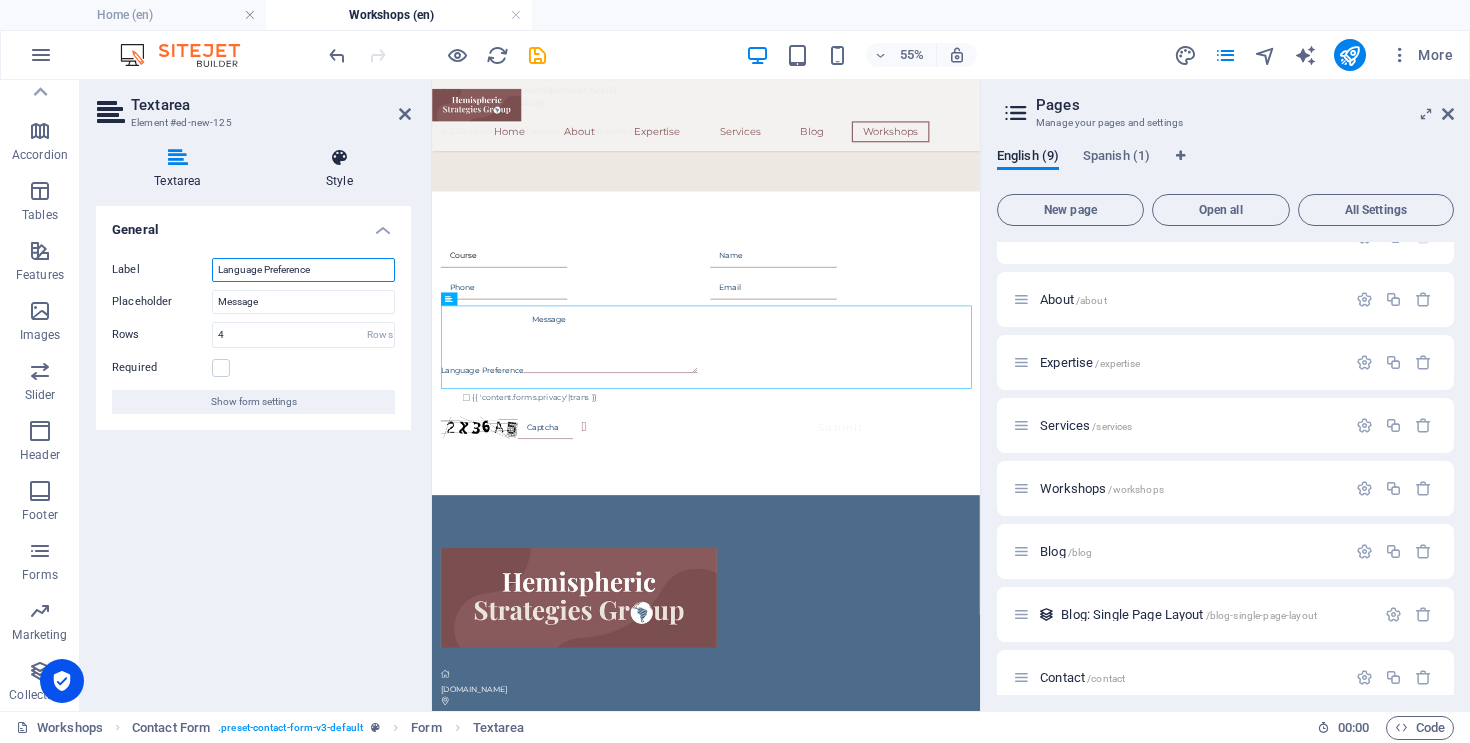 type on "Language Preference" 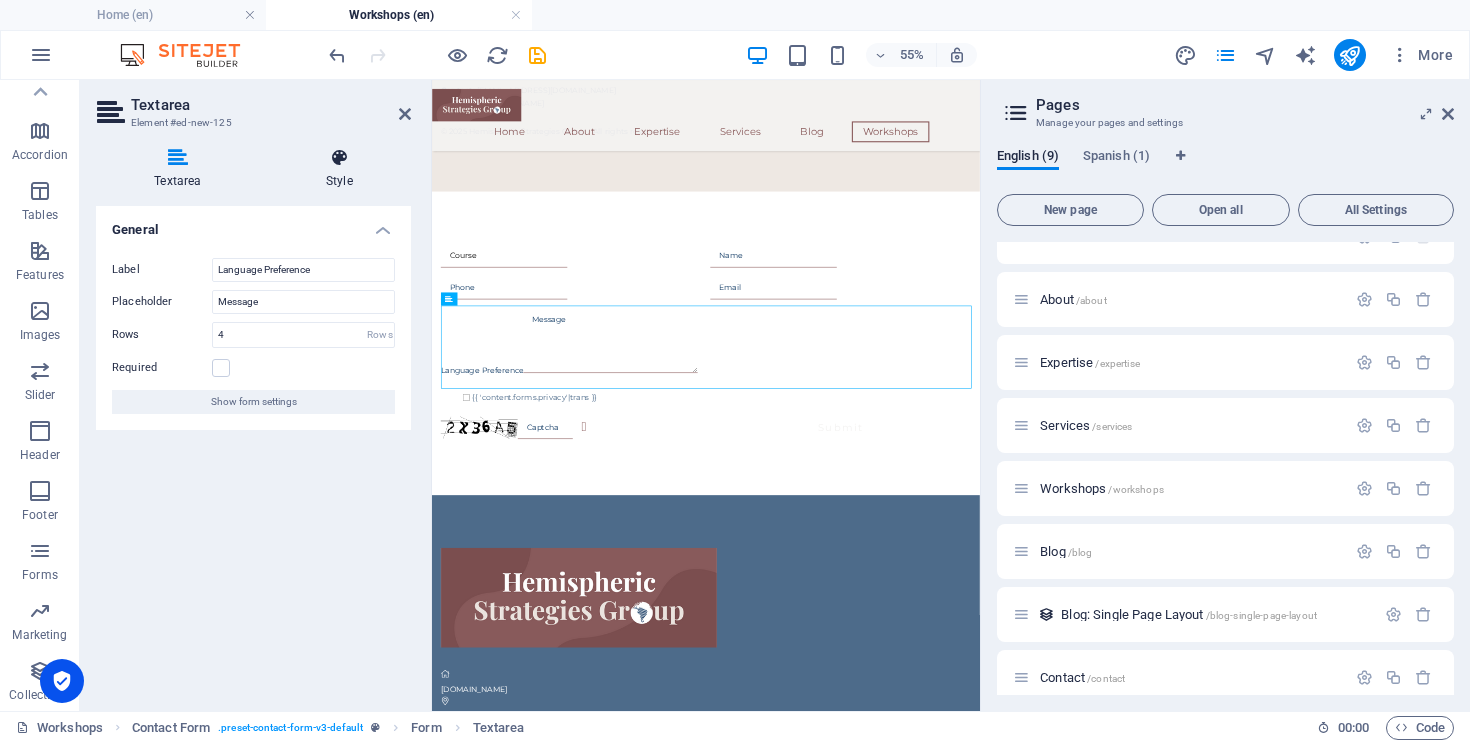 click at bounding box center (339, 158) 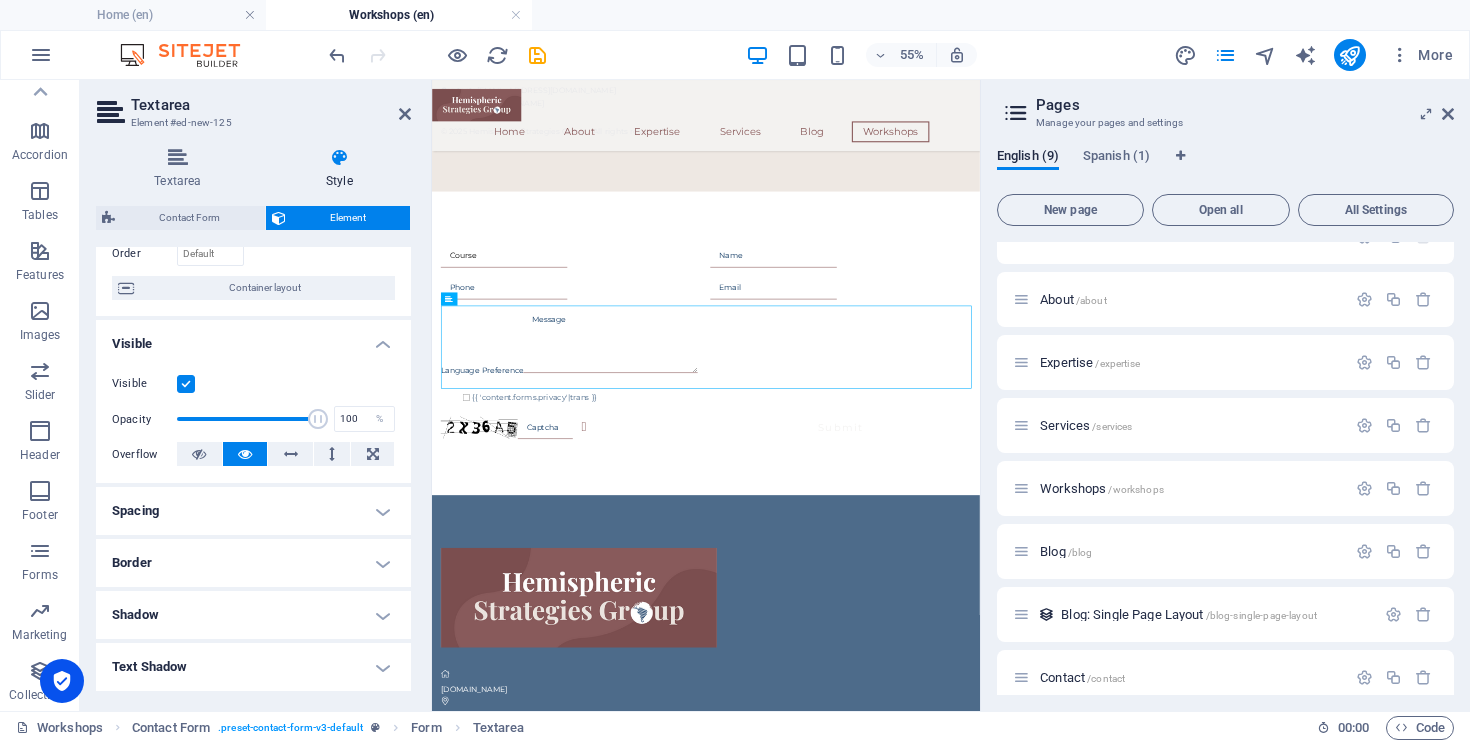 scroll, scrollTop: 143, scrollLeft: 0, axis: vertical 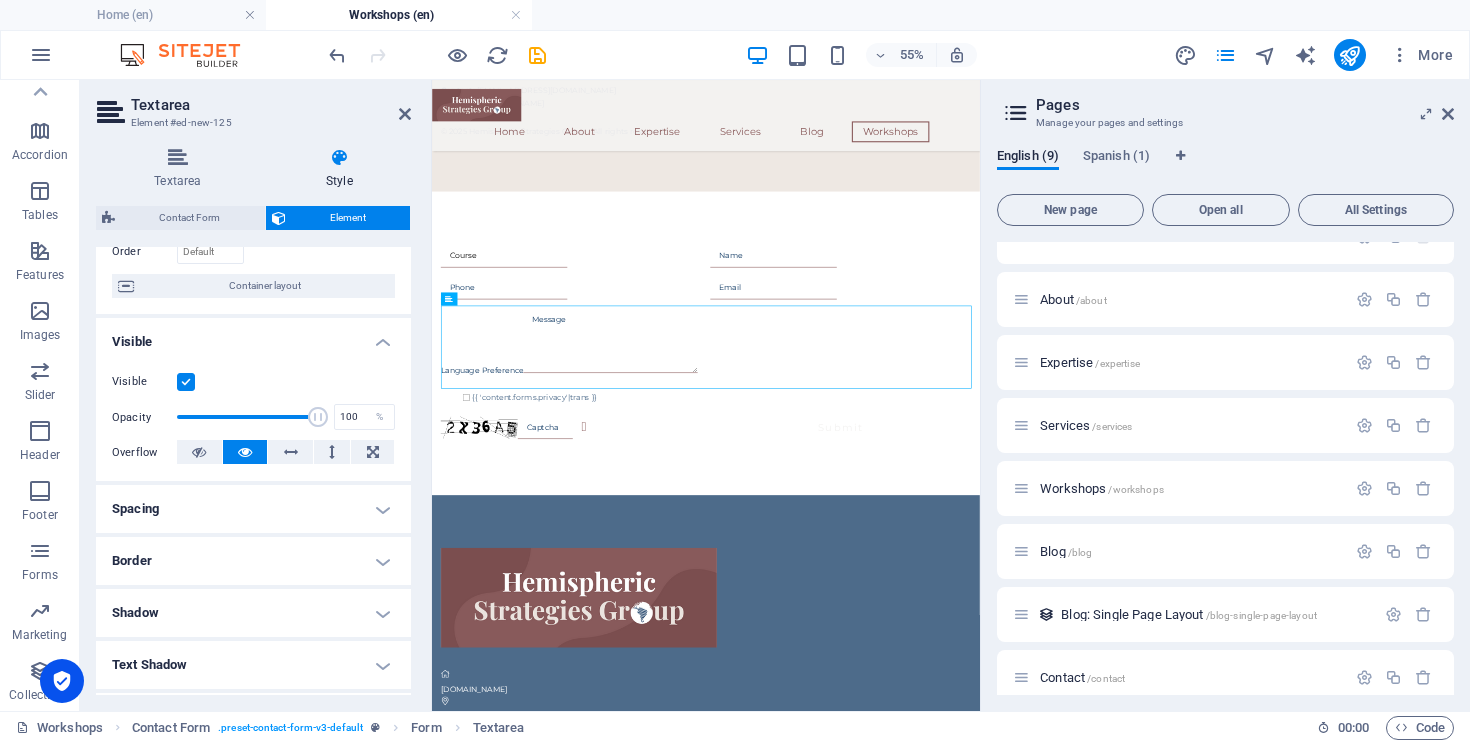 click on "Spacing" at bounding box center [253, 509] 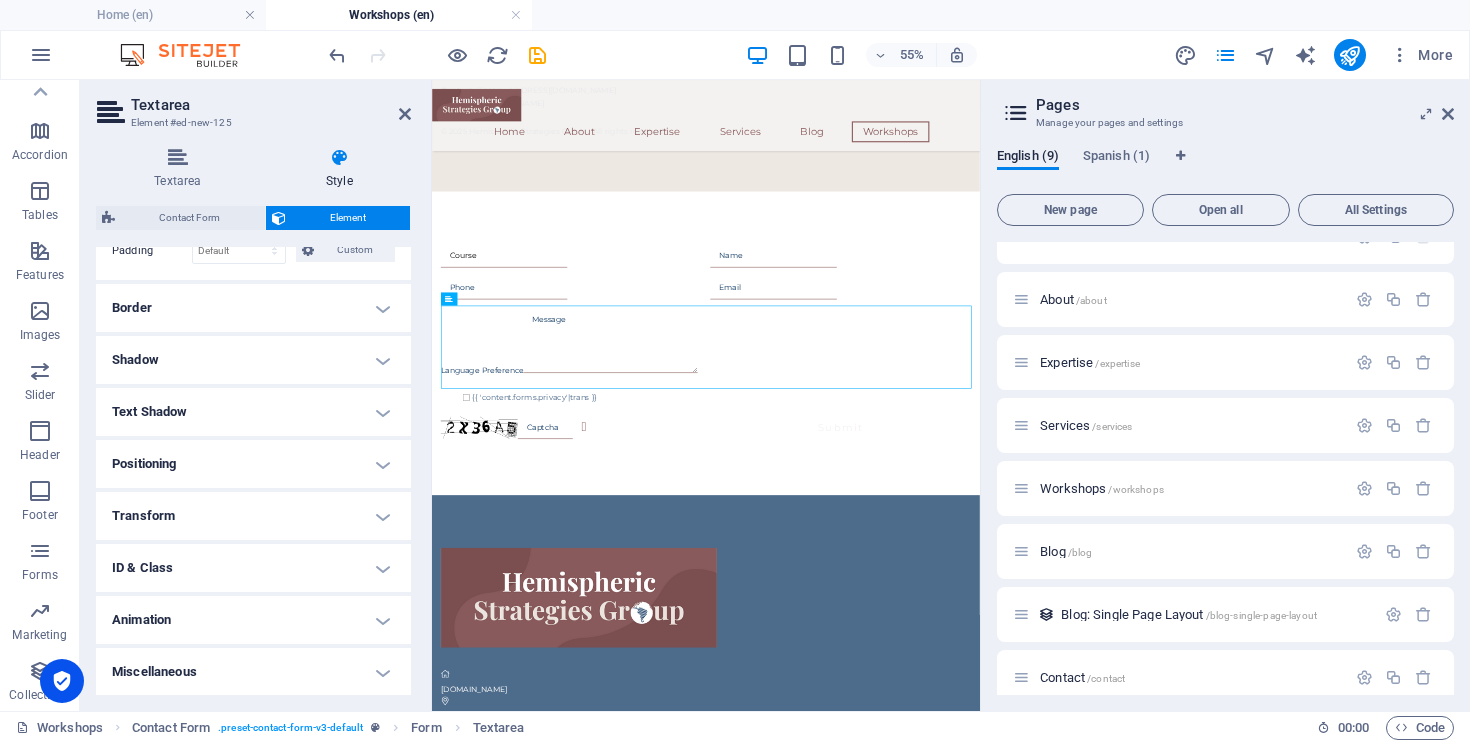 scroll, scrollTop: 477, scrollLeft: 0, axis: vertical 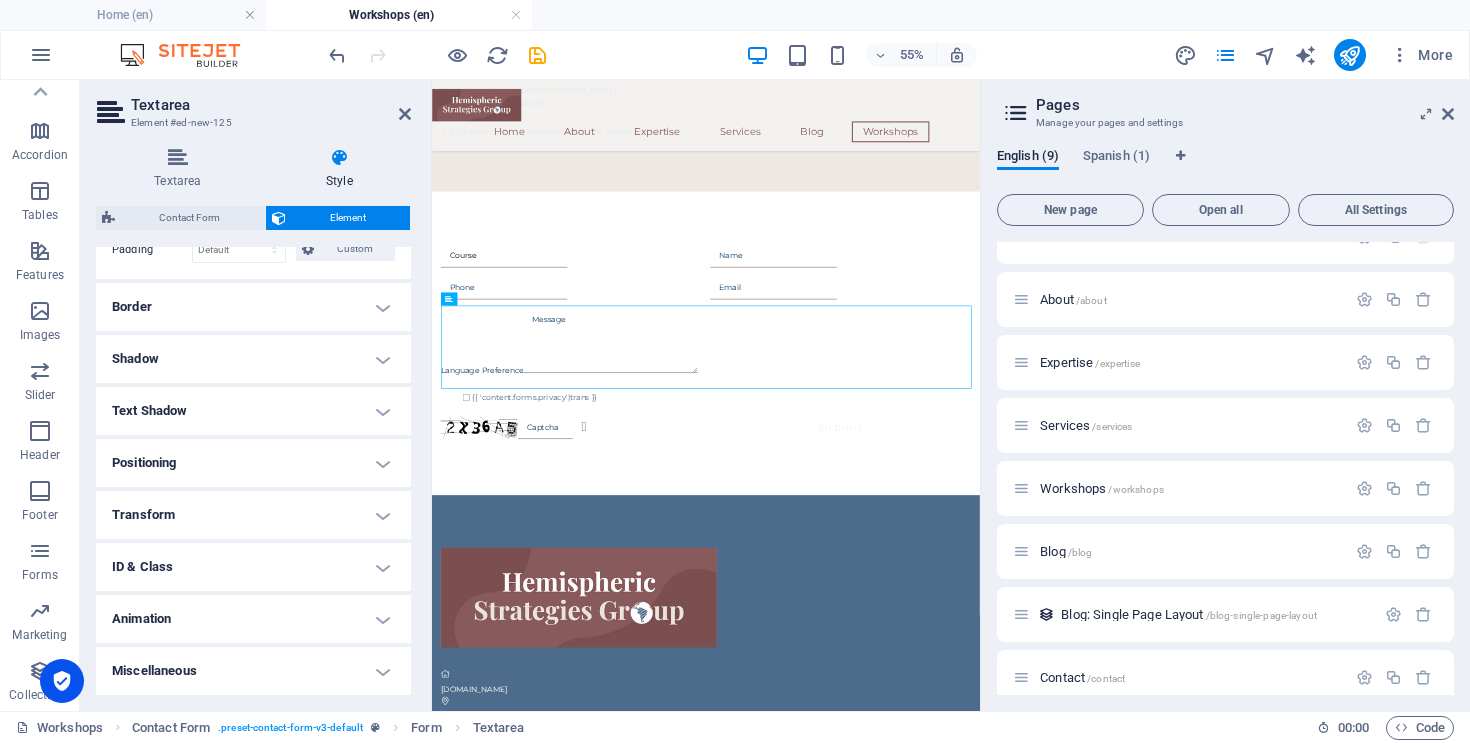 click on "Transform" at bounding box center [253, 515] 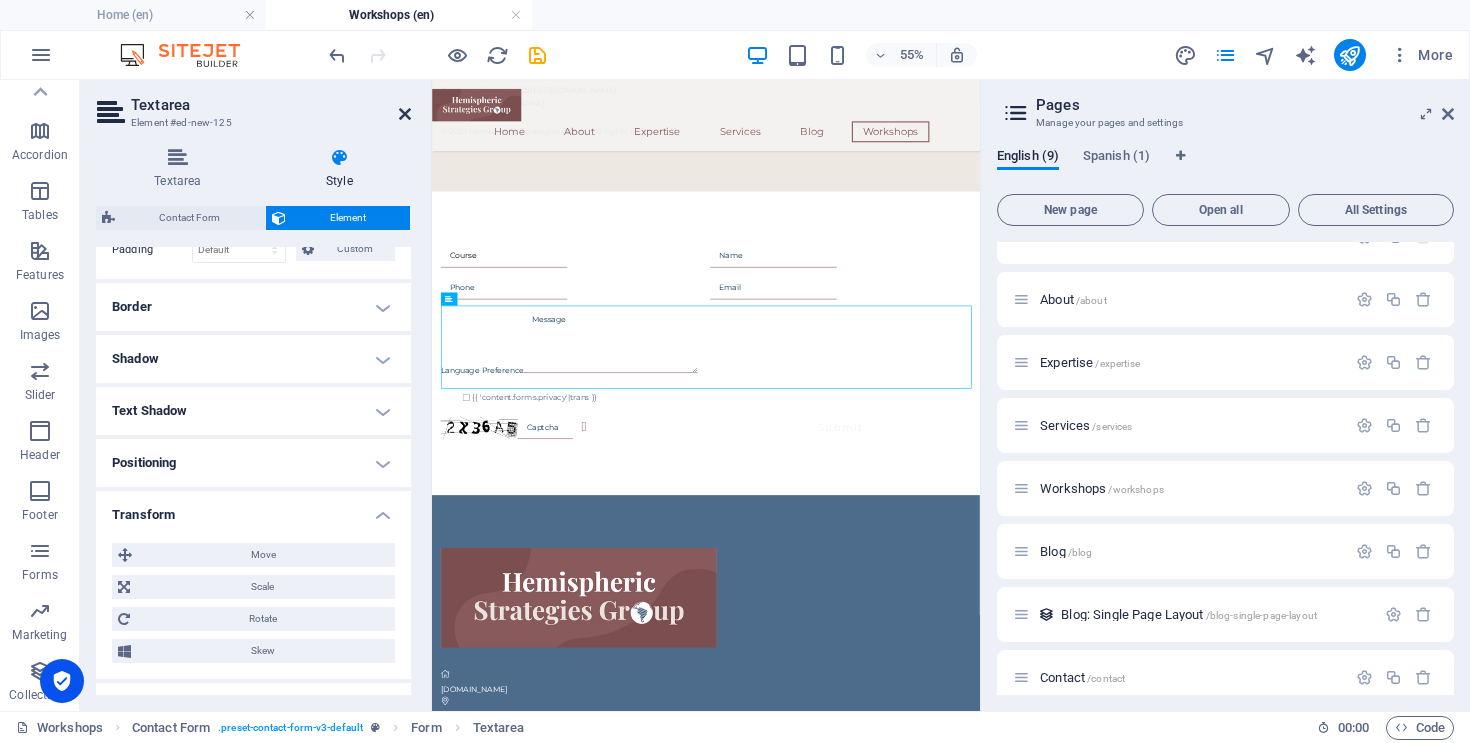 click at bounding box center [405, 114] 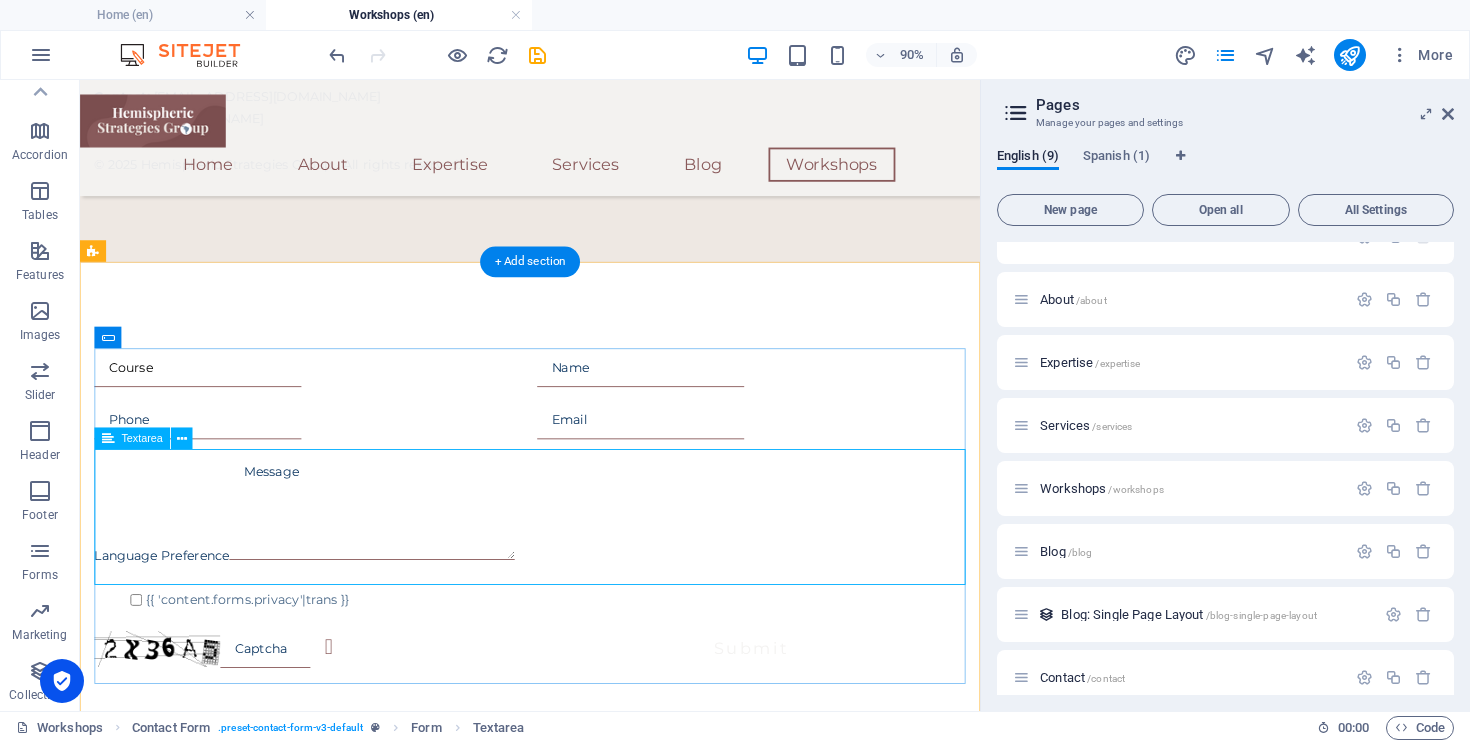 click on "Language Preference" at bounding box center (580, 562) 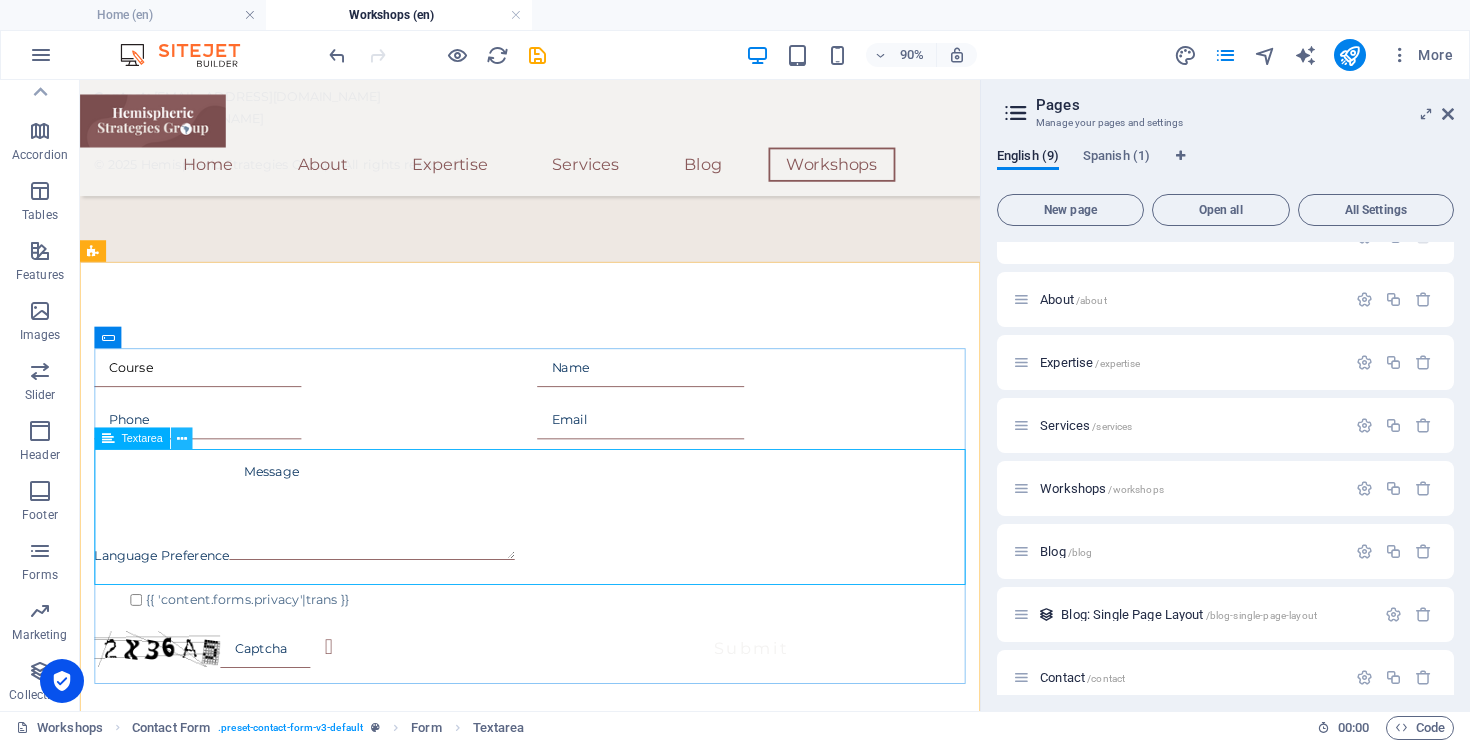 click at bounding box center (182, 438) 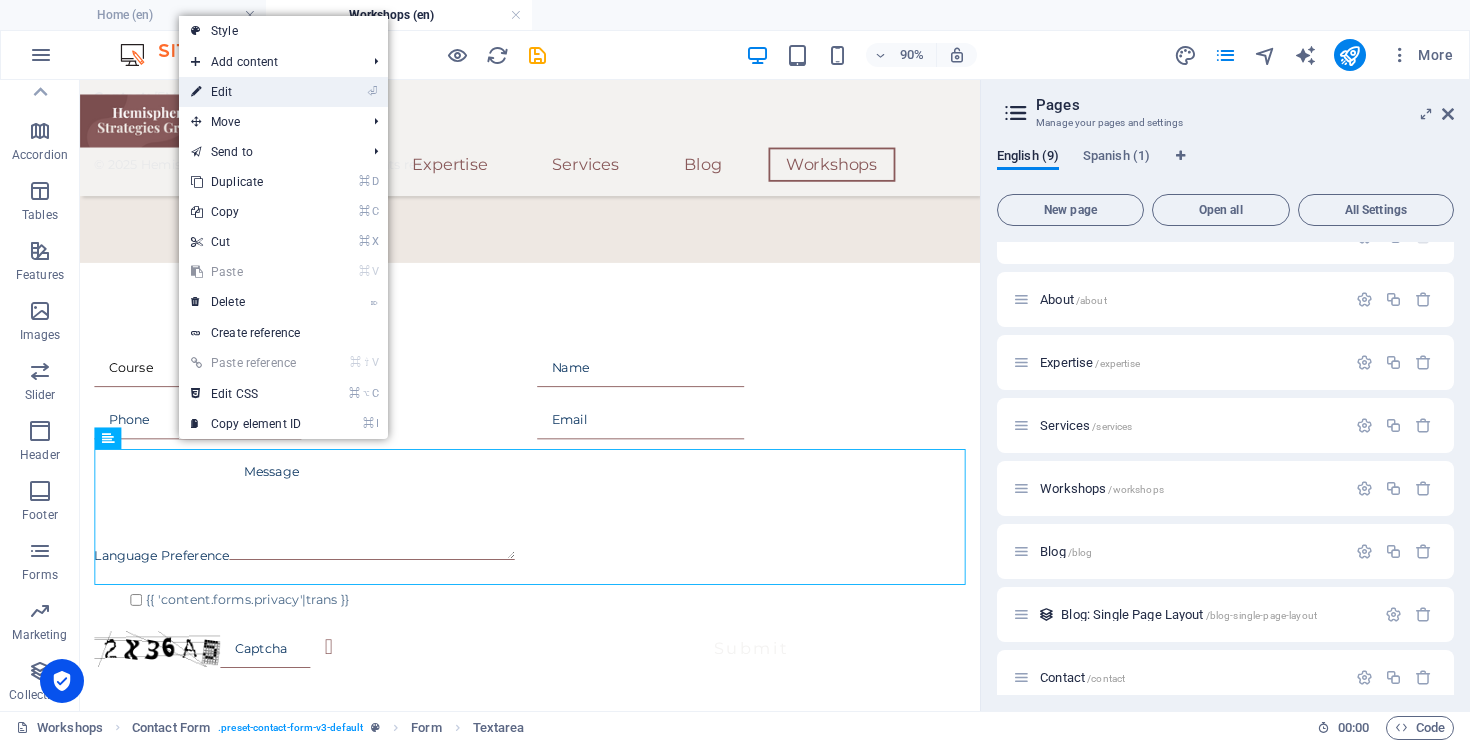 click on "⏎  Edit" at bounding box center (246, 92) 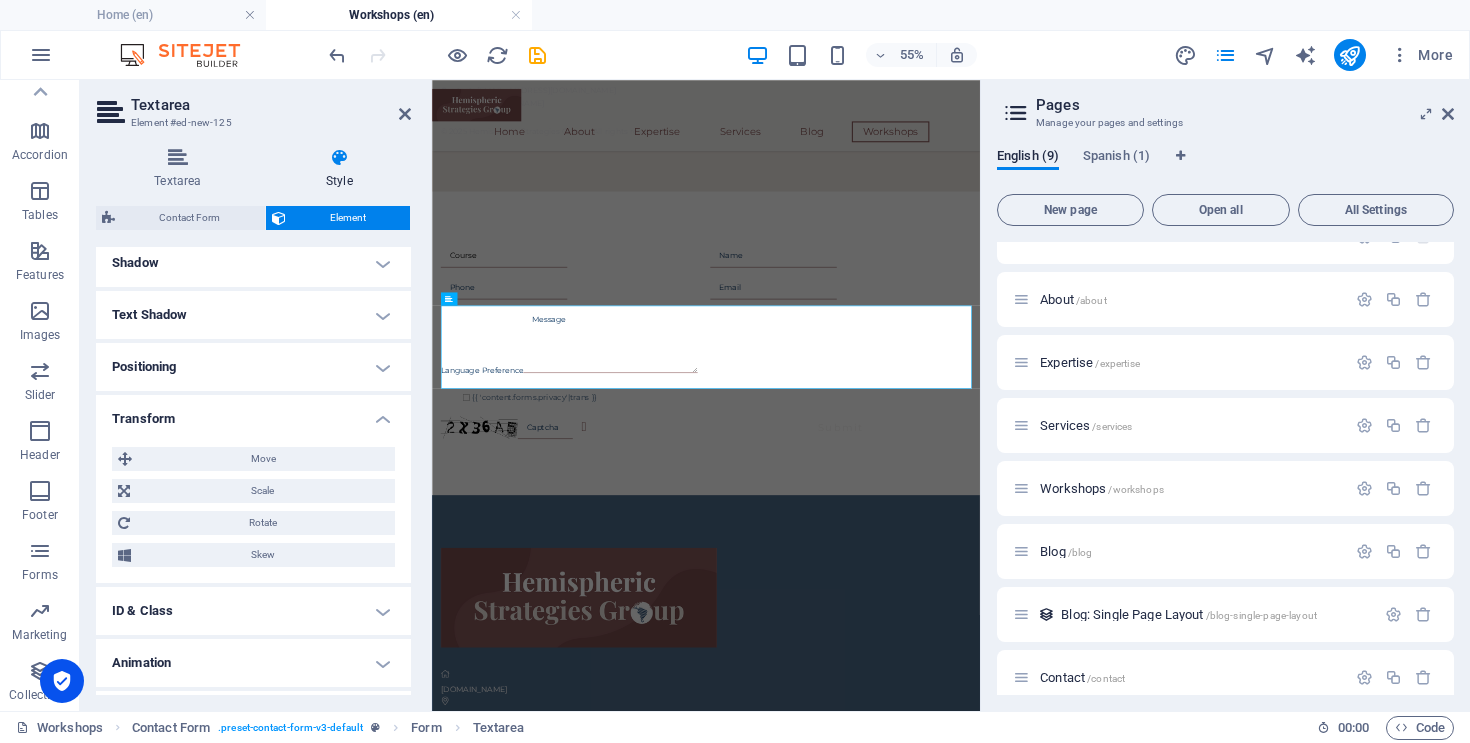 scroll, scrollTop: 617, scrollLeft: 0, axis: vertical 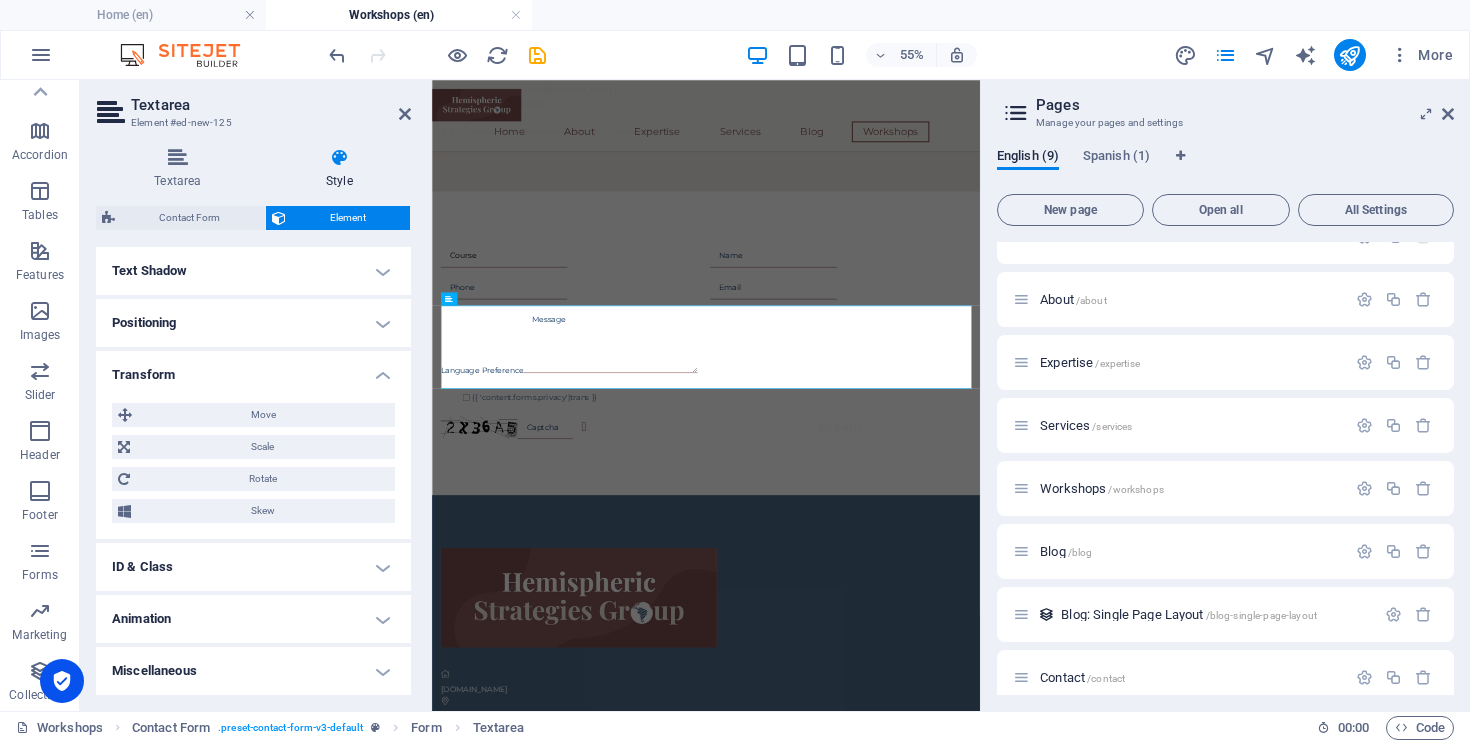 click on "ID & Class" at bounding box center (253, 567) 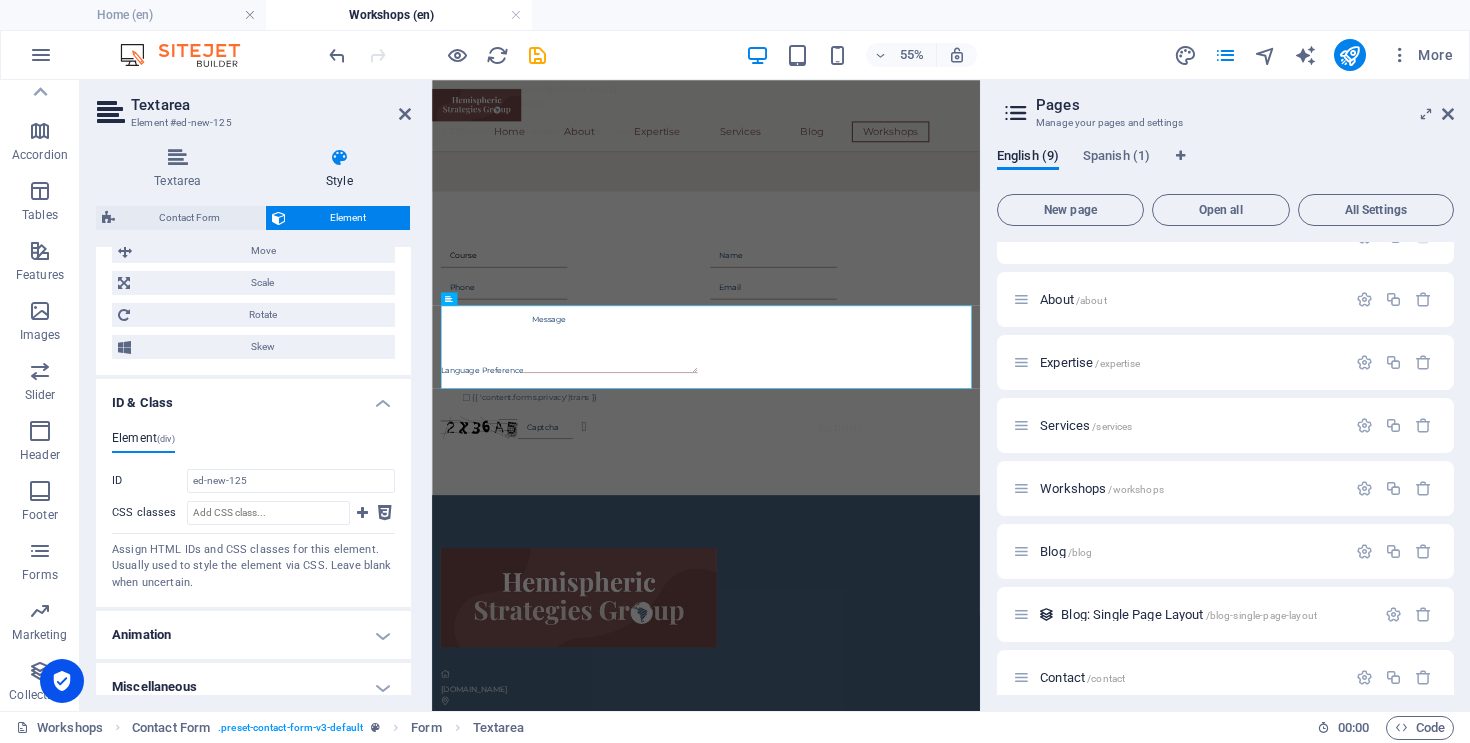 scroll, scrollTop: 797, scrollLeft: 0, axis: vertical 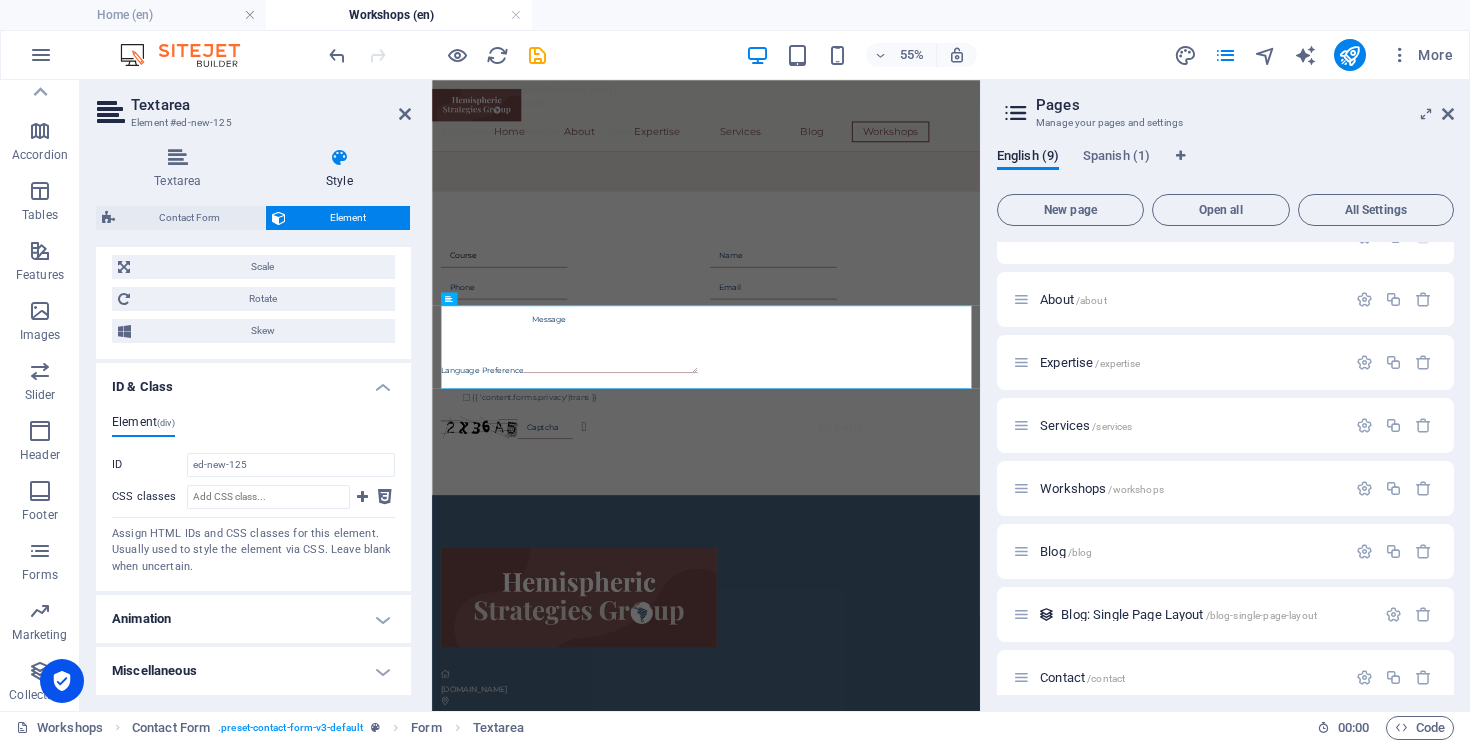 click on "ID & Class" at bounding box center [253, 381] 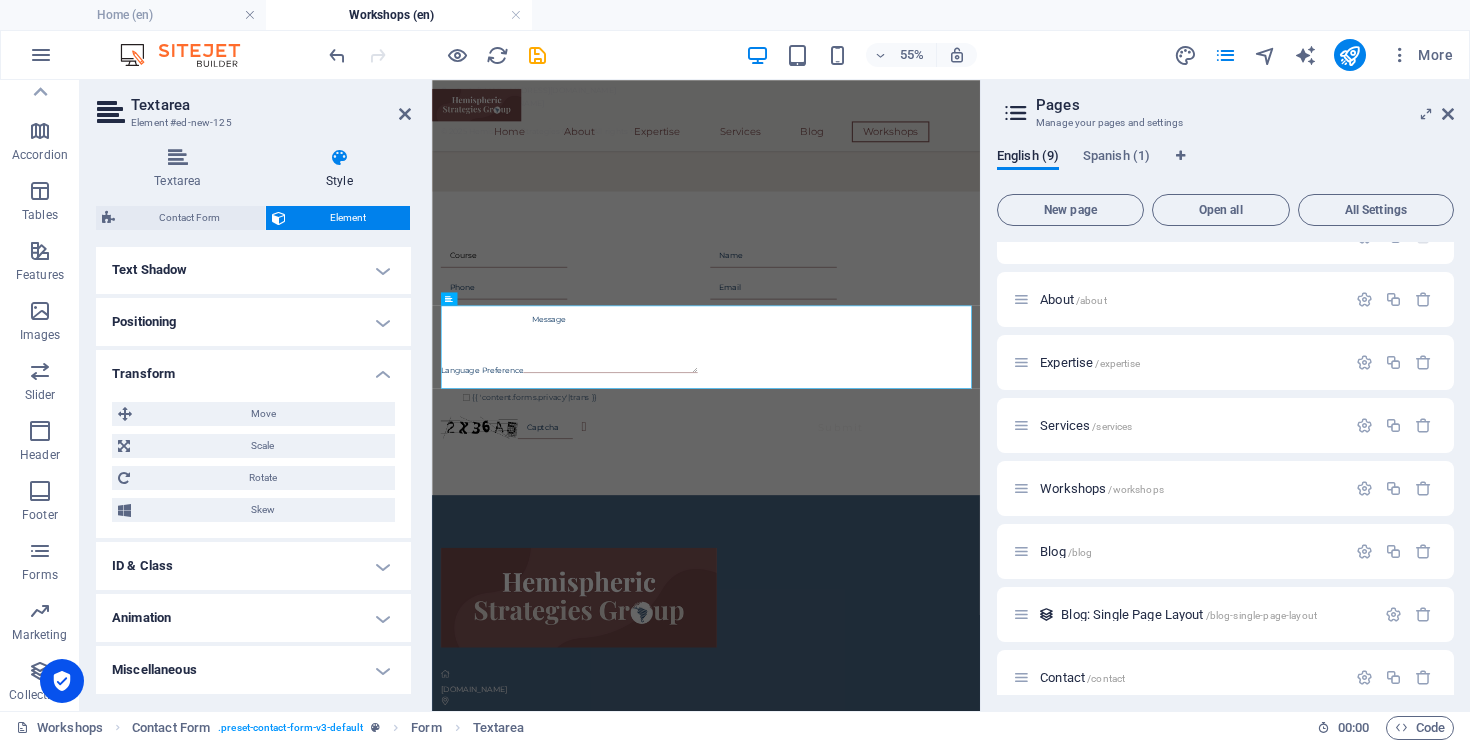 scroll, scrollTop: 617, scrollLeft: 0, axis: vertical 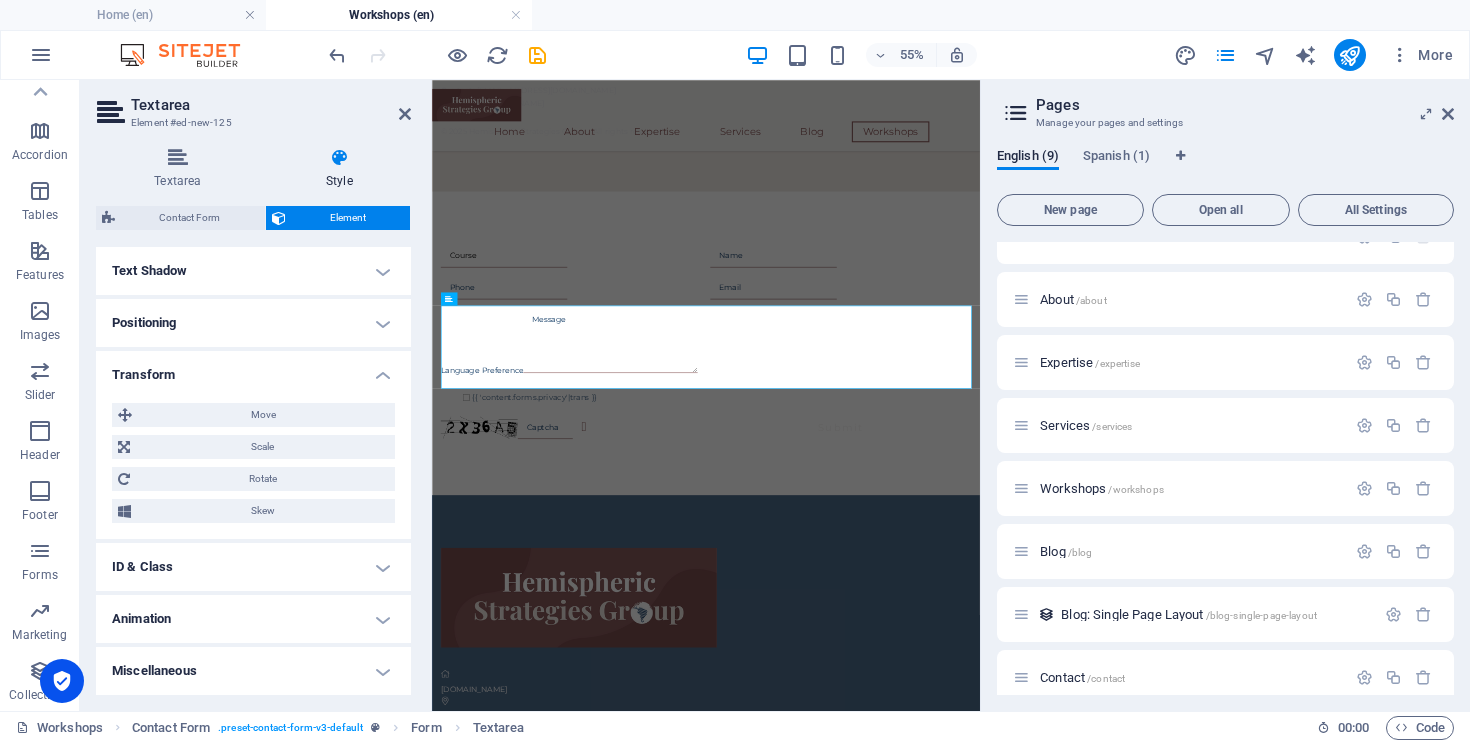 click on "Animation" at bounding box center [253, 619] 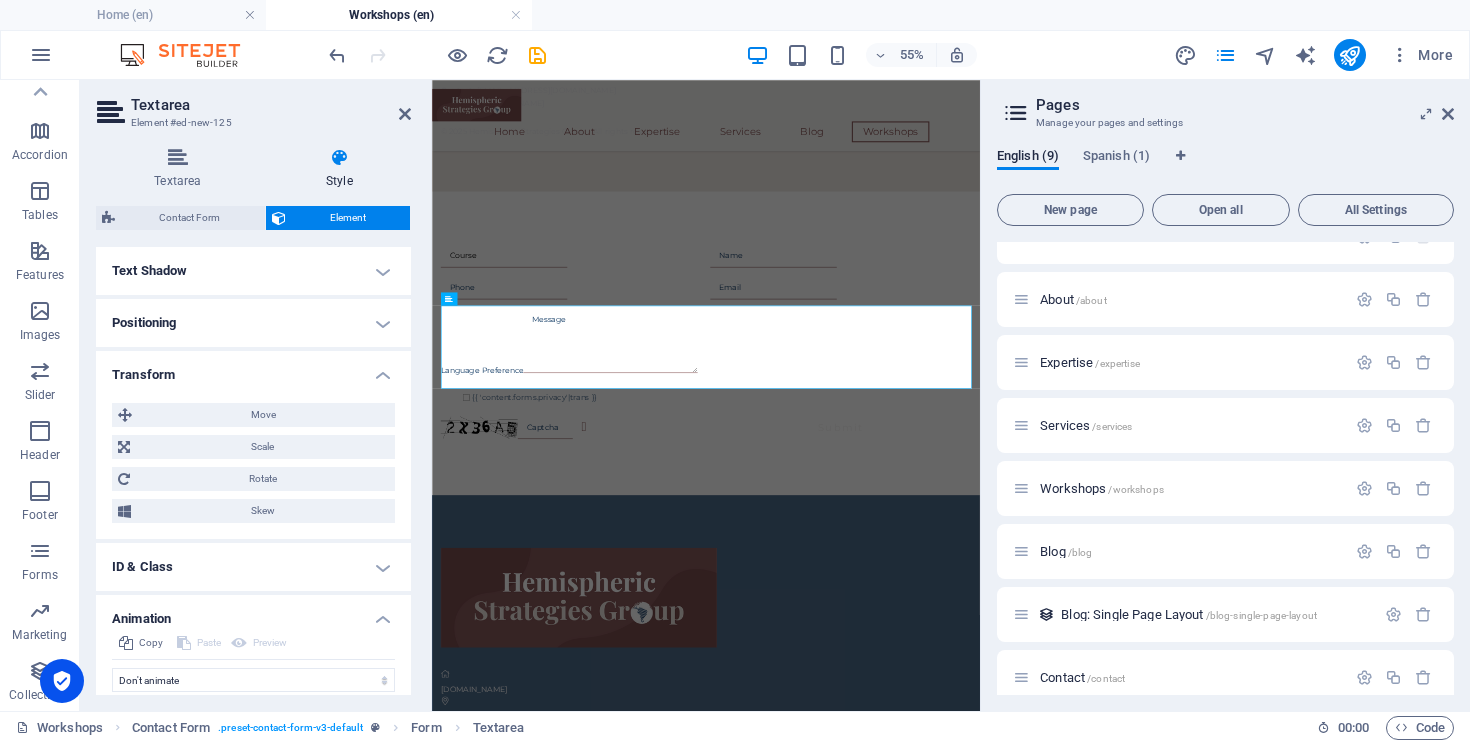scroll, scrollTop: 682, scrollLeft: 0, axis: vertical 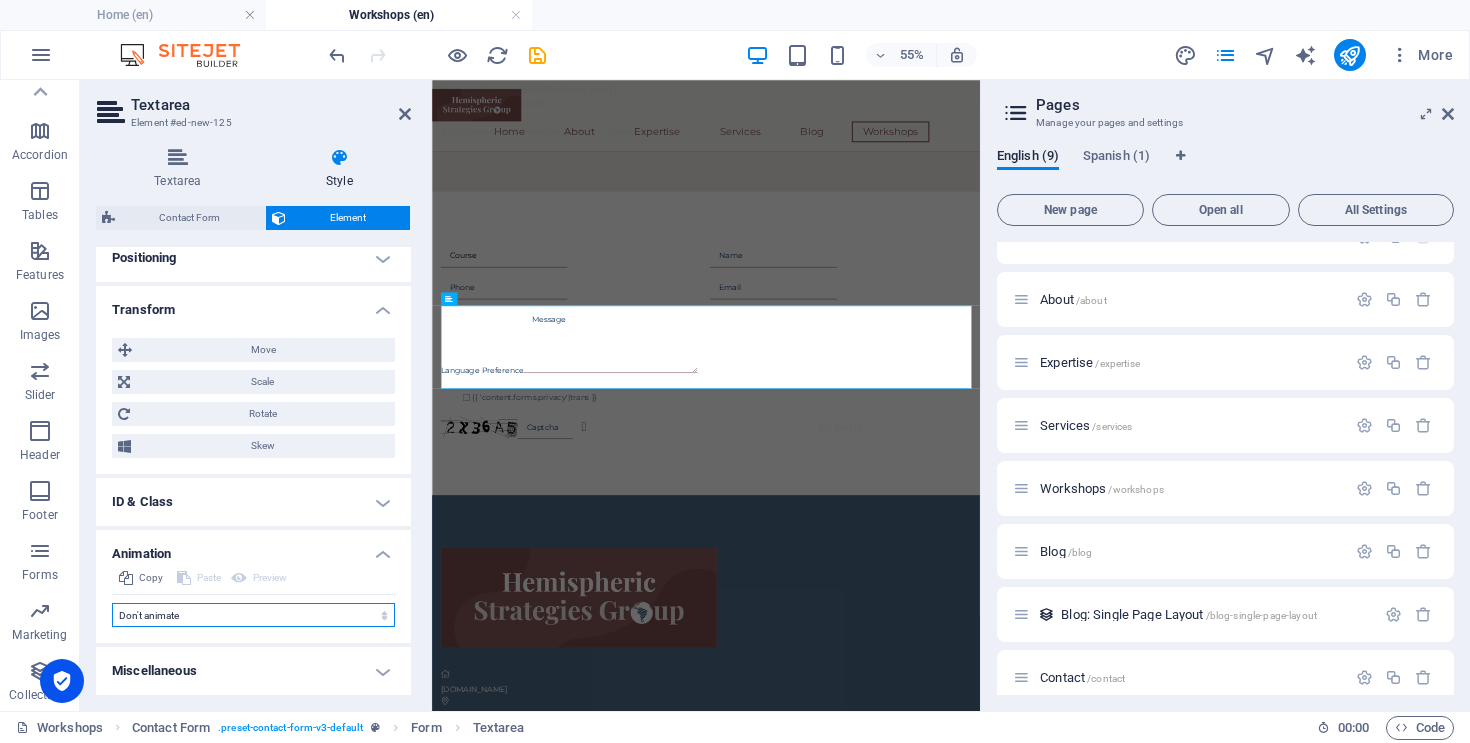 click on "Don't animate Show / Hide Slide up/down Zoom in/out Slide left to right Slide right to left Slide top to bottom Slide bottom to top Pulse Blink Open as overlay" at bounding box center [253, 615] 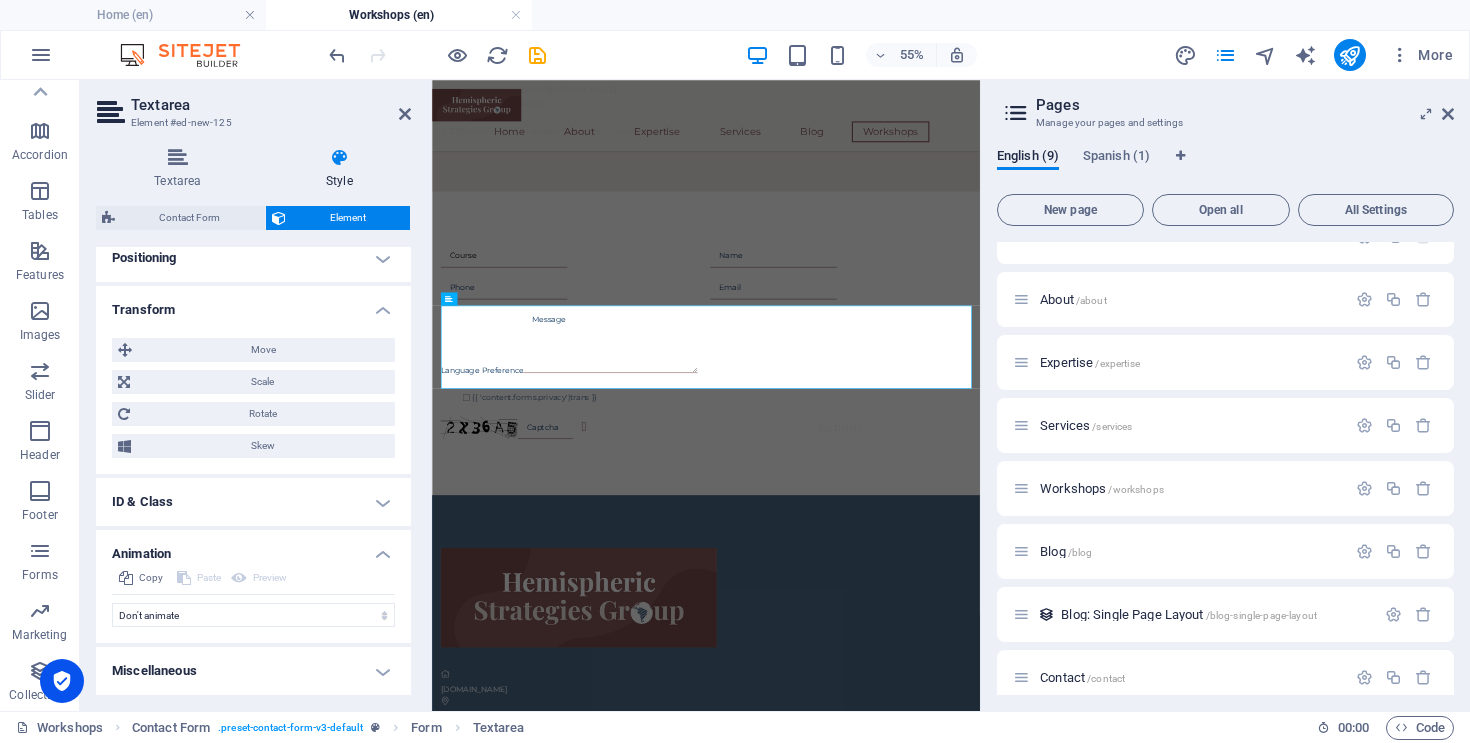 click on "Animation" at bounding box center [253, 548] 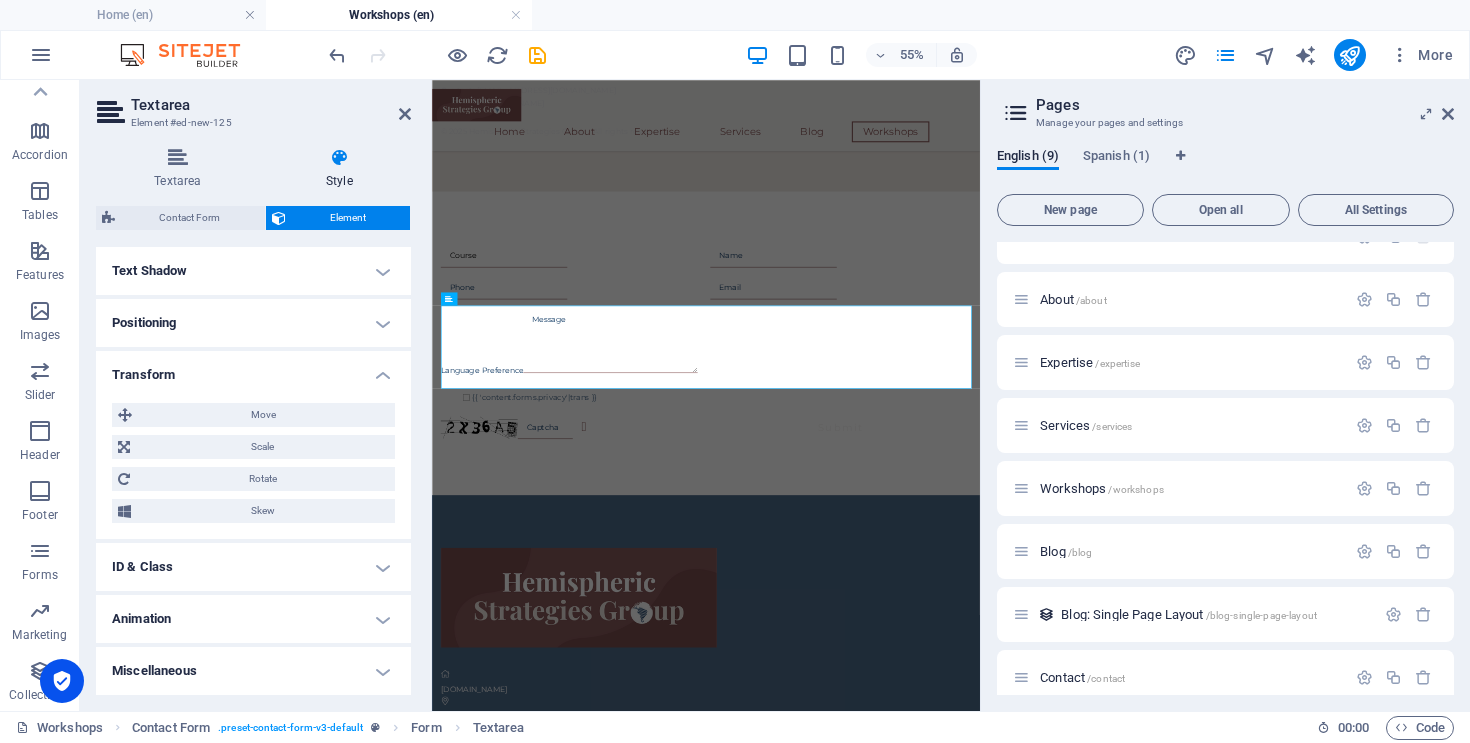 click on "Miscellaneous" at bounding box center (253, 671) 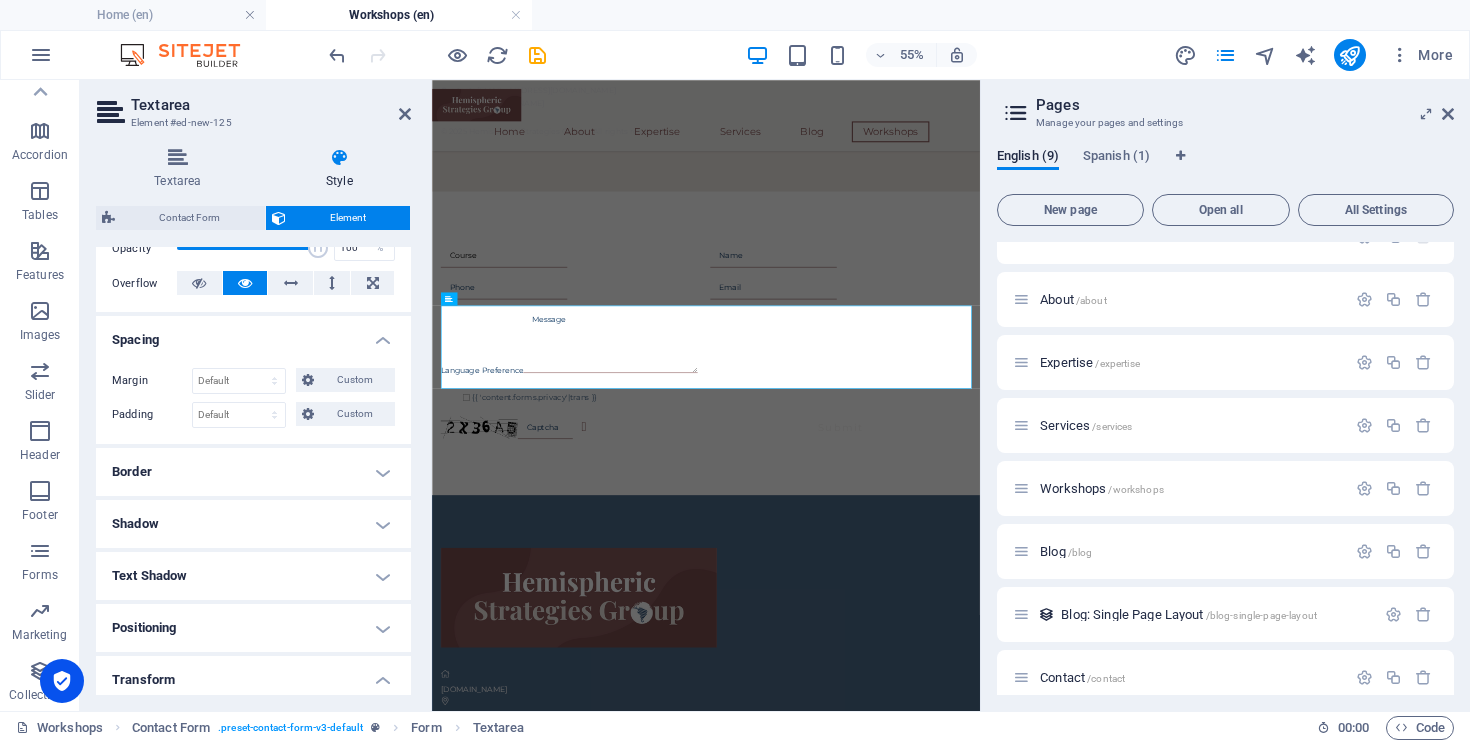 scroll, scrollTop: 322, scrollLeft: 0, axis: vertical 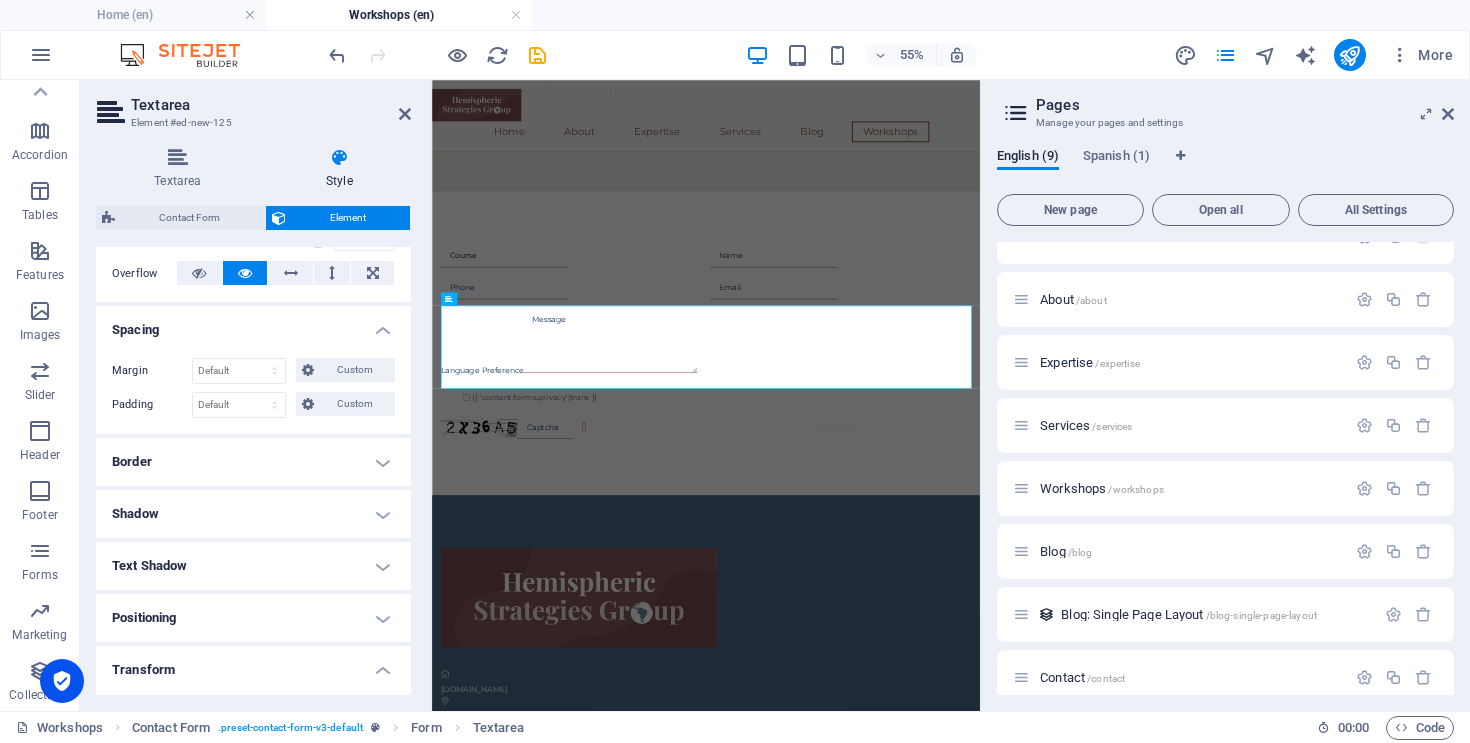click on "Text Shadow" at bounding box center (253, 566) 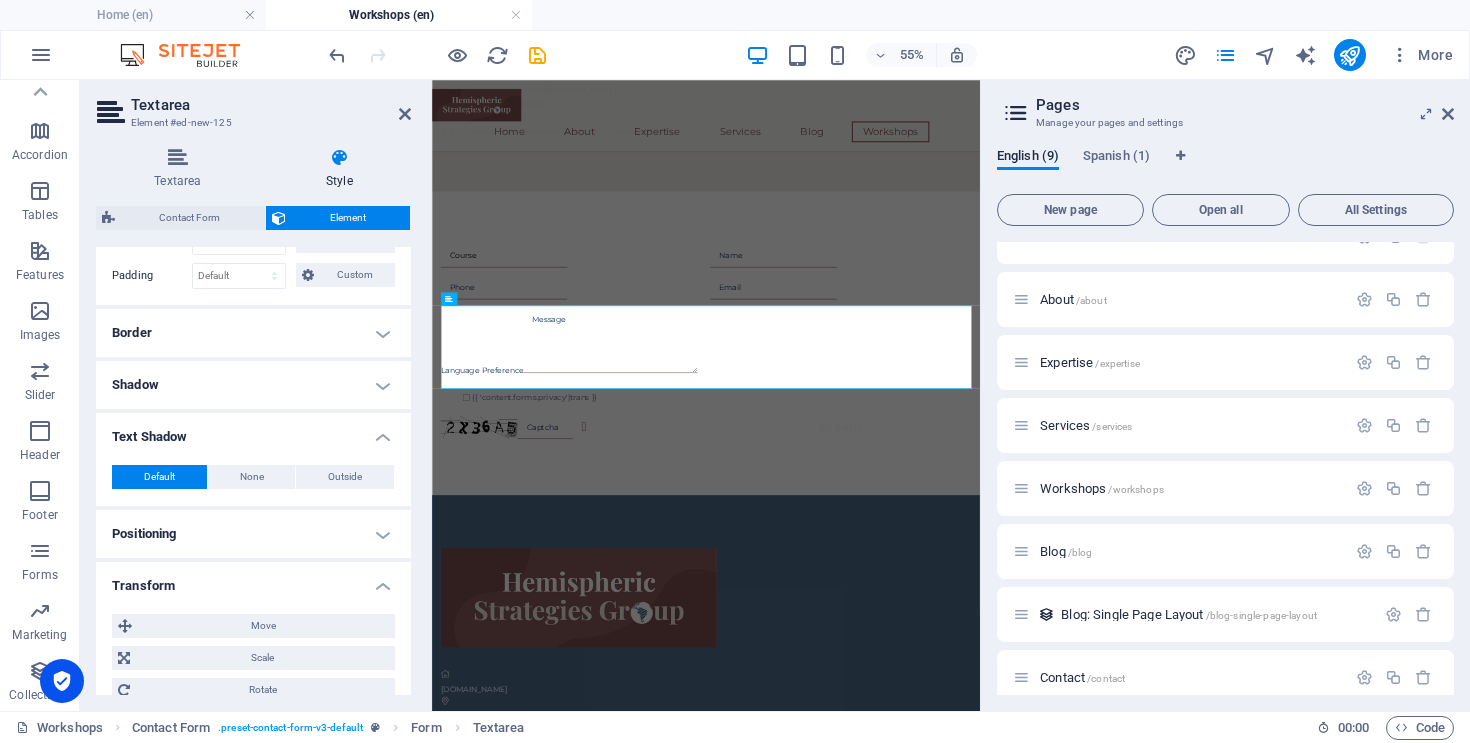 scroll, scrollTop: 454, scrollLeft: 0, axis: vertical 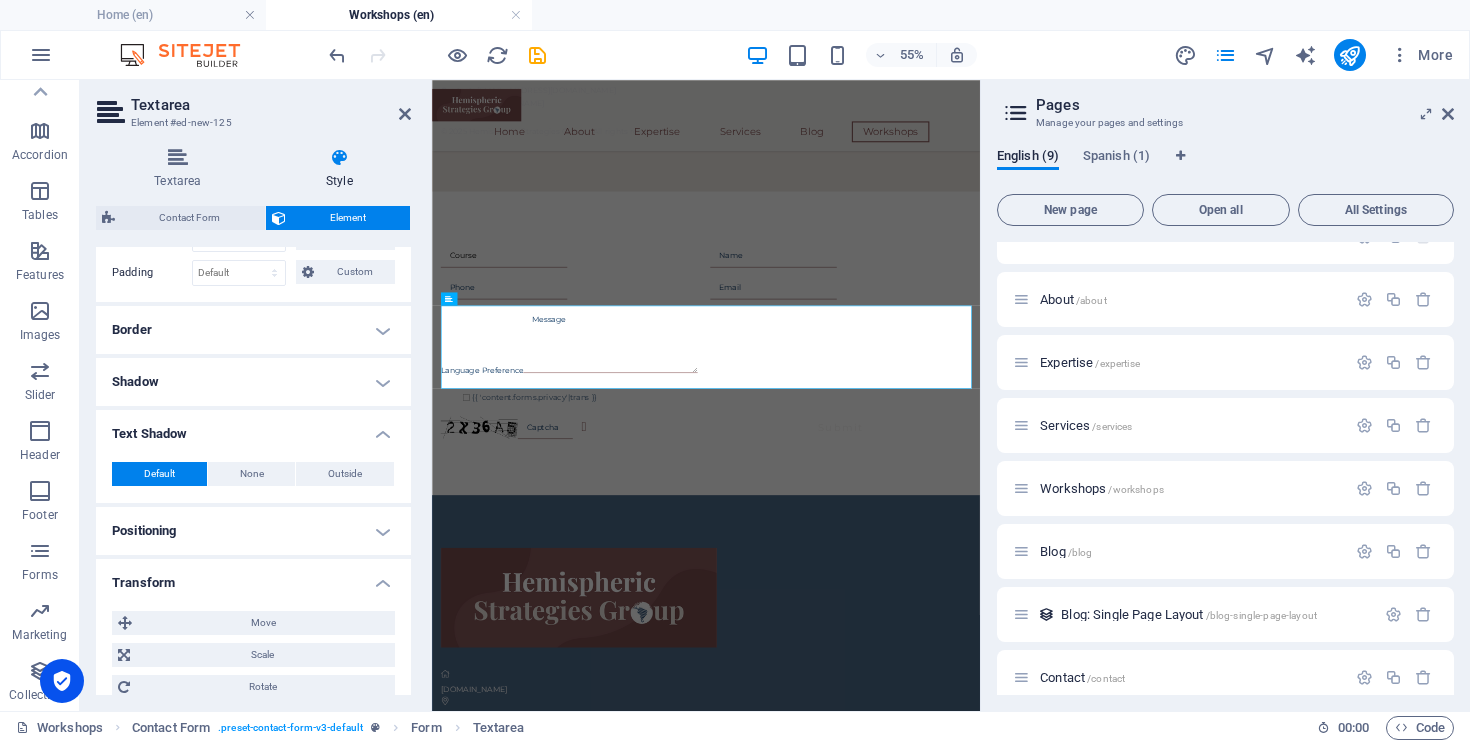 click on "Positioning" at bounding box center [253, 531] 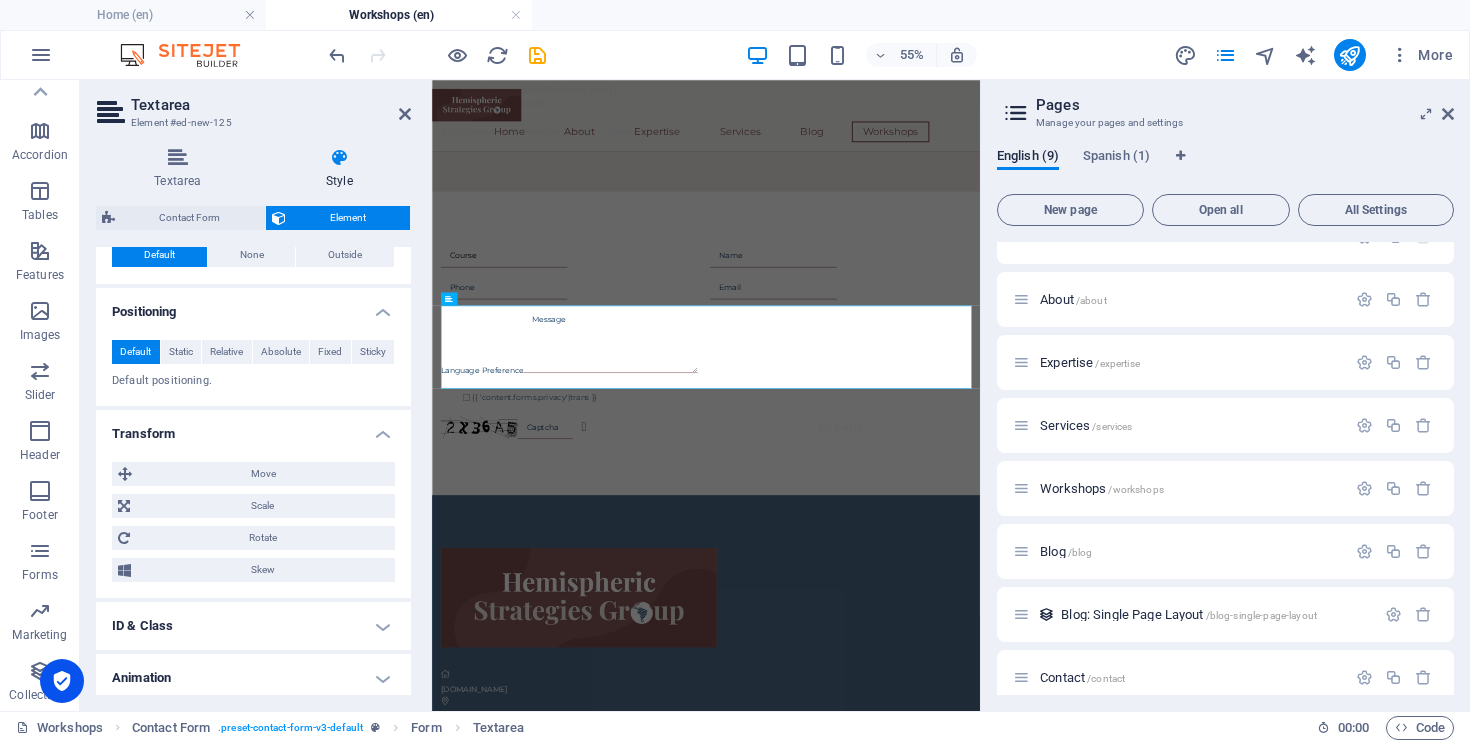 scroll, scrollTop: 687, scrollLeft: 0, axis: vertical 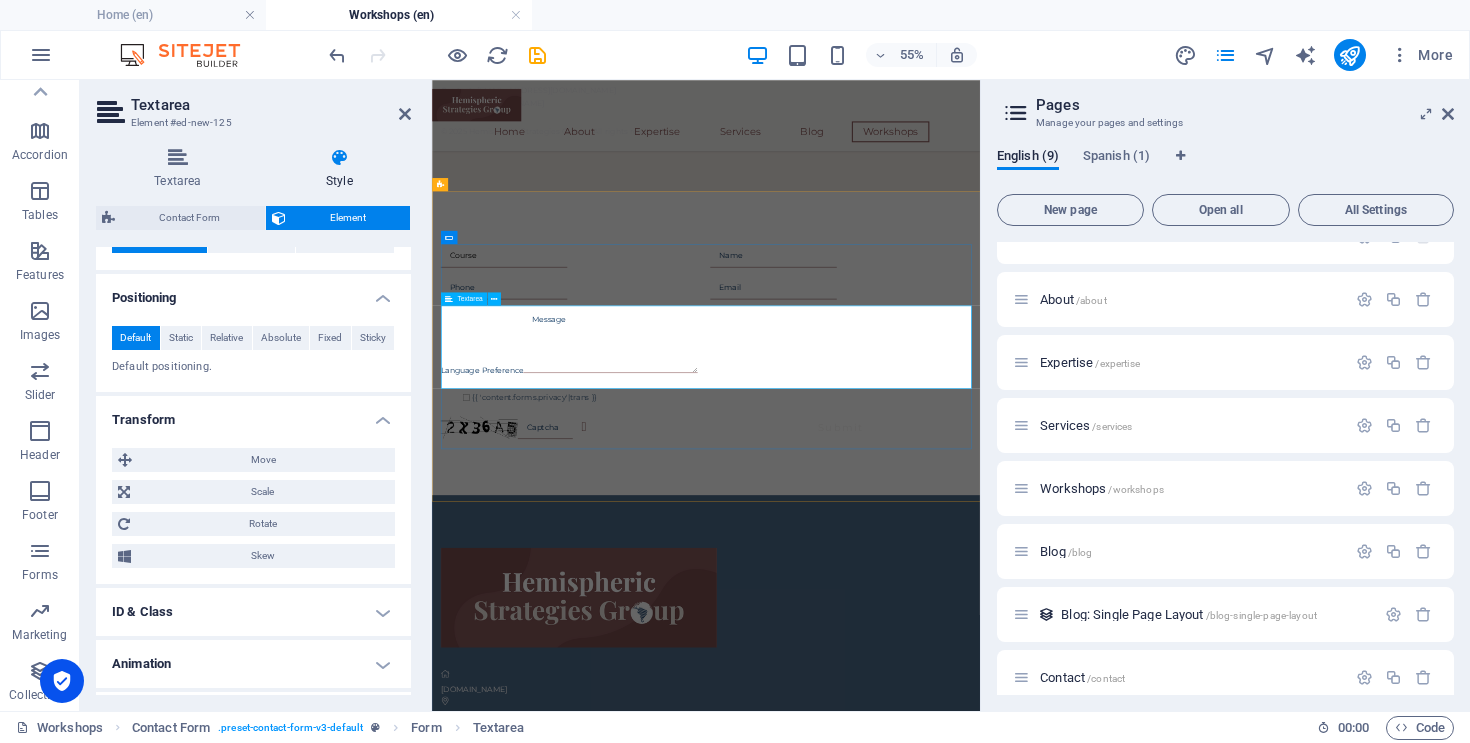 click at bounding box center (756, 554) 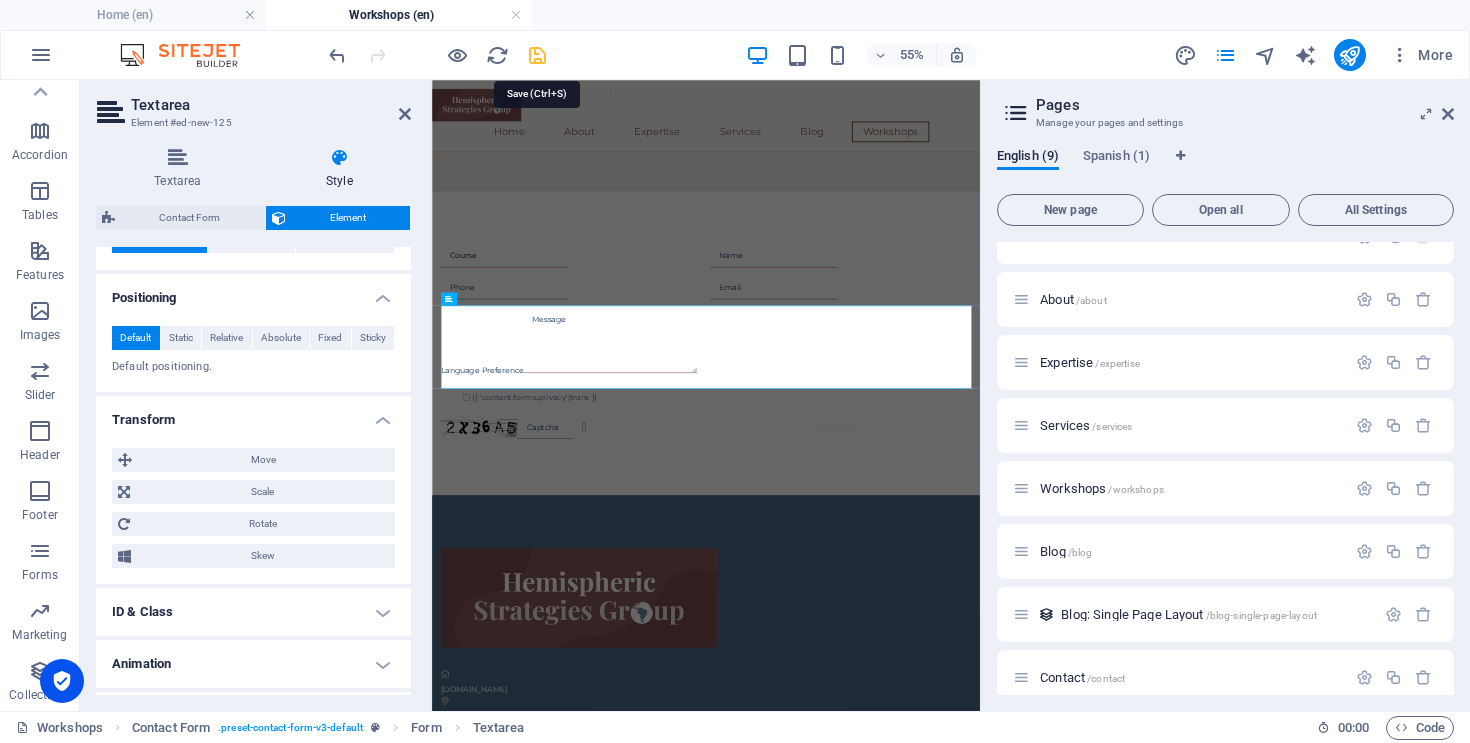 click at bounding box center [537, 55] 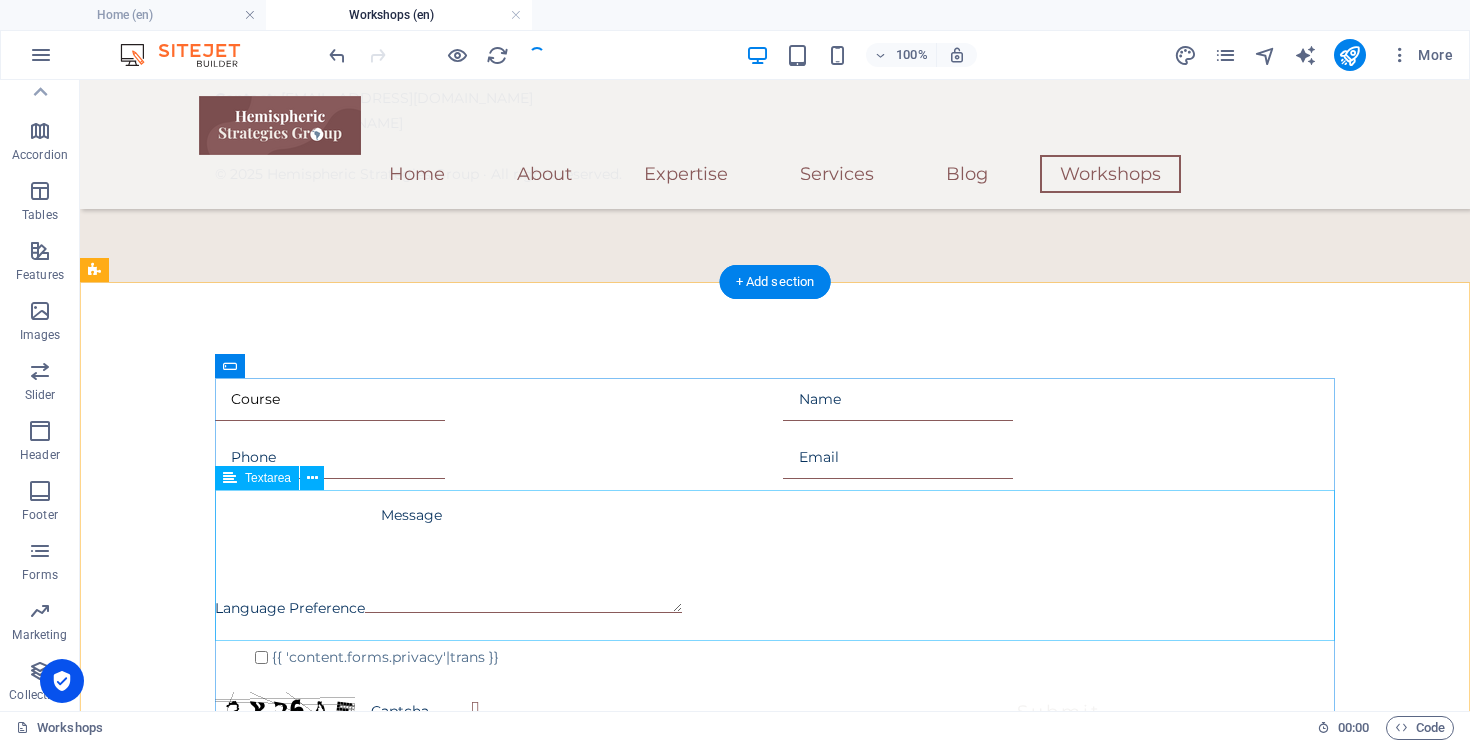 click on "Language Preference" at bounding box center (775, 562) 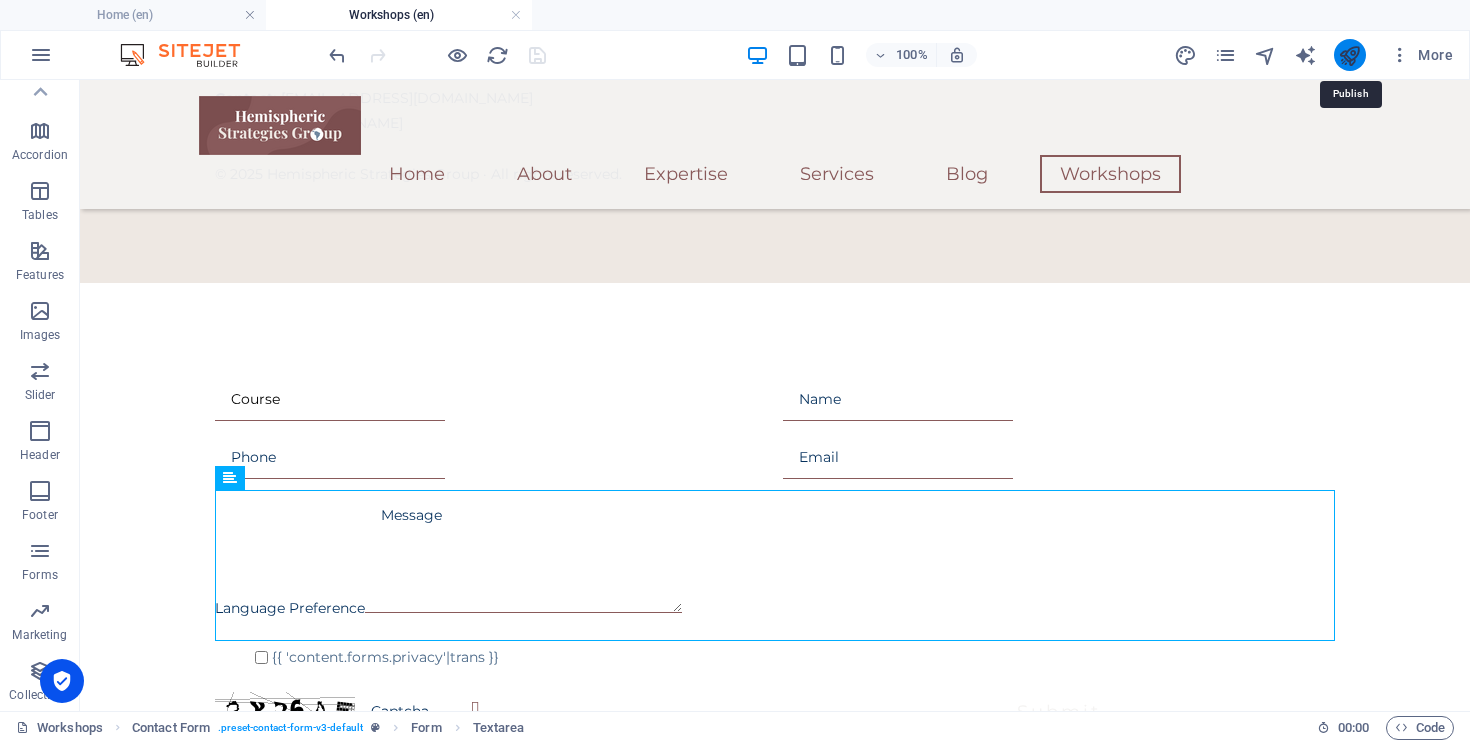 click at bounding box center (1349, 55) 